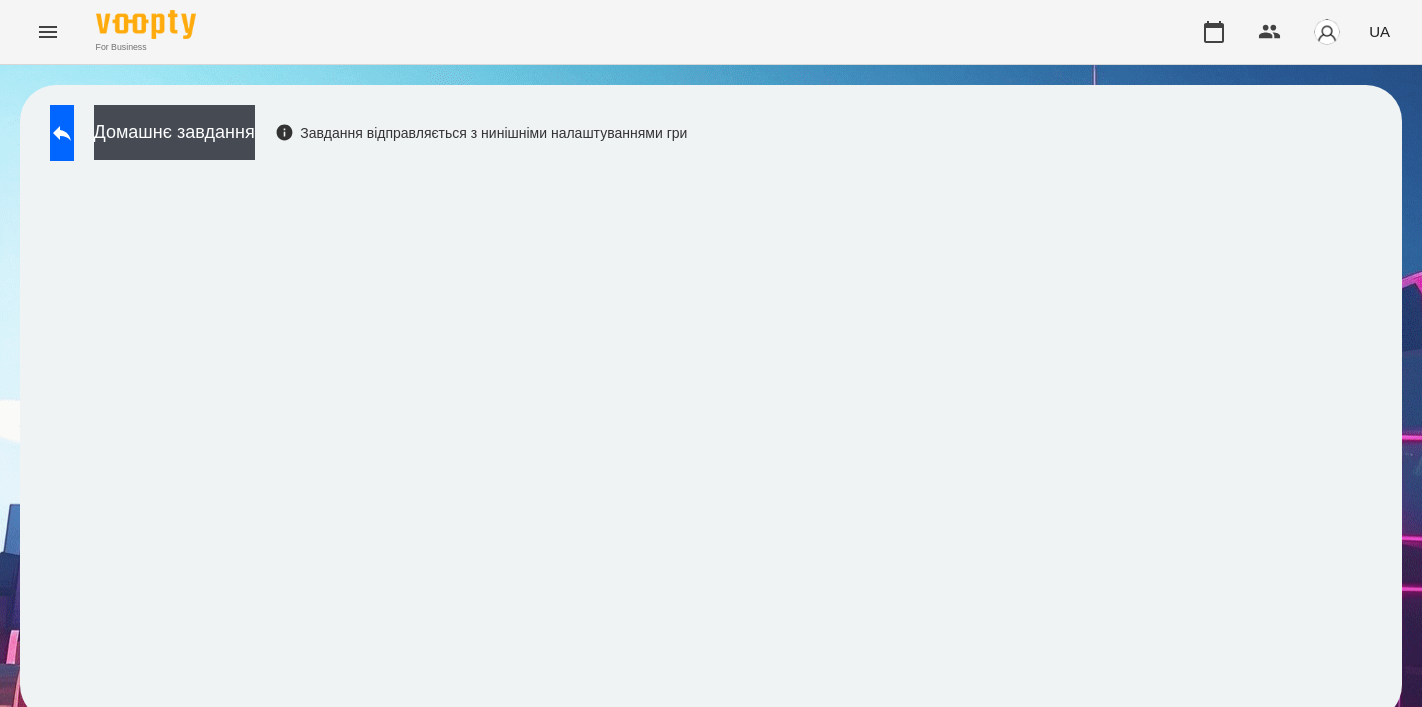 scroll, scrollTop: 0, scrollLeft: 0, axis: both 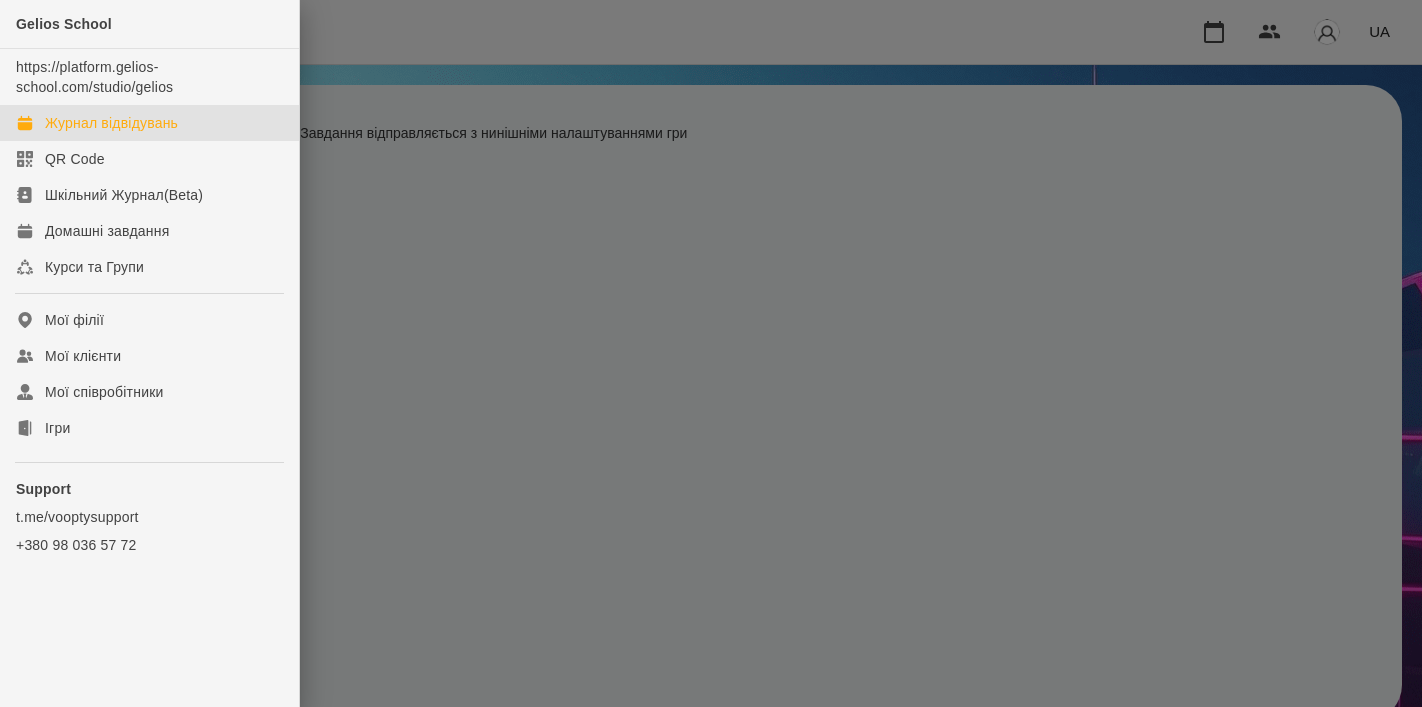 click on "Журнал відвідувань" at bounding box center (111, 123) 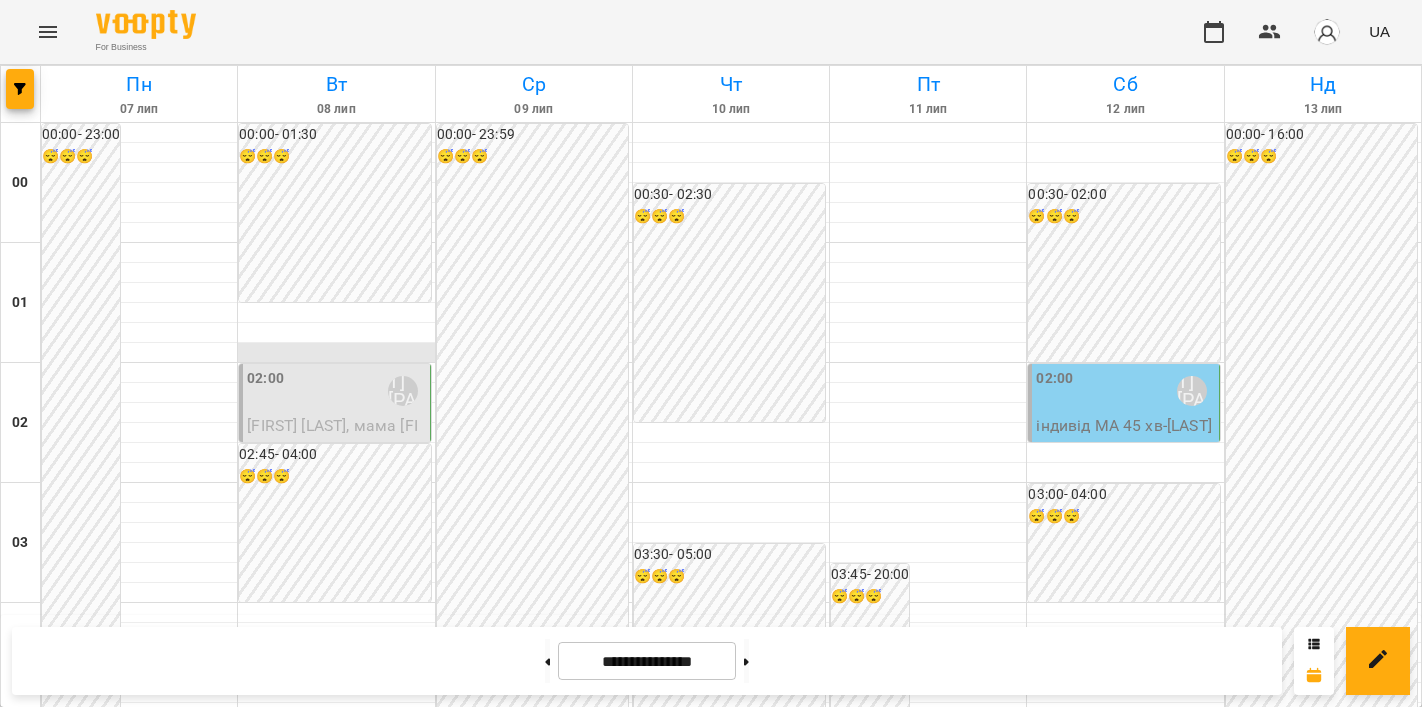 scroll, scrollTop: 2138, scrollLeft: 0, axis: vertical 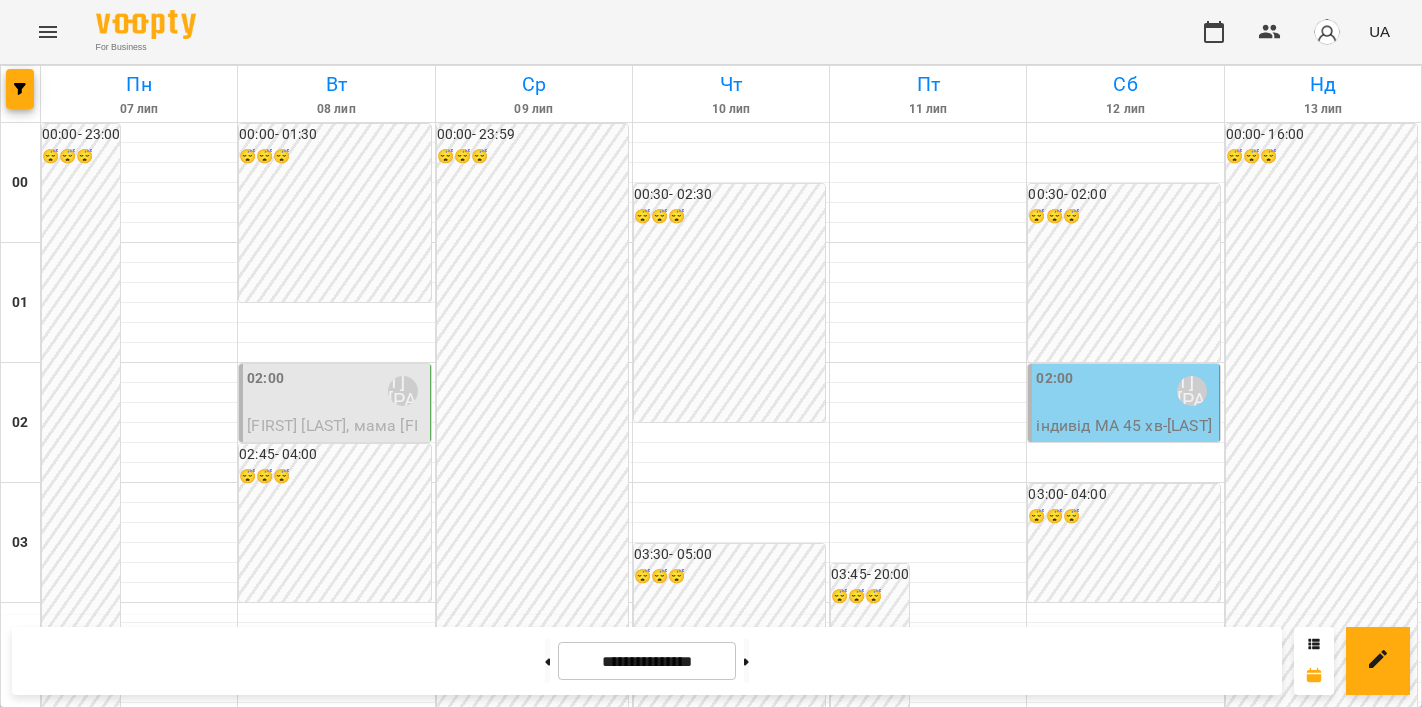 click on "[FIRST] [LAST]" at bounding box center [179, 2357] 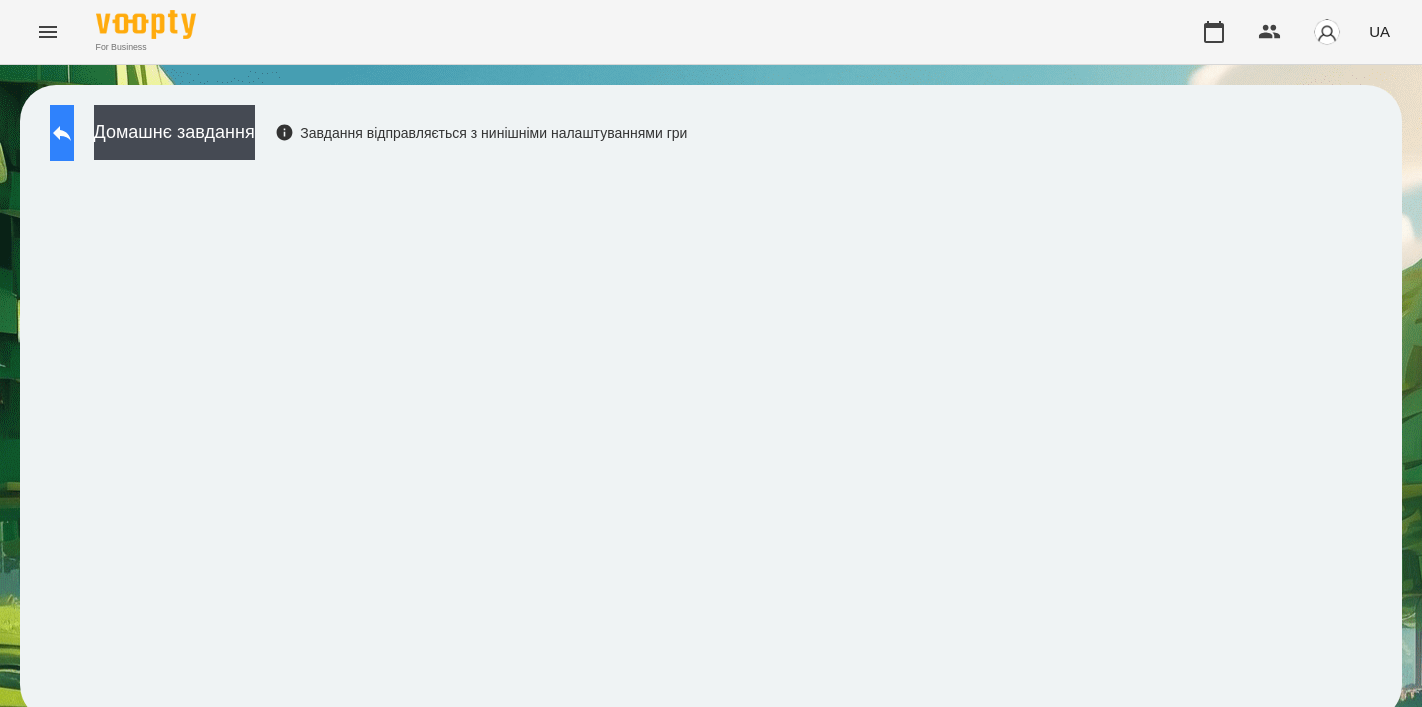 click at bounding box center [62, 133] 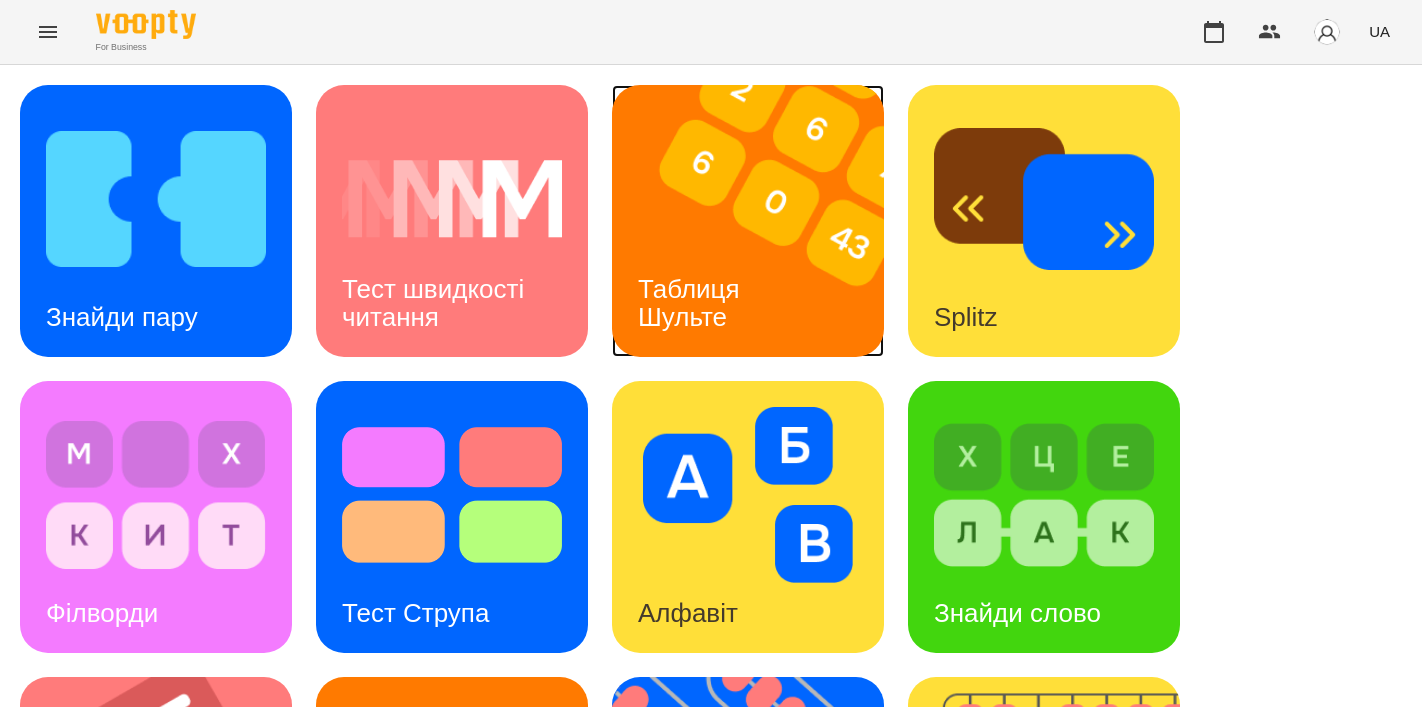 click at bounding box center [760, 221] 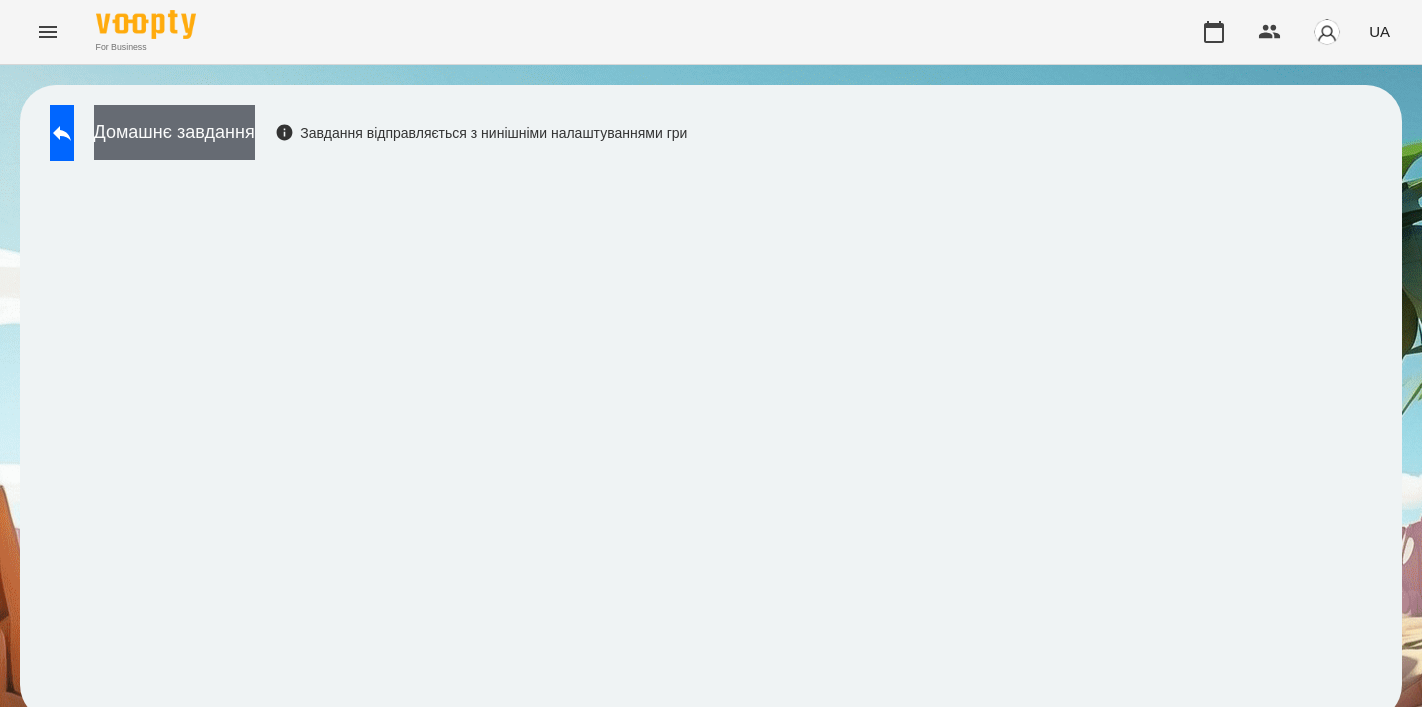 click on "Домашнє завдання" at bounding box center (174, 132) 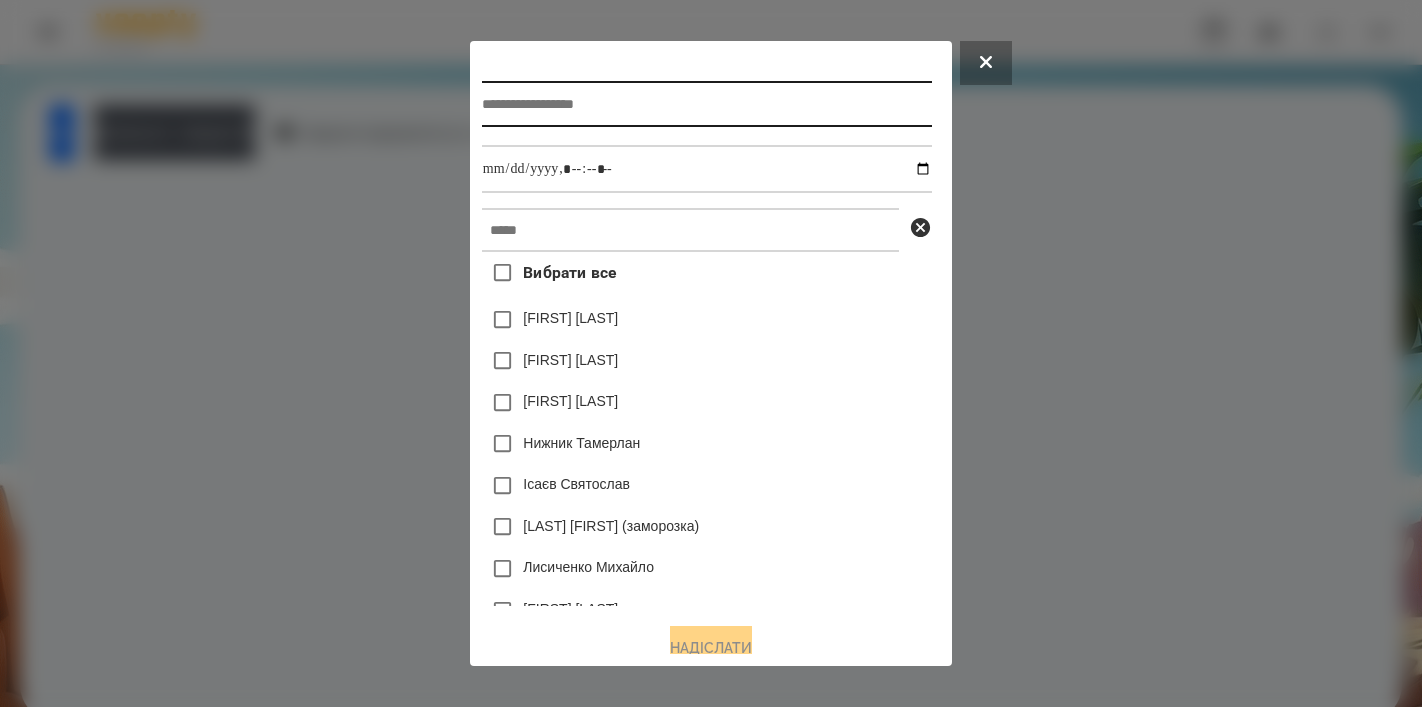 click at bounding box center [707, 104] 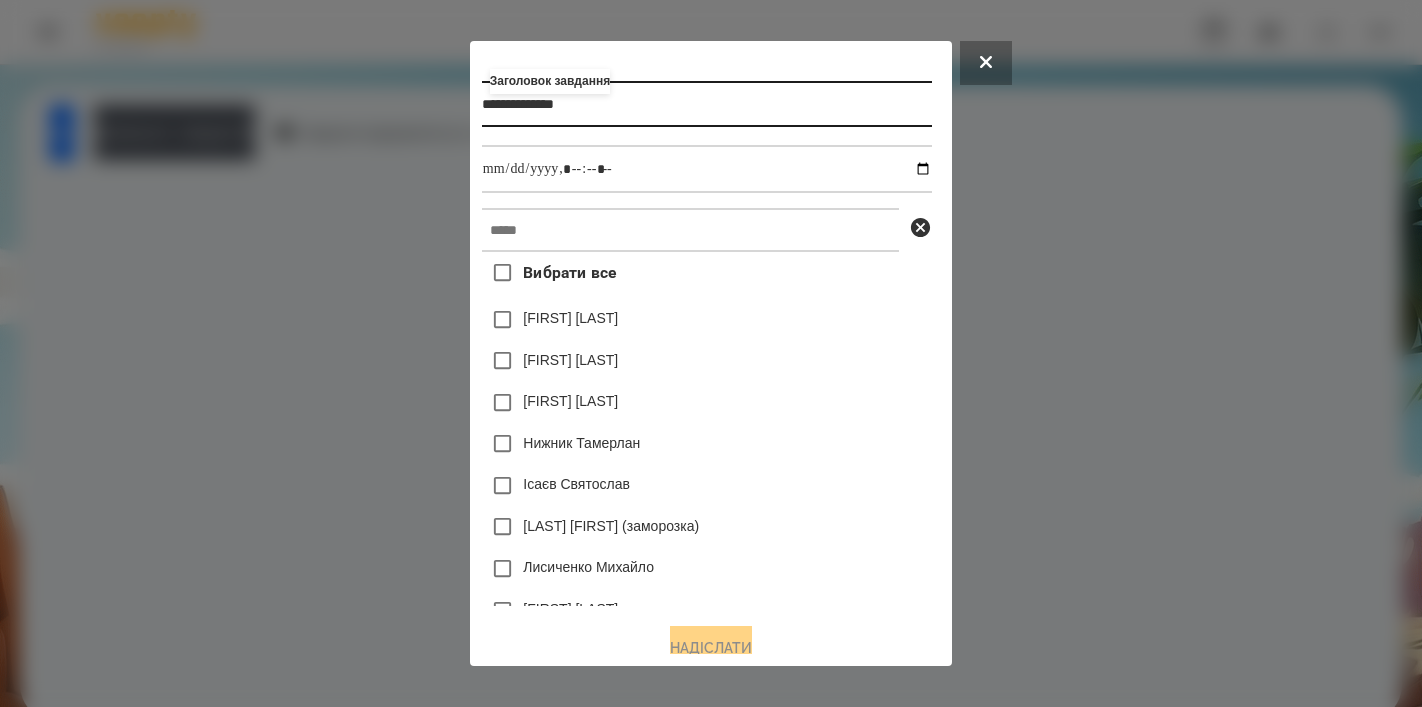 type on "**********" 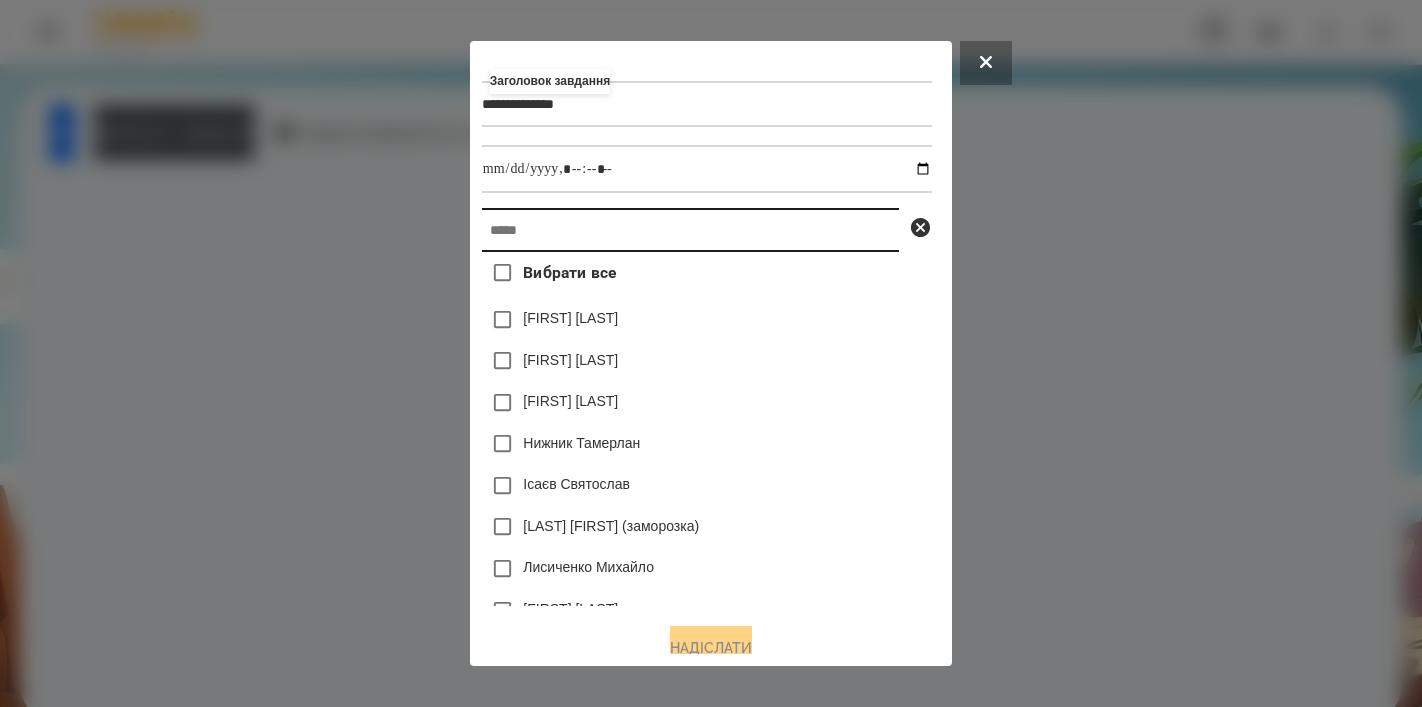 click at bounding box center [690, 230] 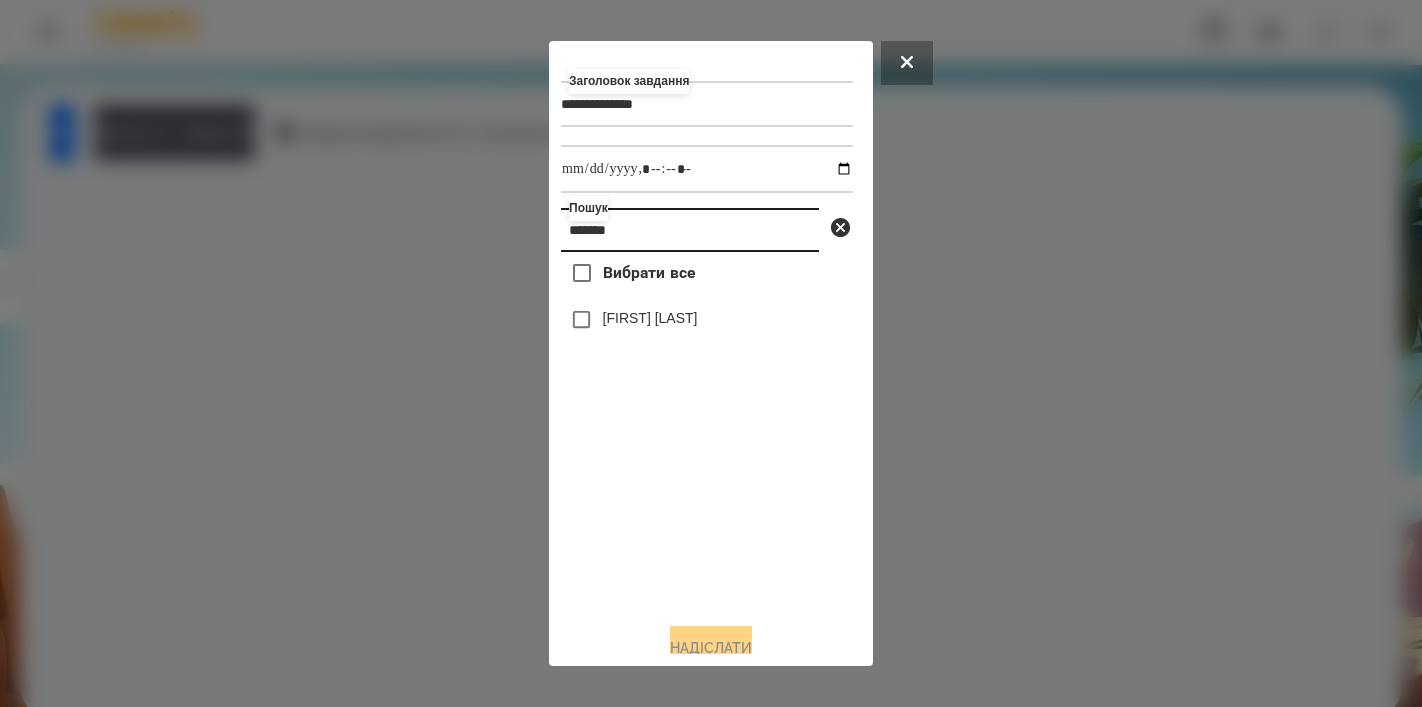 type on "*******" 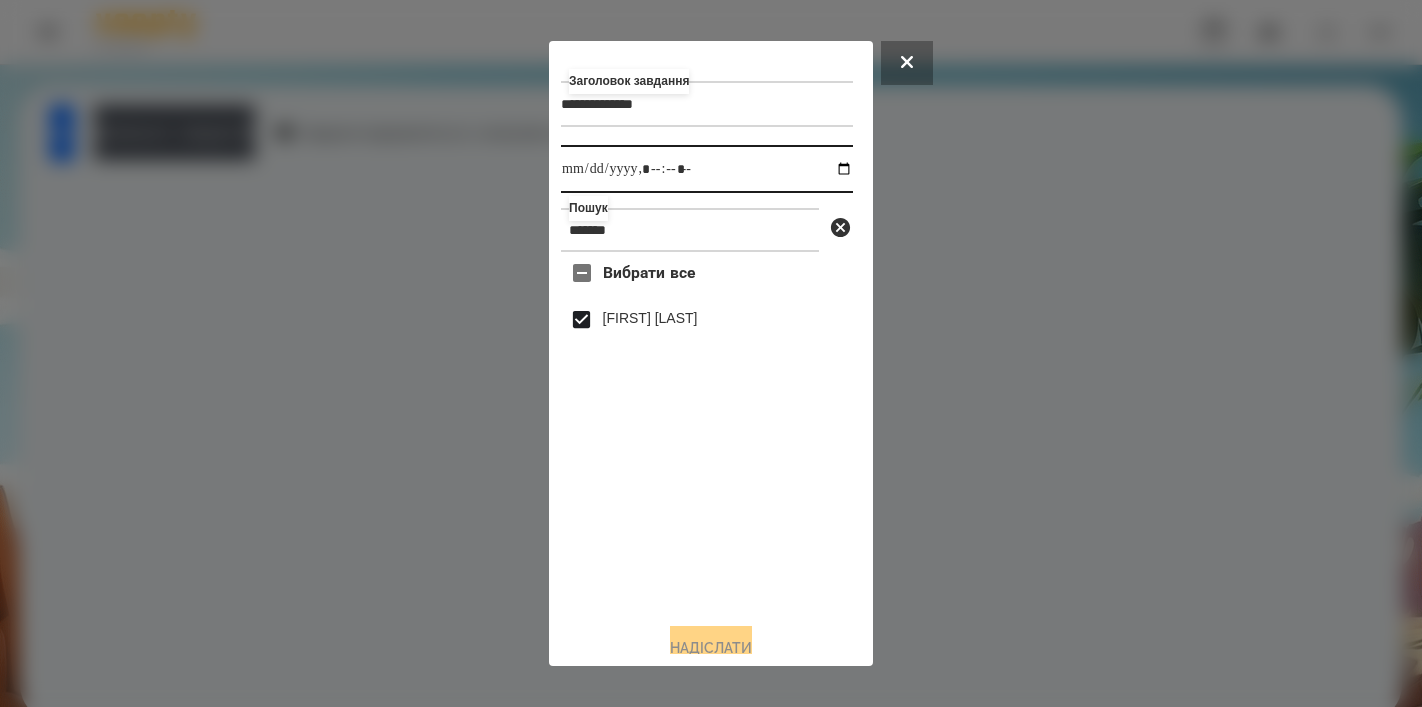 click at bounding box center [707, 169] 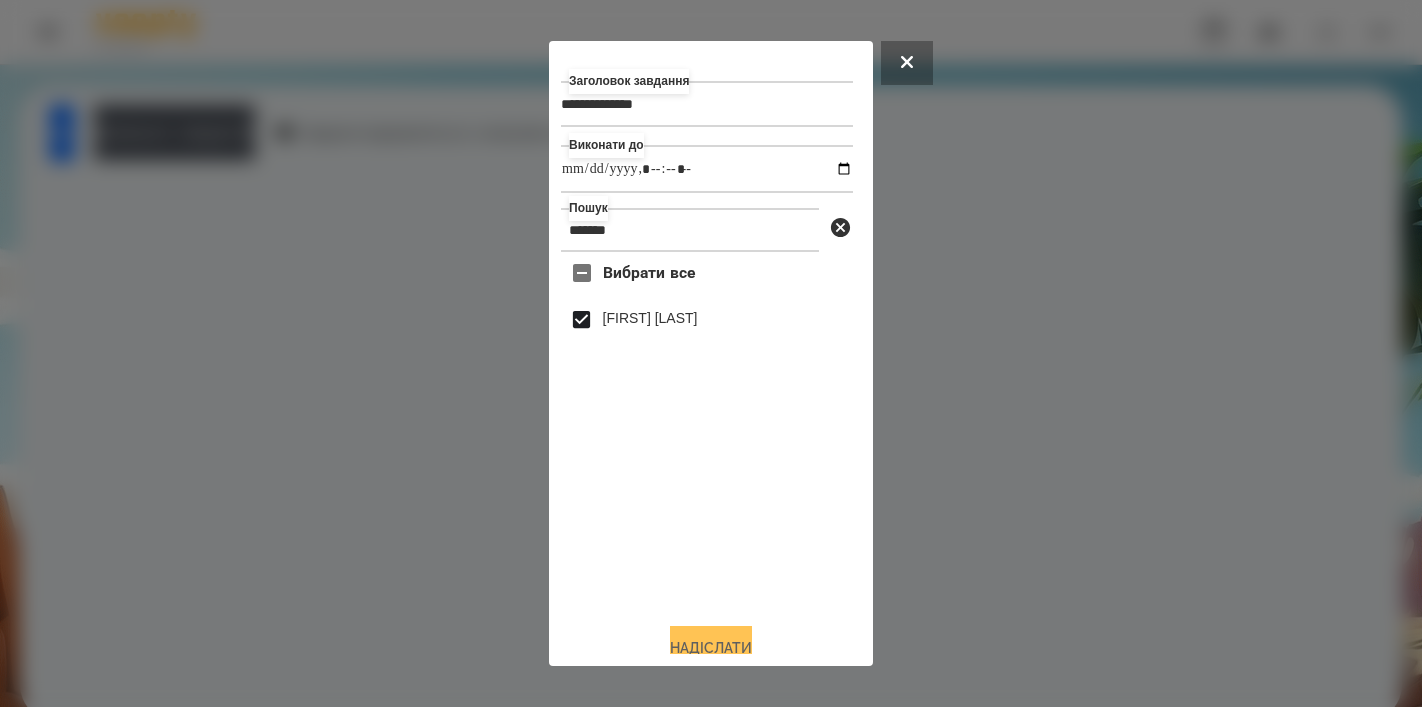 click on "Надіслати" at bounding box center (711, 648) 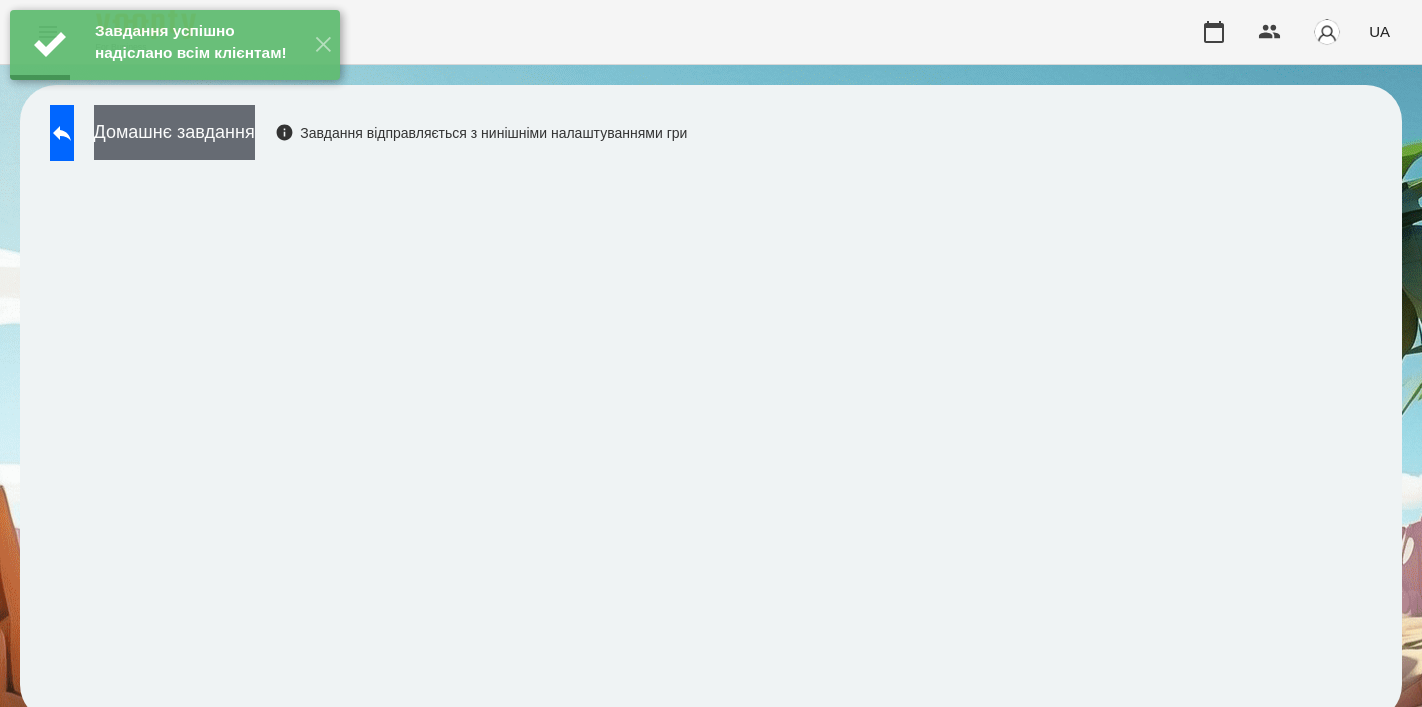 click on "Домашнє завдання" at bounding box center [174, 132] 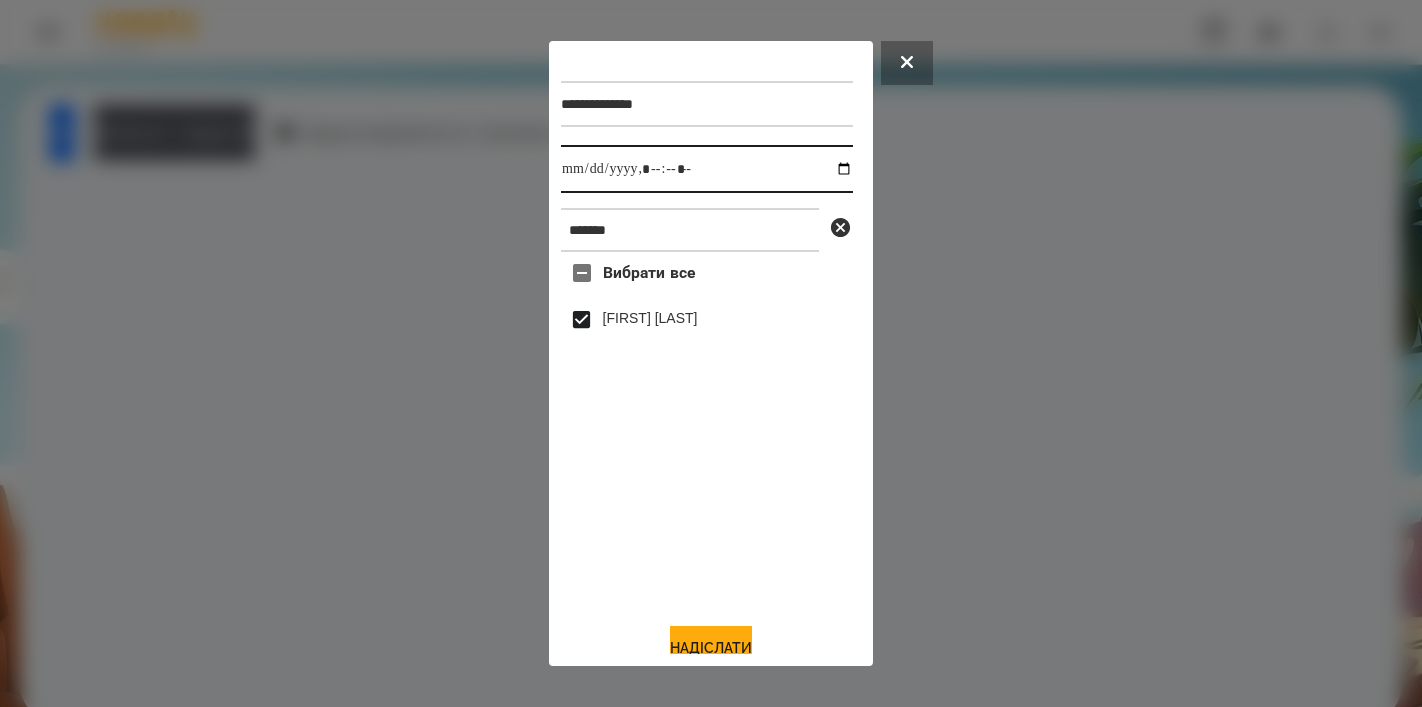 click at bounding box center (707, 169) 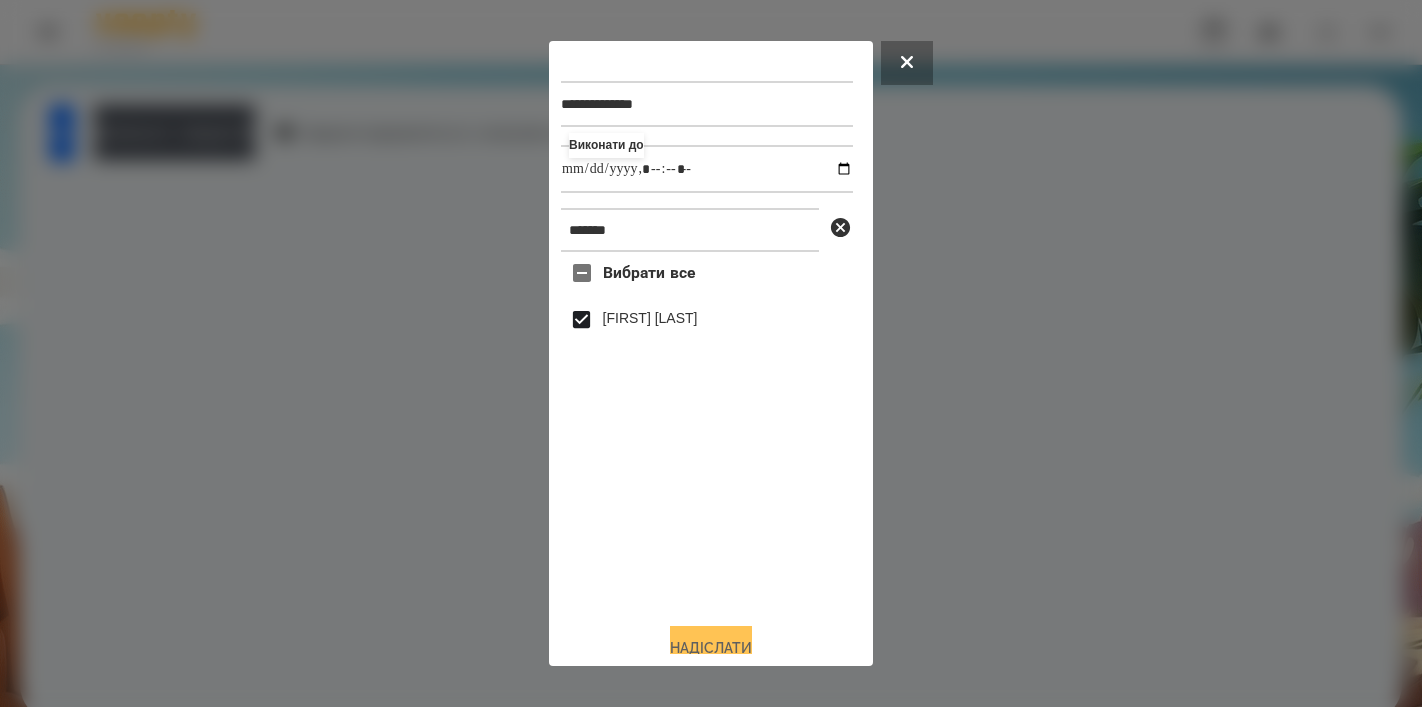 type on "**********" 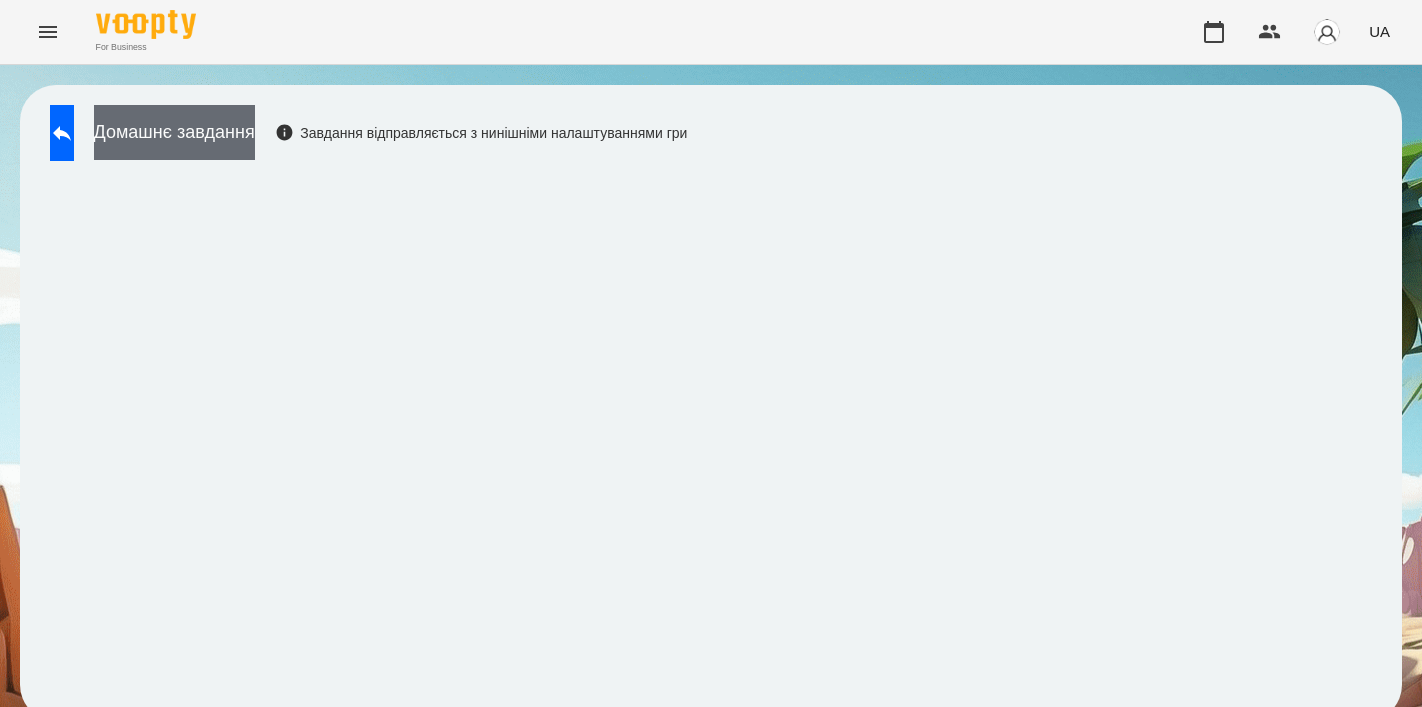 click on "Домашнє завдання" at bounding box center [174, 132] 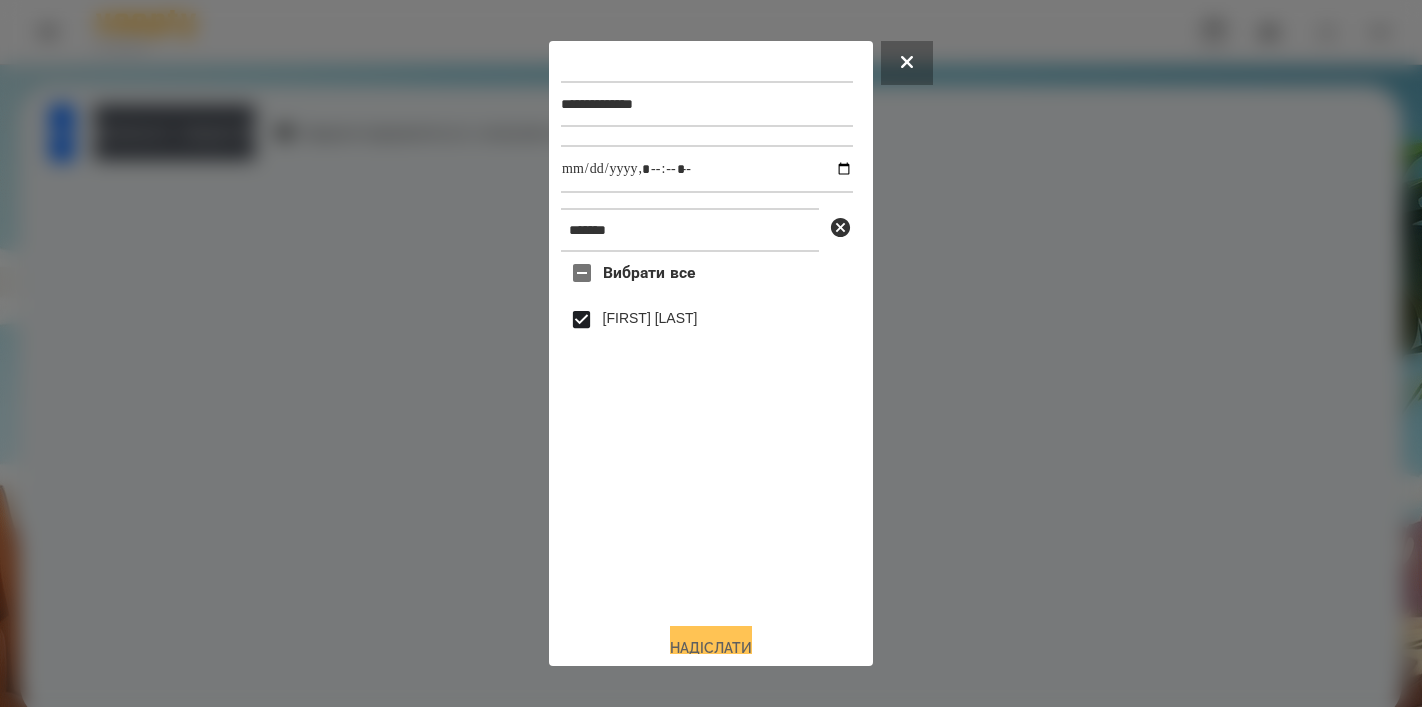 click on "Надіслати" at bounding box center [711, 648] 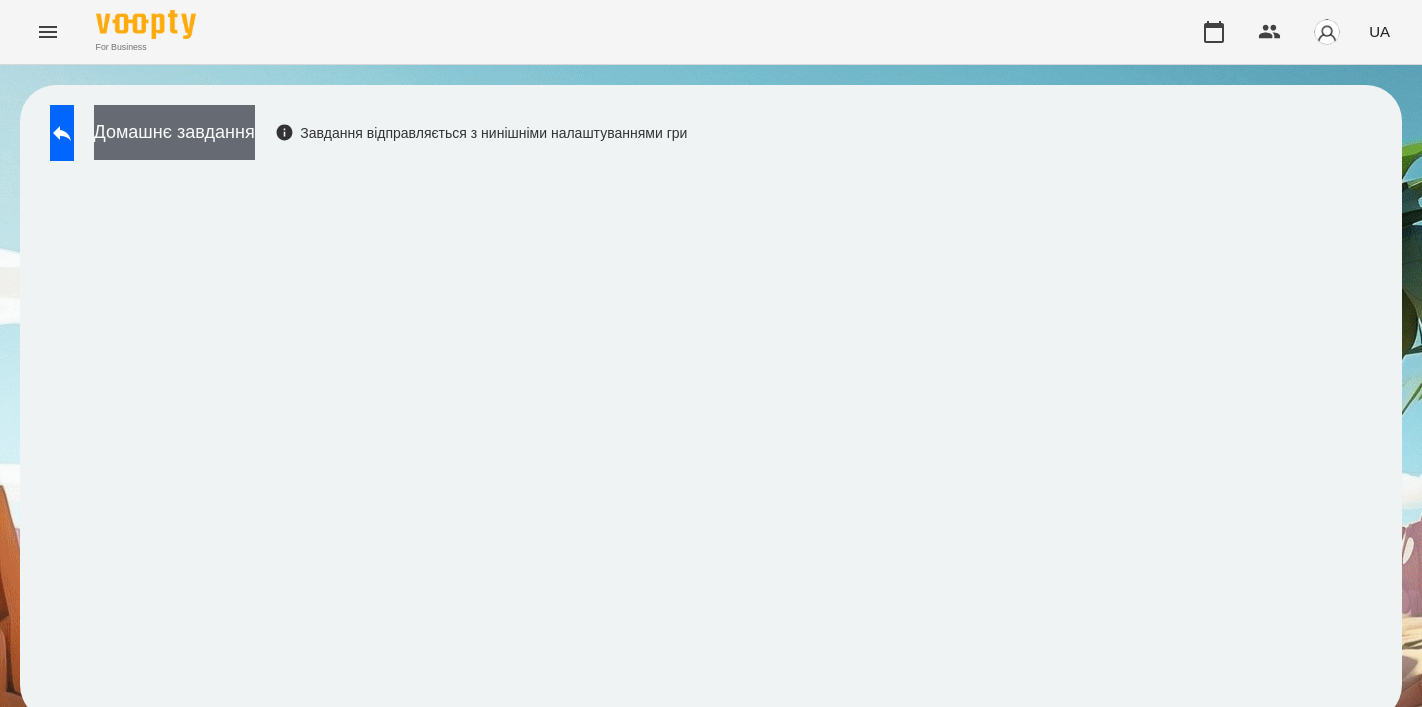 click on "Домашнє завдання" at bounding box center [174, 132] 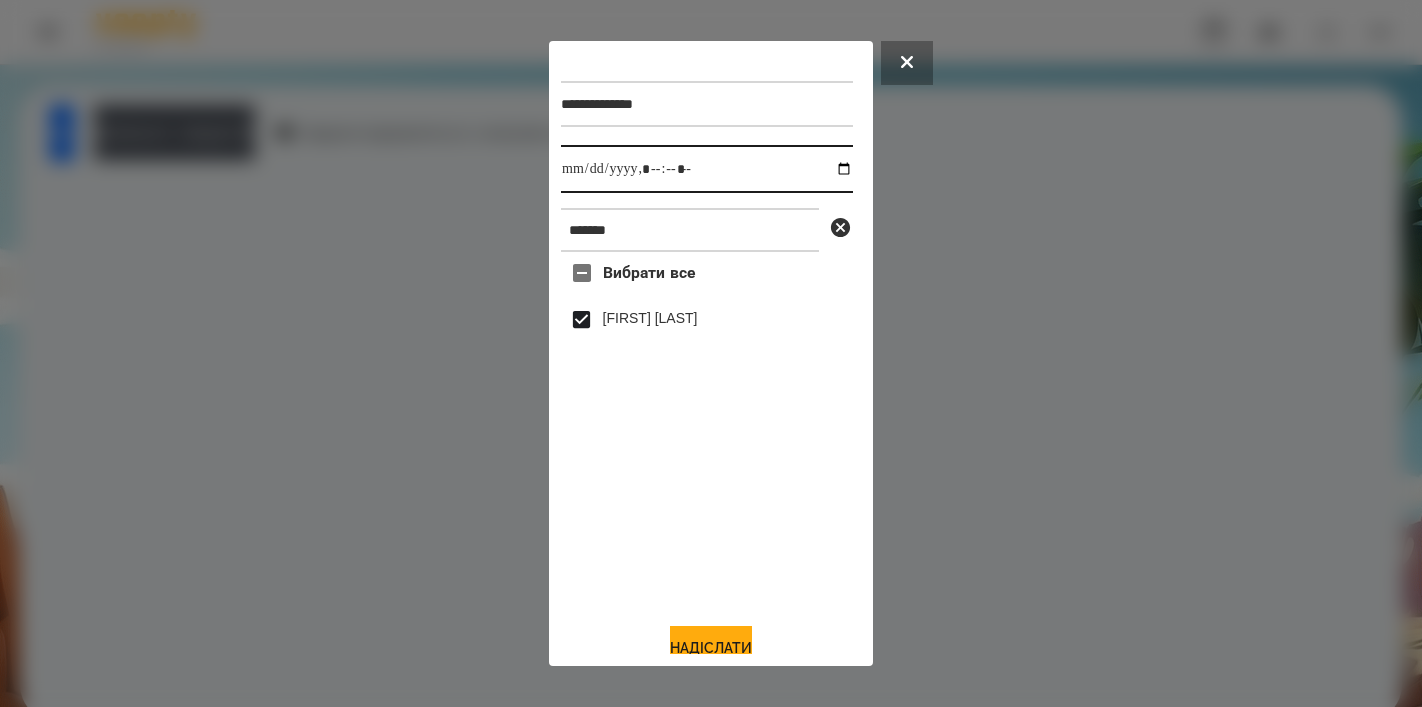 click at bounding box center [707, 169] 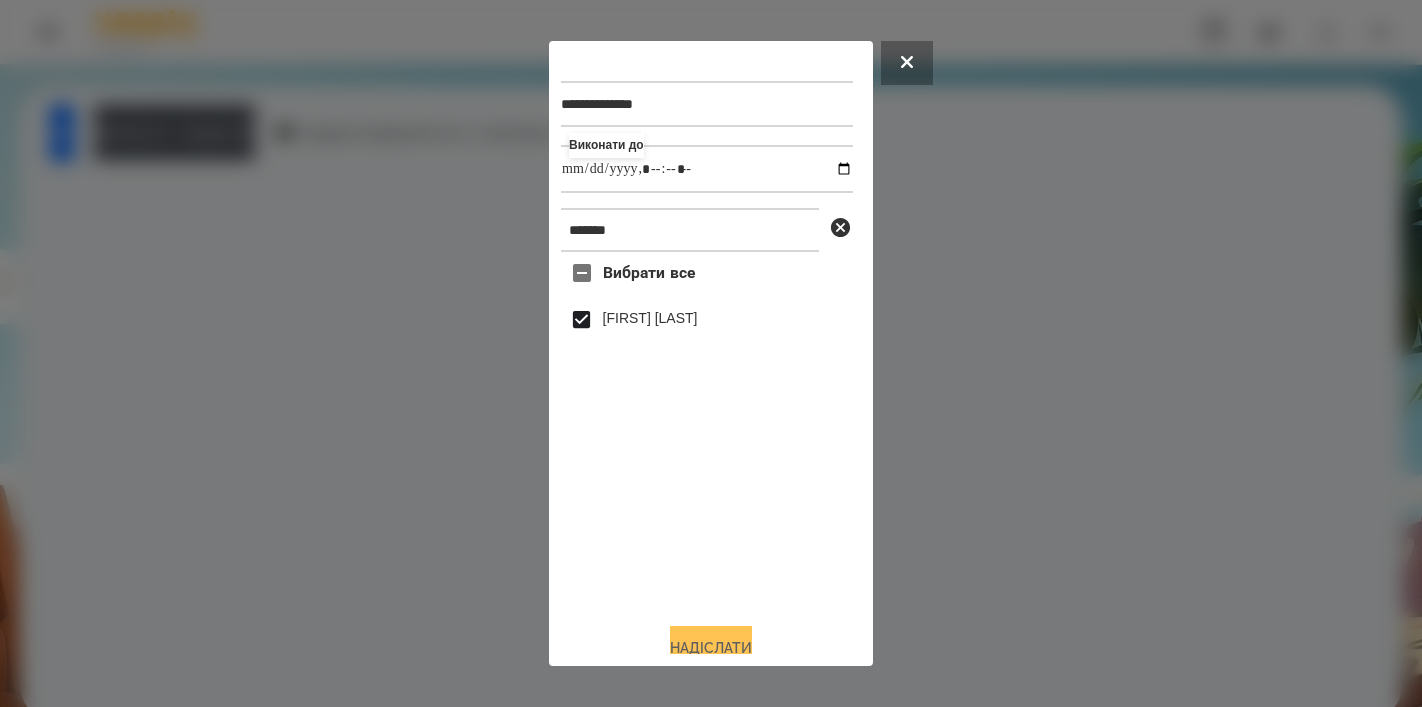 type on "**********" 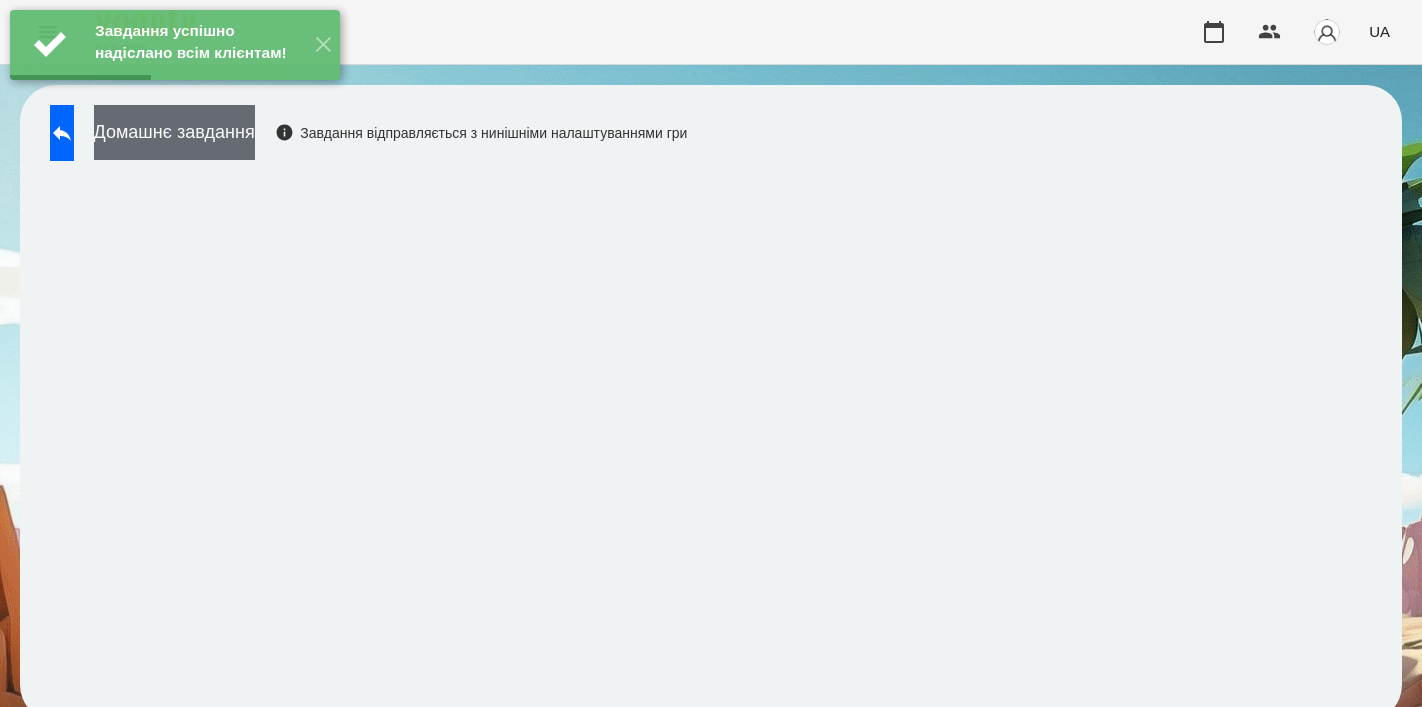 click on "Домашнє завдання" at bounding box center (174, 132) 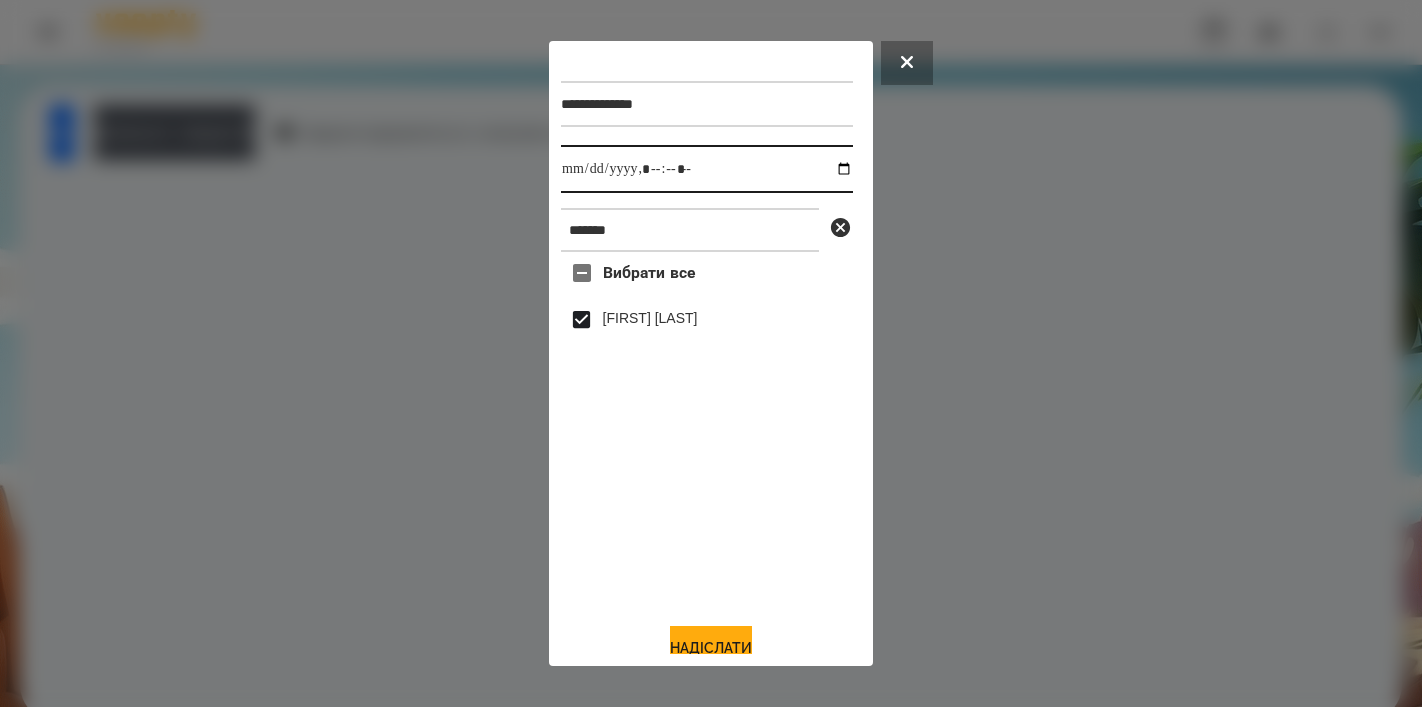 click at bounding box center (707, 169) 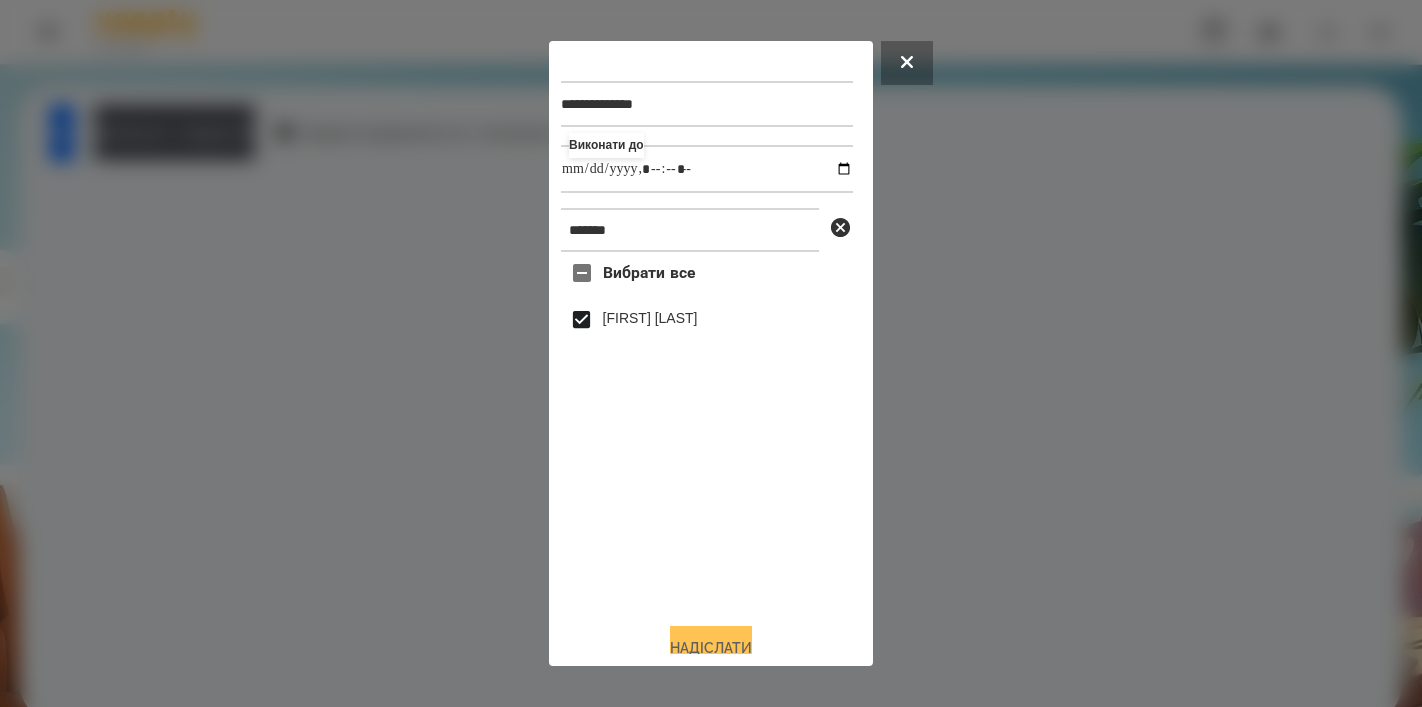type on "**********" 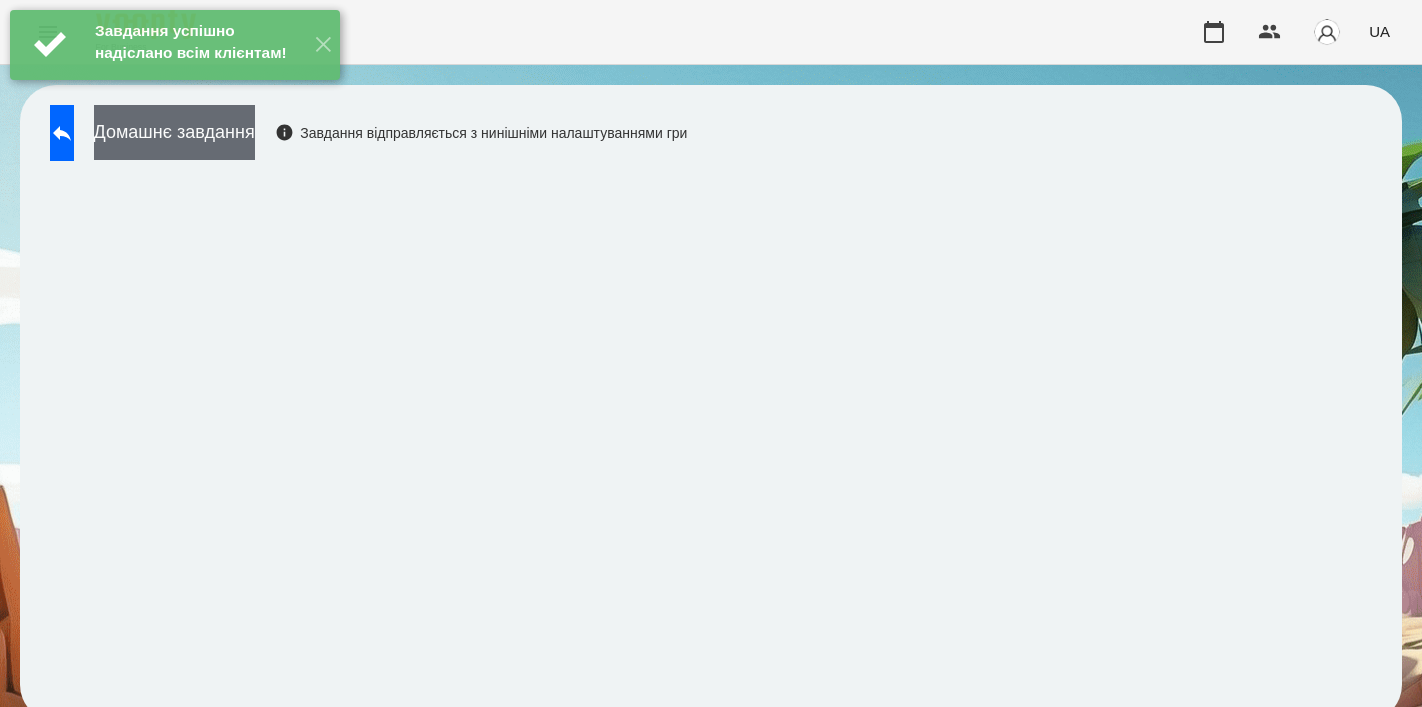 click on "Домашнє завдання" at bounding box center (174, 132) 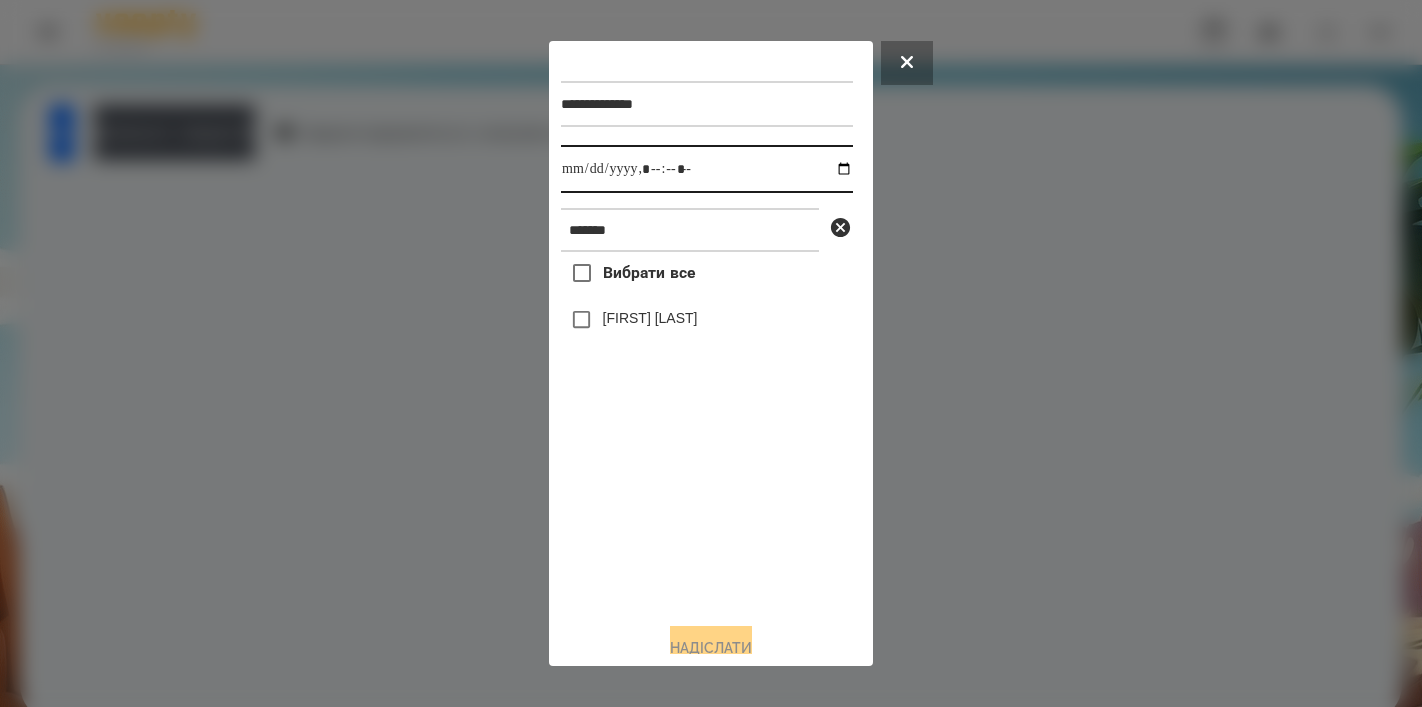 click at bounding box center [707, 169] 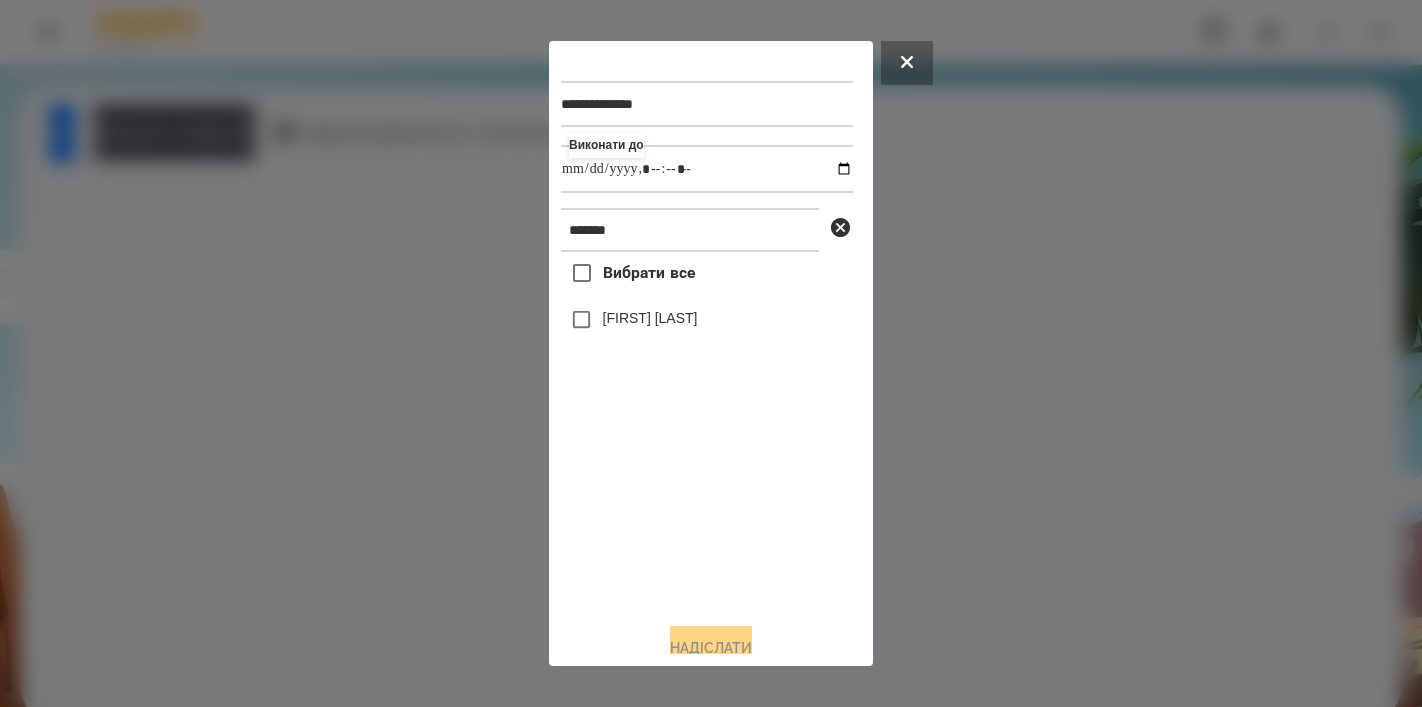 type on "**********" 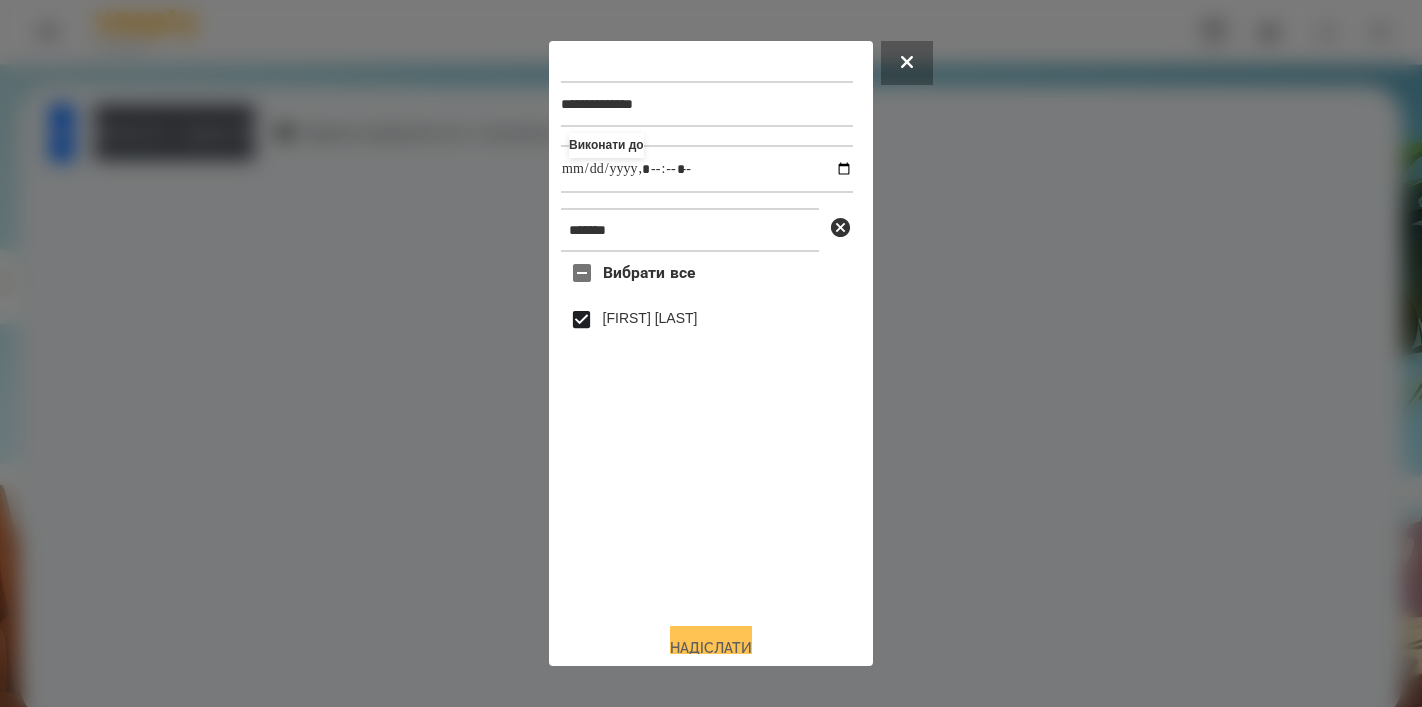 click on "Надіслати" at bounding box center [711, 648] 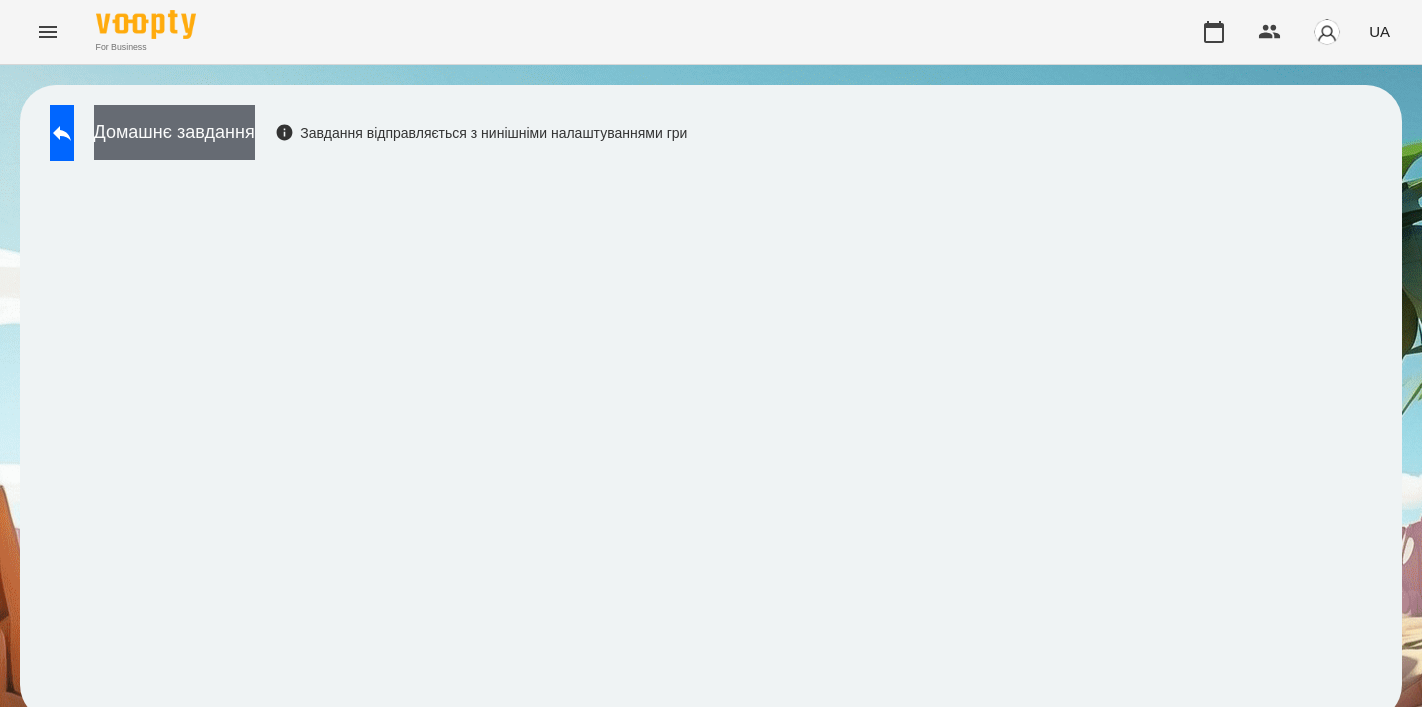 click on "Домашнє завдання" at bounding box center [174, 132] 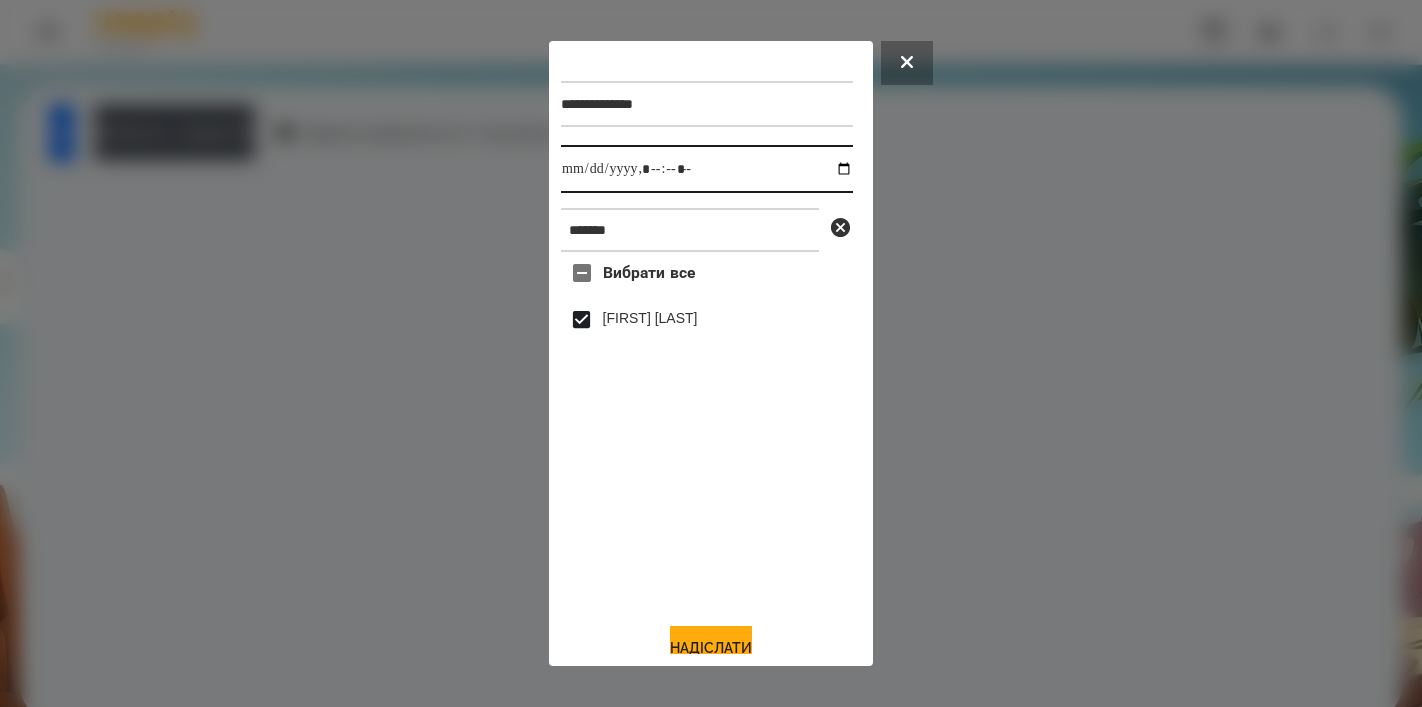 click at bounding box center (707, 169) 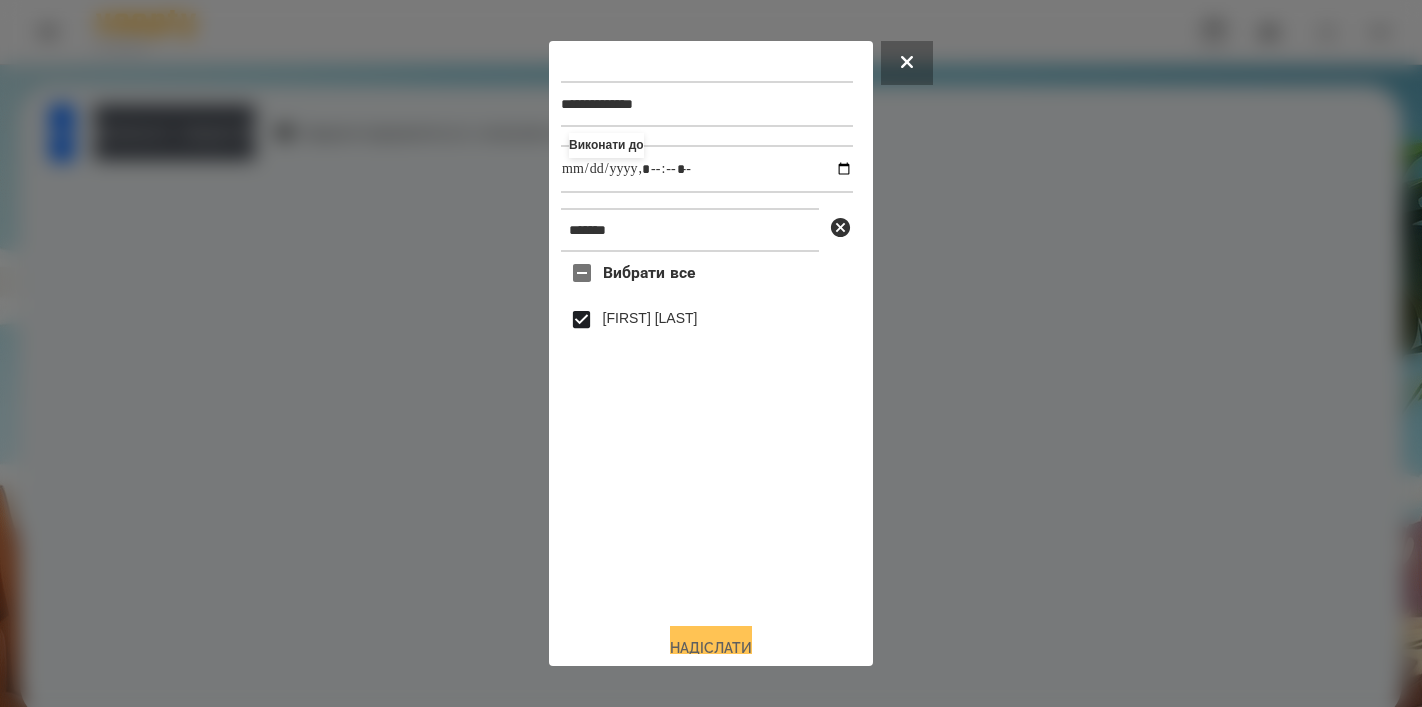type on "**********" 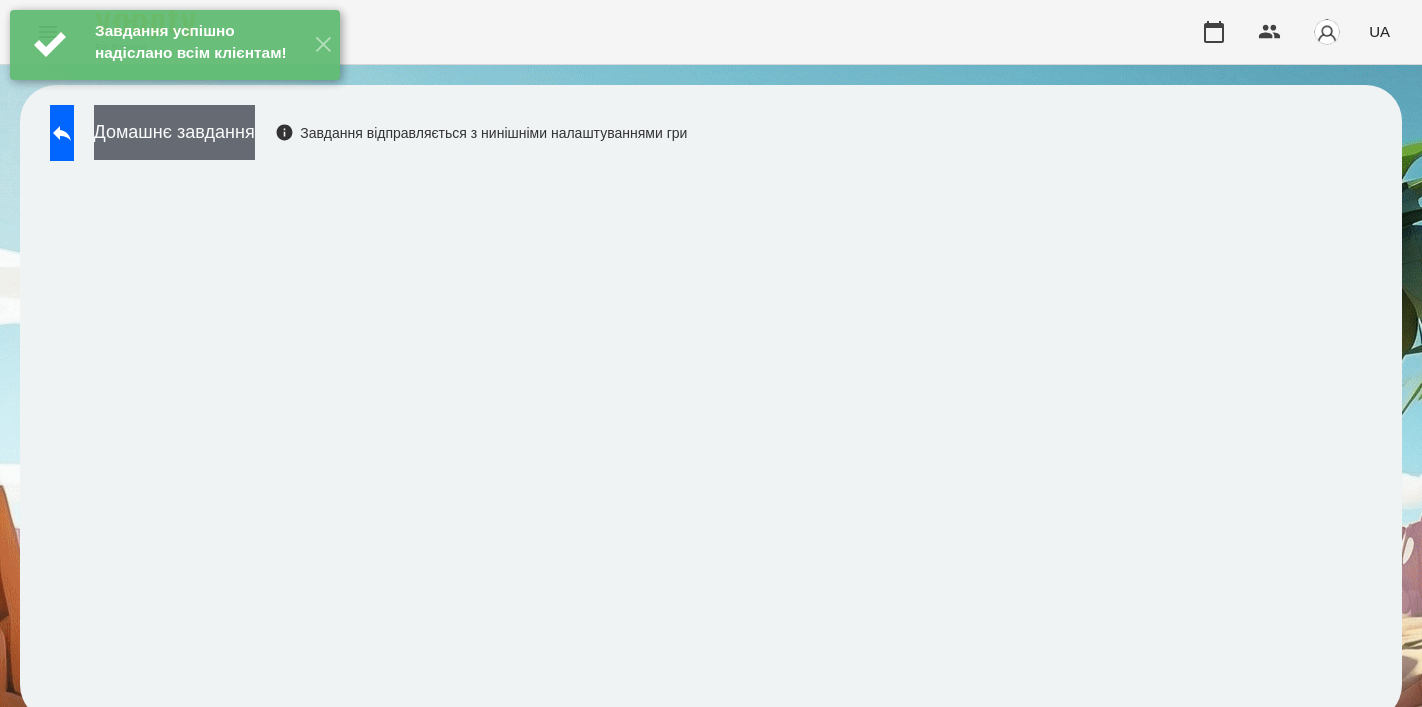 click on "Домашнє завдання" at bounding box center (174, 132) 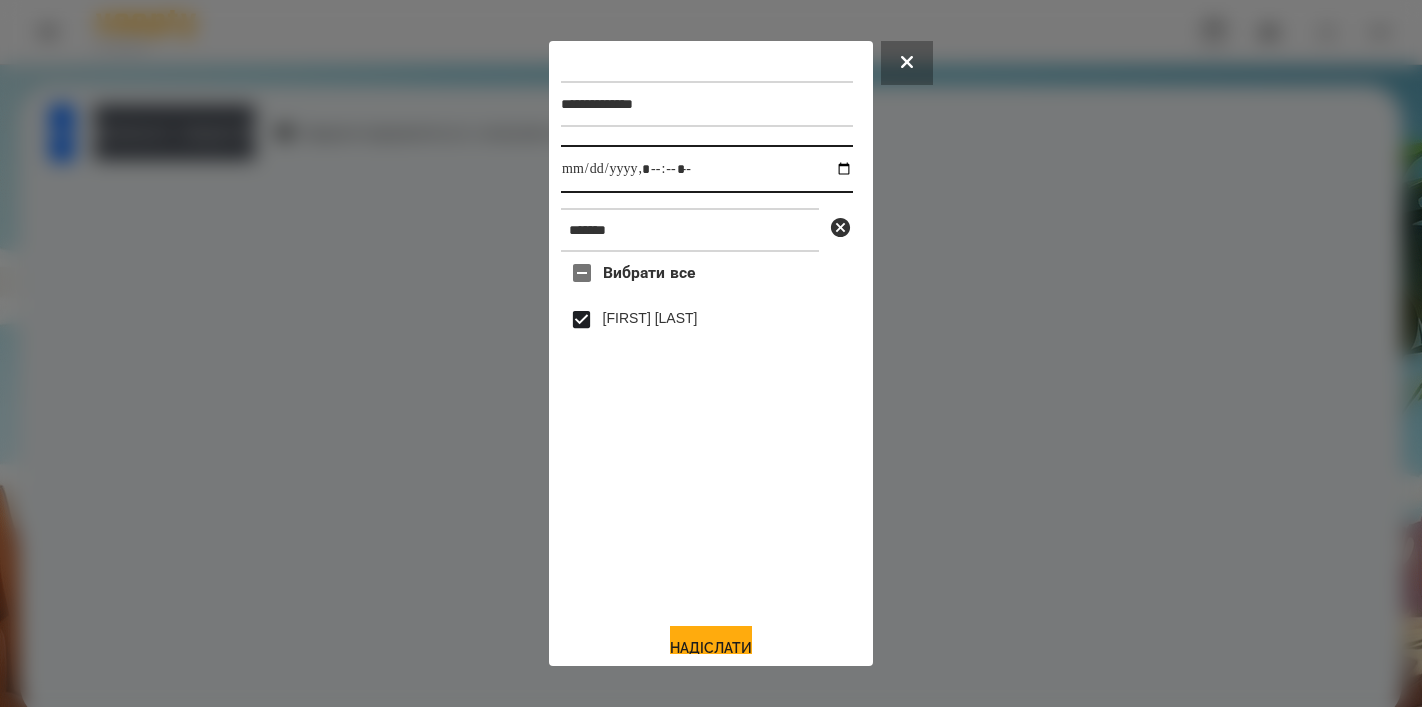click at bounding box center [707, 169] 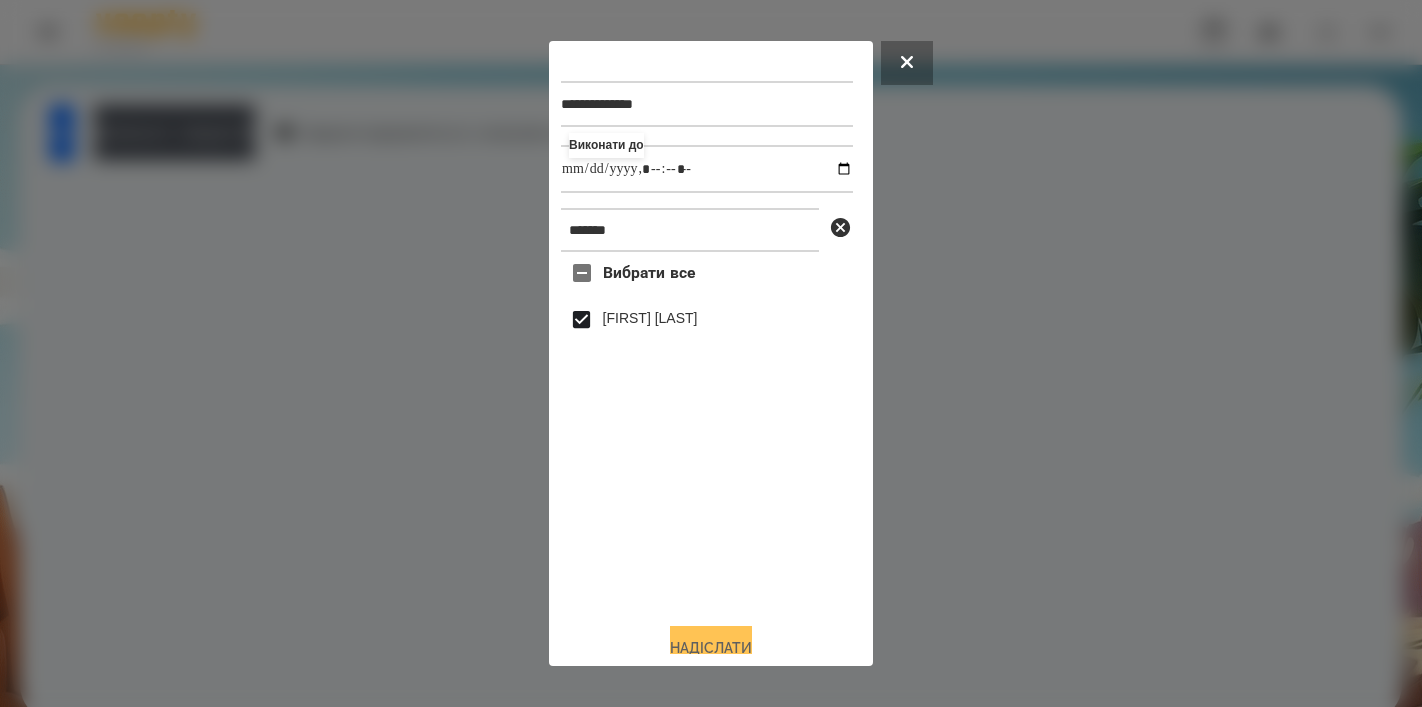 type on "**********" 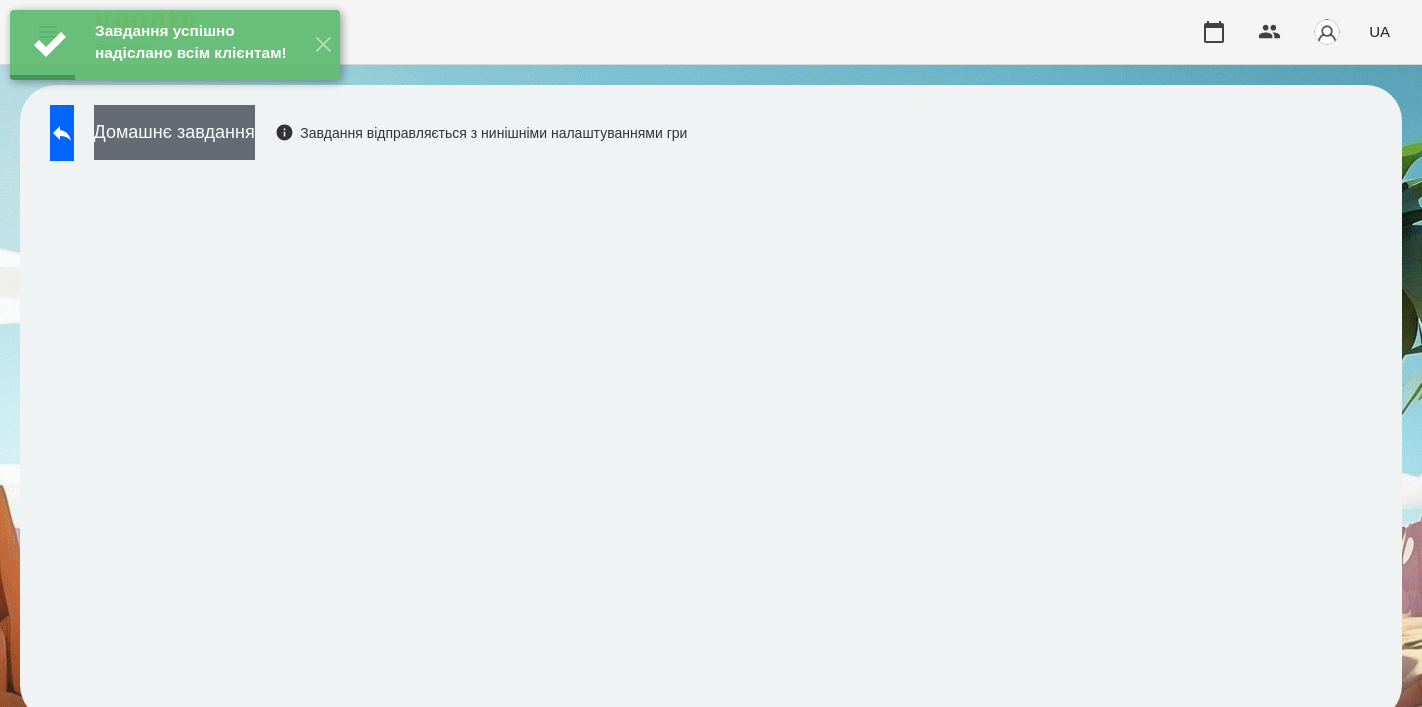 click on "Домашнє завдання" at bounding box center (174, 132) 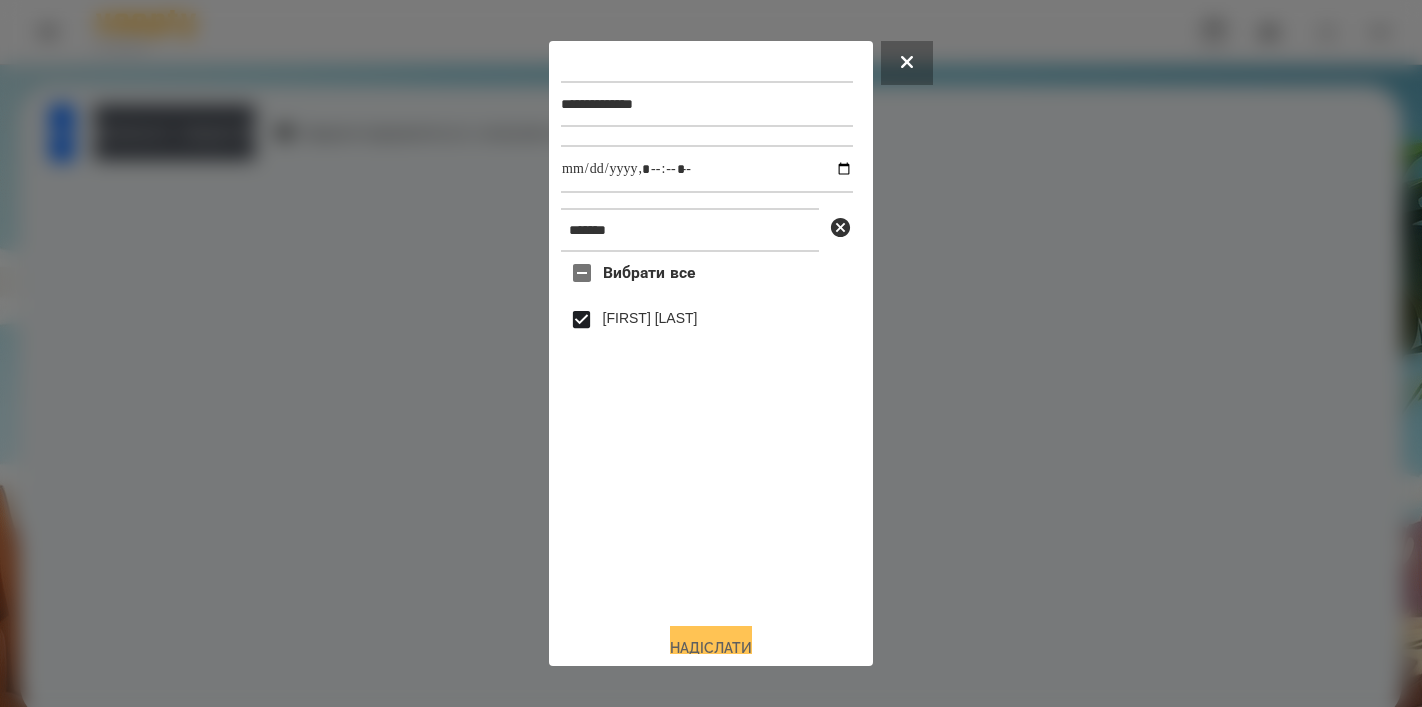 click on "Надіслати" at bounding box center [711, 648] 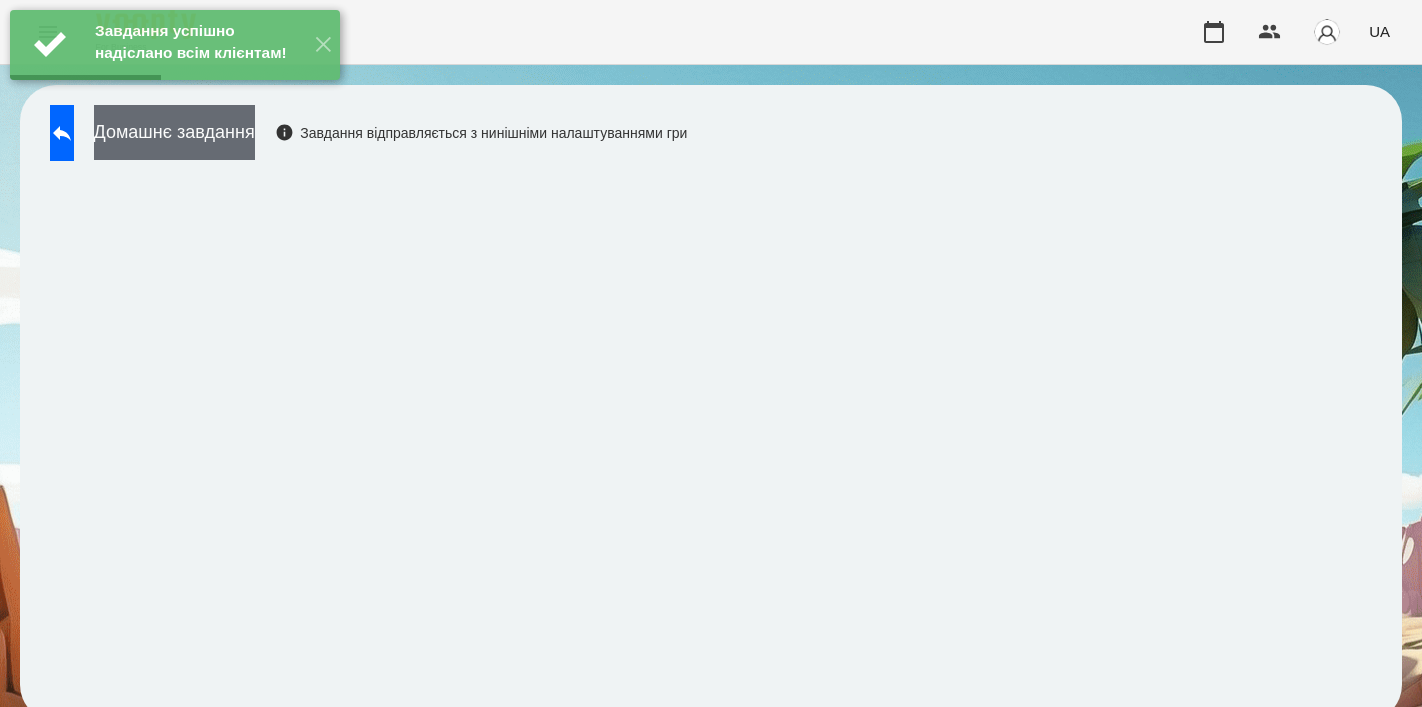 click on "Домашнє завдання" at bounding box center [174, 132] 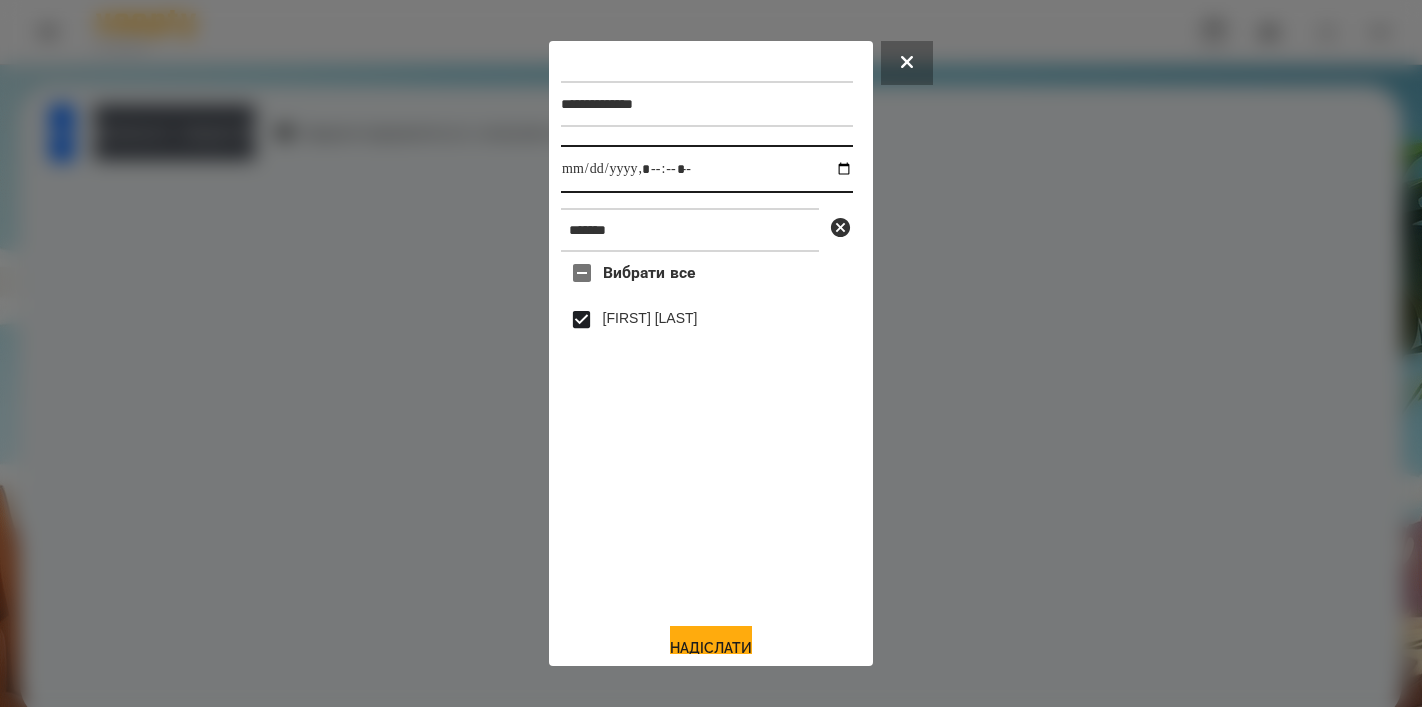click at bounding box center (707, 169) 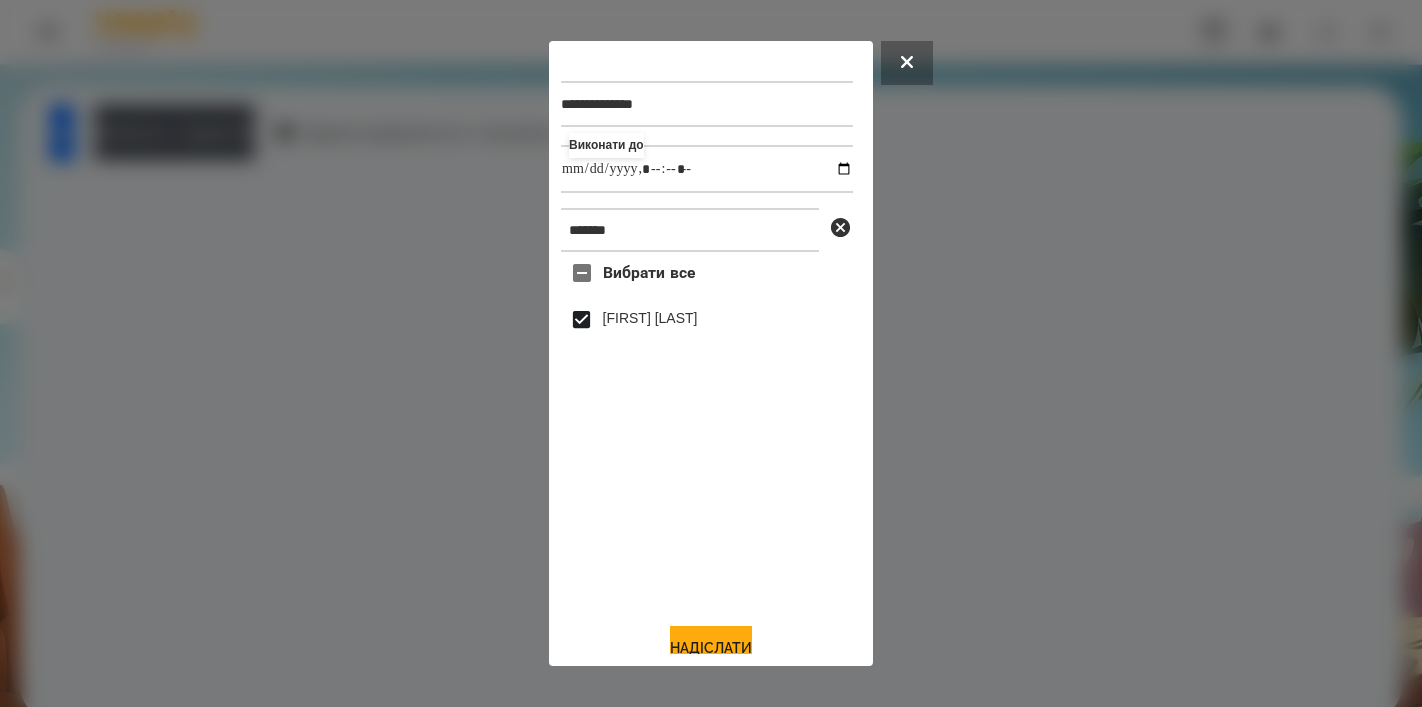 type on "**********" 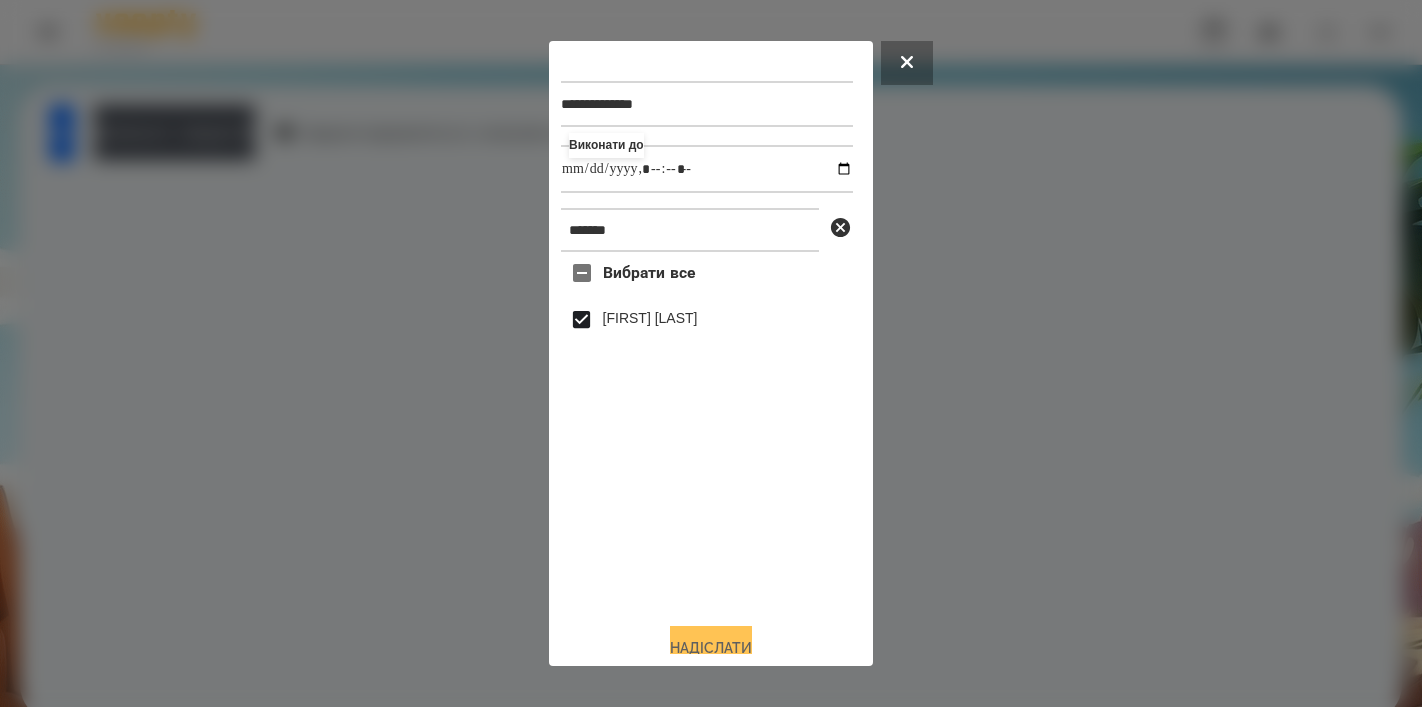 click on "Надіслати" at bounding box center [711, 648] 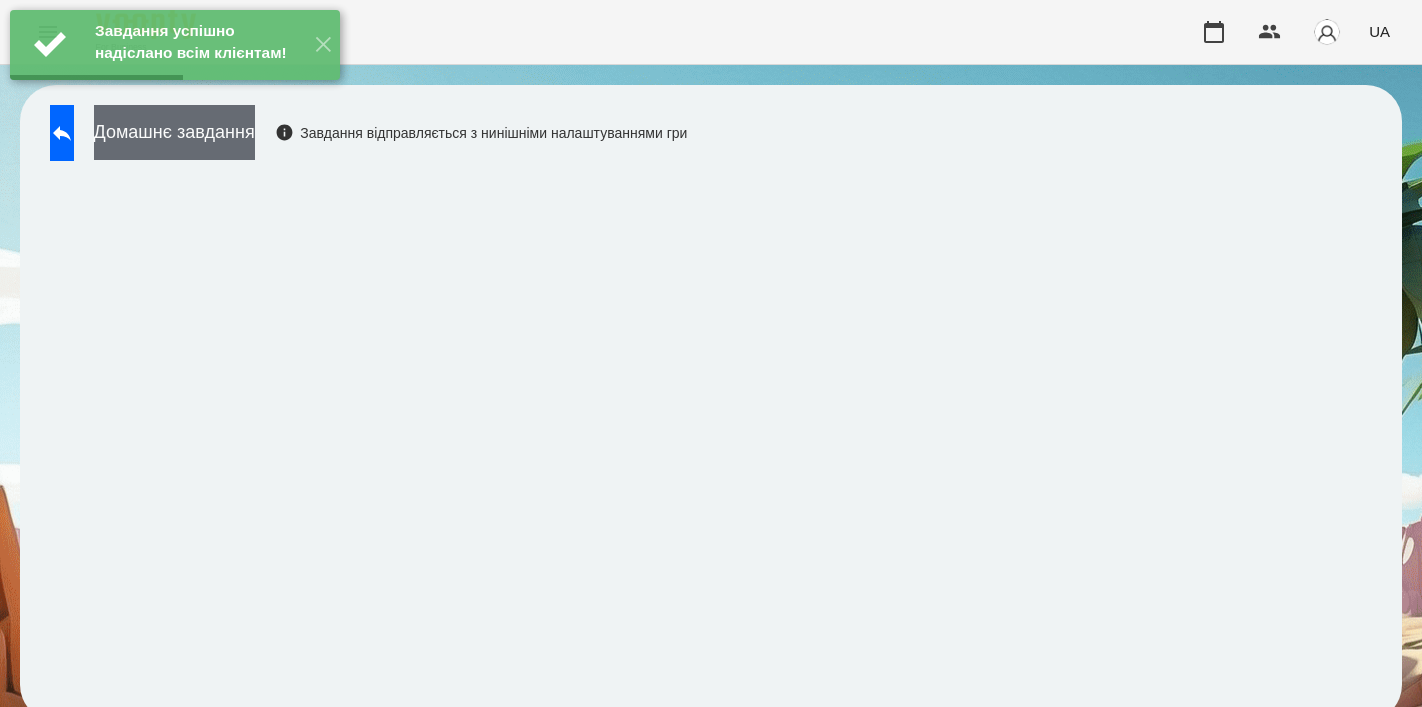 click on "Домашнє завдання" at bounding box center (174, 132) 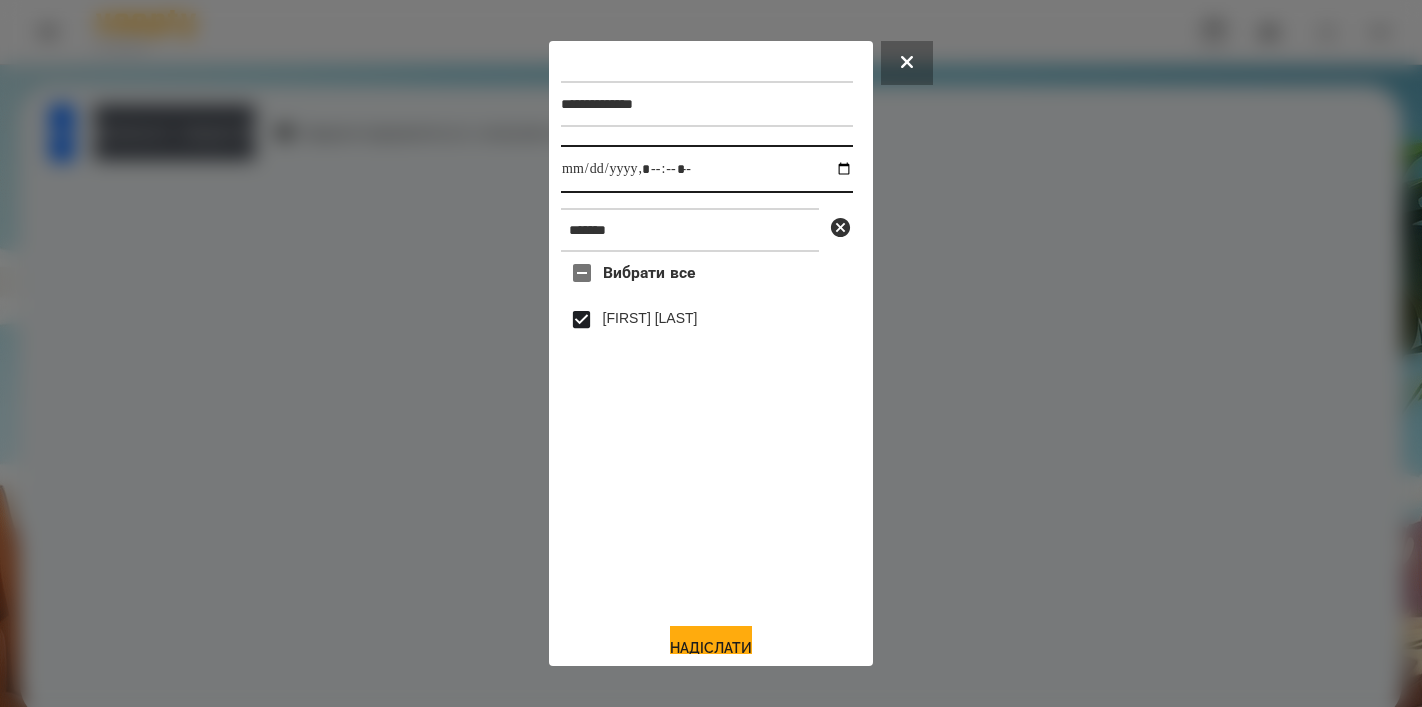 click at bounding box center [707, 169] 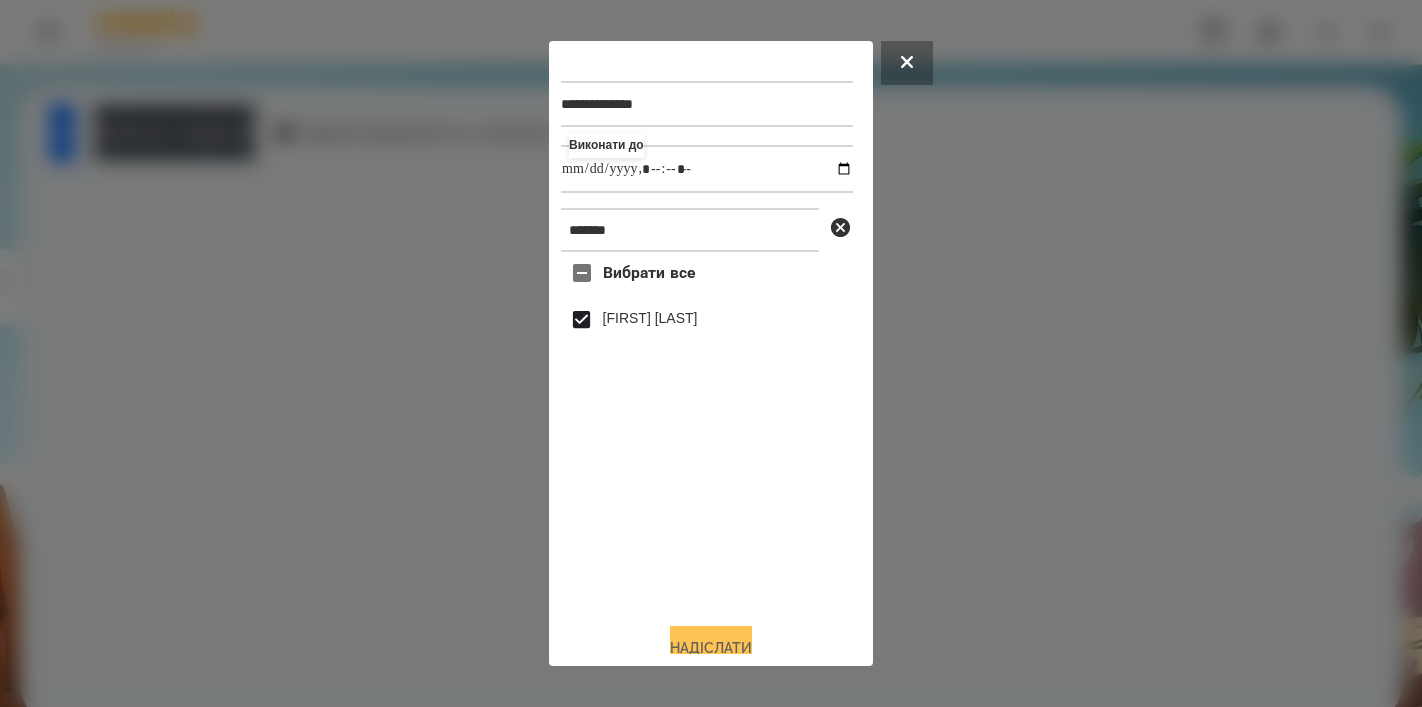 type on "**********" 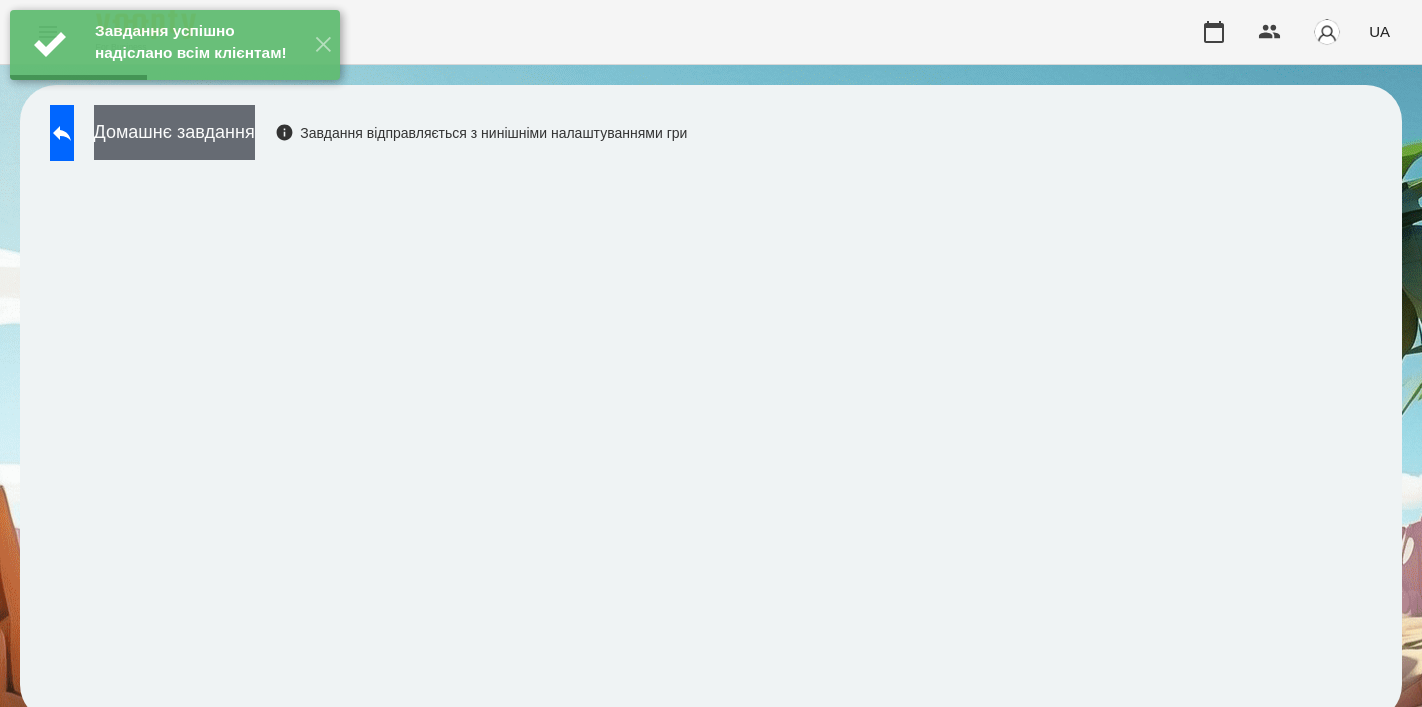 click on "Домашнє завдання" at bounding box center [174, 132] 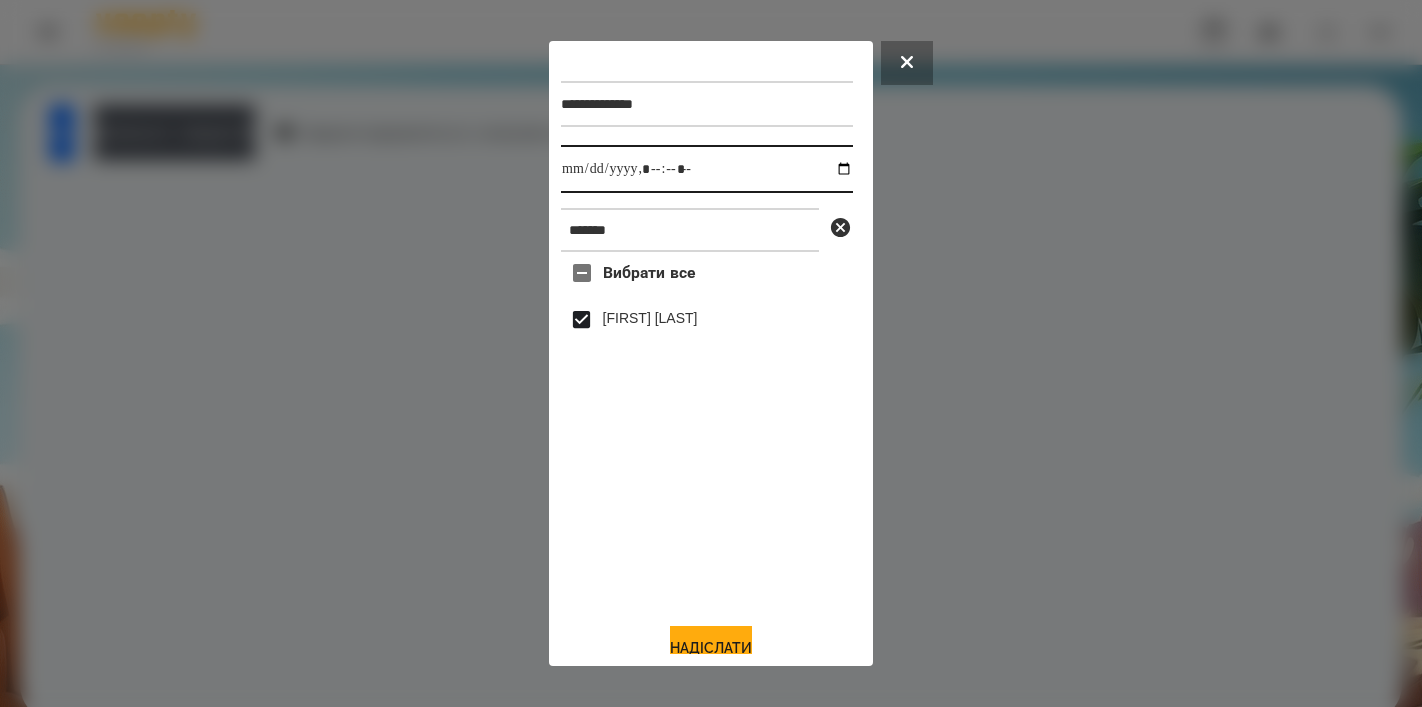 click at bounding box center [707, 169] 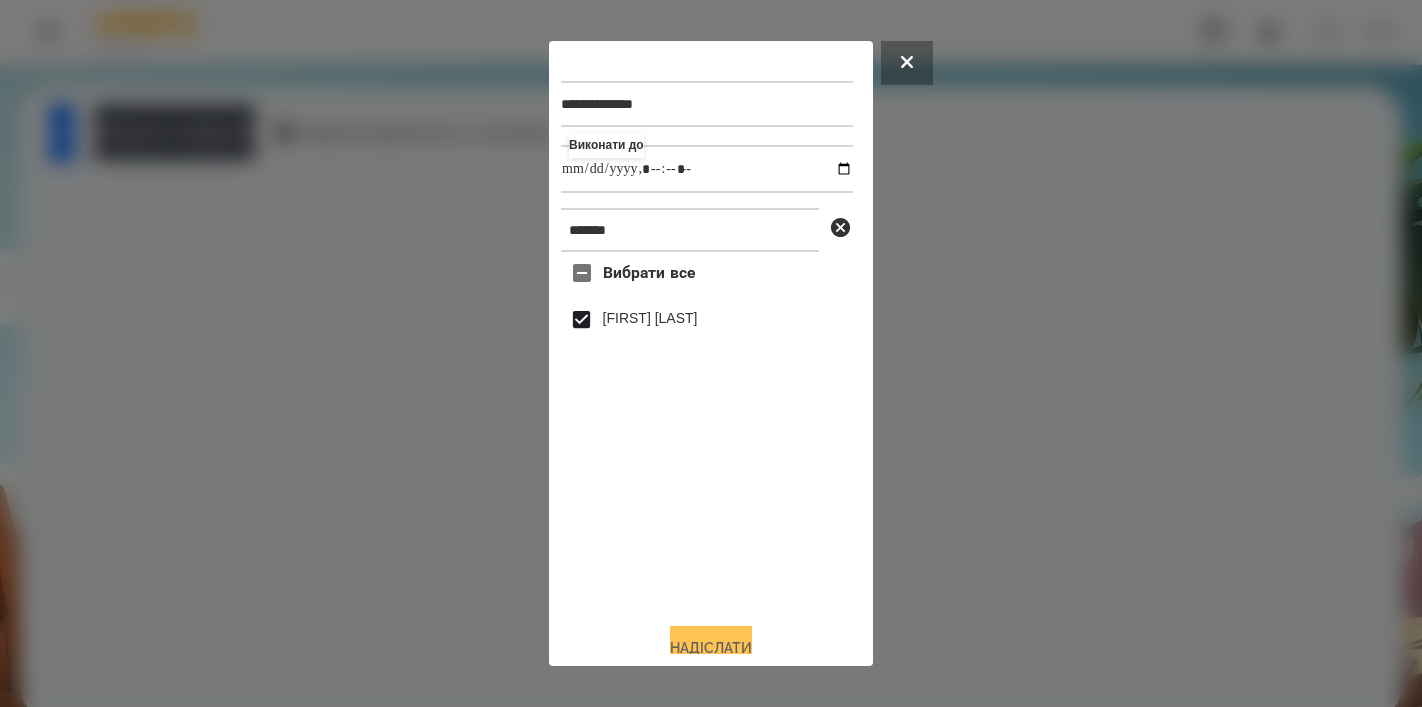 type on "**********" 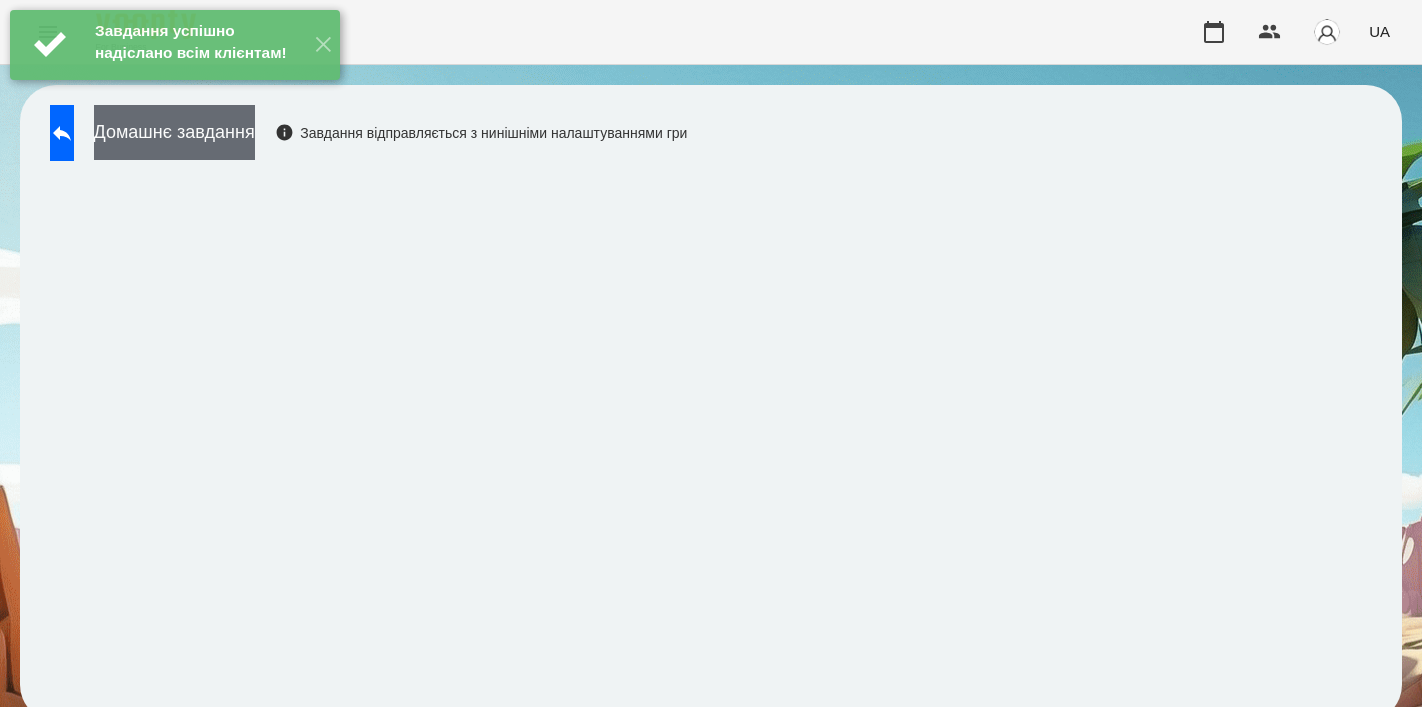 click on "Домашнє завдання" at bounding box center (174, 132) 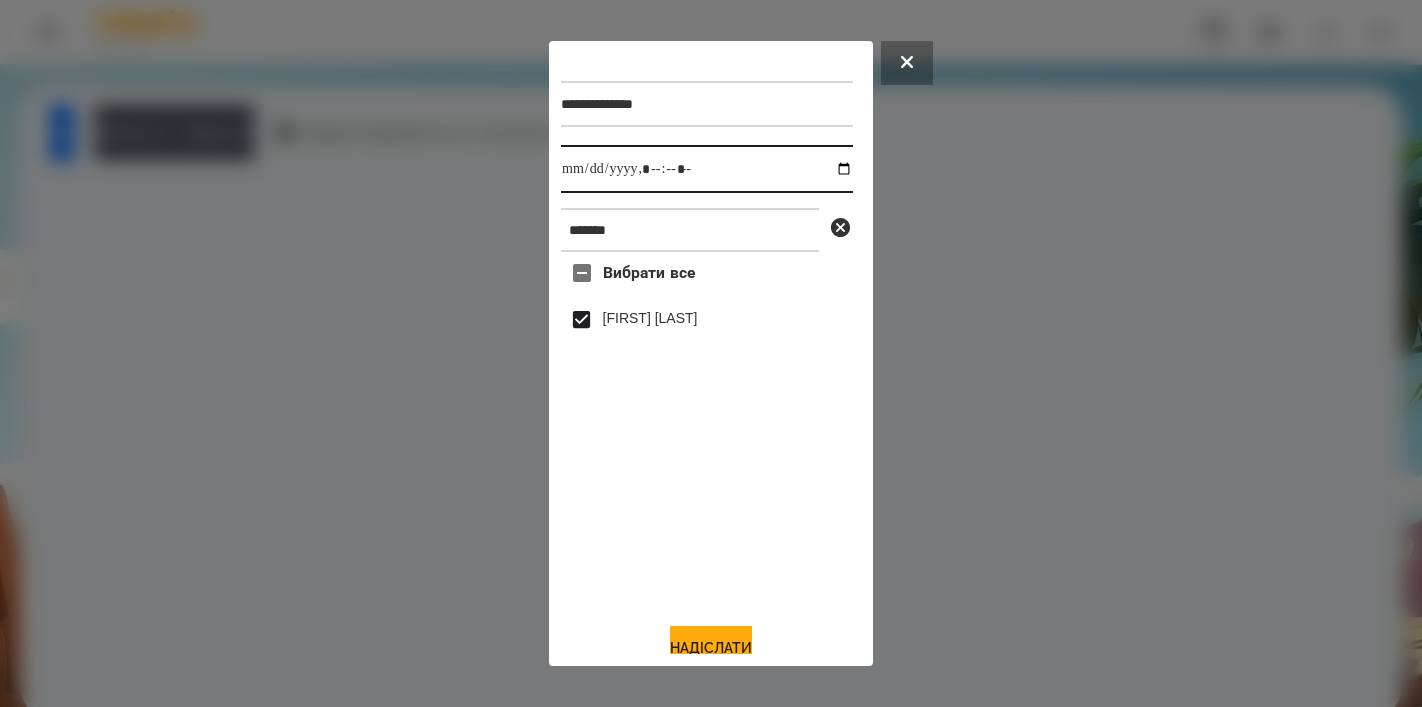 click at bounding box center (707, 169) 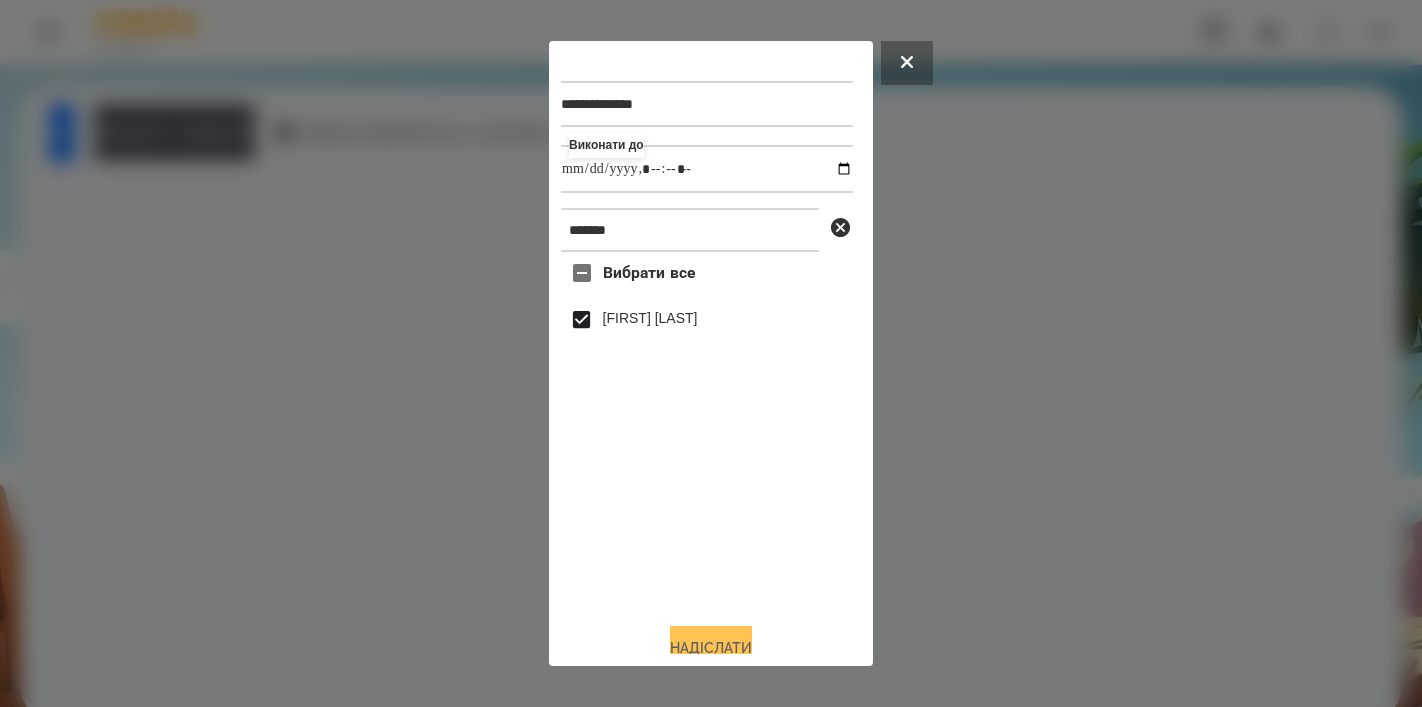 click on "Надіслати" at bounding box center [711, 648] 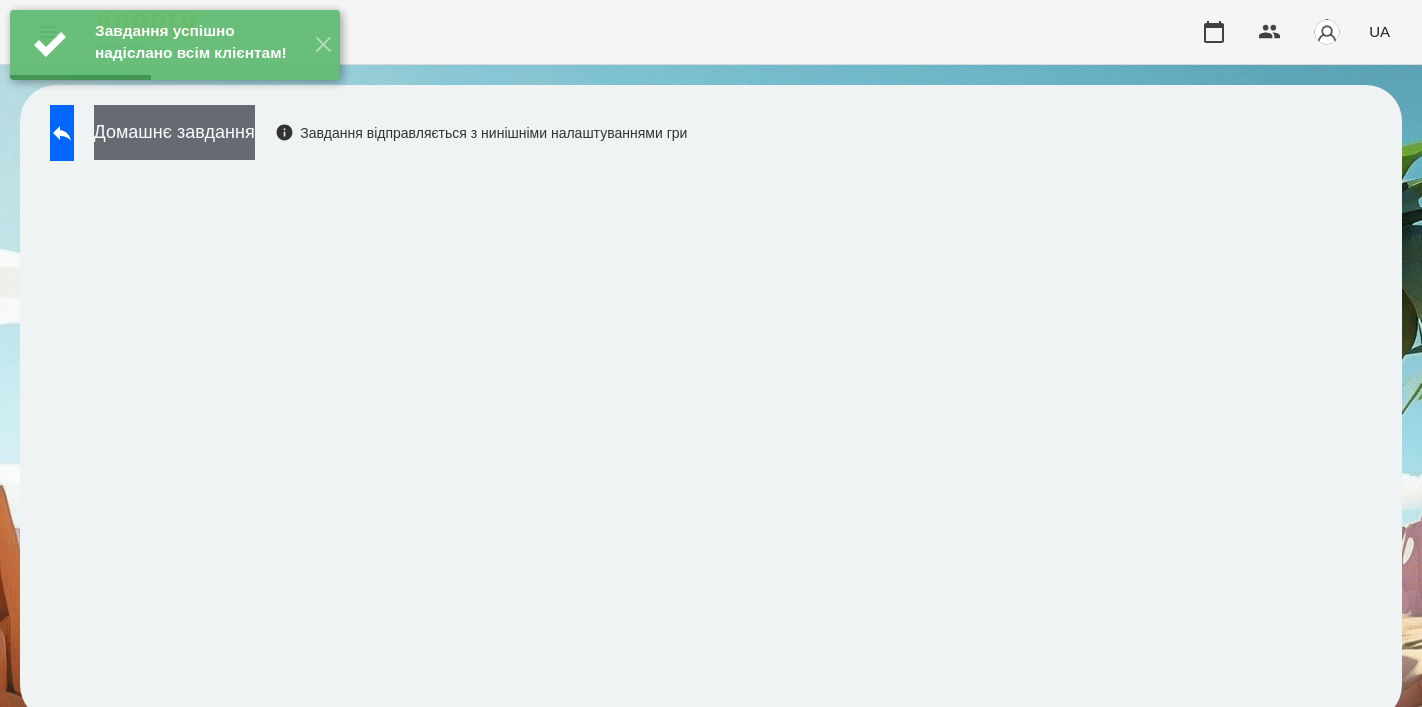 click on "Домашнє завдання" at bounding box center [174, 132] 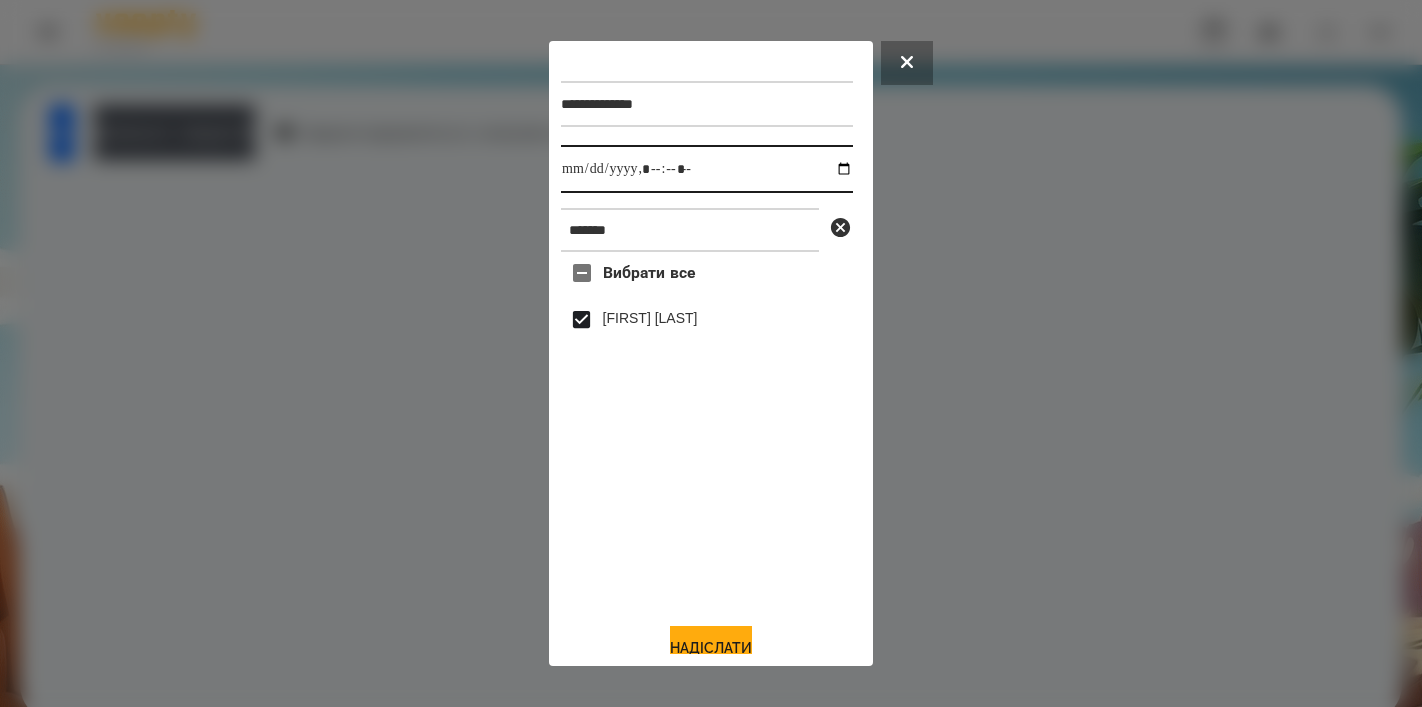 click at bounding box center [707, 169] 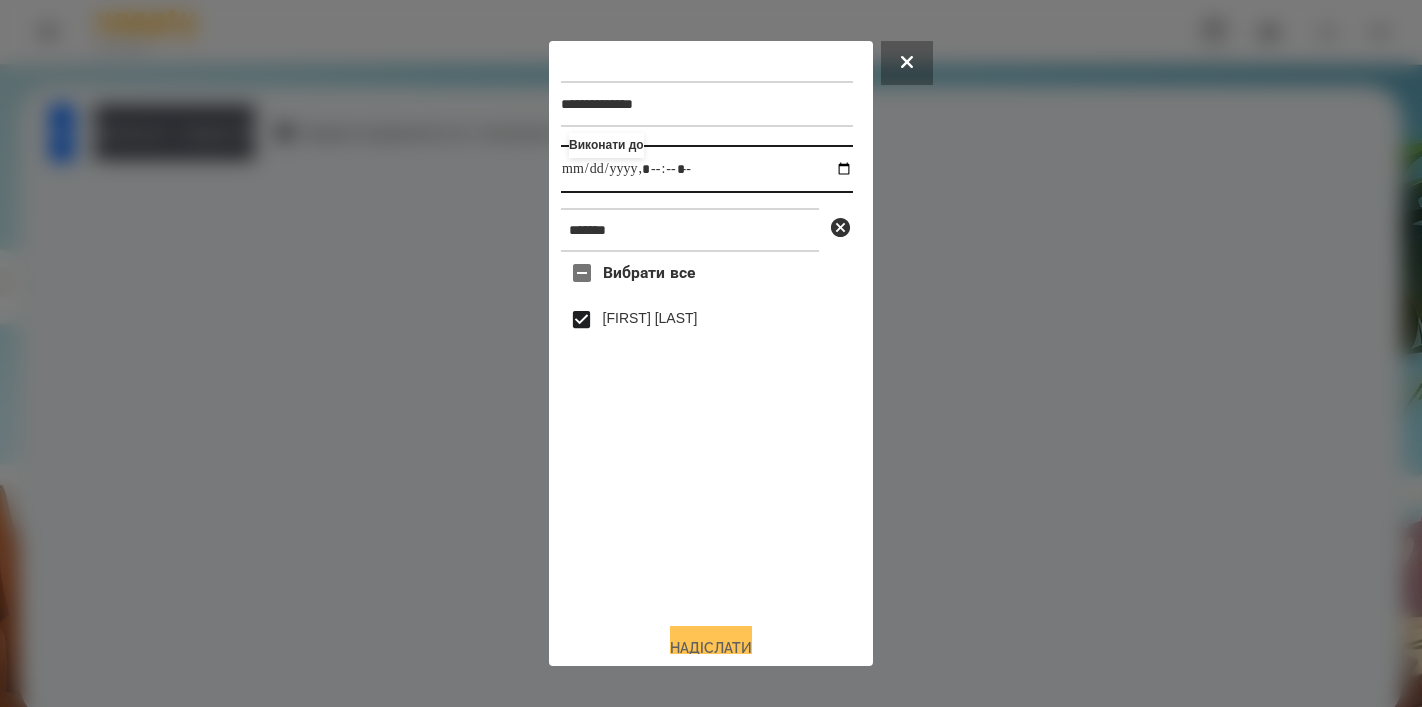 type on "**********" 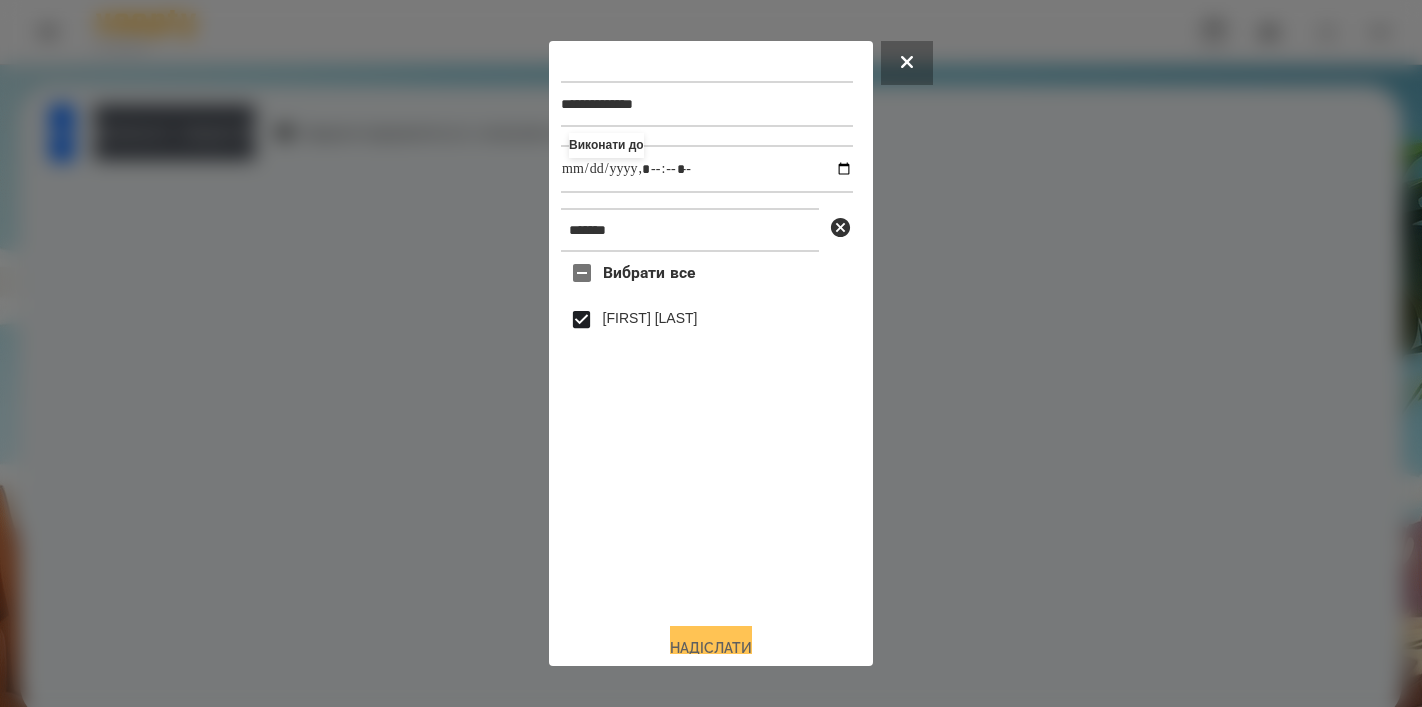 click on "Надіслати" at bounding box center [711, 648] 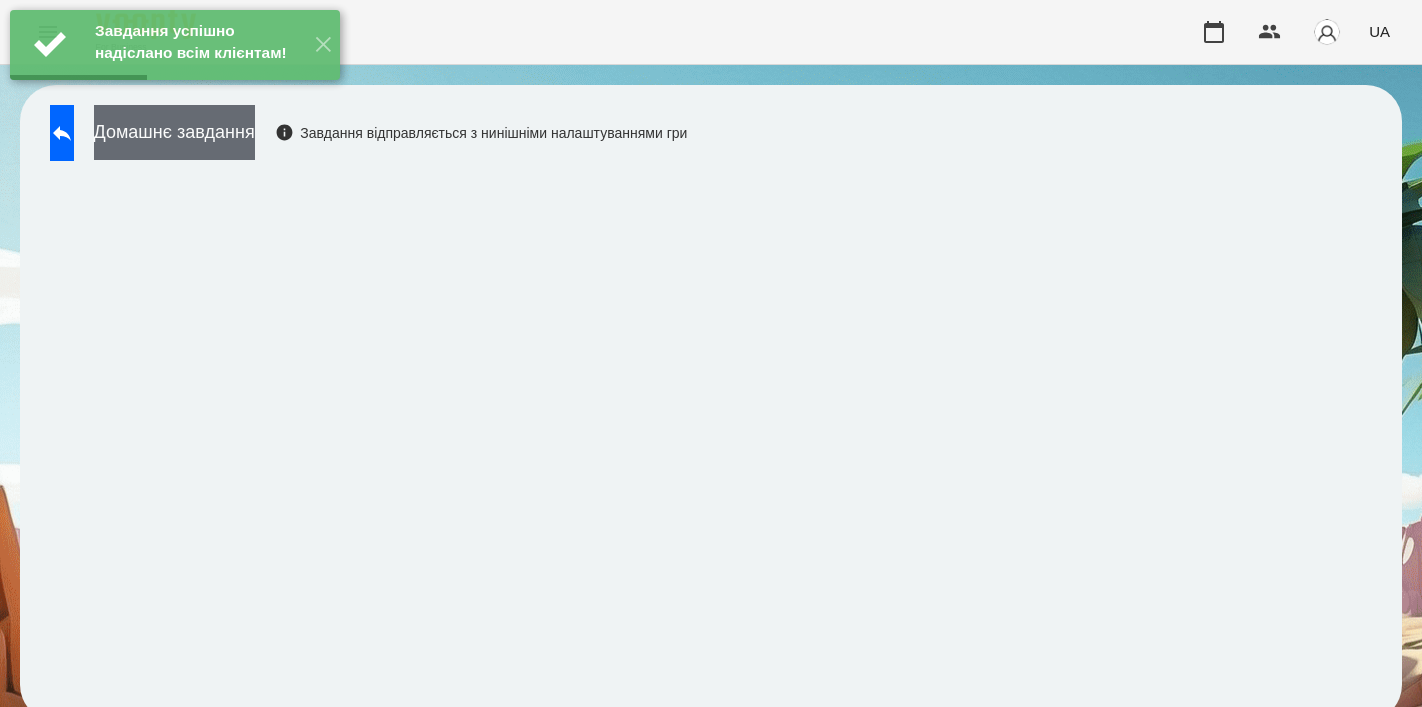 click on "Домашнє завдання" at bounding box center (174, 132) 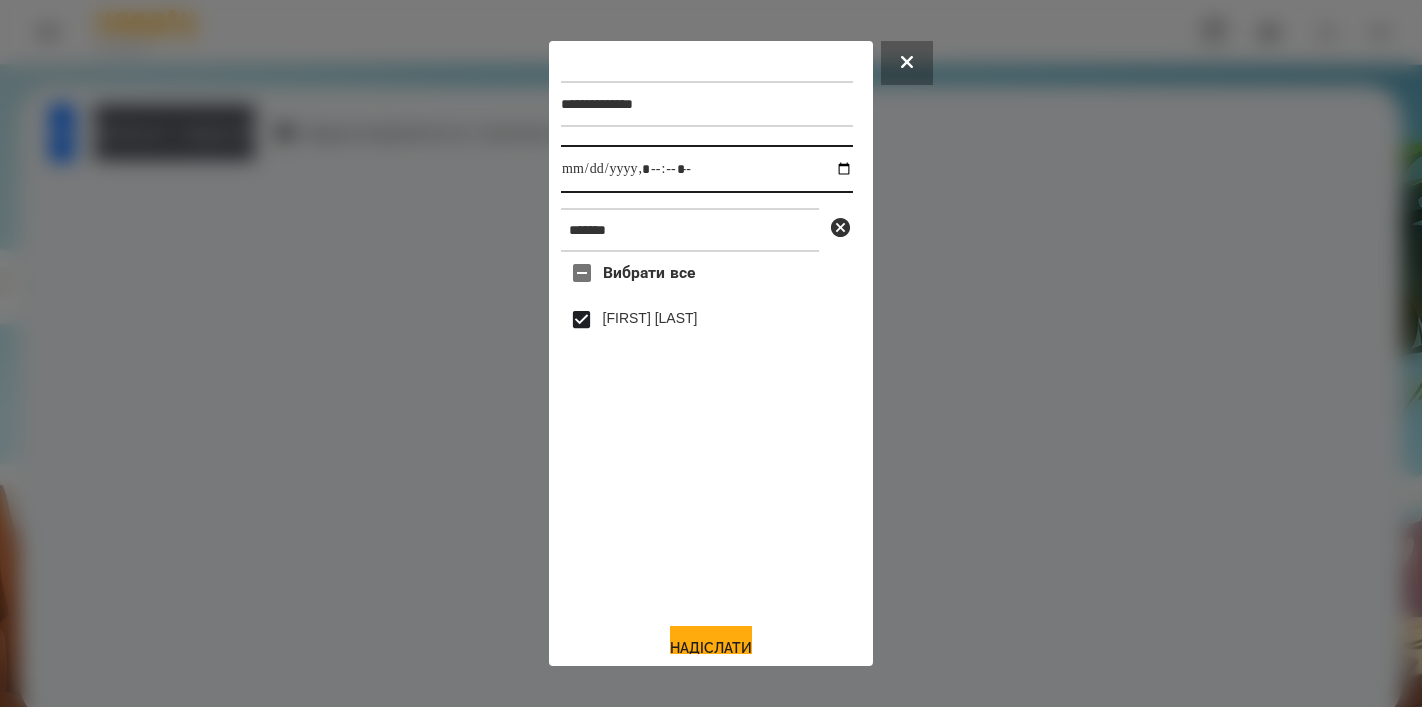 click at bounding box center [707, 169] 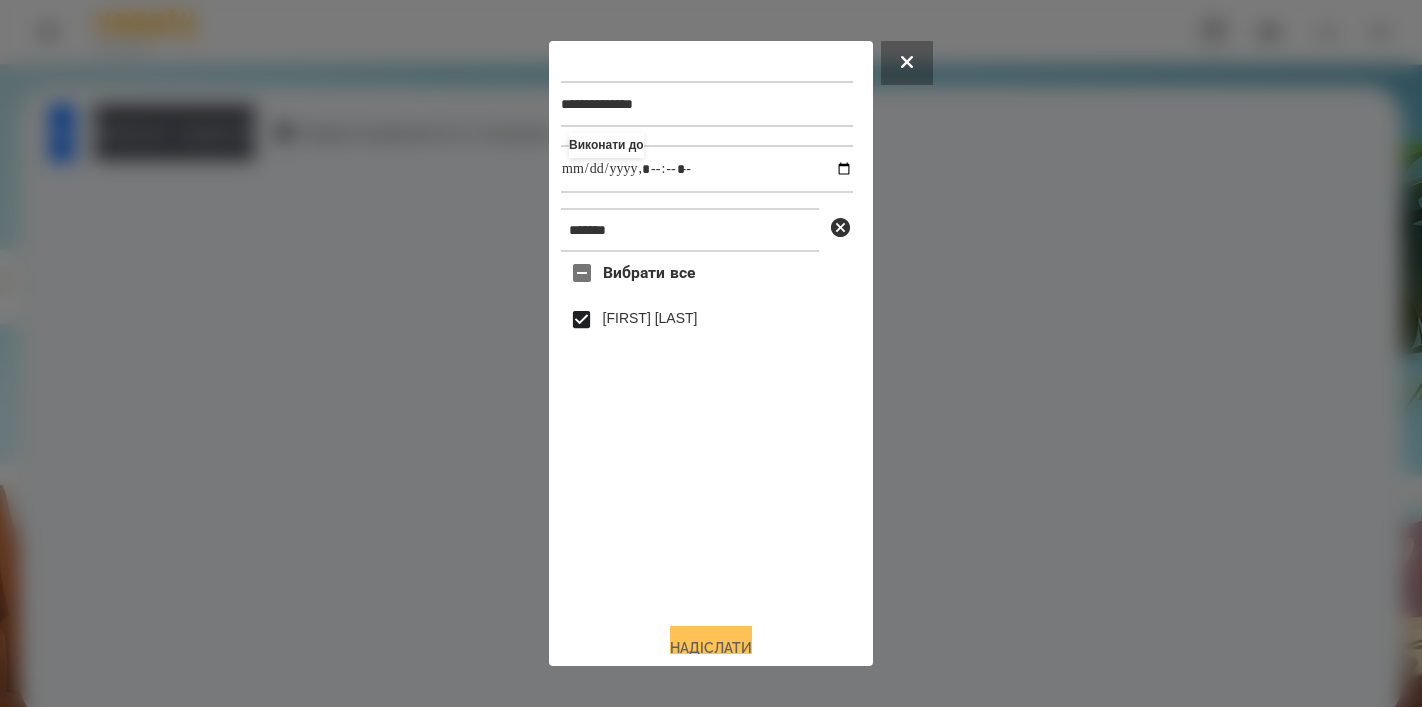 type on "**********" 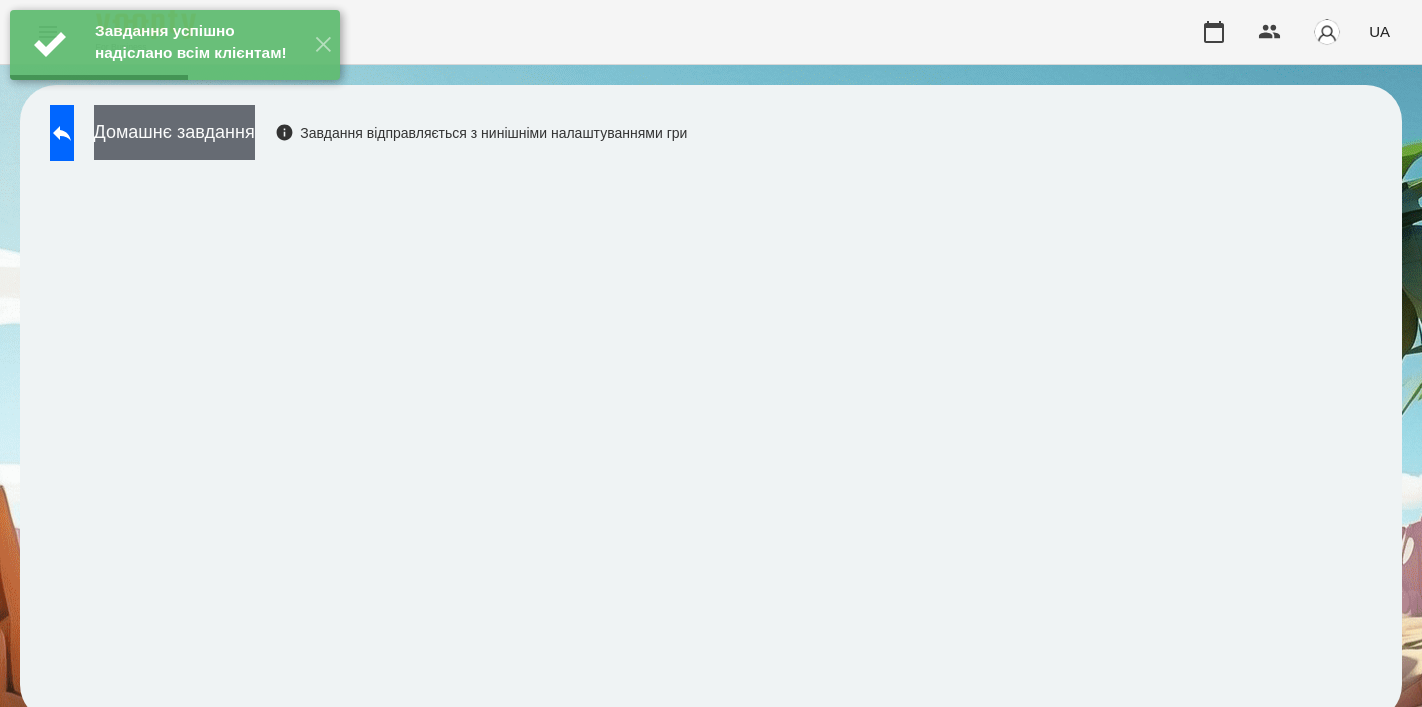 click on "Домашнє завдання" at bounding box center [174, 132] 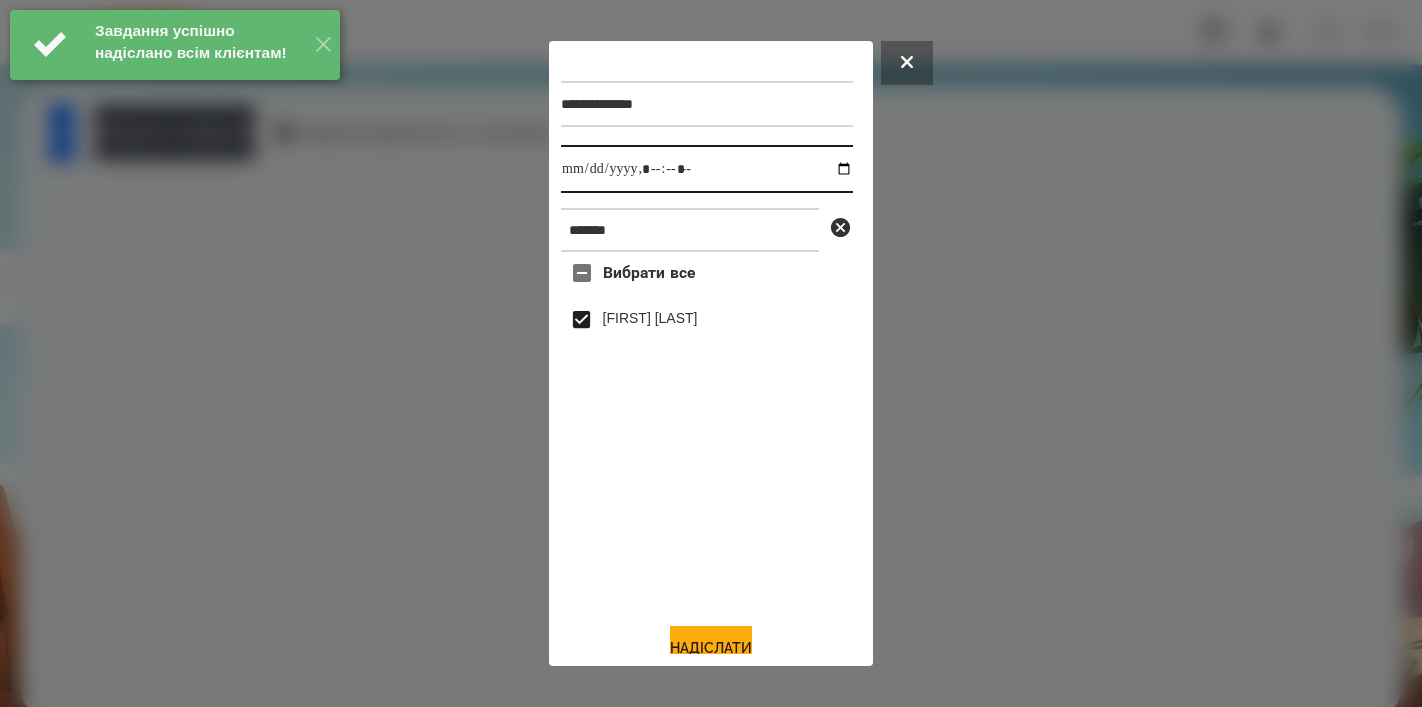 click at bounding box center (707, 169) 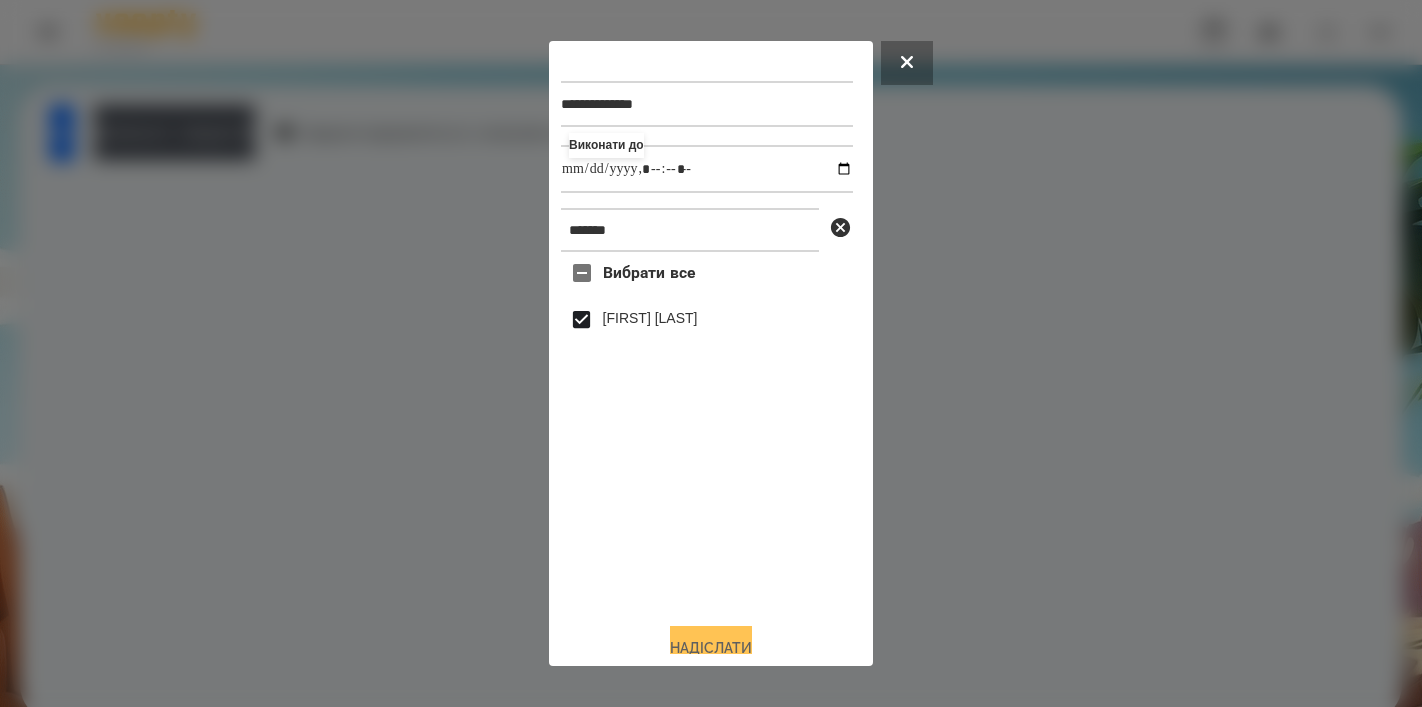type on "**********" 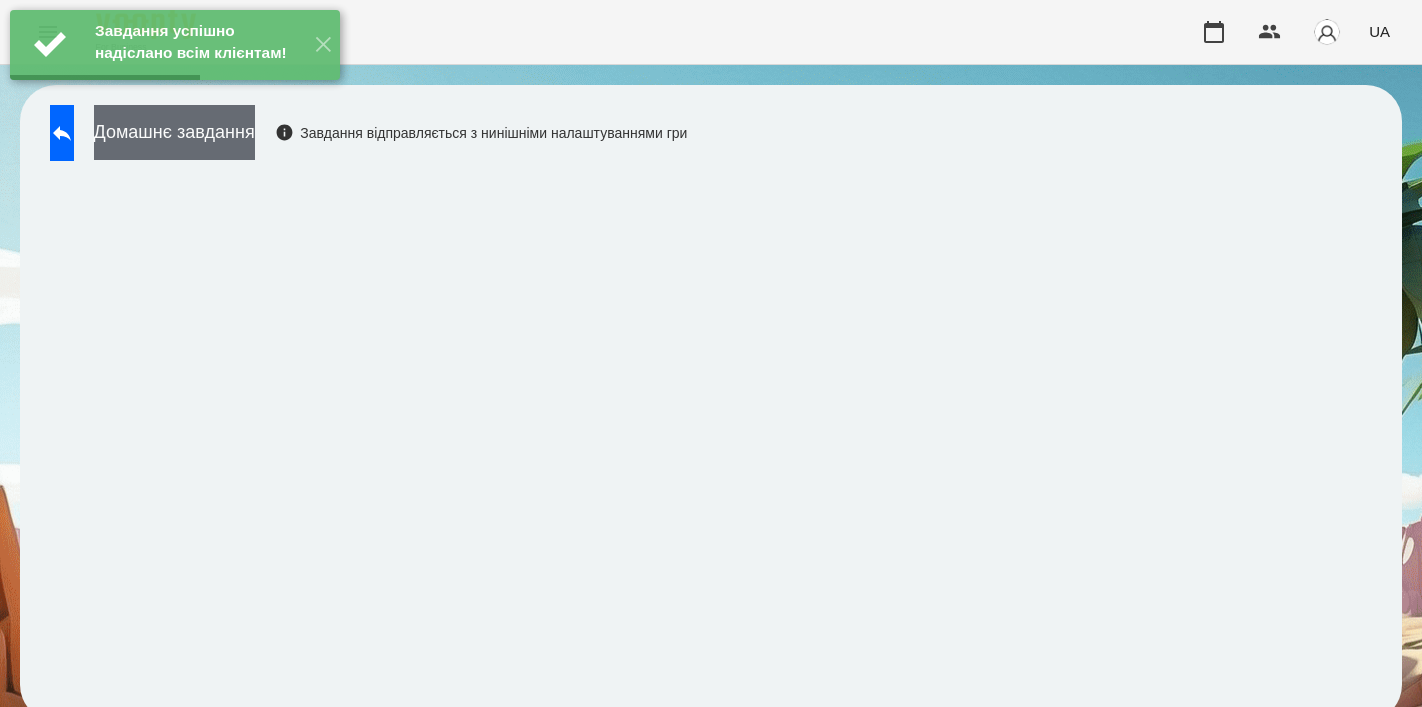 click on "Домашнє завдання" at bounding box center (174, 132) 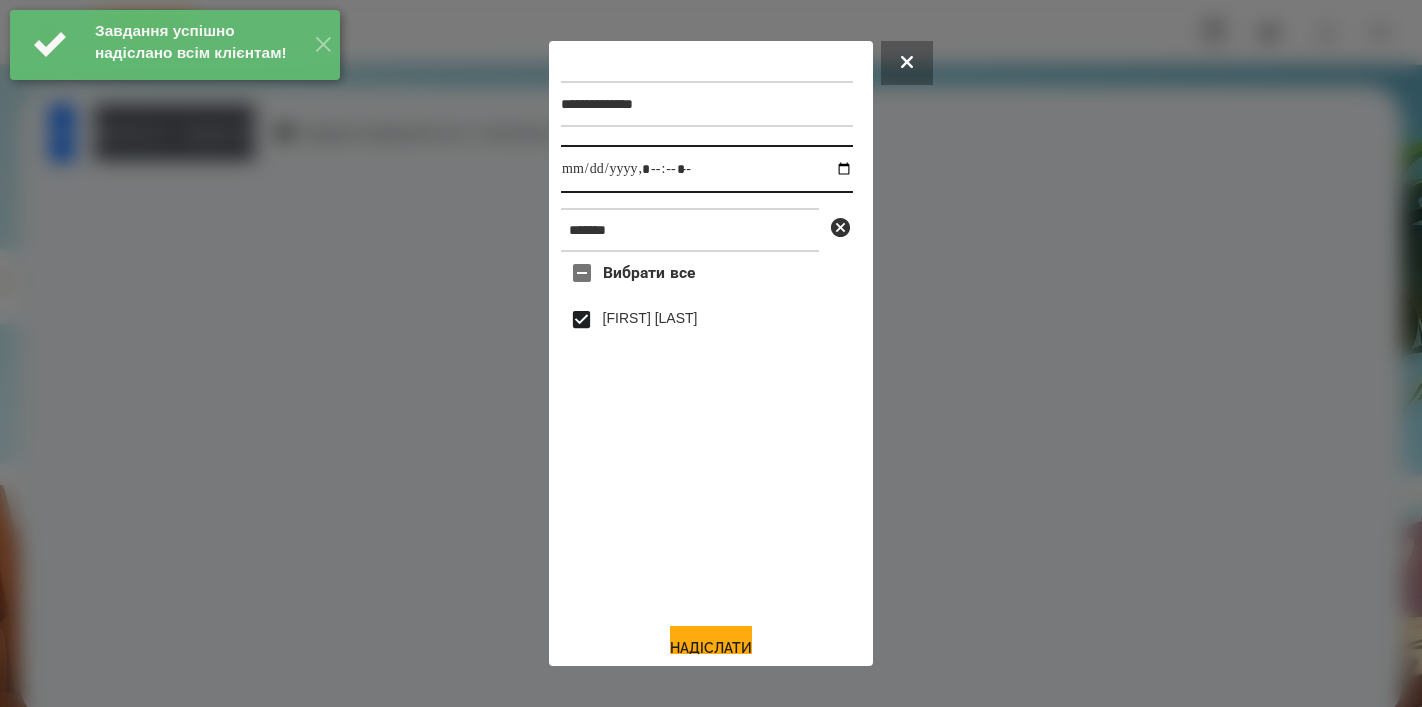 click at bounding box center [707, 169] 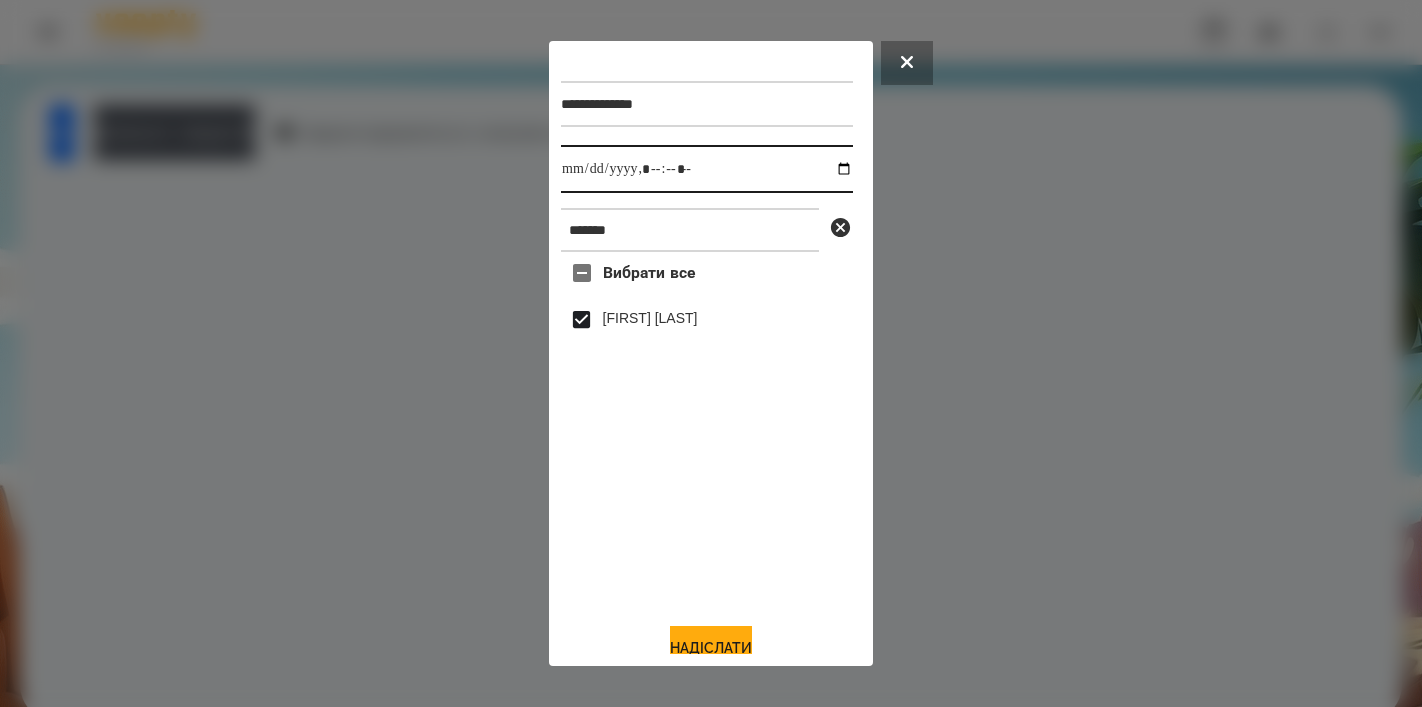 click at bounding box center [707, 169] 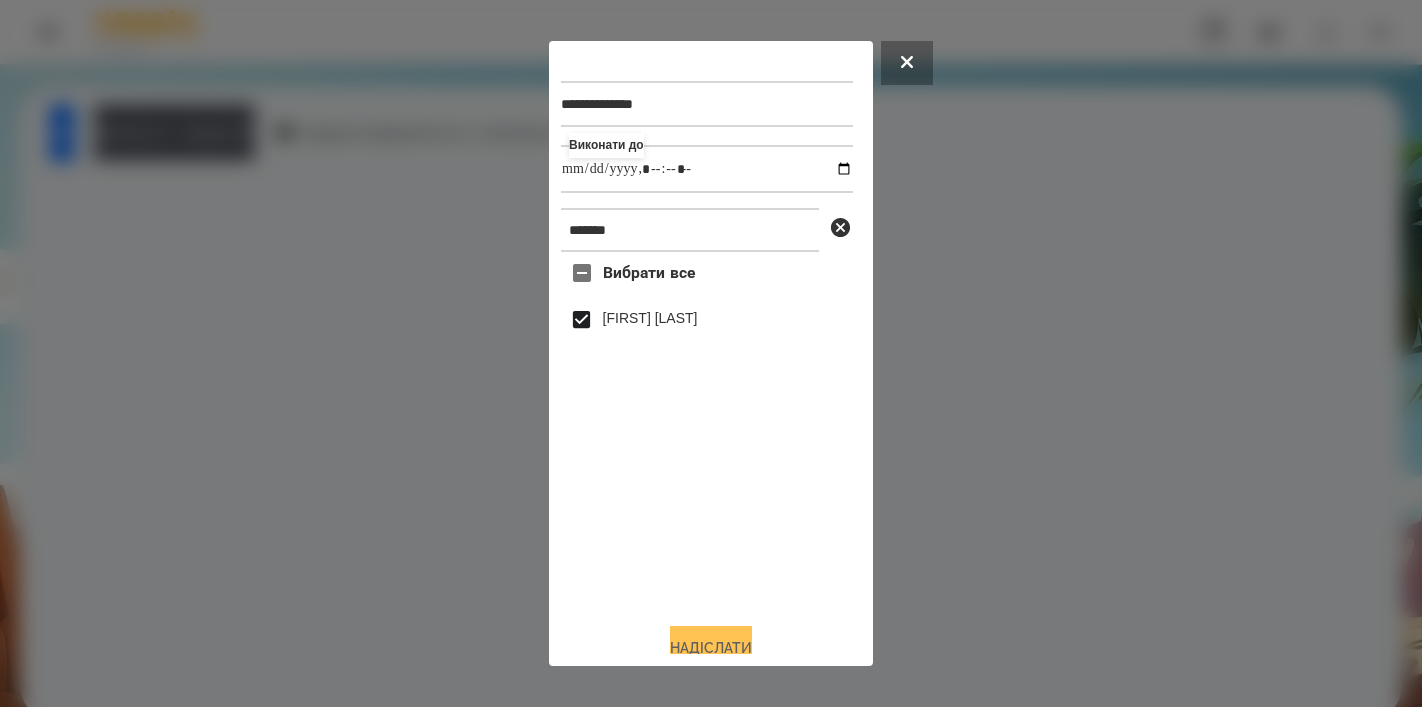 type on "**********" 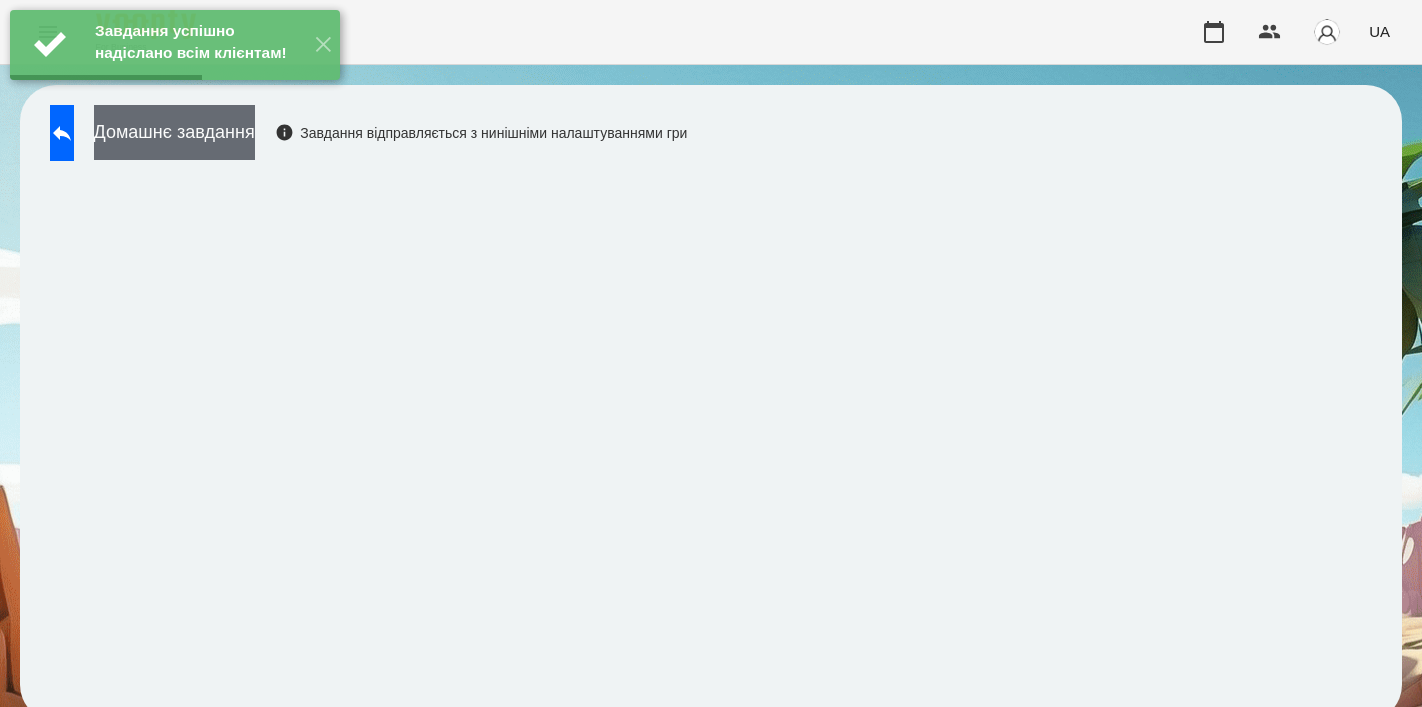 click on "Домашнє завдання" at bounding box center (174, 132) 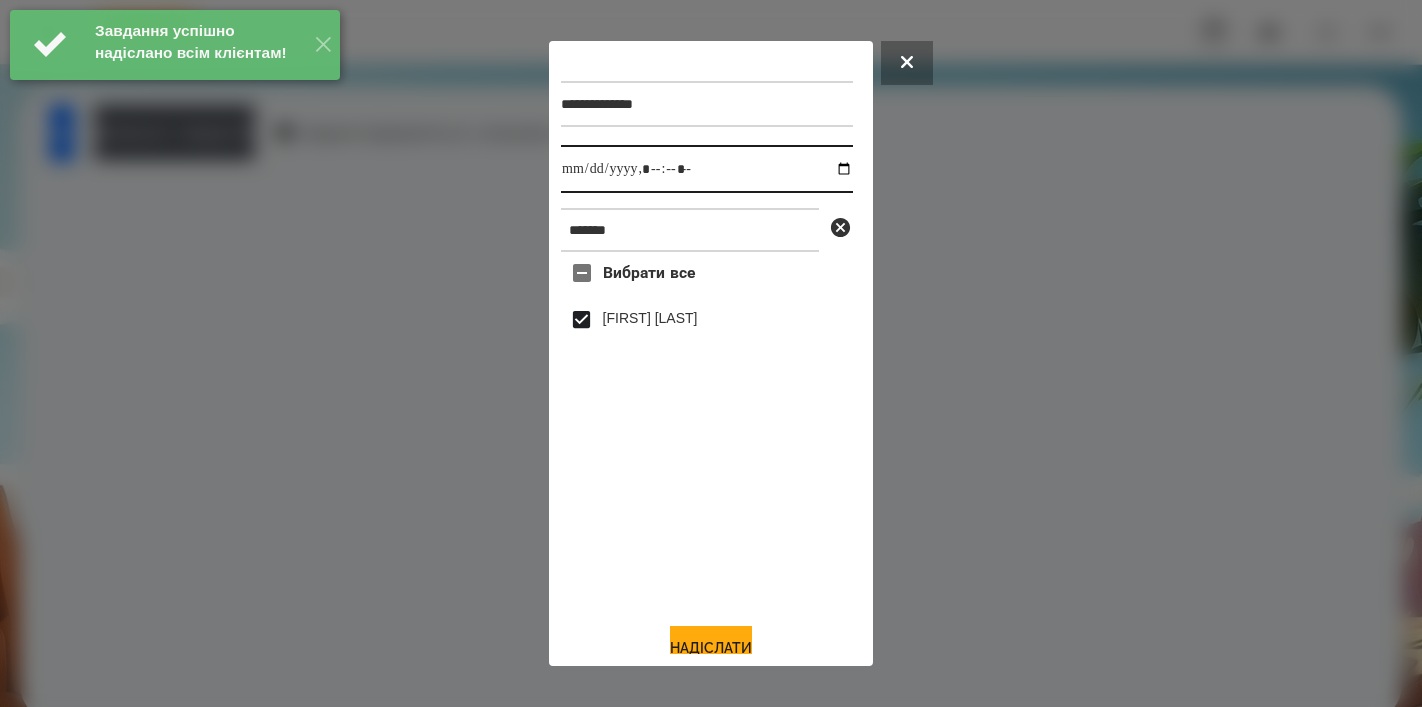 click at bounding box center [707, 169] 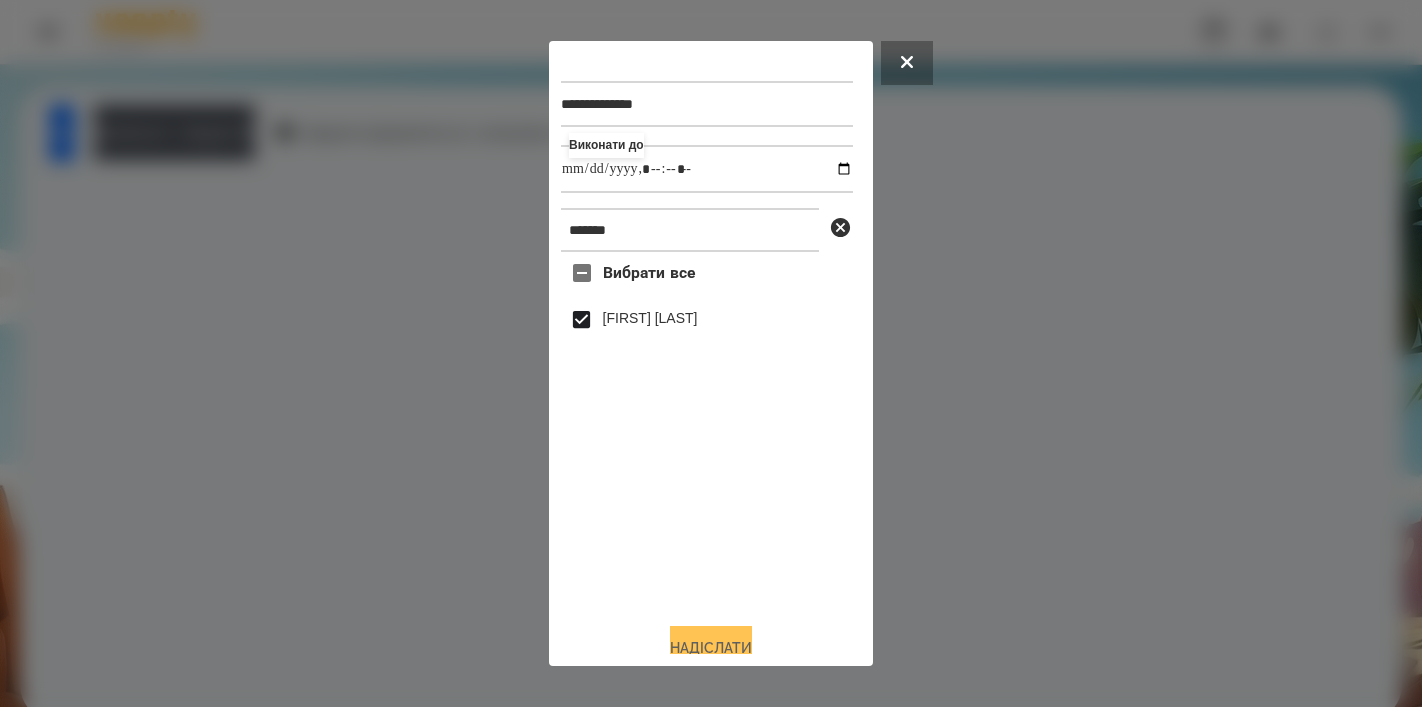 click on "Надіслати" at bounding box center (711, 648) 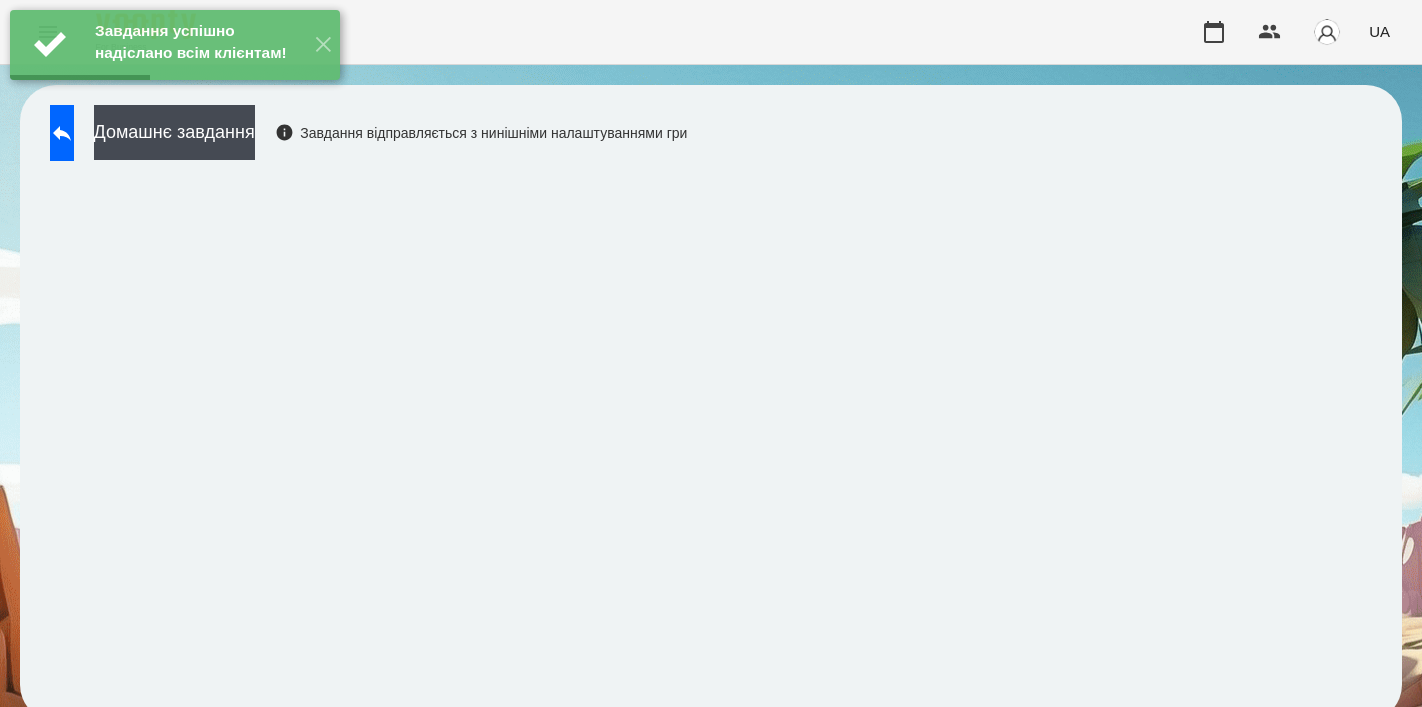 click on "Домашнє завдання Завдання відправляється з нинішніми налаштуваннями гри" at bounding box center [363, 138] 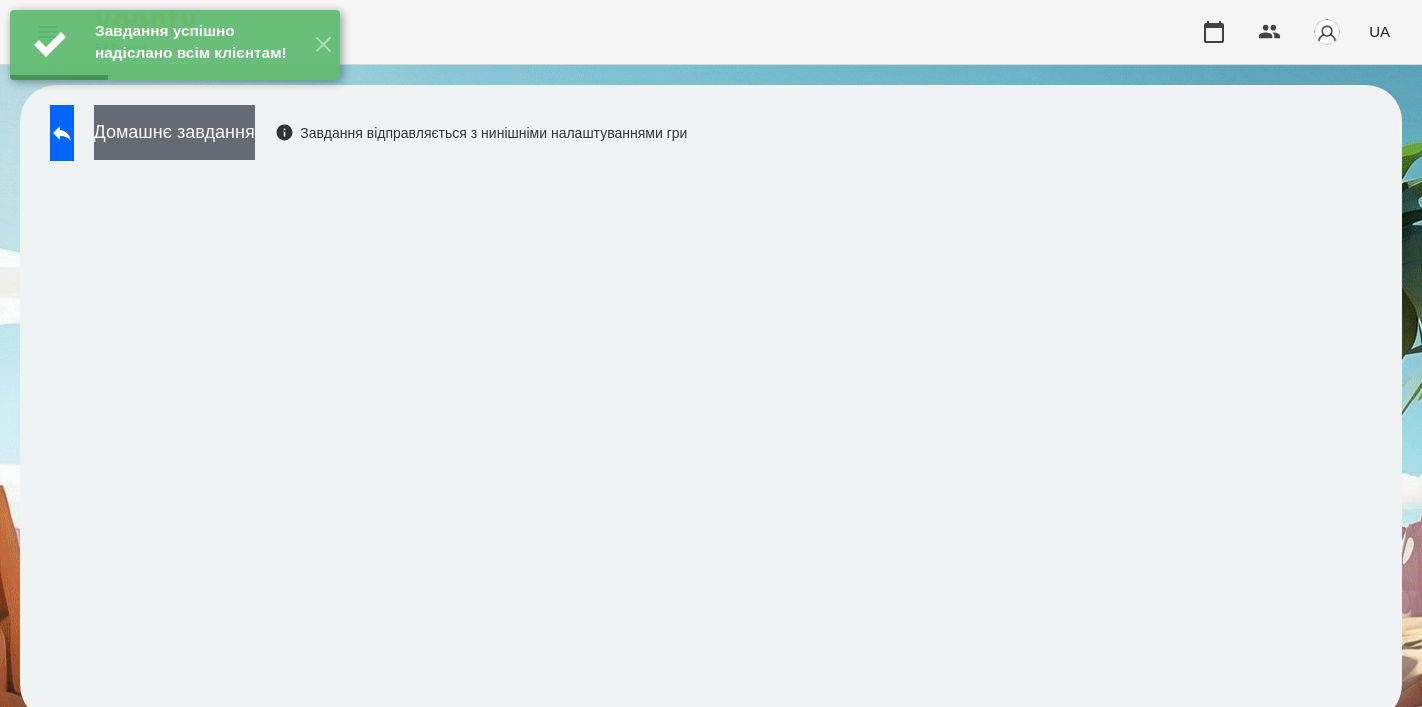 click on "Домашнє завдання" at bounding box center [174, 132] 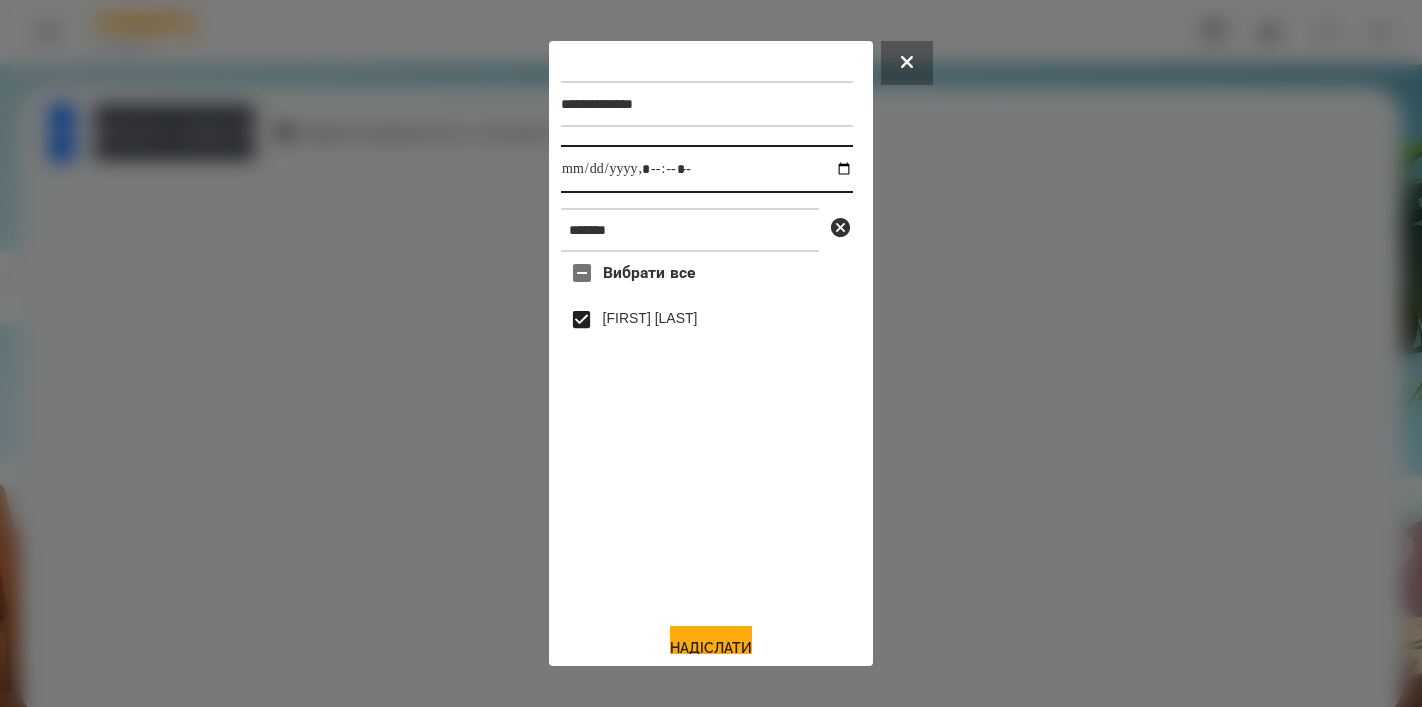click at bounding box center (707, 169) 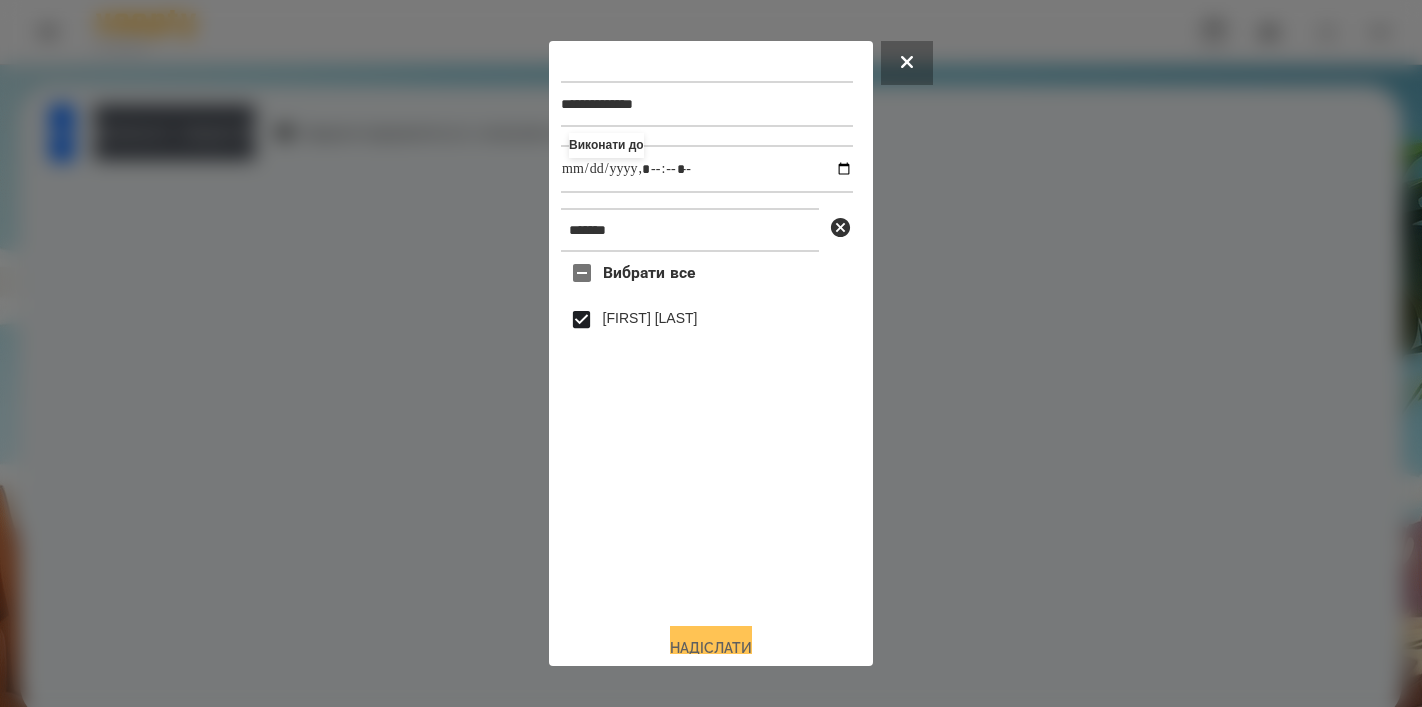 type on "**********" 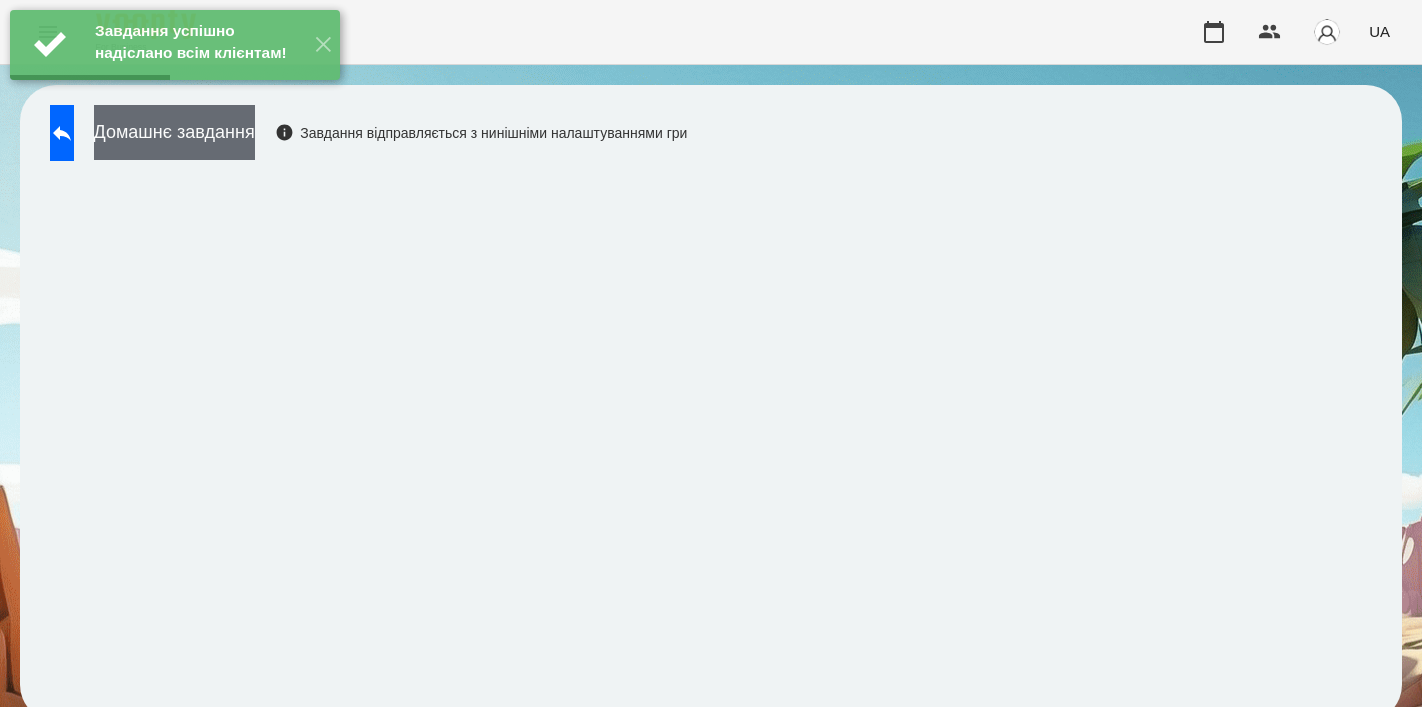 click on "Домашнє завдання" at bounding box center (174, 132) 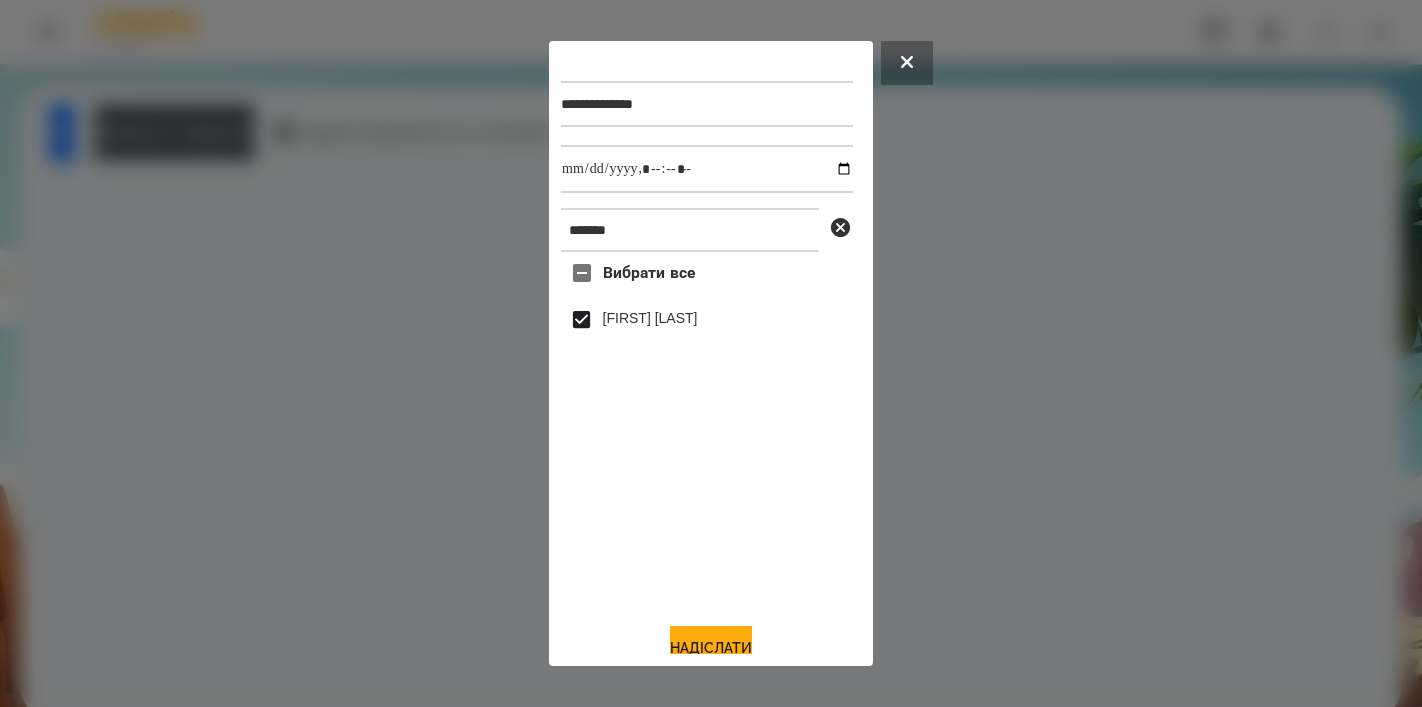 click at bounding box center [707, 169] 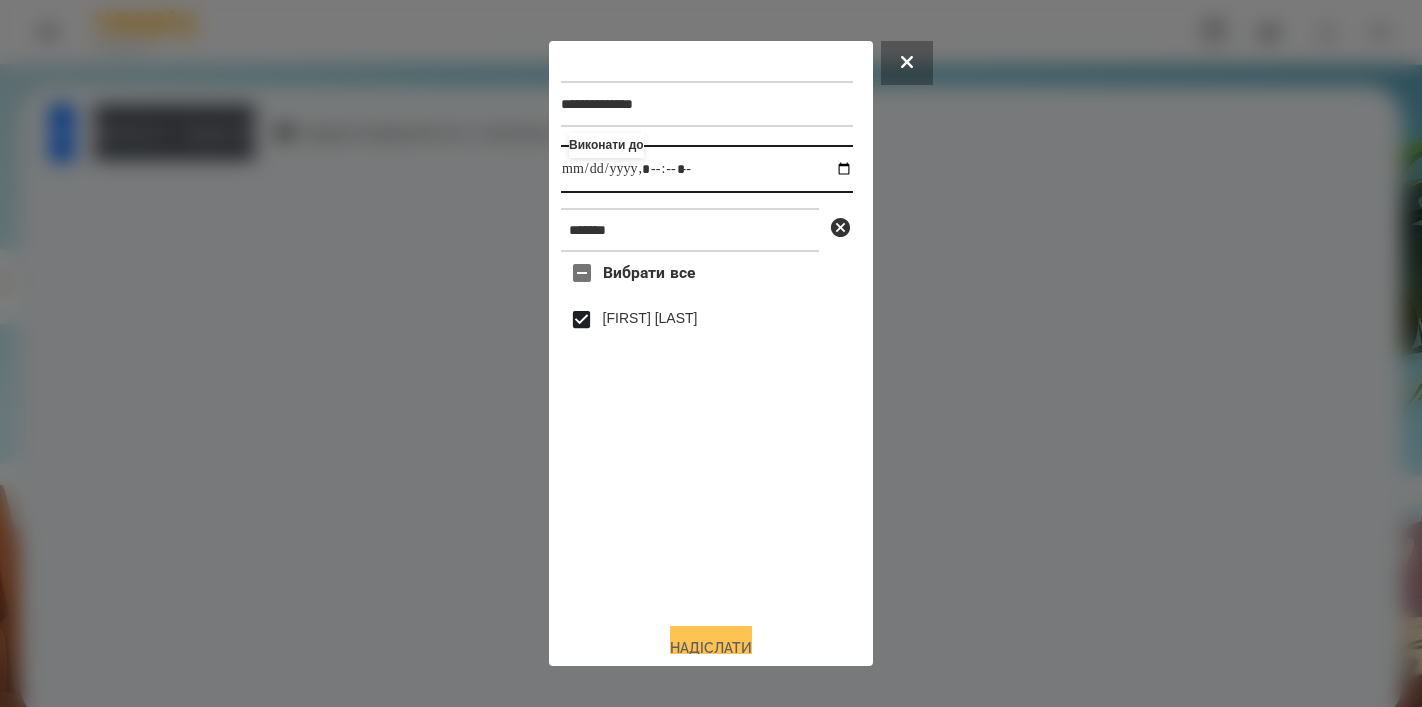 type on "**********" 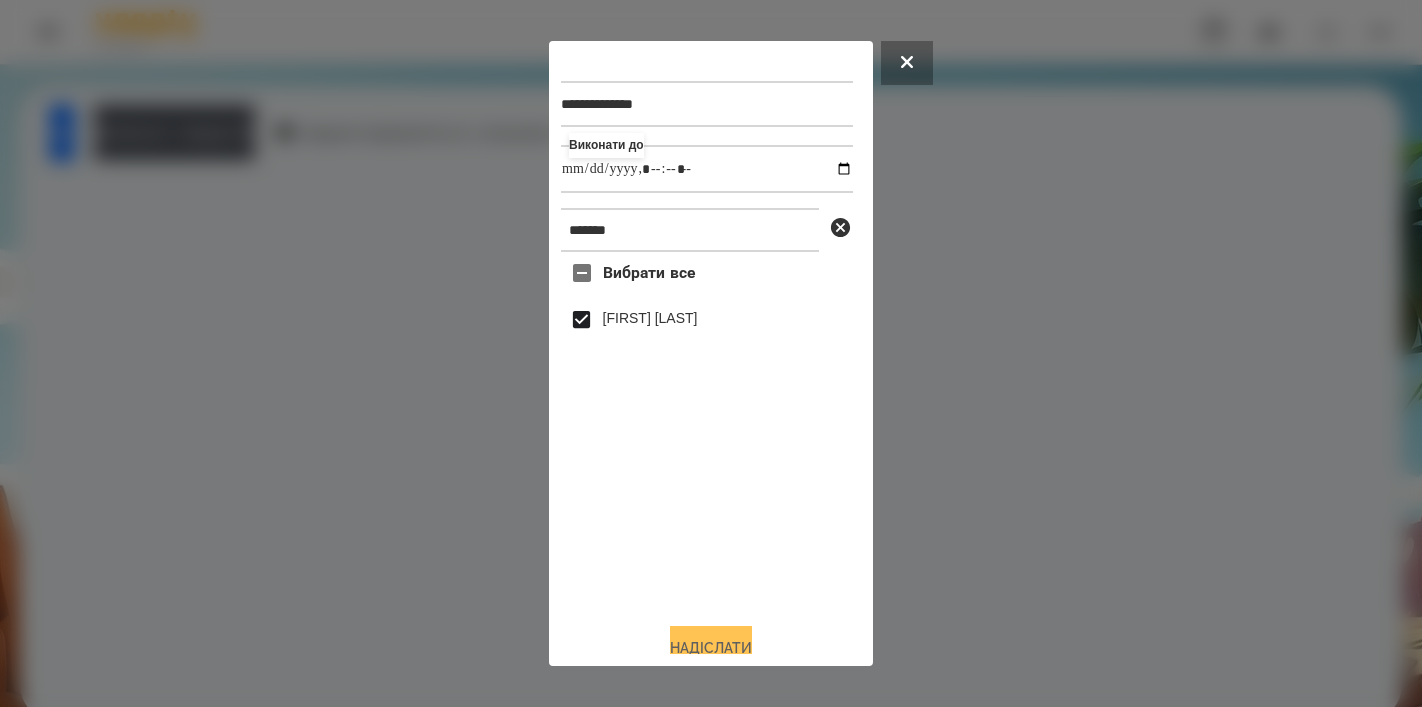 click on "Надіслати" at bounding box center (711, 648) 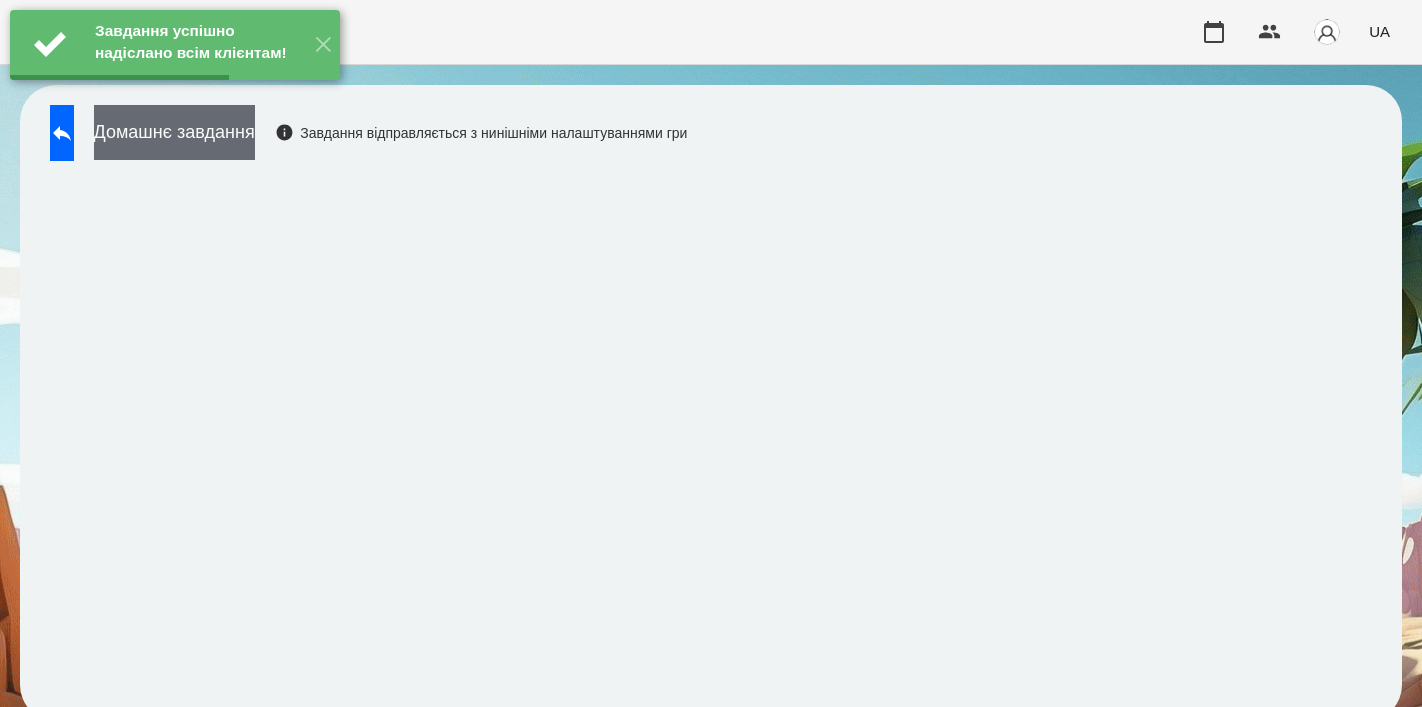 click on "Домашнє завдання" at bounding box center [174, 132] 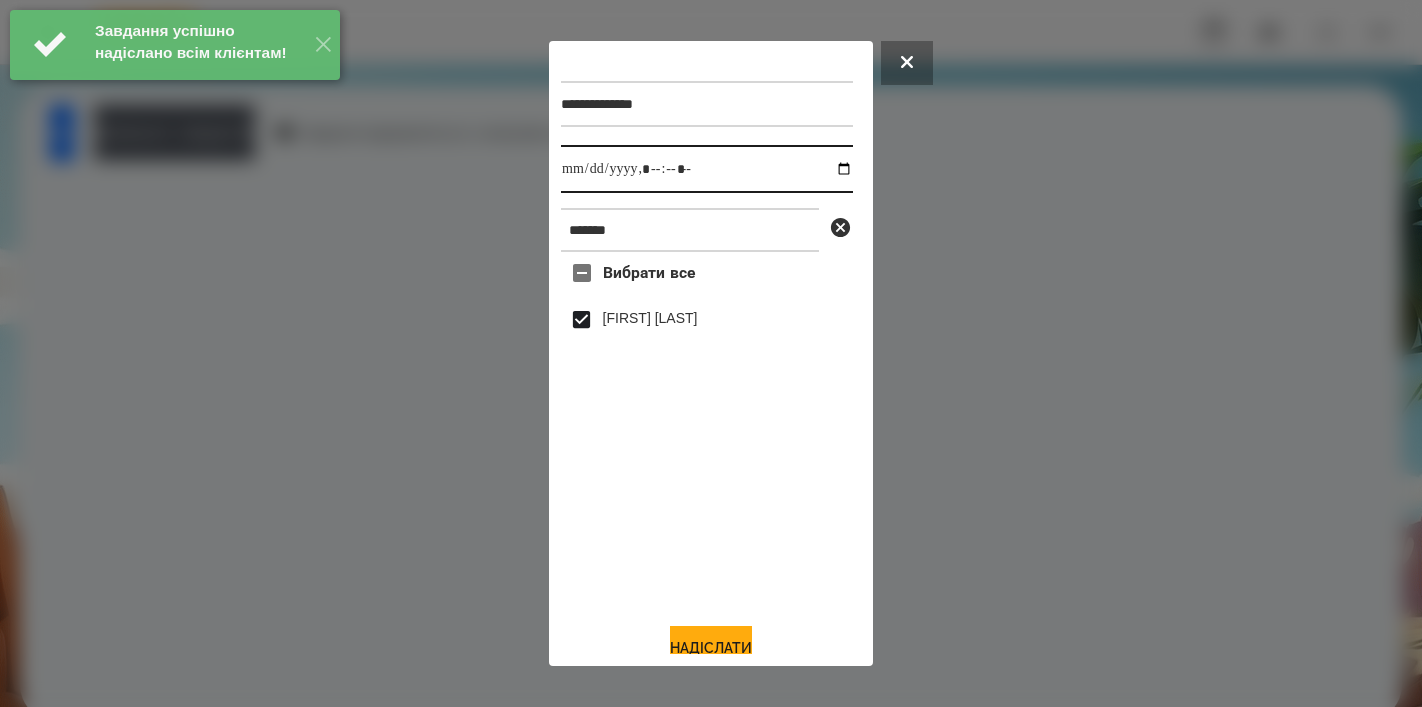 click at bounding box center [707, 169] 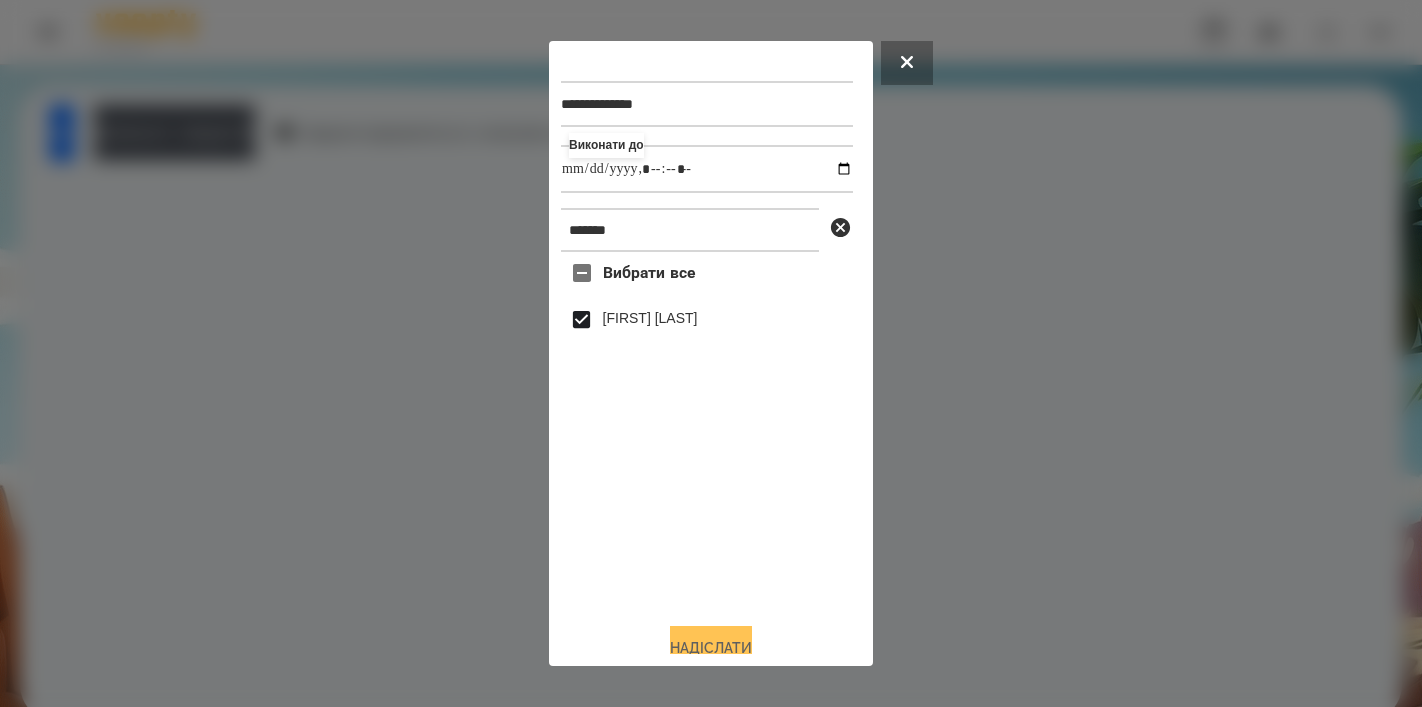 type on "**********" 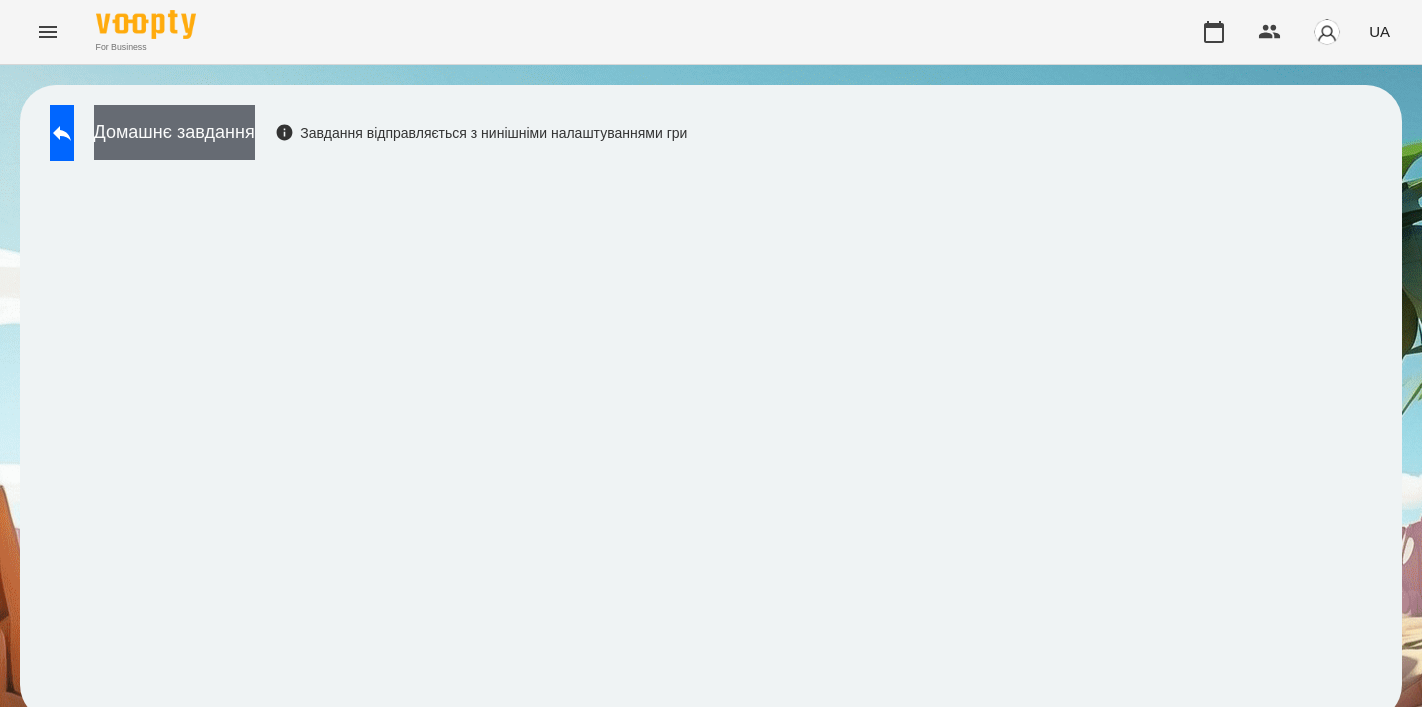 click on "Домашнє завдання" at bounding box center [174, 132] 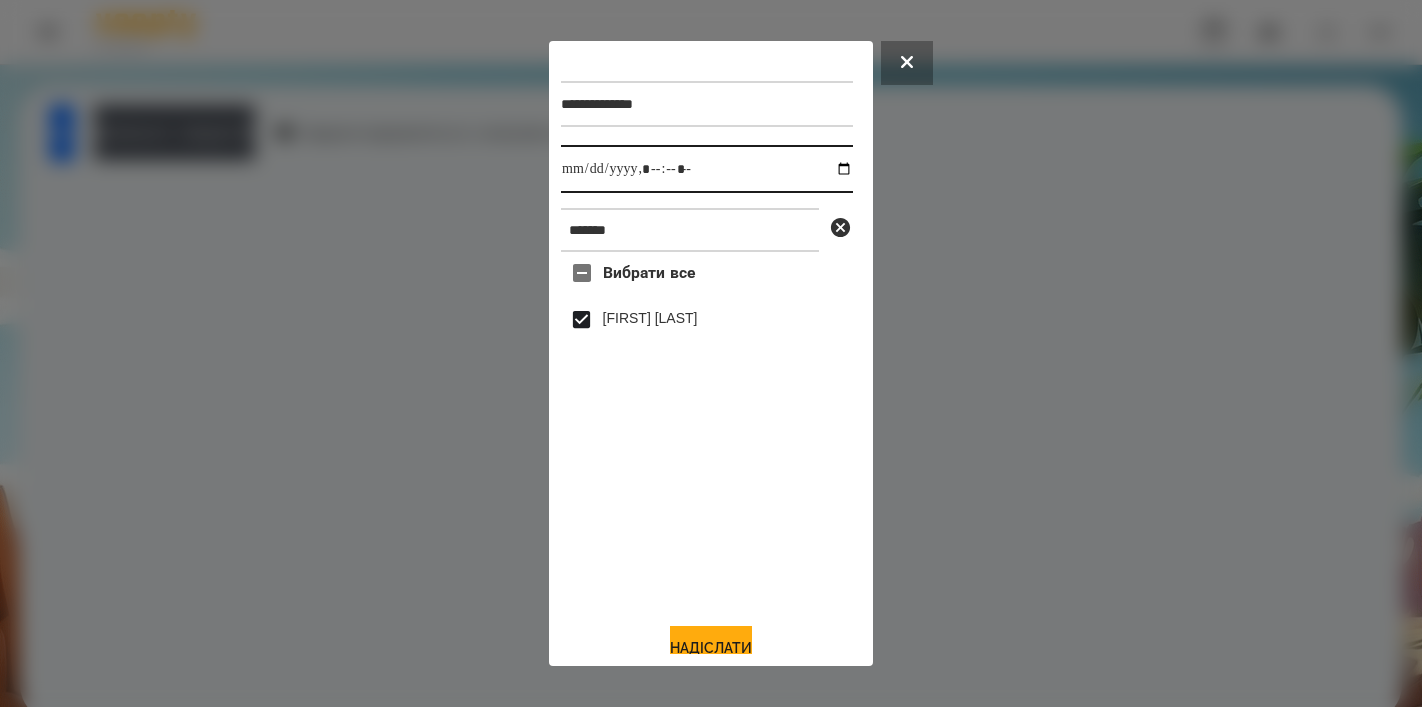 click at bounding box center (707, 169) 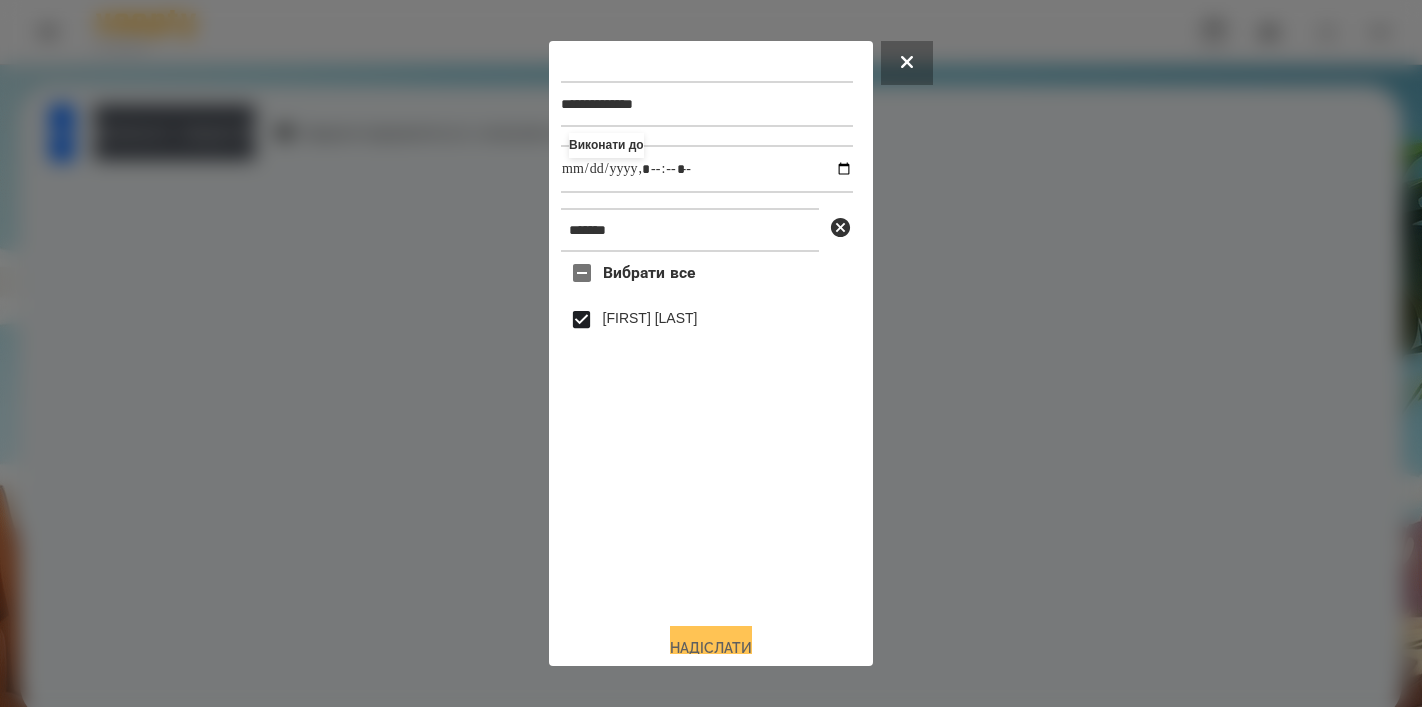 type on "**********" 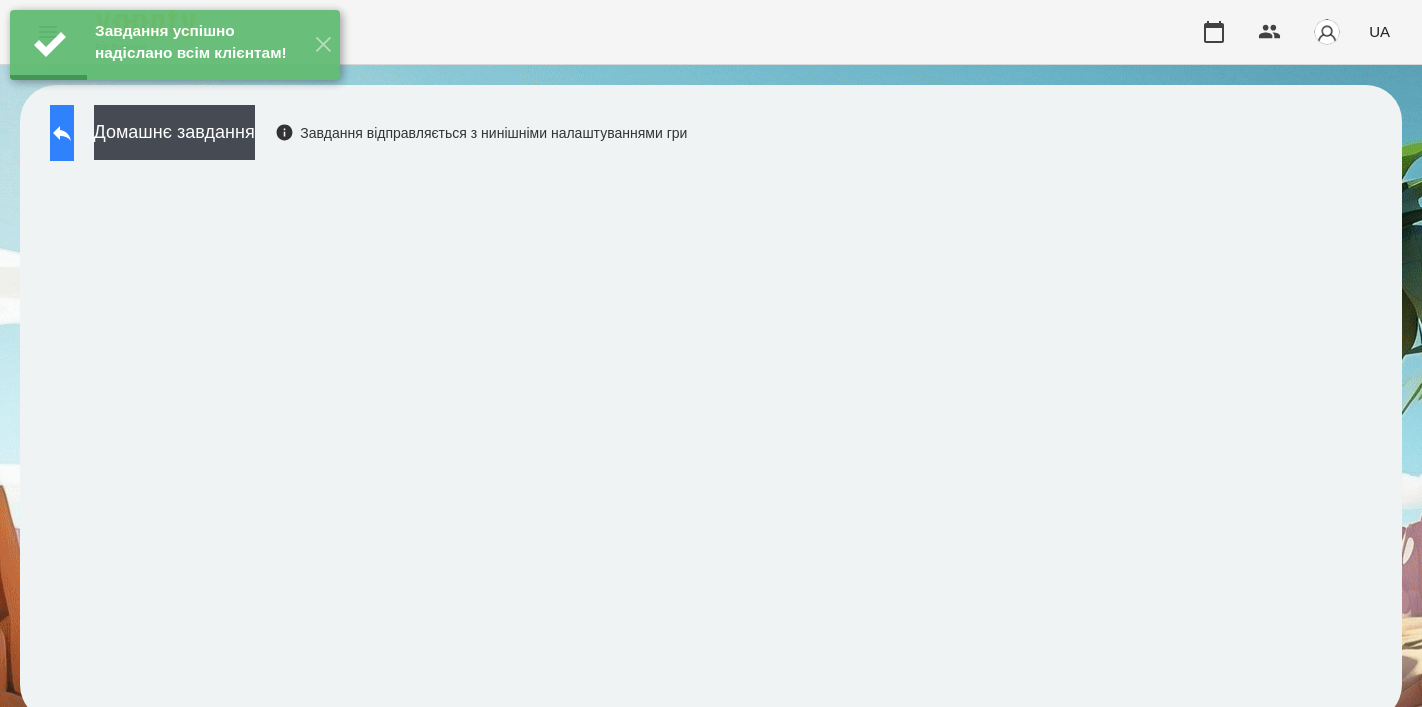 click 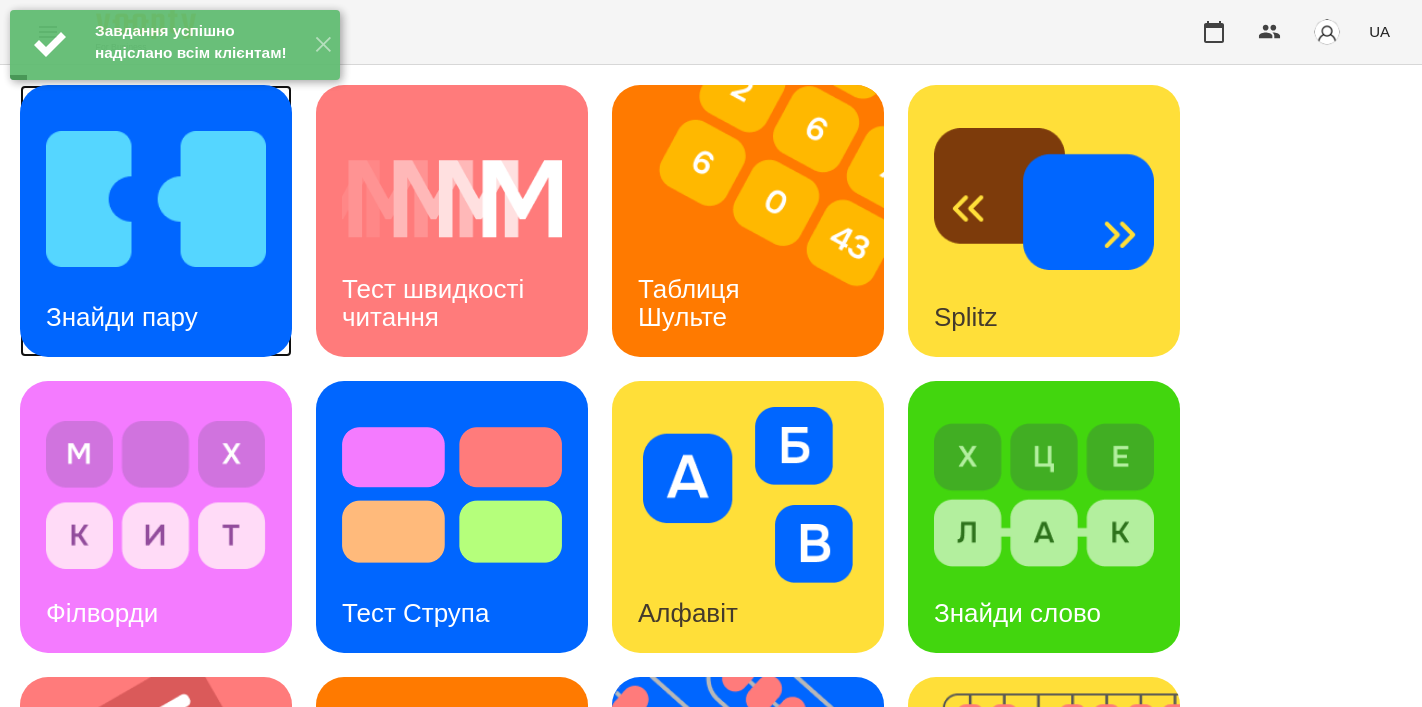 click at bounding box center [156, 199] 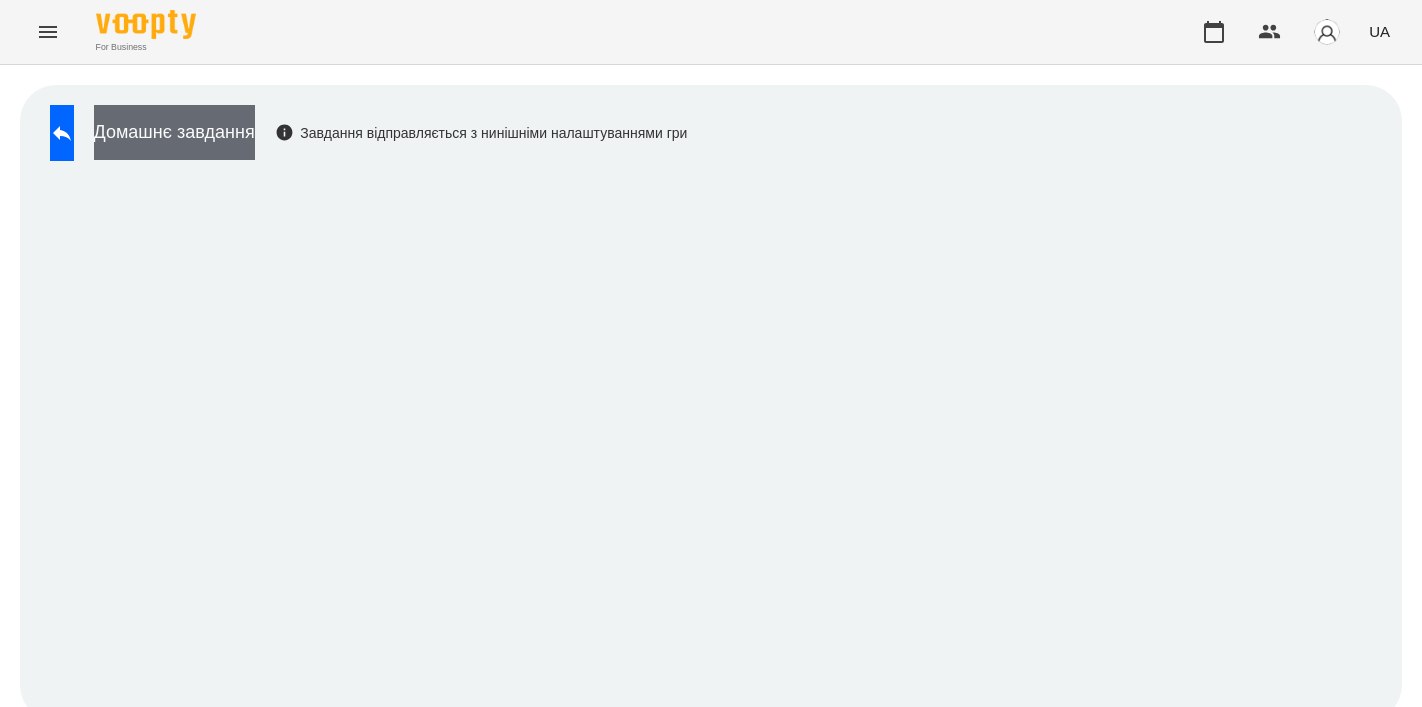 click on "Домашнє завдання" at bounding box center (174, 132) 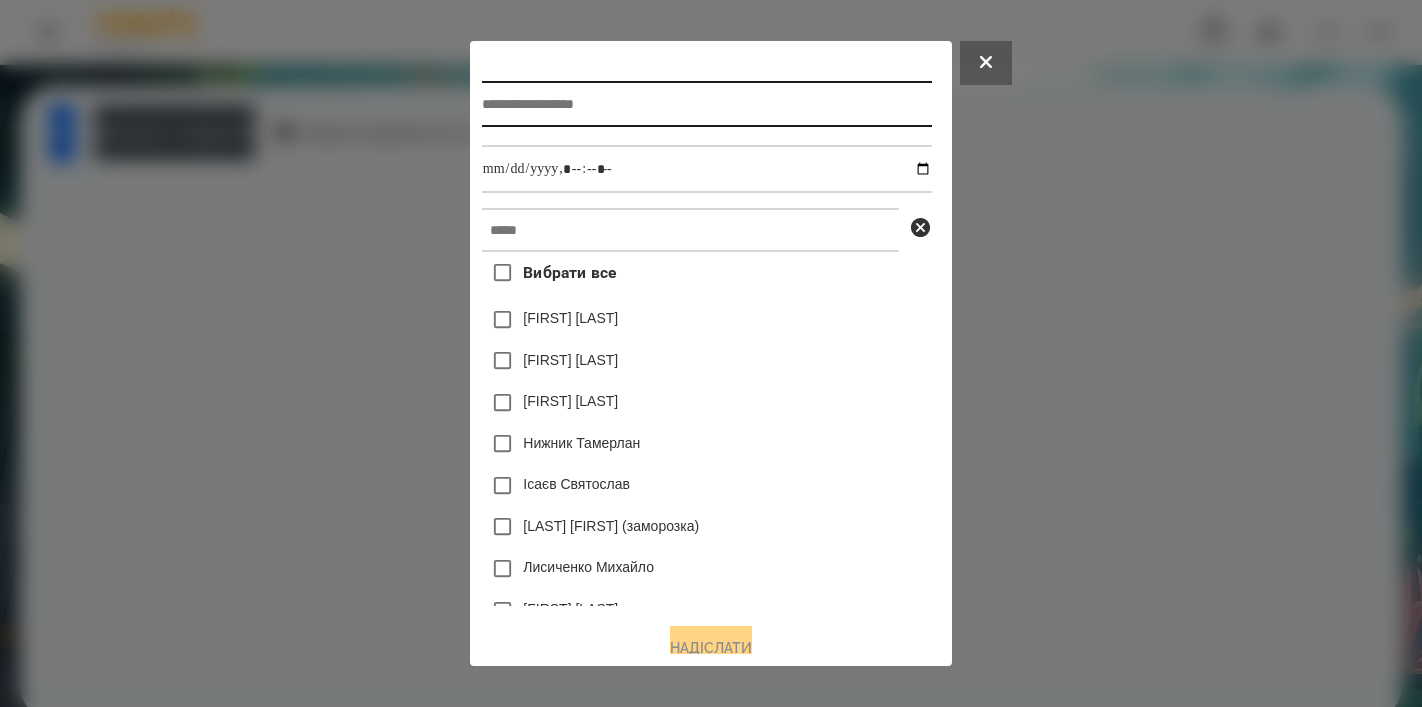 click at bounding box center [707, 104] 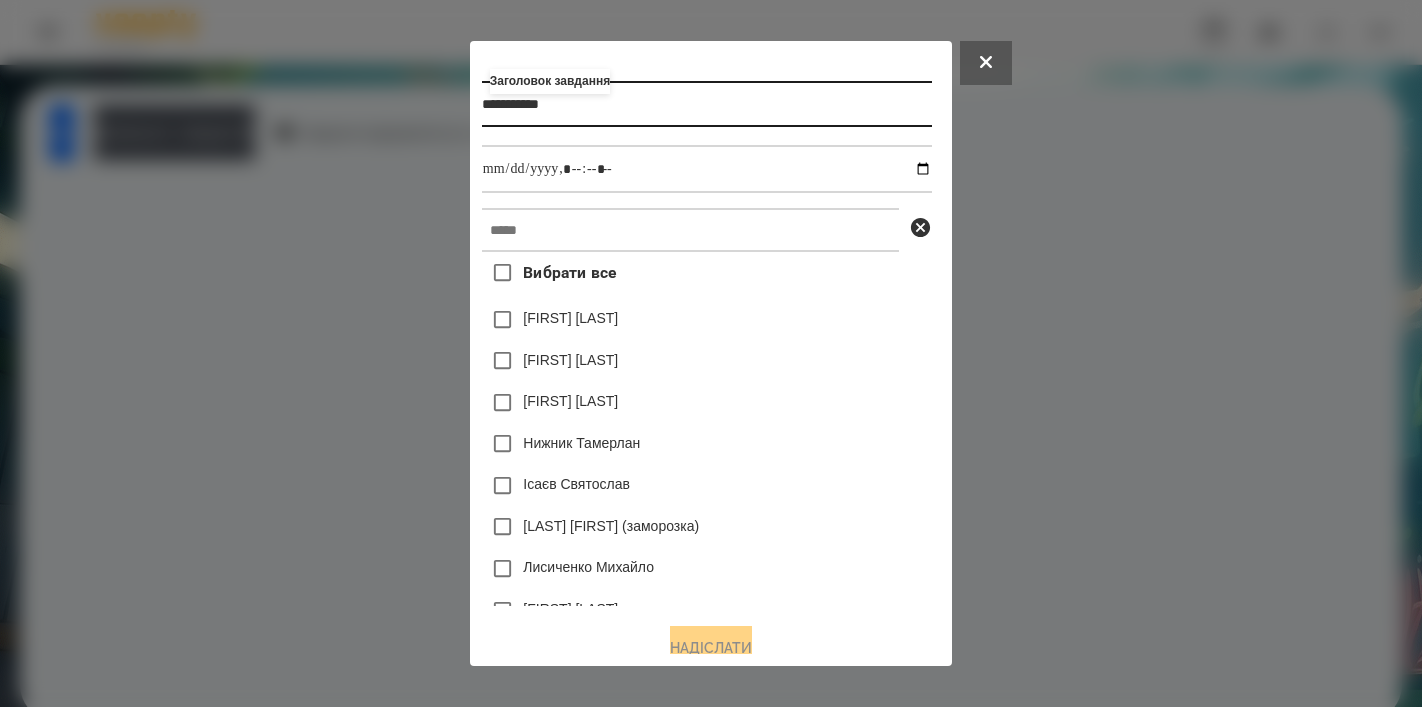 type on "**********" 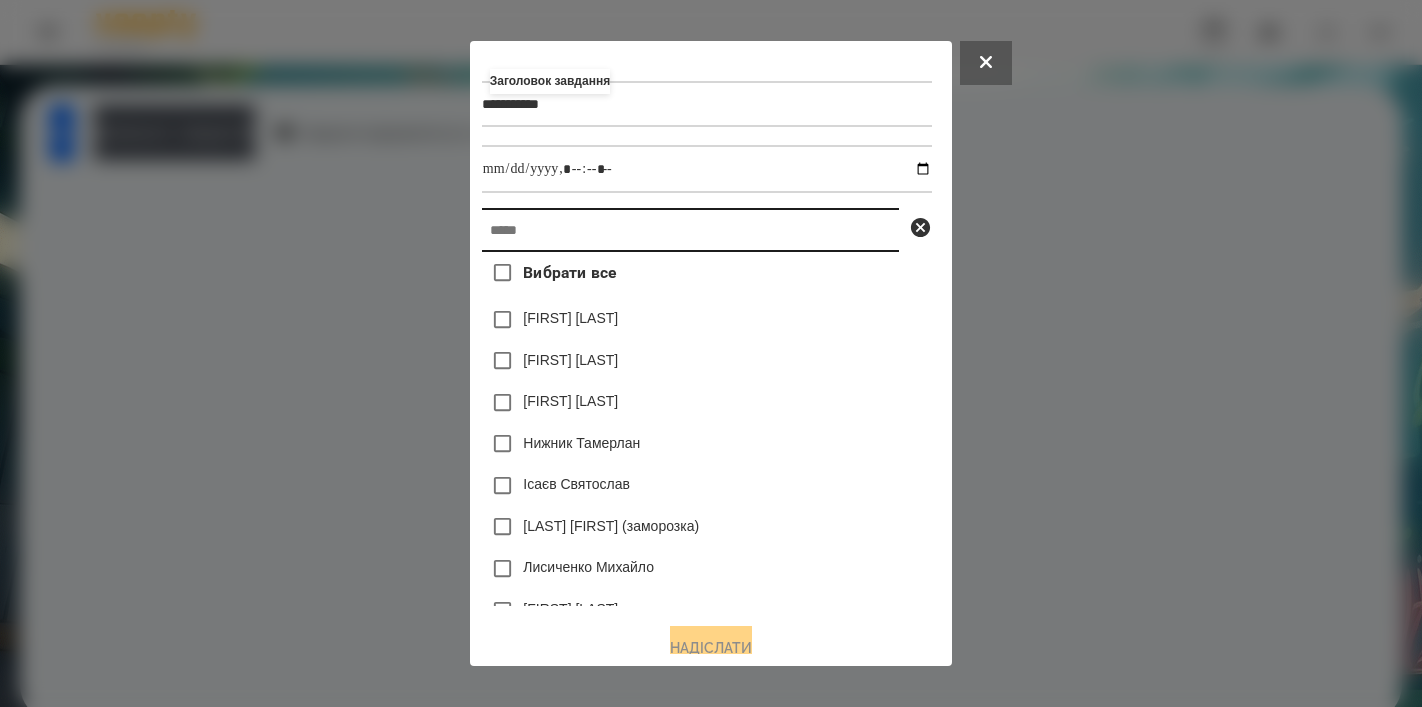 click at bounding box center [690, 230] 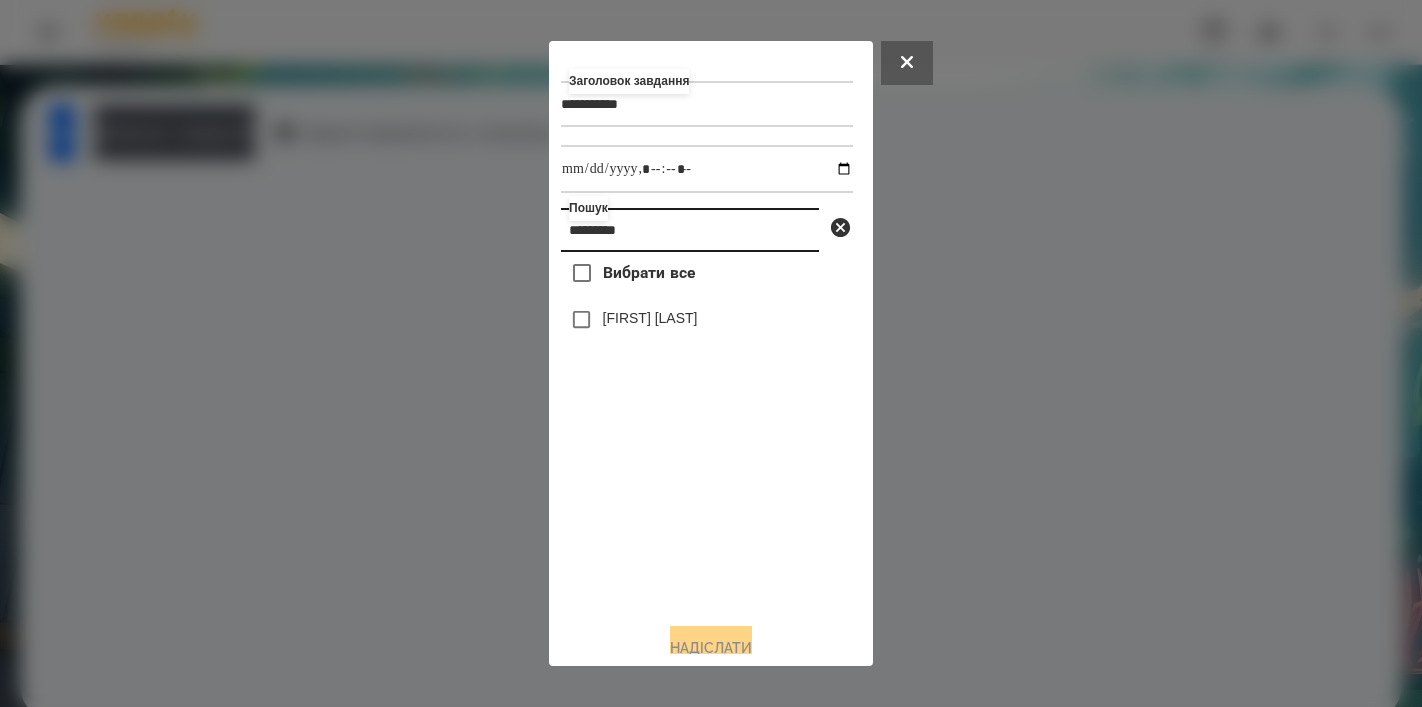 type on "*********" 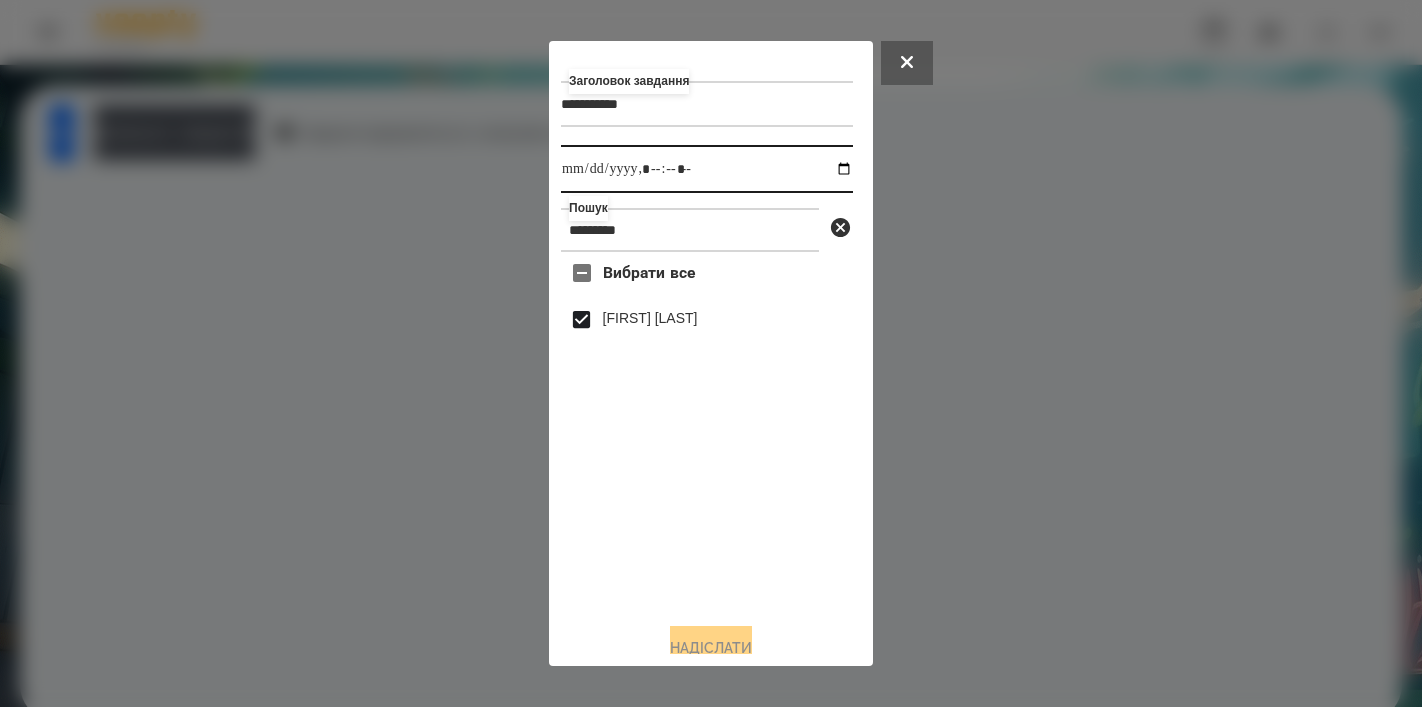 click at bounding box center [707, 169] 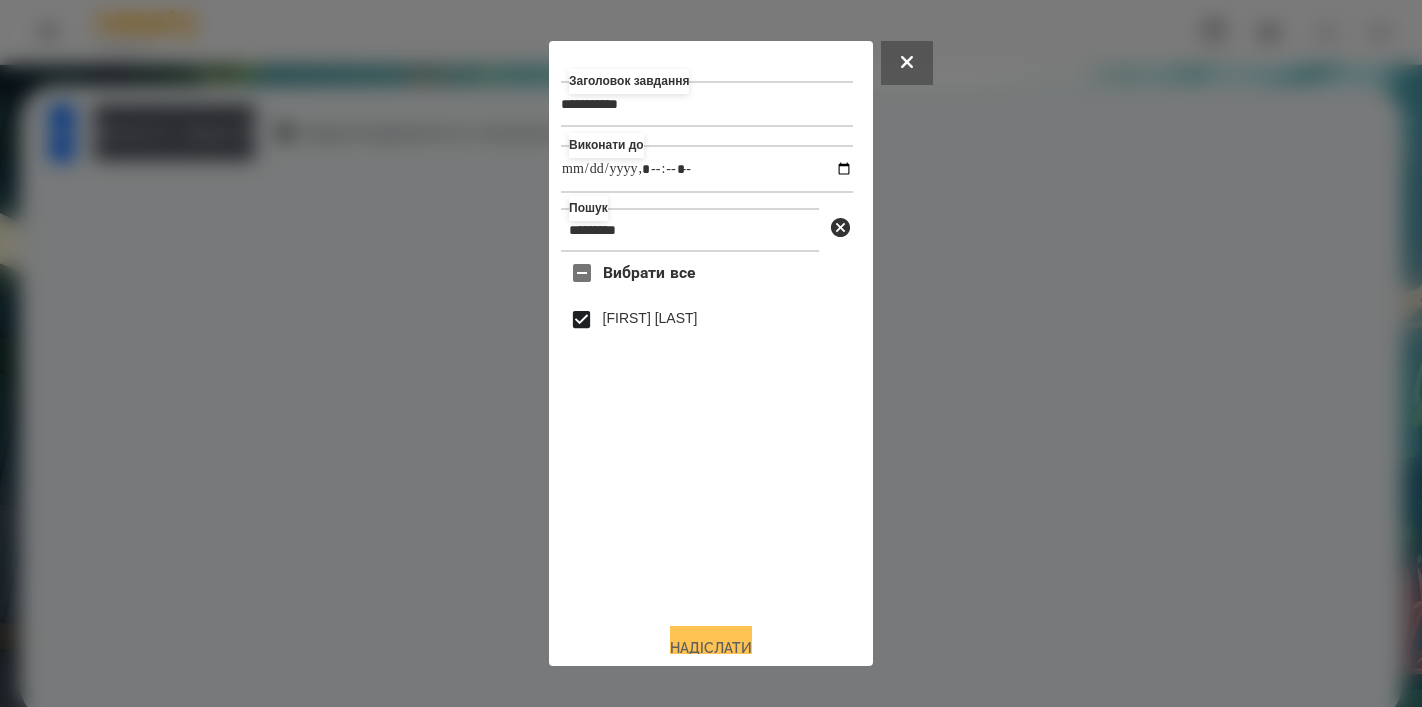type on "**********" 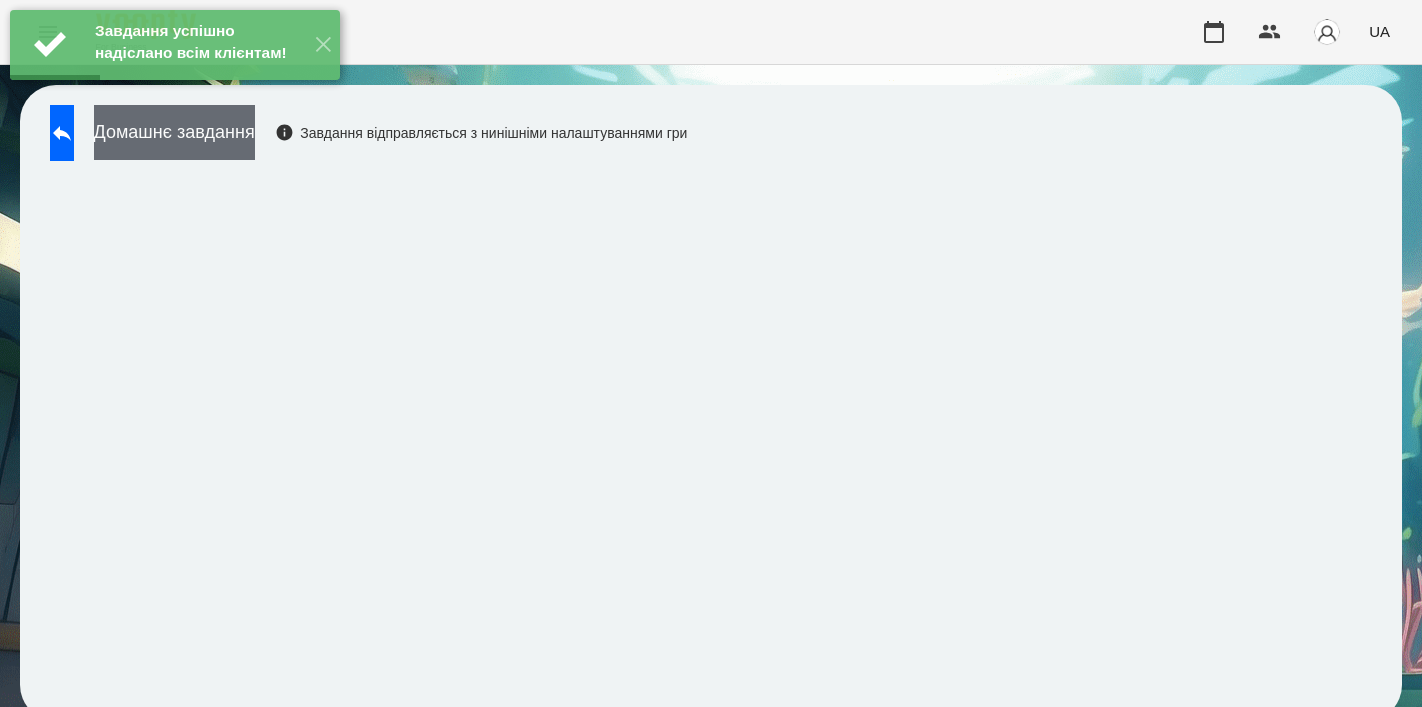 click on "Домашнє завдання" at bounding box center [174, 132] 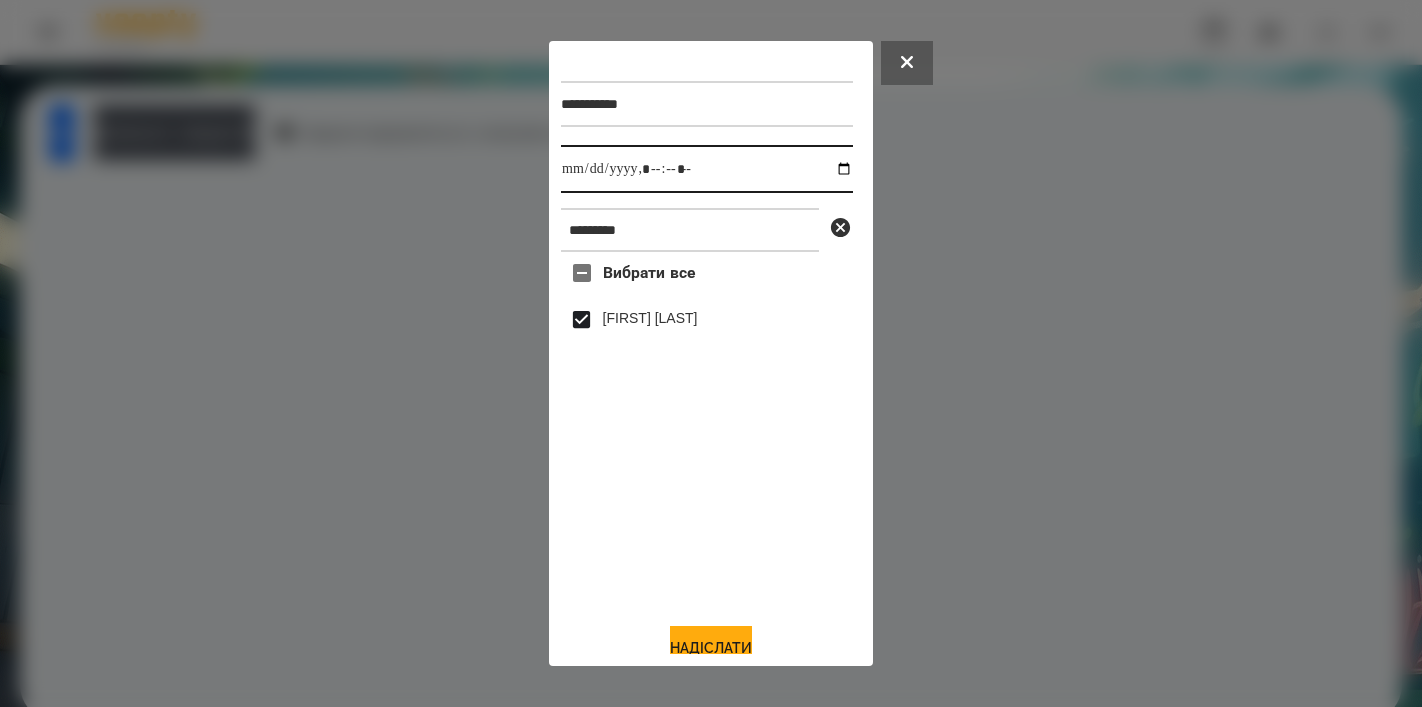 click at bounding box center [707, 169] 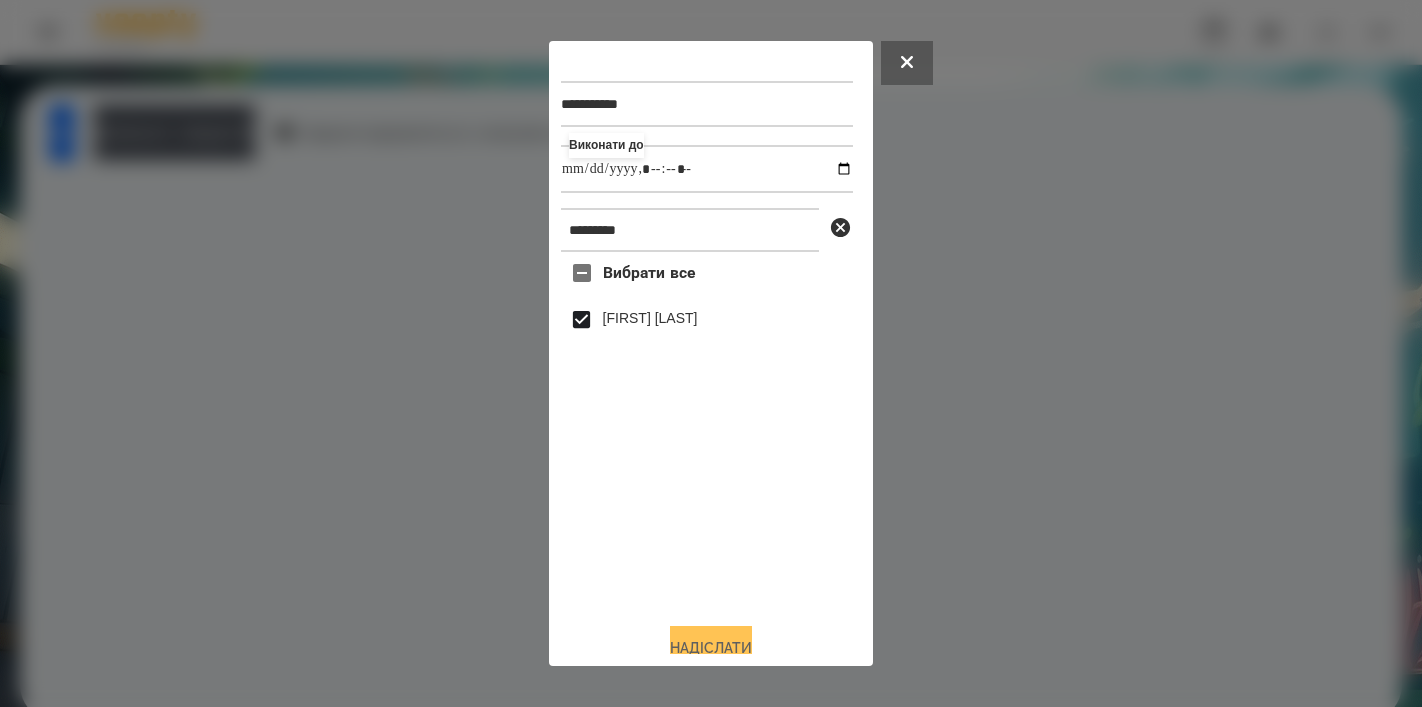 type on "**********" 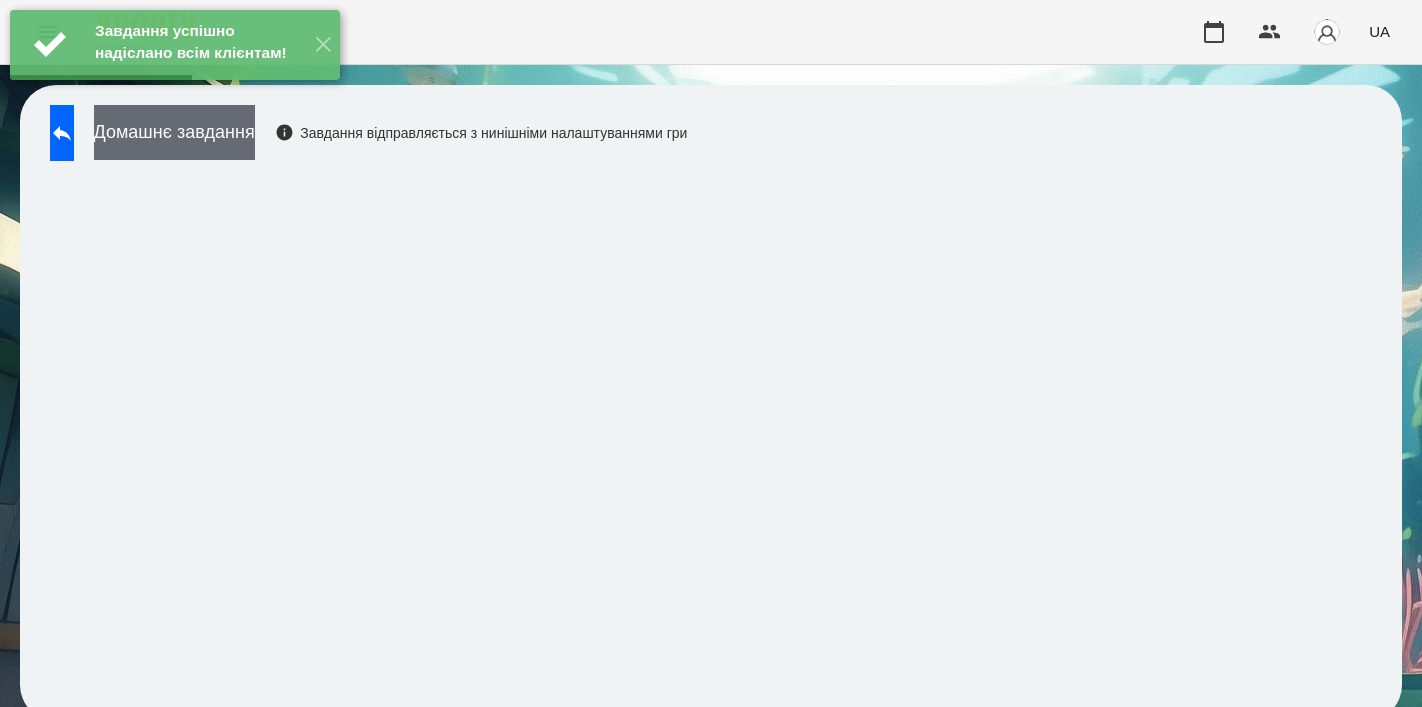 click on "Домашнє завдання" at bounding box center (174, 132) 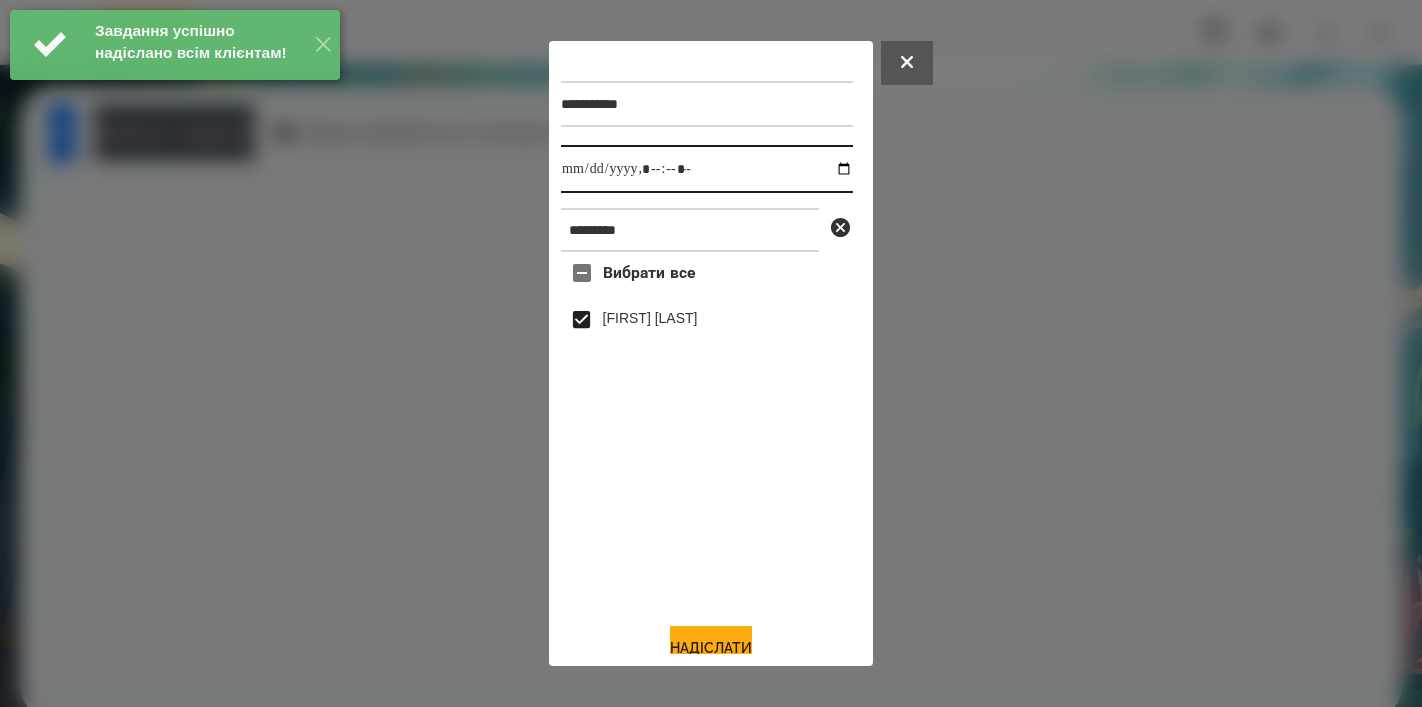 click at bounding box center [707, 169] 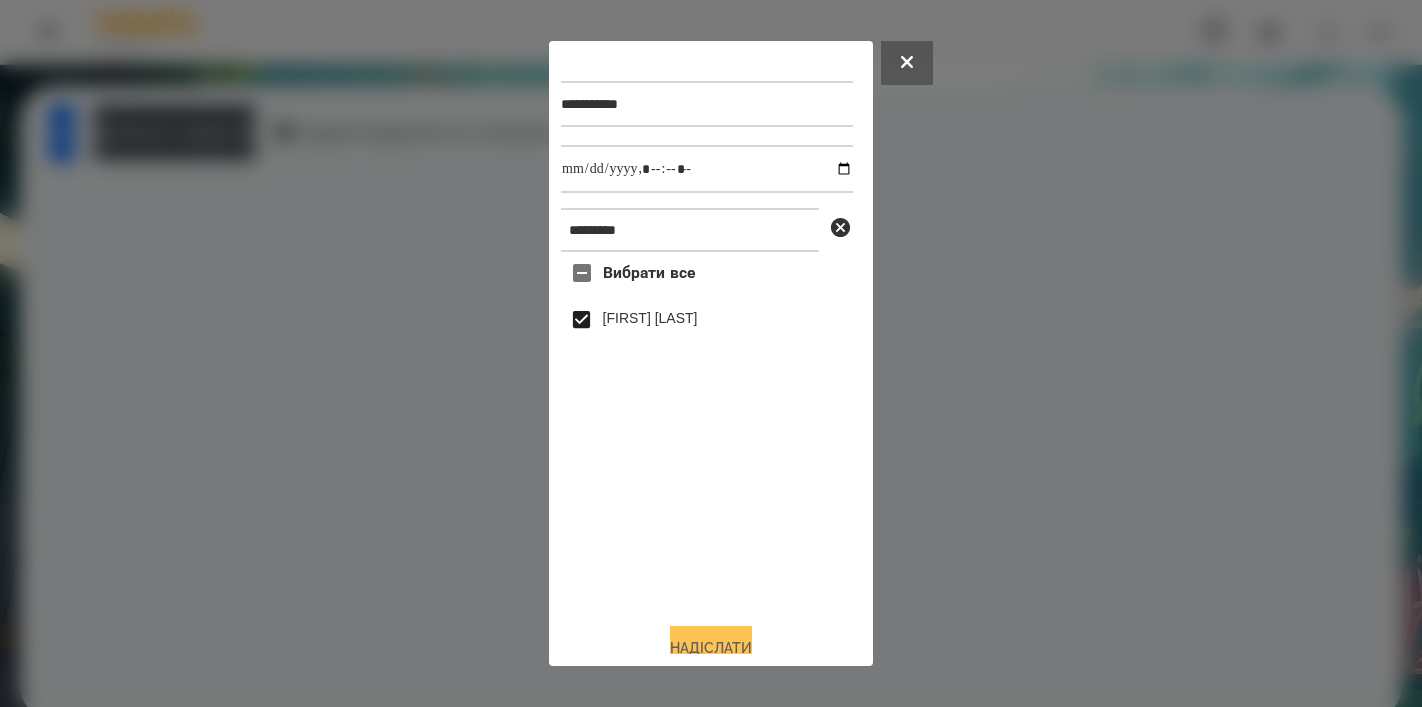 click on "Надіслати" at bounding box center [711, 648] 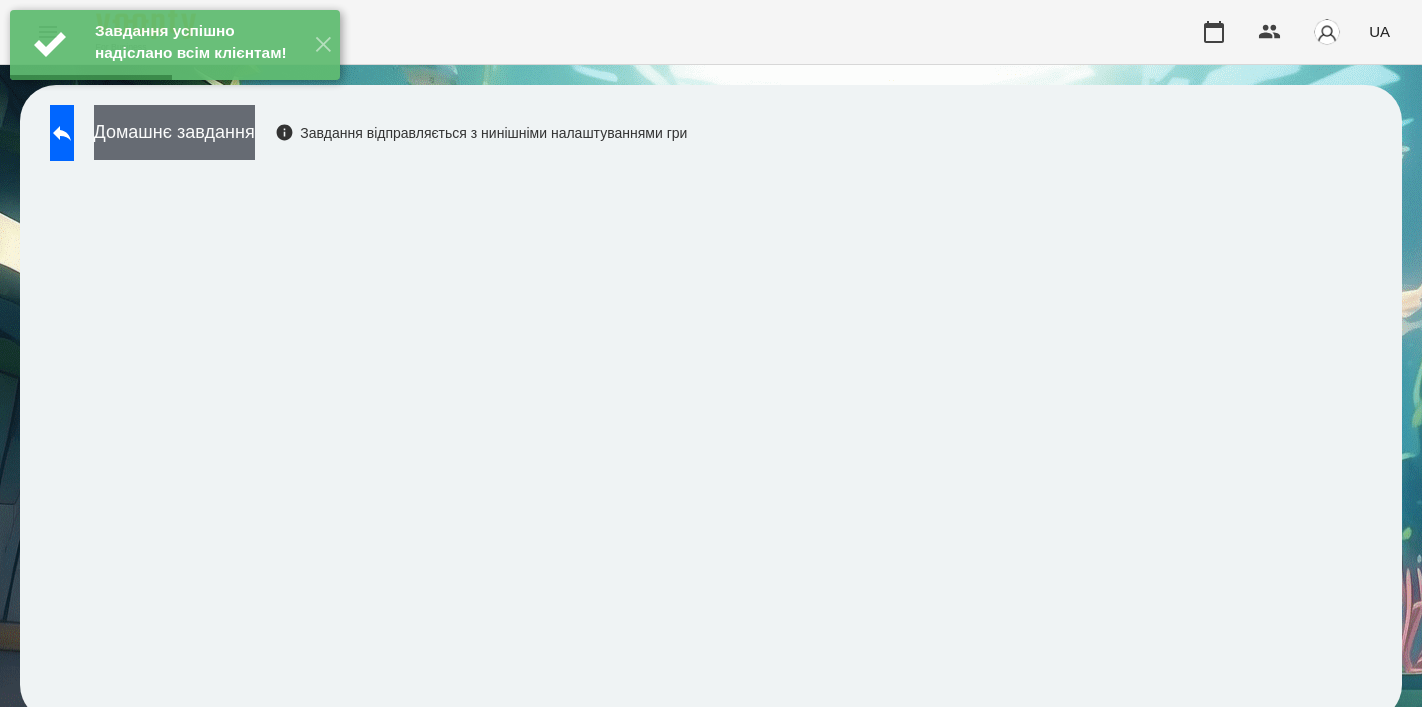 click on "Домашнє завдання" at bounding box center [174, 132] 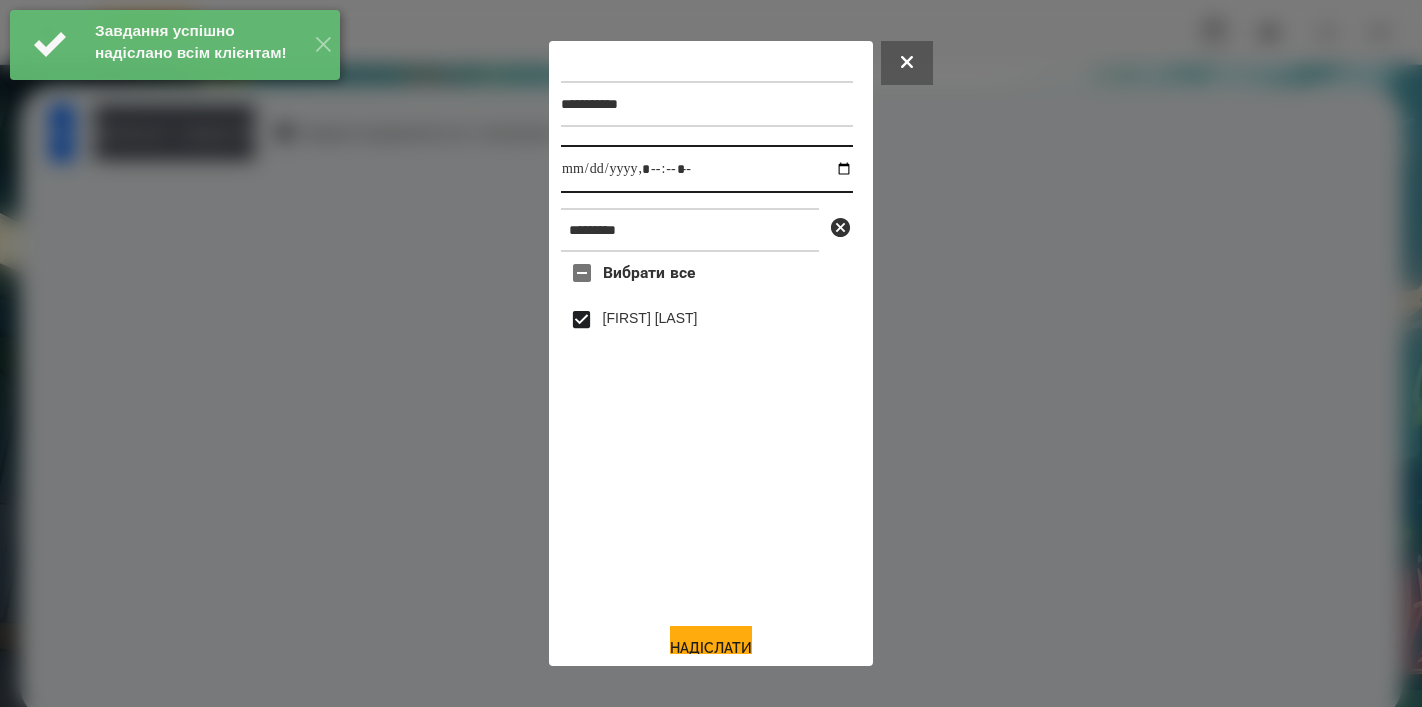 click at bounding box center [707, 169] 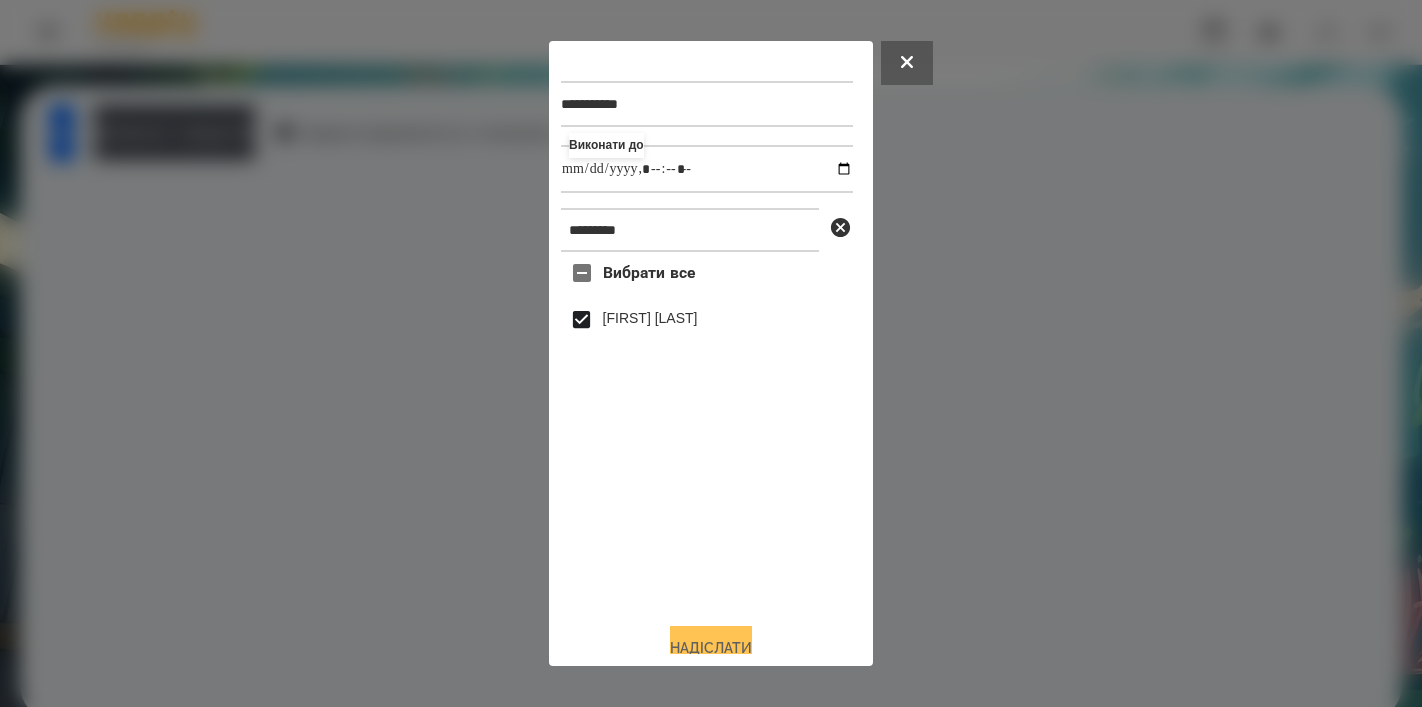 type on "**********" 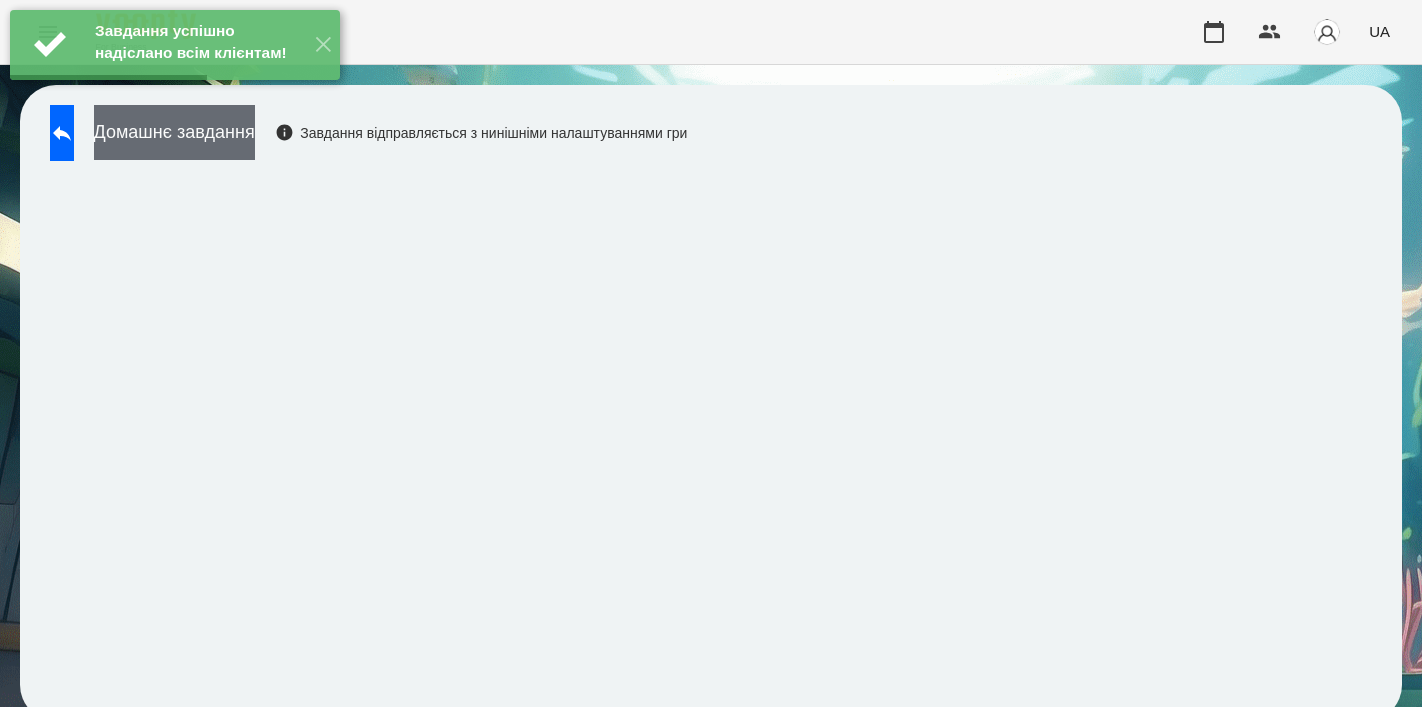 click on "Домашнє завдання" at bounding box center [174, 132] 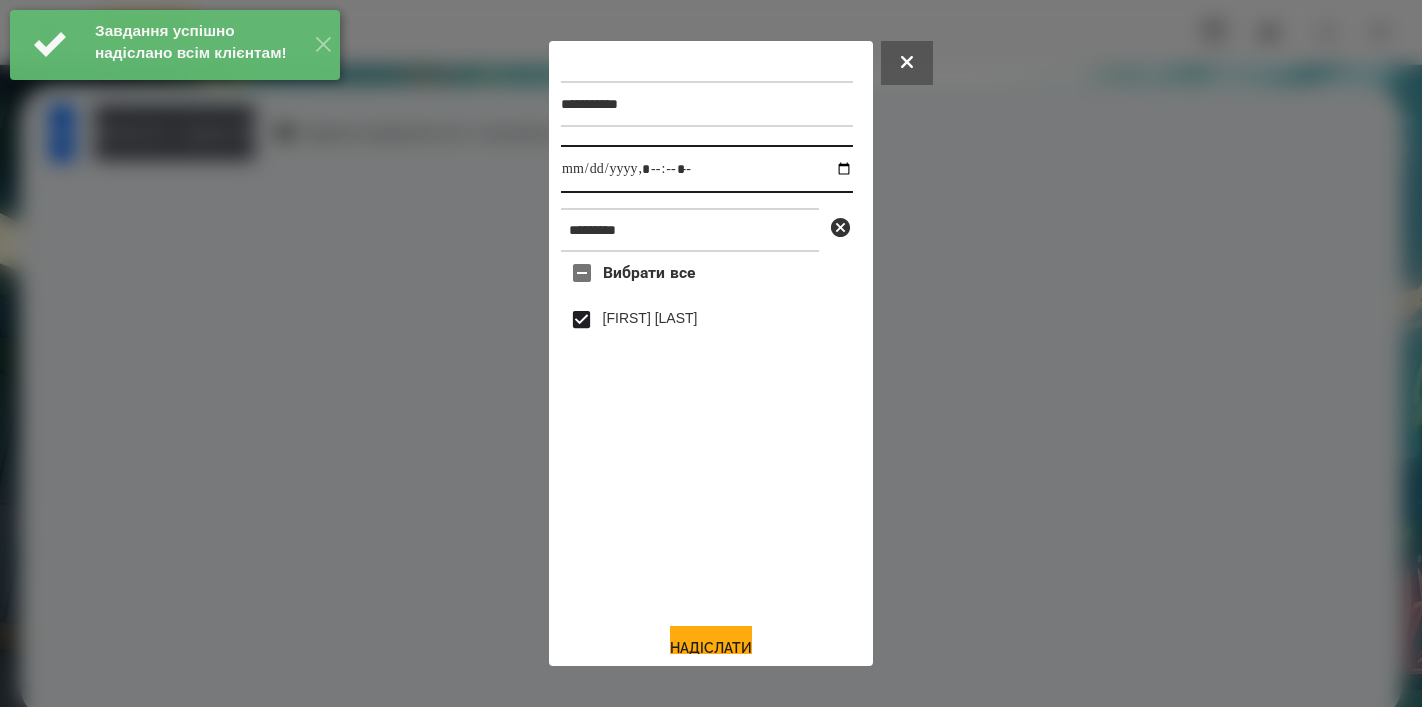 click at bounding box center [707, 169] 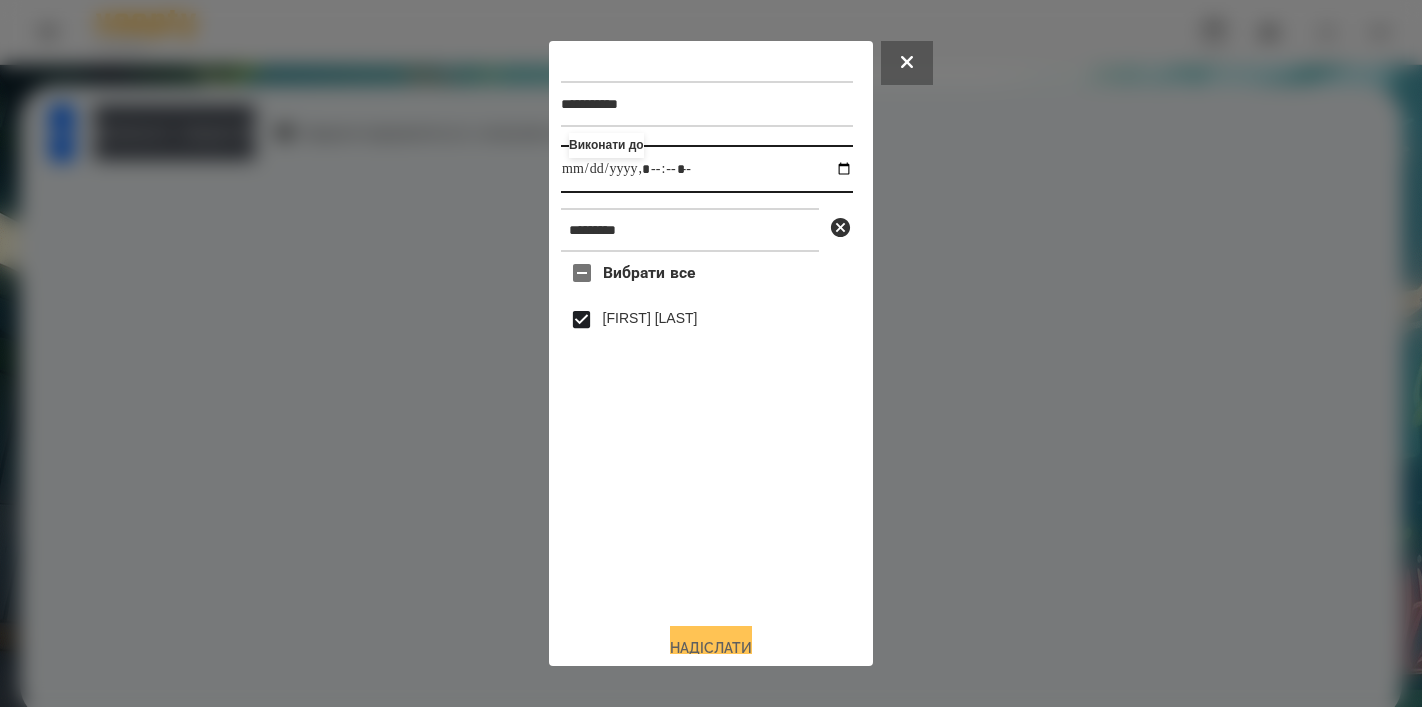 type on "**********" 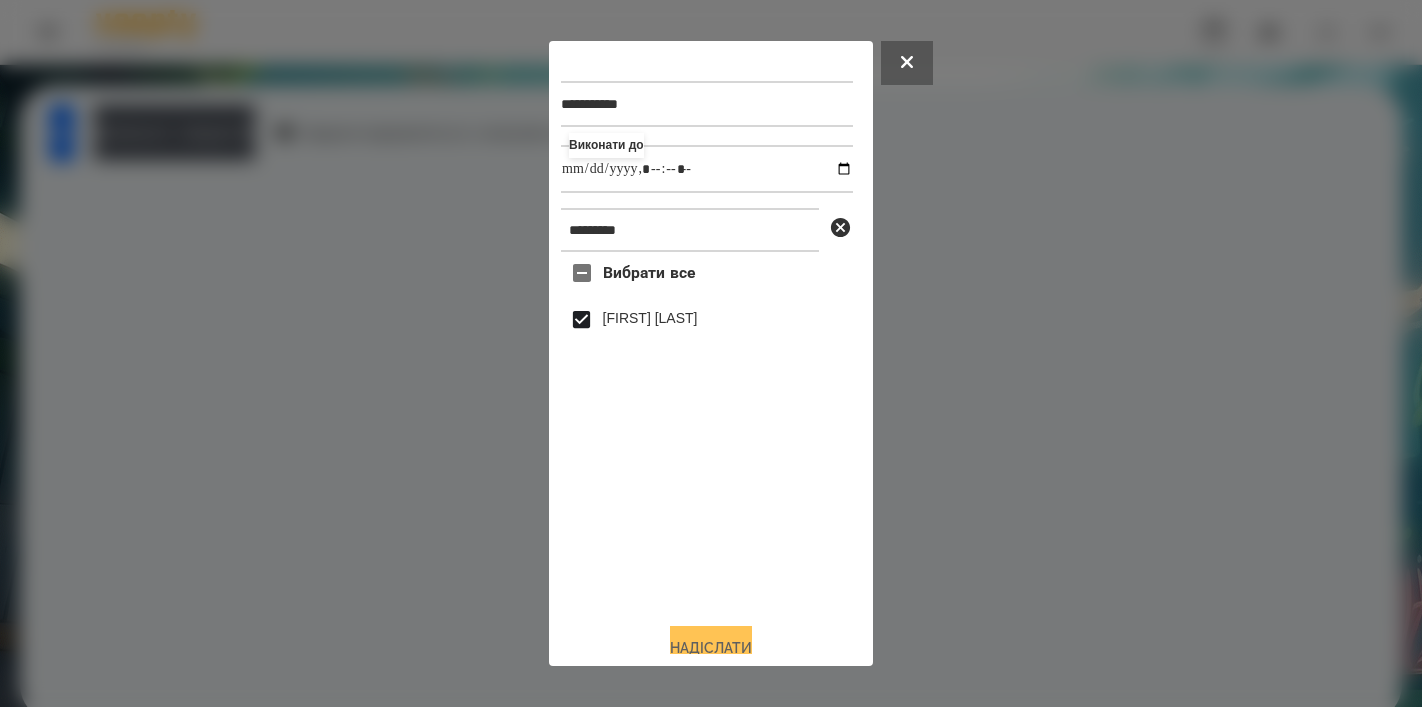 click on "Надіслати" at bounding box center (711, 648) 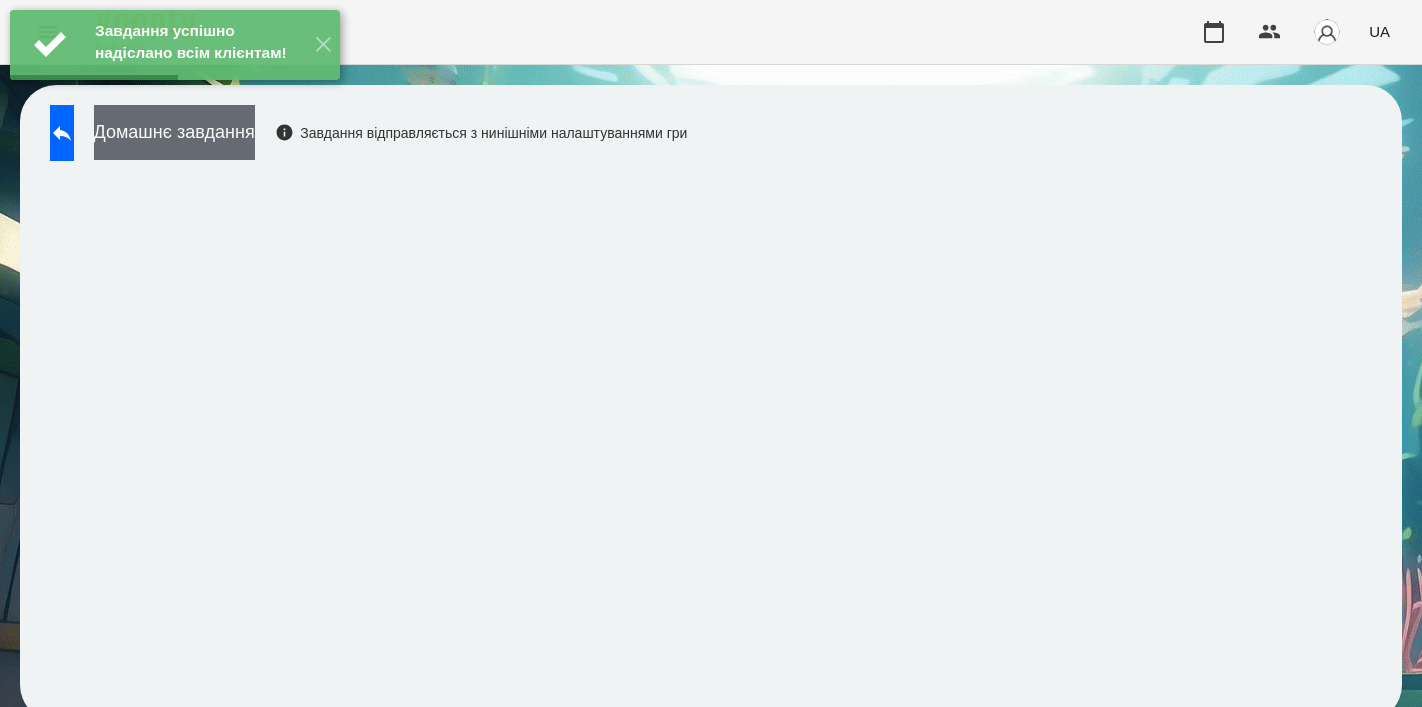 click on "Домашнє завдання" at bounding box center (174, 132) 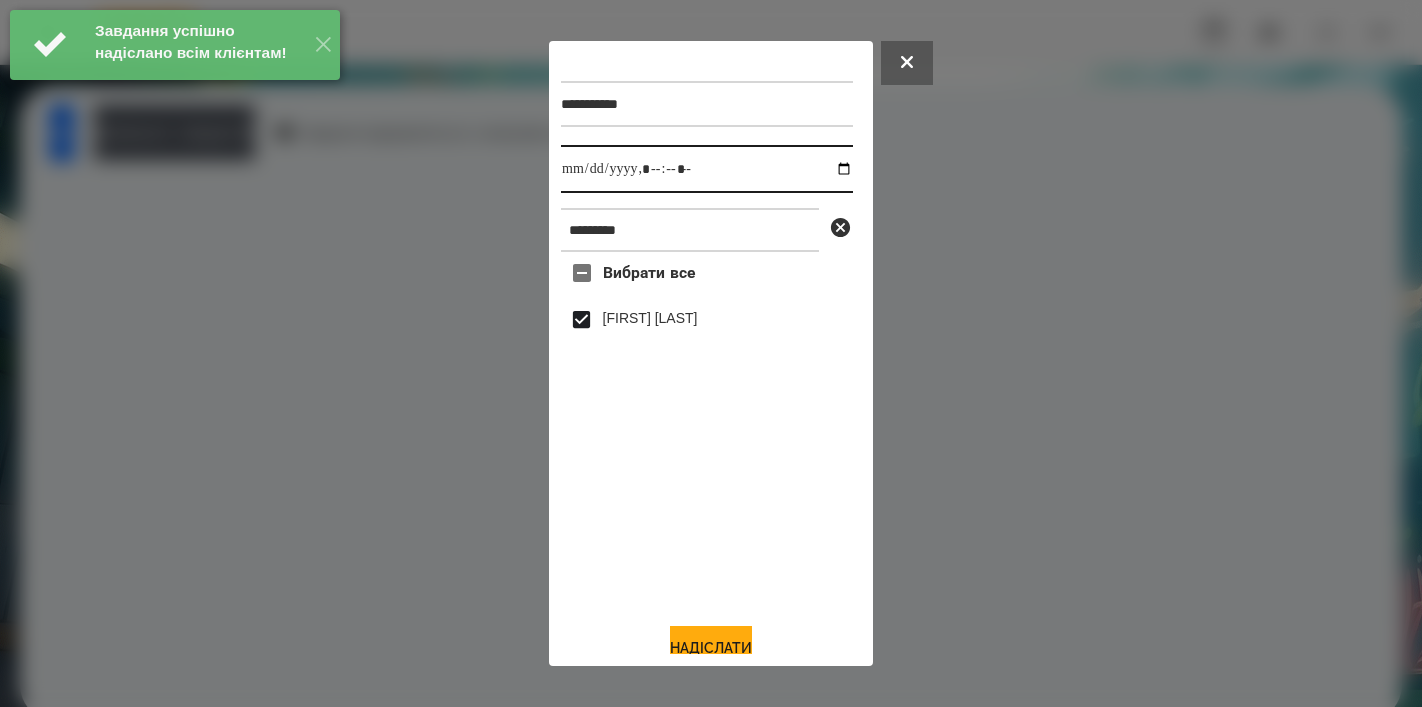 click at bounding box center (707, 169) 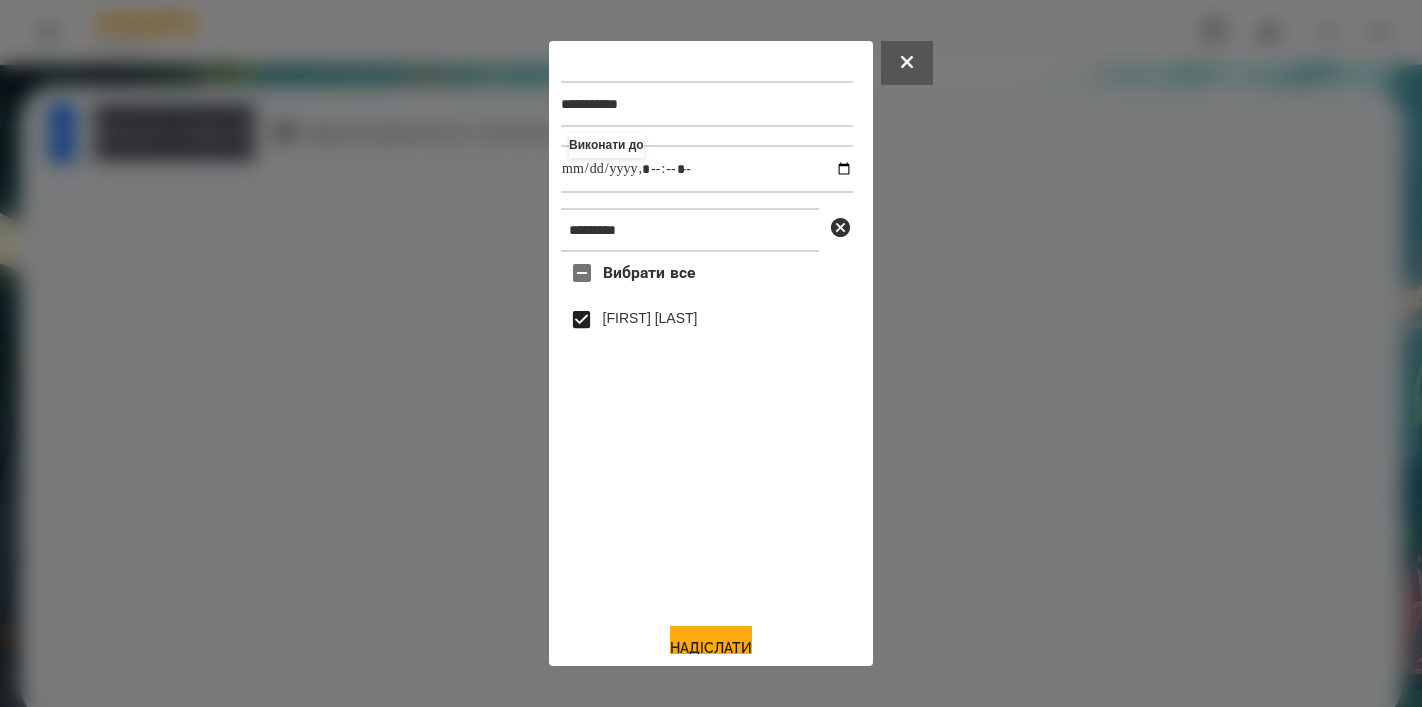 type on "**********" 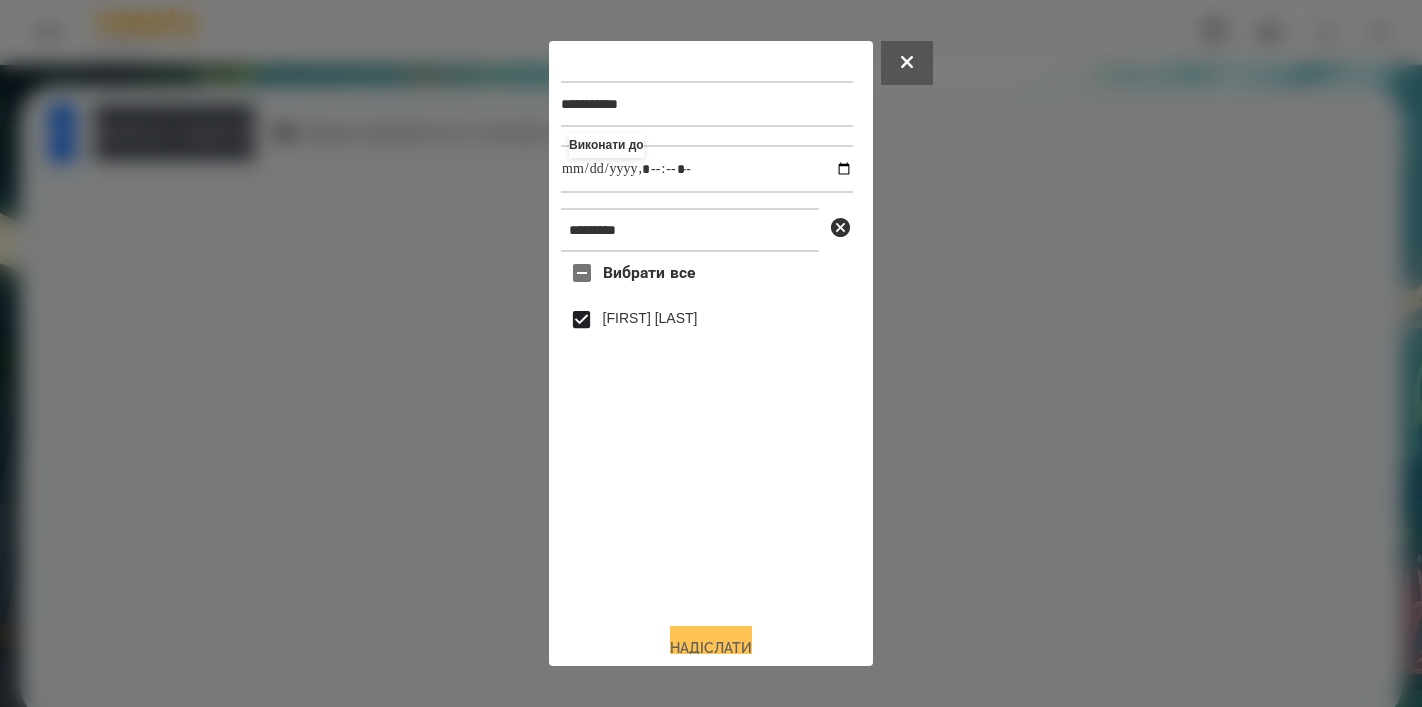 click on "Надіслати" at bounding box center (711, 648) 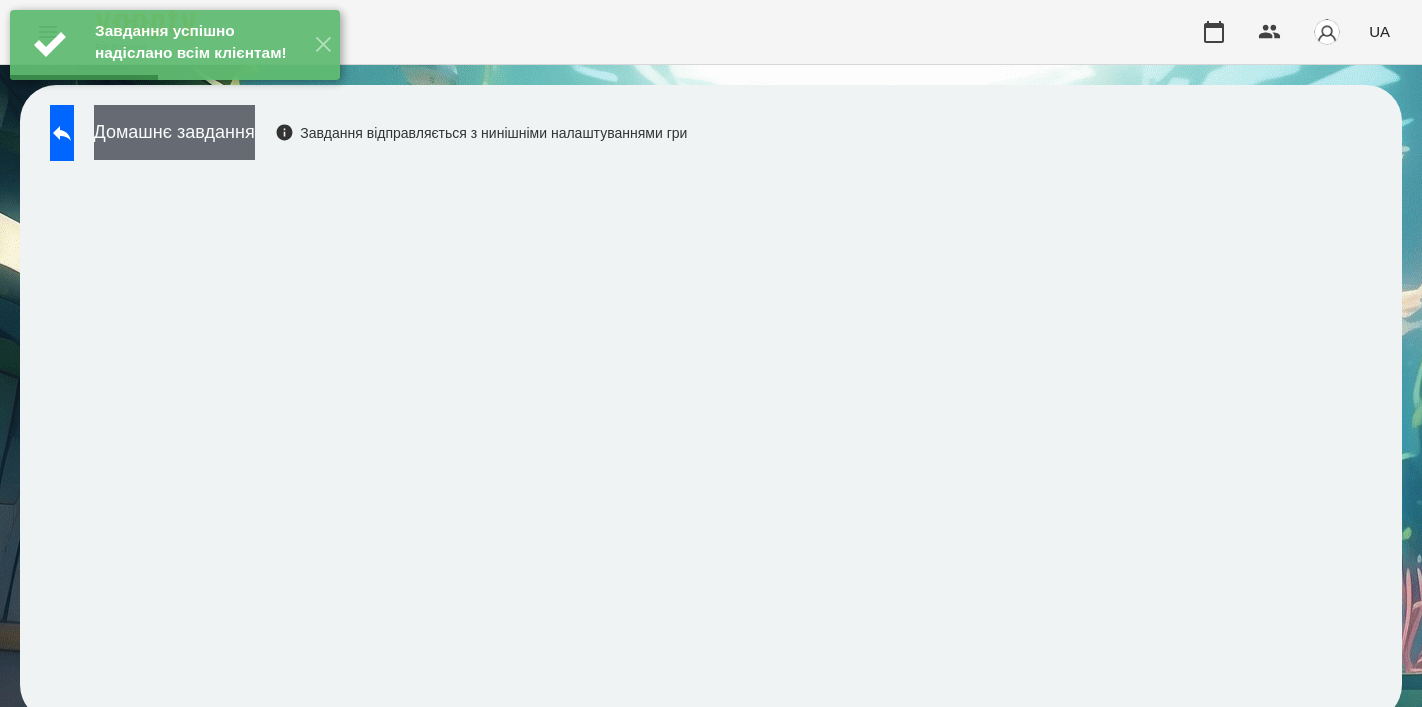 click on "Домашнє завдання" at bounding box center (174, 132) 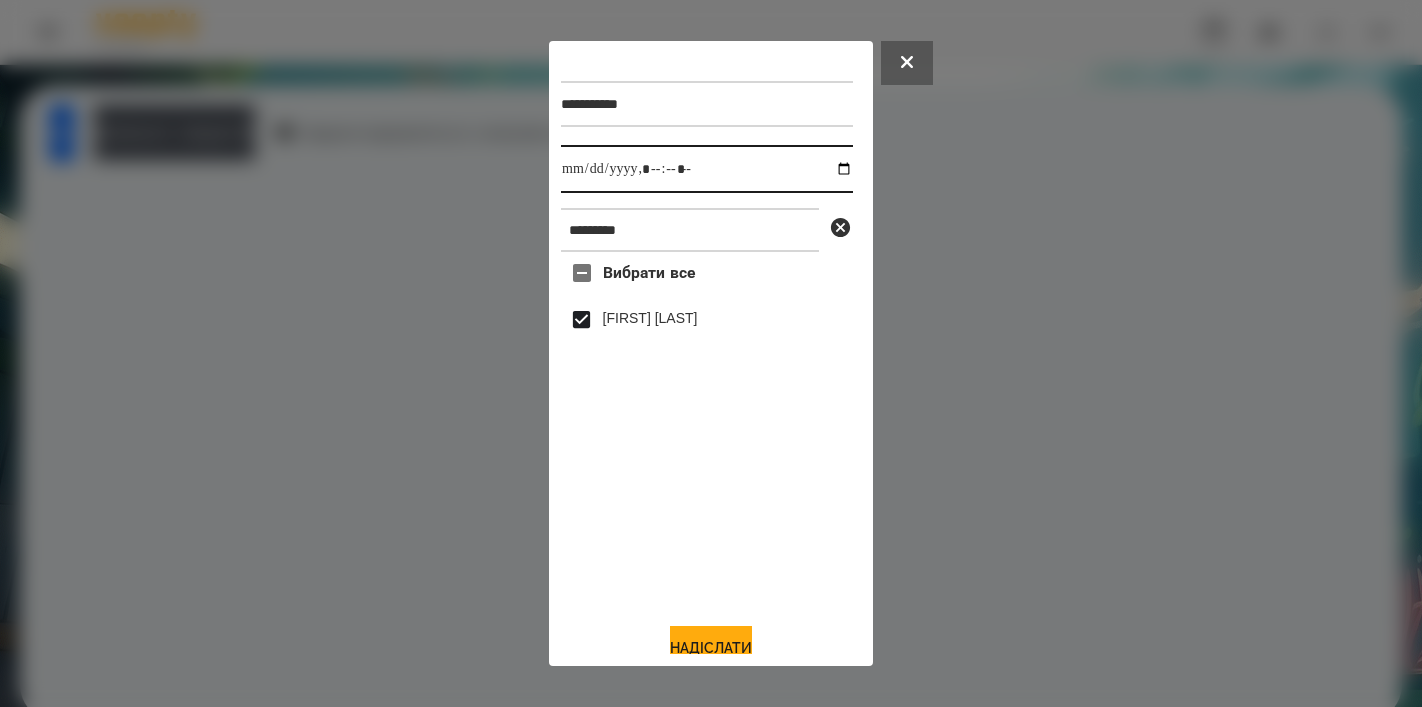 click at bounding box center (707, 169) 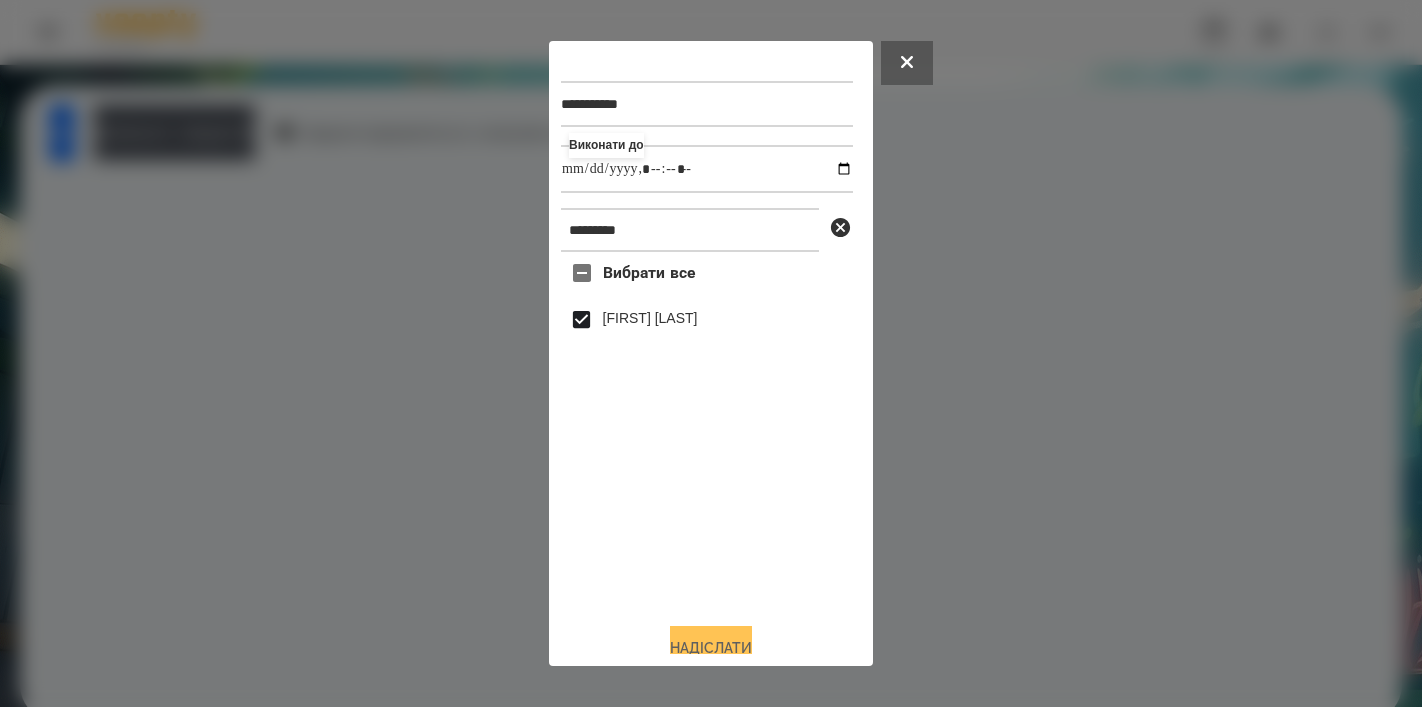 type on "**********" 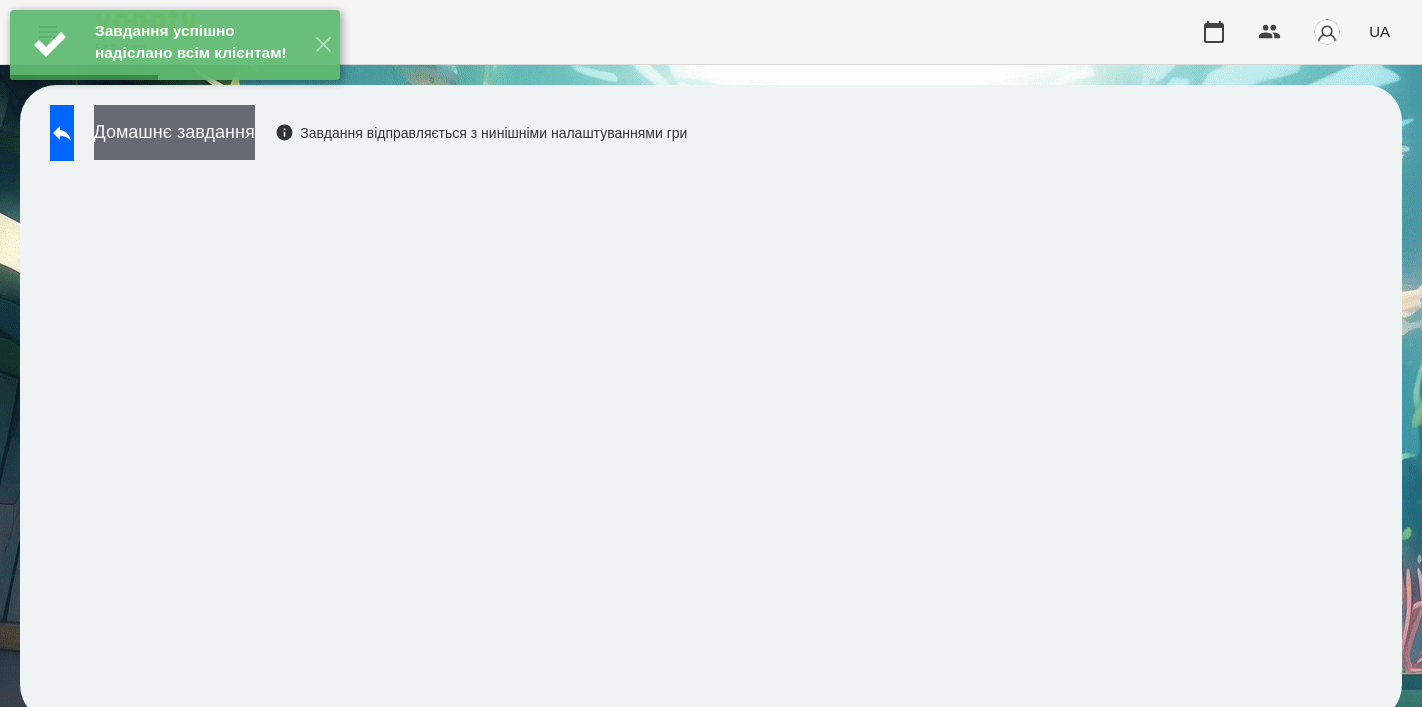 click on "Домашнє завдання" at bounding box center (174, 132) 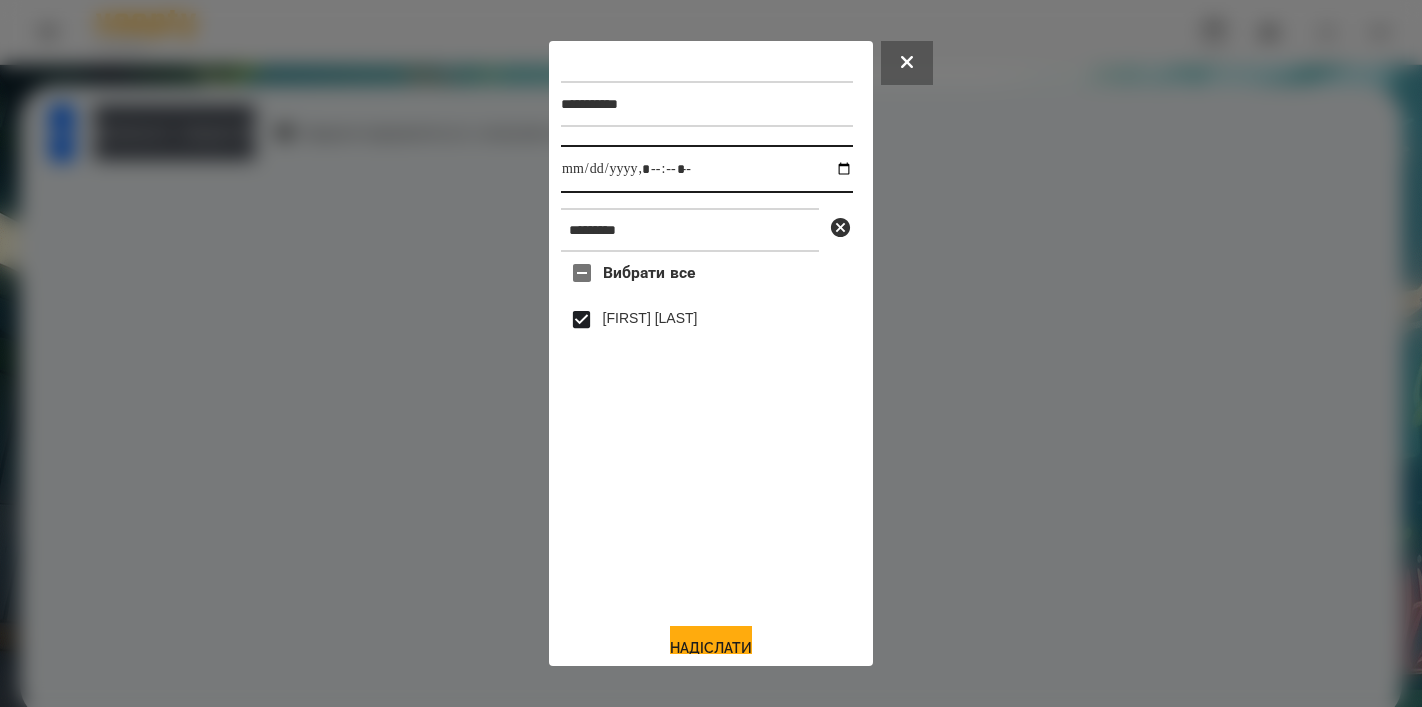 click at bounding box center [707, 169] 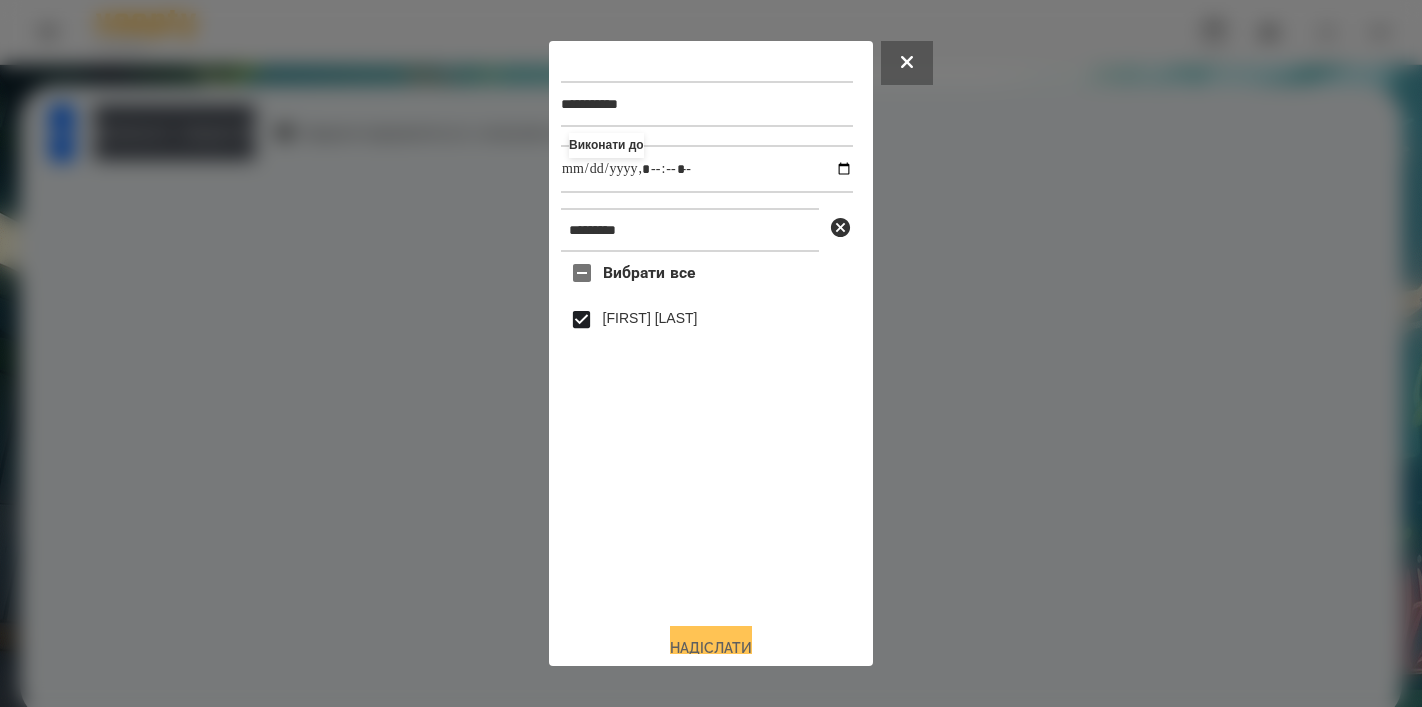 type on "**********" 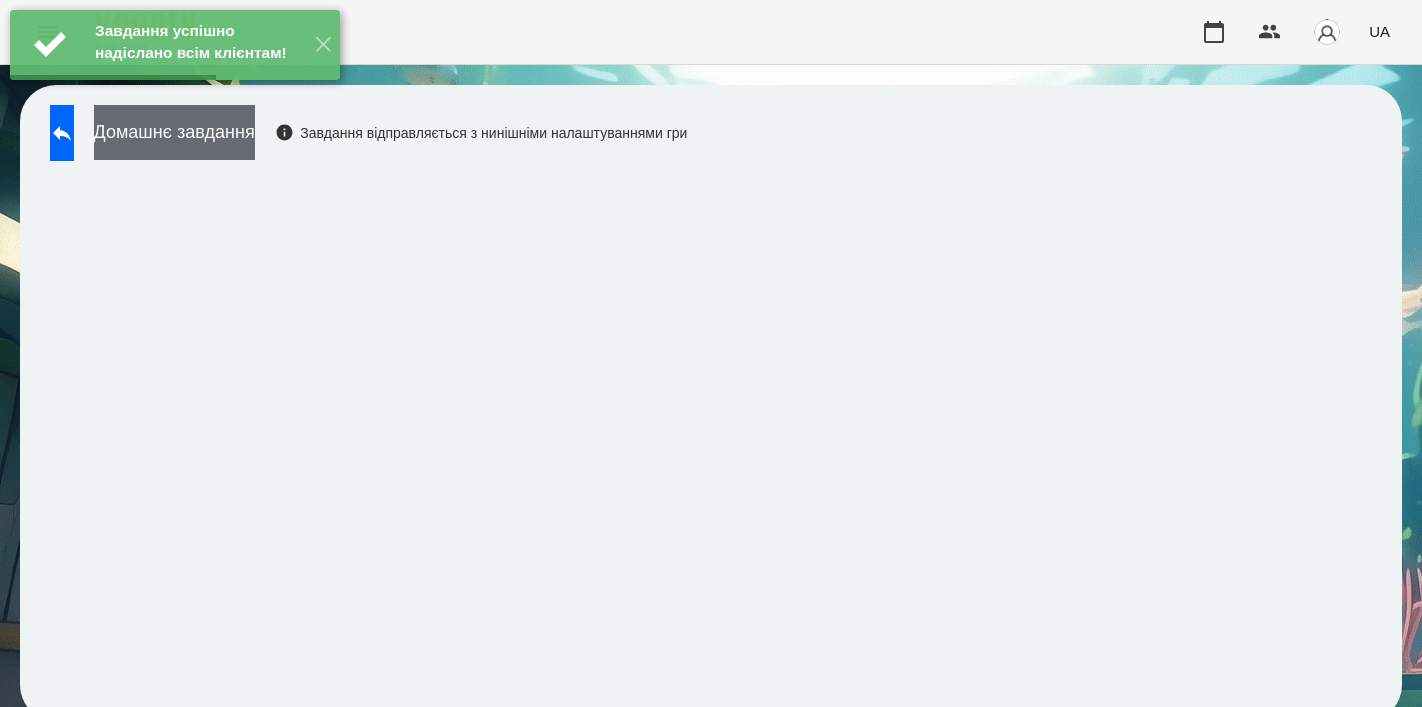 click on "Домашнє завдання" at bounding box center [174, 132] 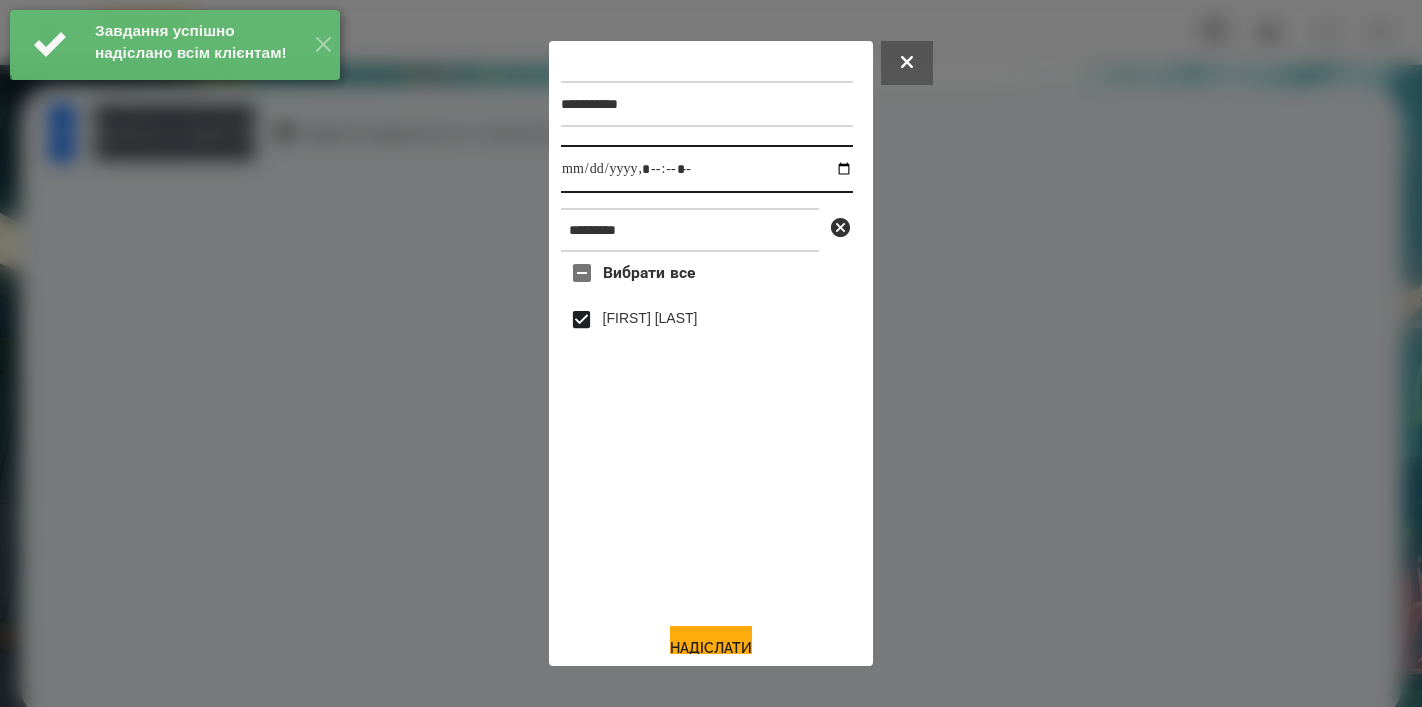click at bounding box center [707, 169] 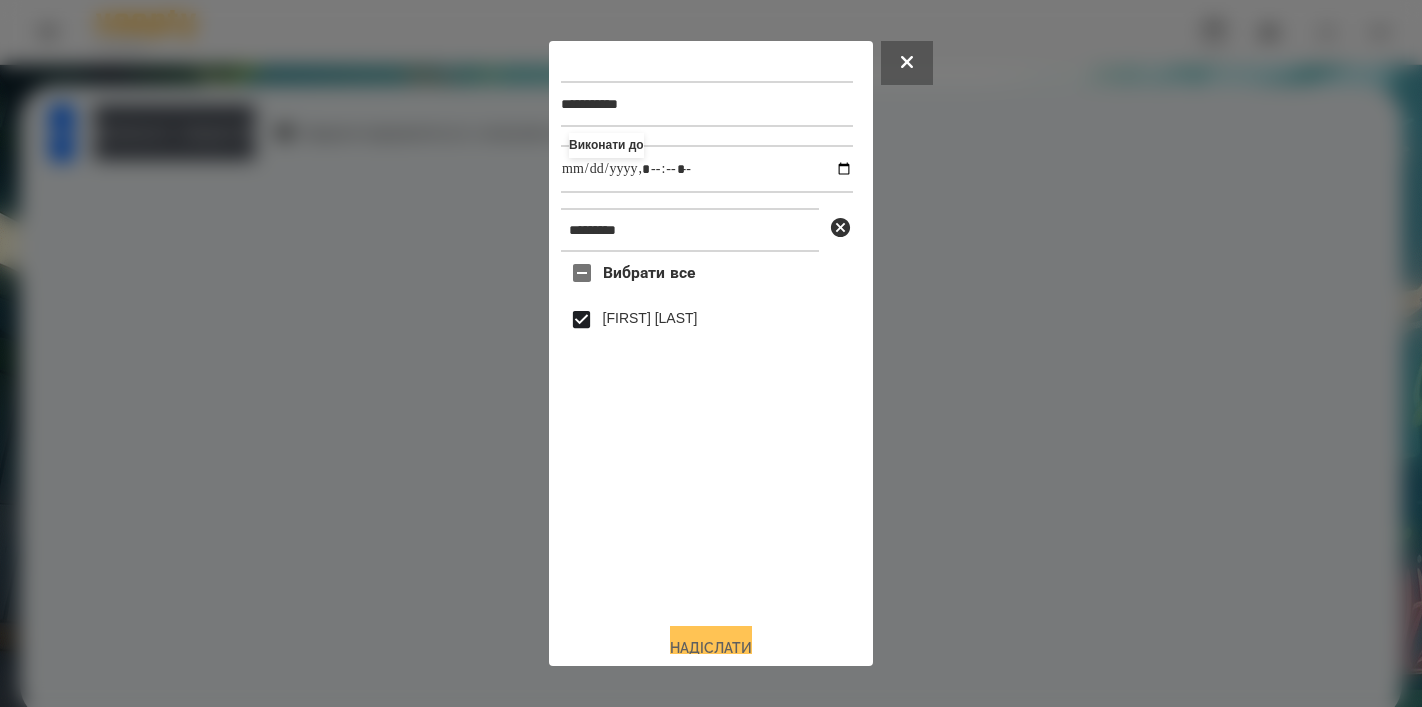 type on "**********" 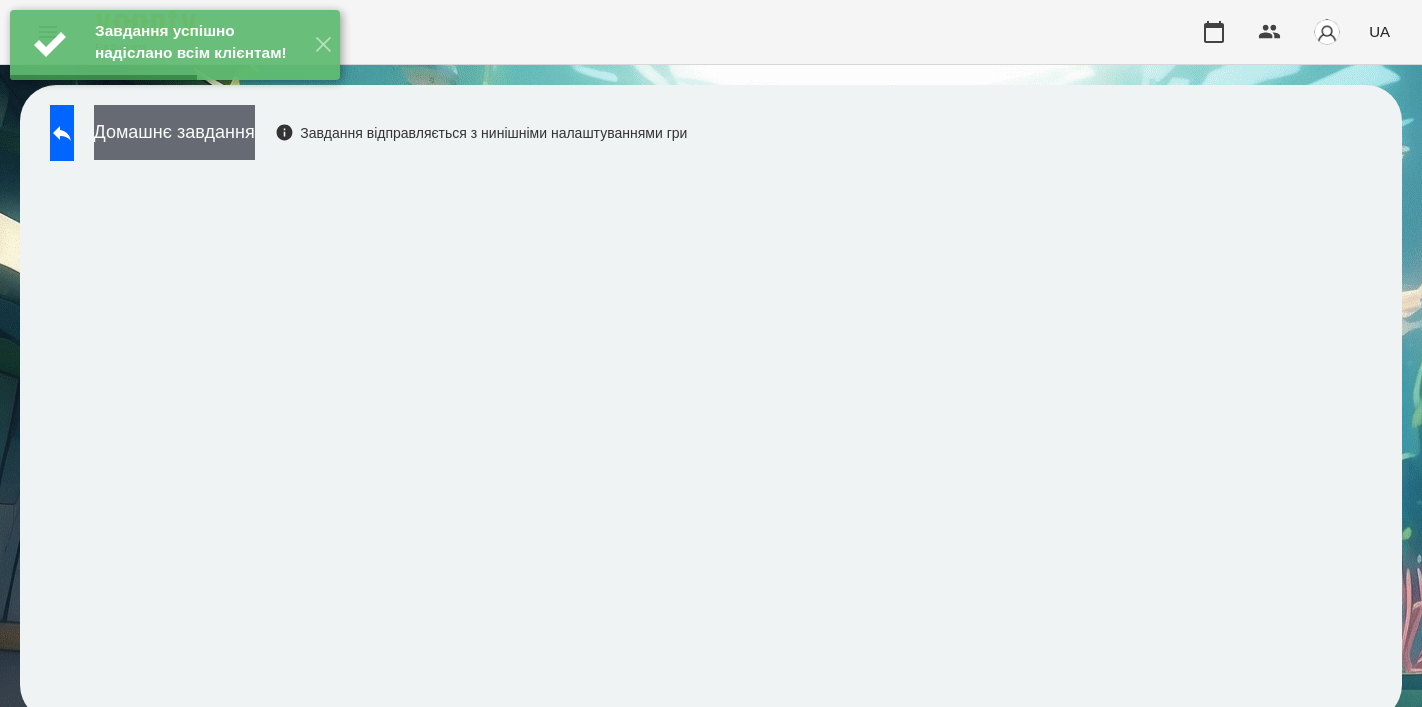 click on "Домашнє завдання" at bounding box center [174, 132] 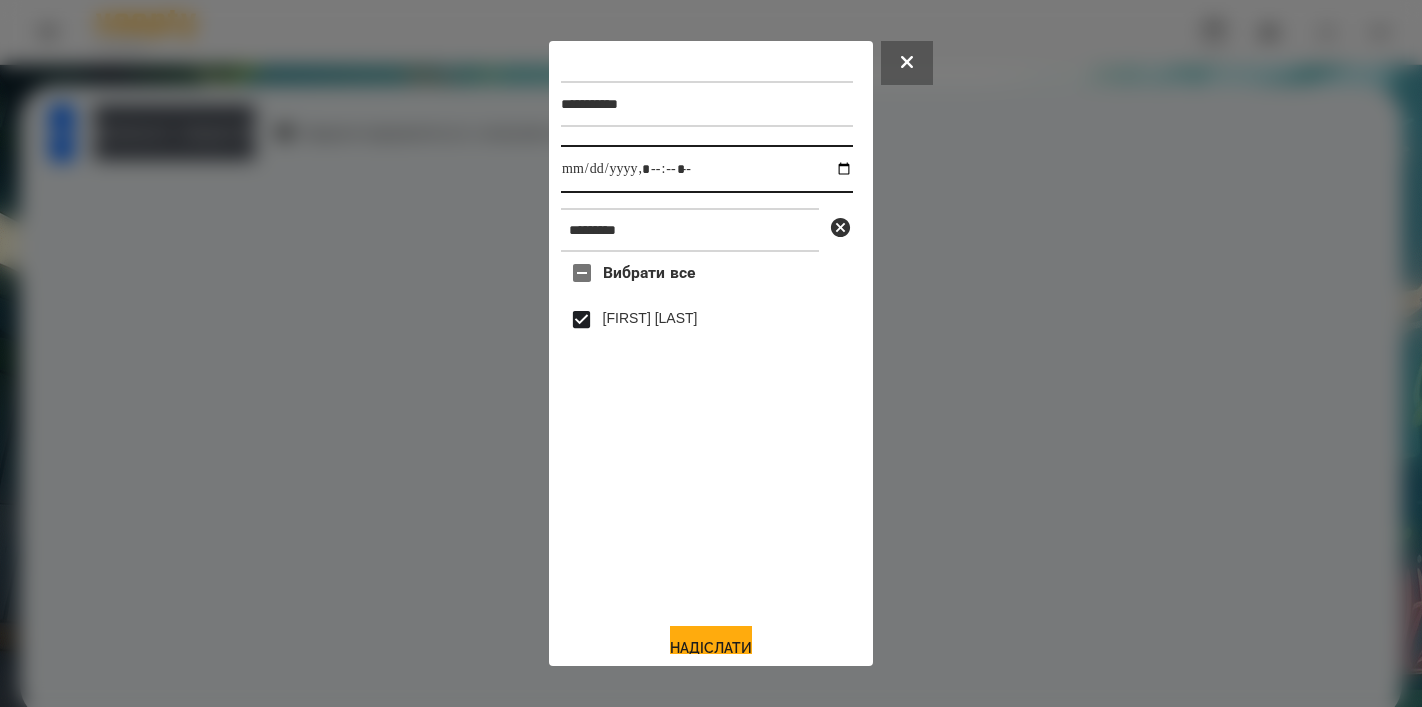 click at bounding box center (707, 169) 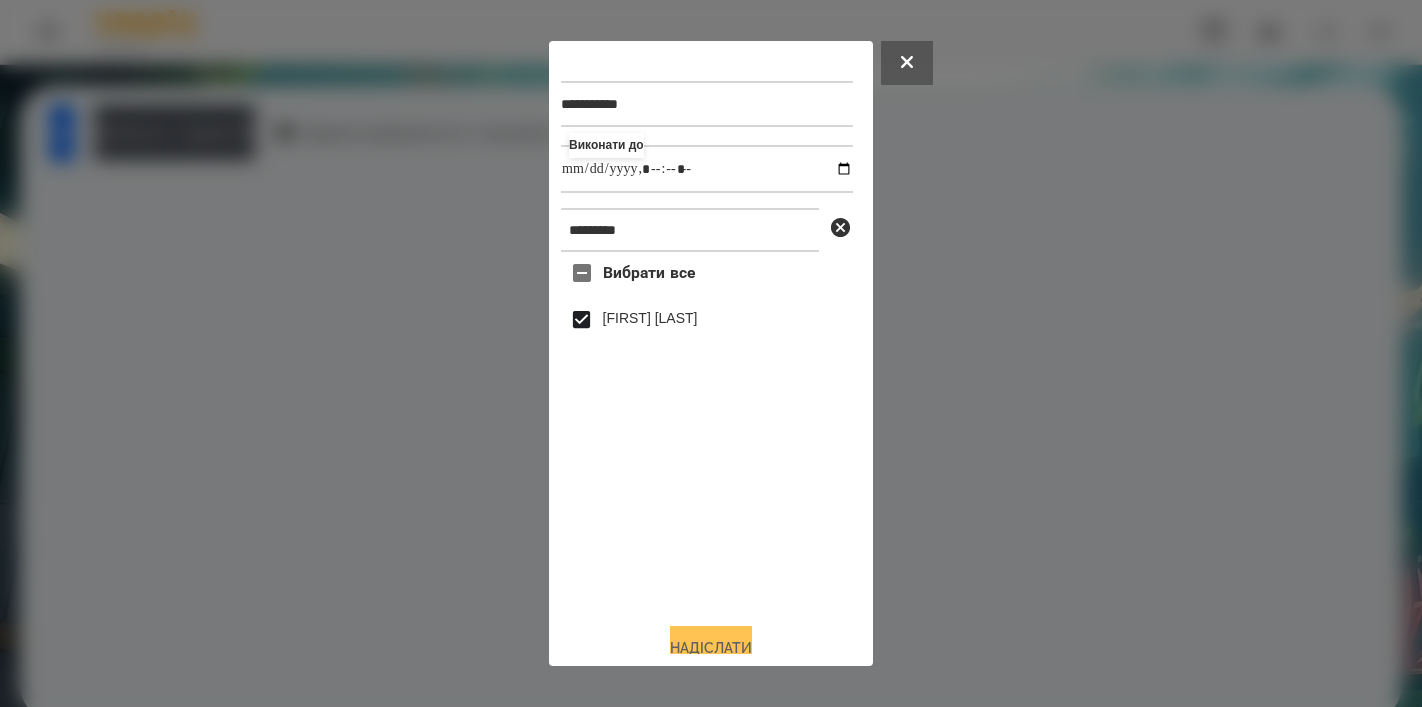 type on "**********" 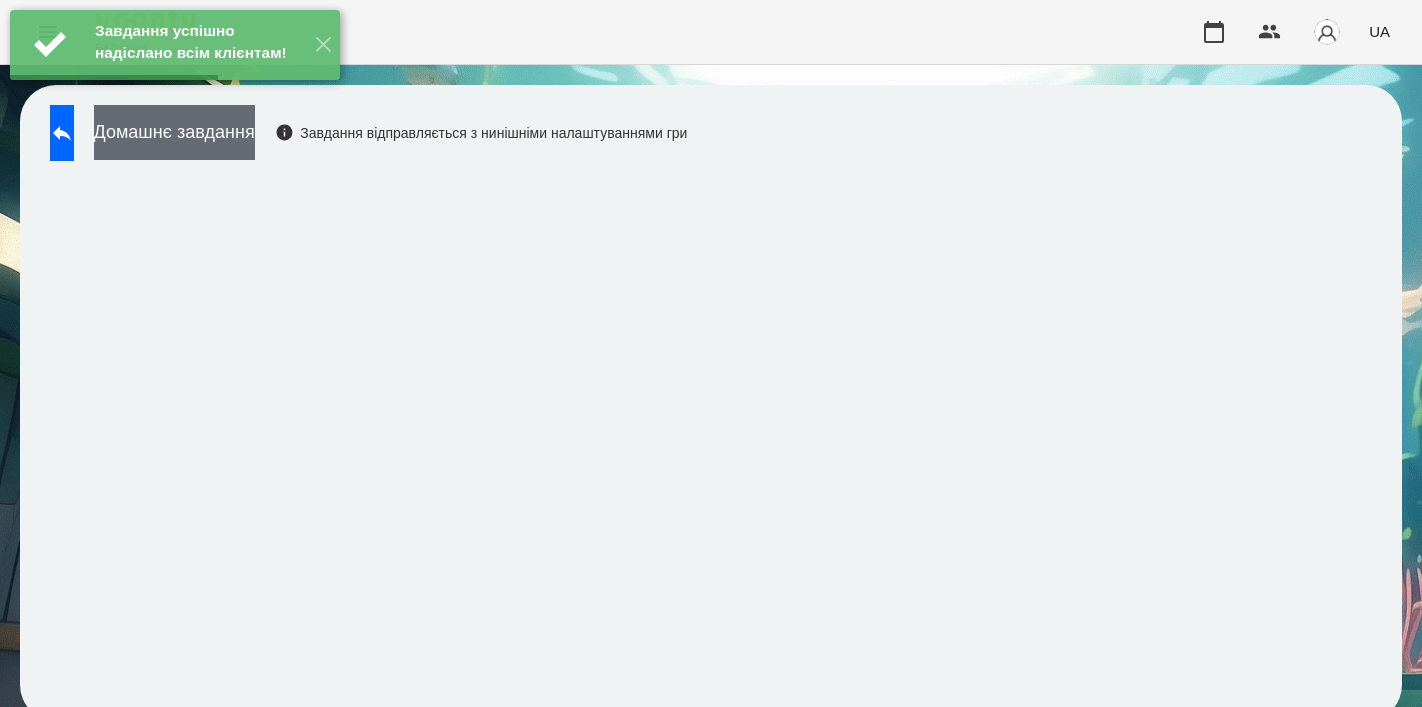 click on "Домашнє завдання" at bounding box center [174, 132] 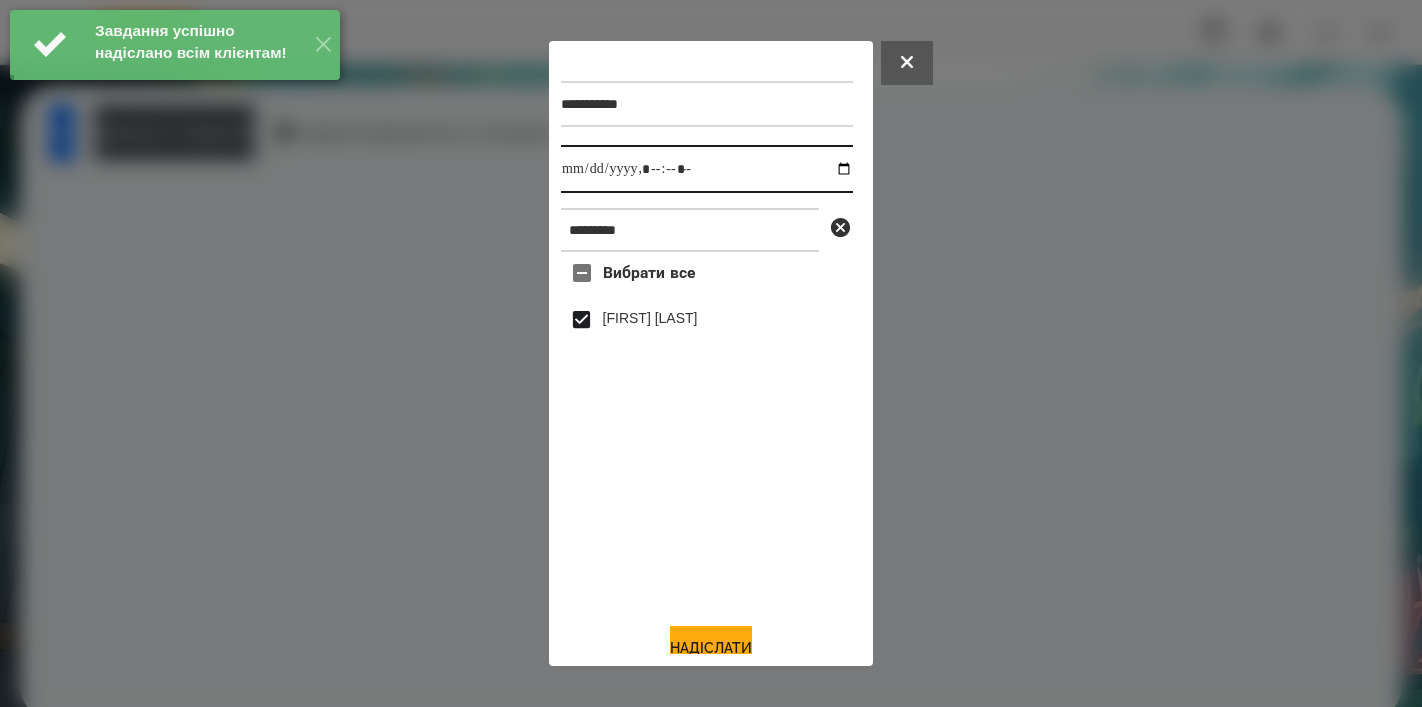 click at bounding box center (707, 169) 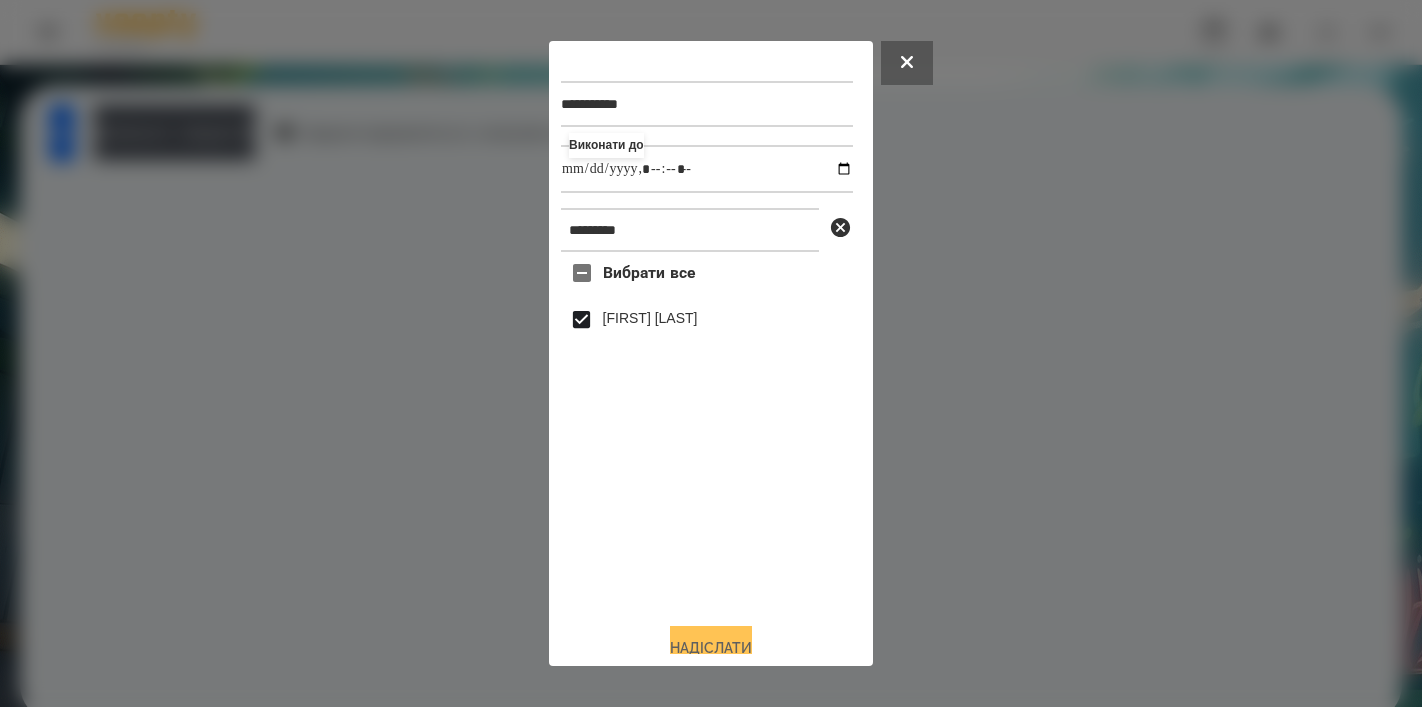 type on "**********" 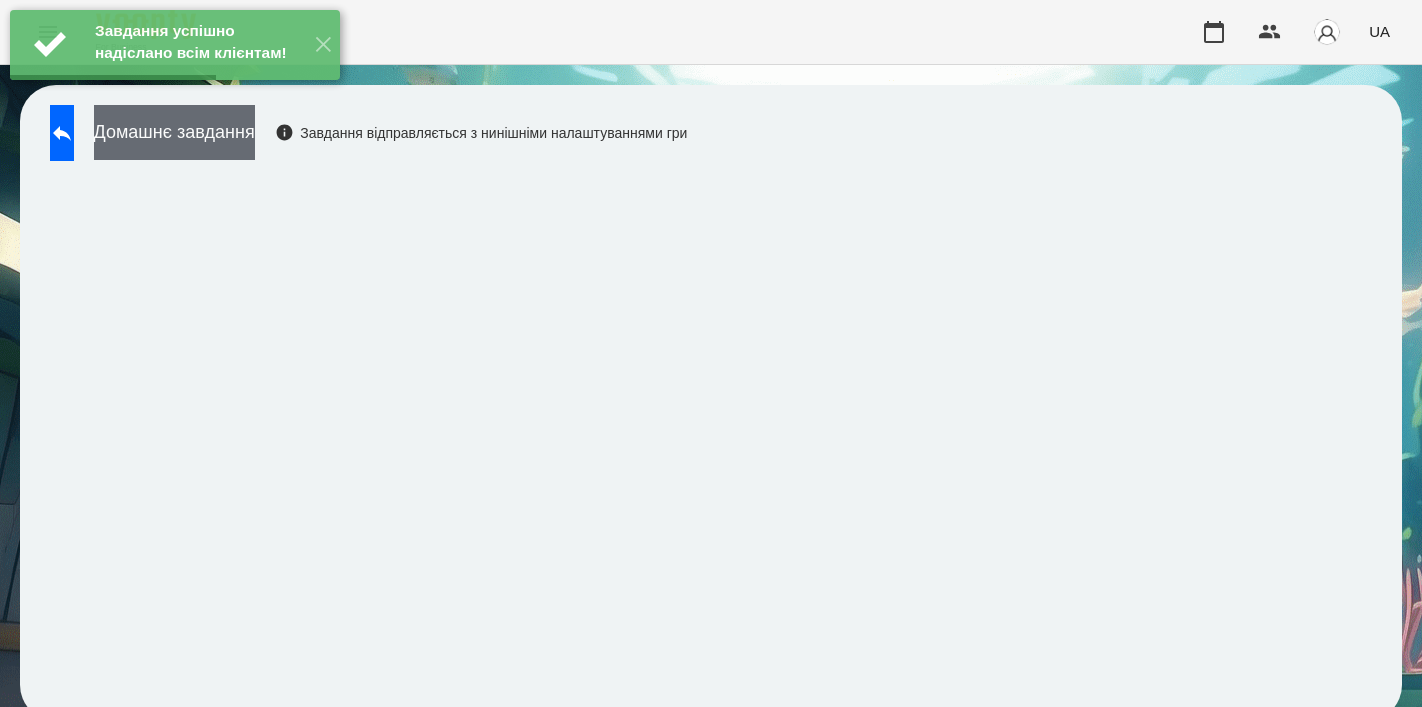 click on "Домашнє завдання" at bounding box center (174, 132) 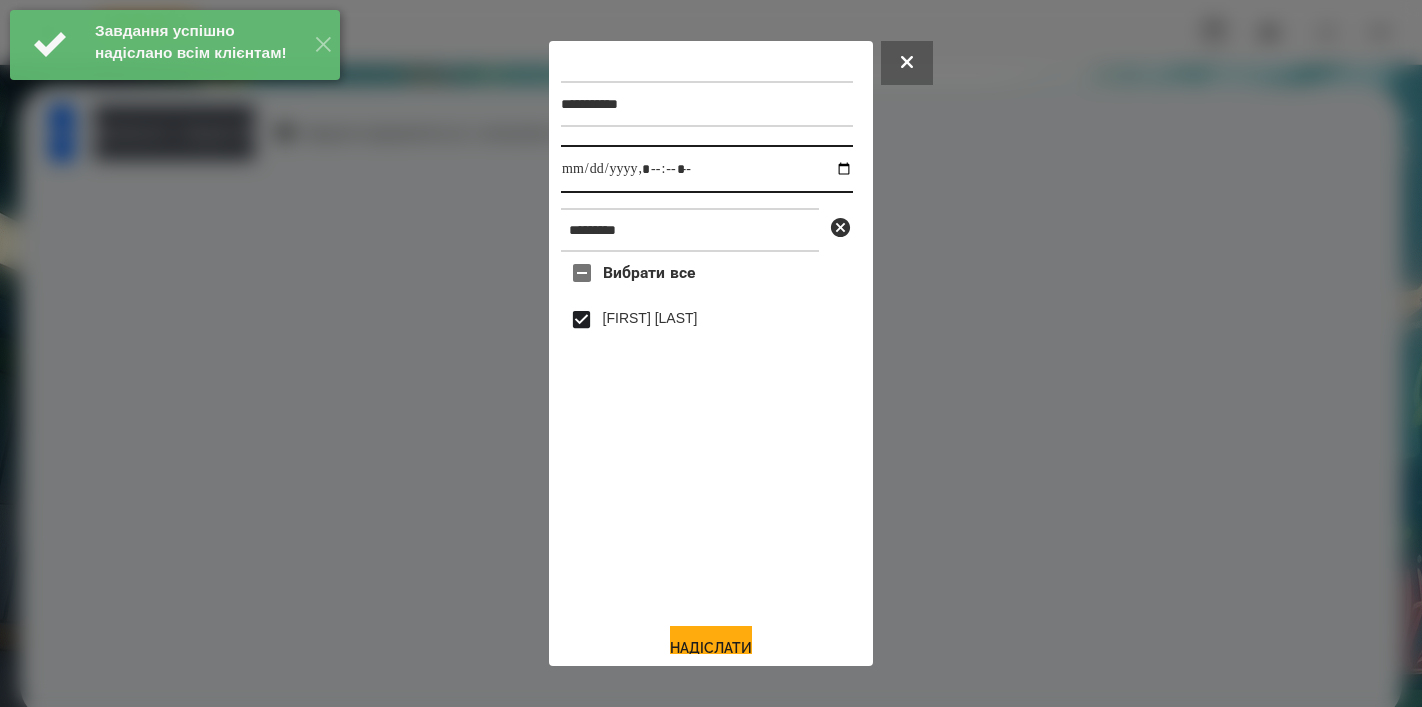 click at bounding box center (707, 169) 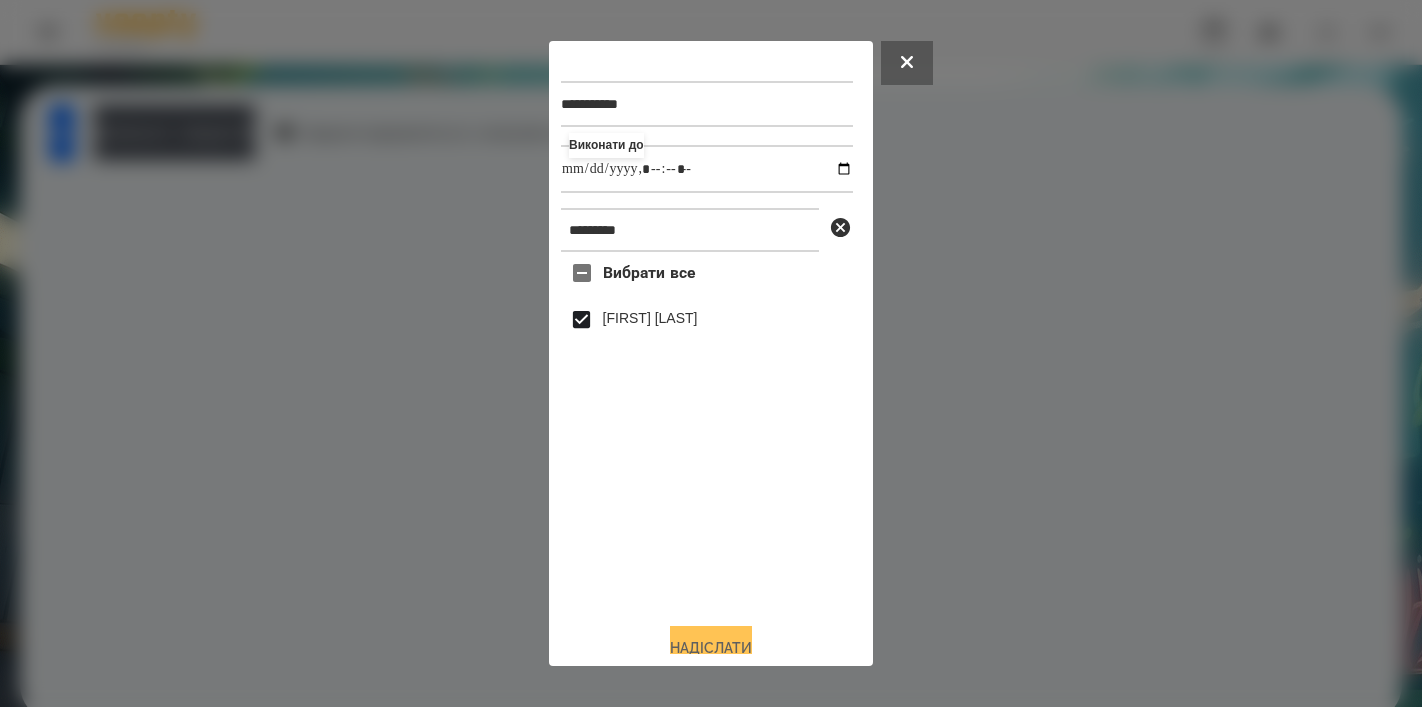 click on "Надіслати" at bounding box center (711, 648) 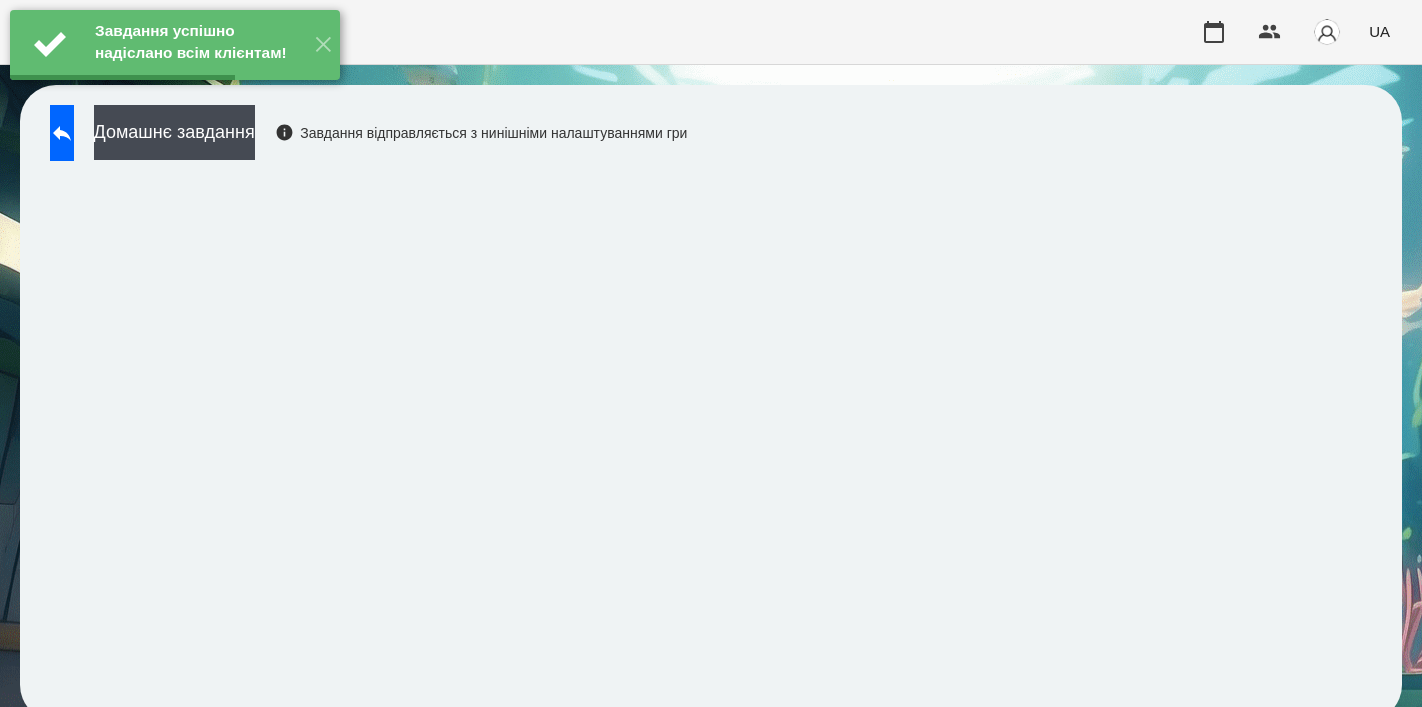click on "Домашнє завдання Завдання відправляється з нинішніми налаштуваннями гри" at bounding box center [363, 138] 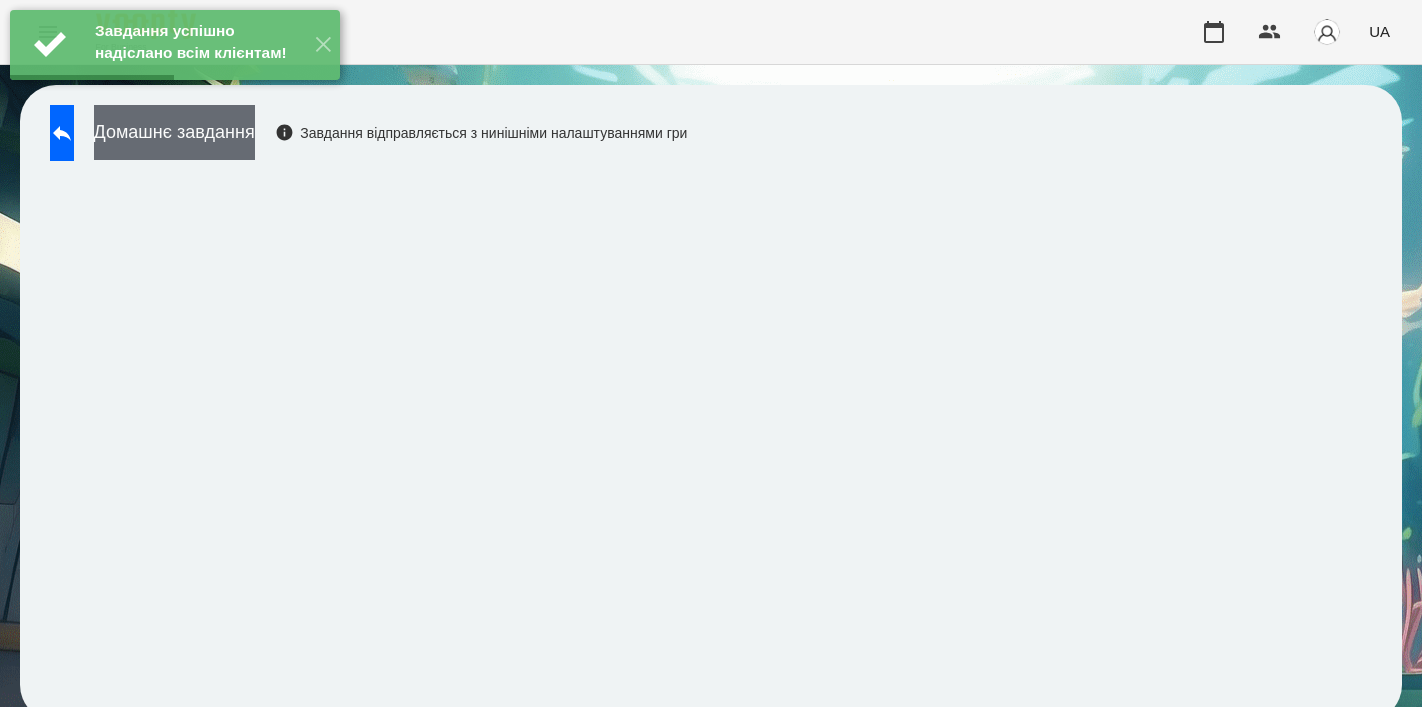 click on "Домашнє завдання" at bounding box center [174, 132] 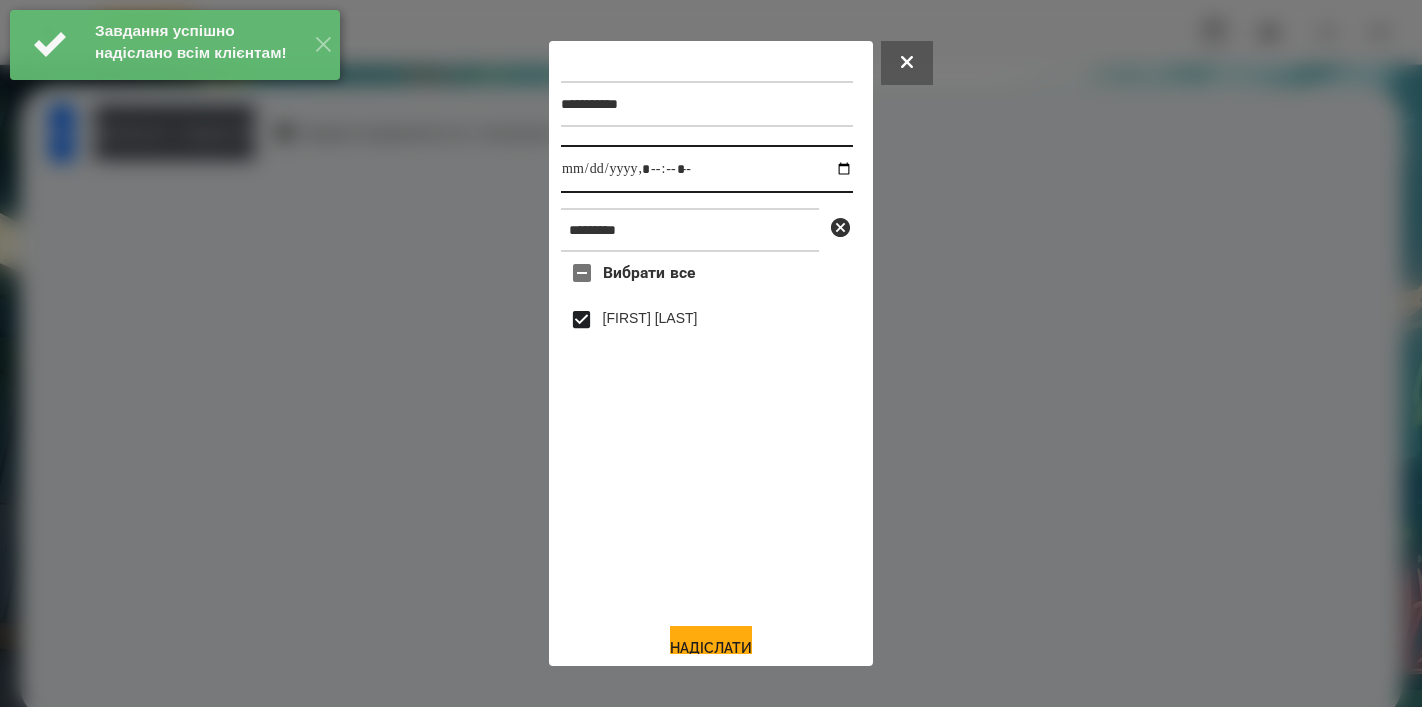 click at bounding box center (707, 169) 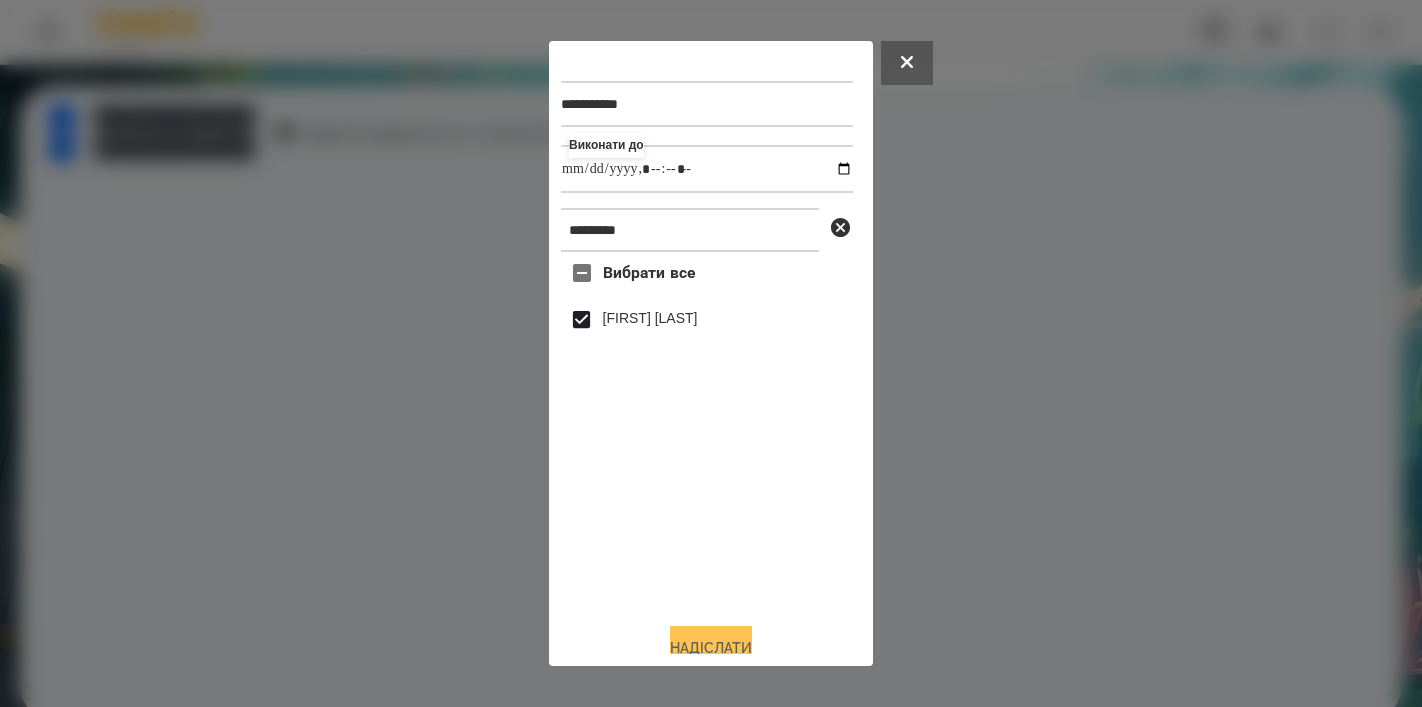type on "**********" 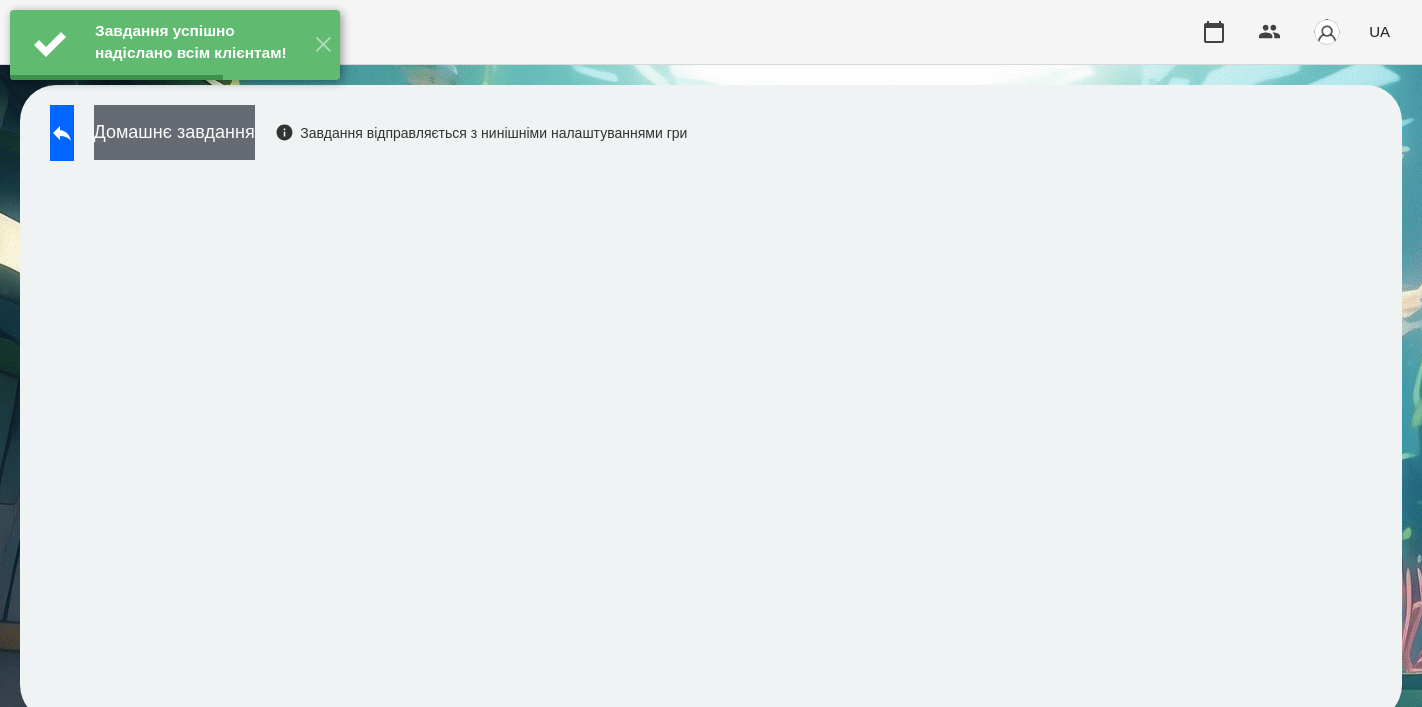 click on "Домашнє завдання" at bounding box center [174, 132] 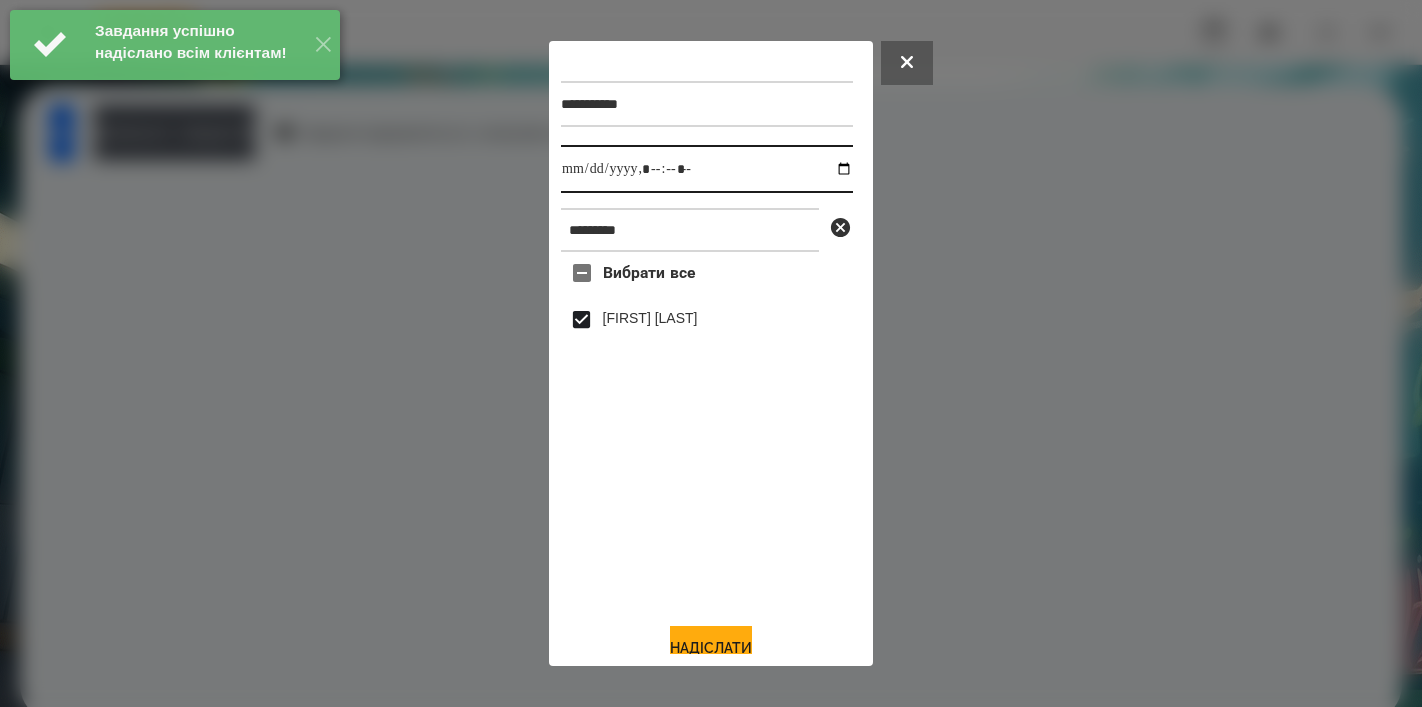 click at bounding box center (707, 169) 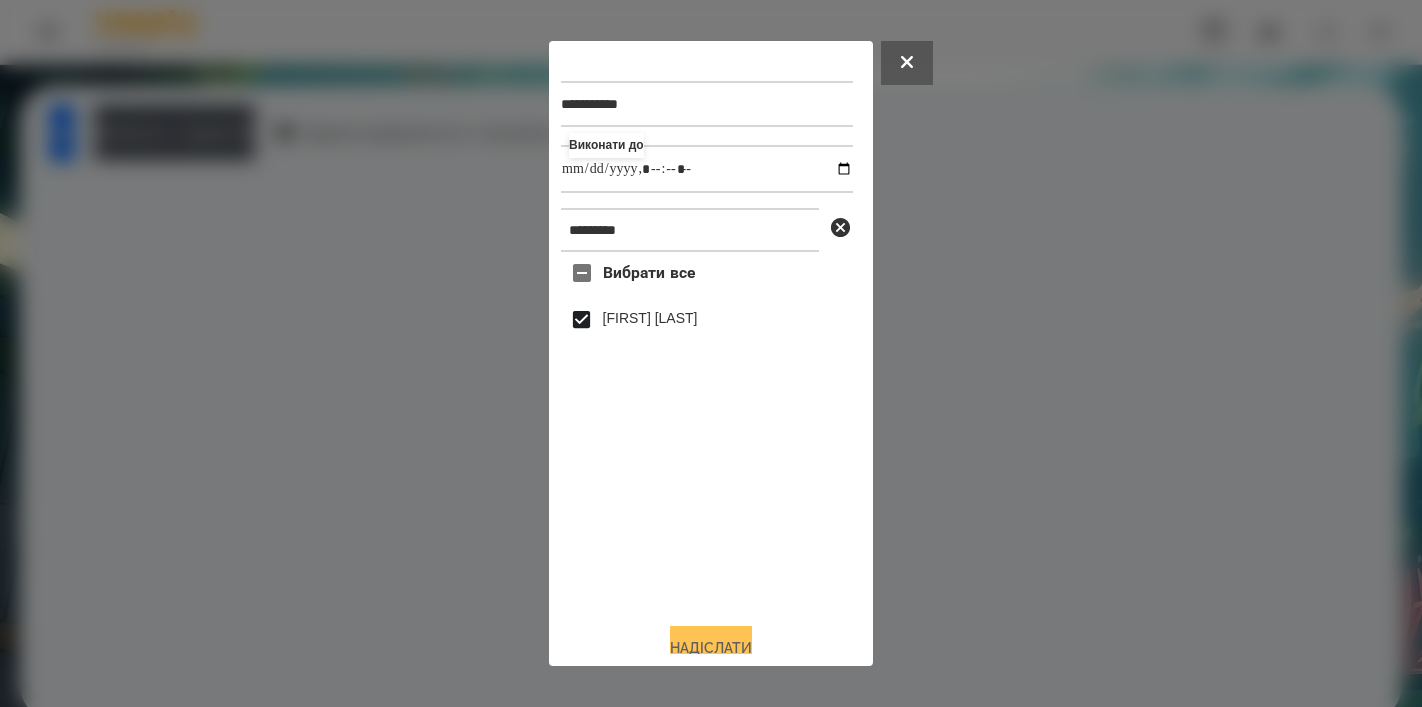 type on "**********" 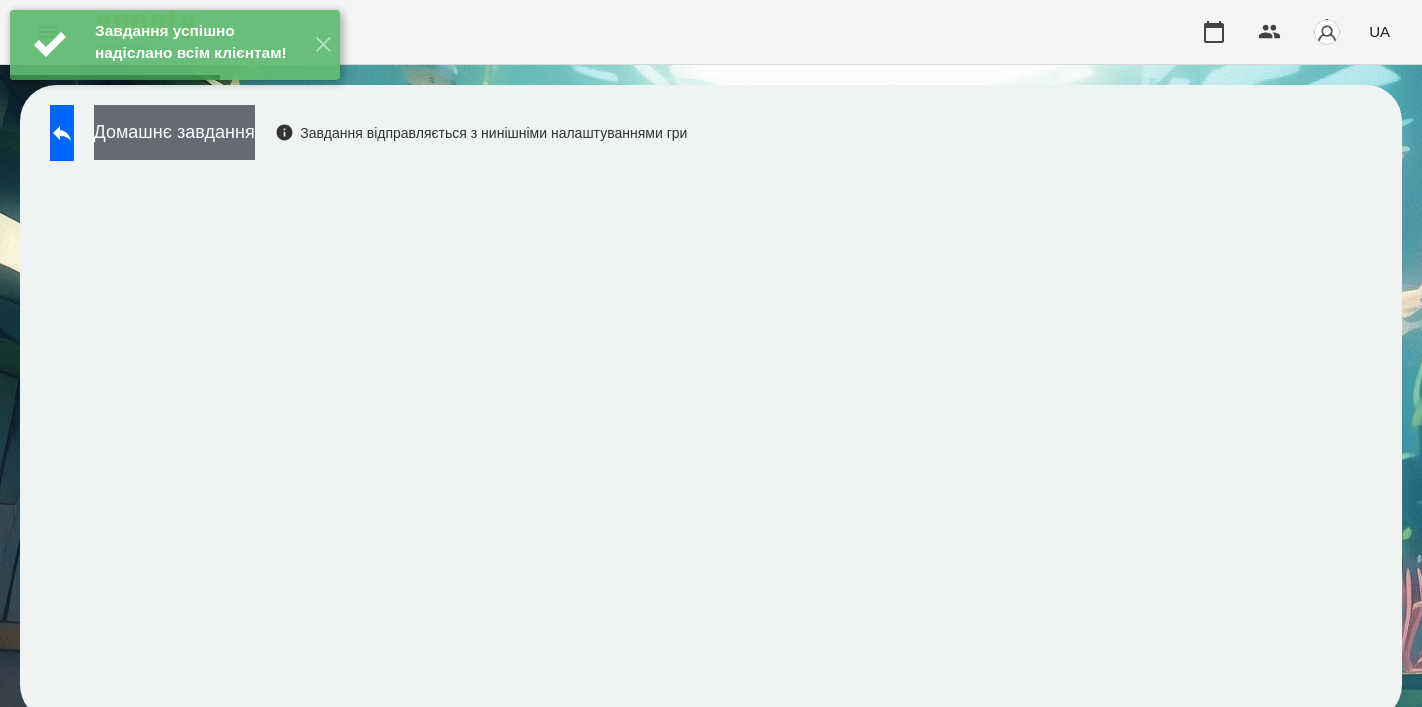 click on "Домашнє завдання" at bounding box center [174, 132] 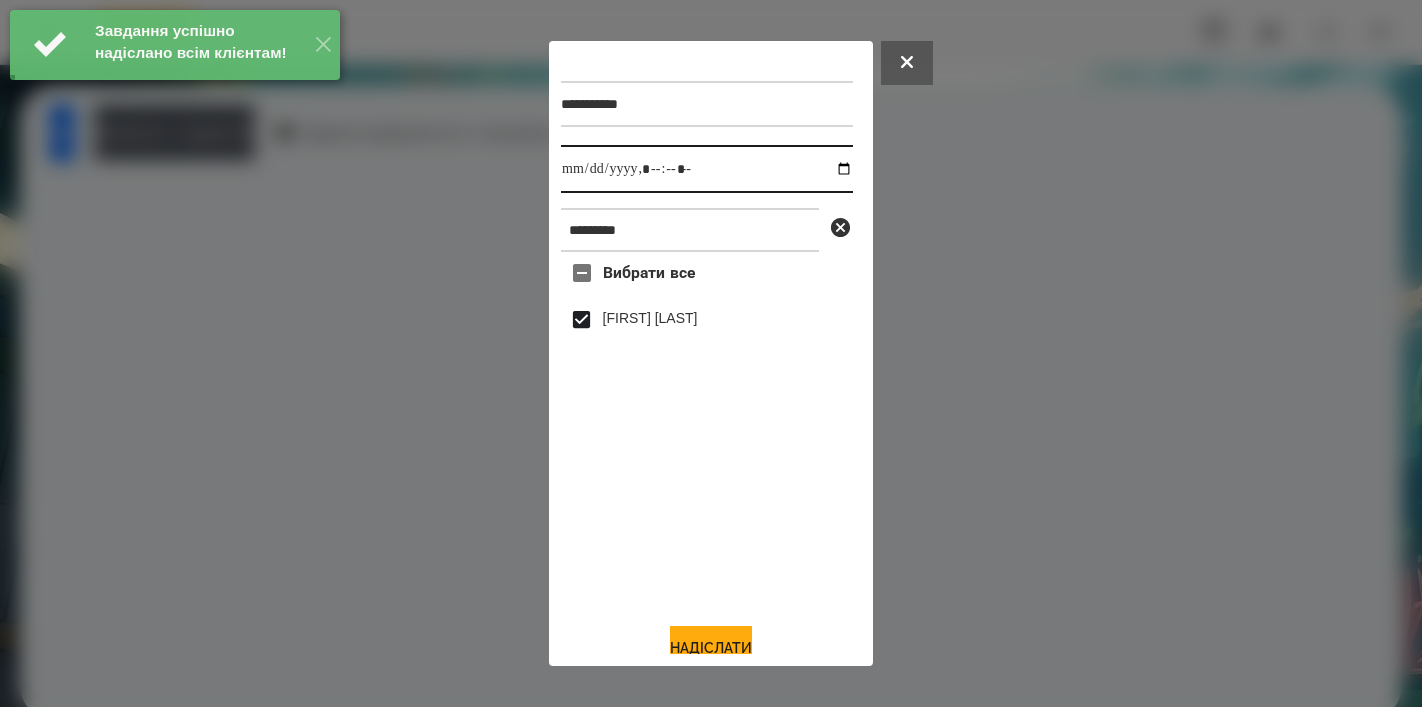 click at bounding box center (707, 169) 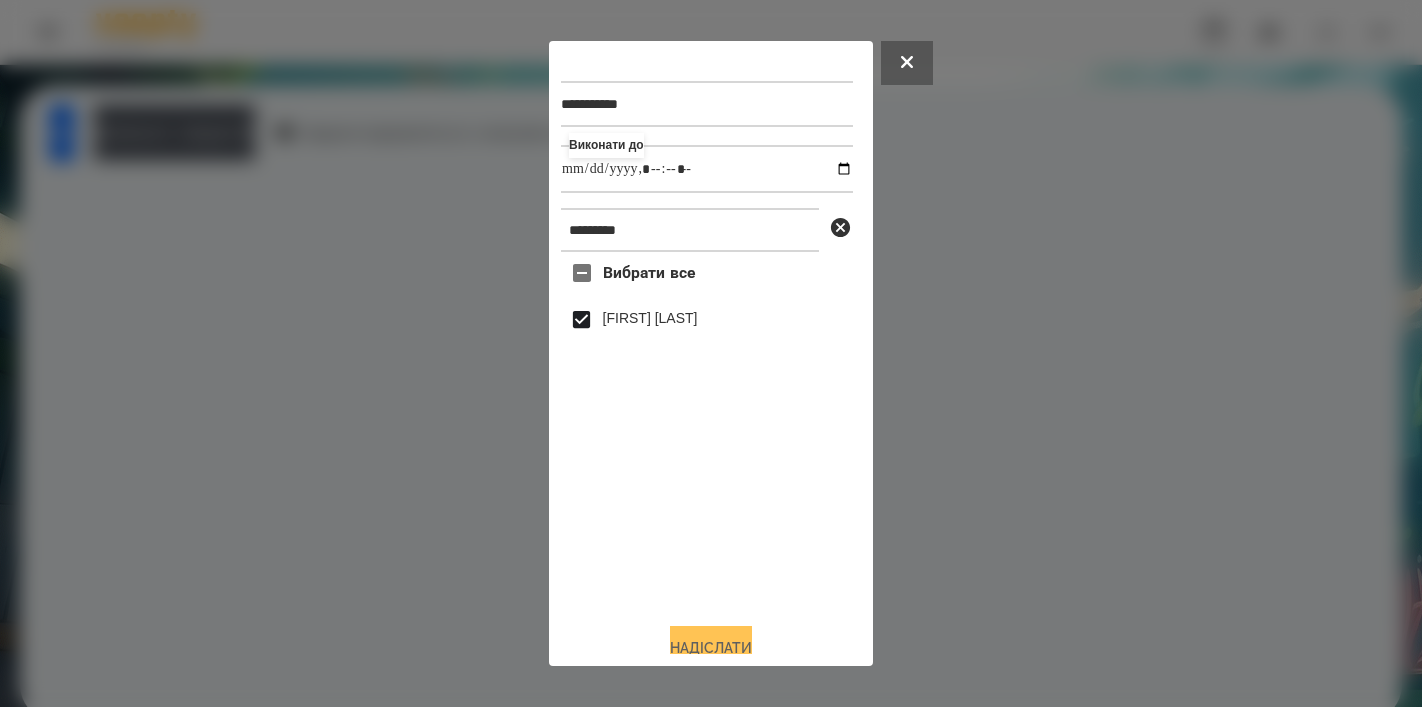 type on "**********" 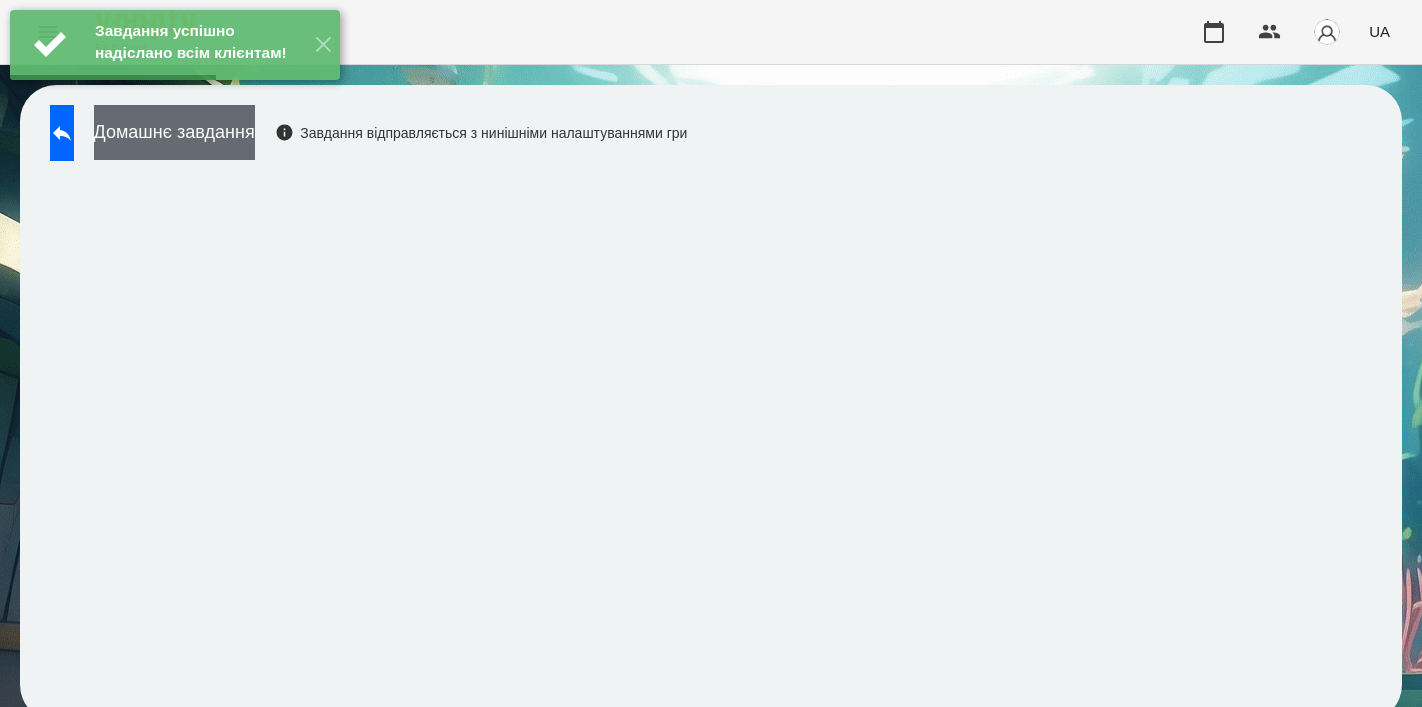click on "Домашнє завдання" at bounding box center [174, 132] 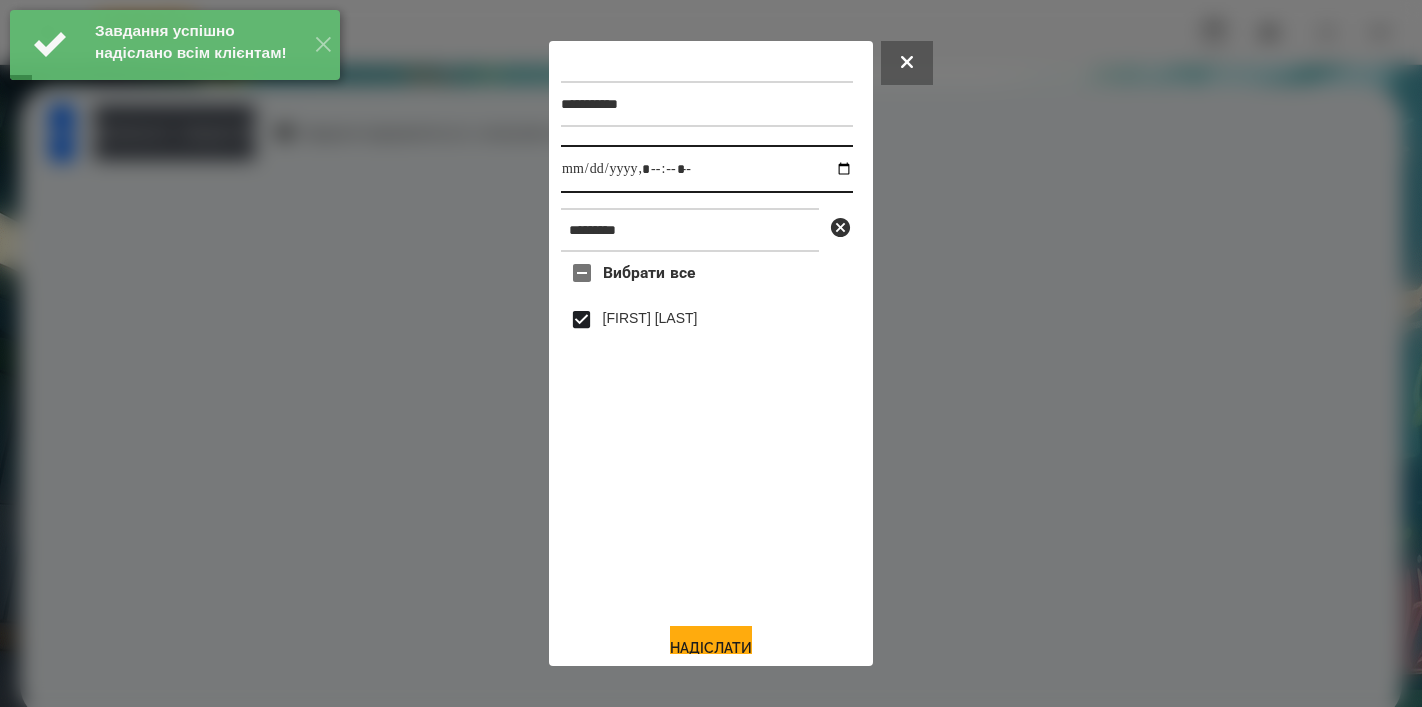 click at bounding box center [707, 169] 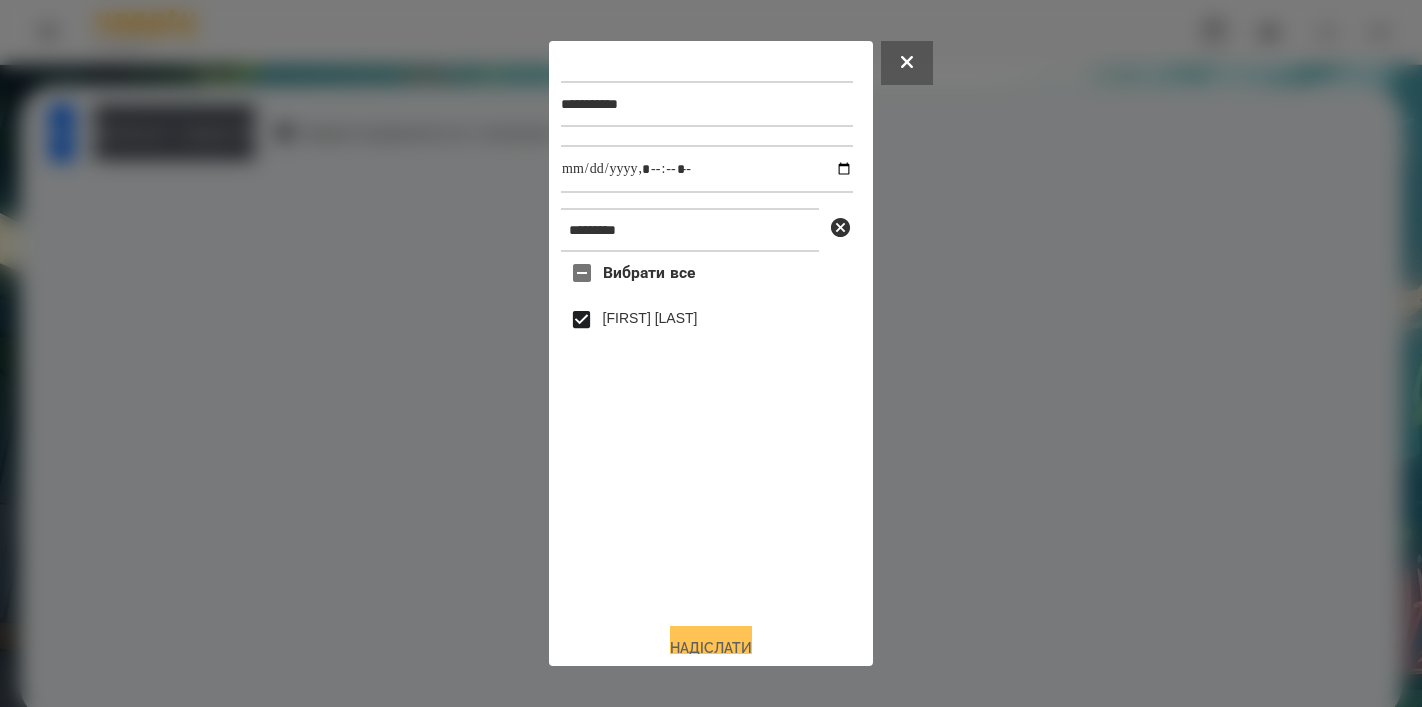 click on "Надіслати" at bounding box center [711, 648] 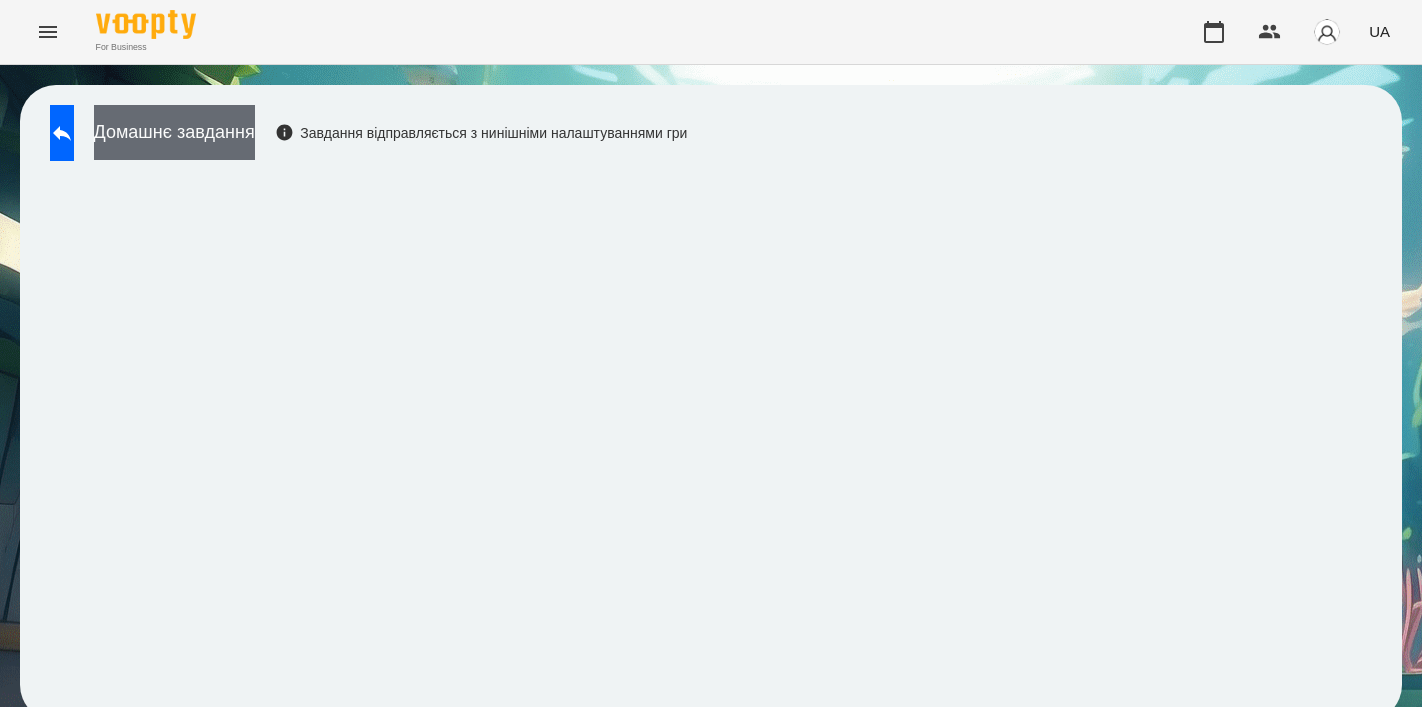 click on "Домашнє завдання" at bounding box center (174, 132) 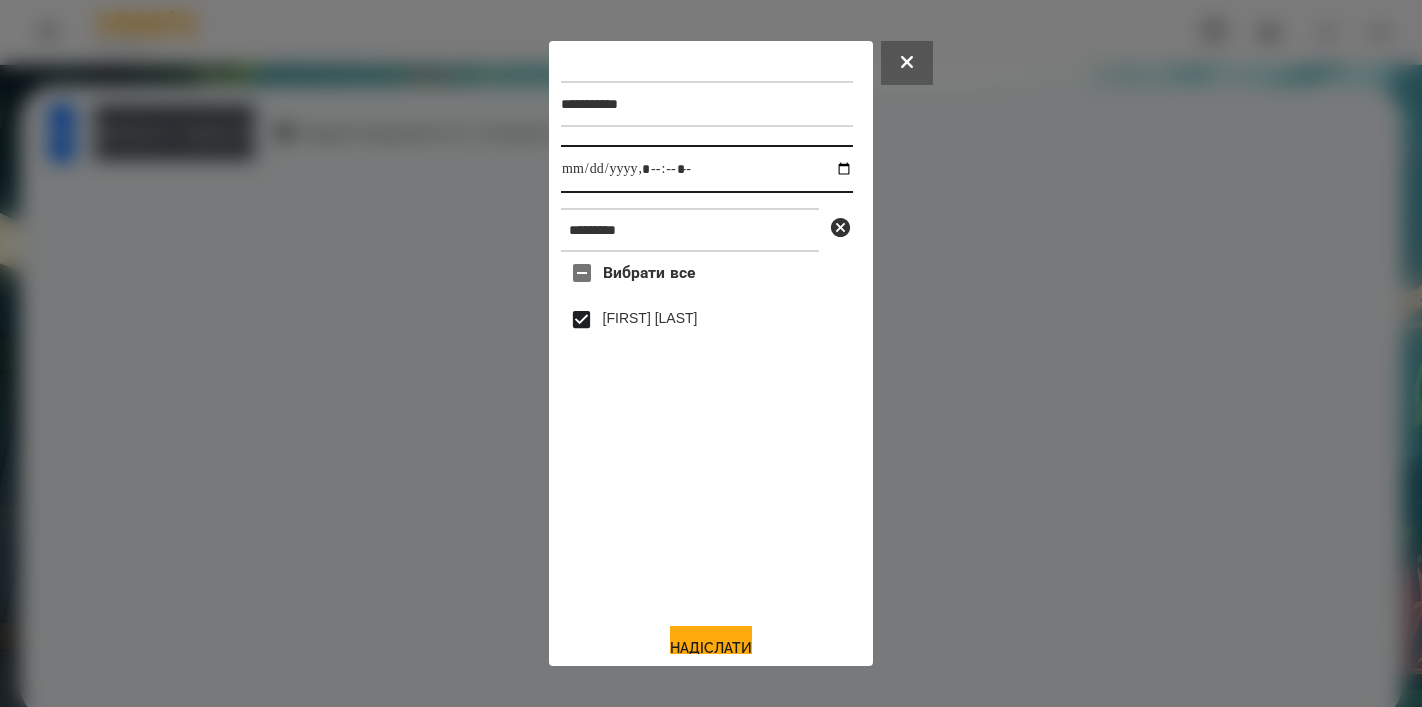 click at bounding box center (707, 169) 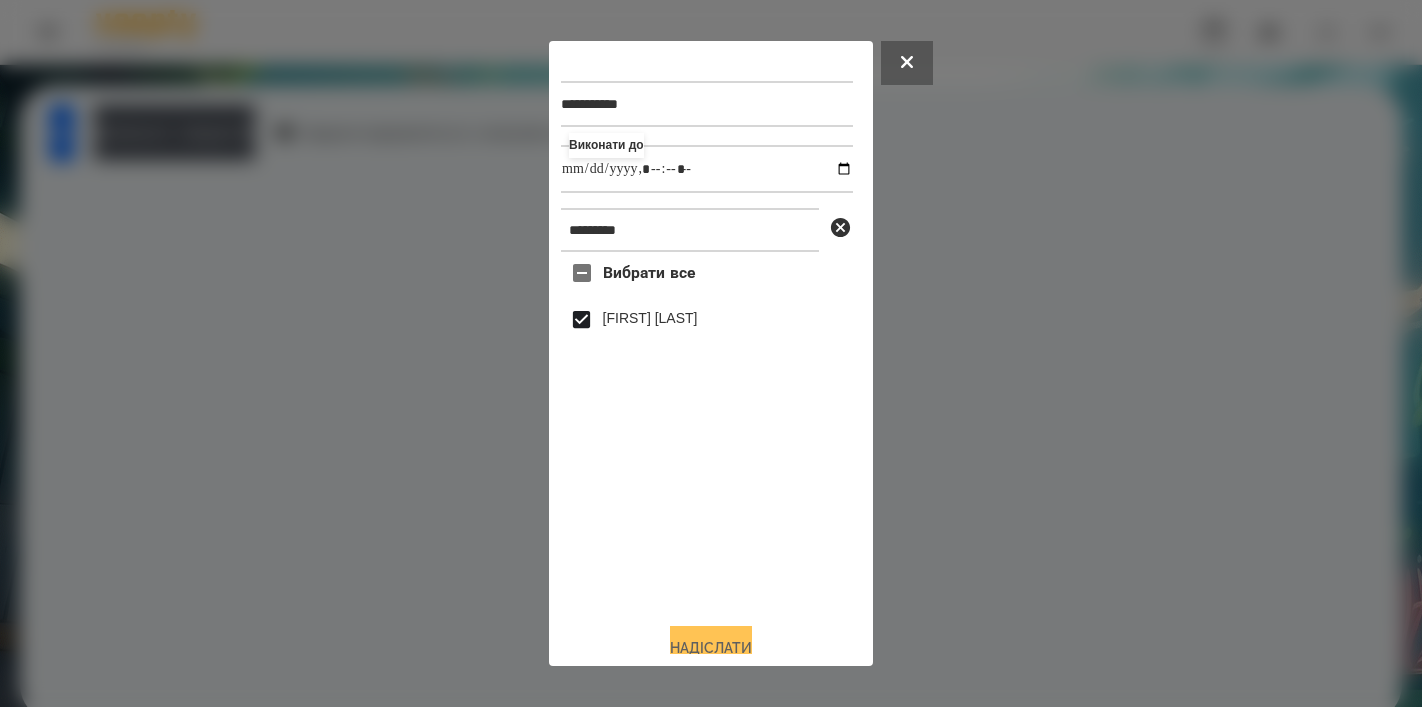 type on "**********" 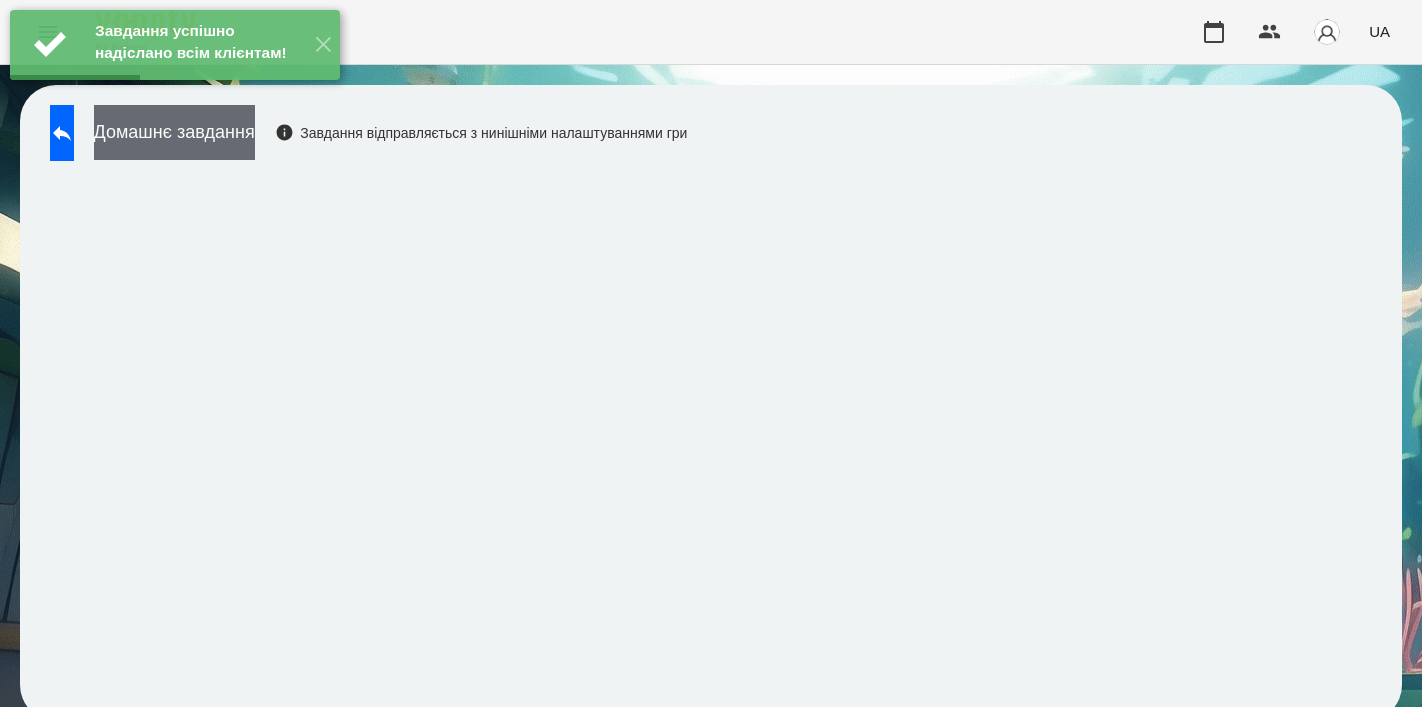 click on "Домашнє завдання" at bounding box center (174, 132) 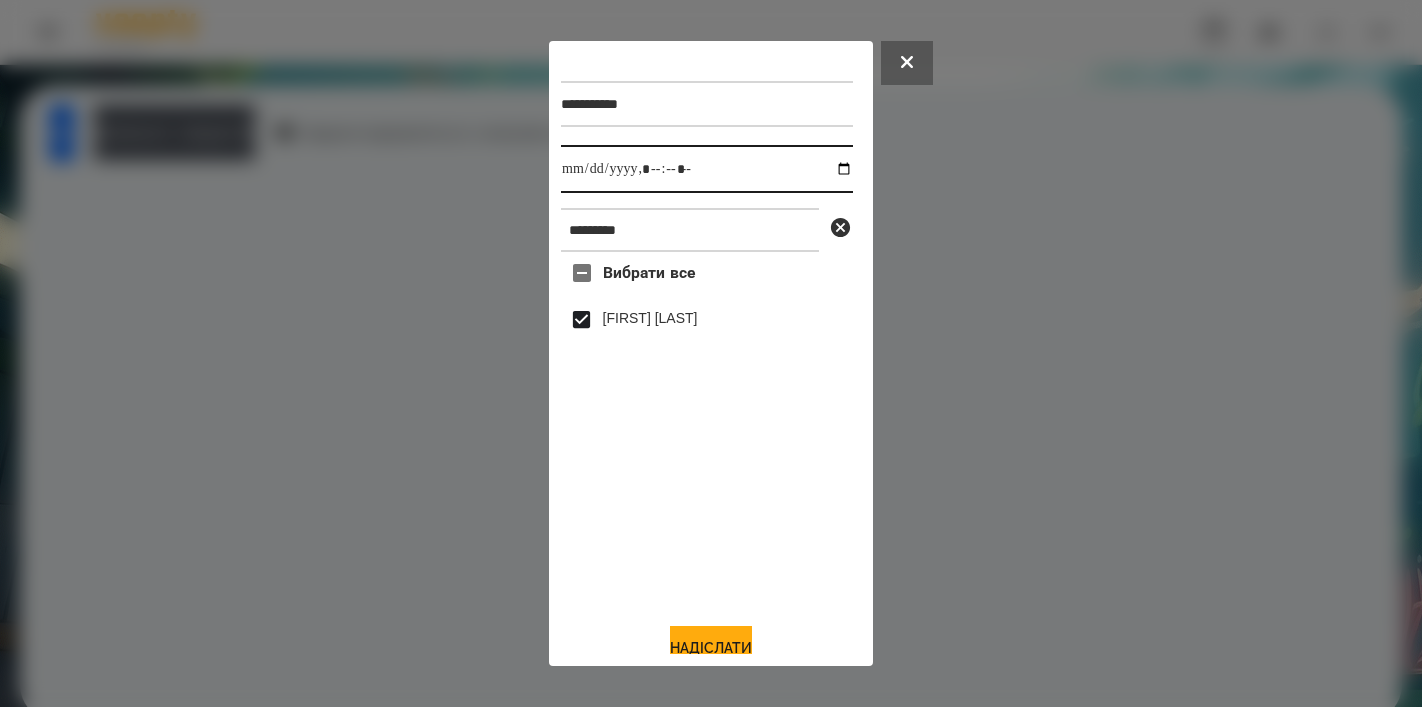click at bounding box center [707, 169] 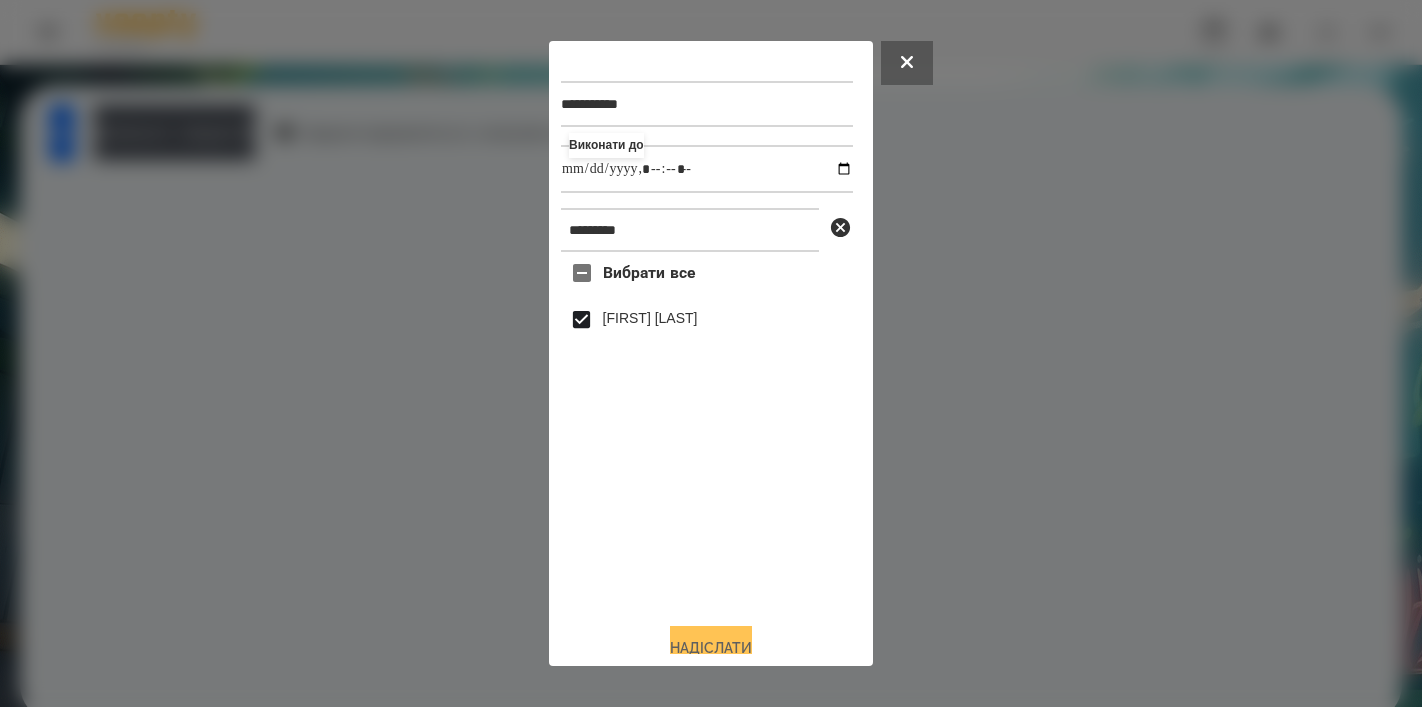 type on "**********" 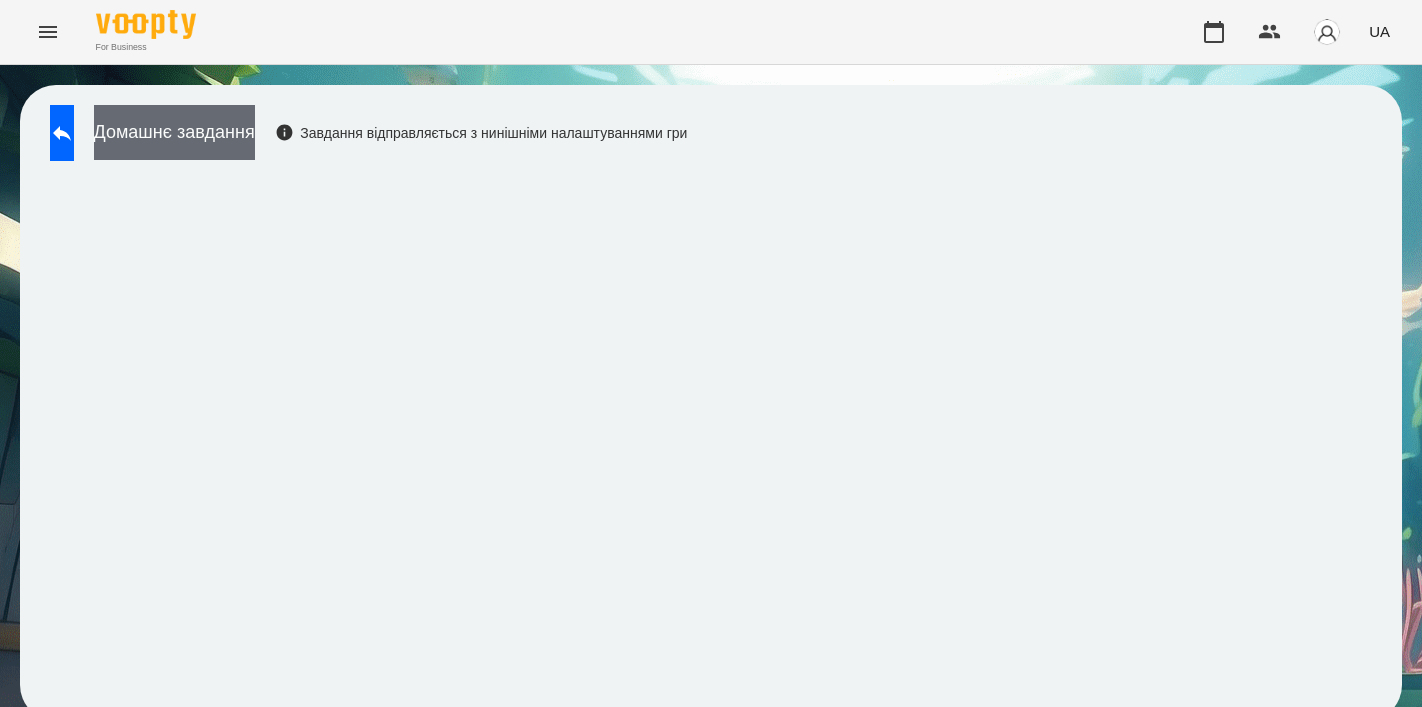 click on "Домашнє завдання" at bounding box center [174, 132] 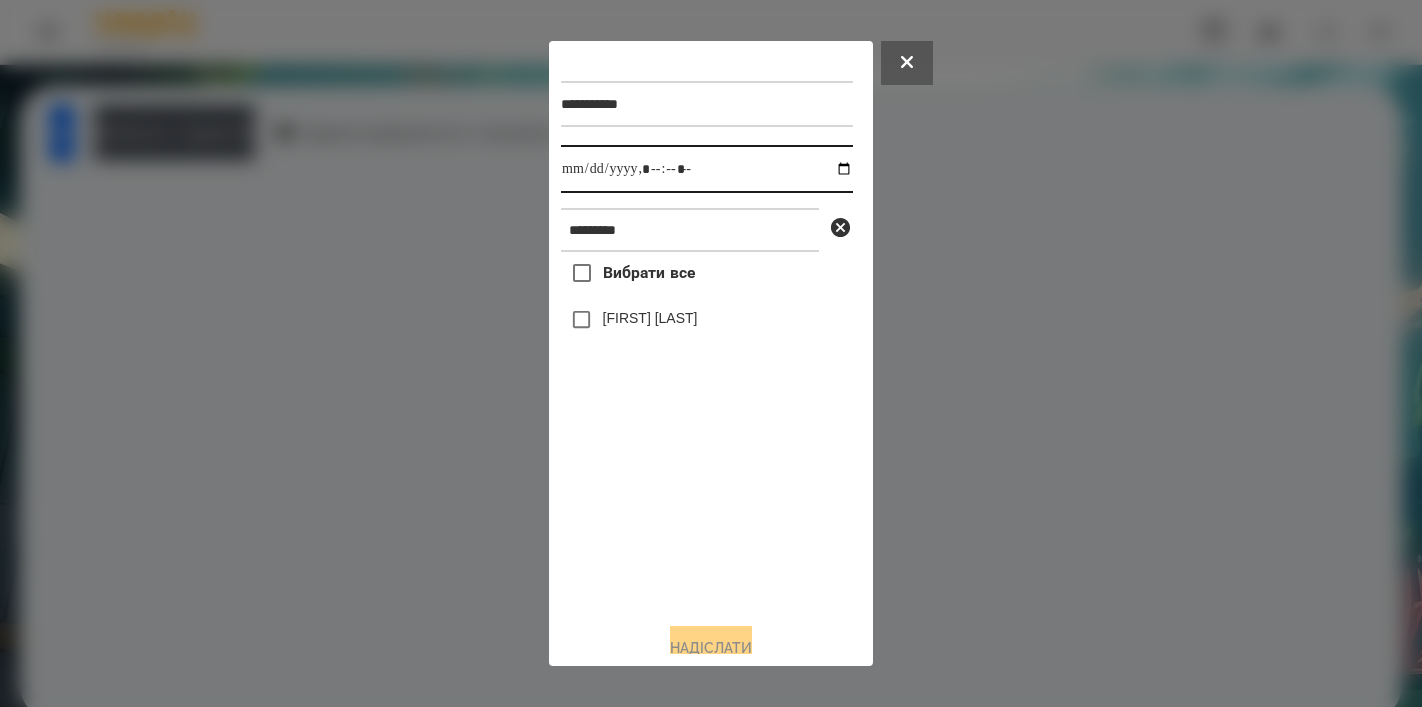 click at bounding box center (707, 169) 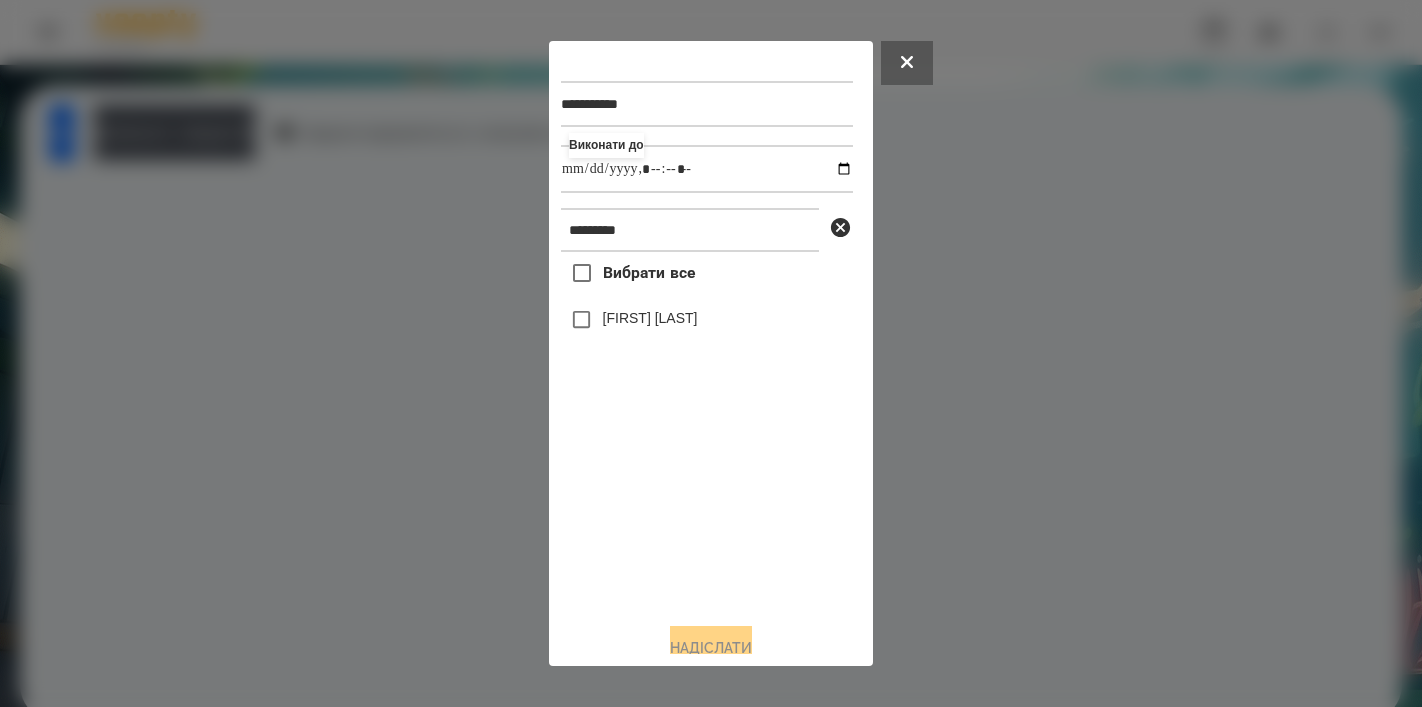 type on "**********" 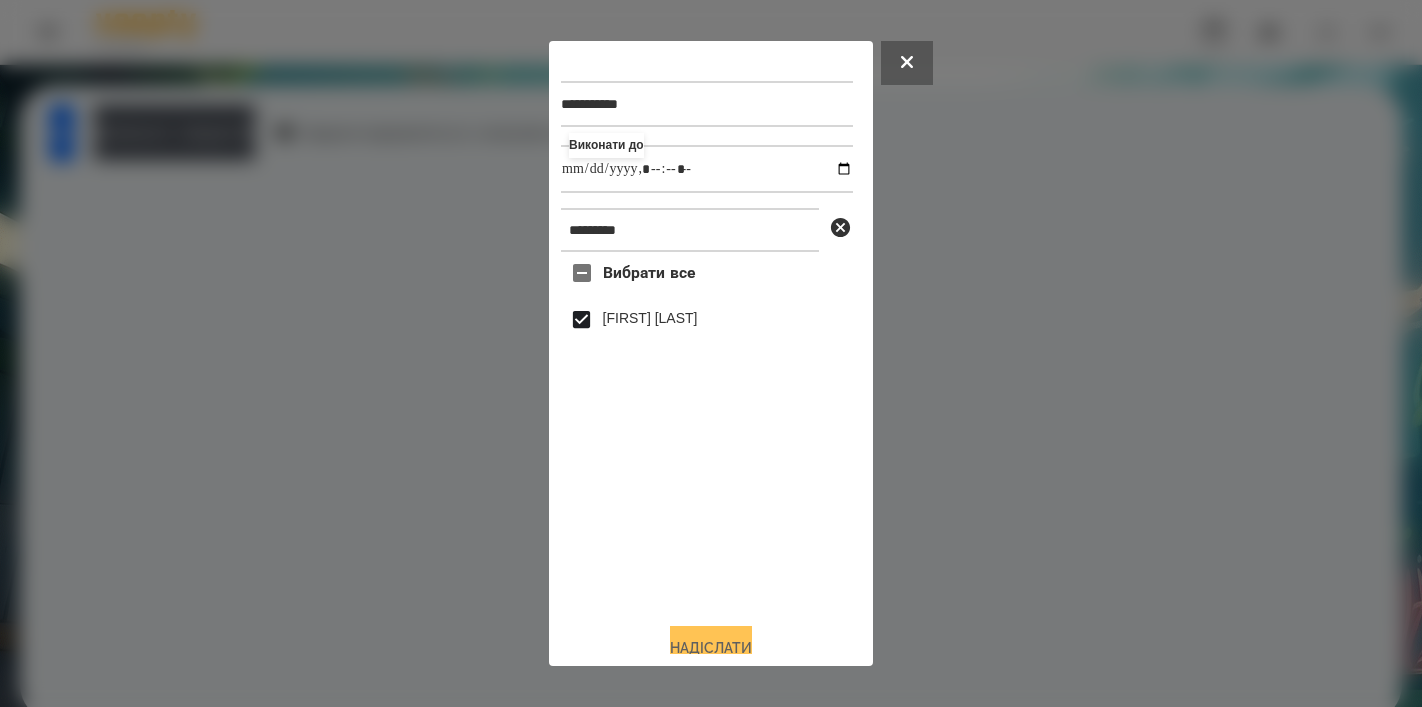 click on "Надіслати" at bounding box center [711, 648] 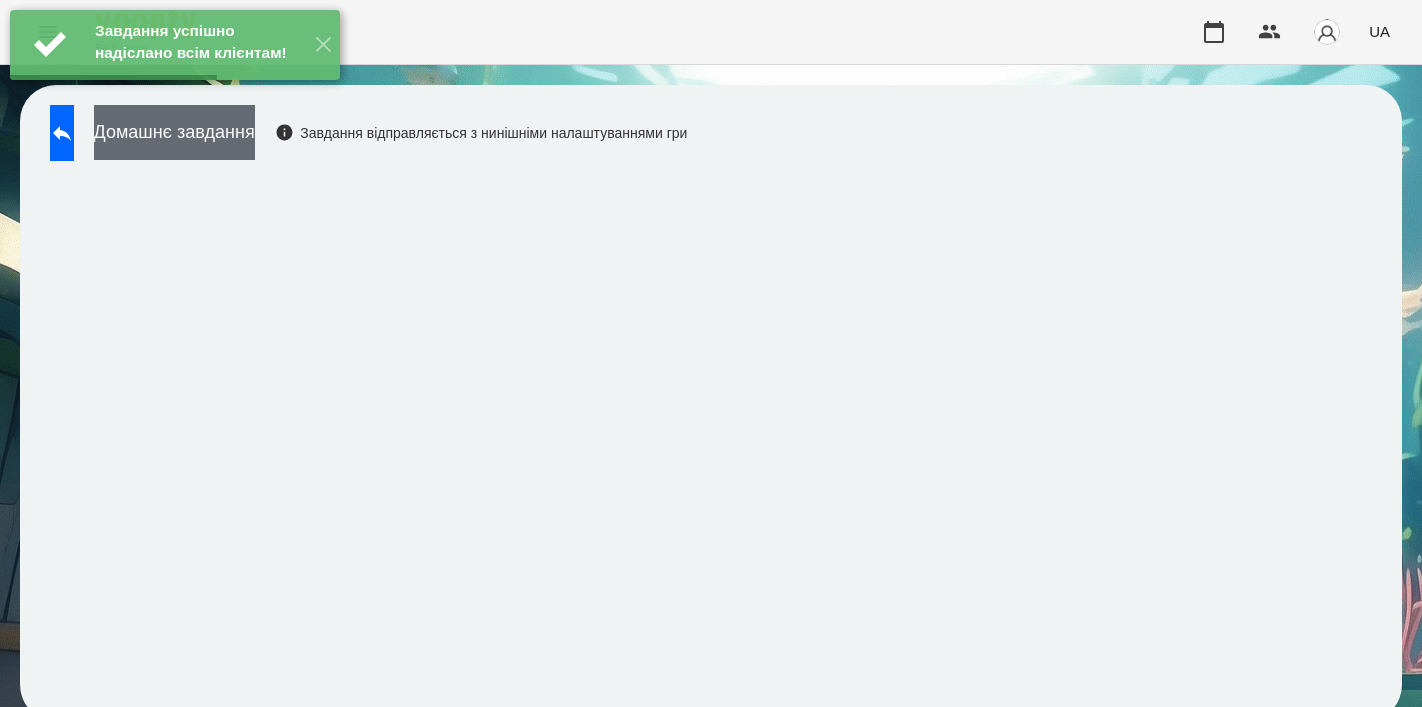 click on "Домашнє завдання" at bounding box center [174, 132] 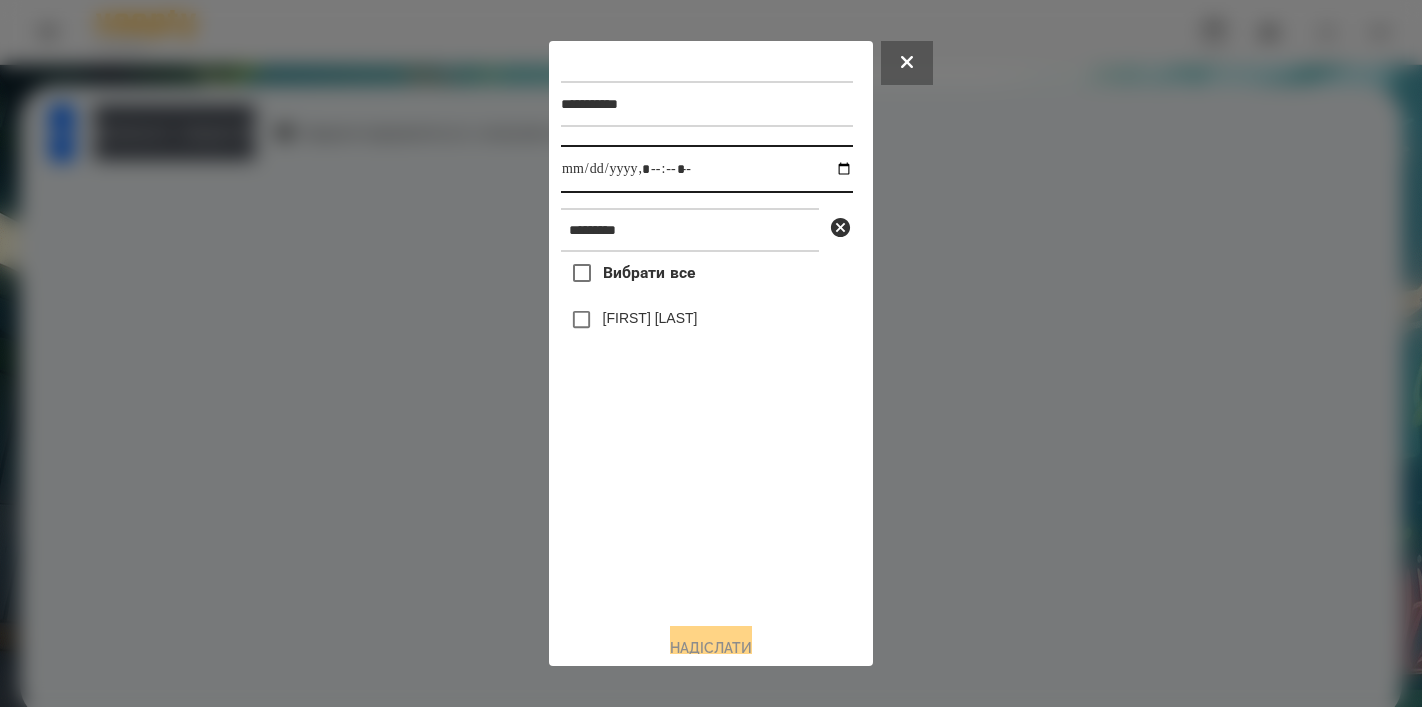 click at bounding box center (707, 169) 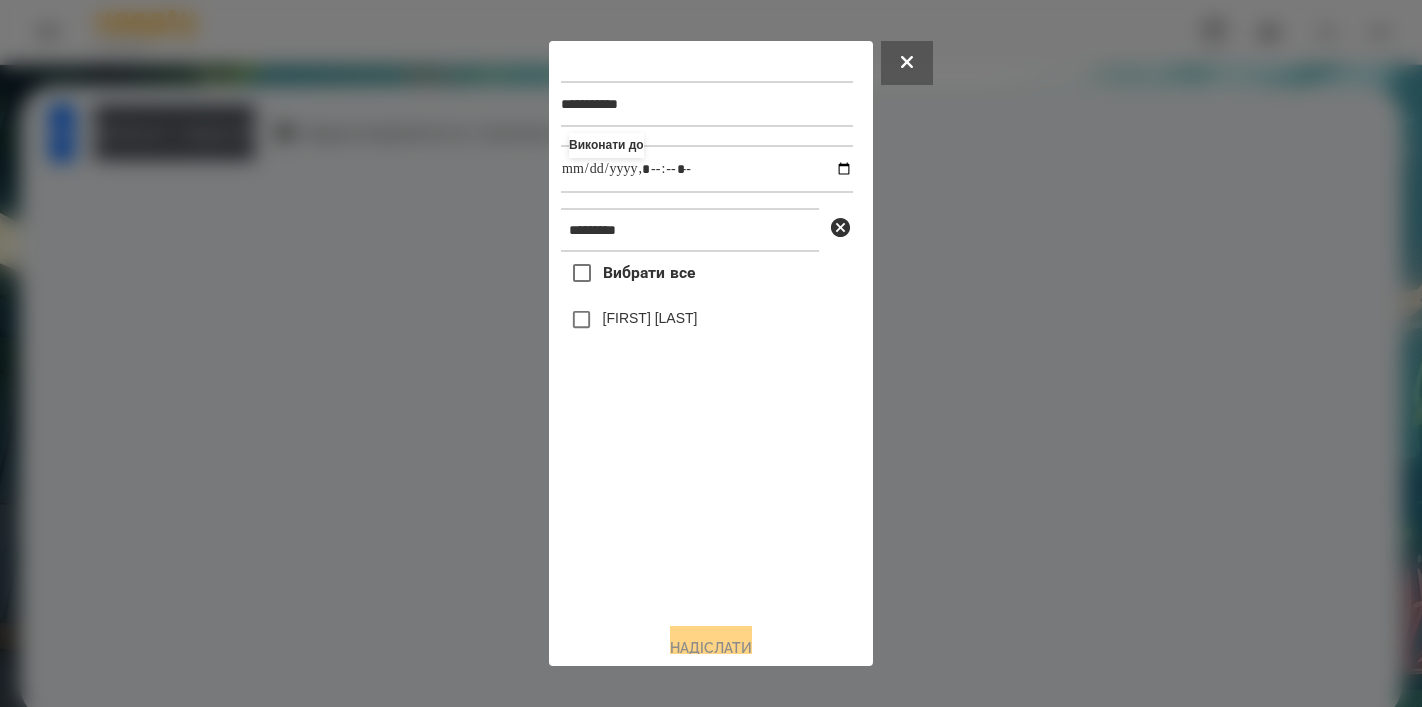 type on "**********" 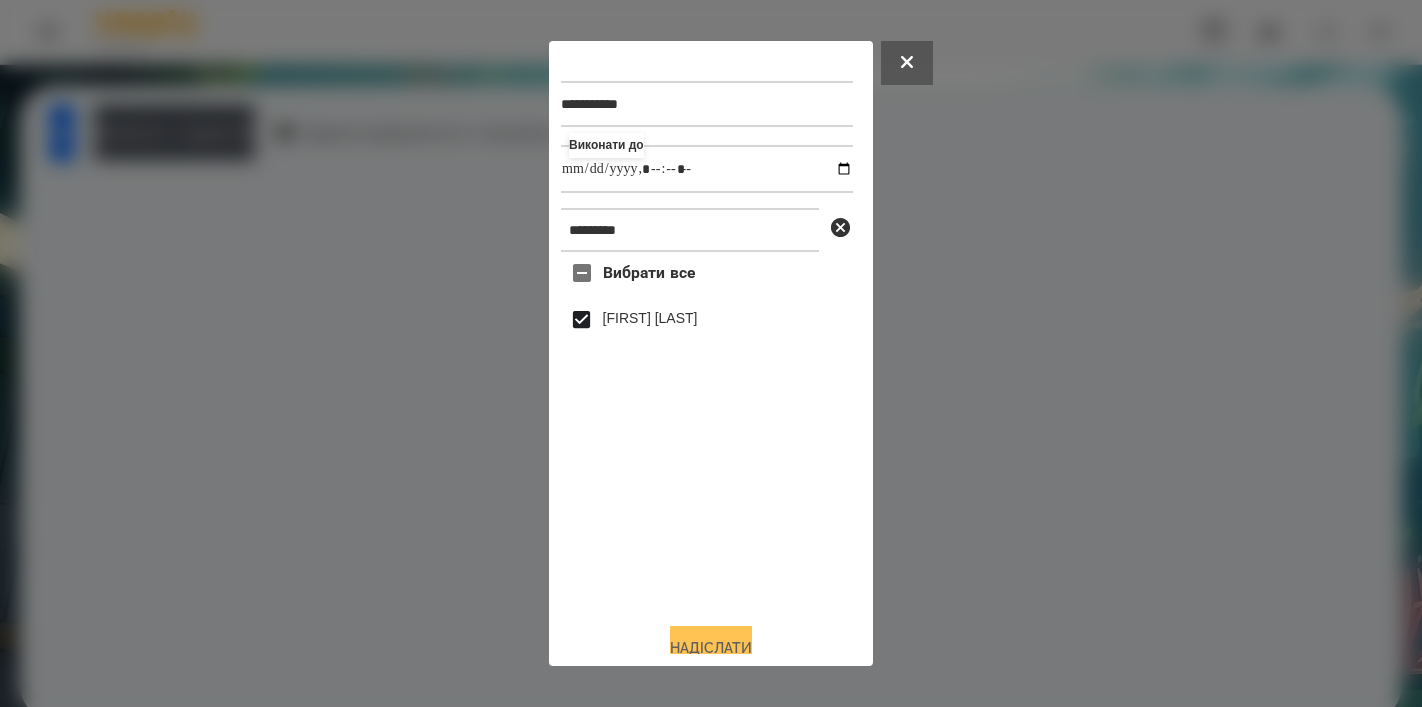 click on "Надіслати" at bounding box center (711, 648) 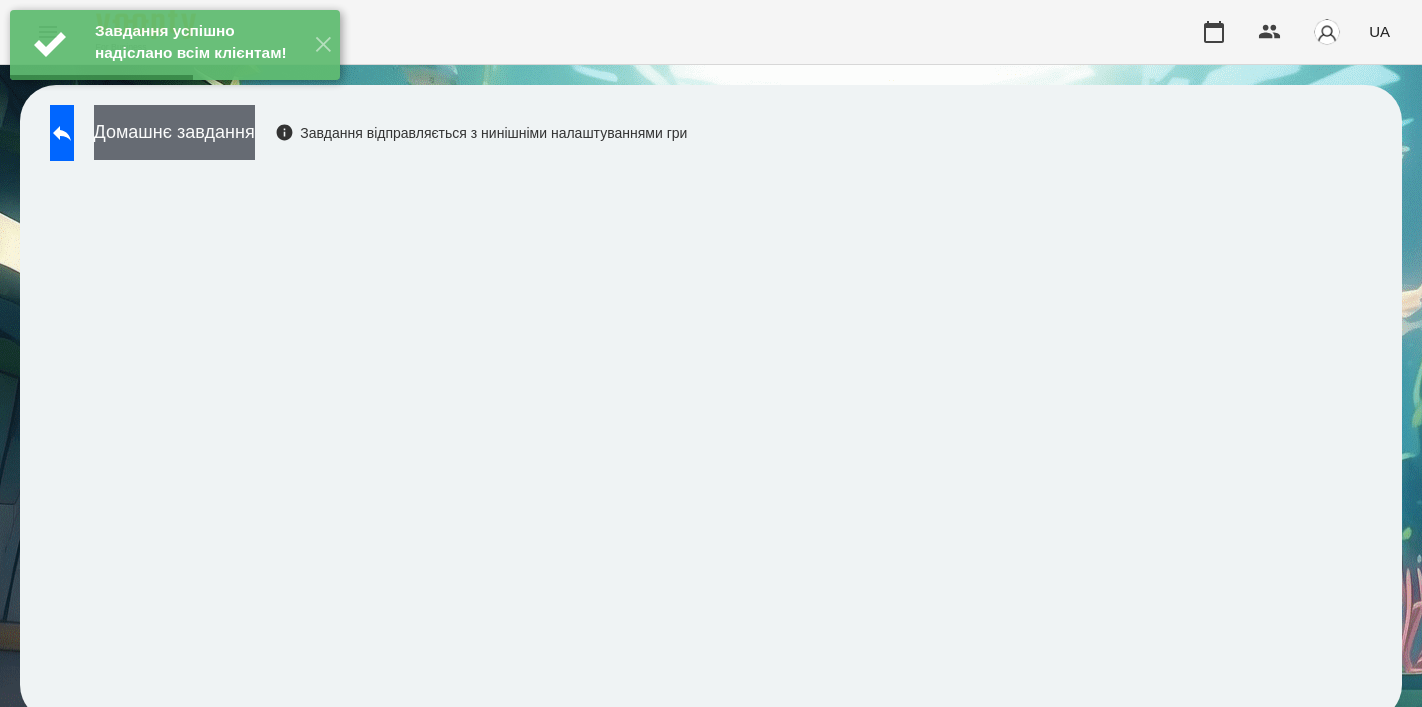 click on "Домашнє завдання" at bounding box center [174, 132] 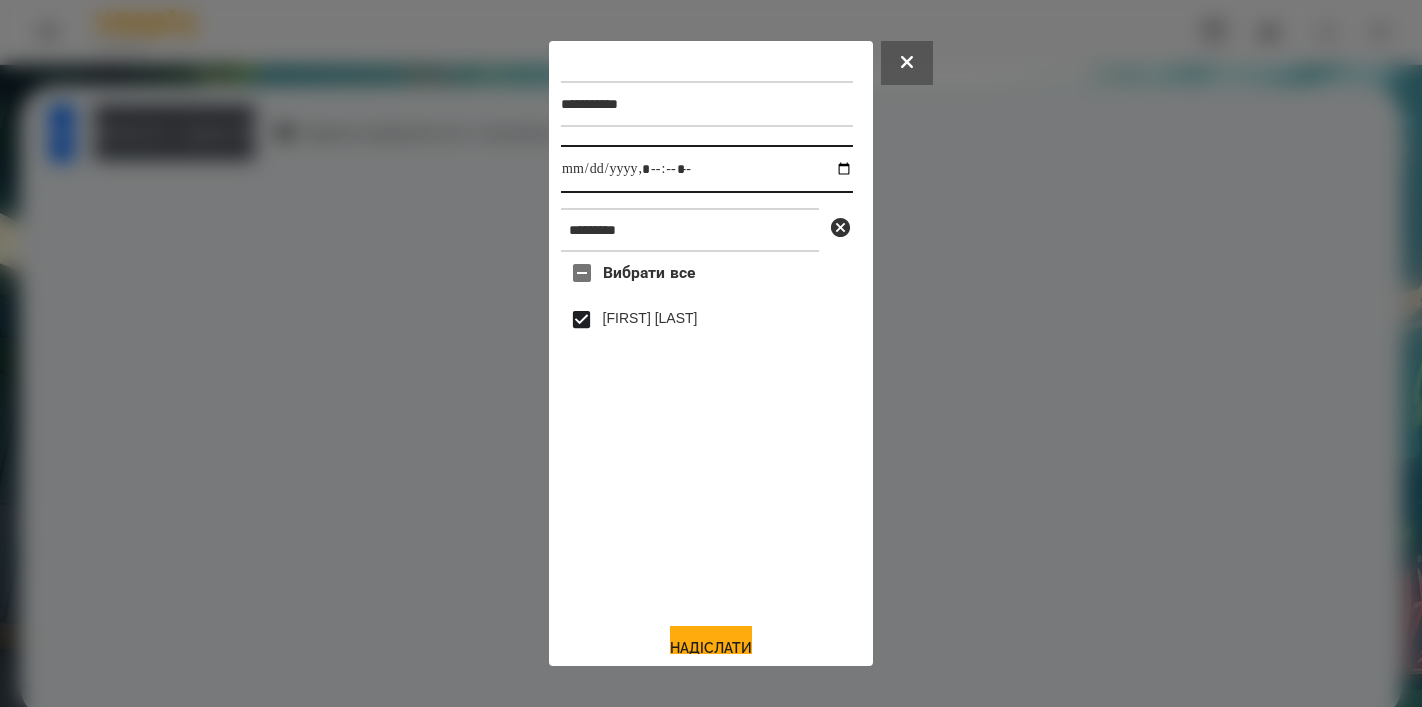 click at bounding box center [707, 169] 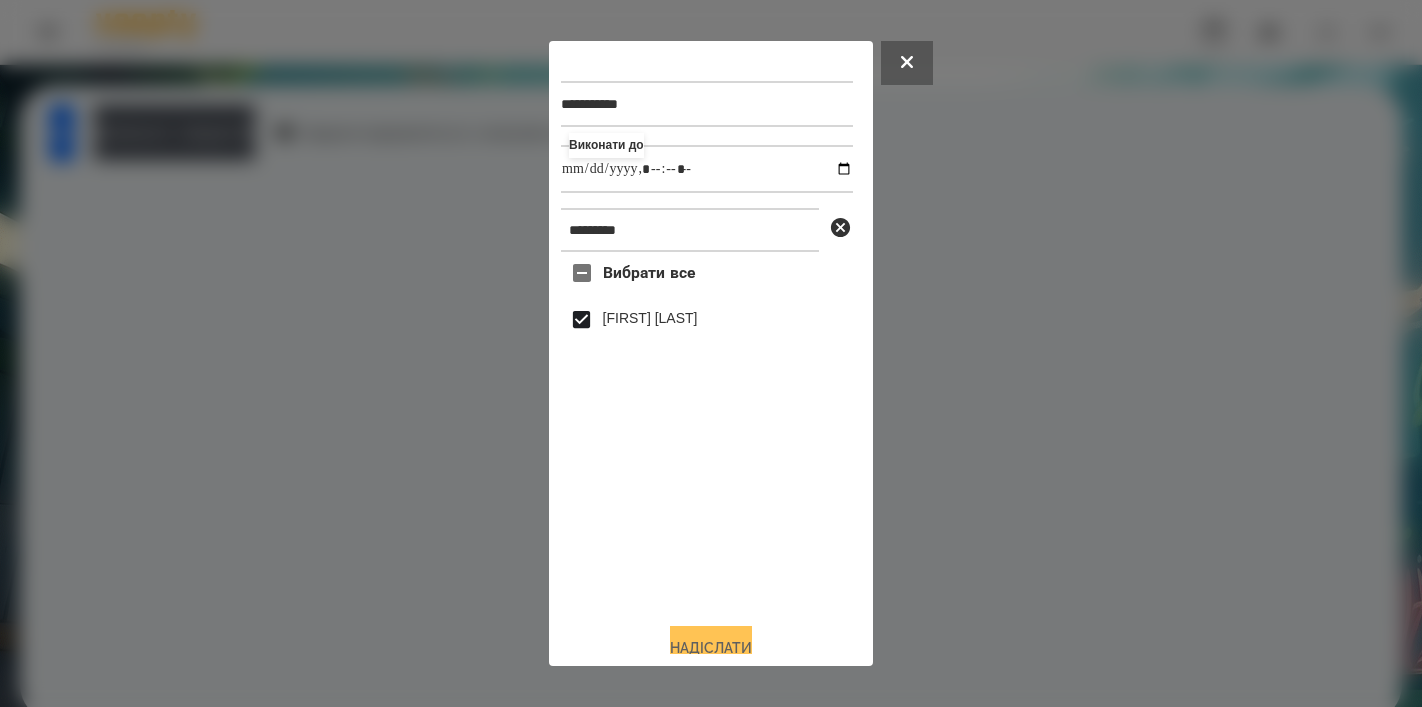 type on "**********" 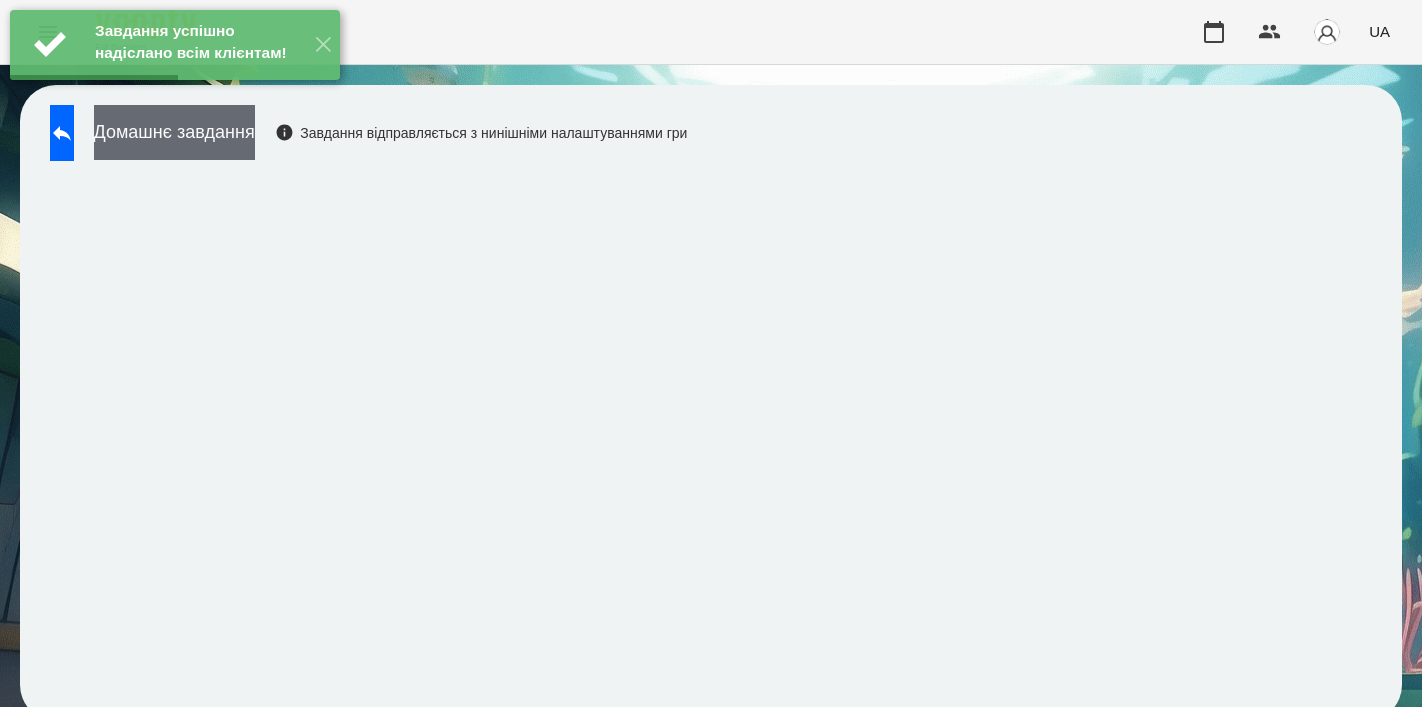 click on "Домашнє завдання" at bounding box center [174, 132] 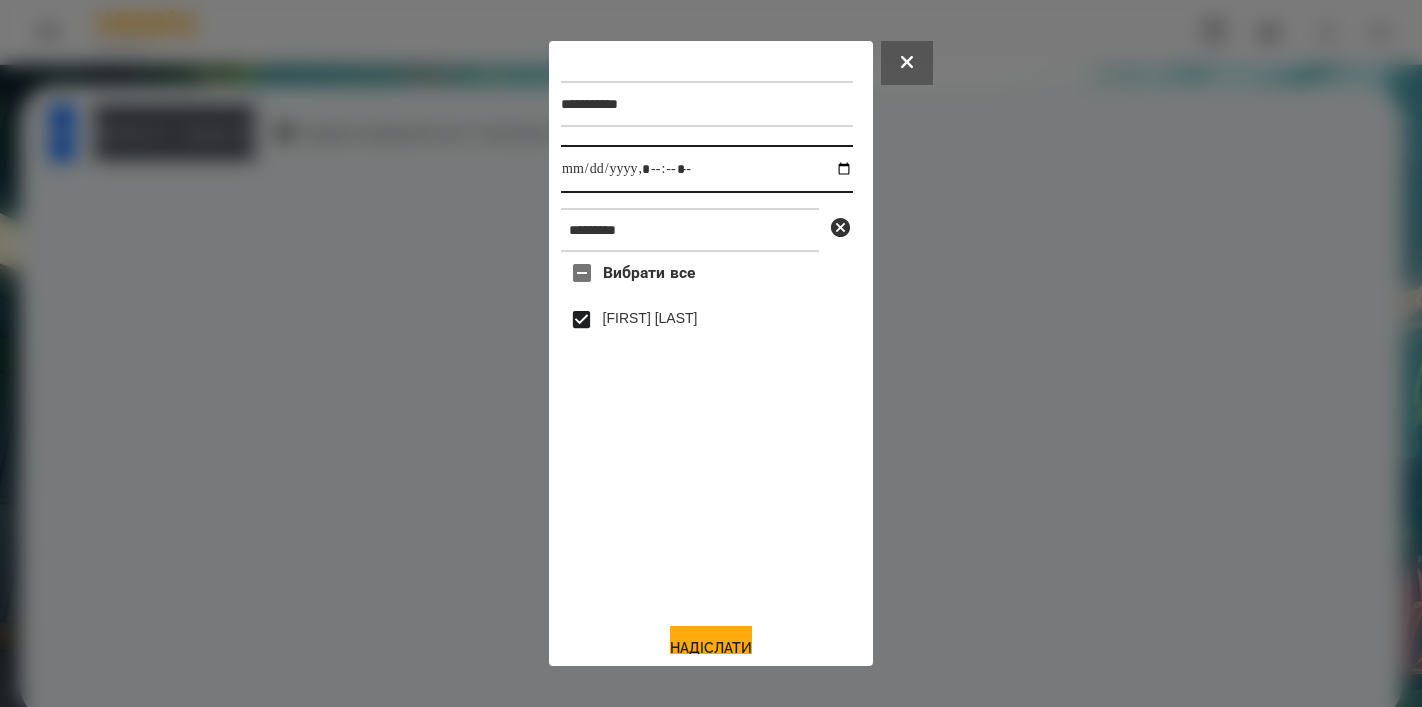 click at bounding box center (707, 169) 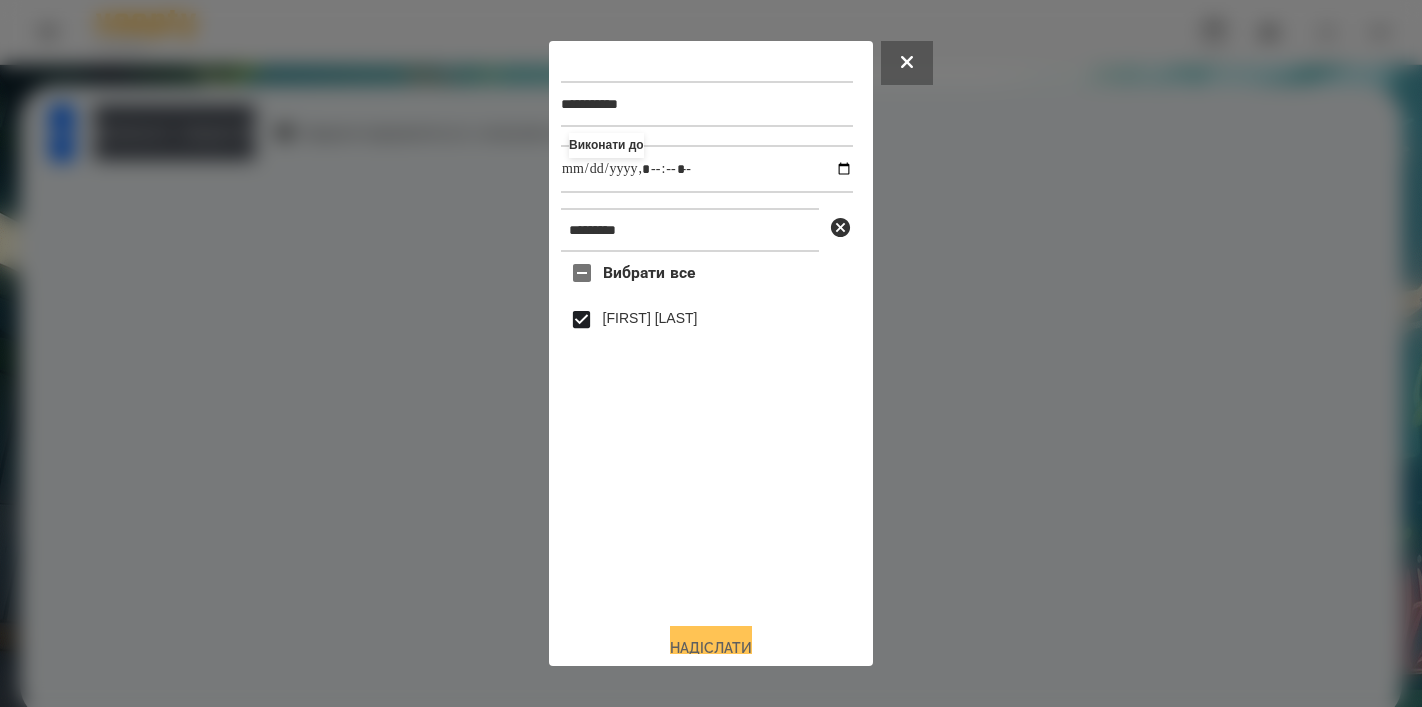 type on "**********" 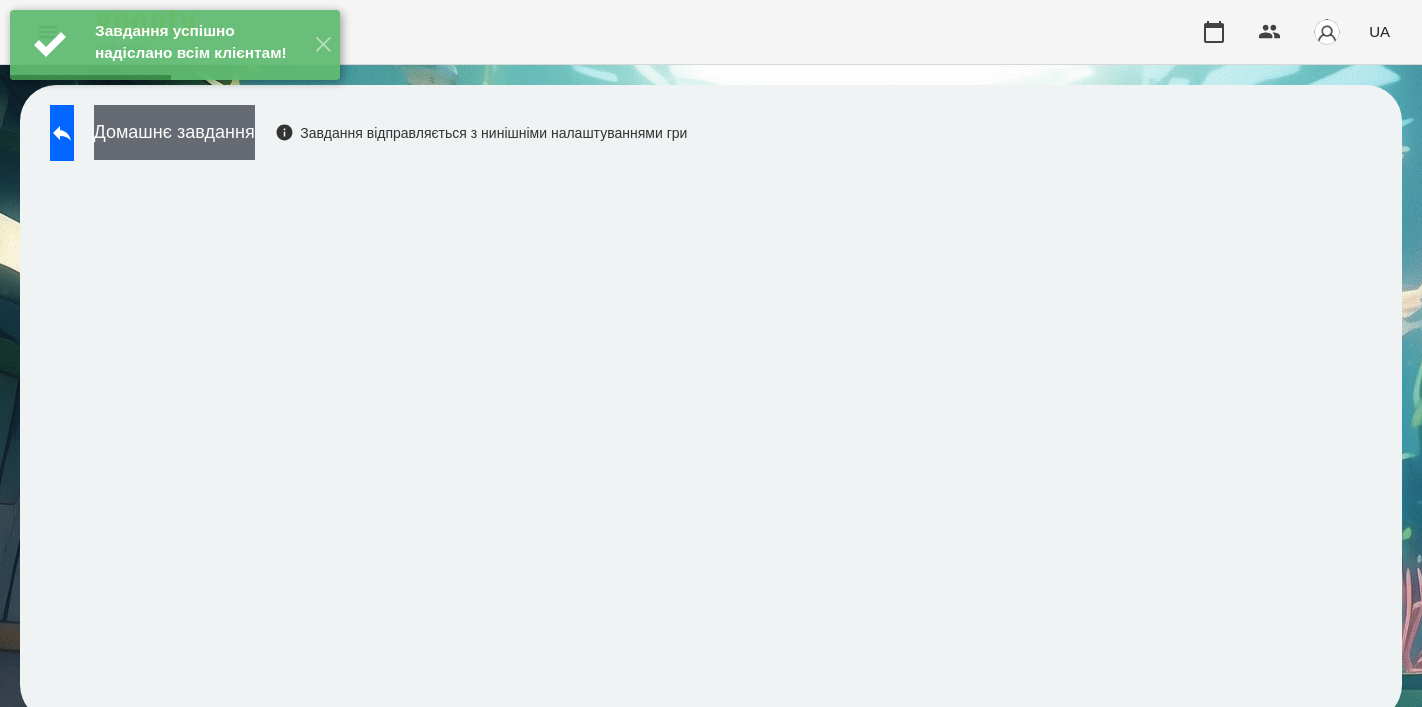 click on "Домашнє завдання" at bounding box center (174, 132) 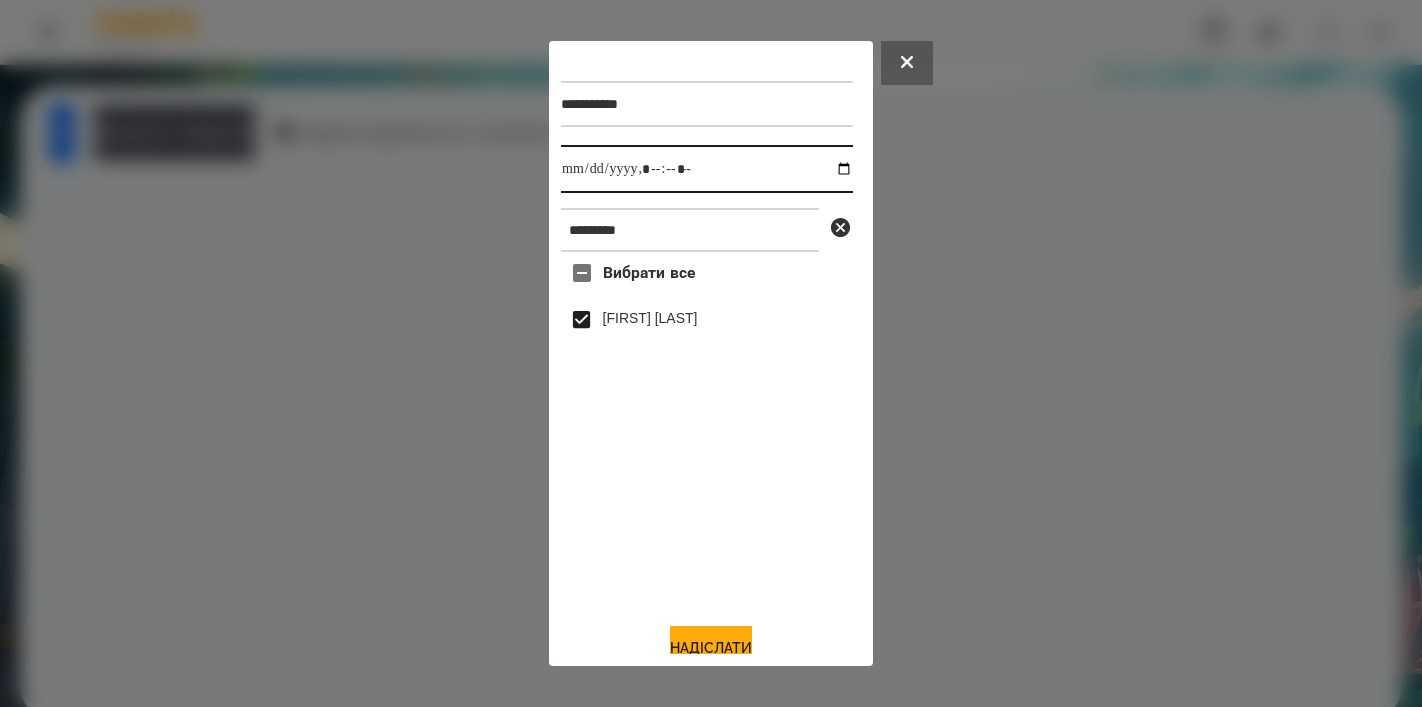 click at bounding box center [707, 169] 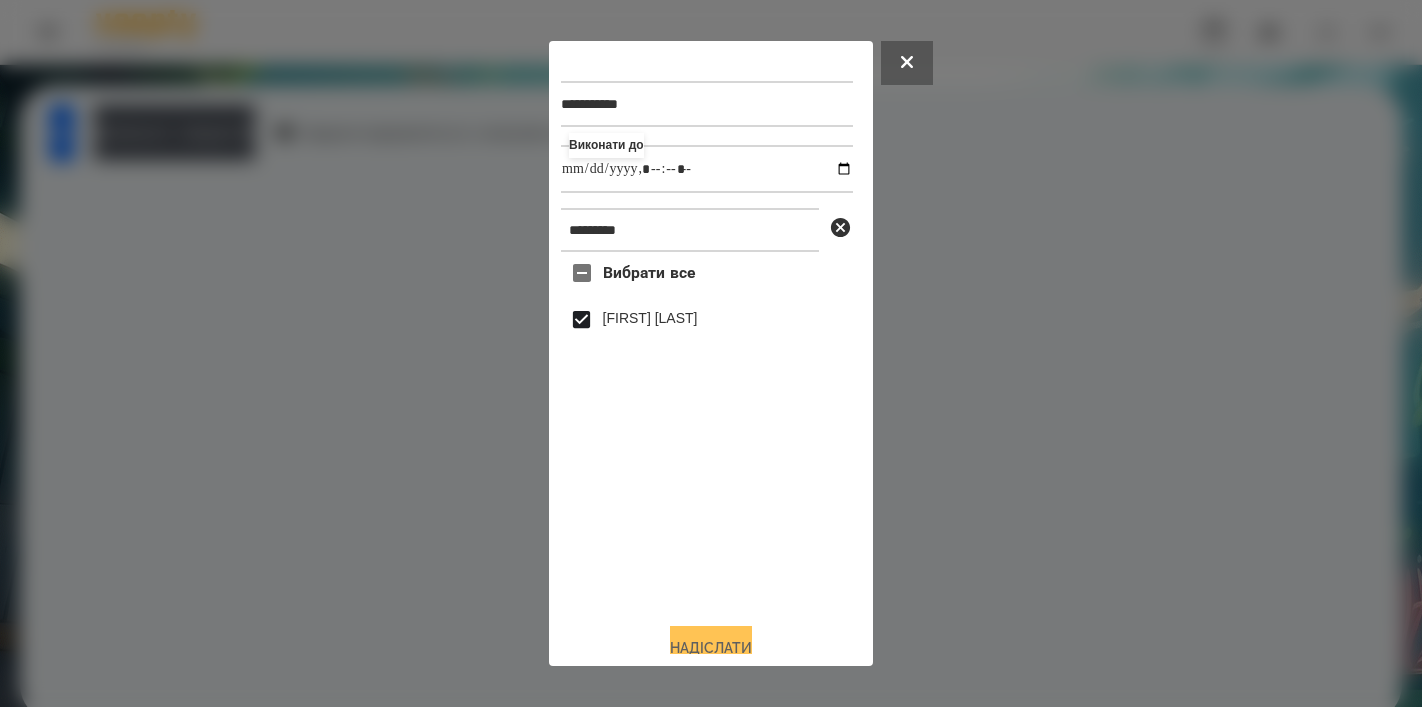 type on "**********" 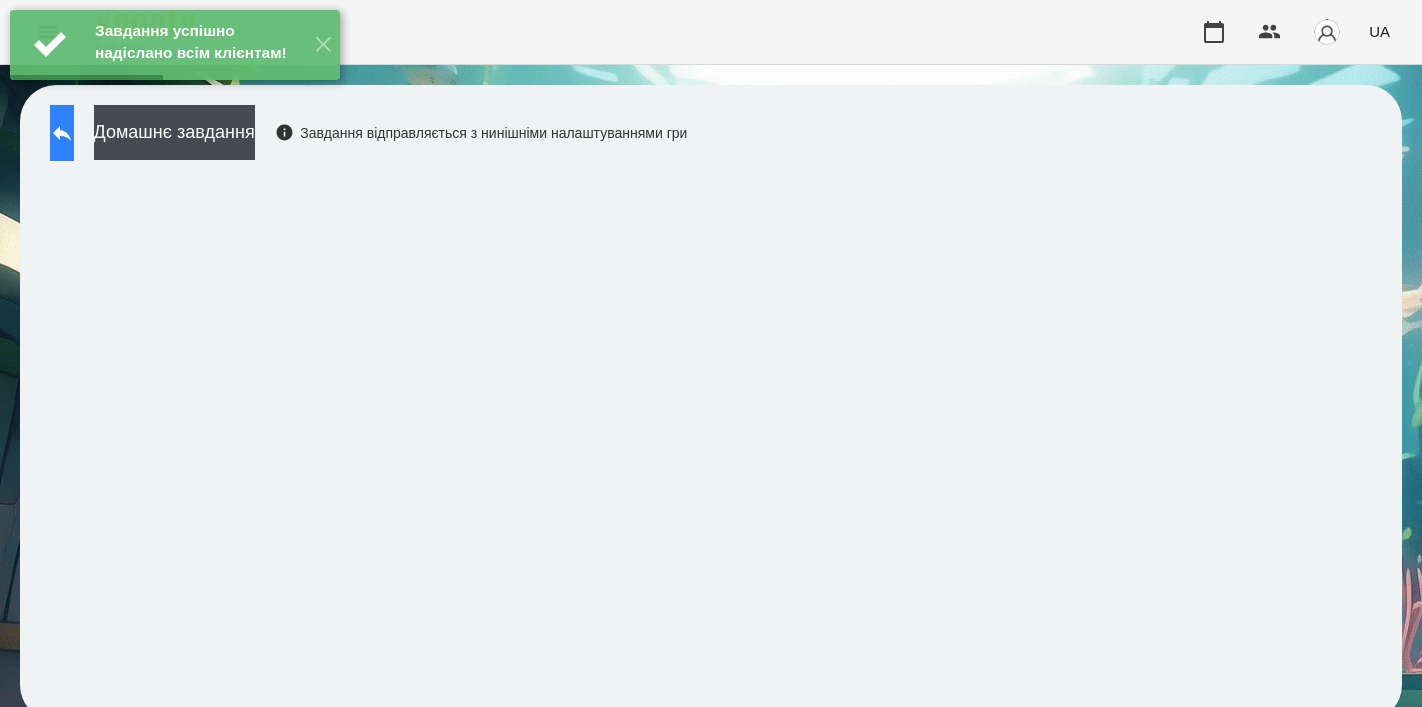 click 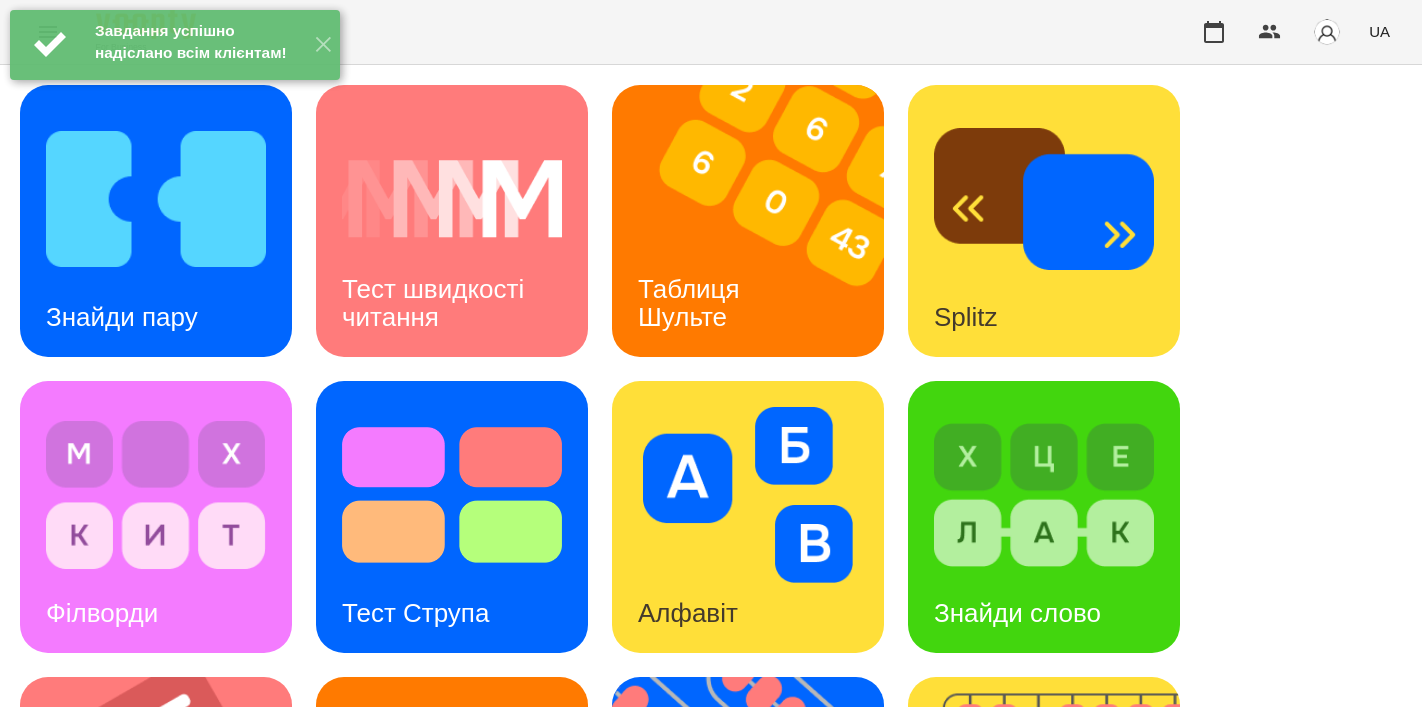 scroll, scrollTop: 337, scrollLeft: 0, axis: vertical 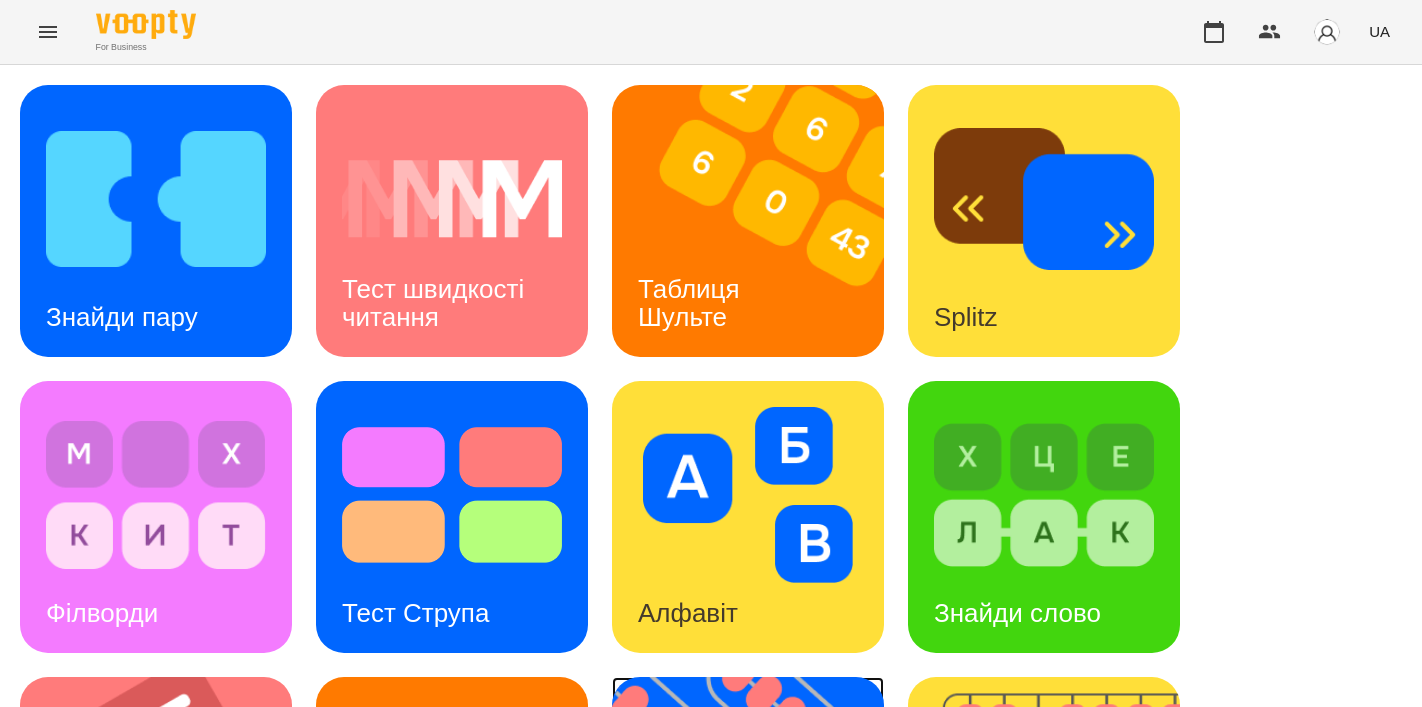 click at bounding box center [760, 813] 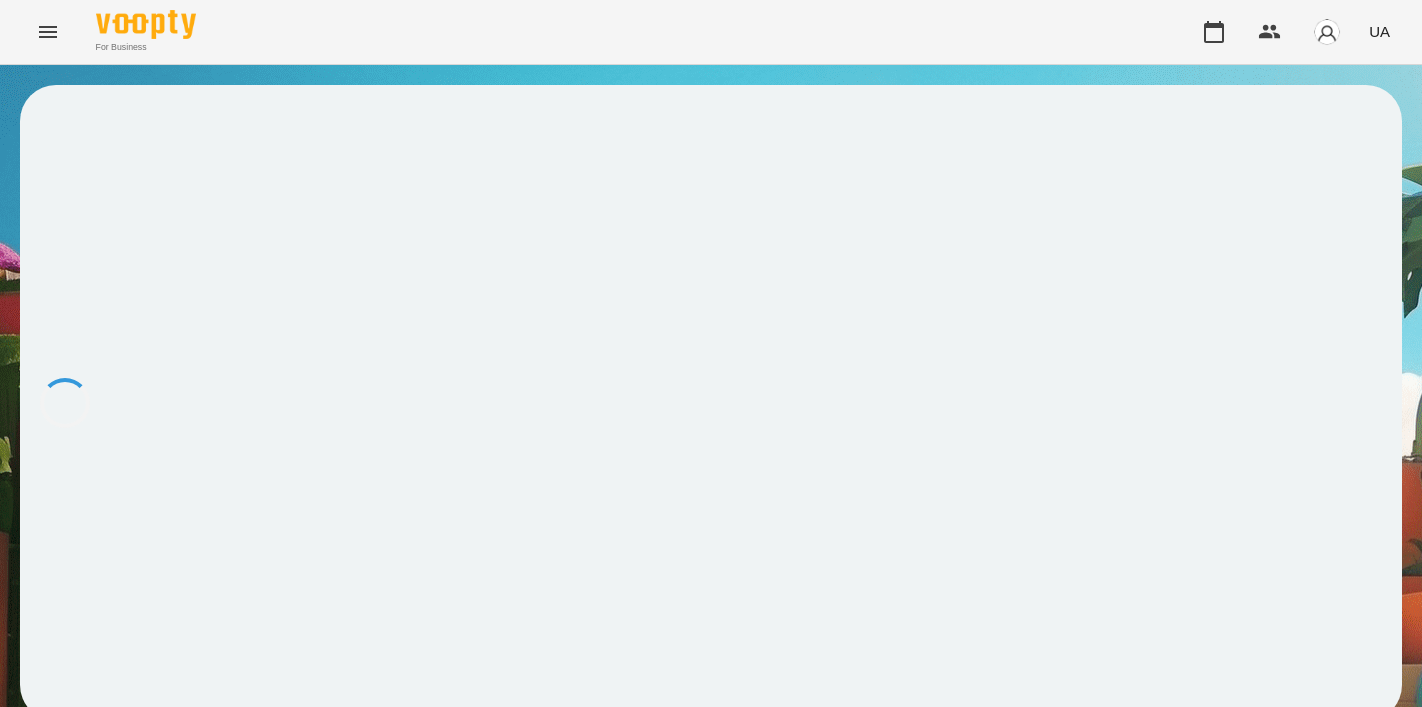 scroll, scrollTop: 0, scrollLeft: 0, axis: both 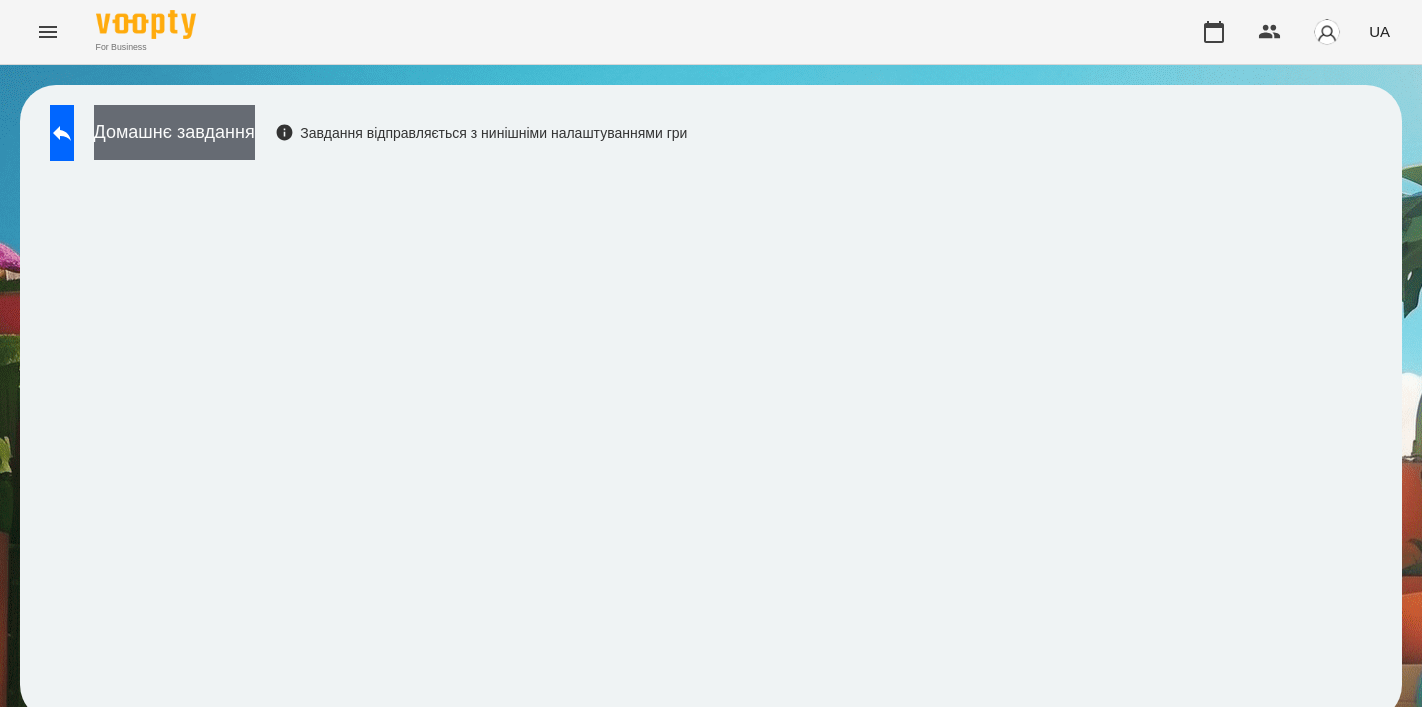 click on "Домашнє завдання" at bounding box center [174, 132] 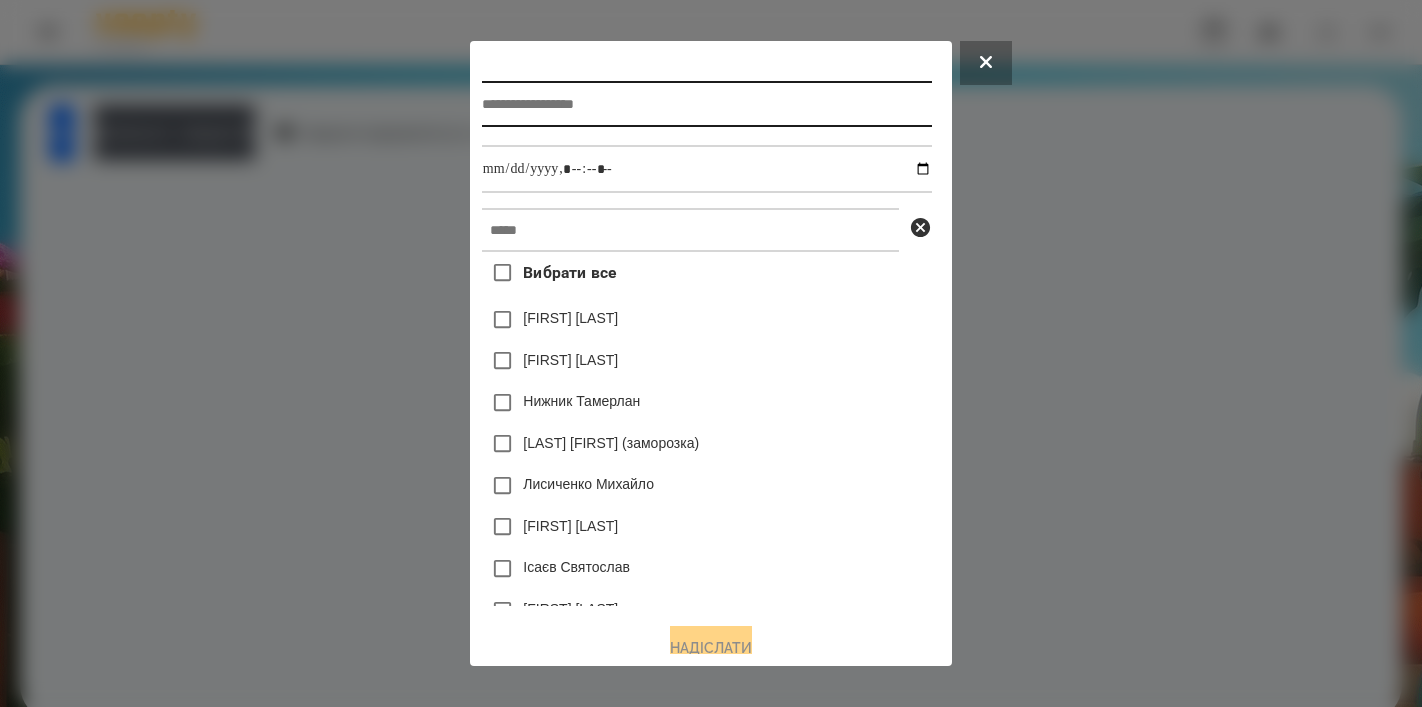 click at bounding box center [707, 104] 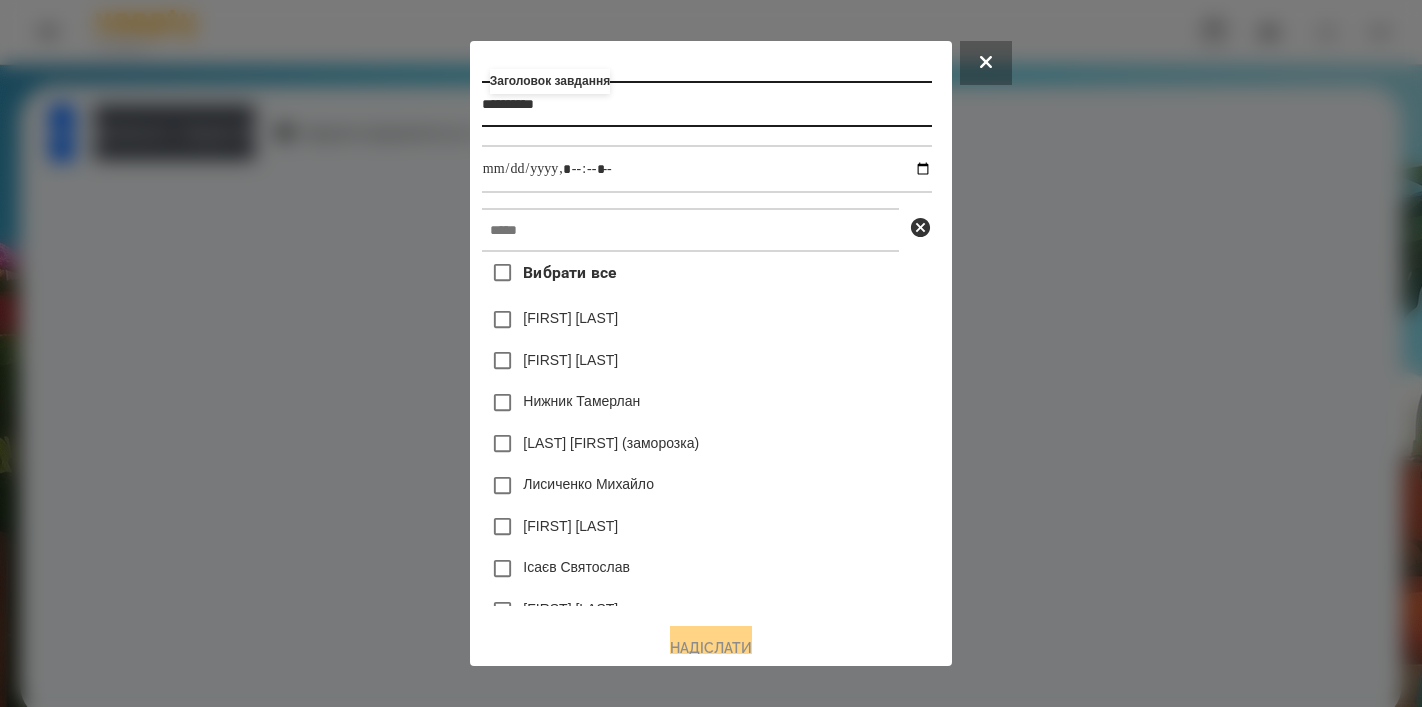 type on "**********" 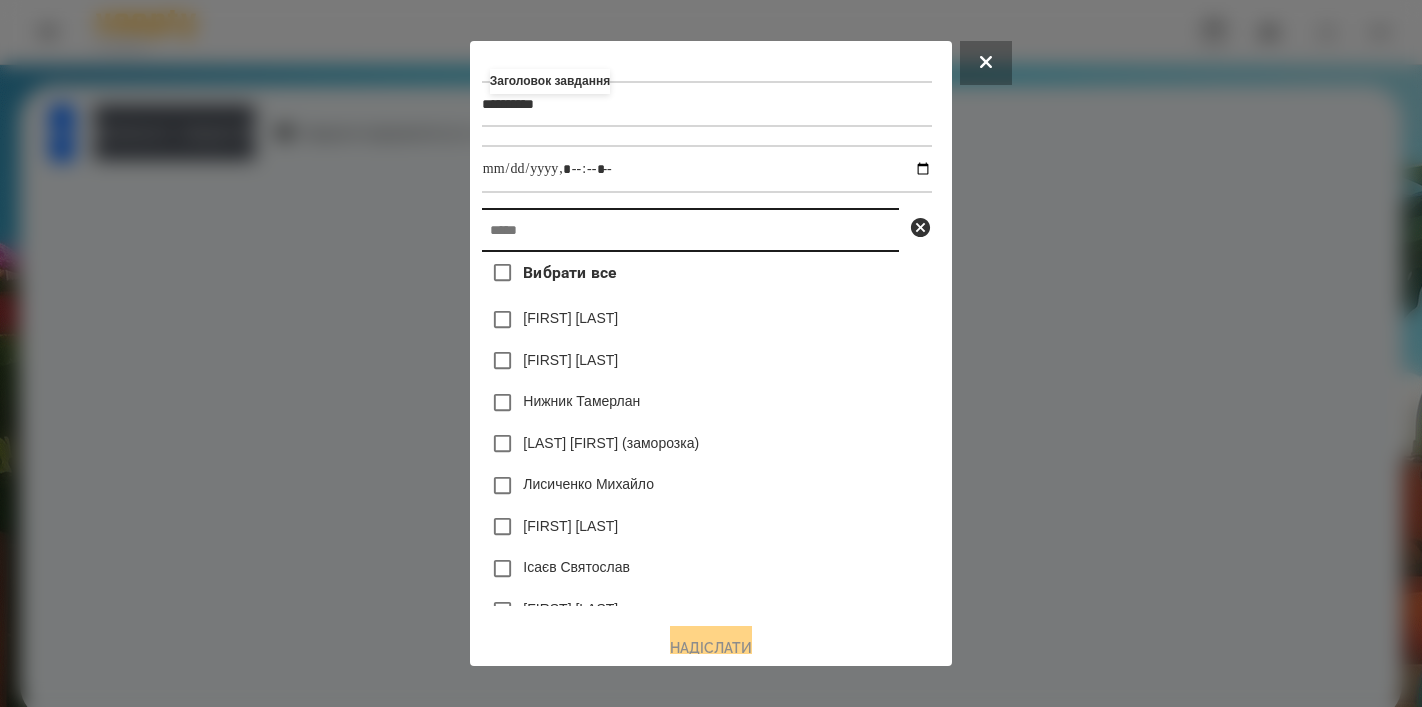 click at bounding box center (690, 230) 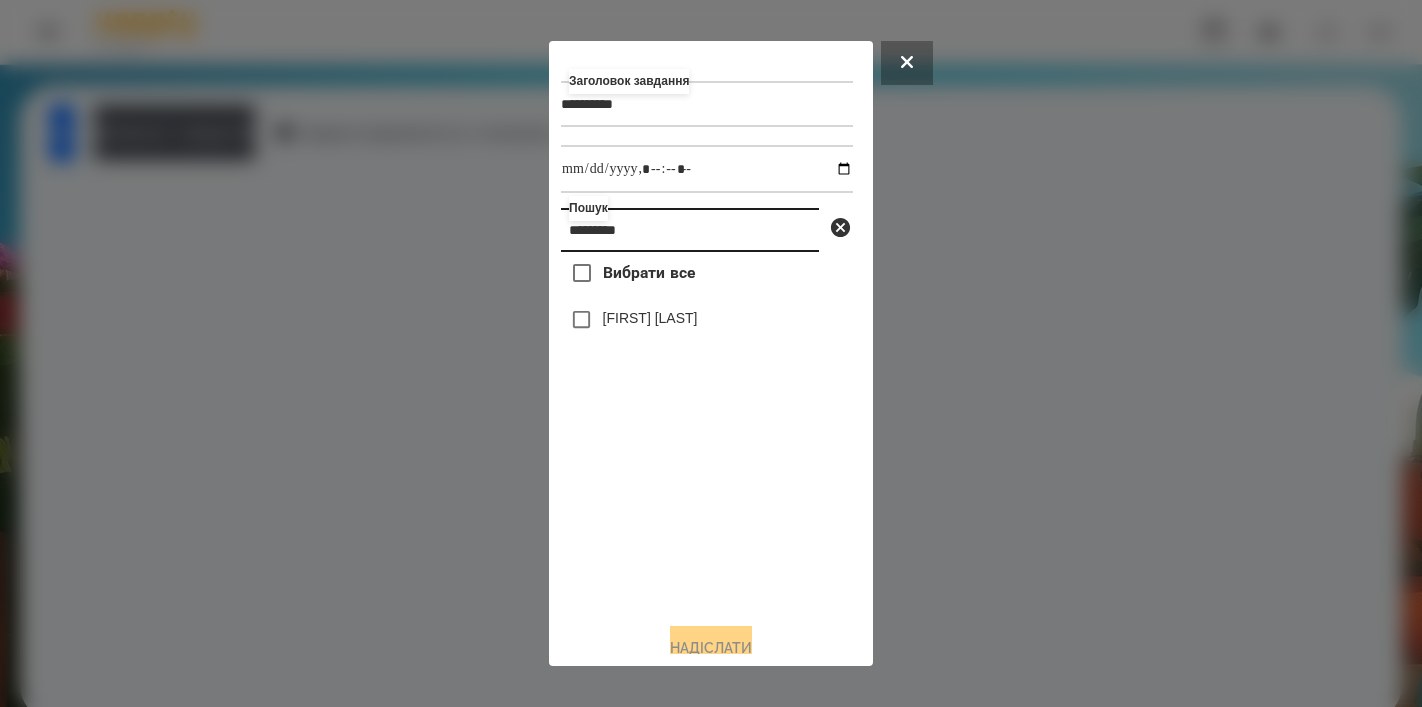 type on "*********" 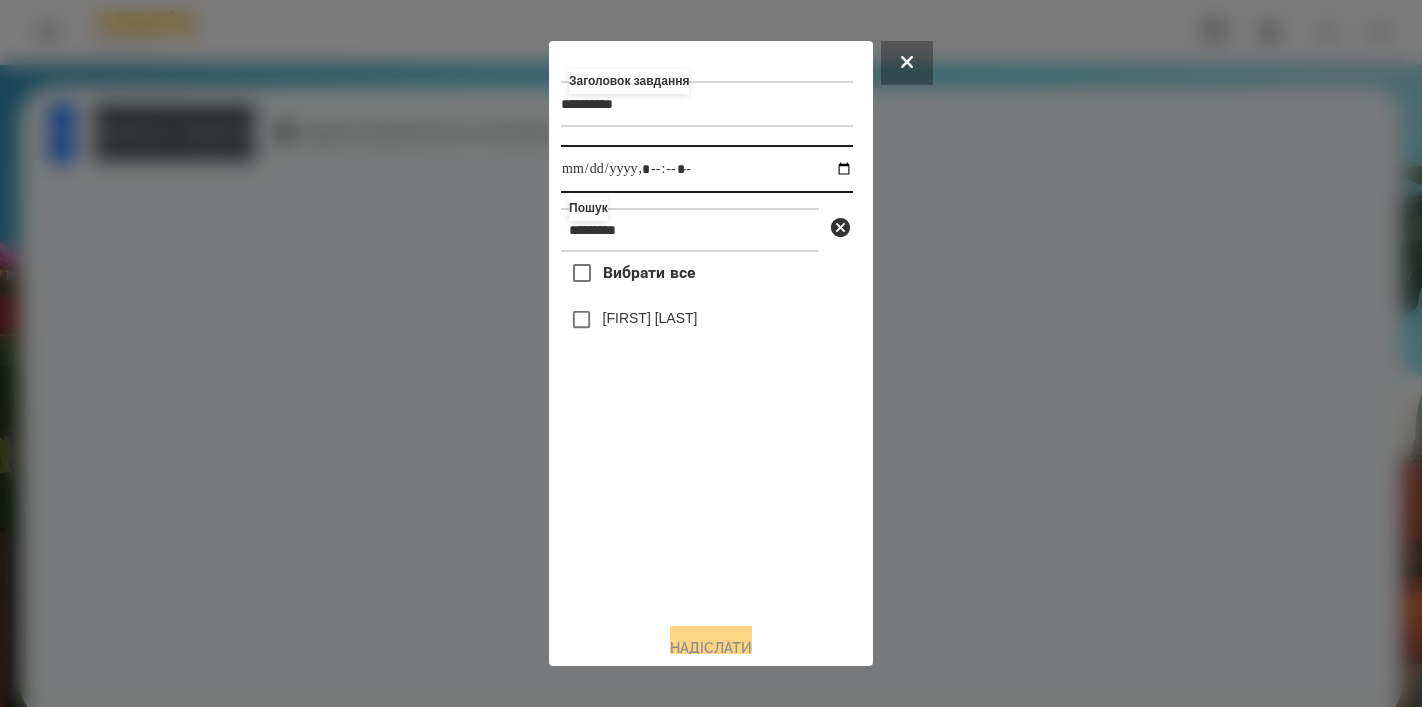 click at bounding box center (707, 169) 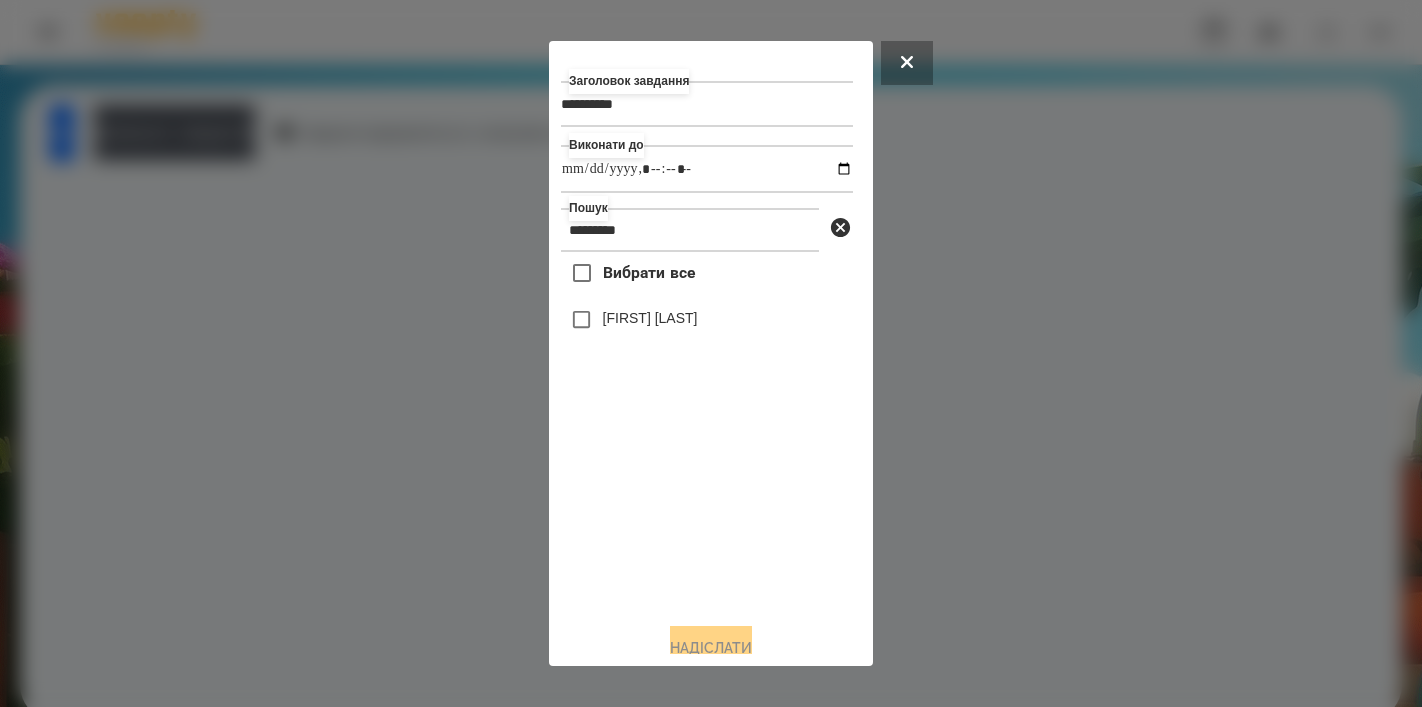 click on "Вибрати все [FIRST] [LAST]" at bounding box center [707, 429] 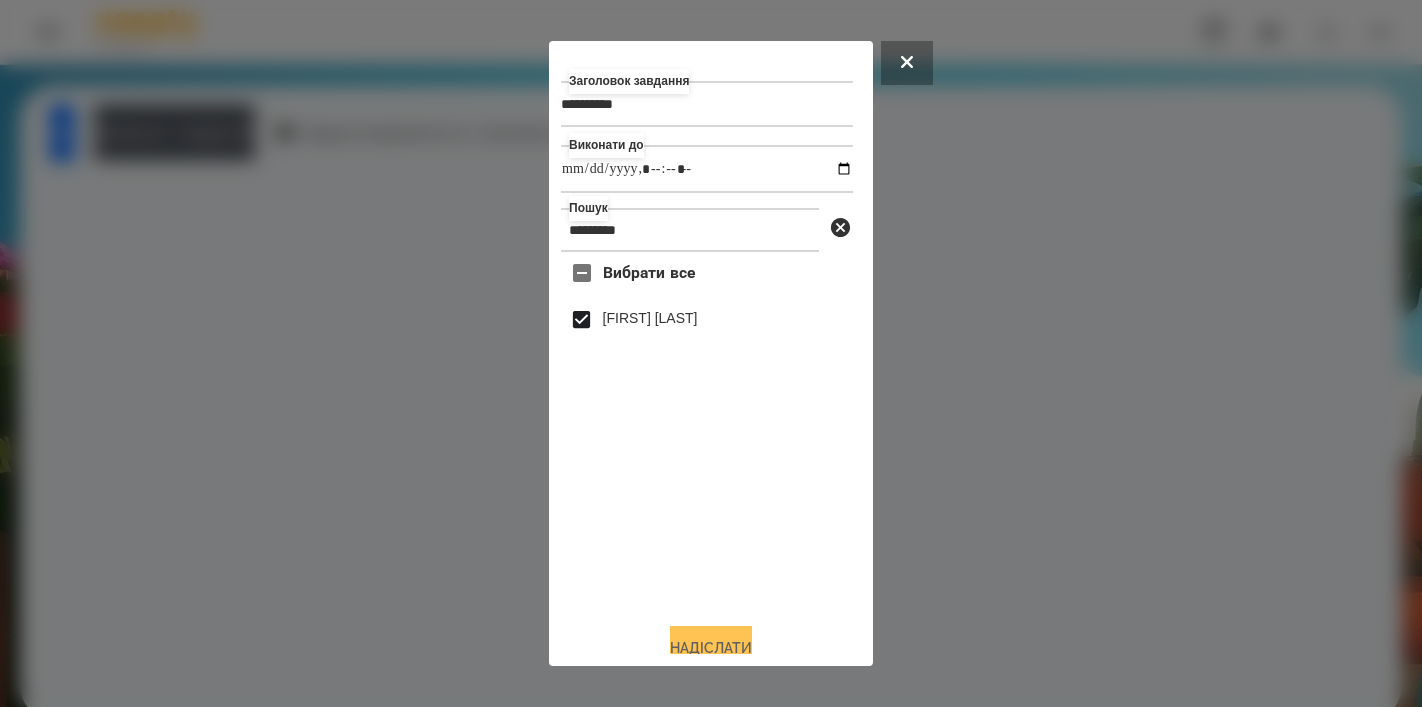 click on "Надіслати" at bounding box center [711, 648] 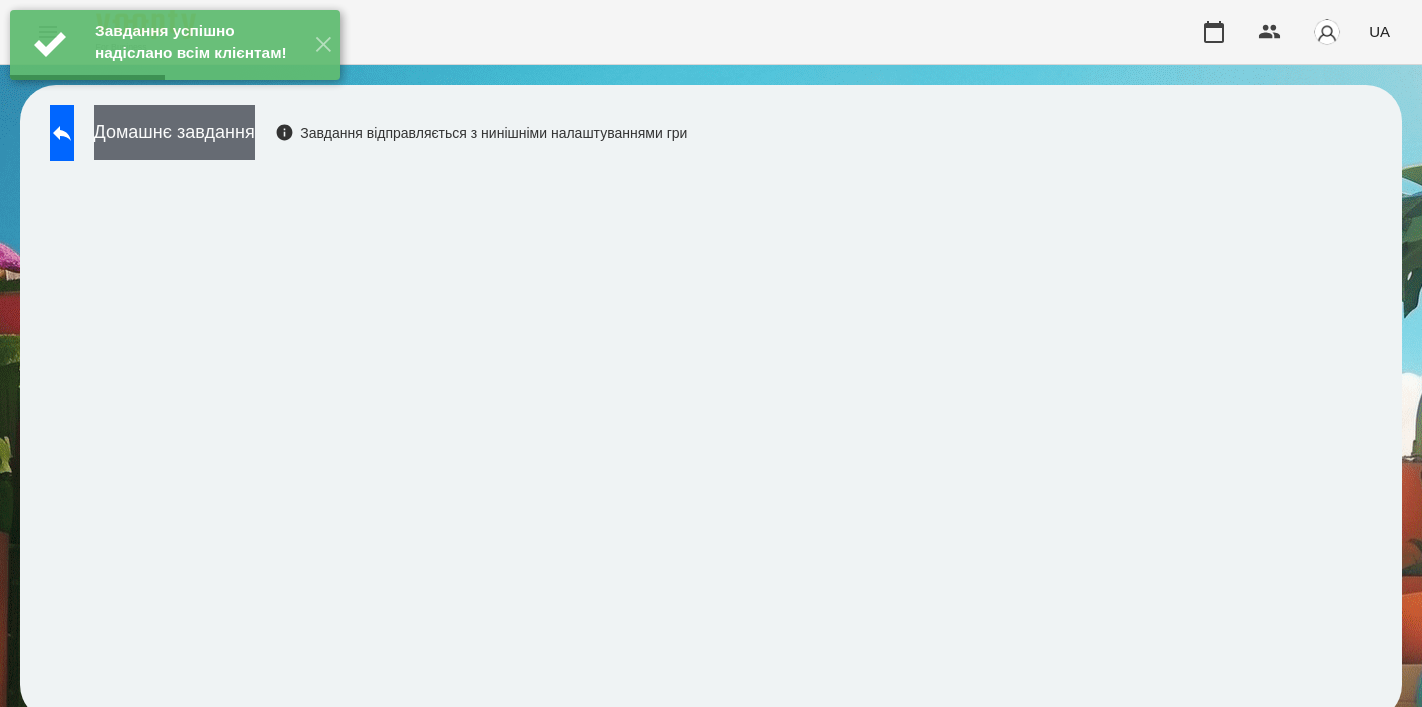 click on "Домашнє завдання" at bounding box center (174, 132) 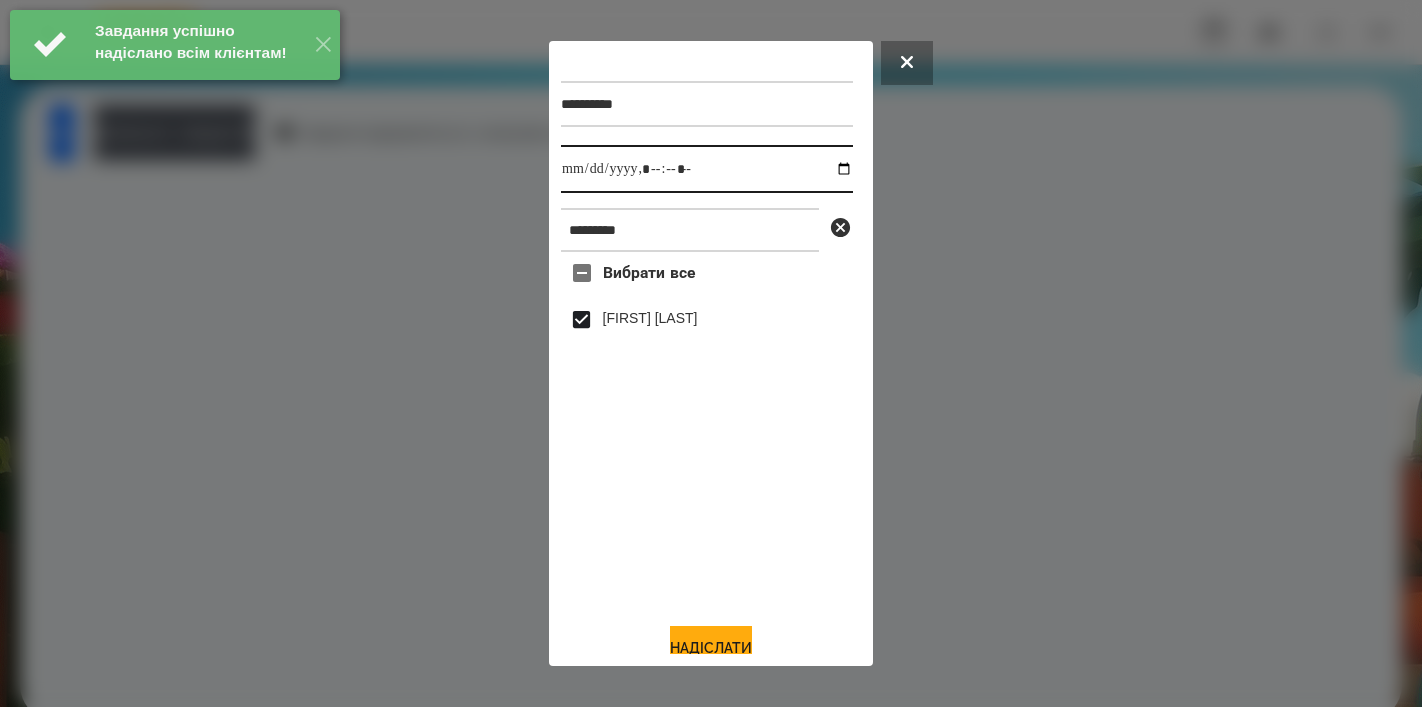click at bounding box center [707, 169] 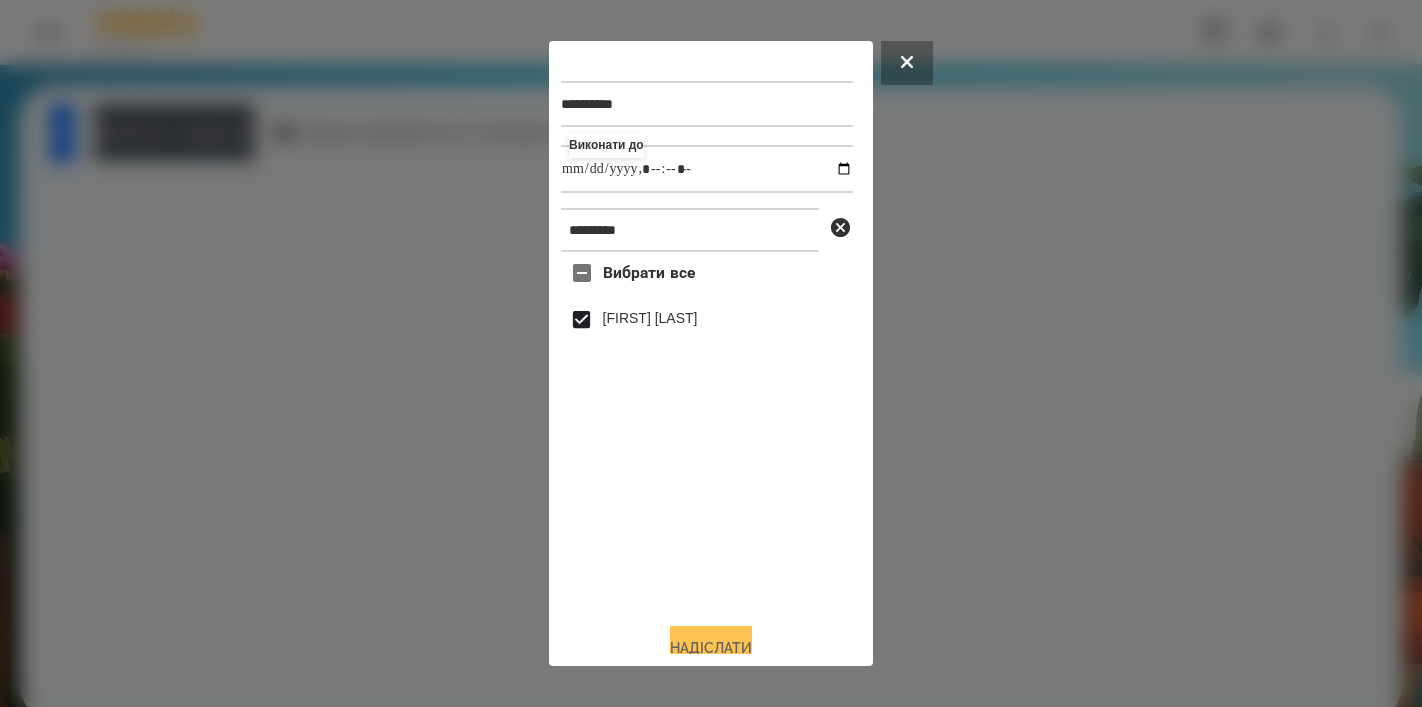 type on "**********" 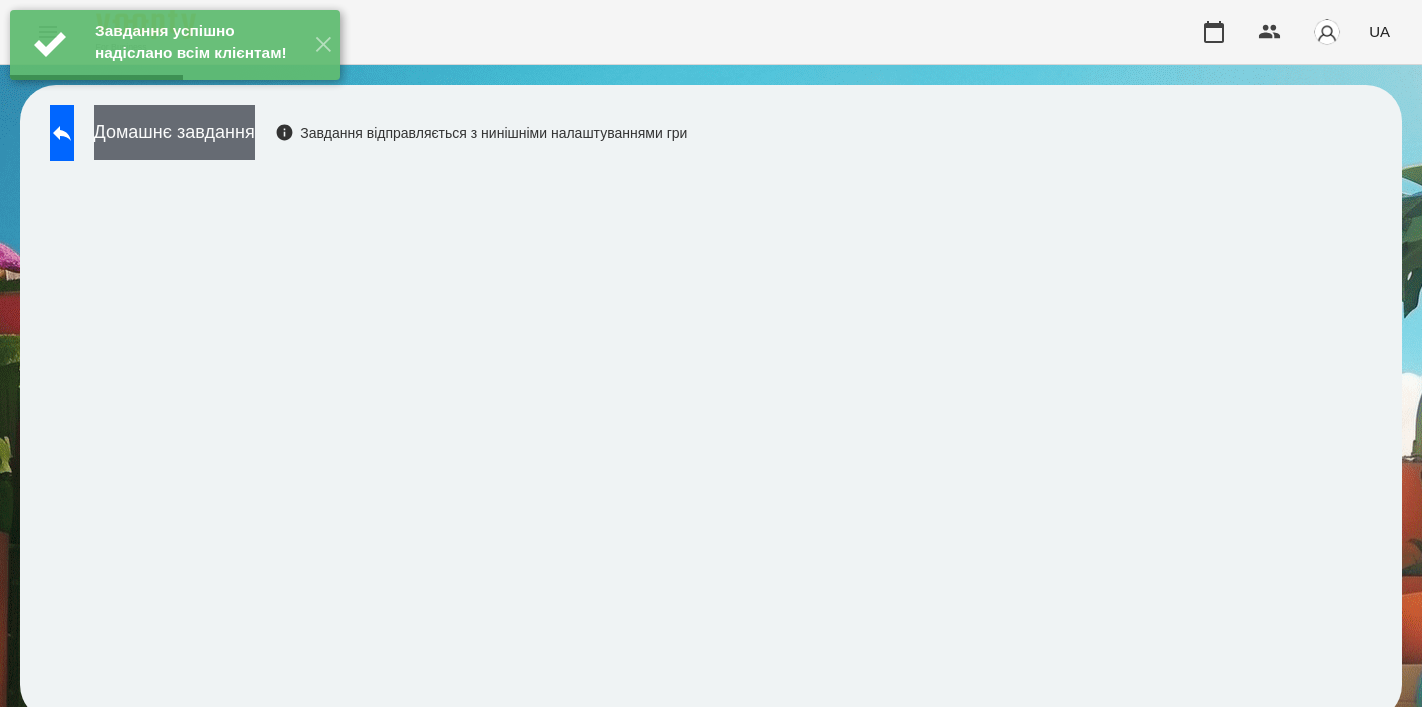 click on "Домашнє завдання" at bounding box center [174, 132] 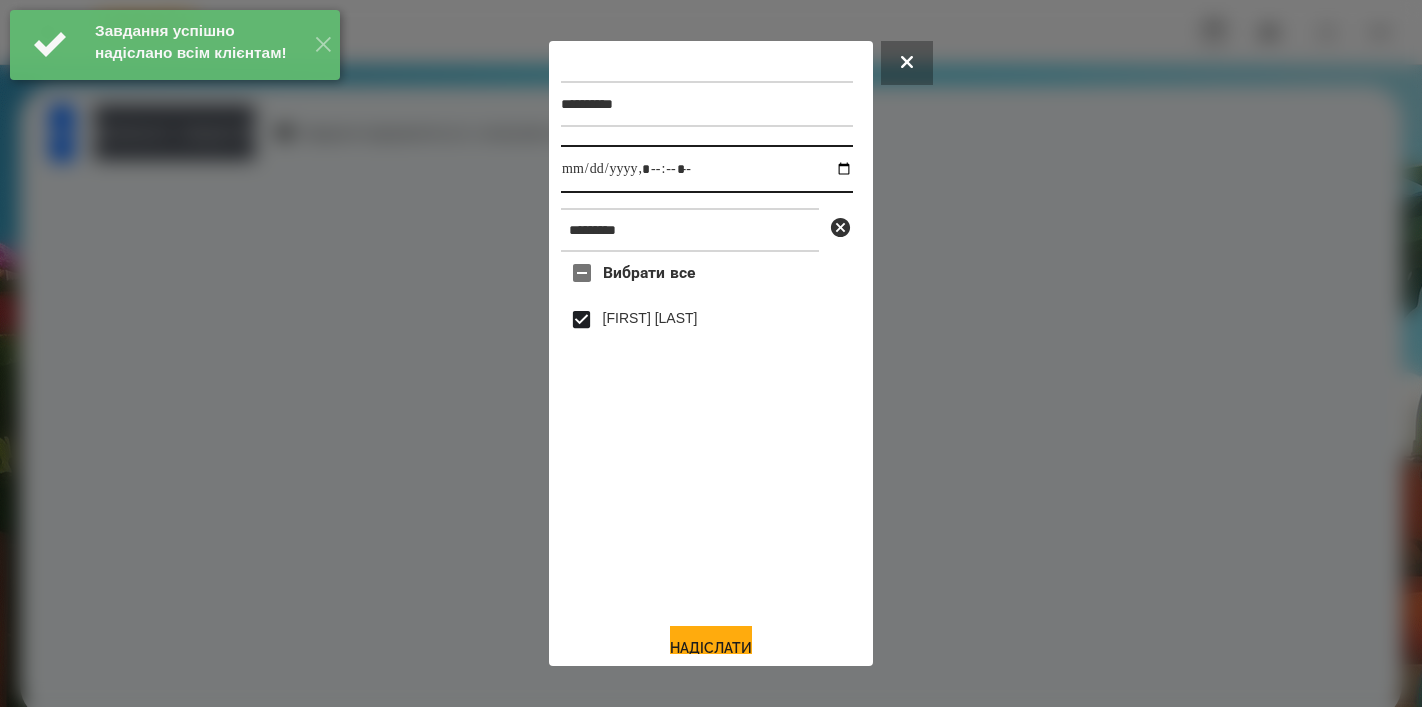 click at bounding box center (707, 169) 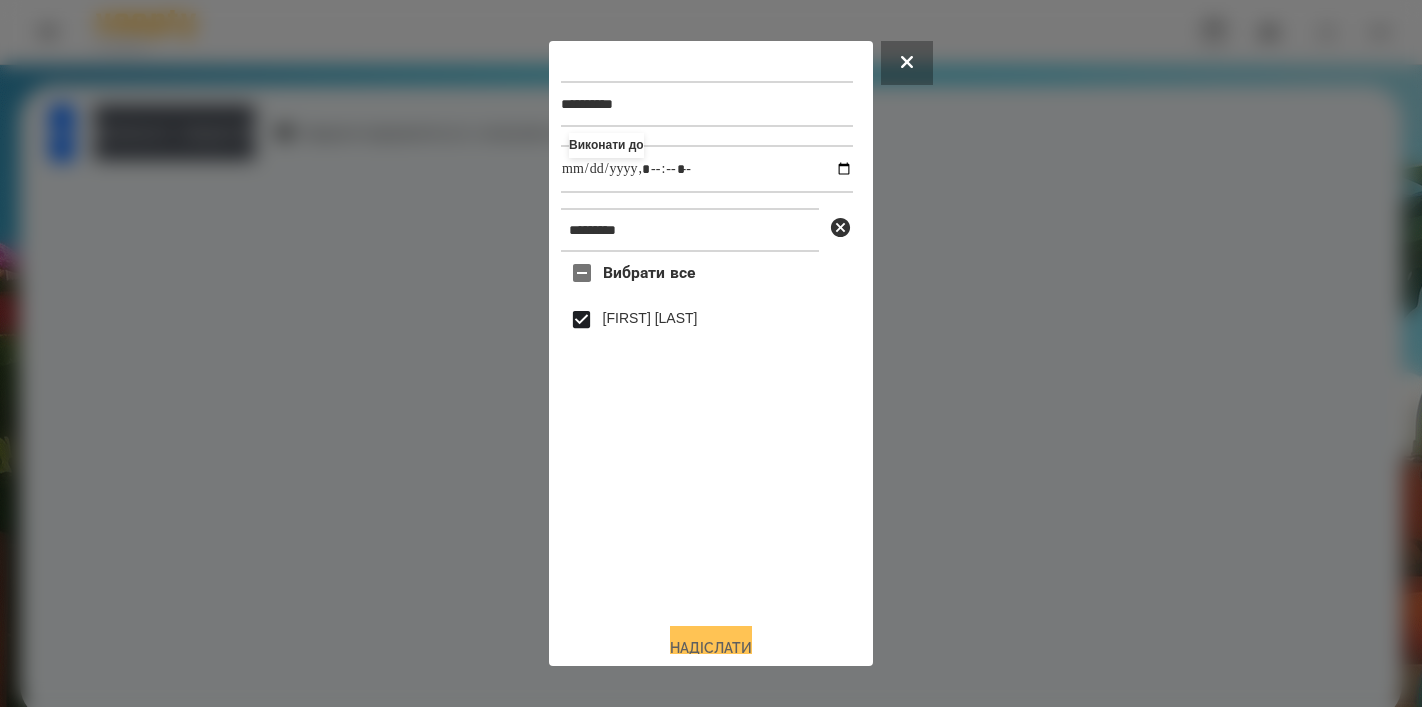 type on "**********" 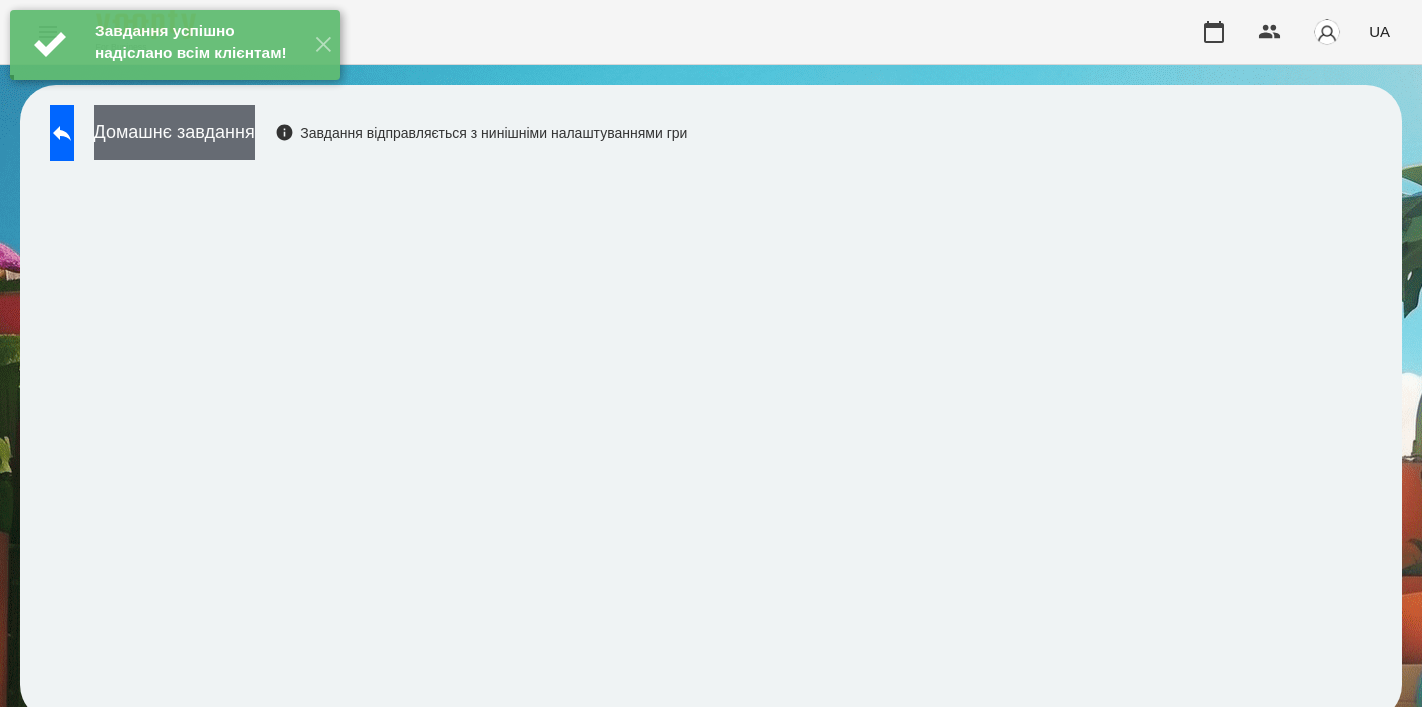 click on "Домашнє завдання" at bounding box center (174, 132) 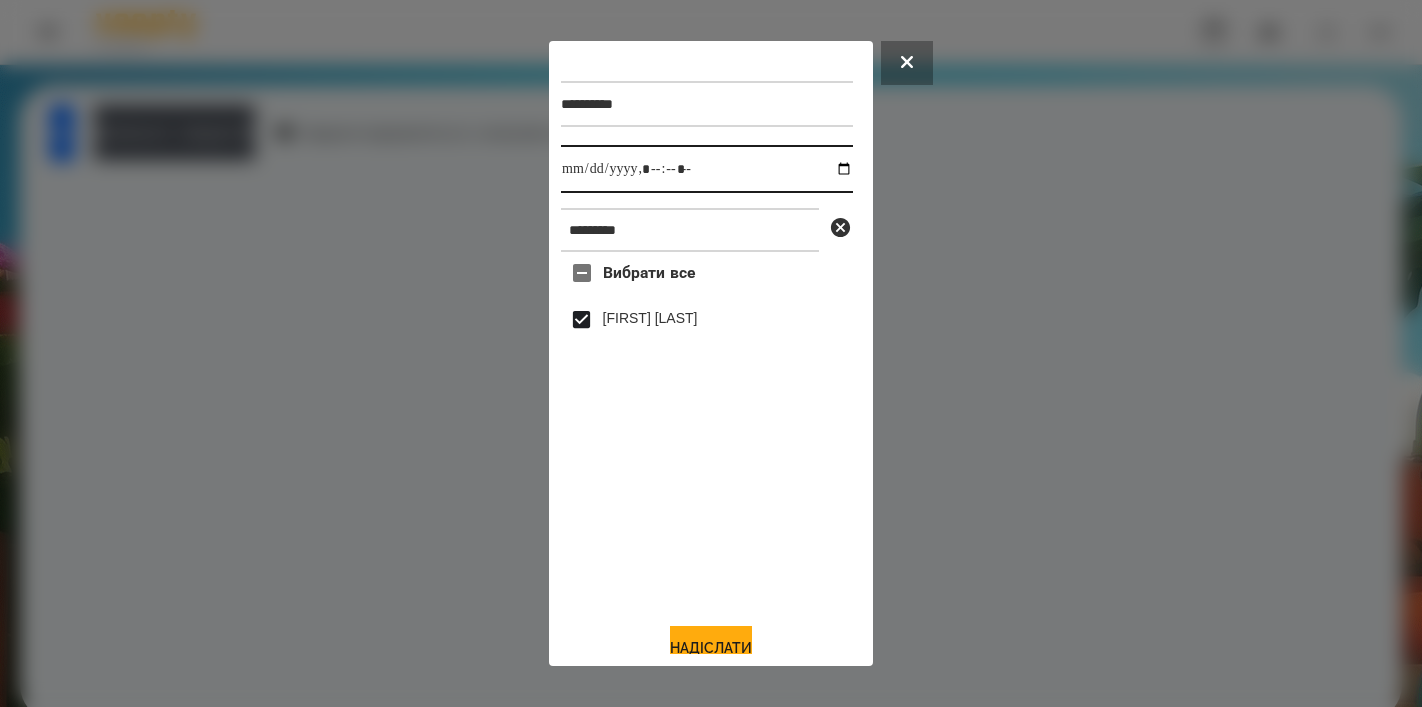click at bounding box center (707, 169) 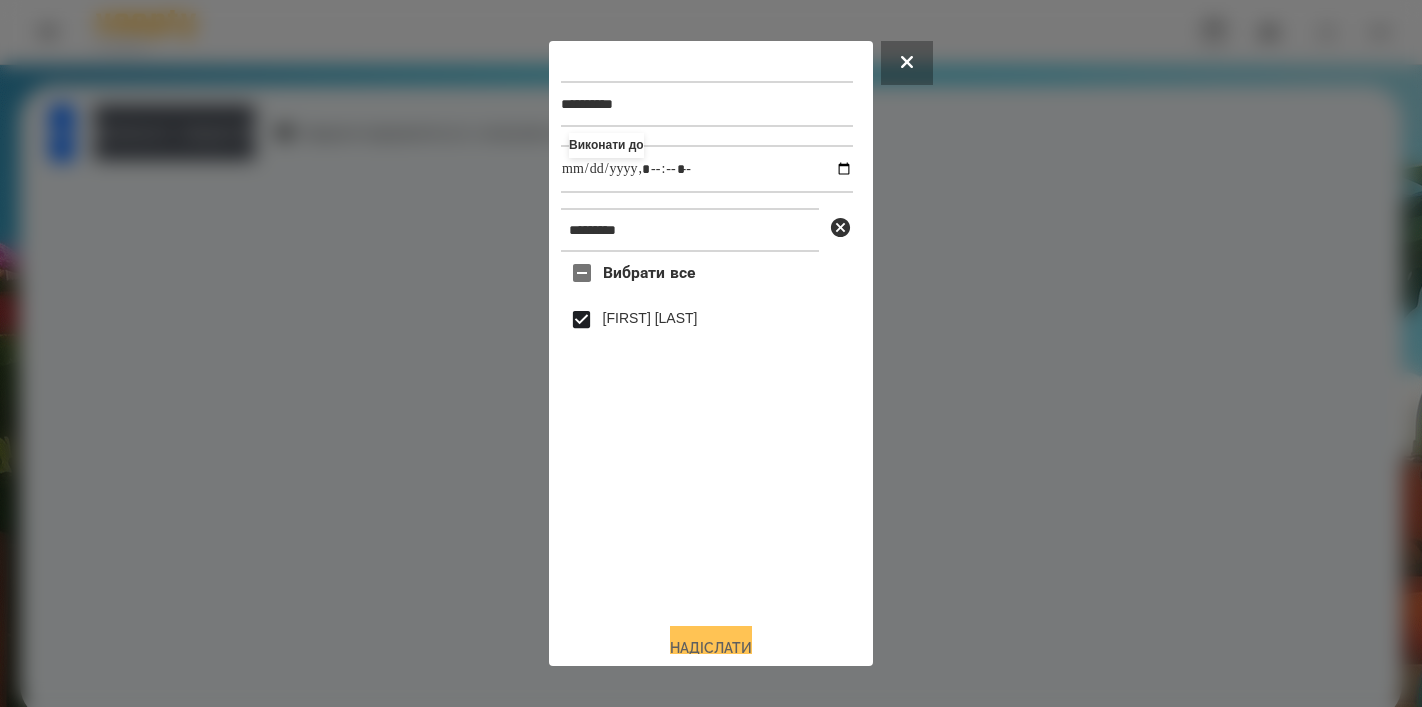 type on "**********" 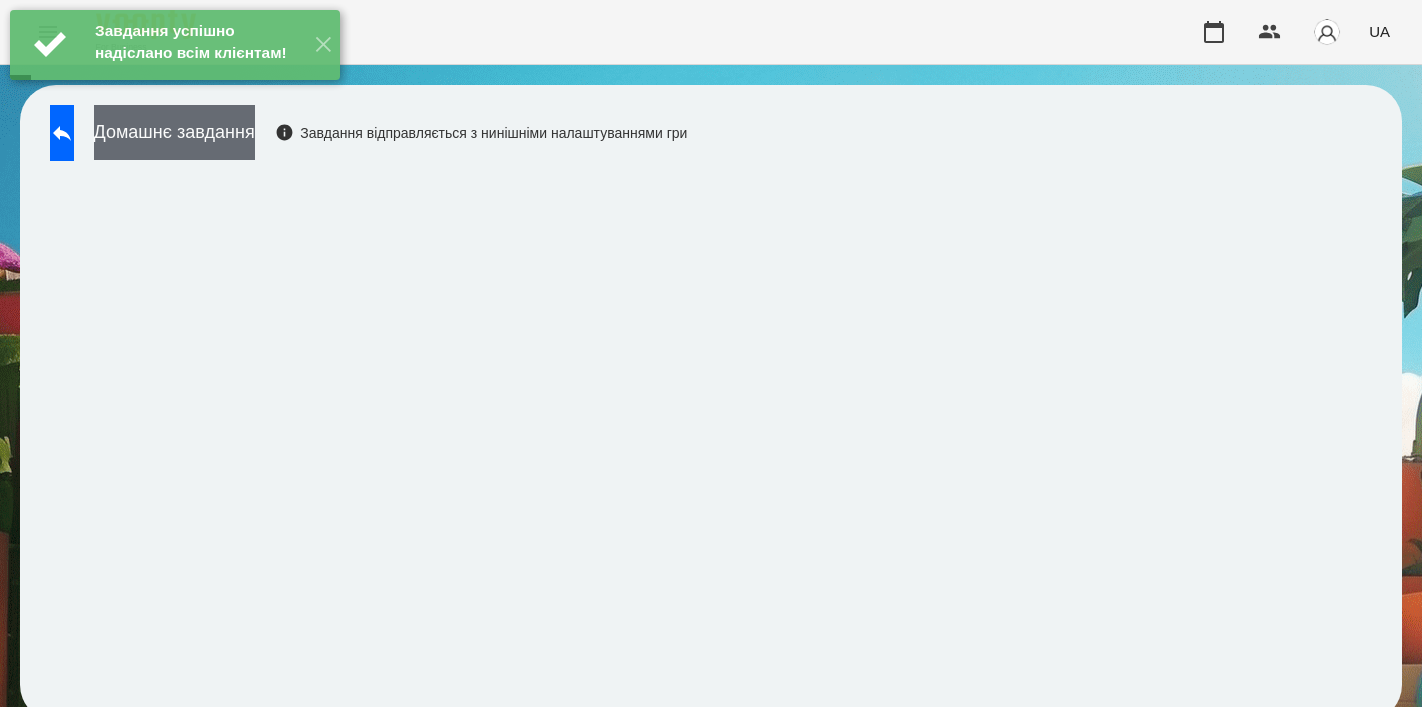 click on "Домашнє завдання" at bounding box center [174, 132] 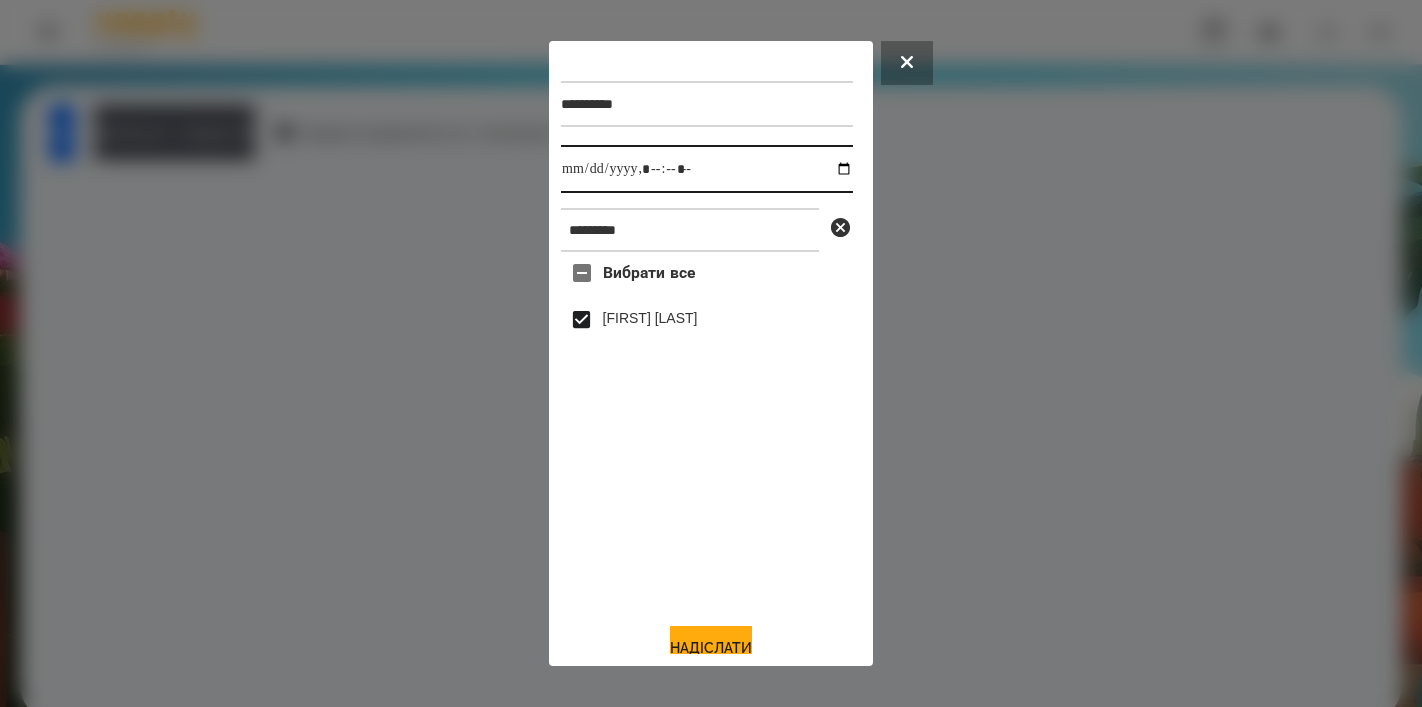 click at bounding box center [707, 169] 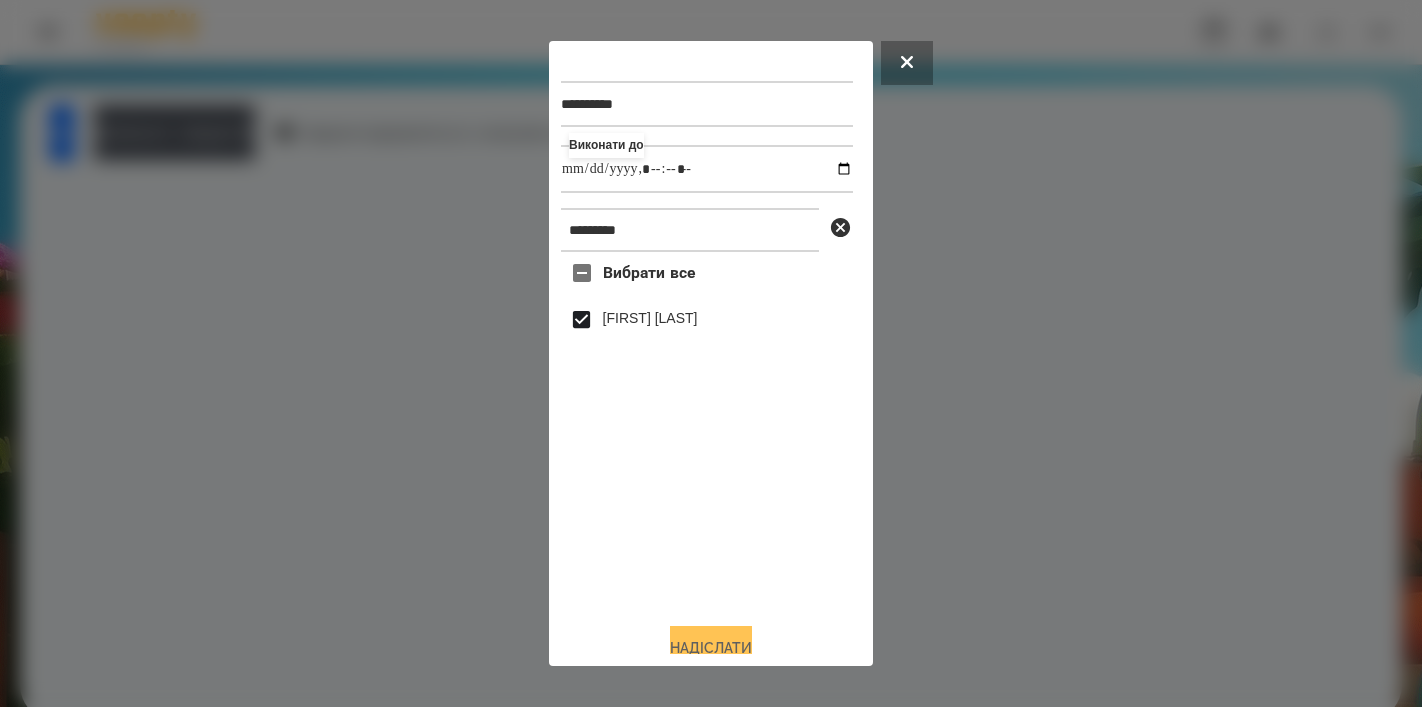 type on "**********" 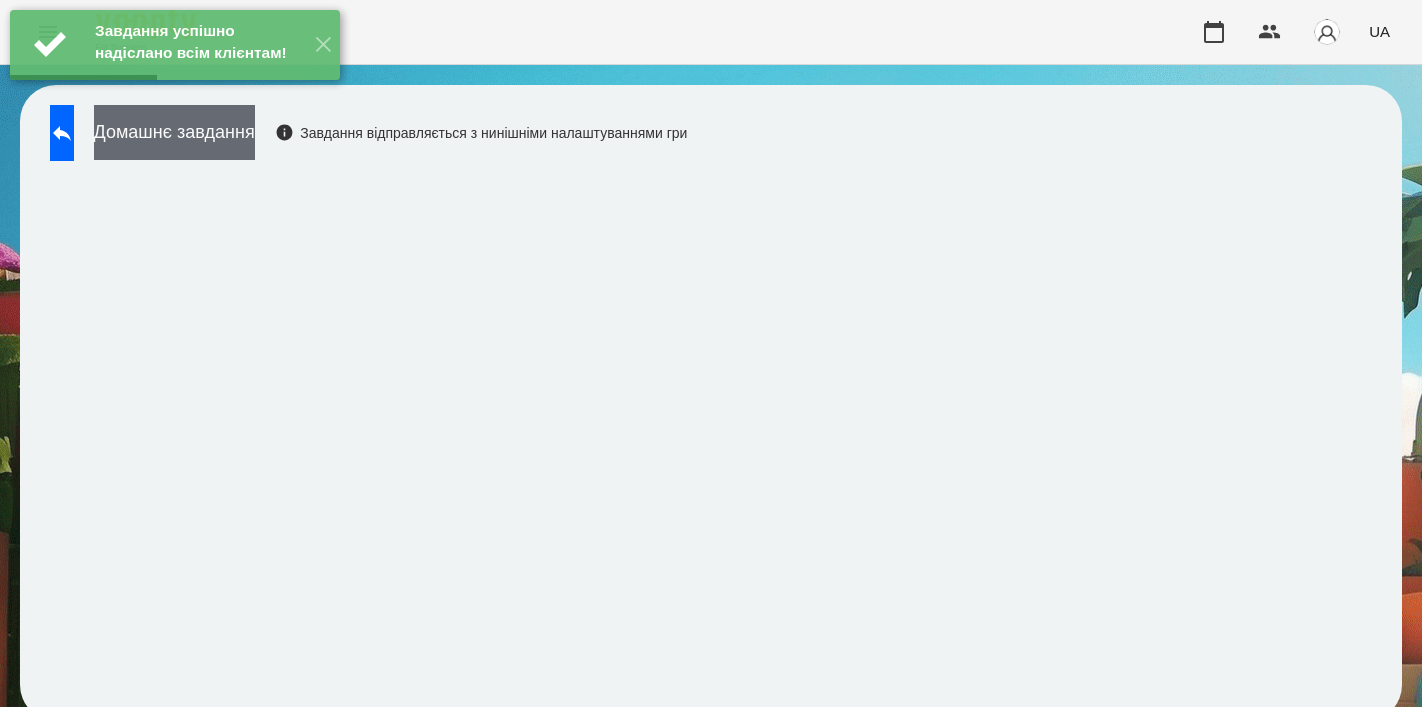 click on "Домашнє завдання" at bounding box center [174, 132] 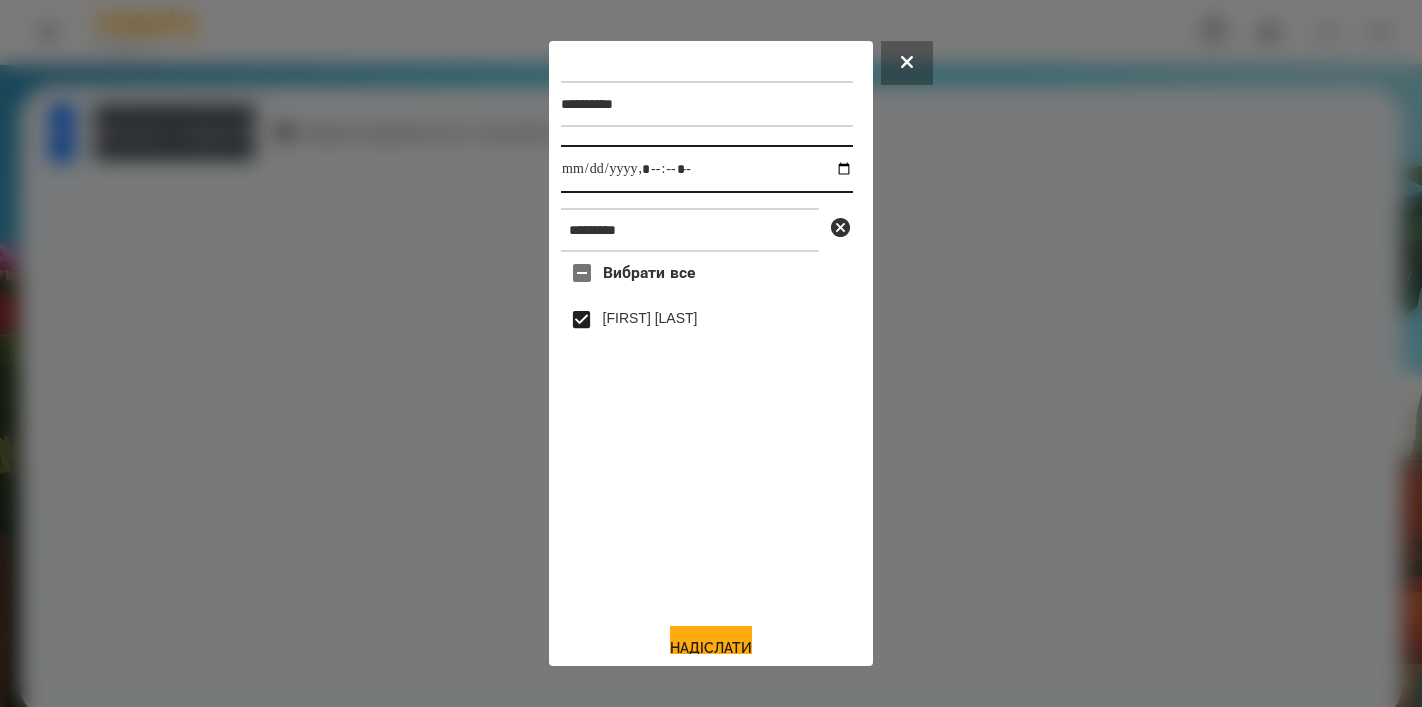 click at bounding box center (707, 169) 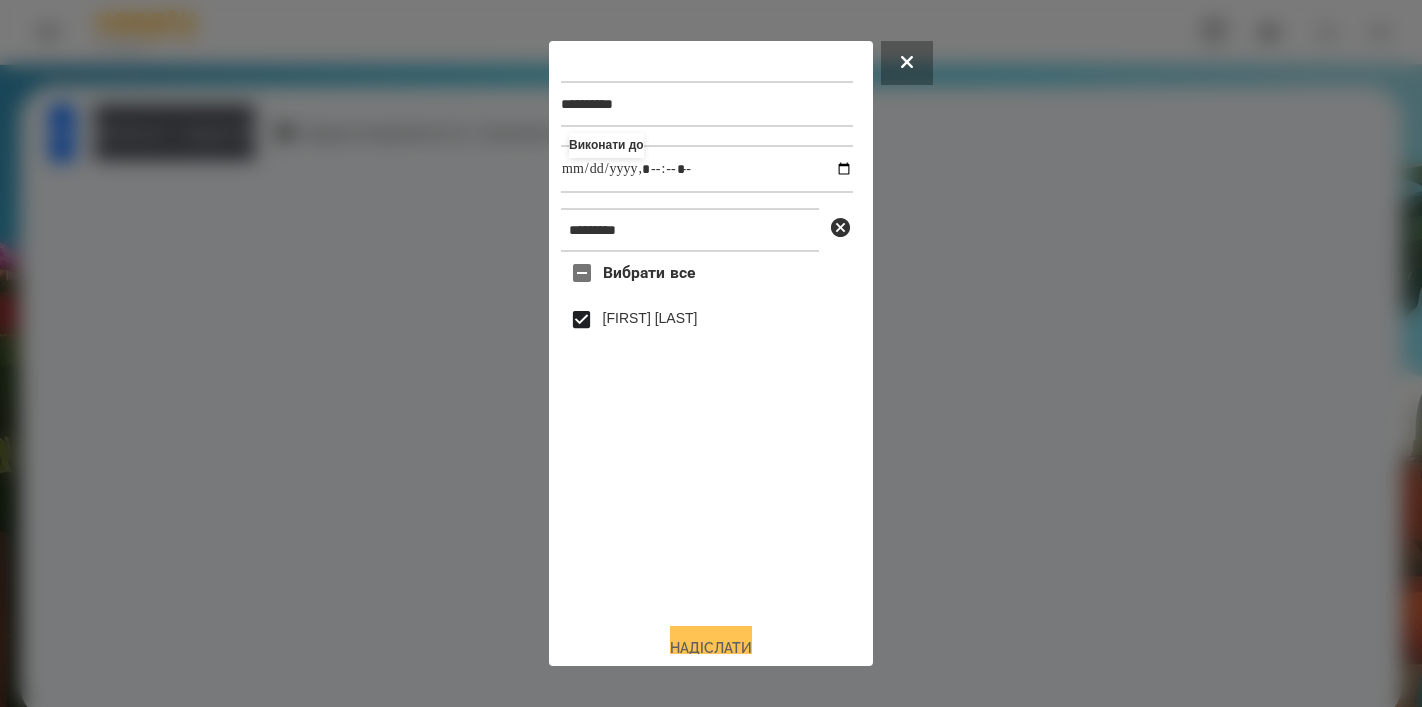 type on "**********" 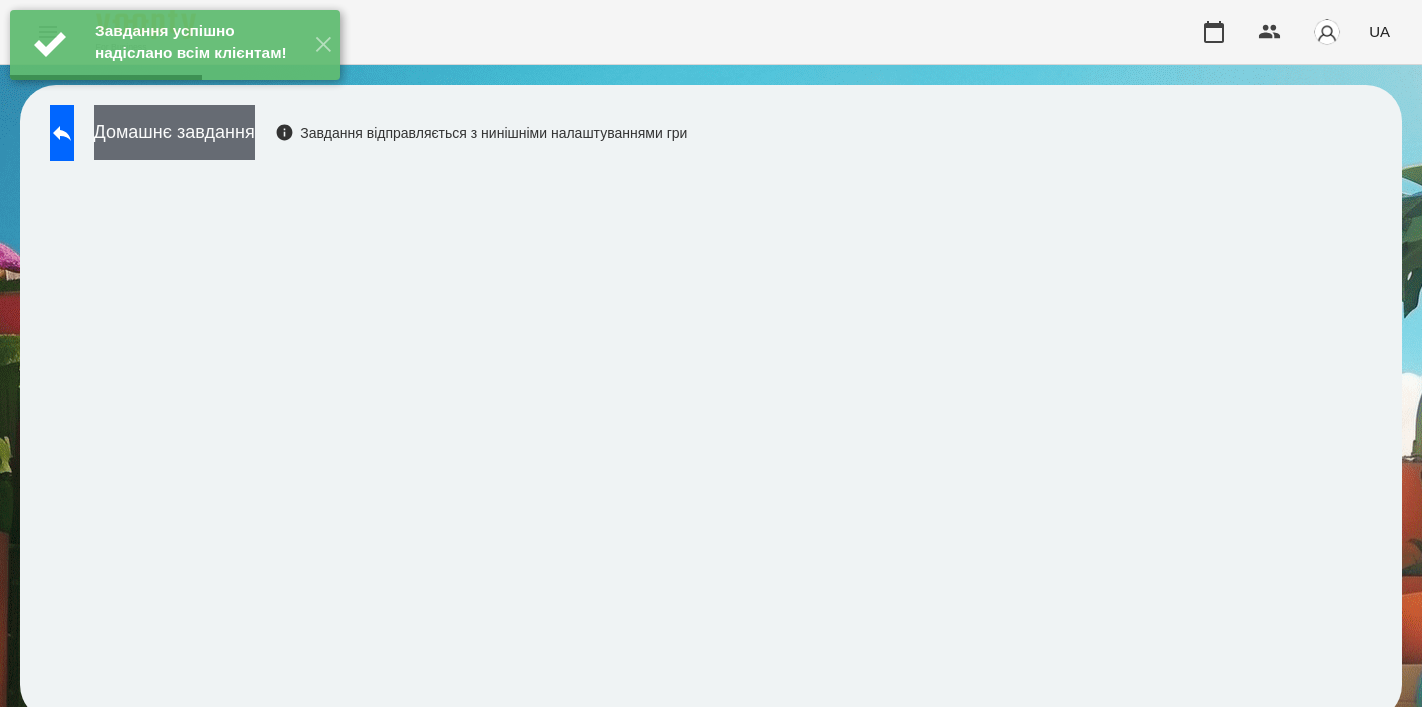 click on "Домашнє завдання" at bounding box center (174, 132) 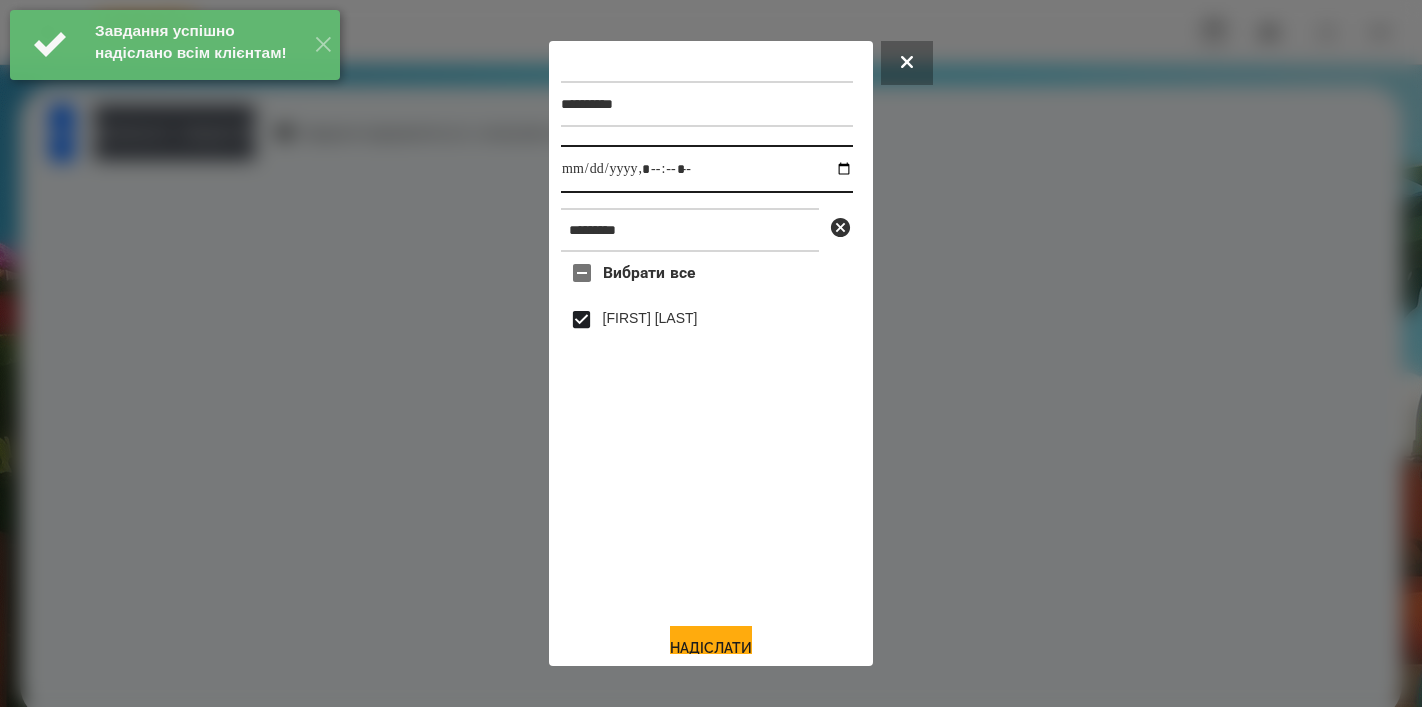 click at bounding box center (707, 169) 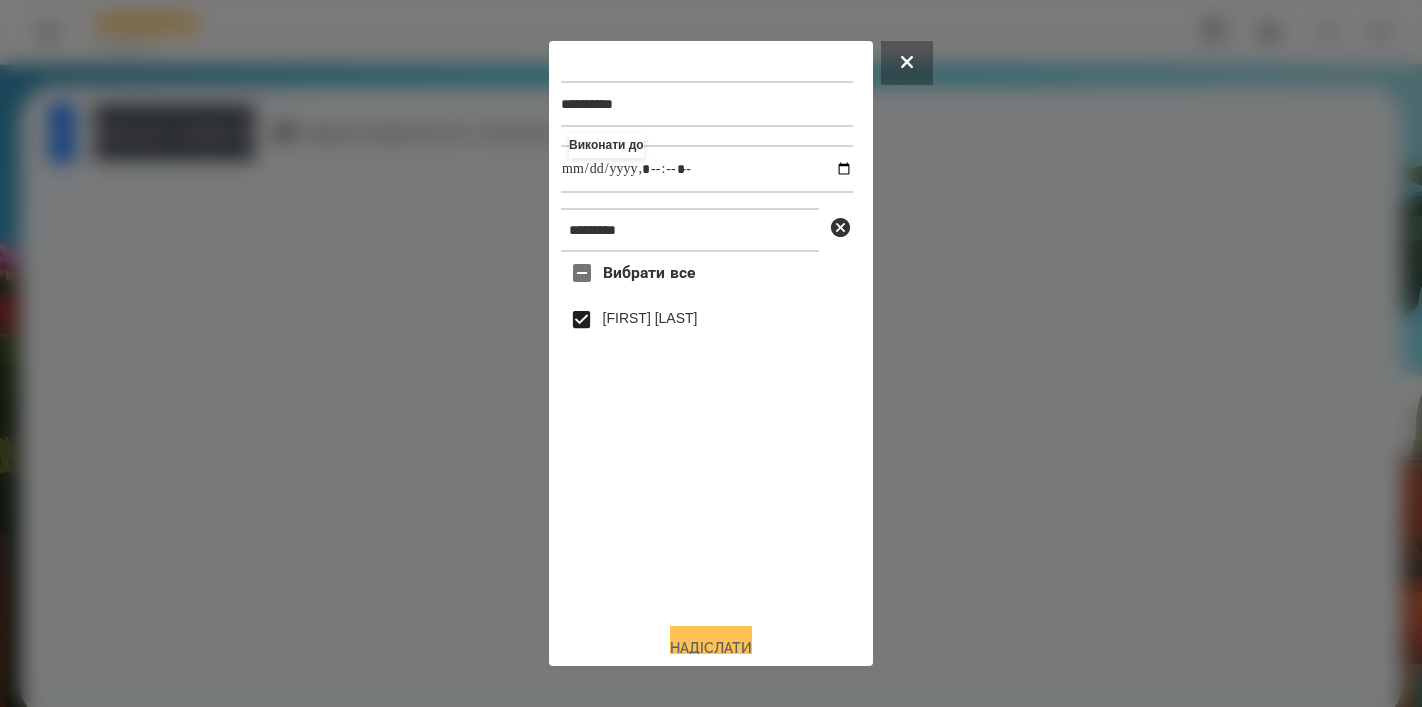 type on "**********" 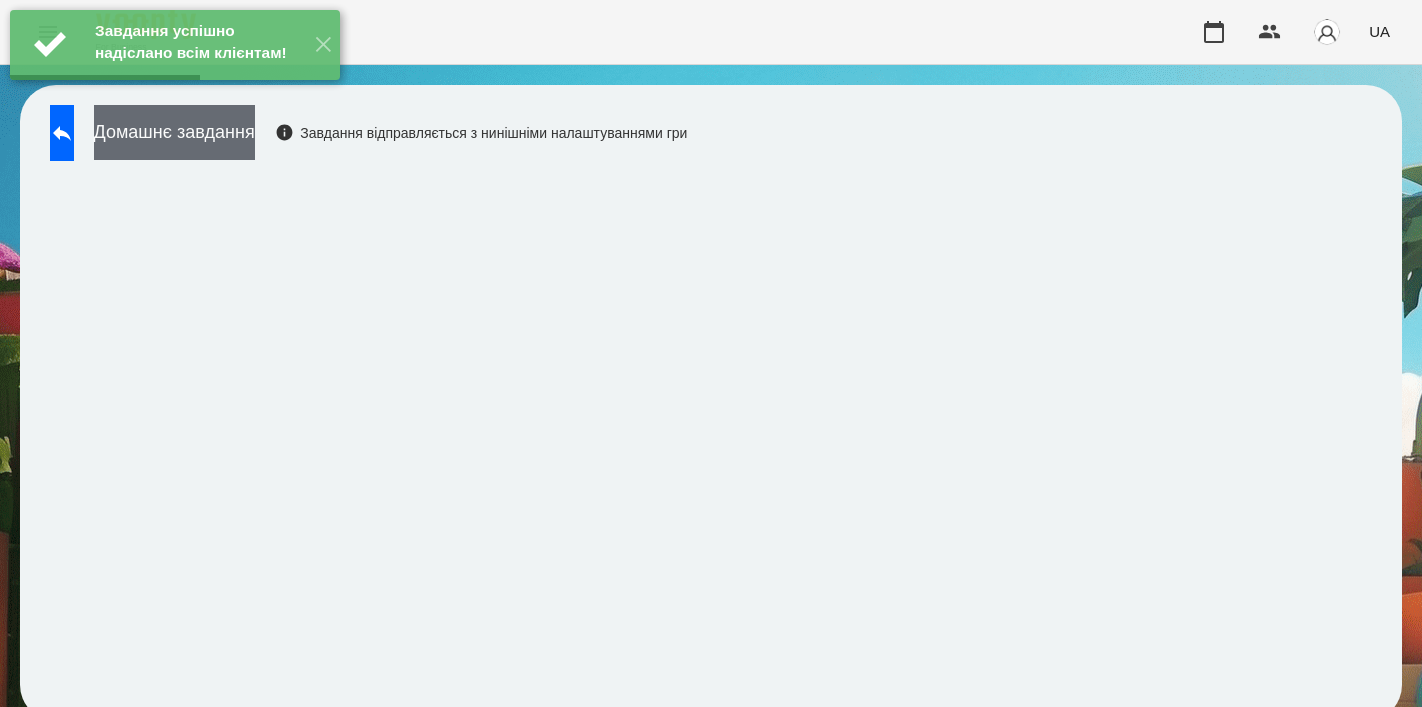 click on "Домашнє завдання" at bounding box center (174, 132) 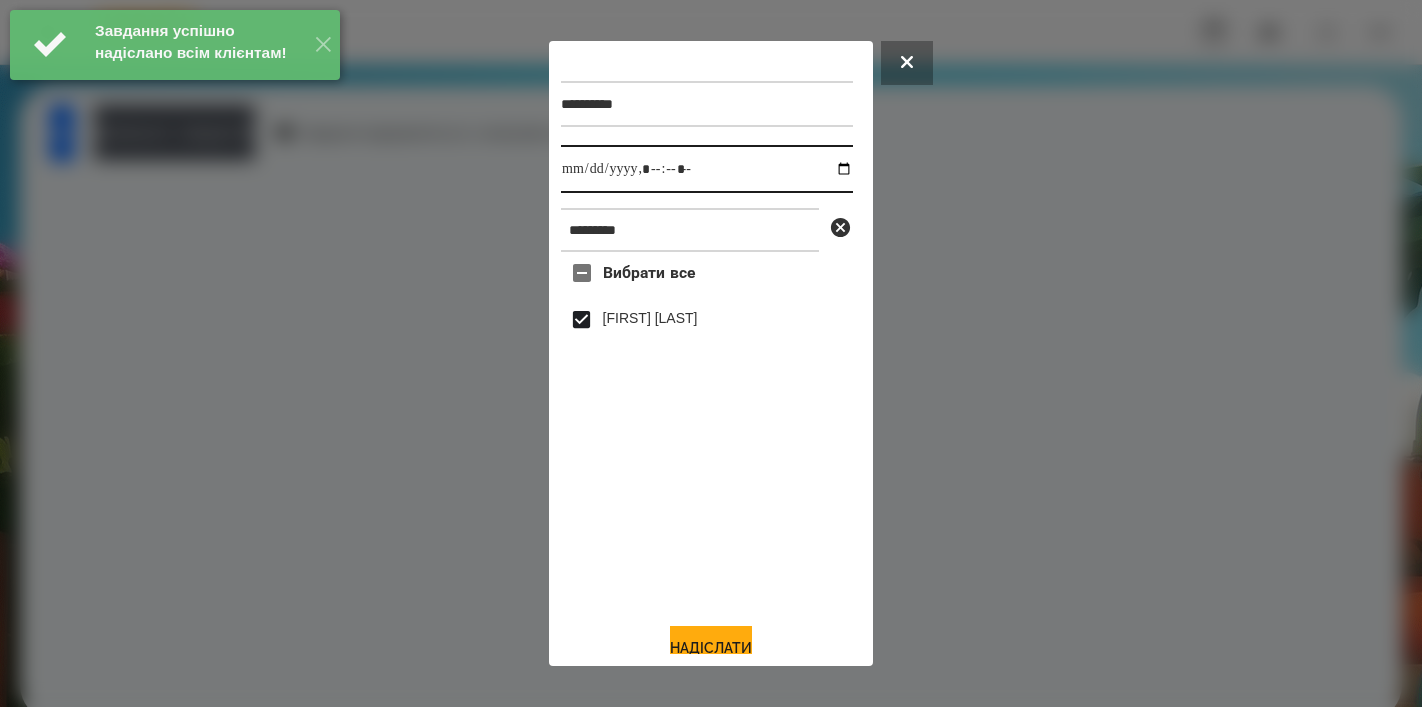 click at bounding box center [707, 169] 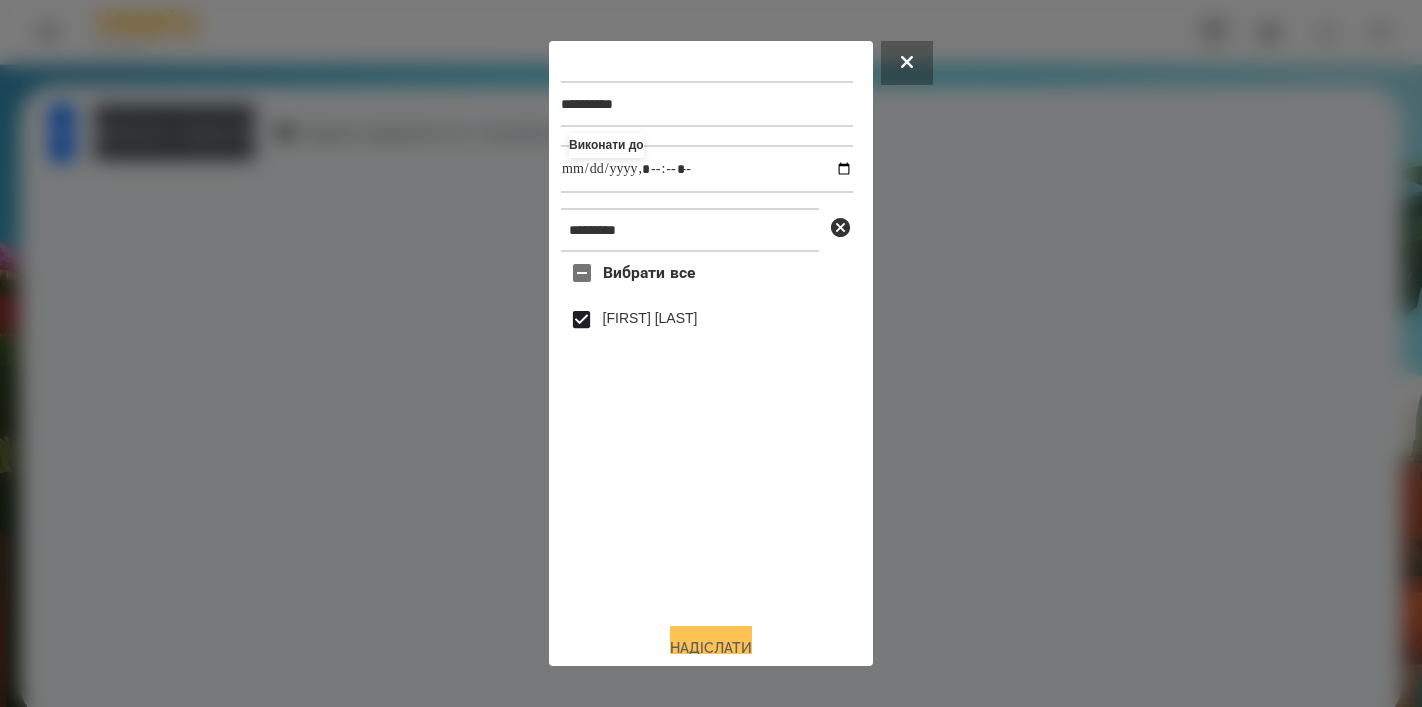 click on "Надіслати" at bounding box center [711, 648] 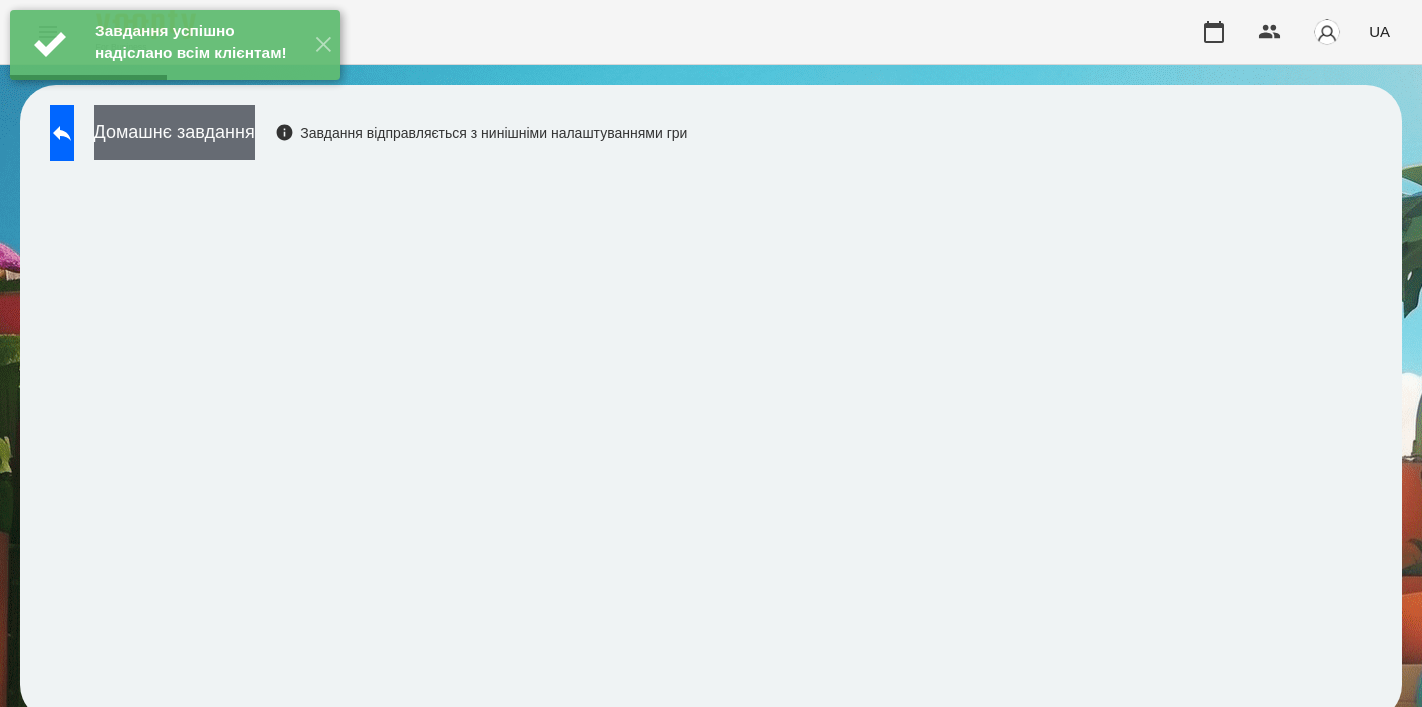 click on "Домашнє завдання" at bounding box center (174, 132) 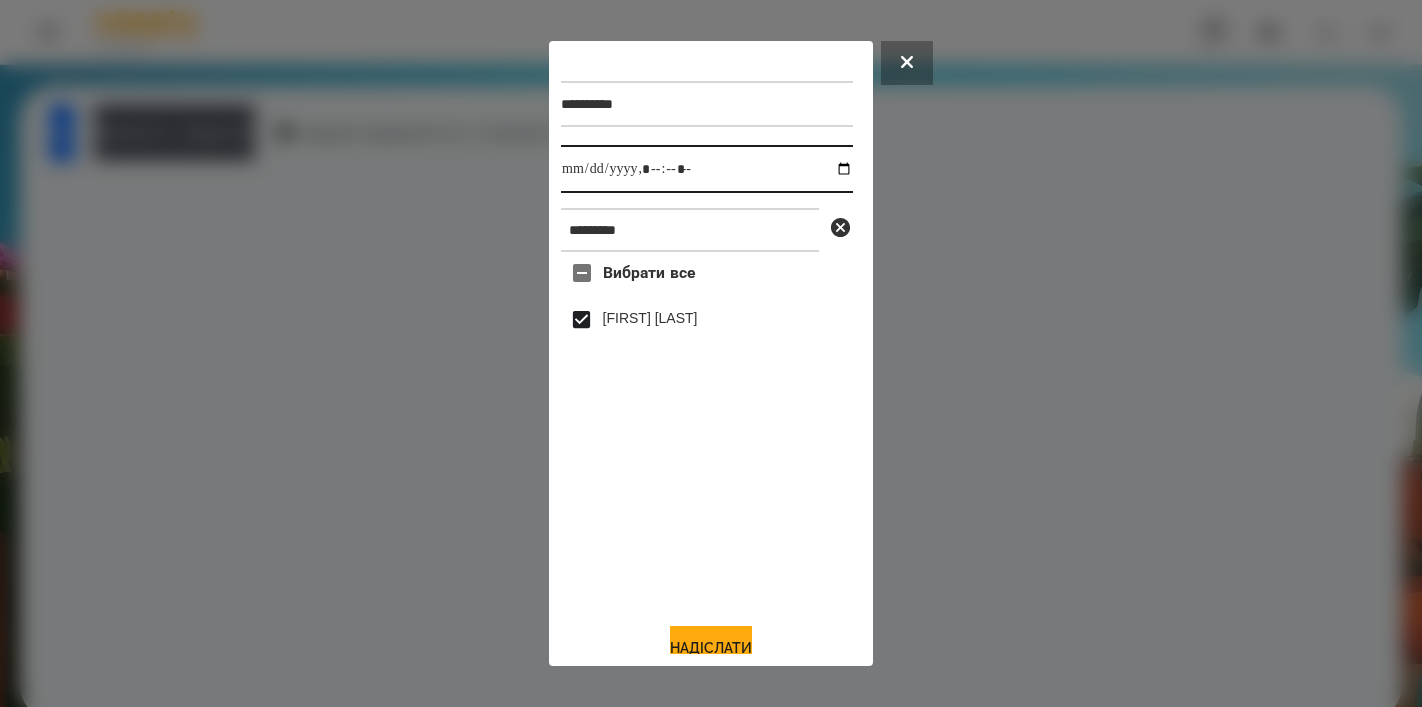 click at bounding box center (707, 169) 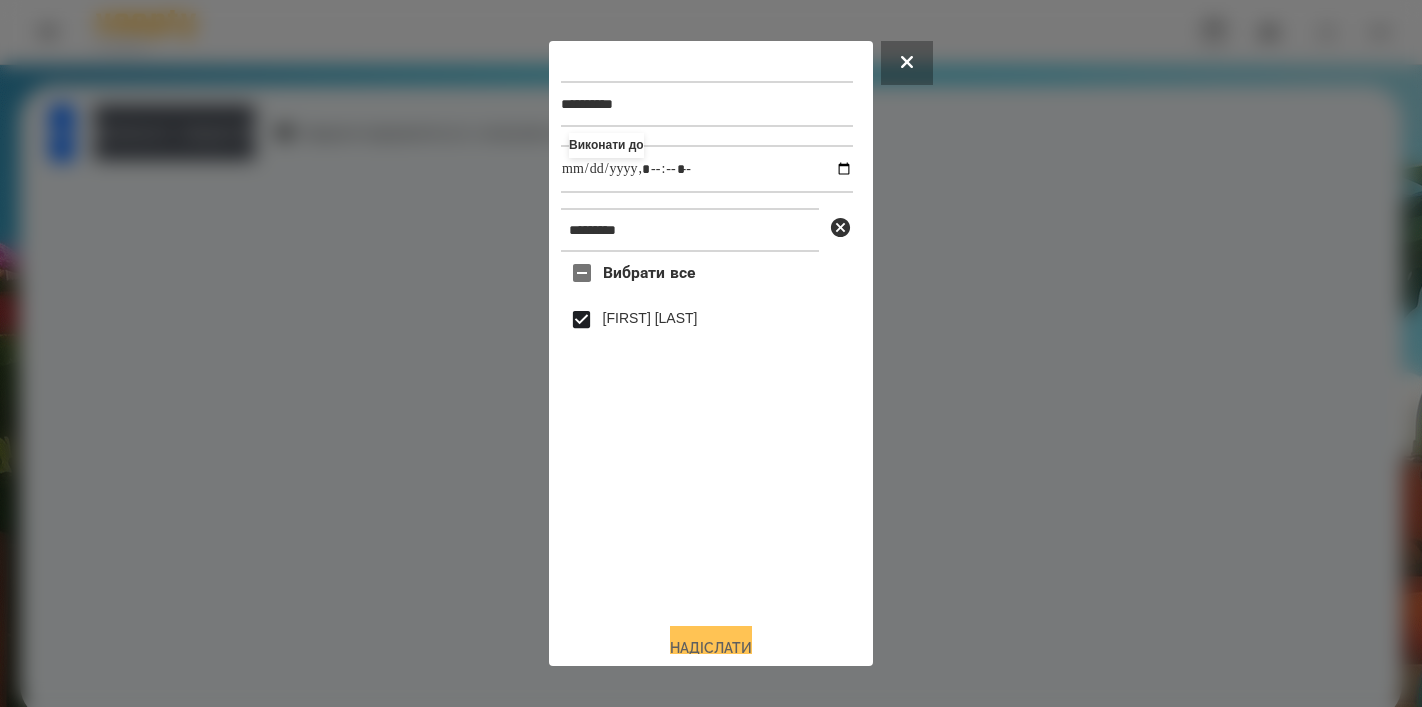 type on "**********" 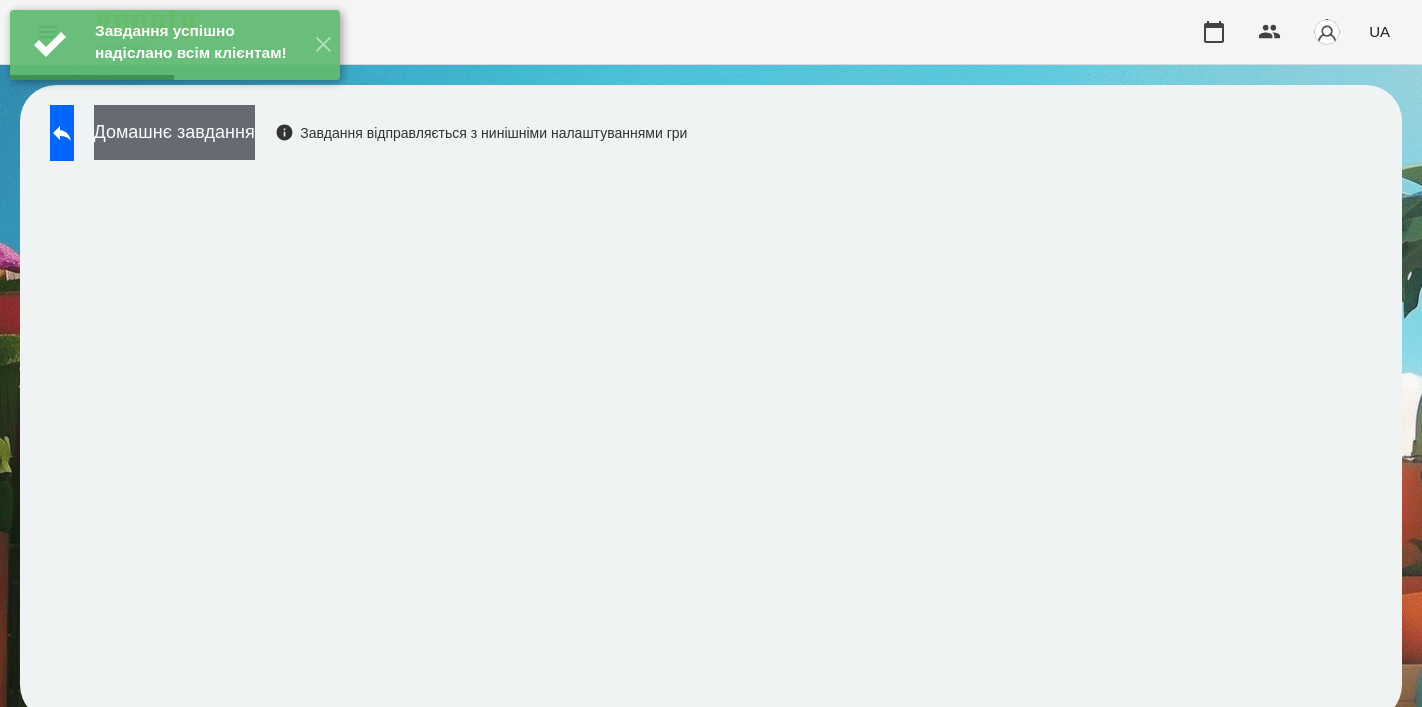 click on "Домашнє завдання" at bounding box center [174, 132] 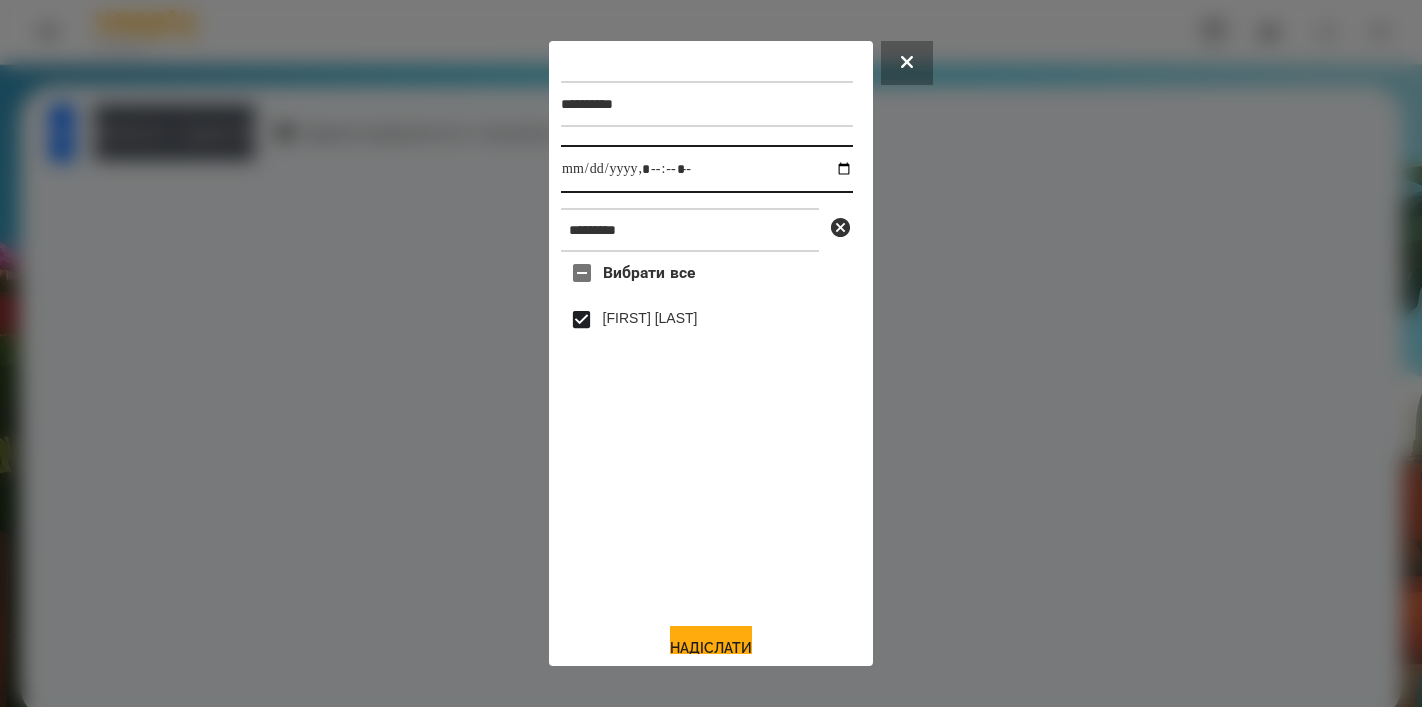 click at bounding box center [707, 169] 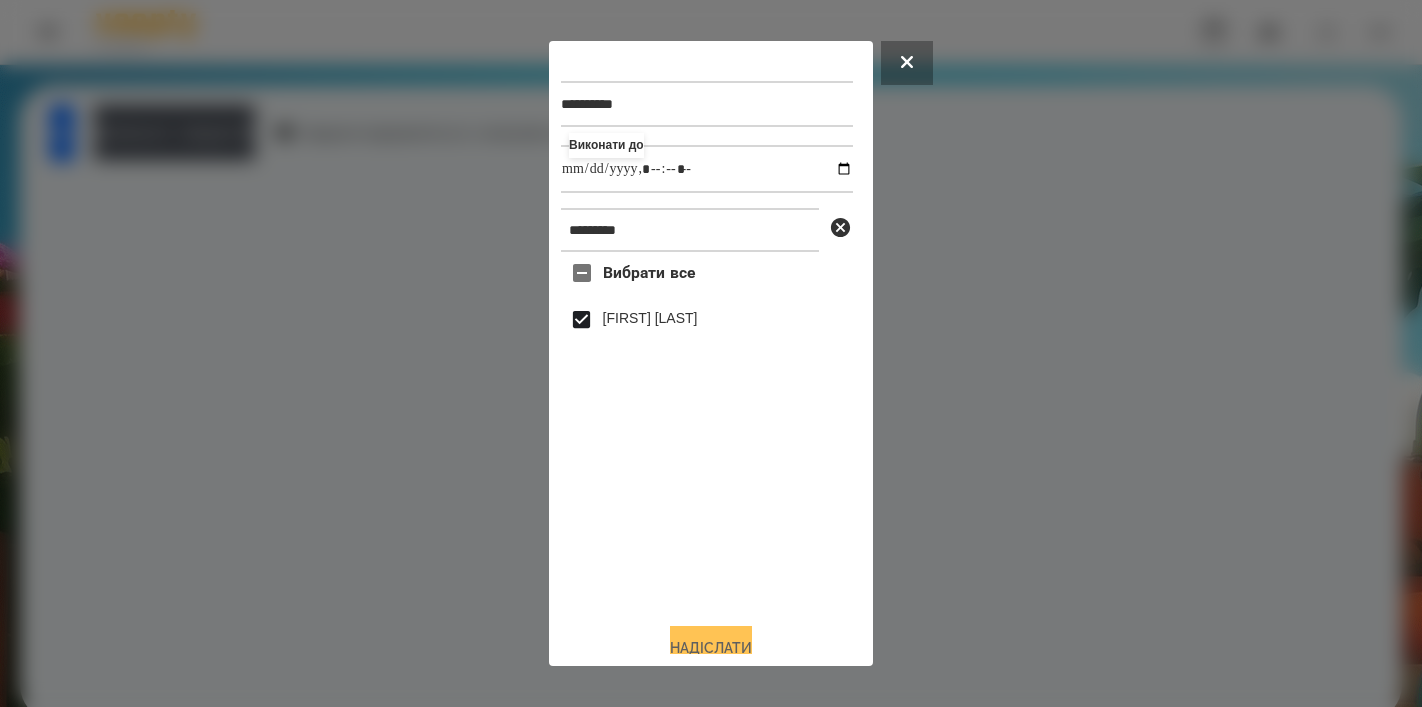 type on "**********" 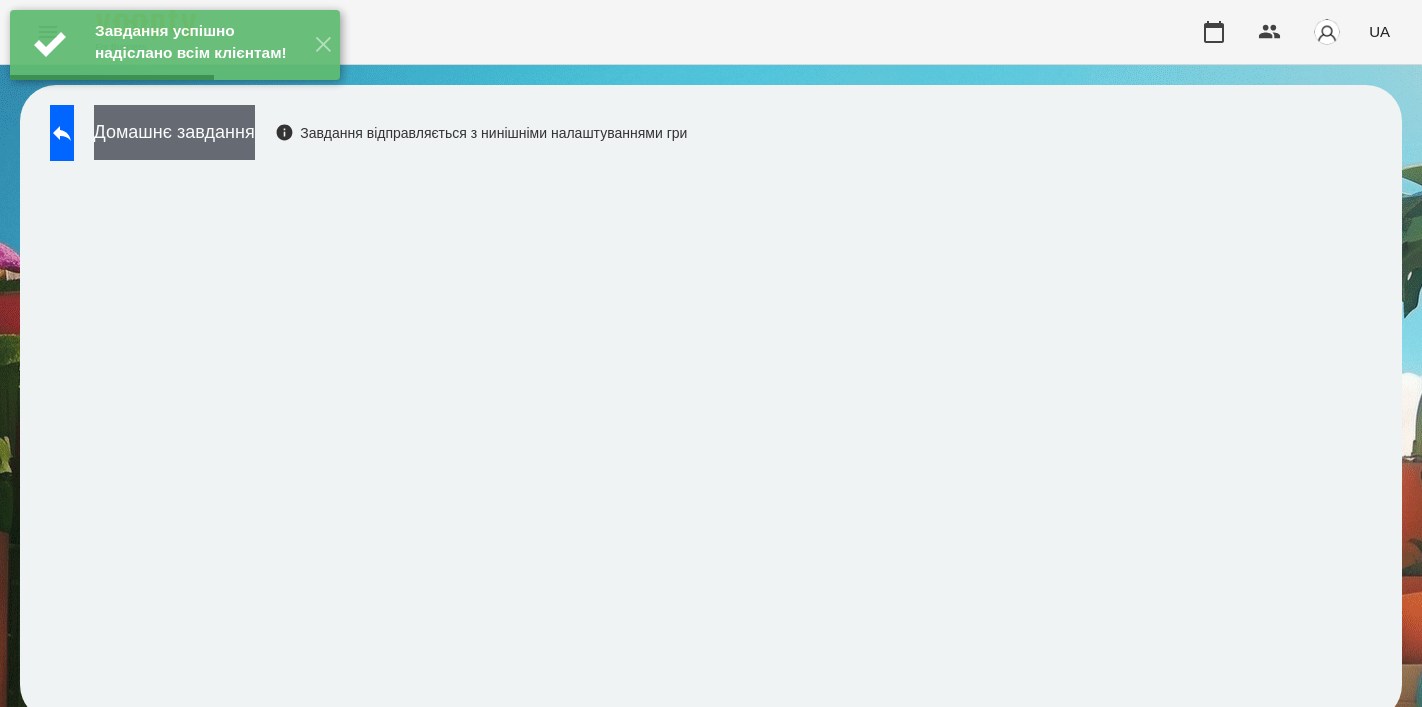 click on "Домашнє завдання" at bounding box center (174, 132) 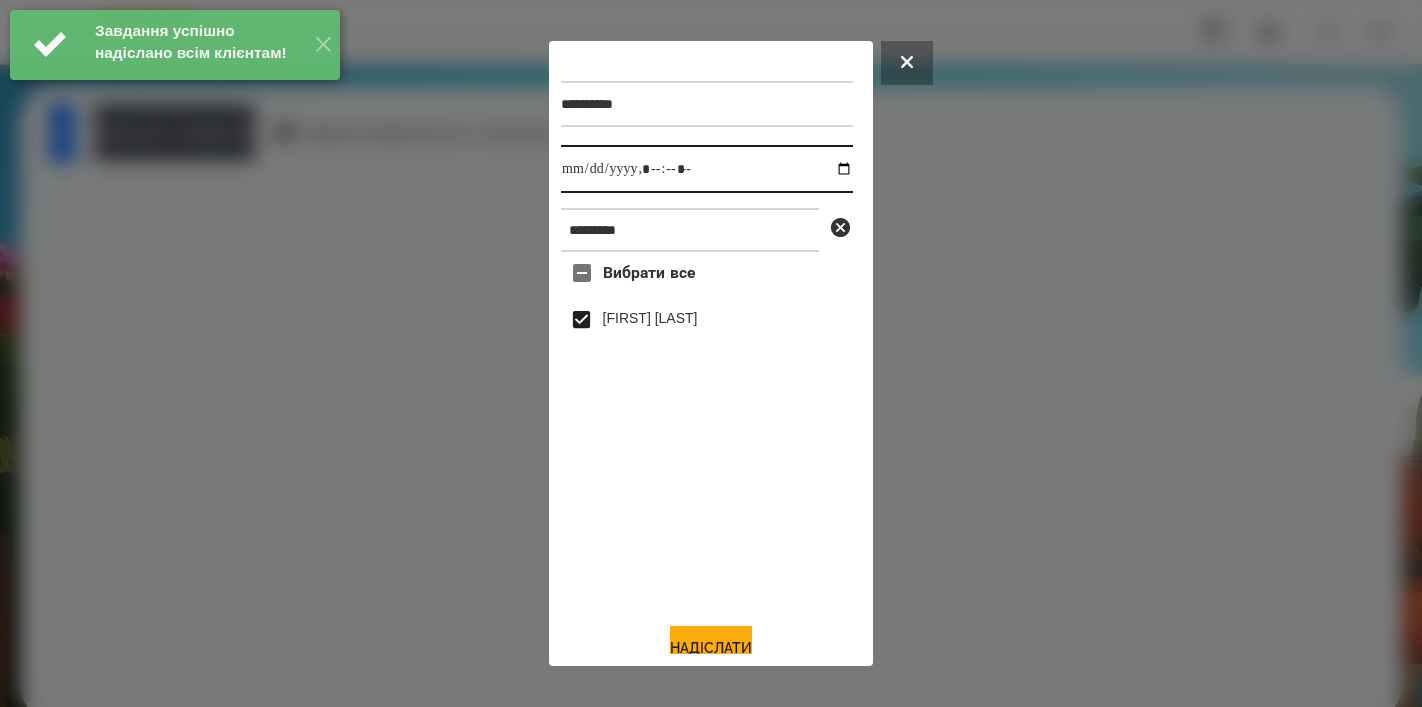 click at bounding box center [707, 169] 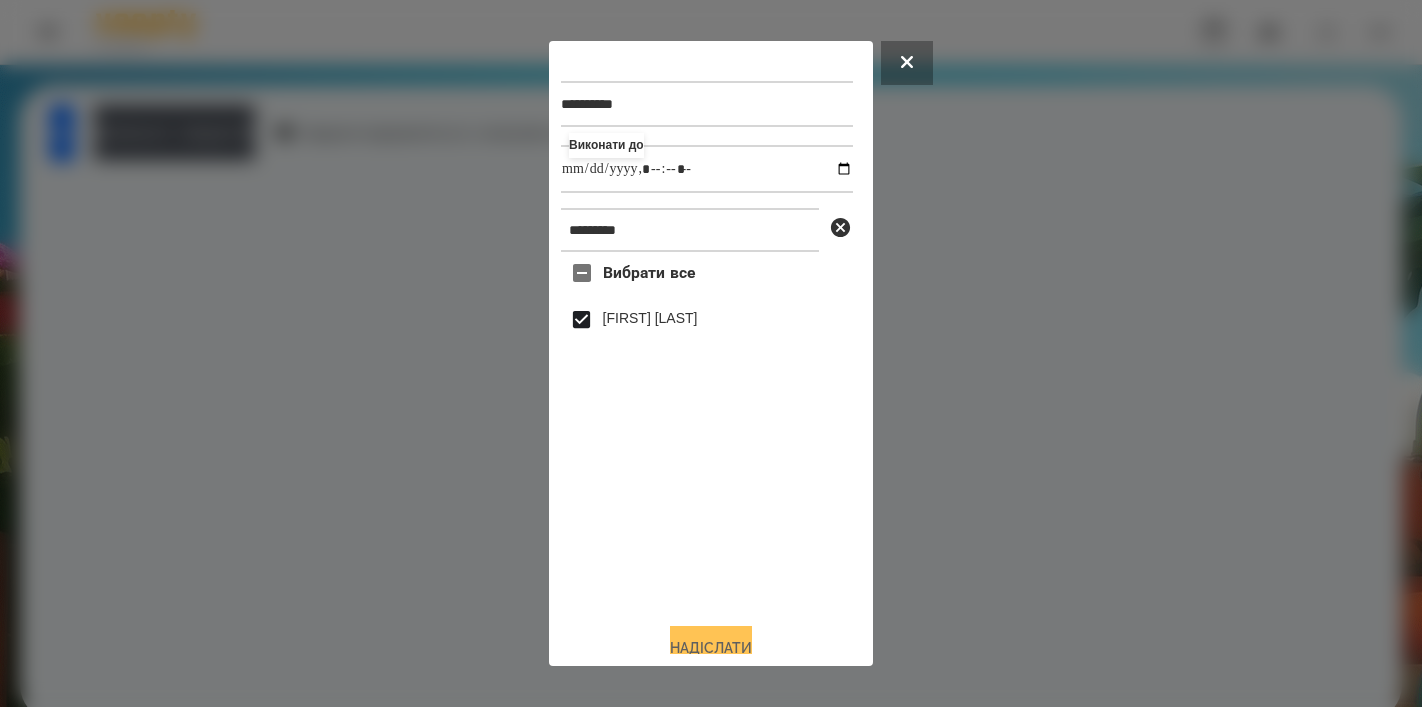 type on "**********" 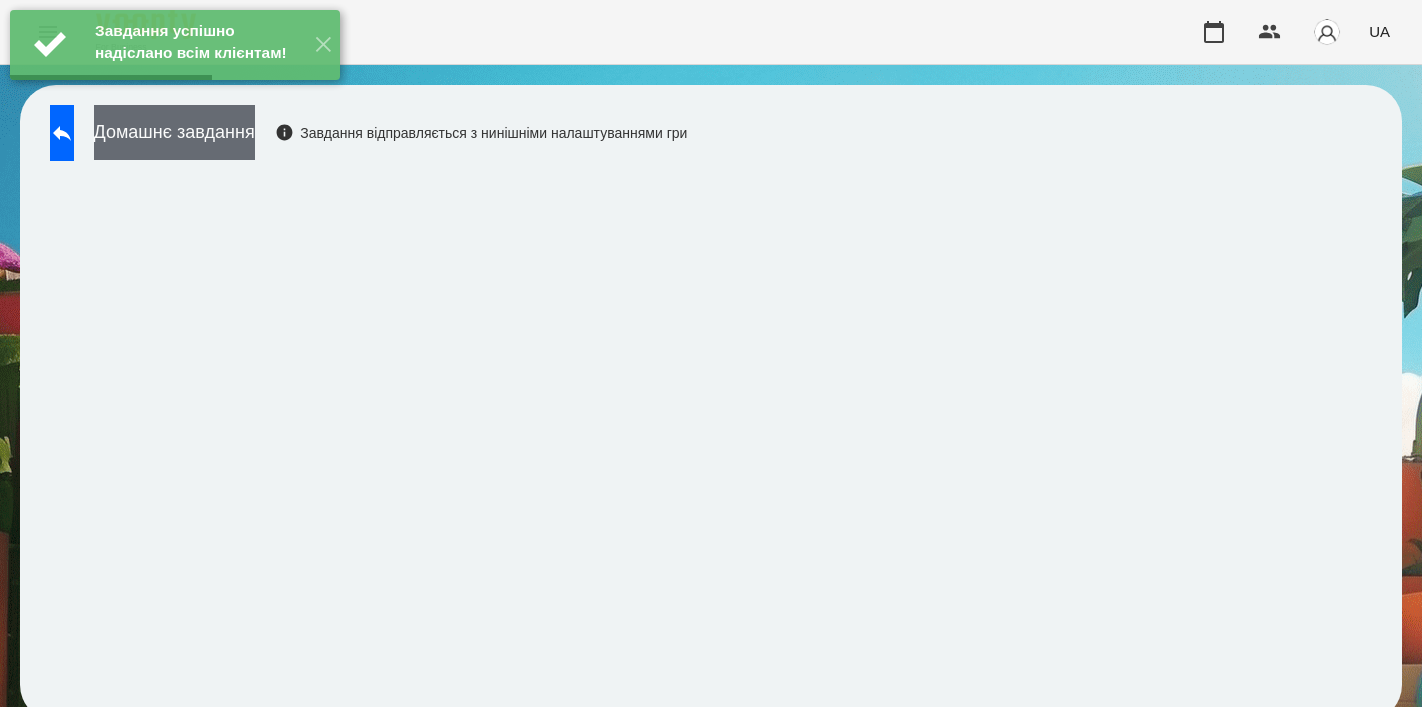 click on "Домашнє завдання" at bounding box center (174, 132) 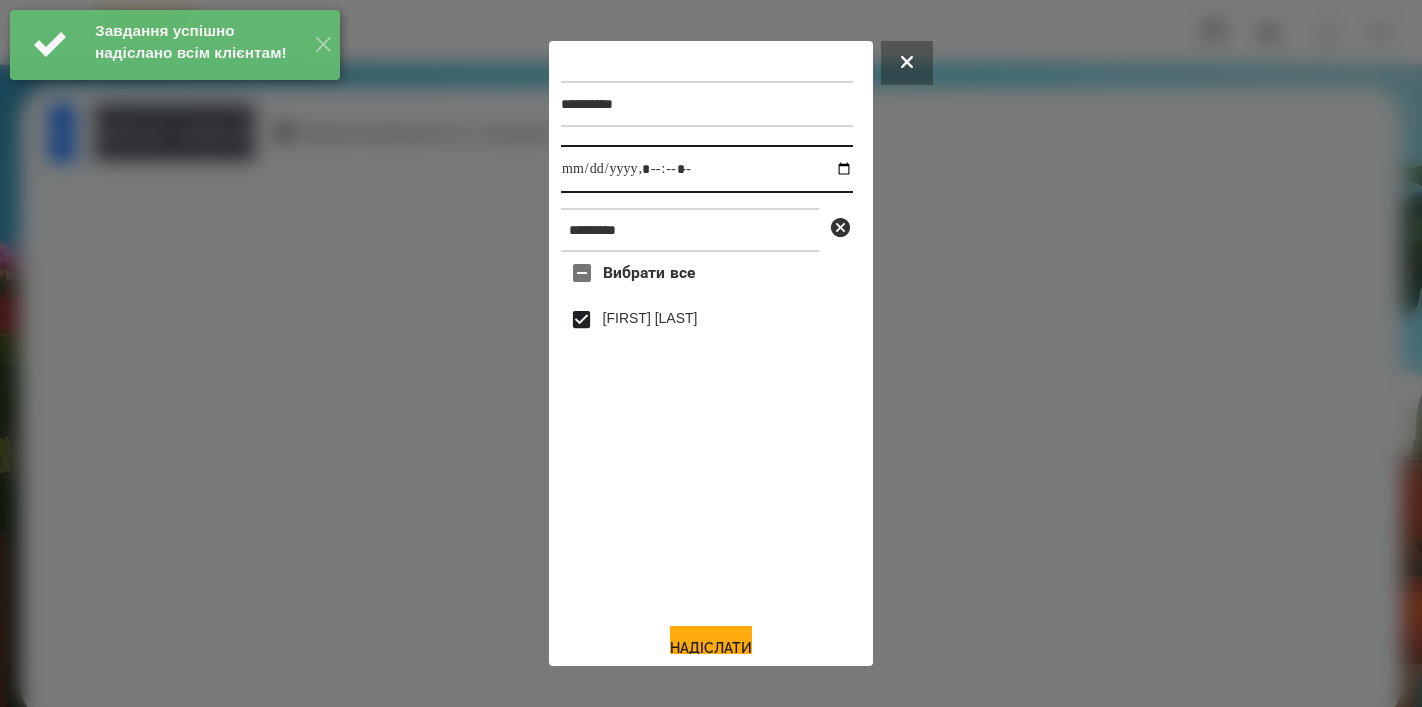 click at bounding box center (707, 169) 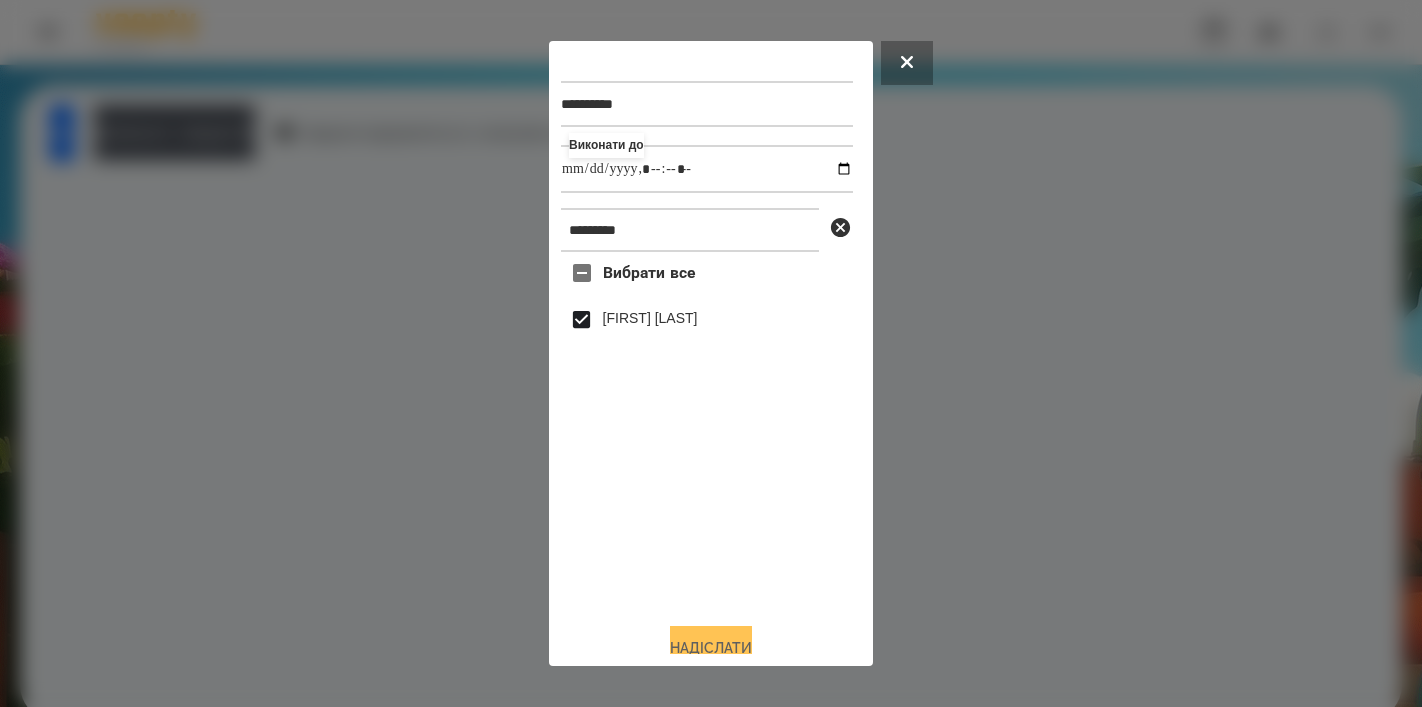 type on "**********" 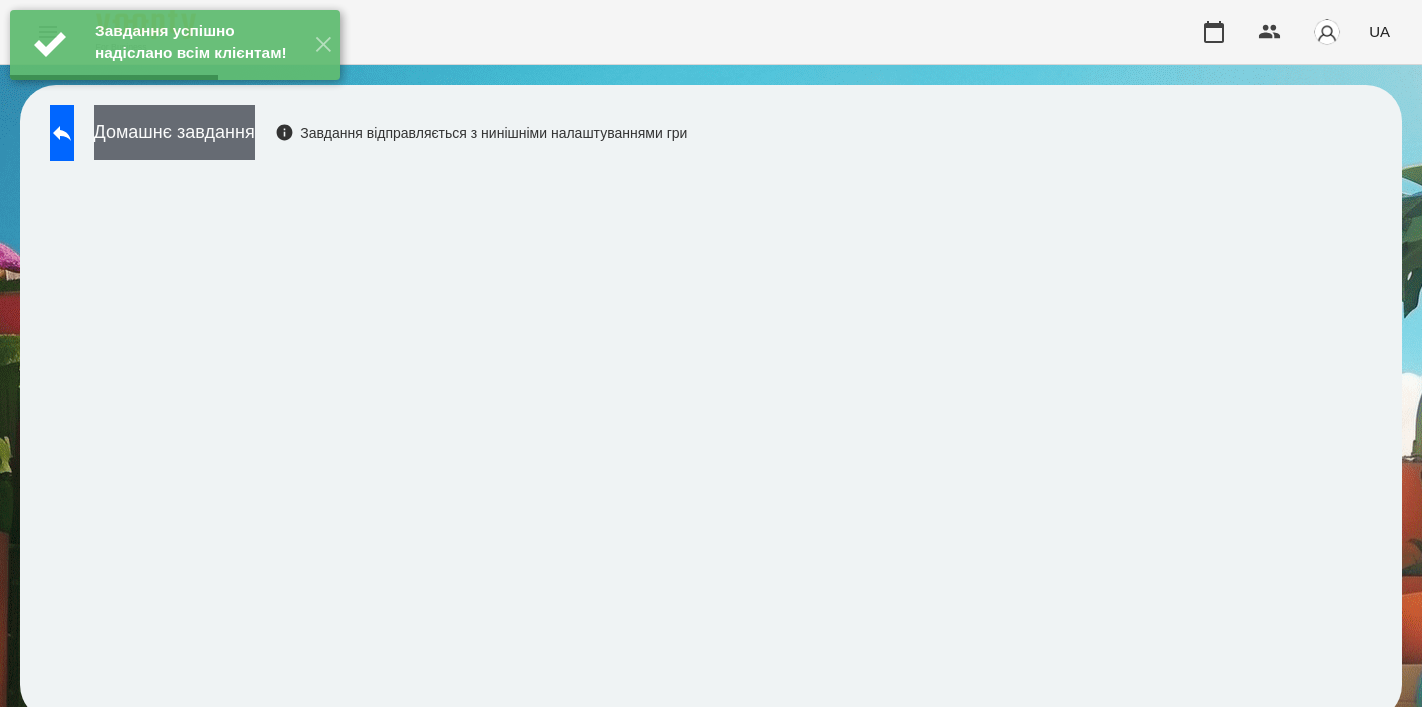 click on "Домашнє завдання" at bounding box center (174, 132) 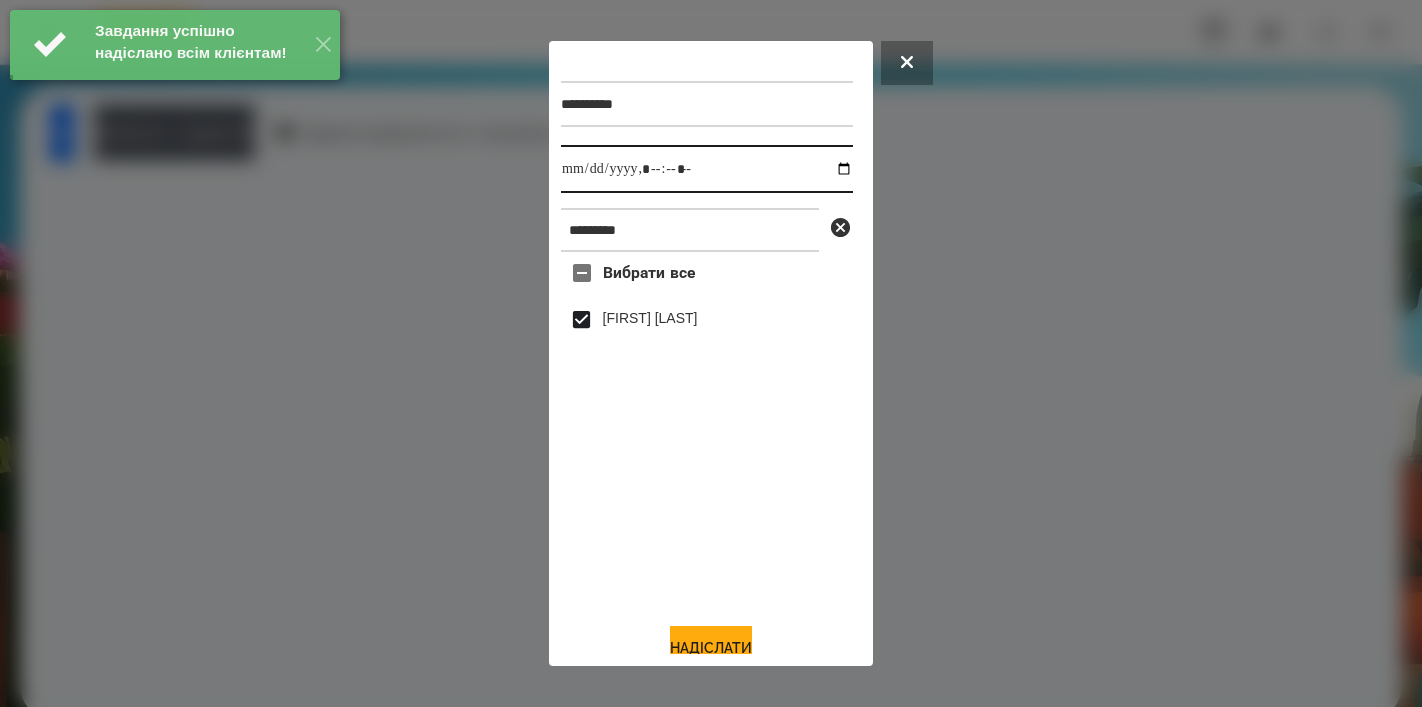 click at bounding box center [707, 169] 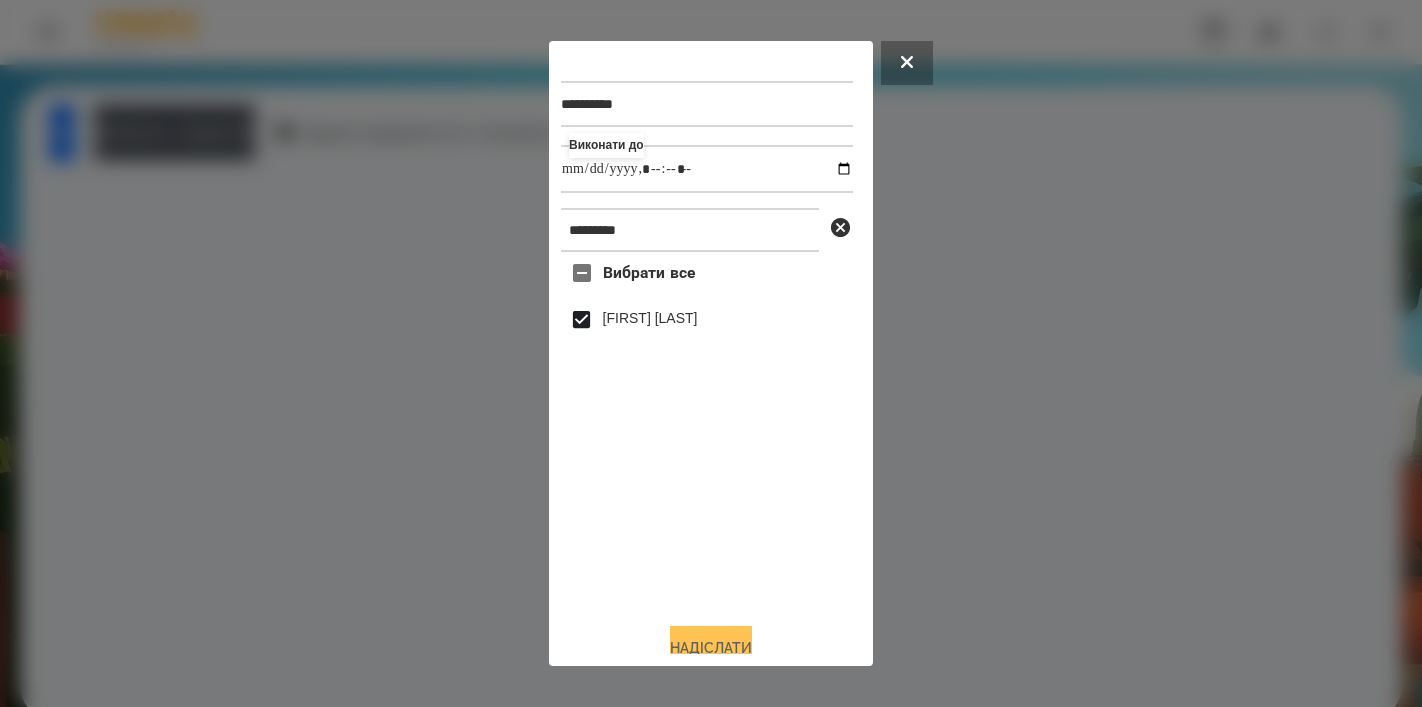 type on "**********" 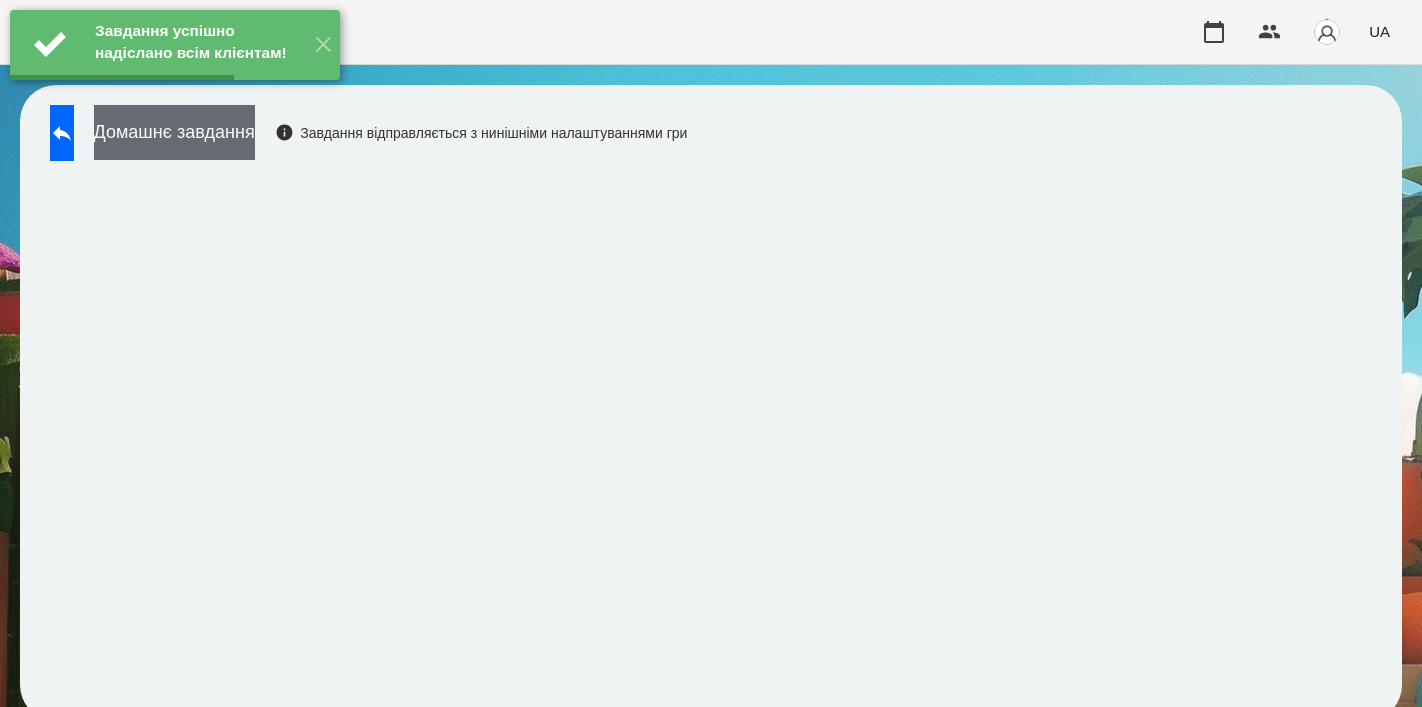click on "Домашнє завдання" at bounding box center [174, 132] 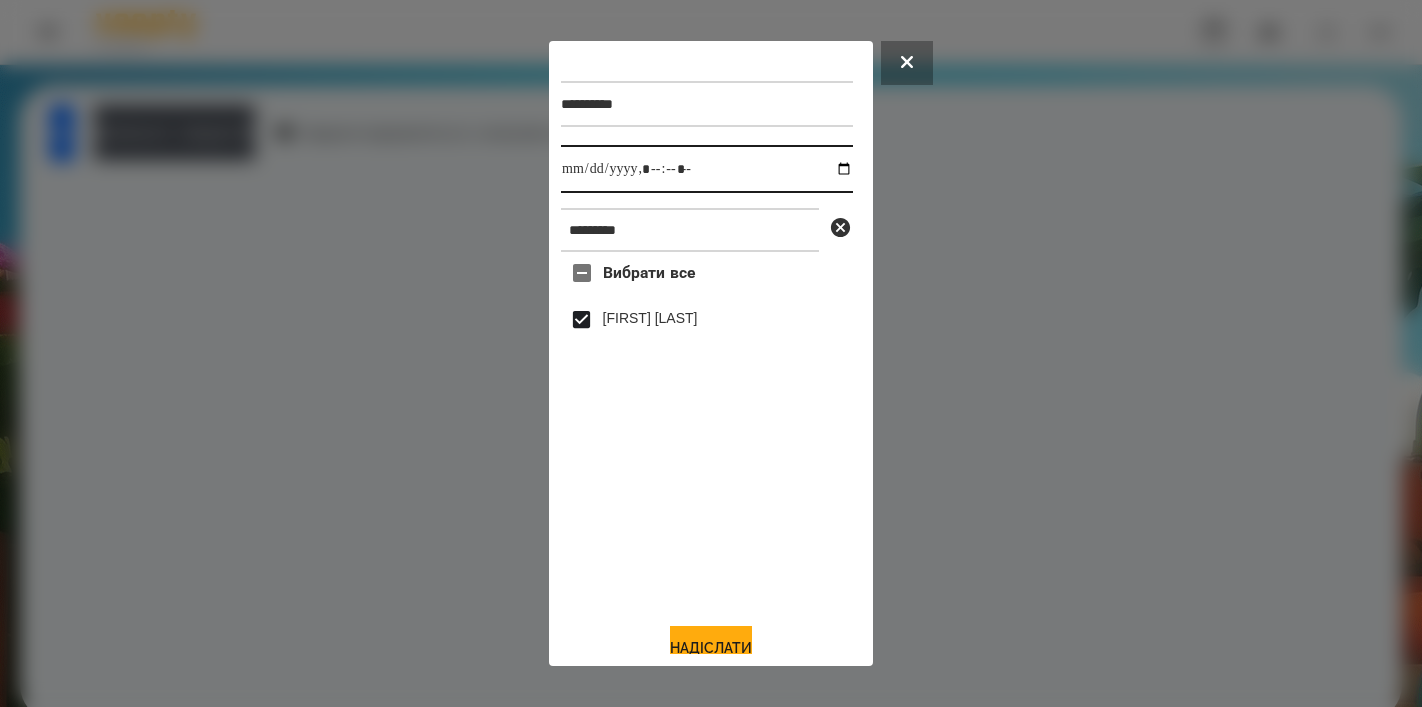 click at bounding box center (707, 169) 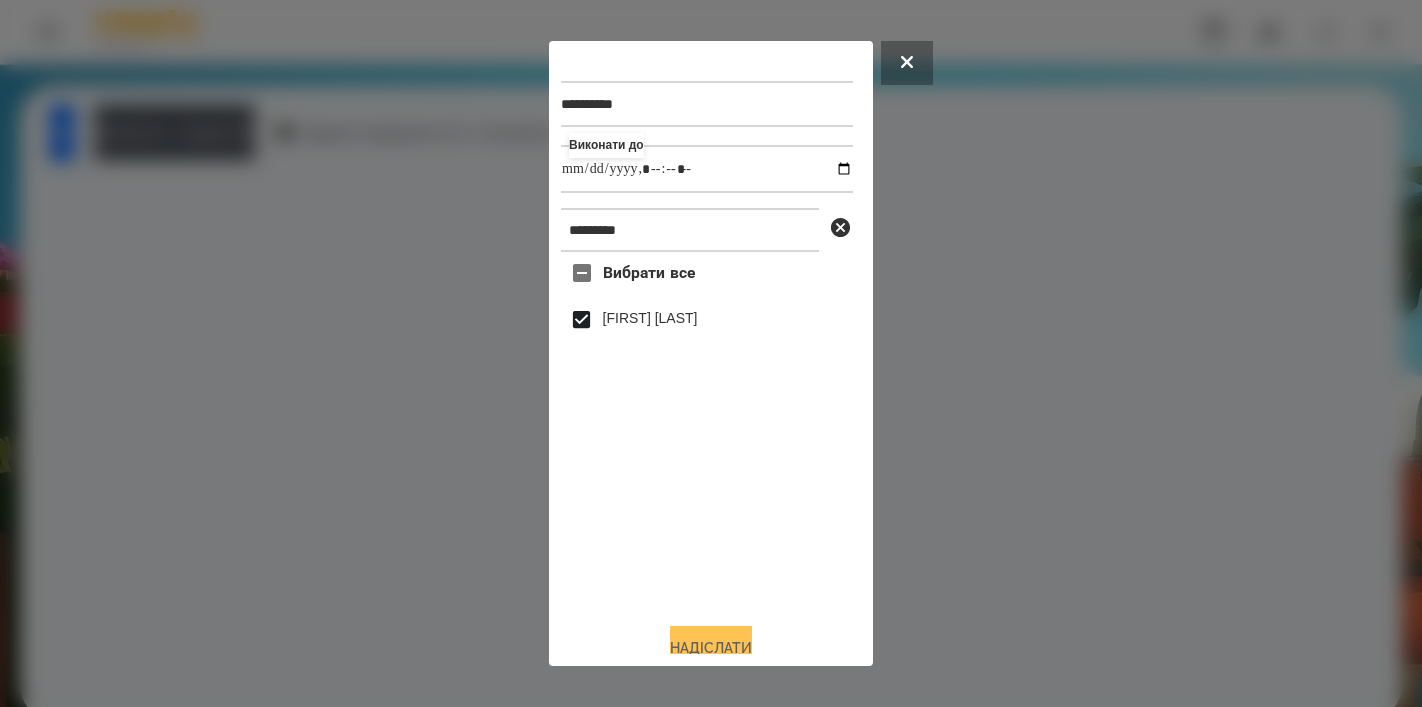 type on "**********" 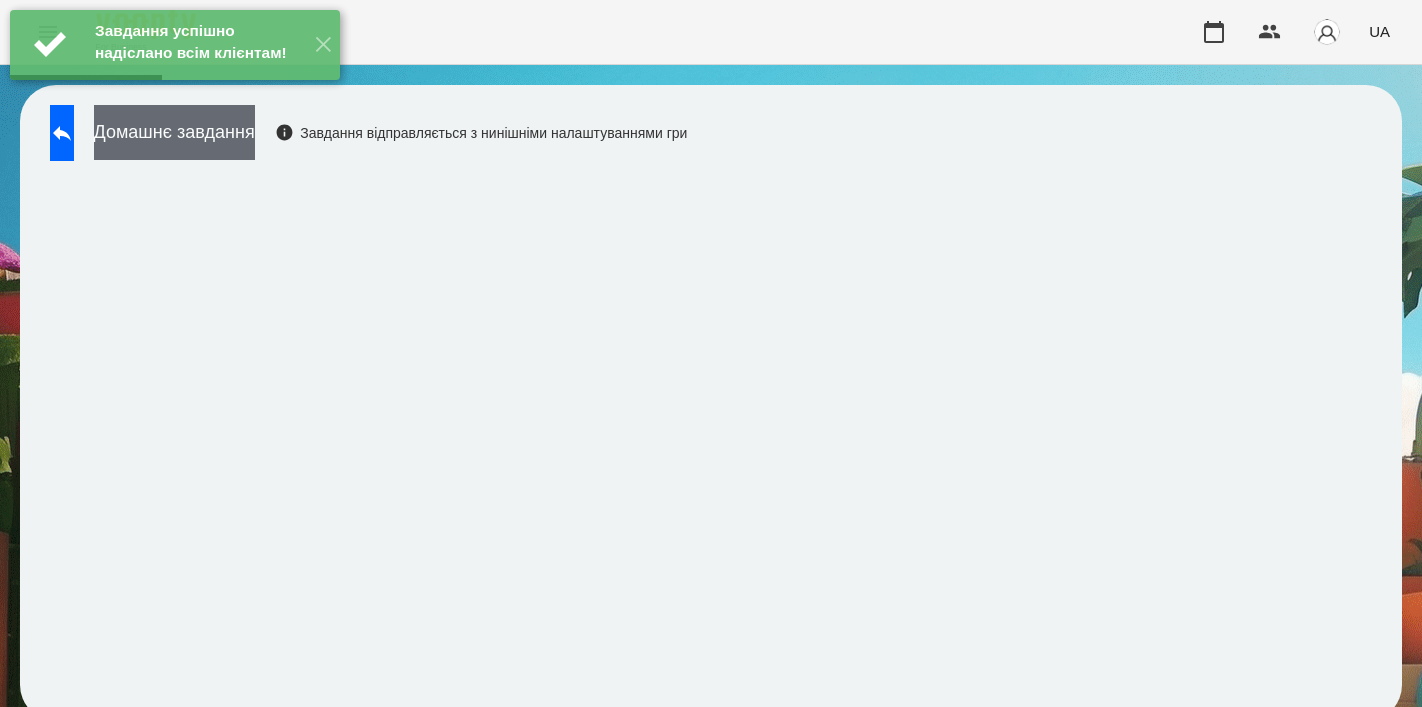 click on "Домашнє завдання" at bounding box center [174, 132] 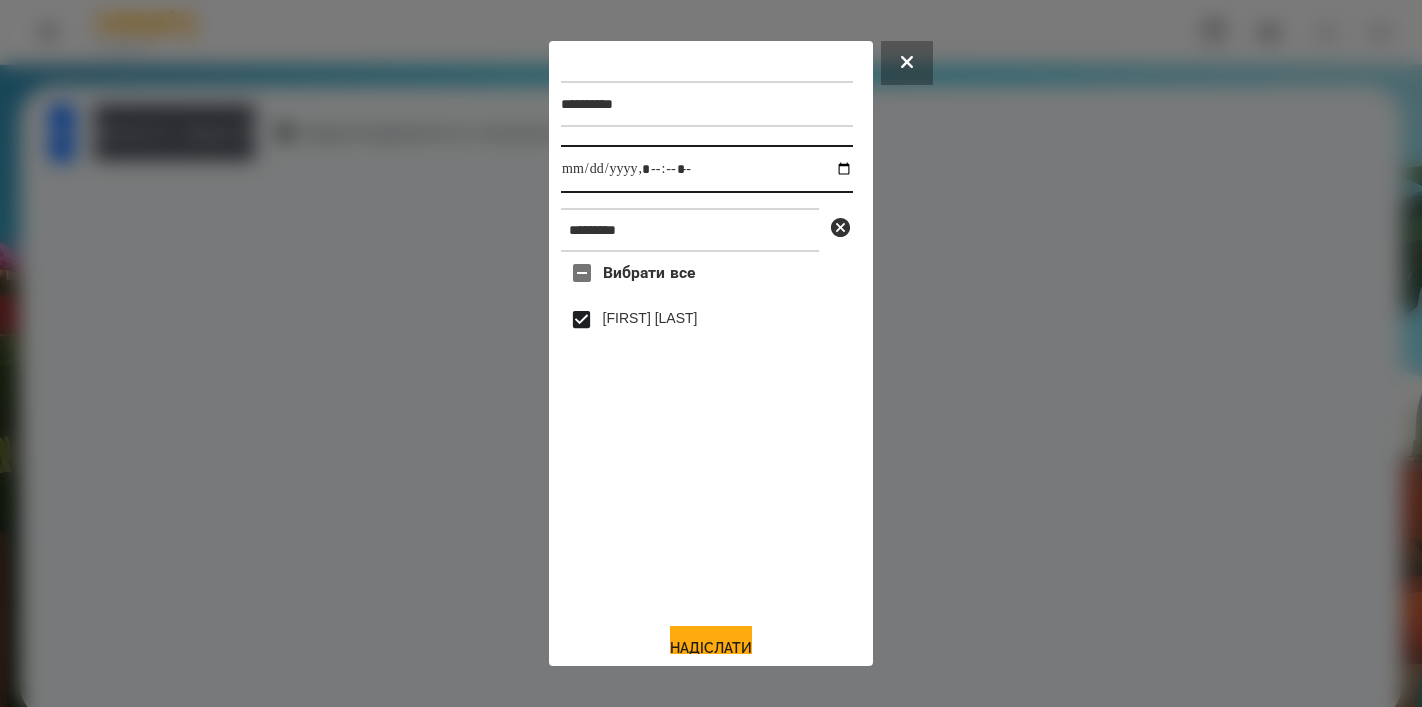 click at bounding box center (707, 169) 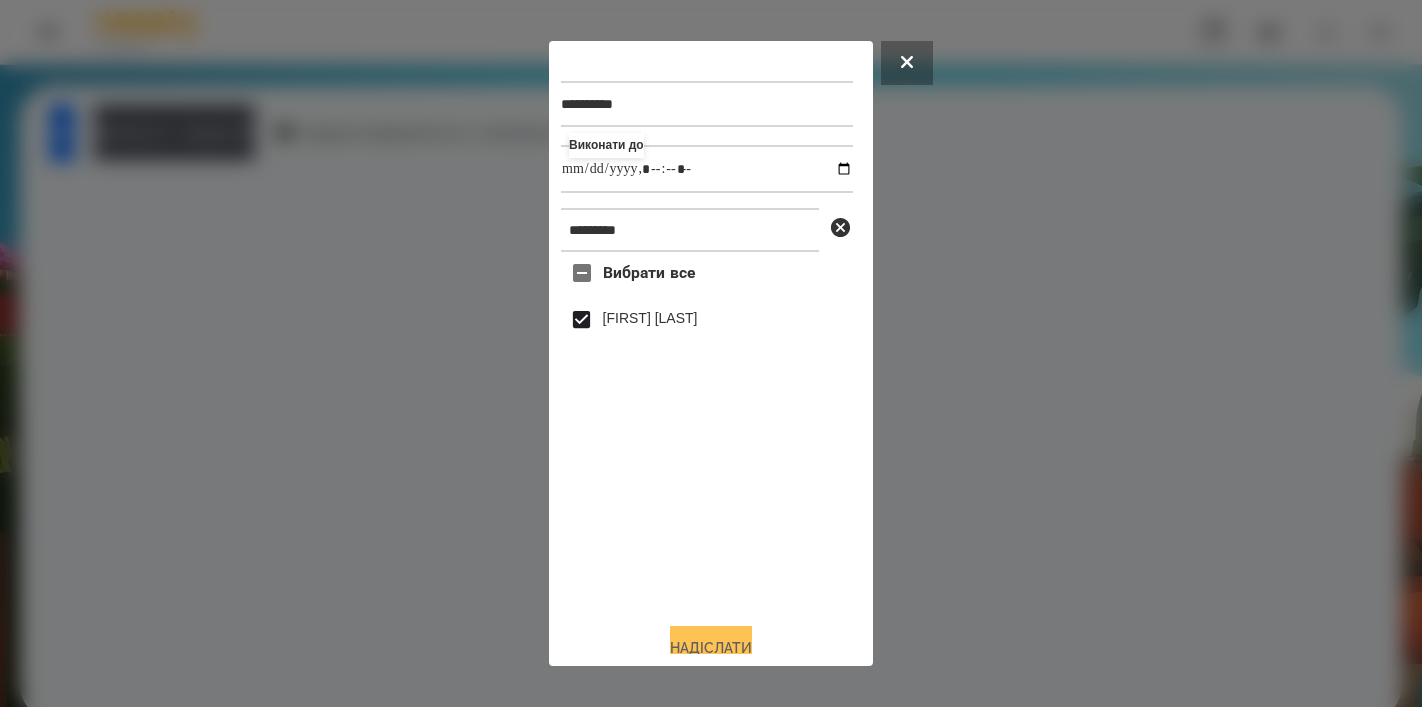 type on "**********" 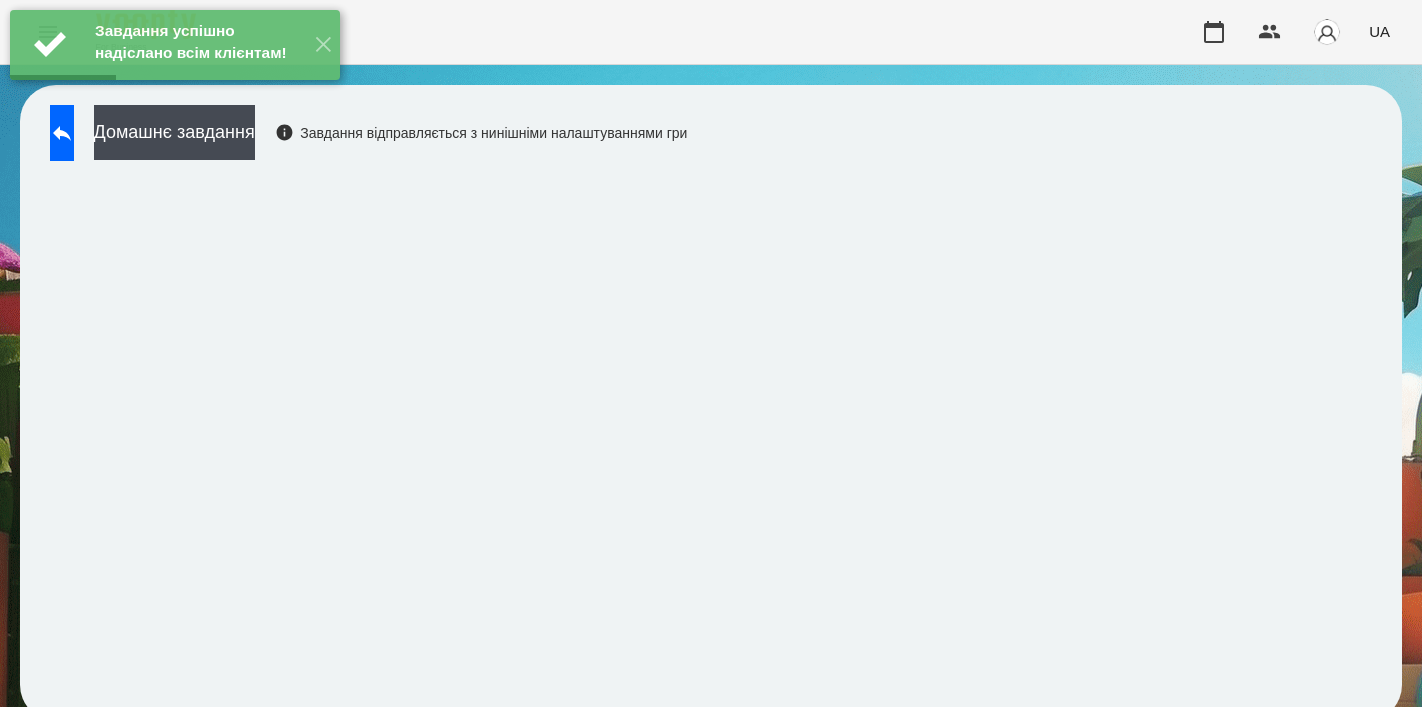 click on "Завдання успішно надіслано всім клієнтам! ✕" at bounding box center [175, 45] 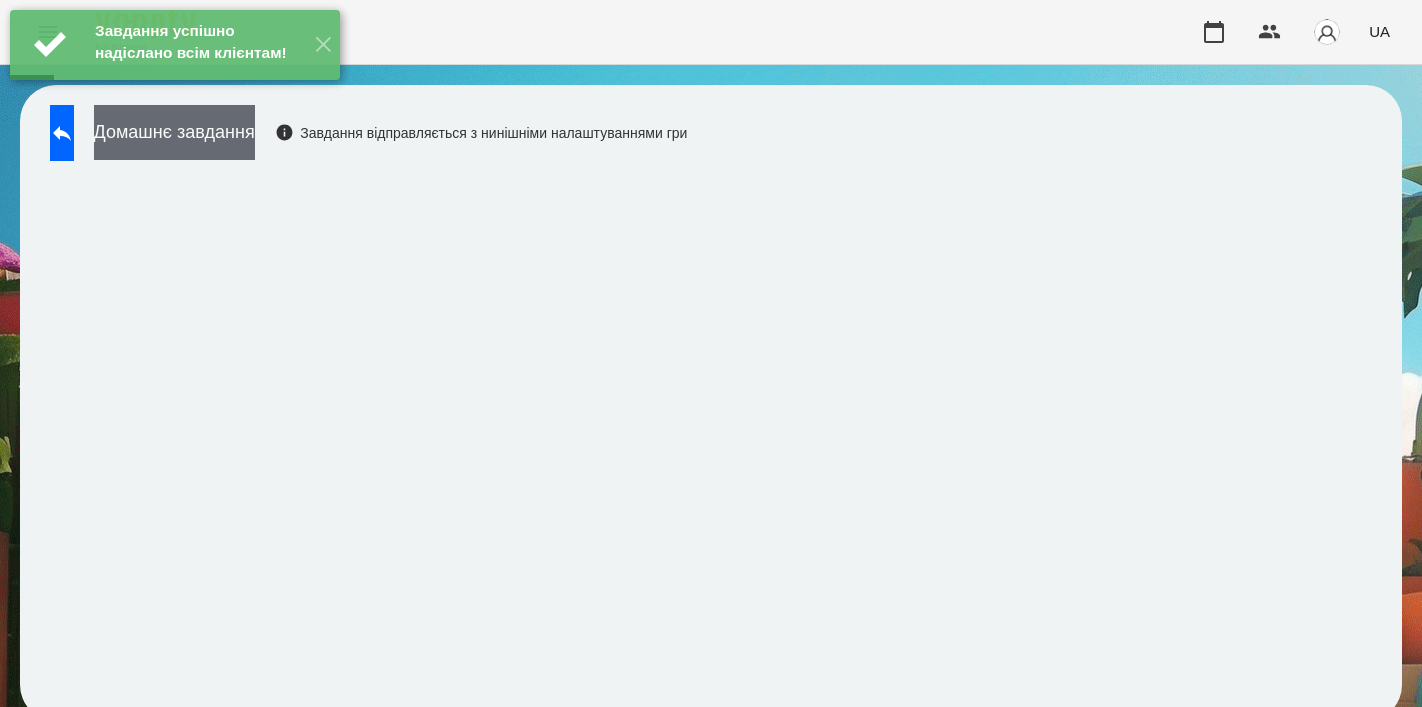 click on "Домашнє завдання" at bounding box center (174, 132) 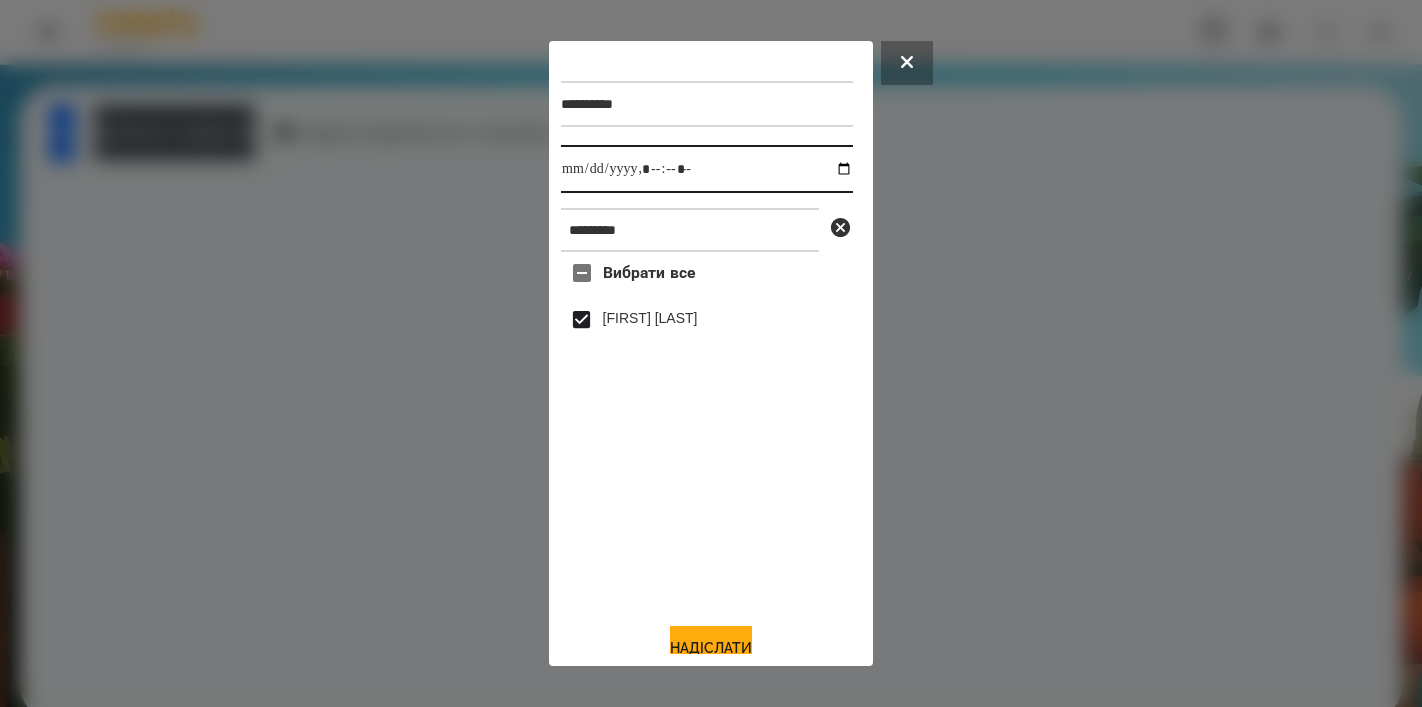 click at bounding box center [707, 169] 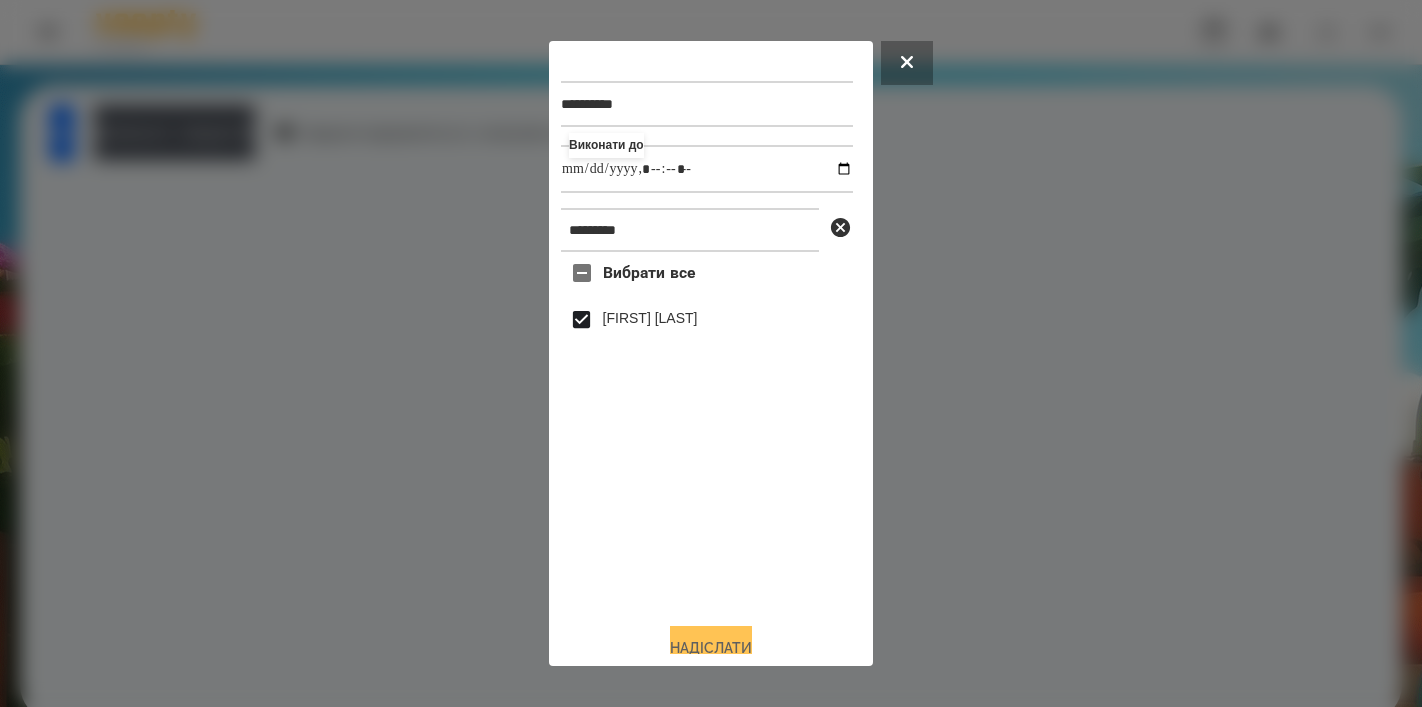 type on "**********" 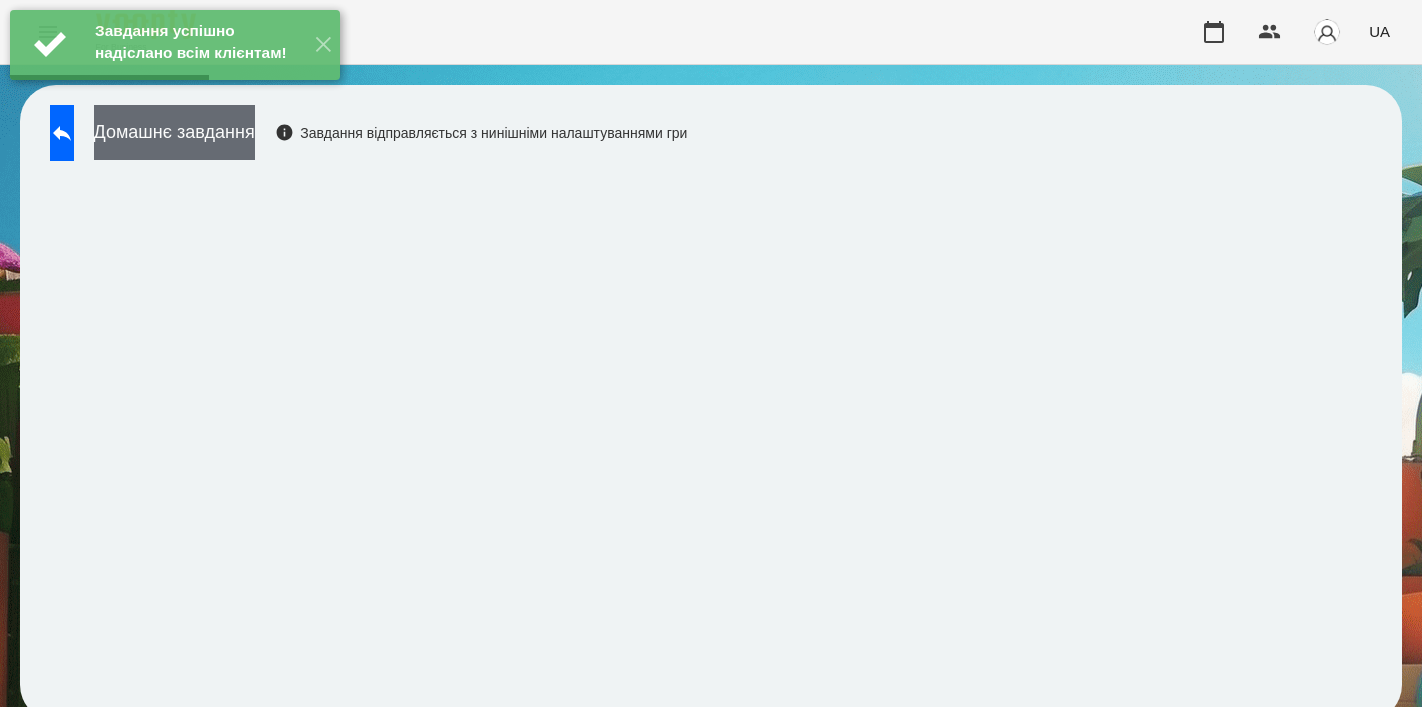 click on "Домашнє завдання" at bounding box center [174, 132] 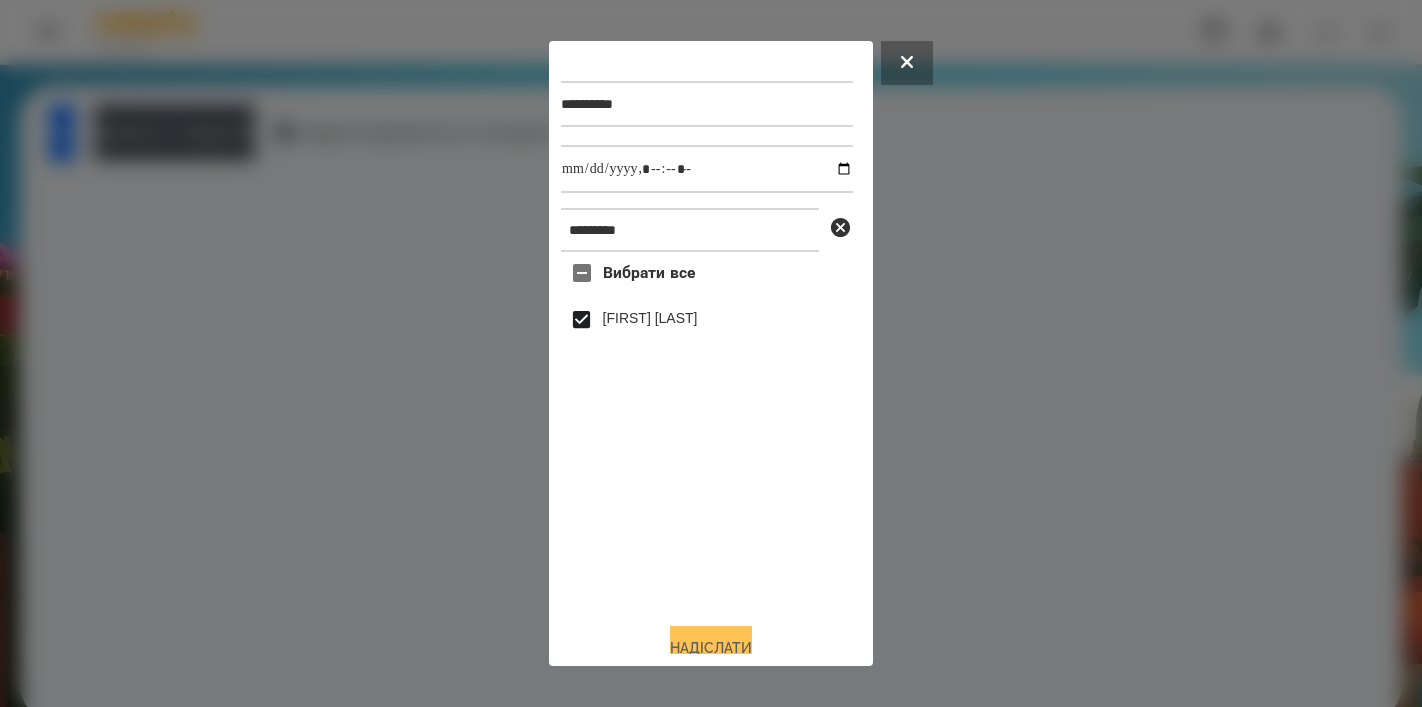 click on "Надіслати" at bounding box center (711, 648) 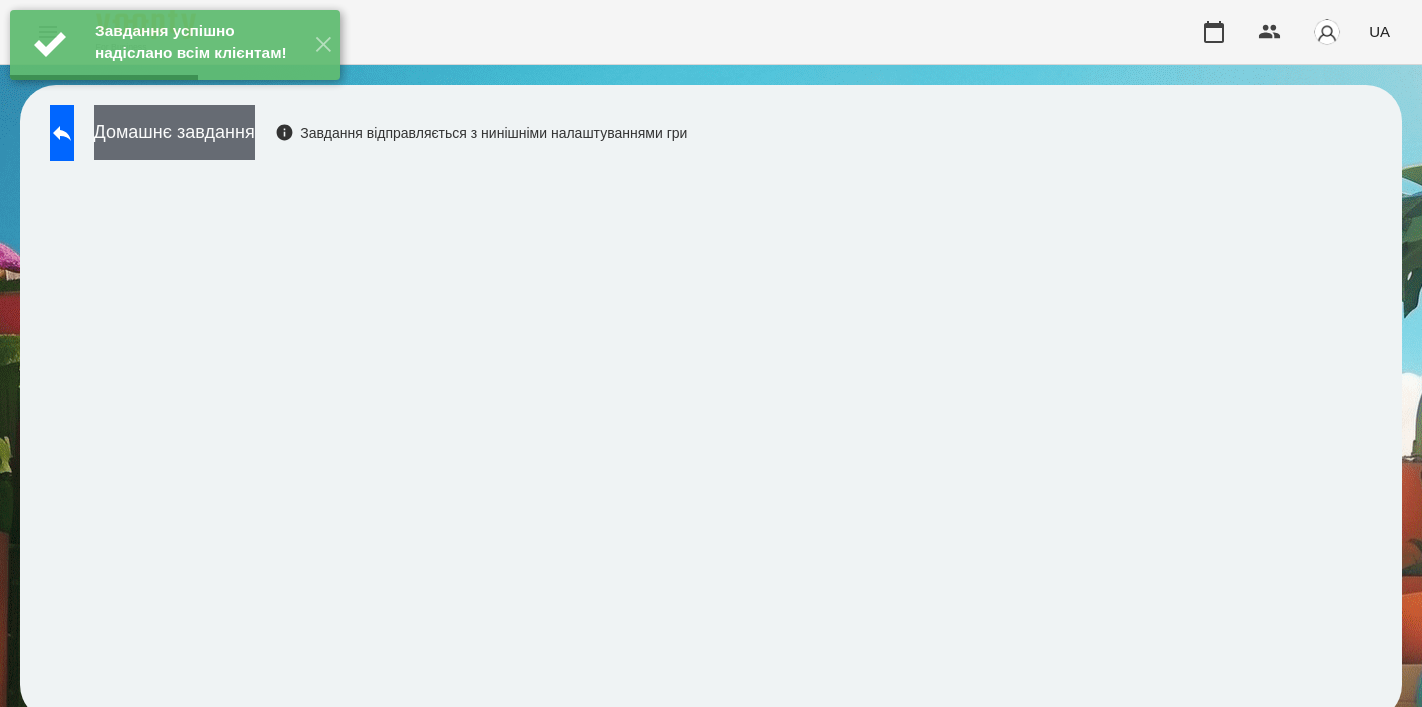 click on "Домашнє завдання" at bounding box center (174, 132) 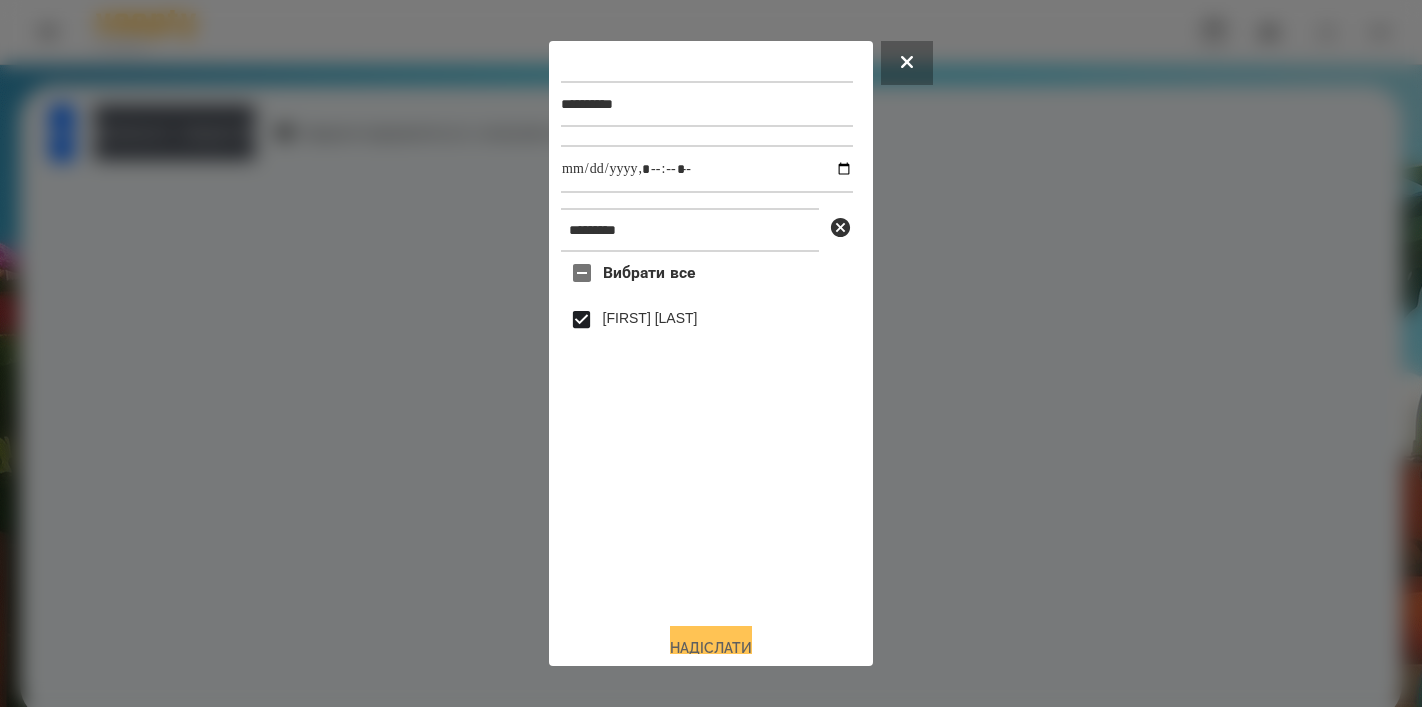 click on "Надіслати" at bounding box center [711, 648] 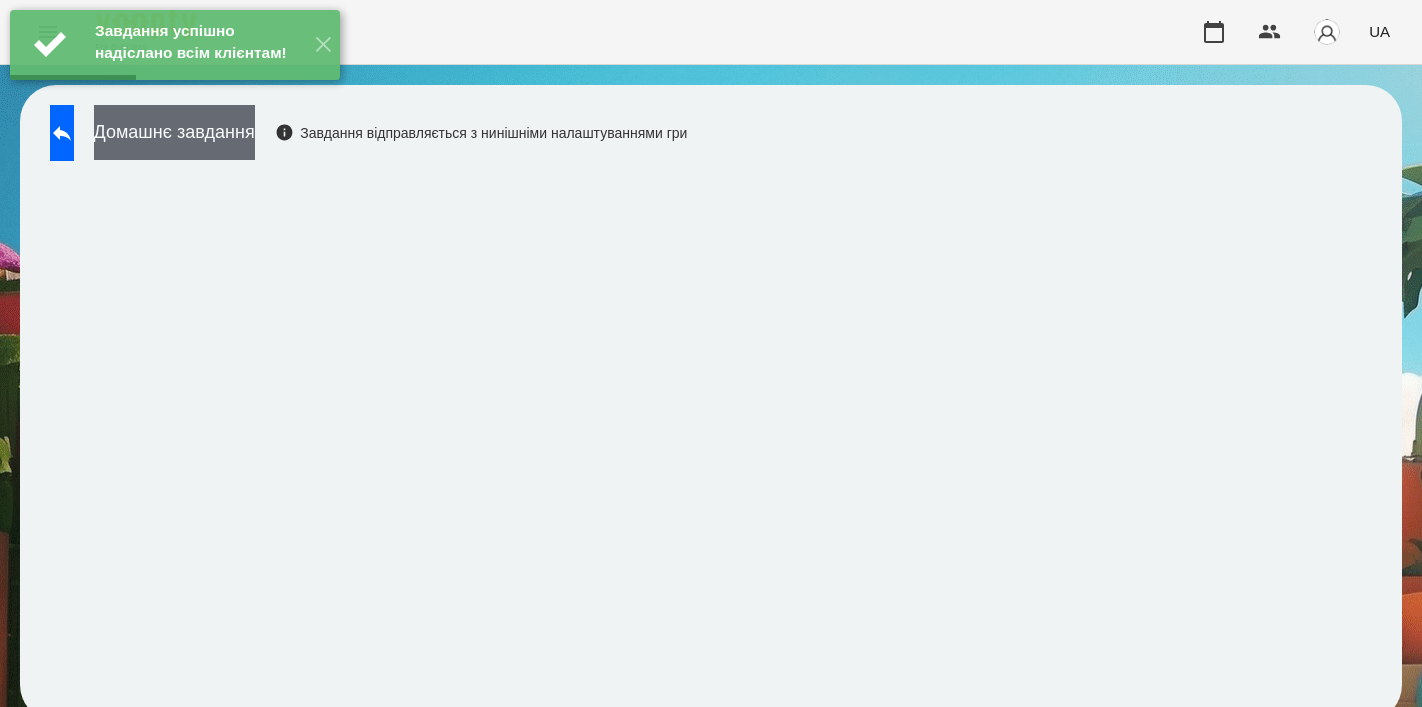 click on "Домашнє завдання" at bounding box center (174, 132) 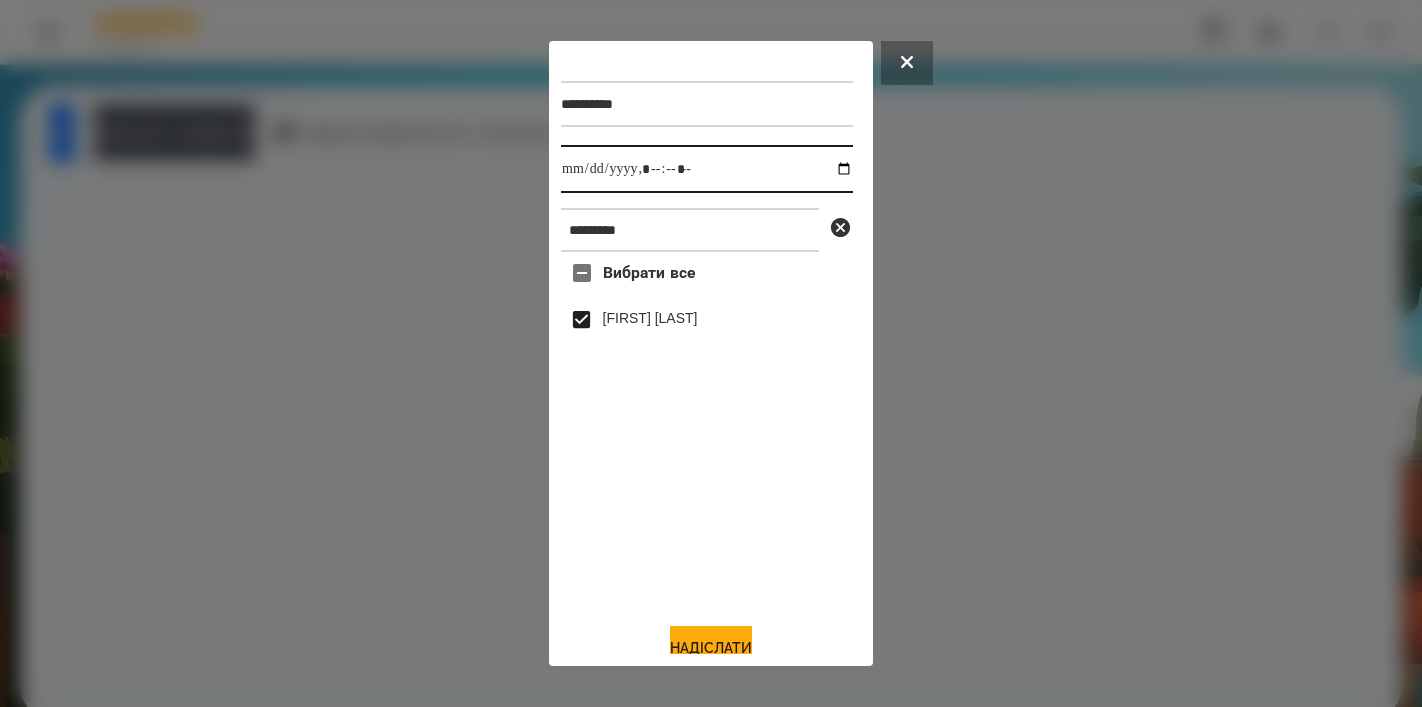 click at bounding box center [707, 169] 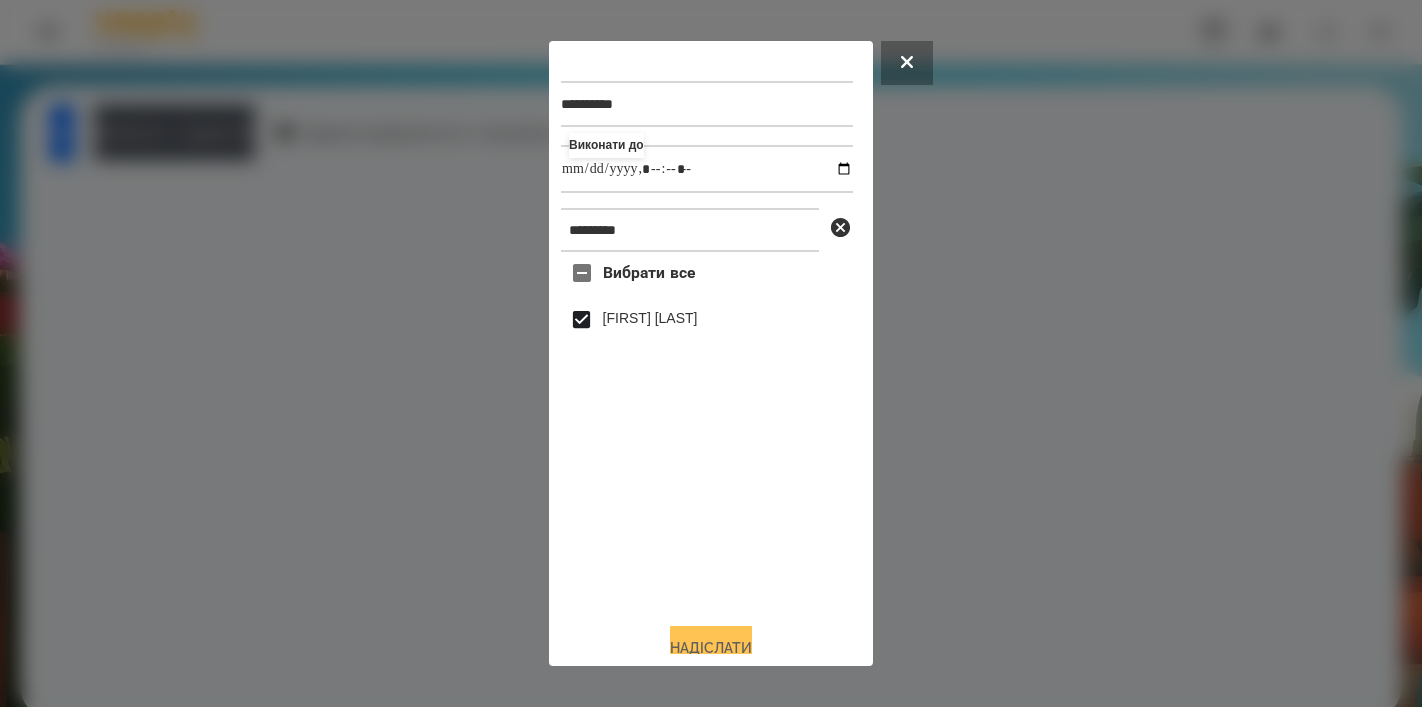 type on "**********" 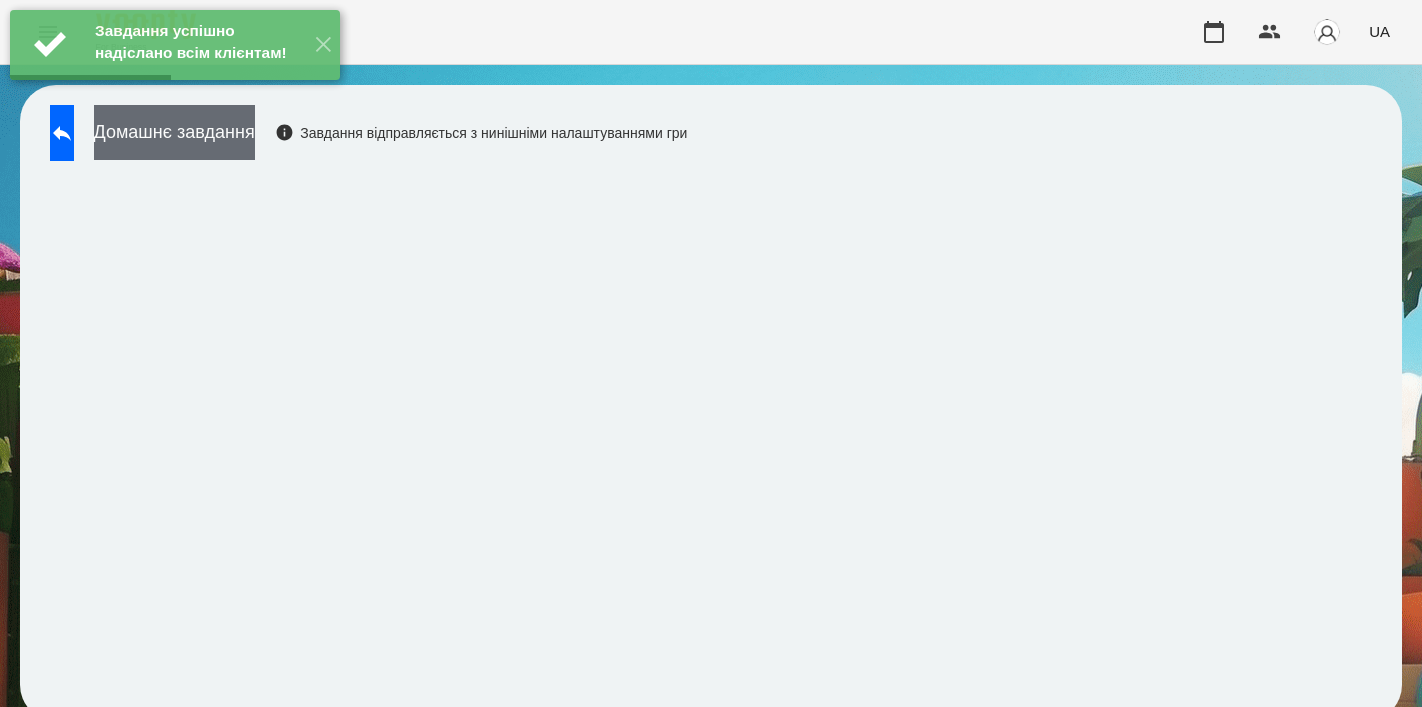 click on "Домашнє завдання" at bounding box center [174, 132] 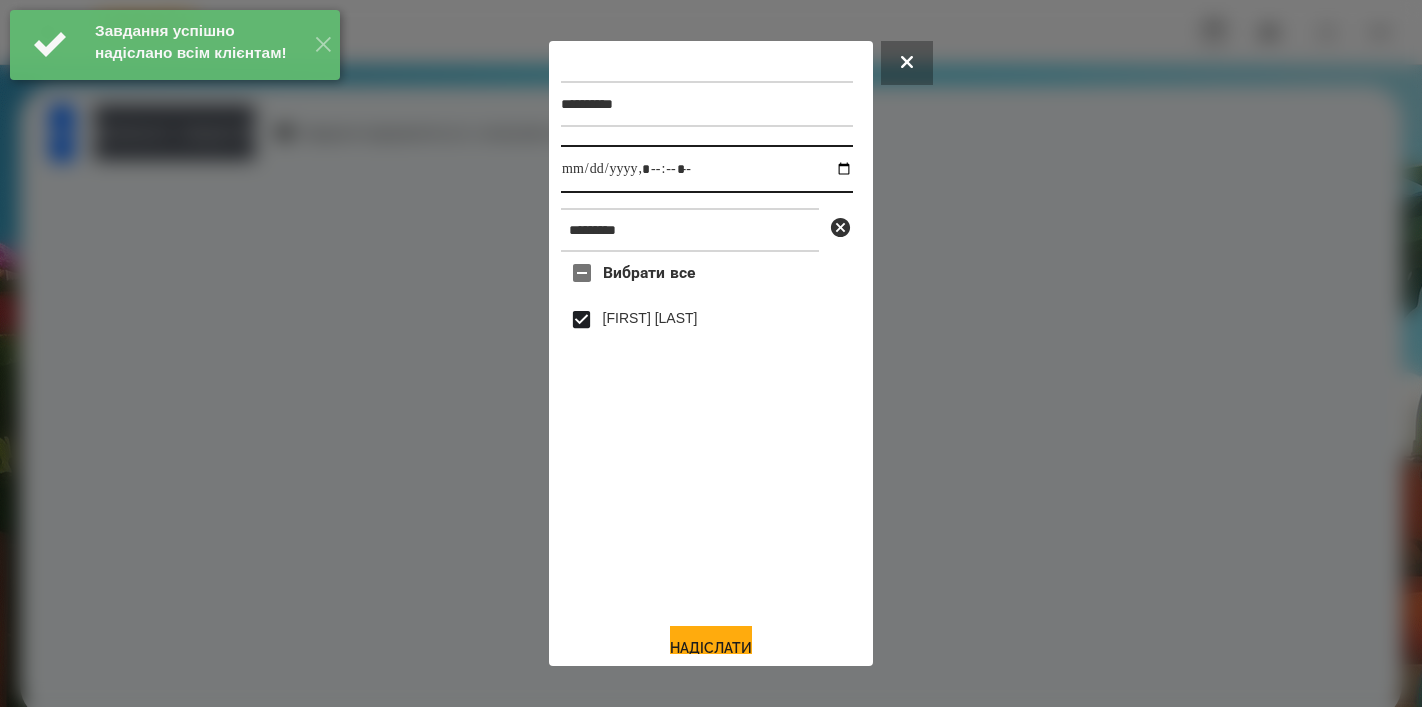 click at bounding box center (707, 169) 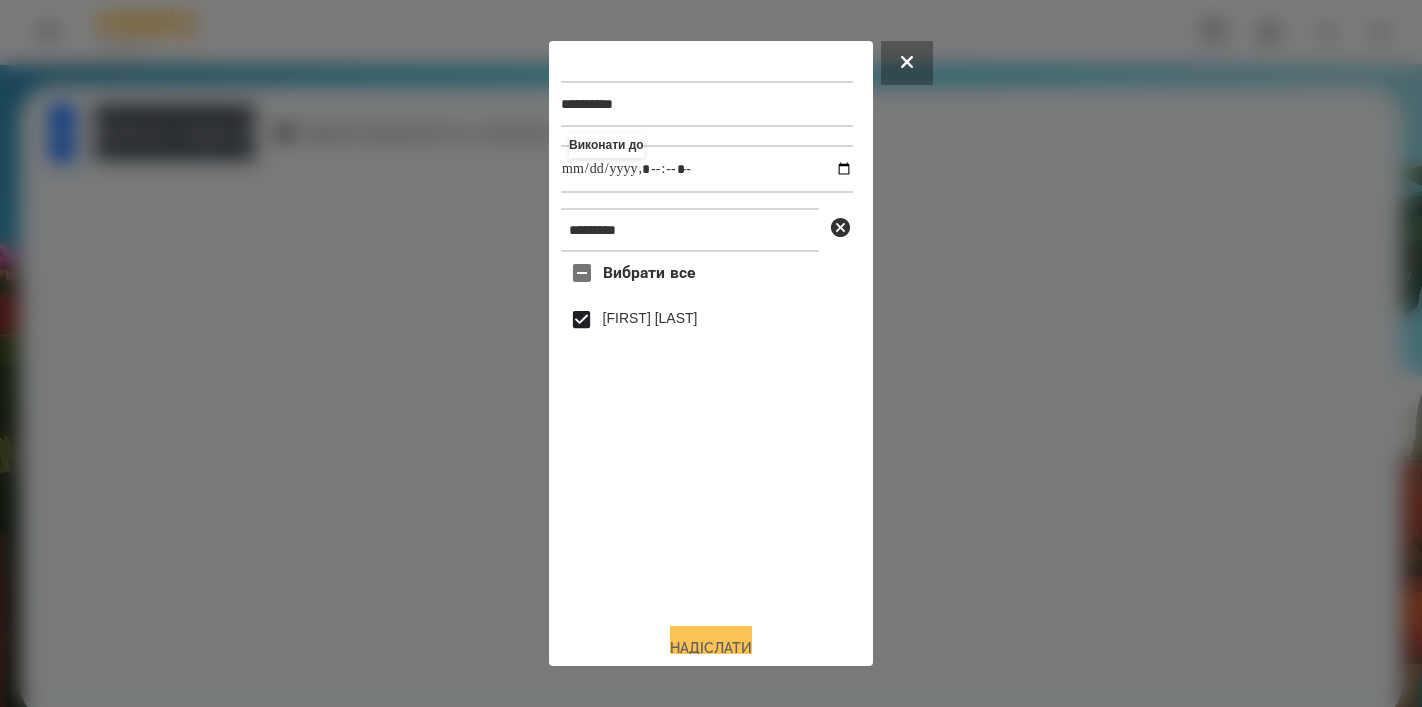 click on "Надіслати" at bounding box center [711, 648] 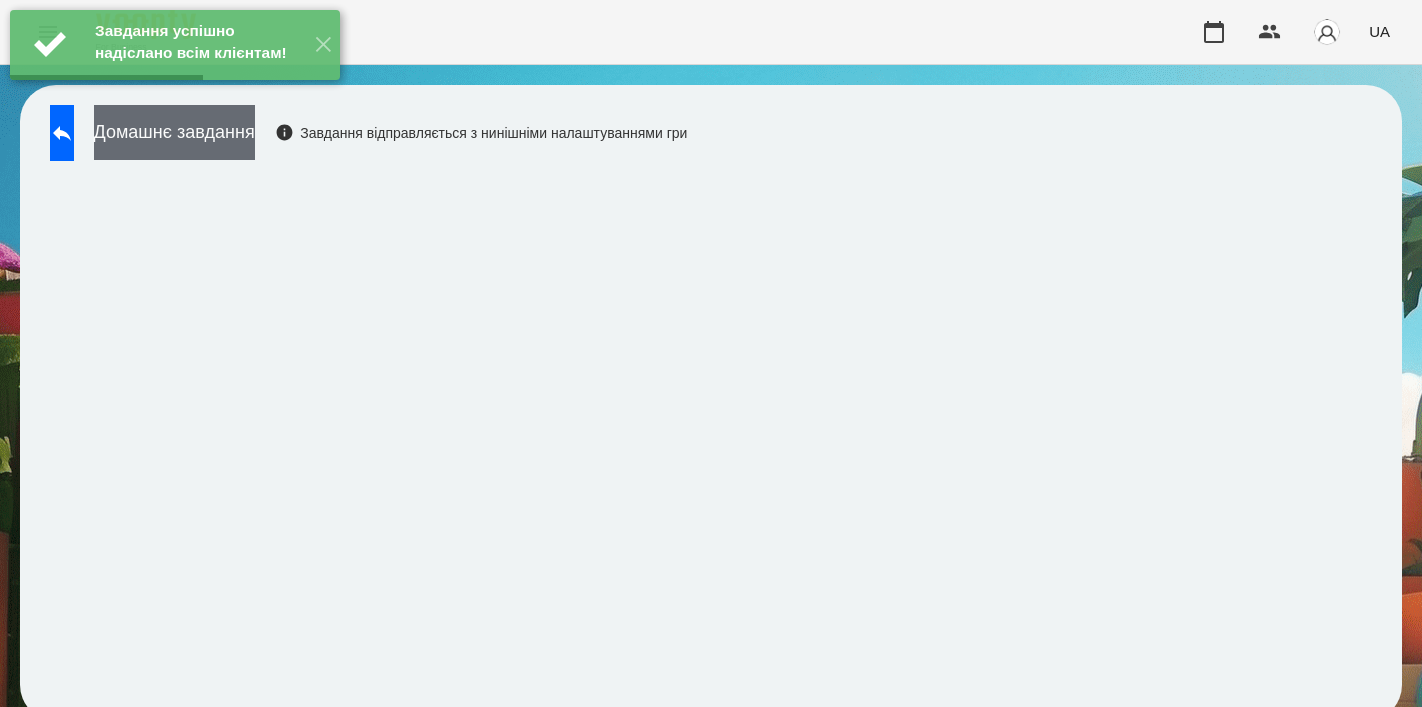click on "Домашнє завдання" at bounding box center (174, 132) 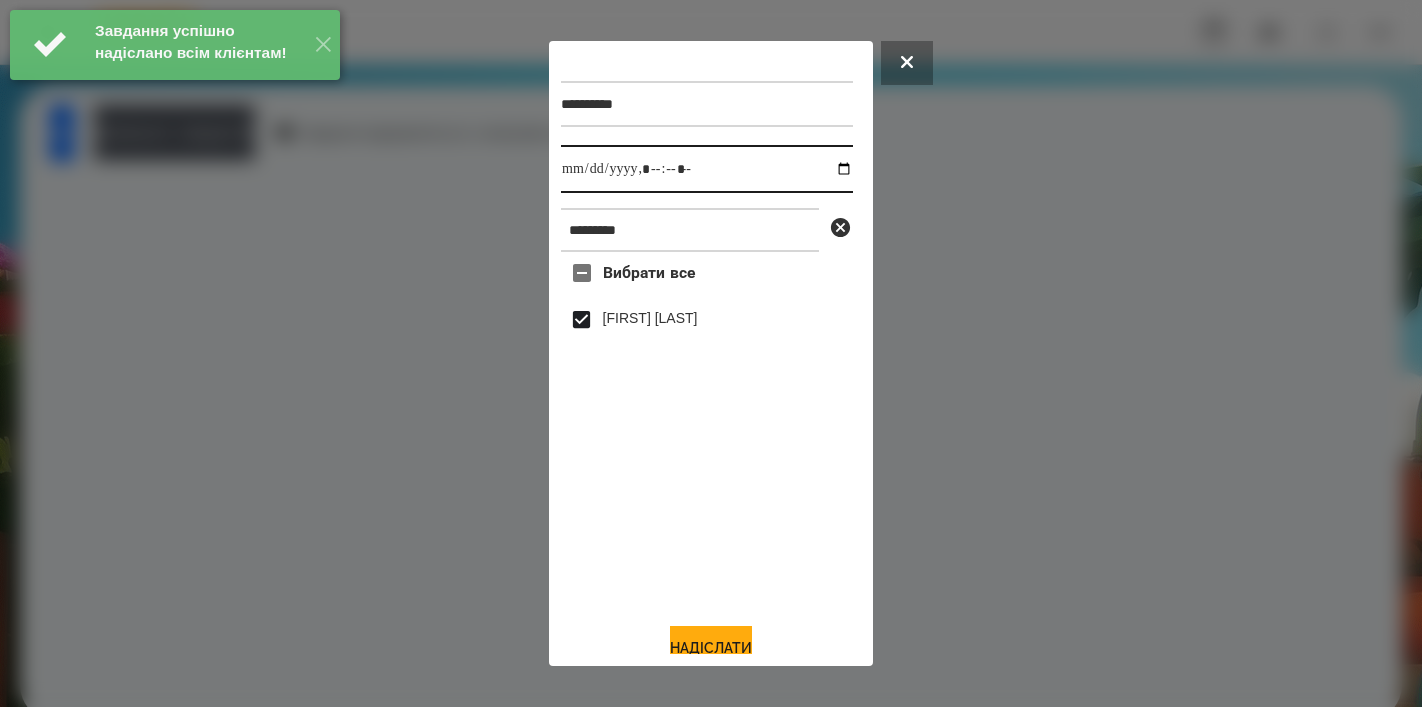 click at bounding box center [707, 169] 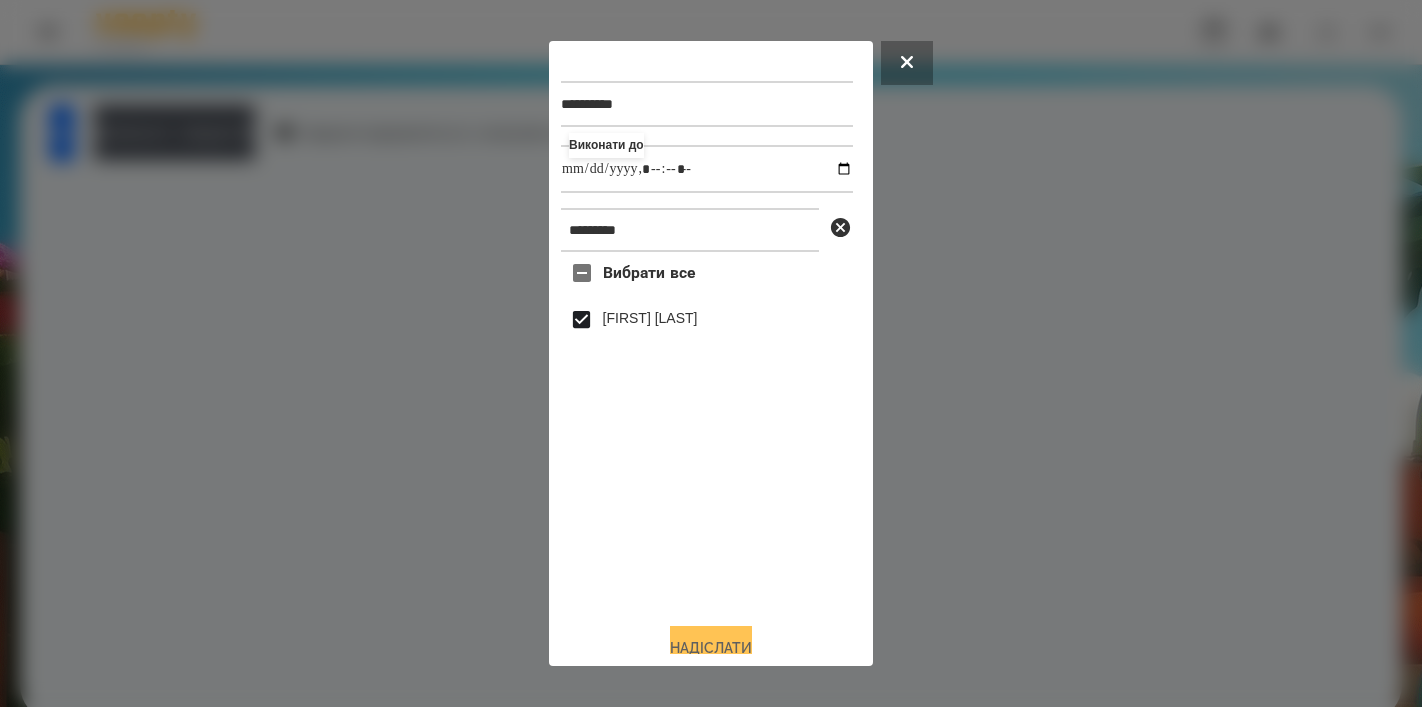 type on "**********" 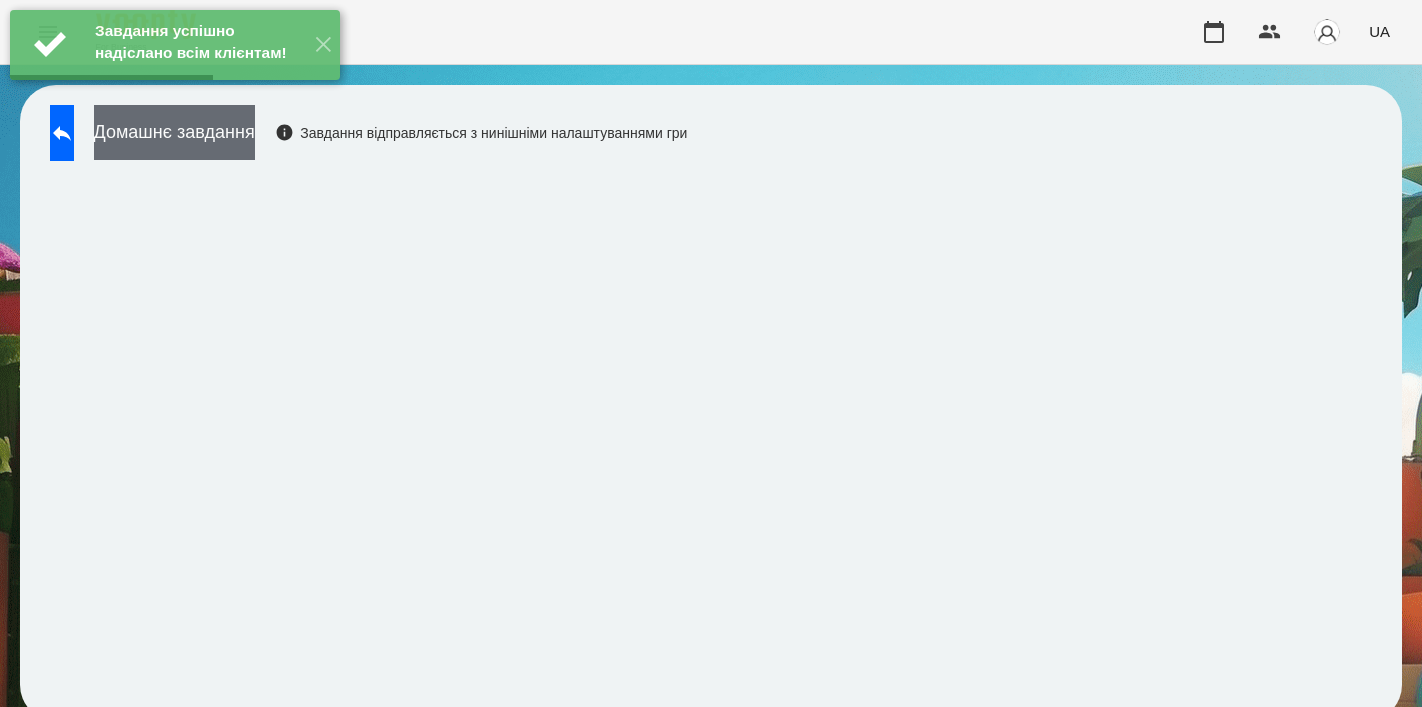 click on "Домашнє завдання" at bounding box center (174, 132) 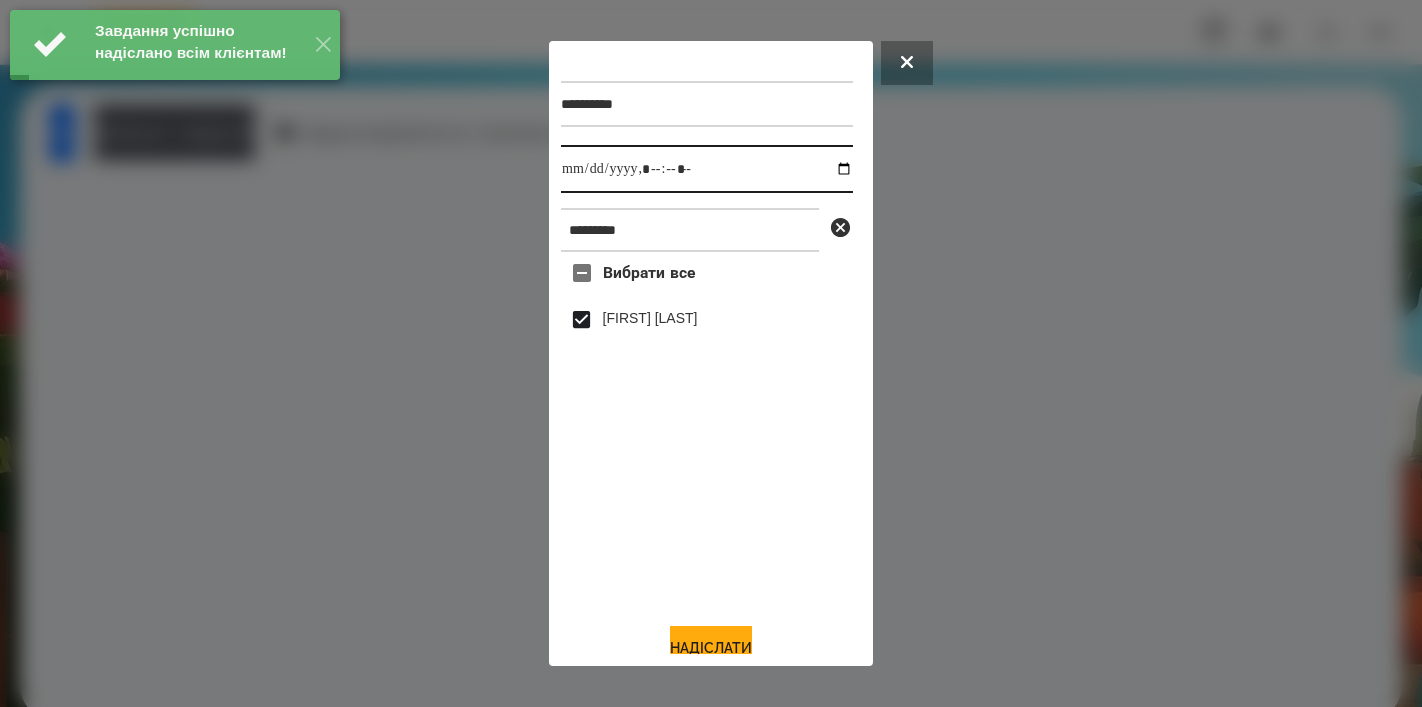 click at bounding box center [707, 169] 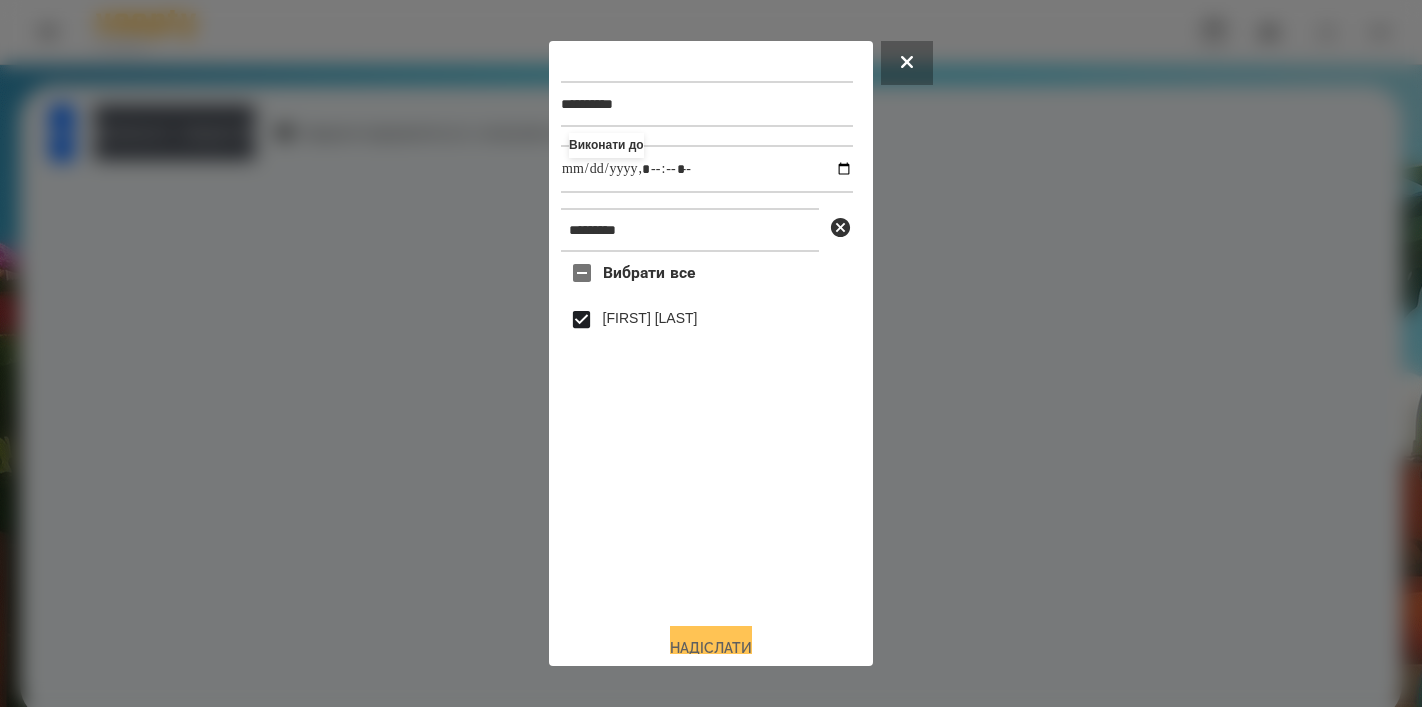 type on "**********" 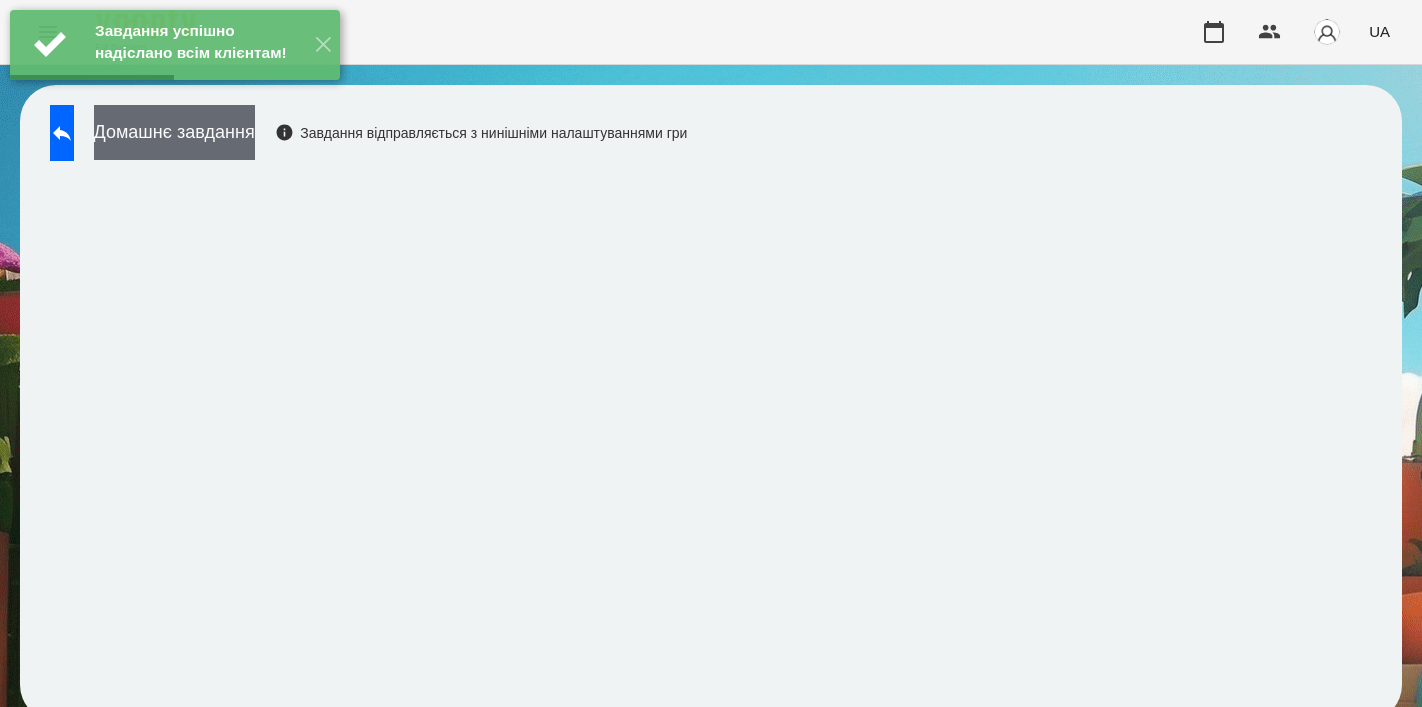click on "Домашнє завдання" at bounding box center (174, 132) 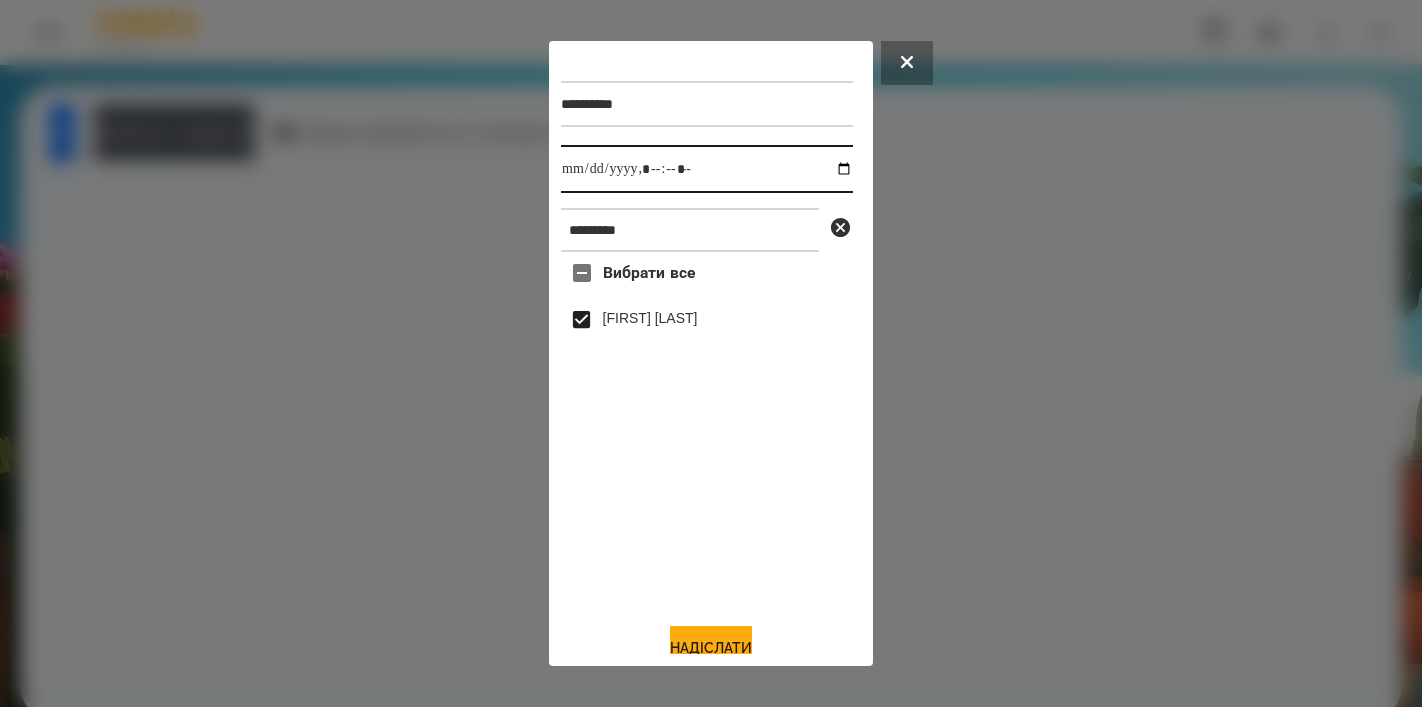 click at bounding box center [707, 169] 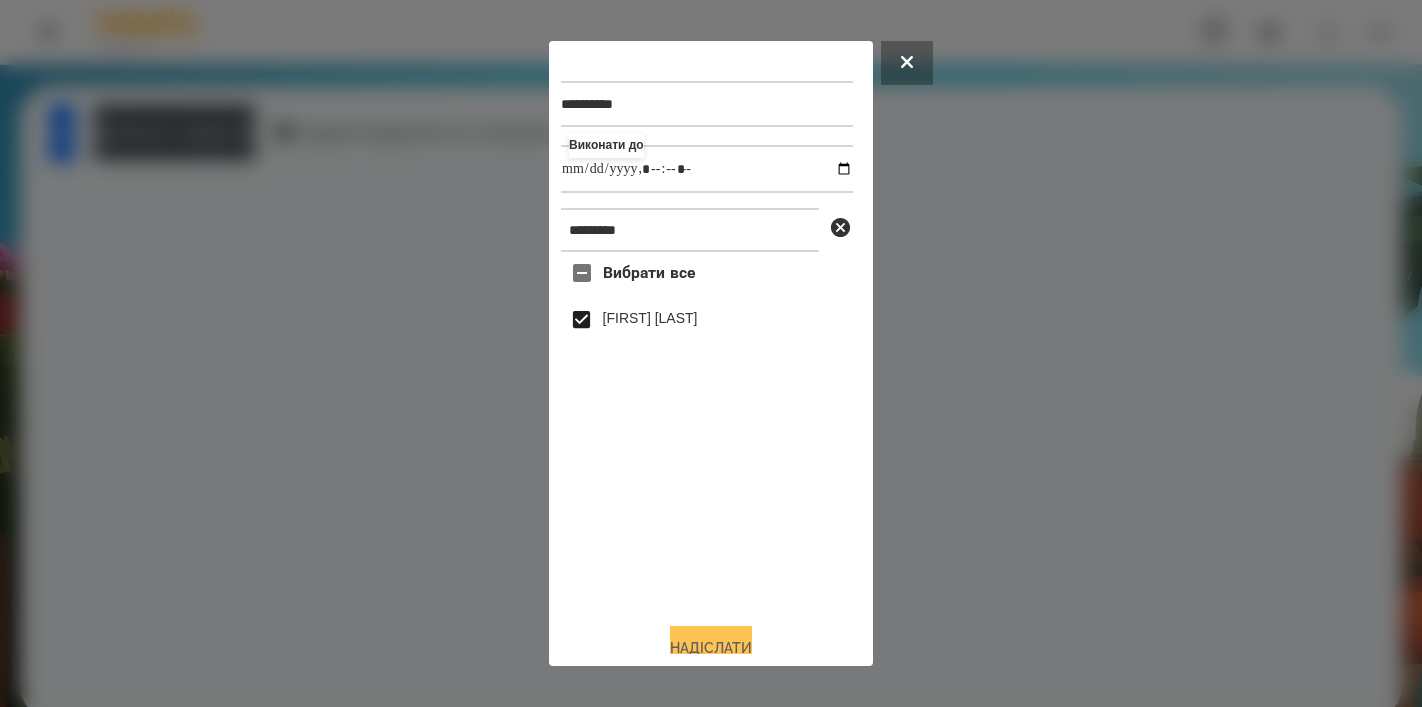 type on "**********" 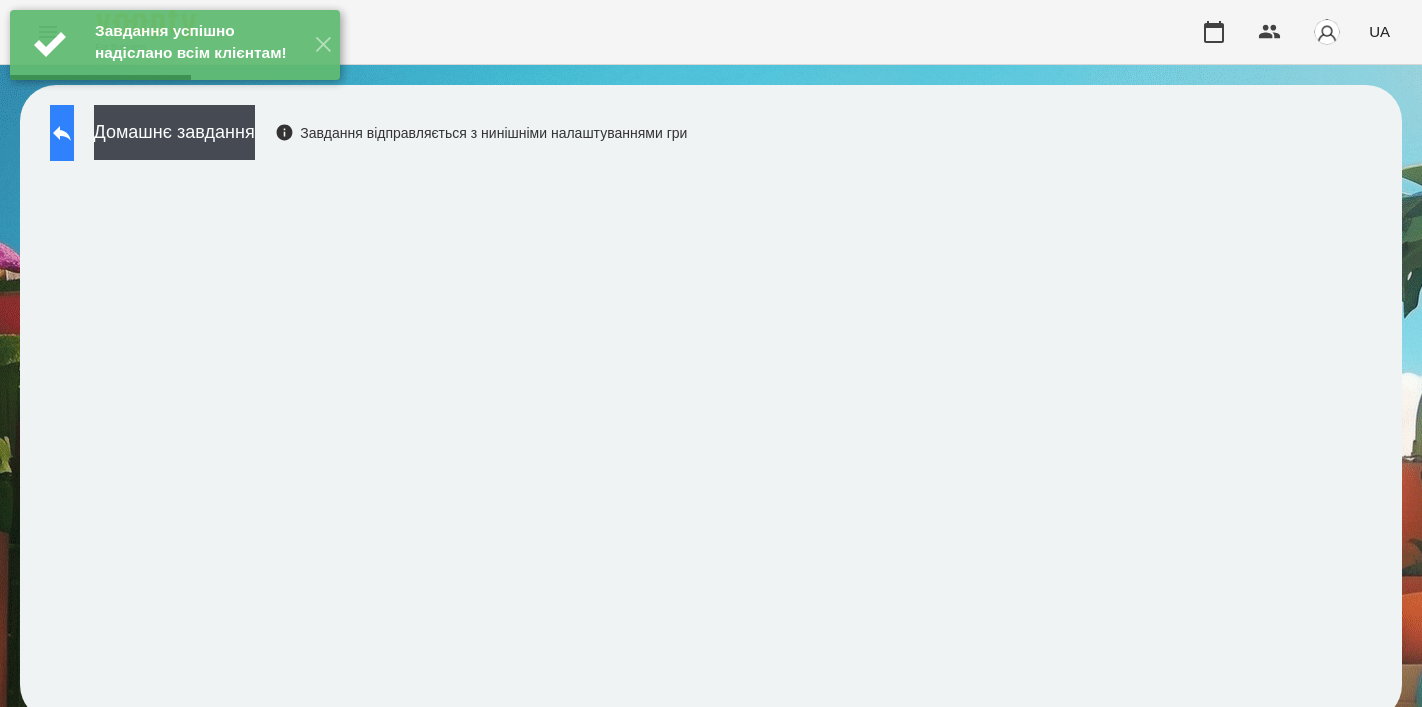 click 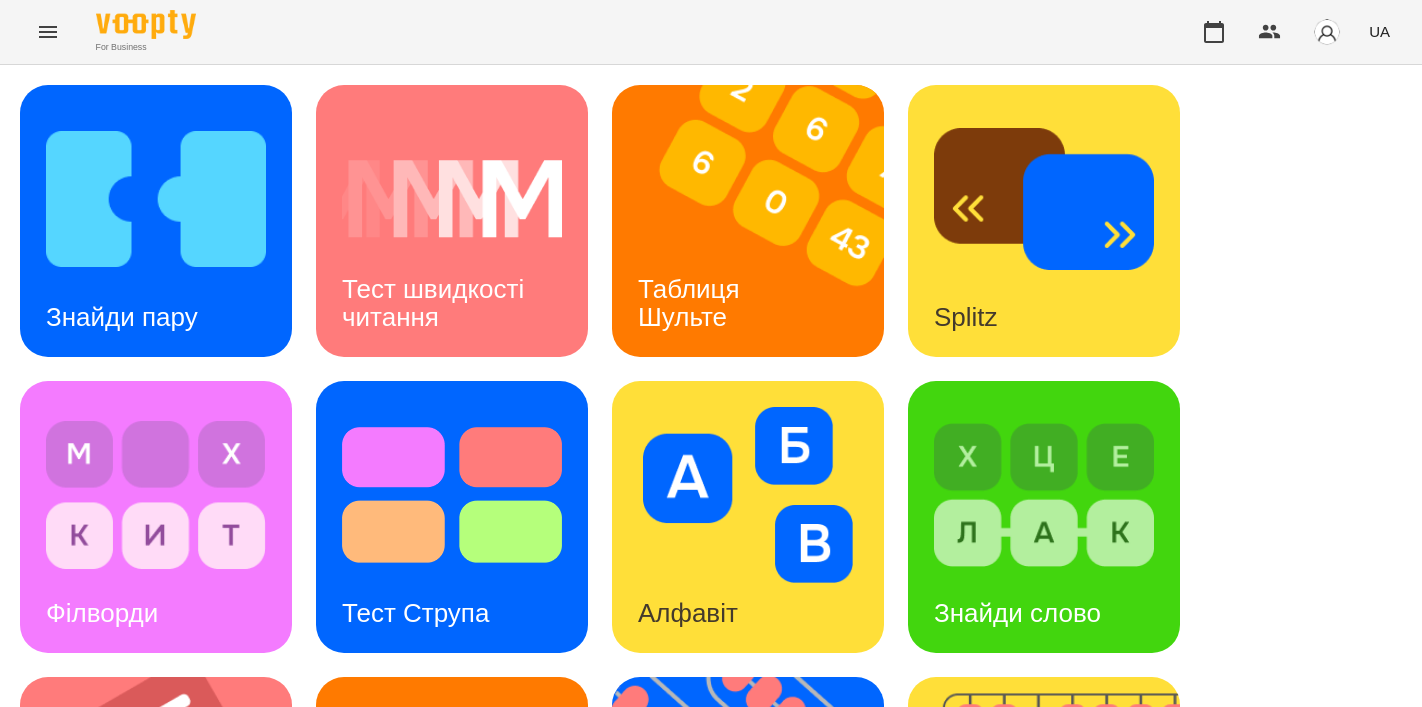 scroll, scrollTop: 757, scrollLeft: 0, axis: vertical 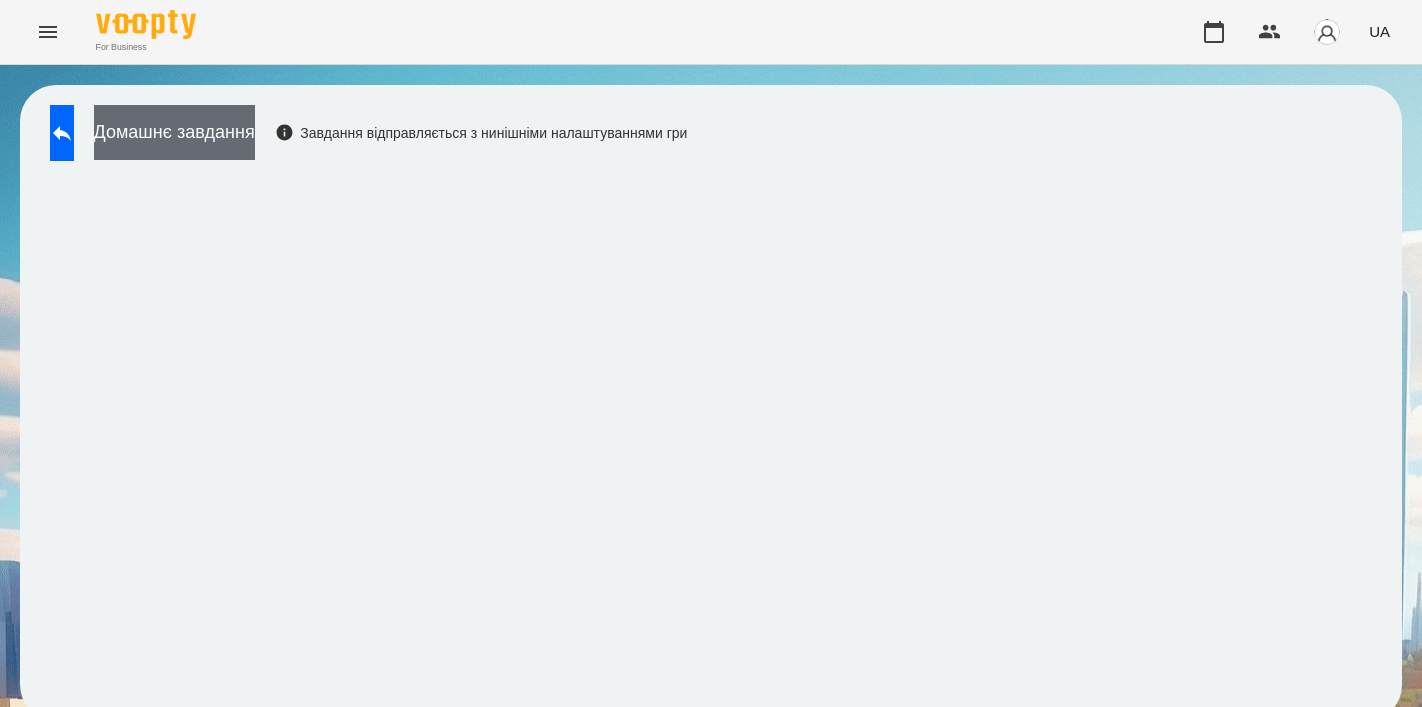 click on "Домашнє завдання" at bounding box center (174, 132) 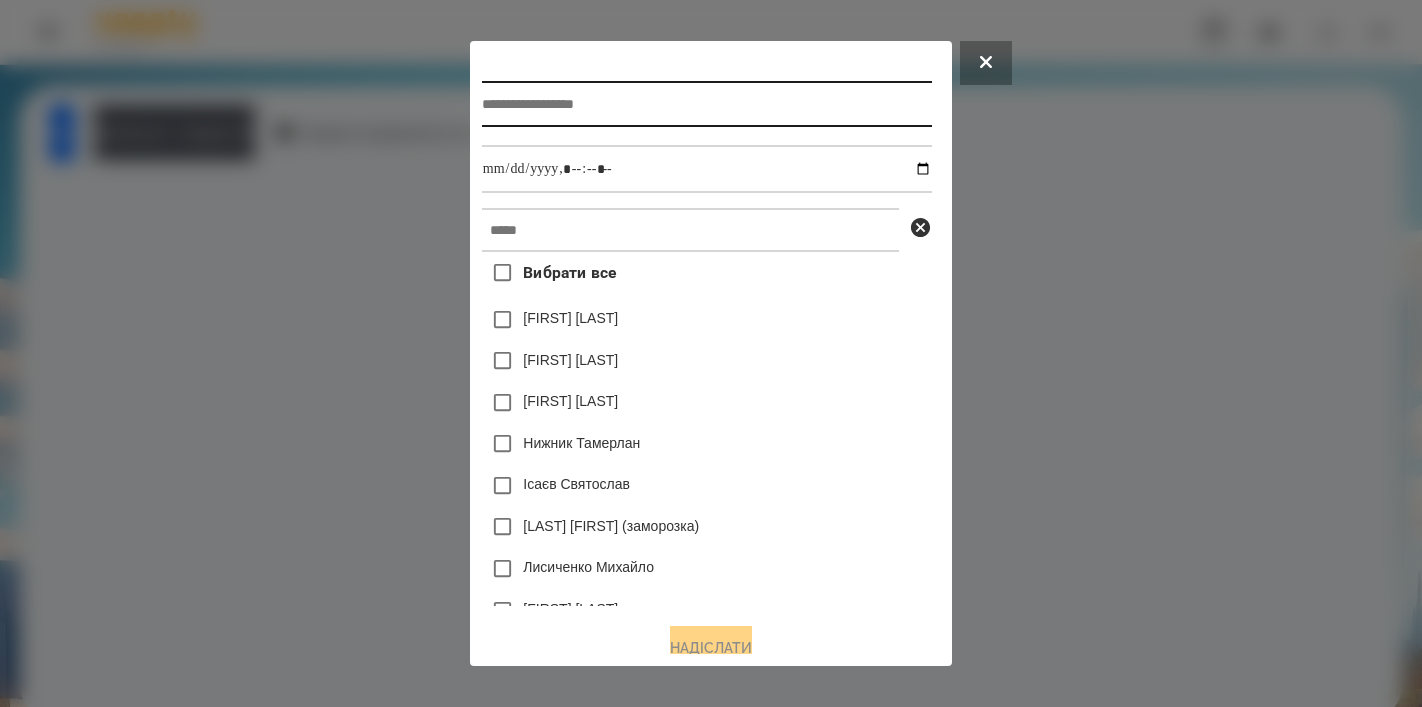 click at bounding box center [707, 104] 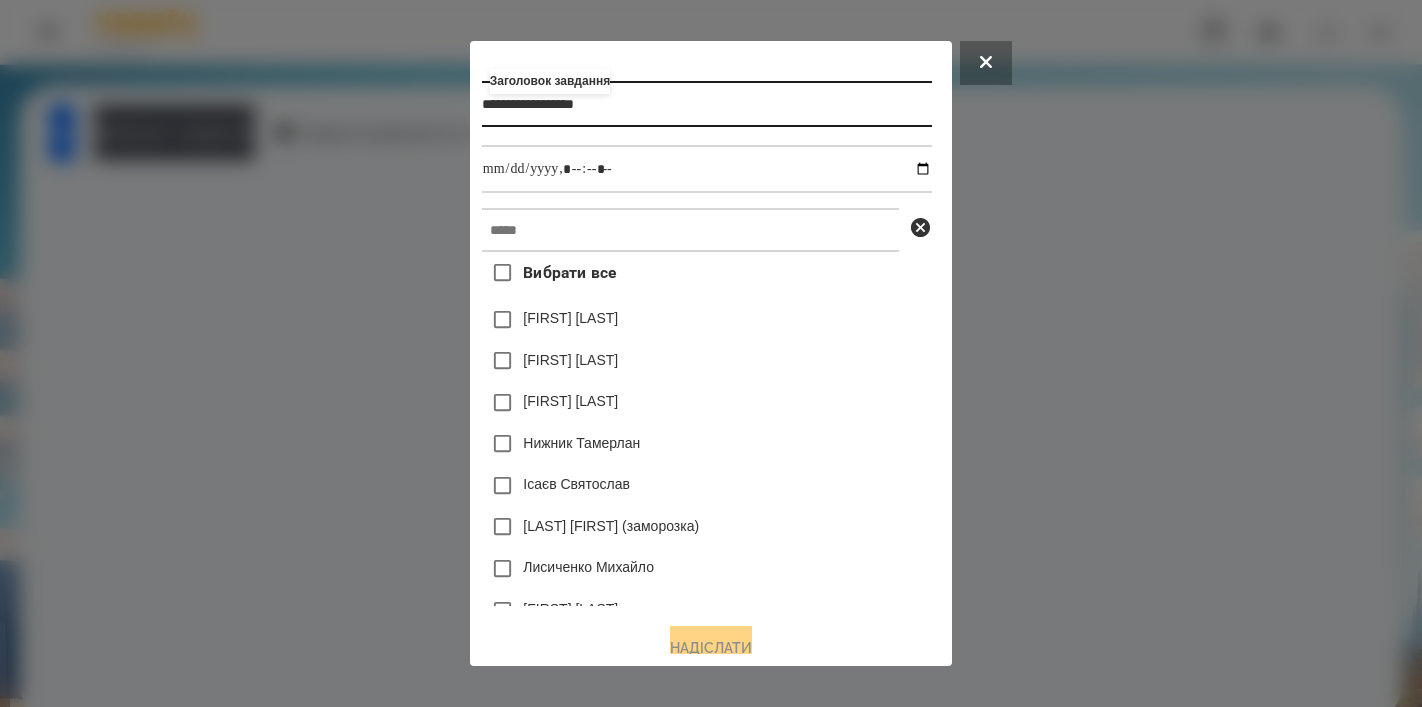 type on "**********" 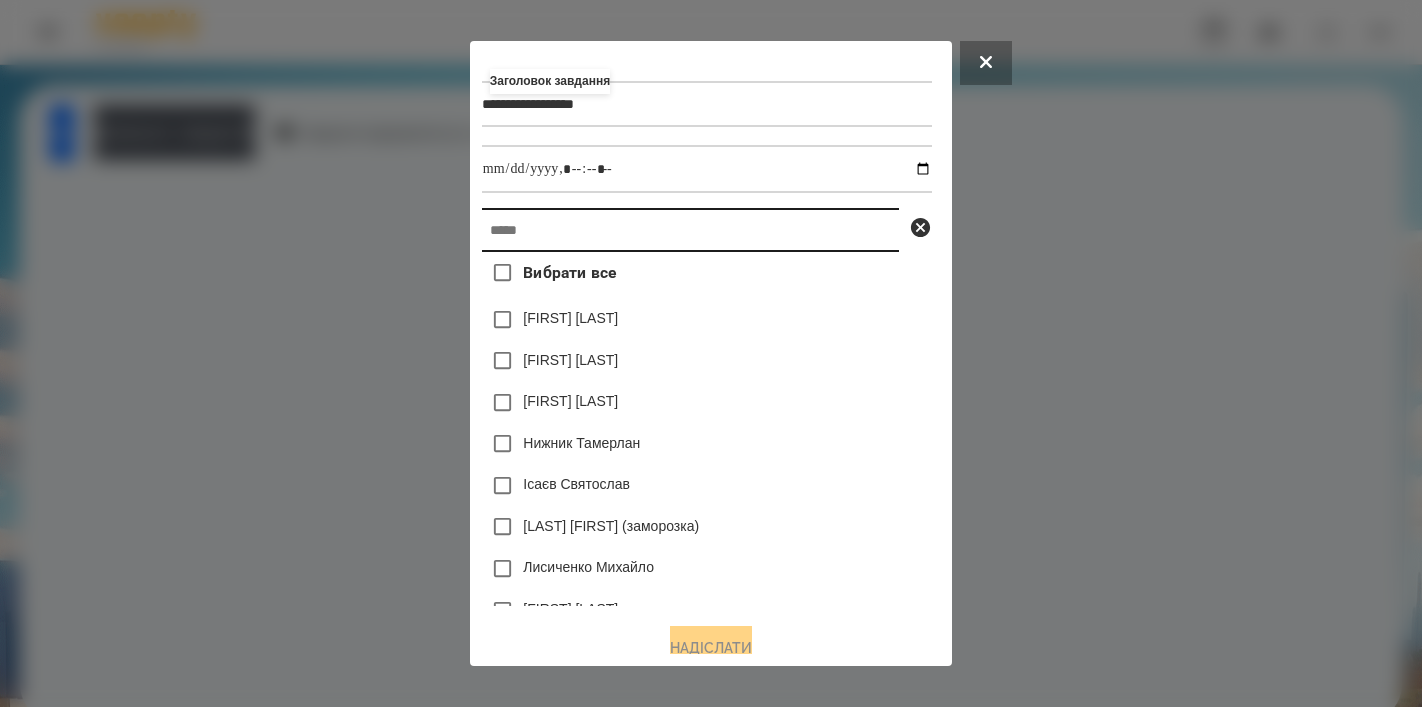 click at bounding box center (690, 230) 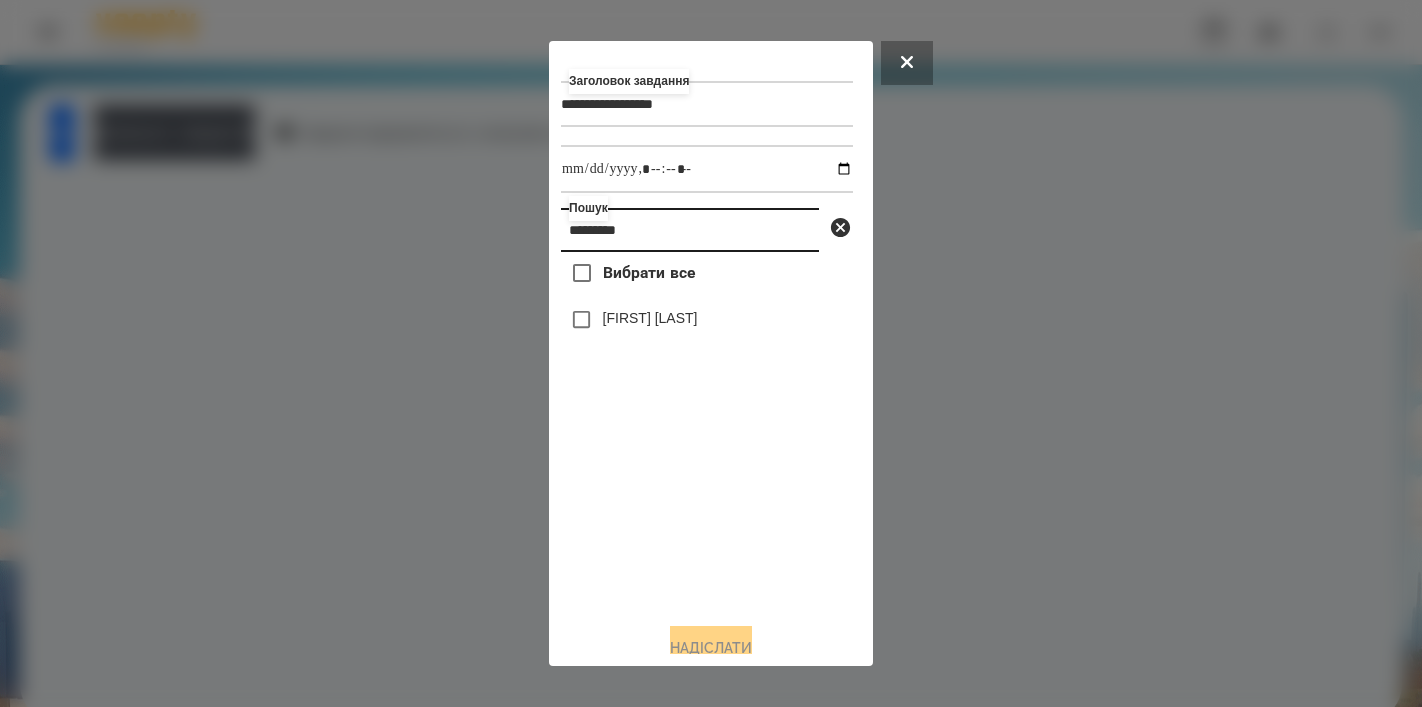 type on "*********" 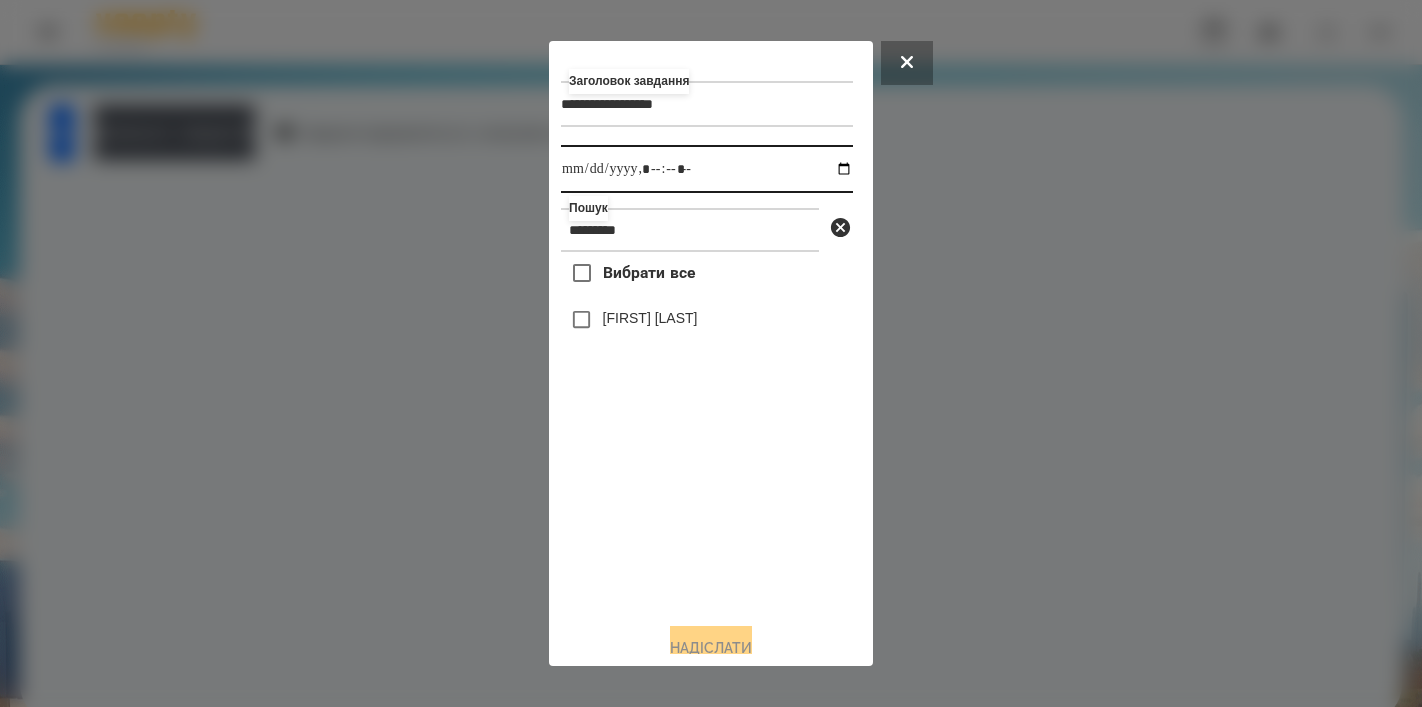 click at bounding box center [707, 169] 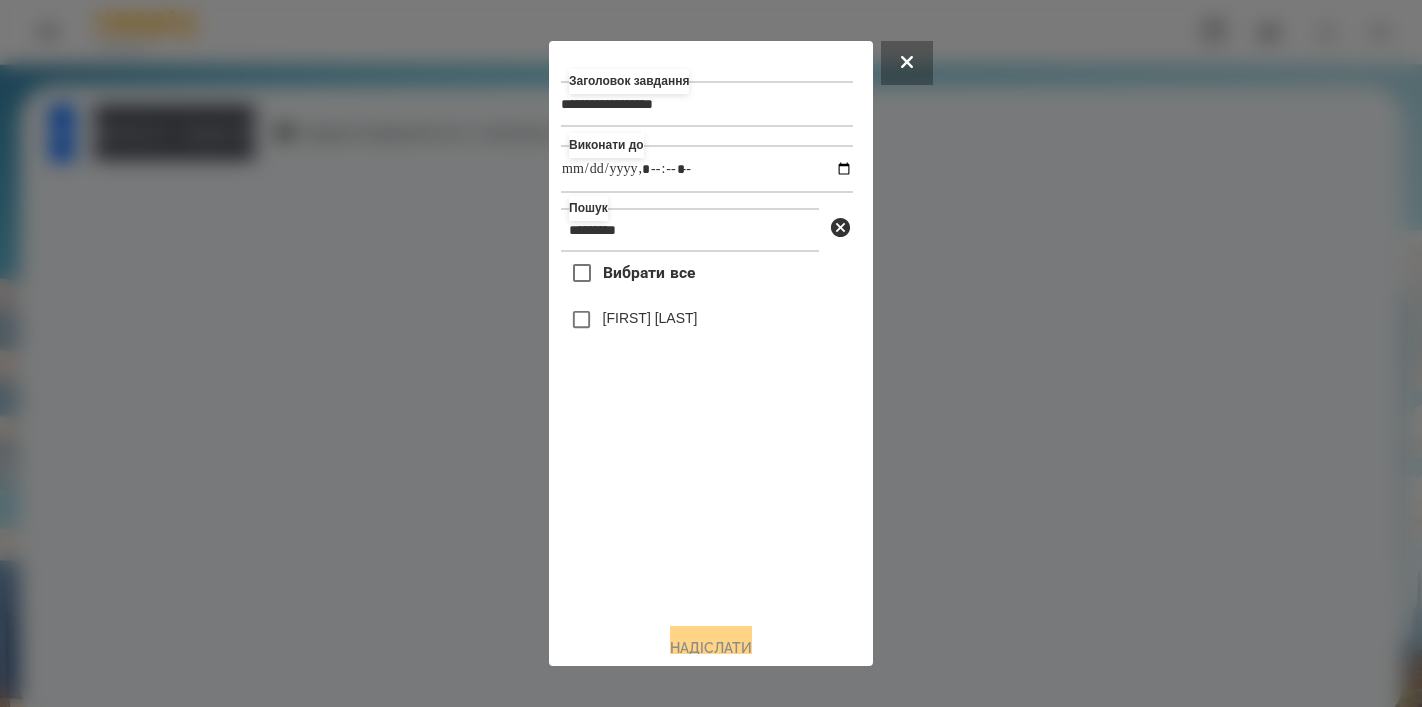 type on "**********" 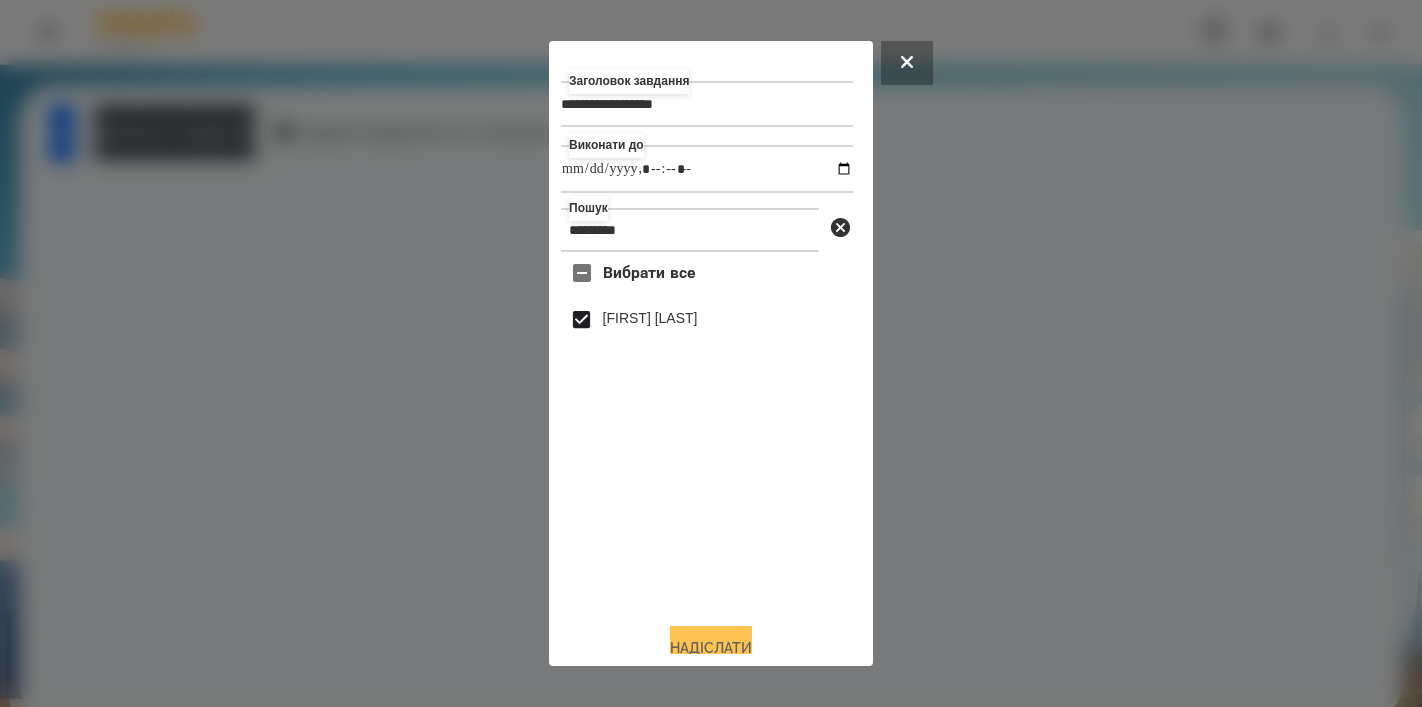 click on "Надіслати" at bounding box center [711, 648] 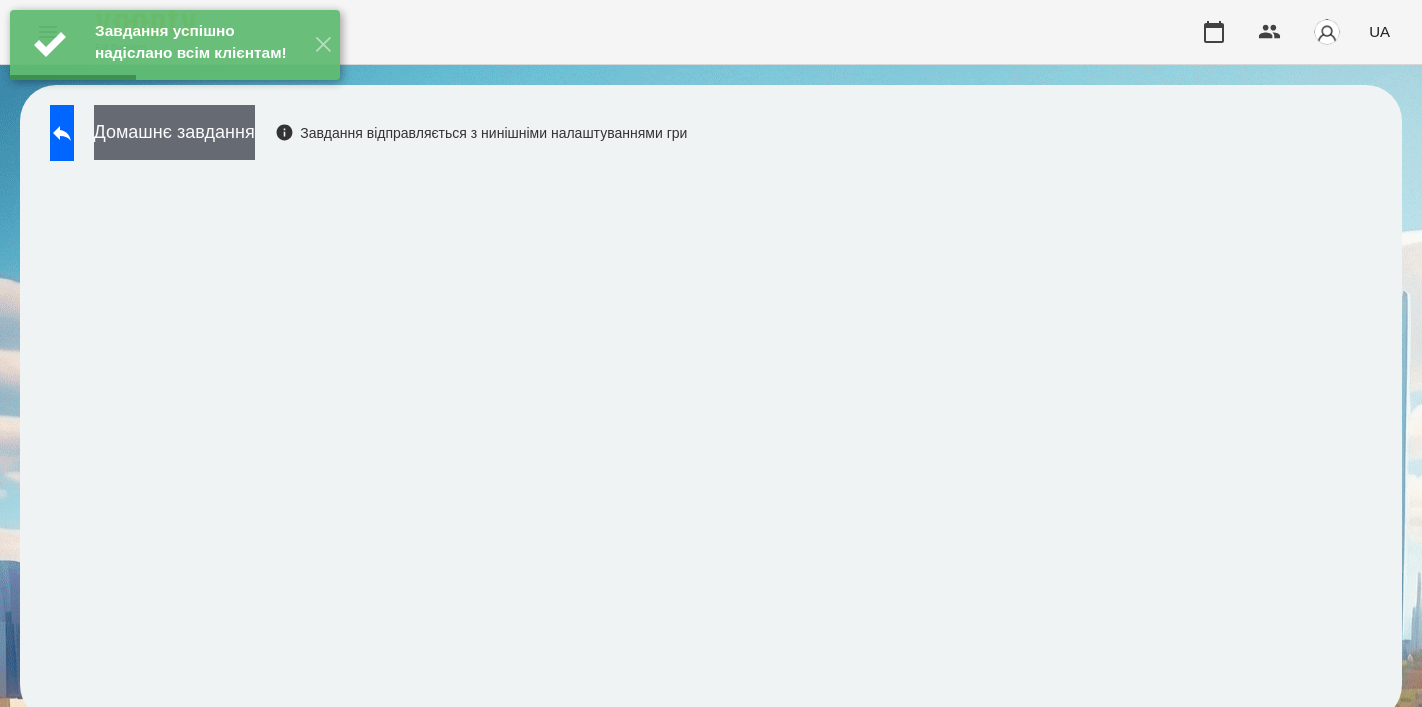 click on "Домашнє завдання" at bounding box center [174, 132] 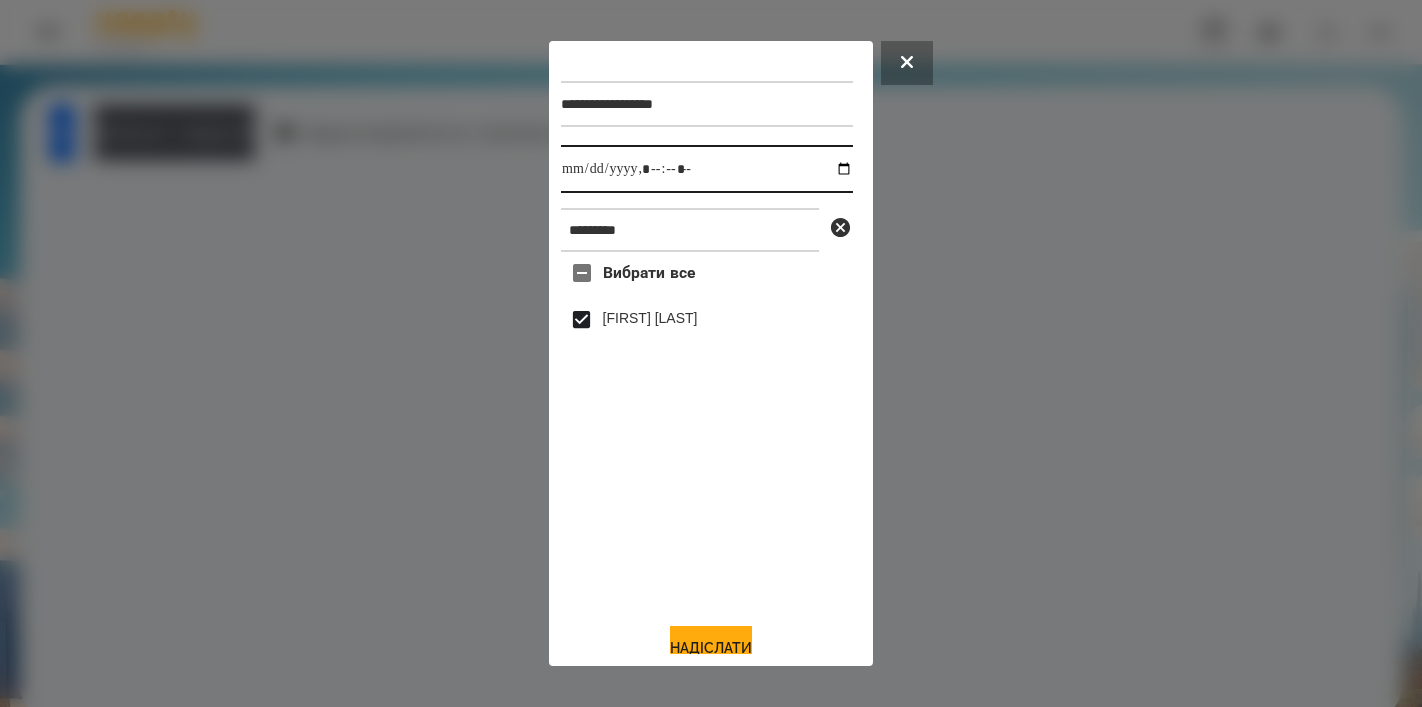 click at bounding box center (707, 169) 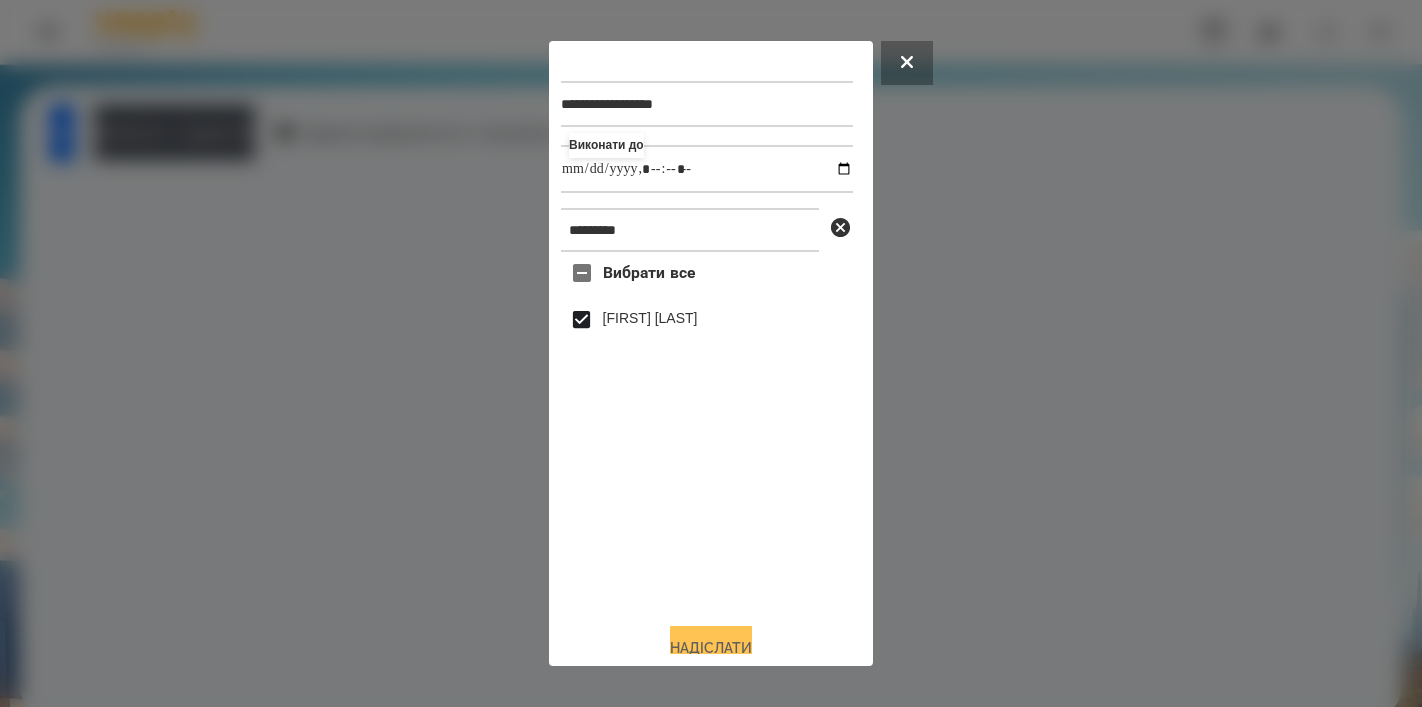 type on "**********" 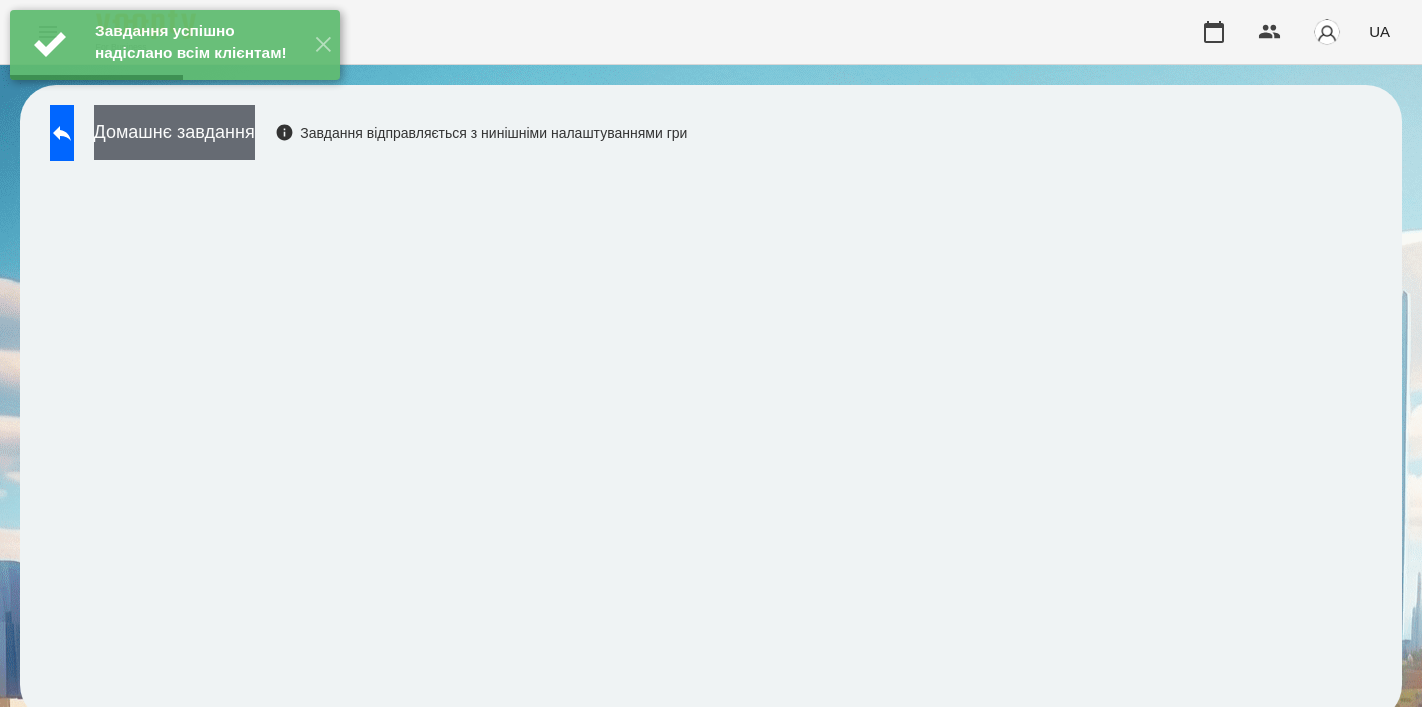 click on "Домашнє завдання" at bounding box center [174, 132] 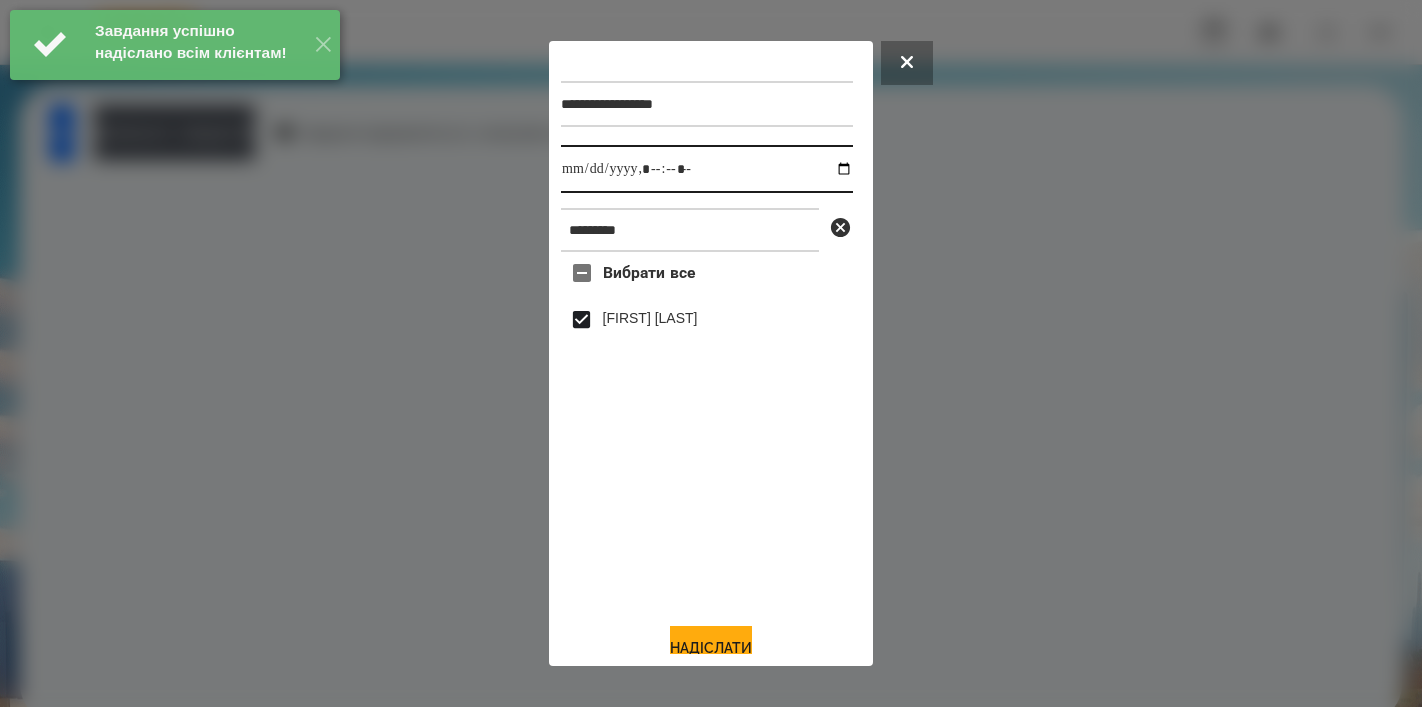 click at bounding box center (707, 169) 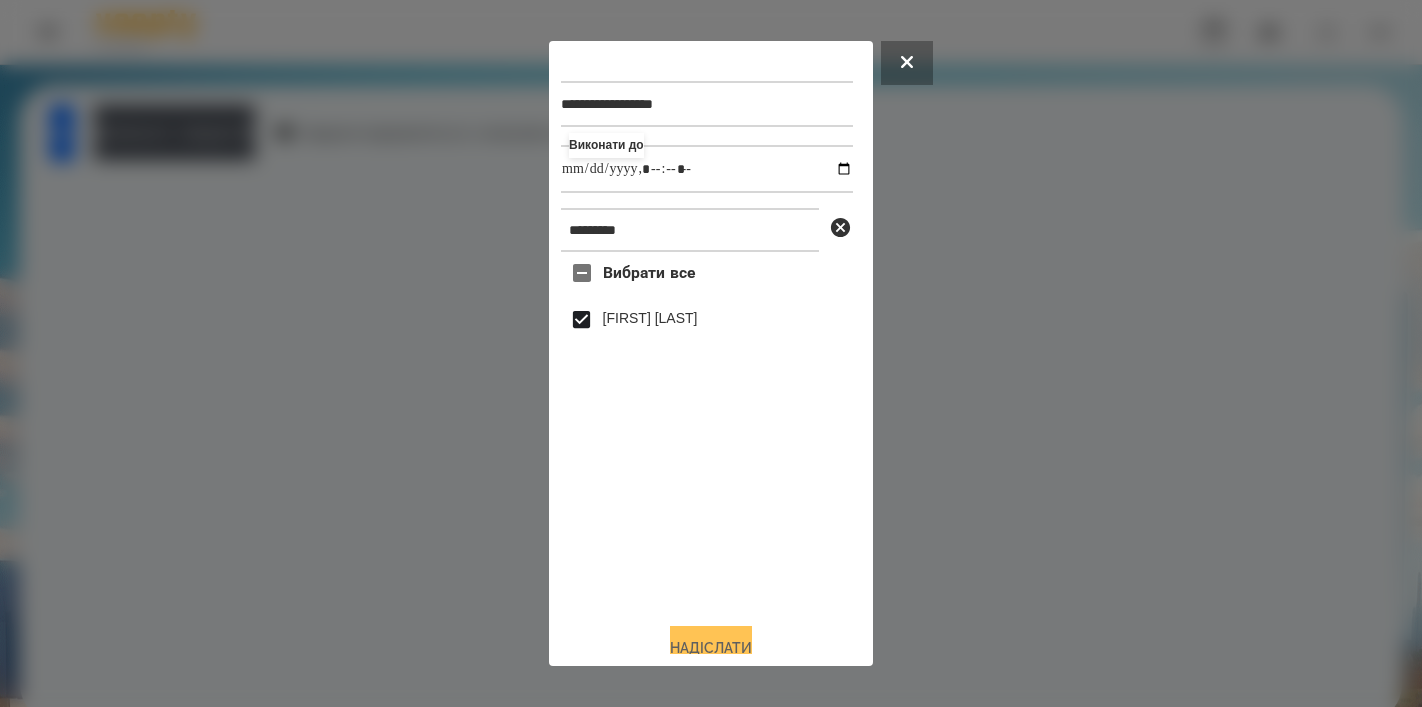 type on "**********" 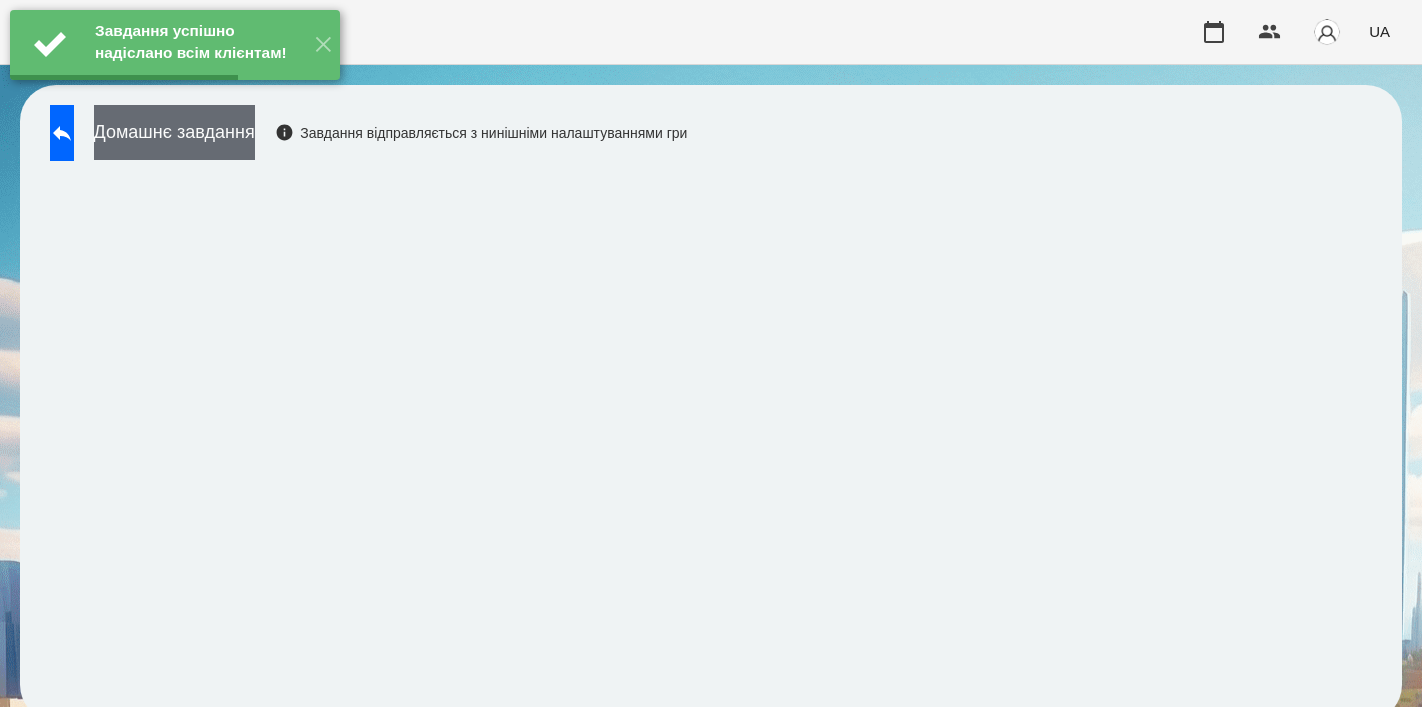click on "Домашнє завдання" at bounding box center (174, 132) 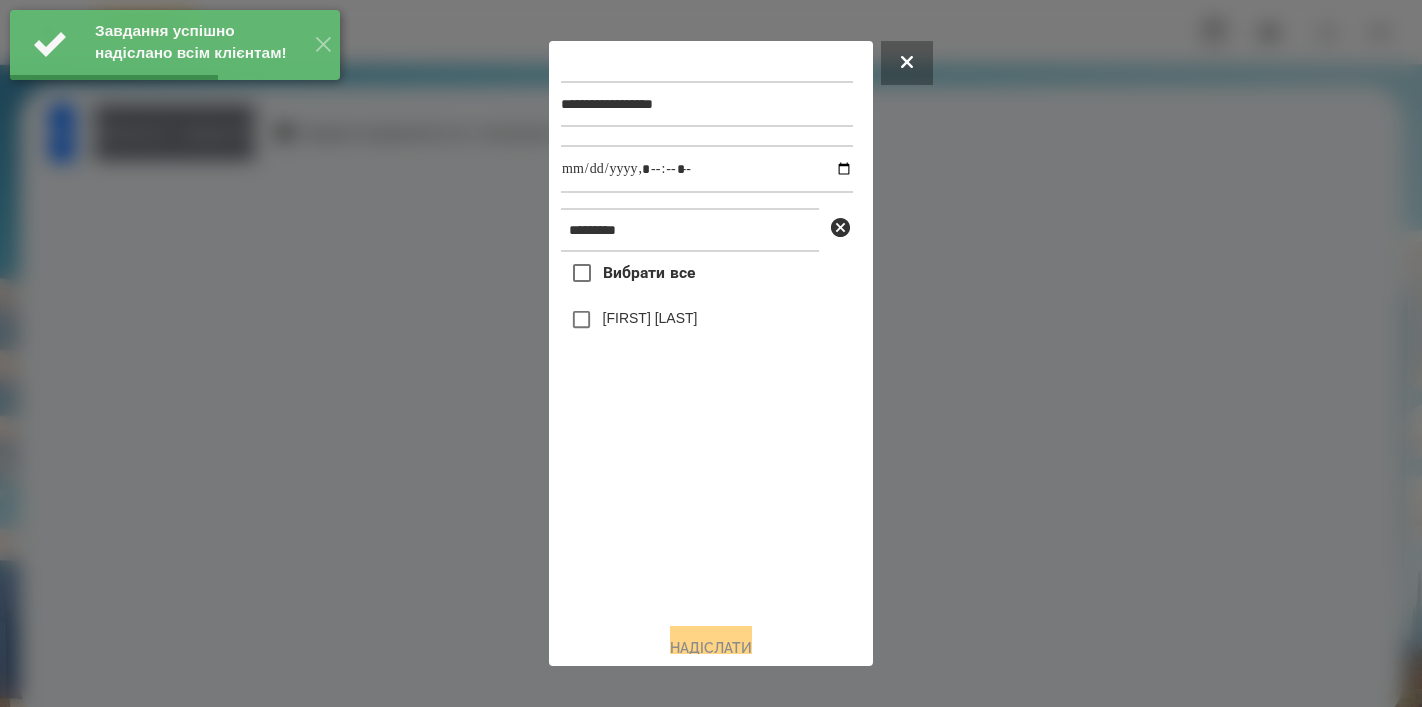 click at bounding box center (711, 353) 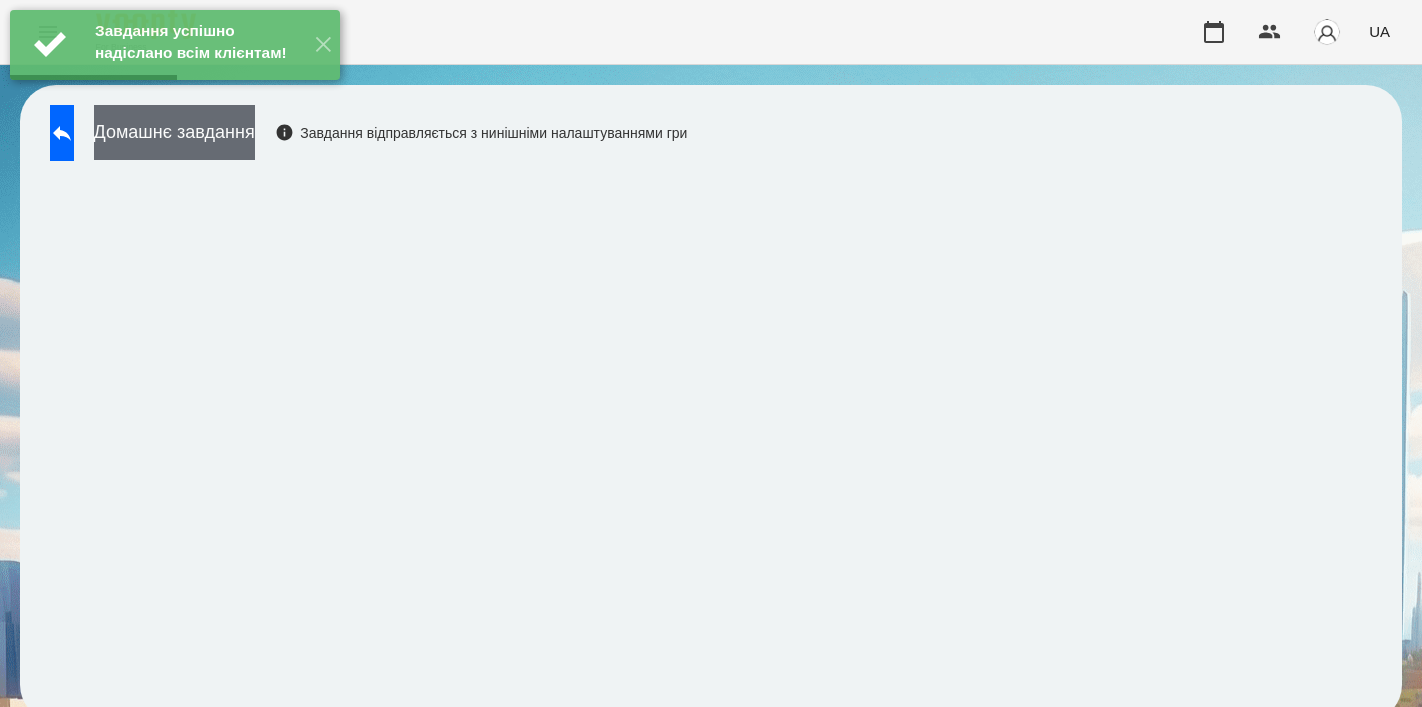 click on "Домашнє завдання" at bounding box center (174, 132) 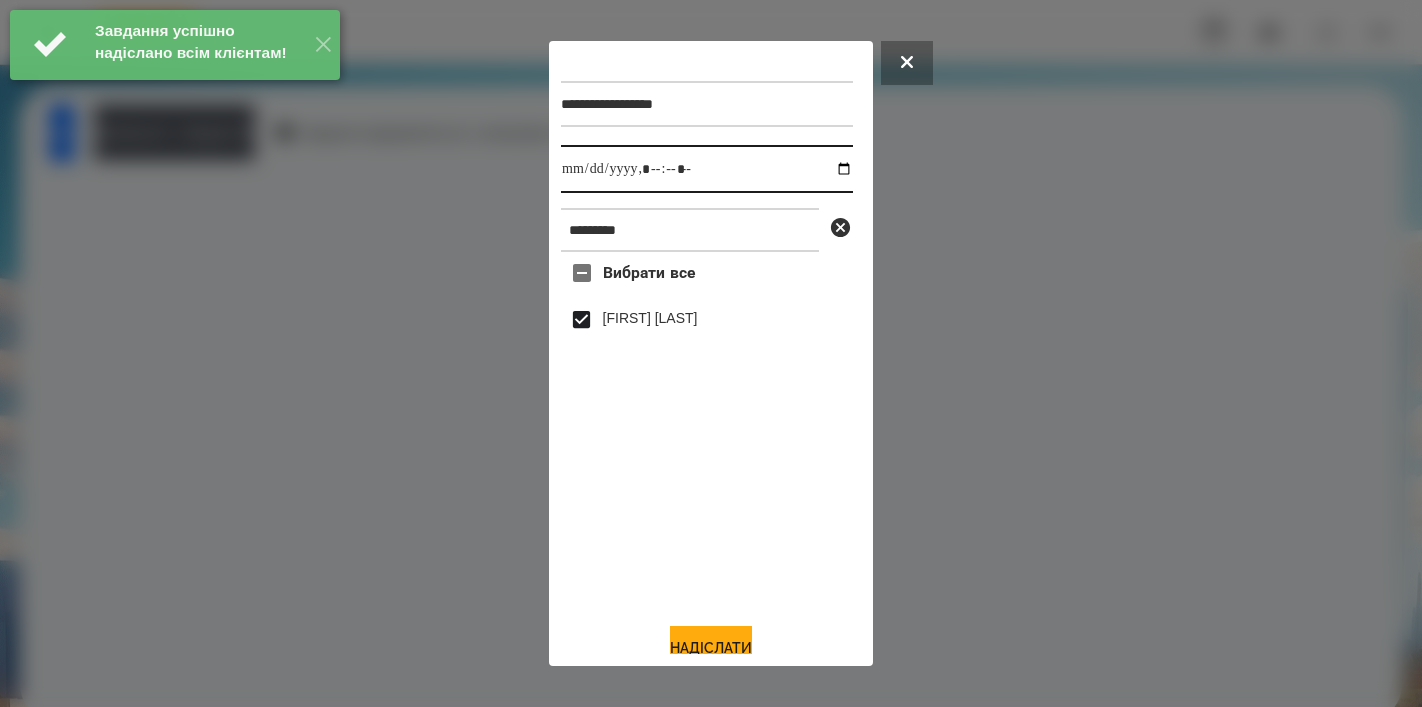 click at bounding box center (707, 169) 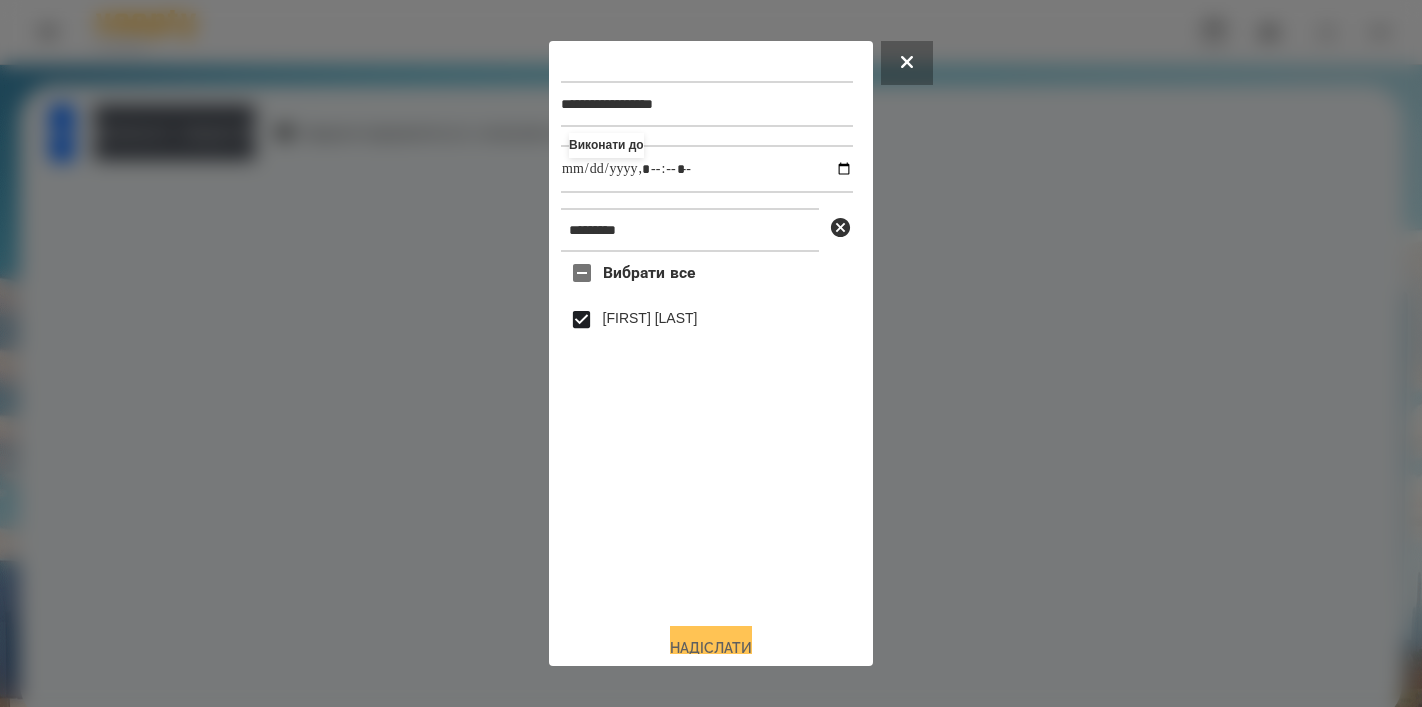 type on "**********" 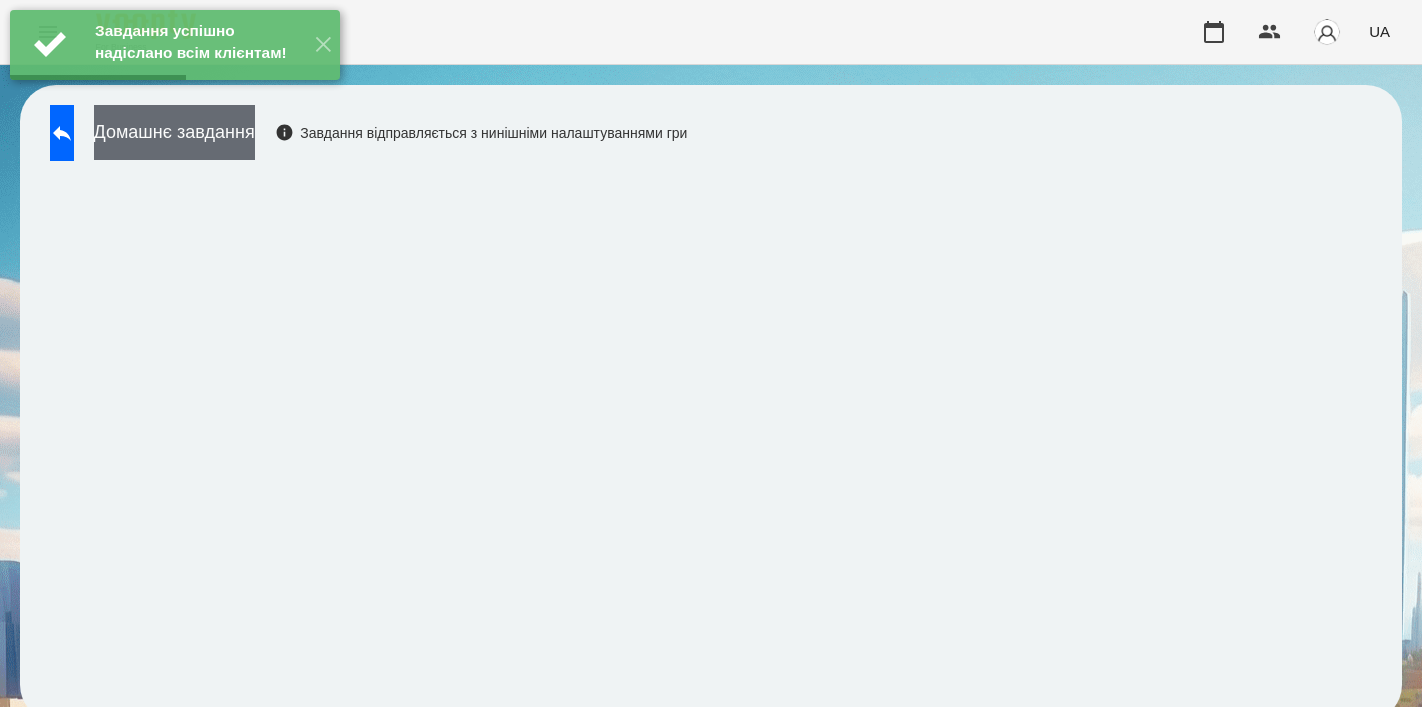 click on "Домашнє завдання" at bounding box center (174, 132) 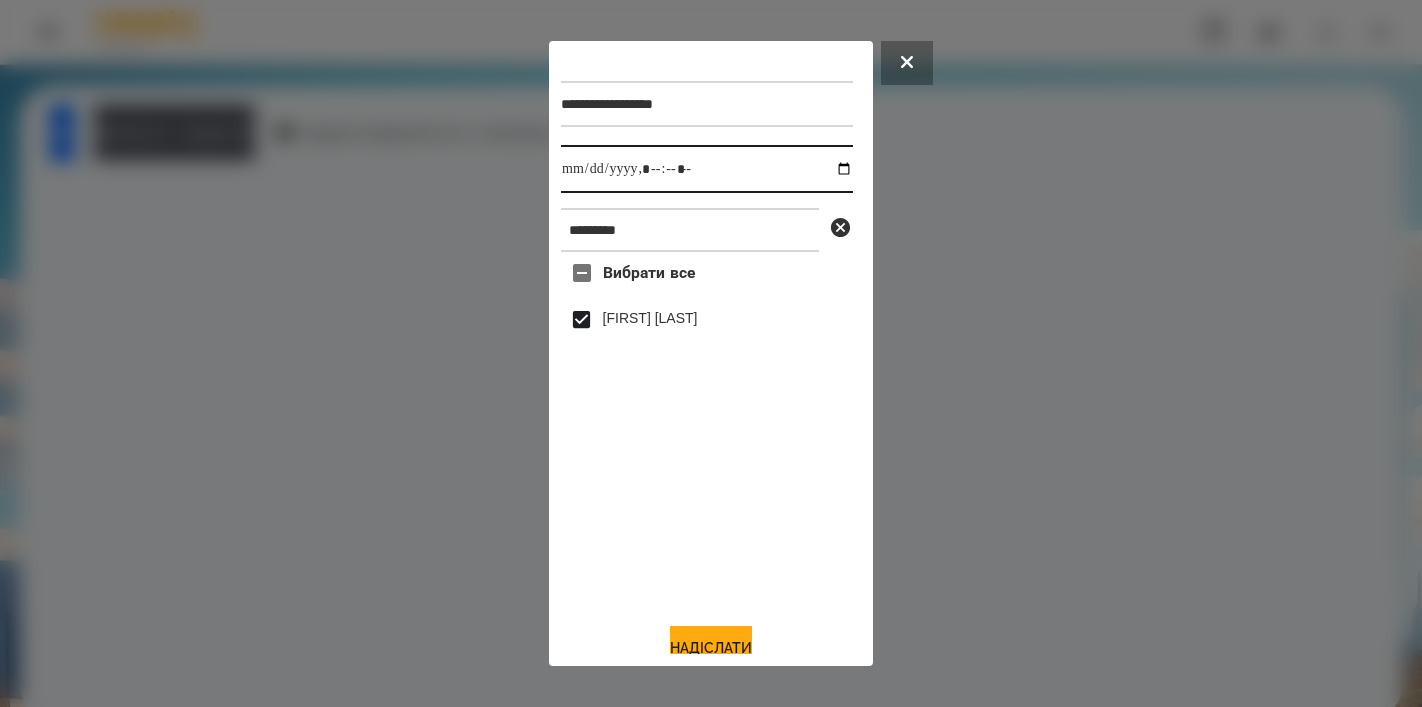 click at bounding box center (707, 169) 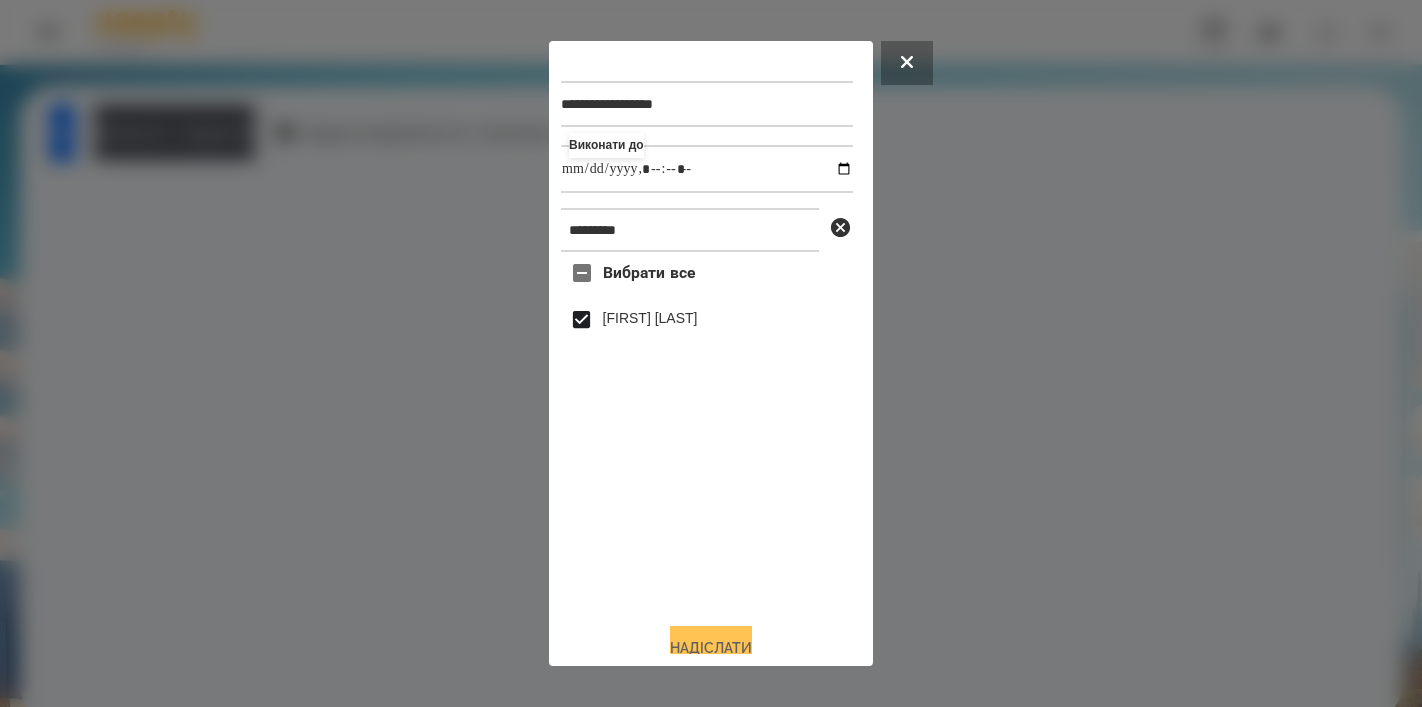 type on "**********" 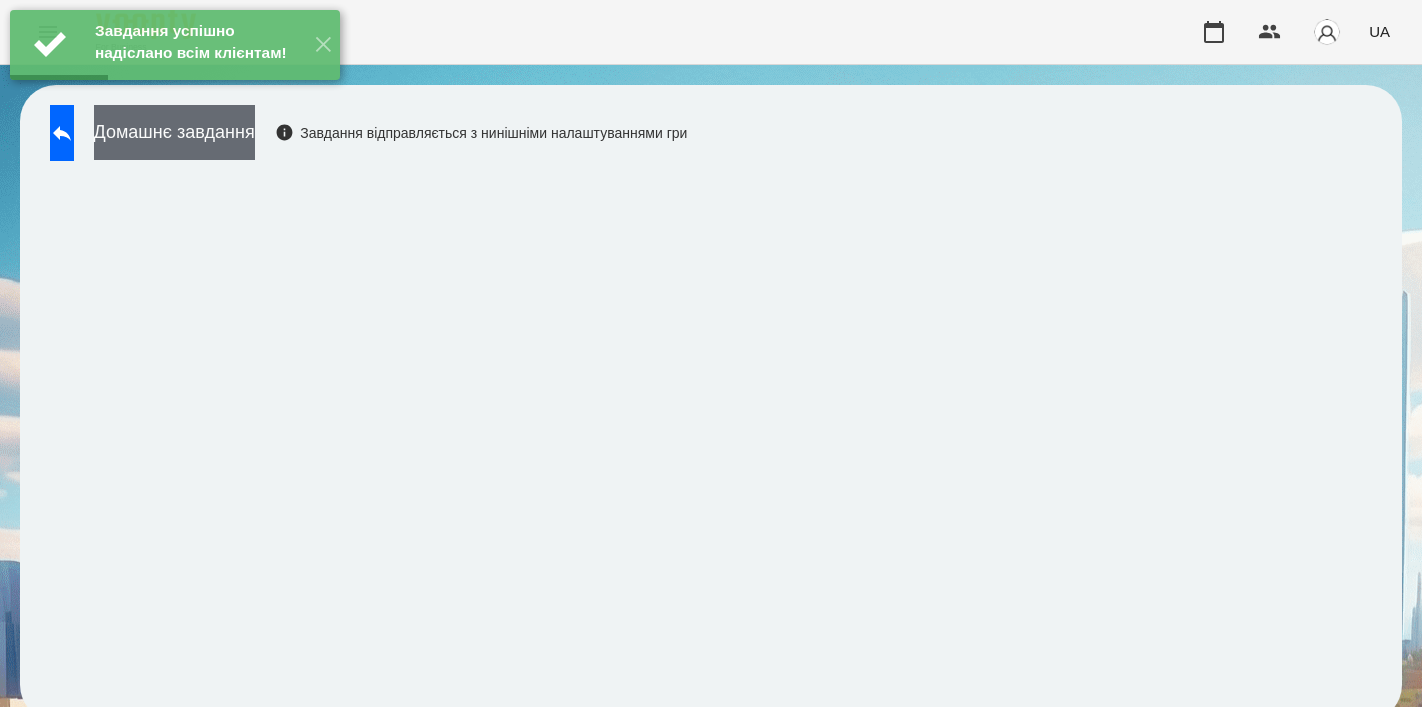 click on "Домашнє завдання" at bounding box center (174, 132) 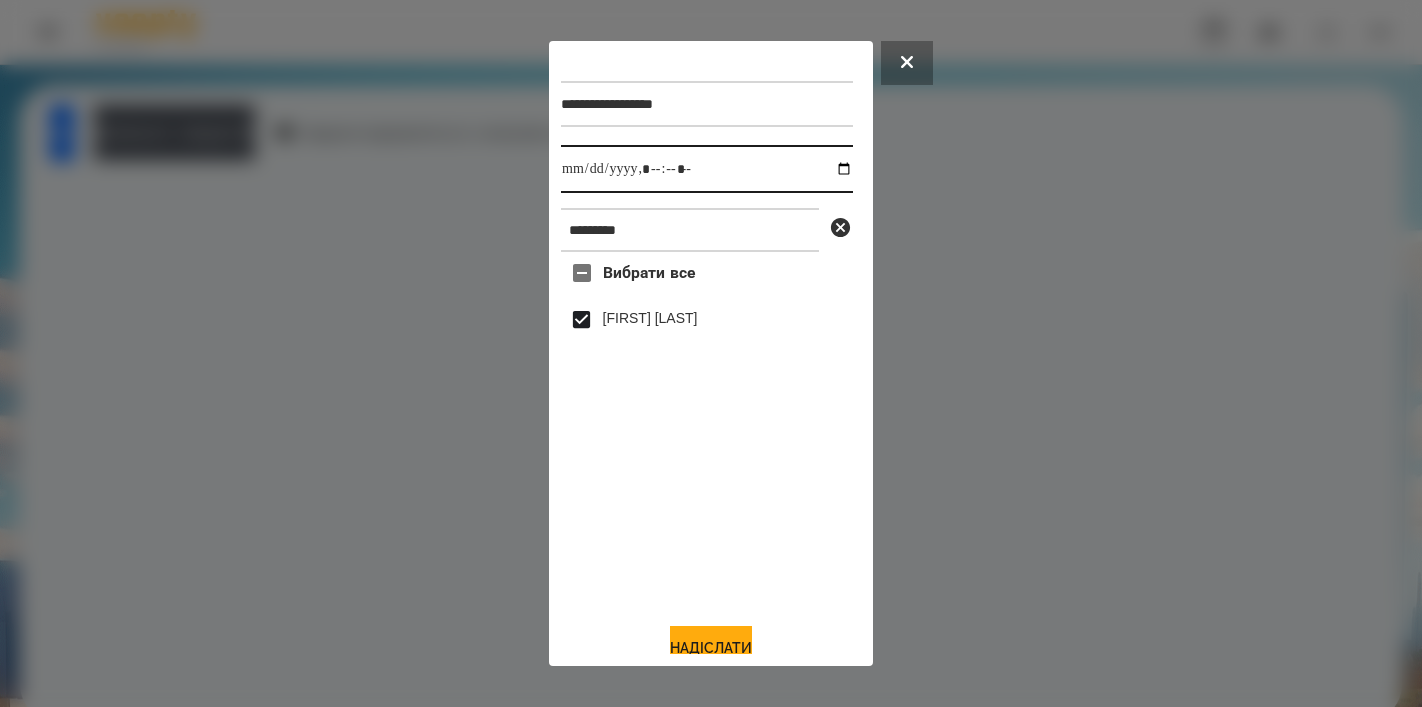 click at bounding box center [707, 169] 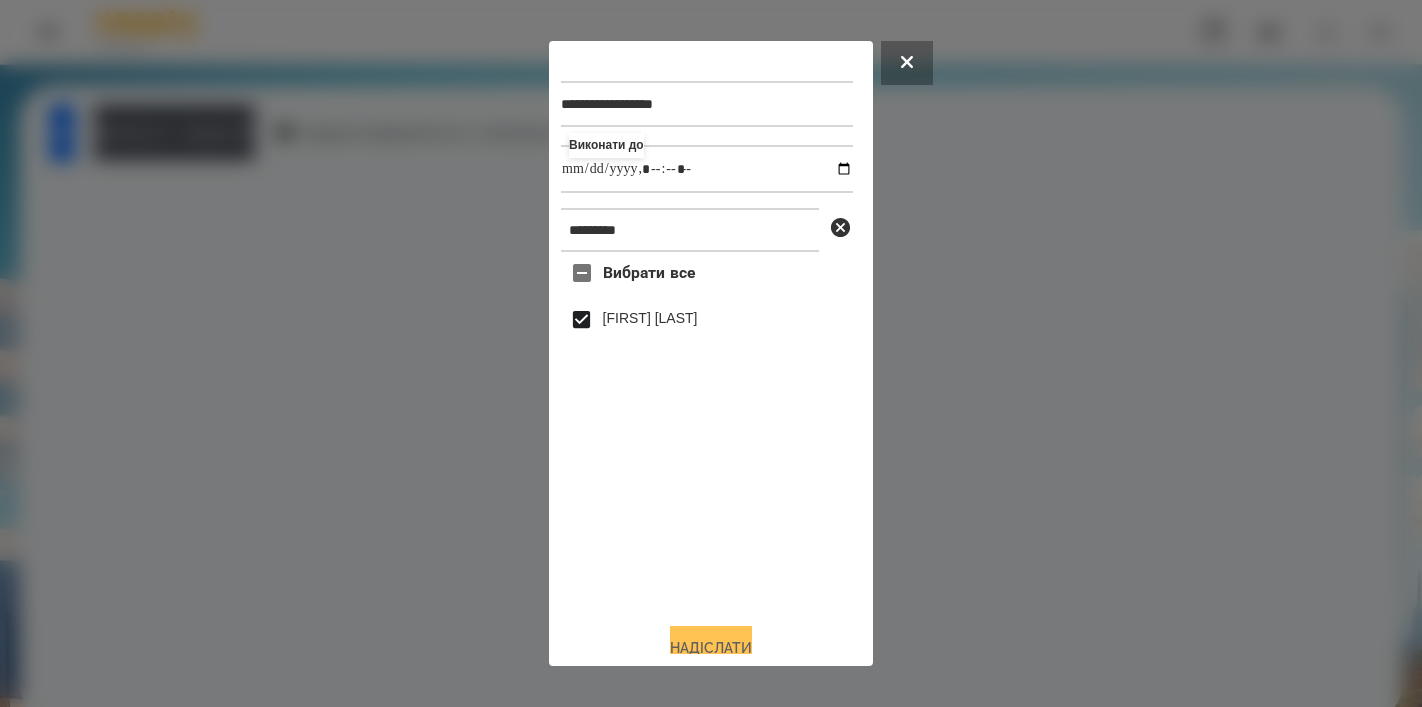 type on "**********" 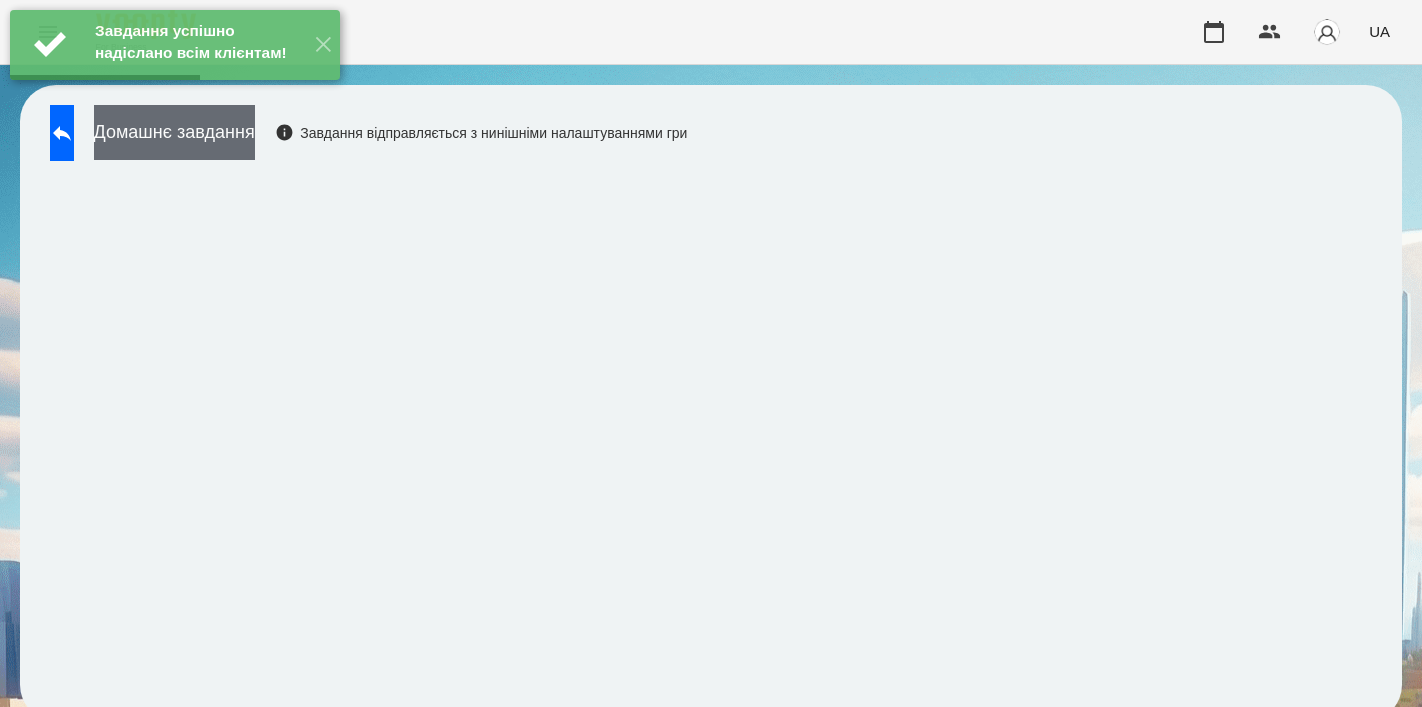 click on "Домашнє завдання" at bounding box center [174, 132] 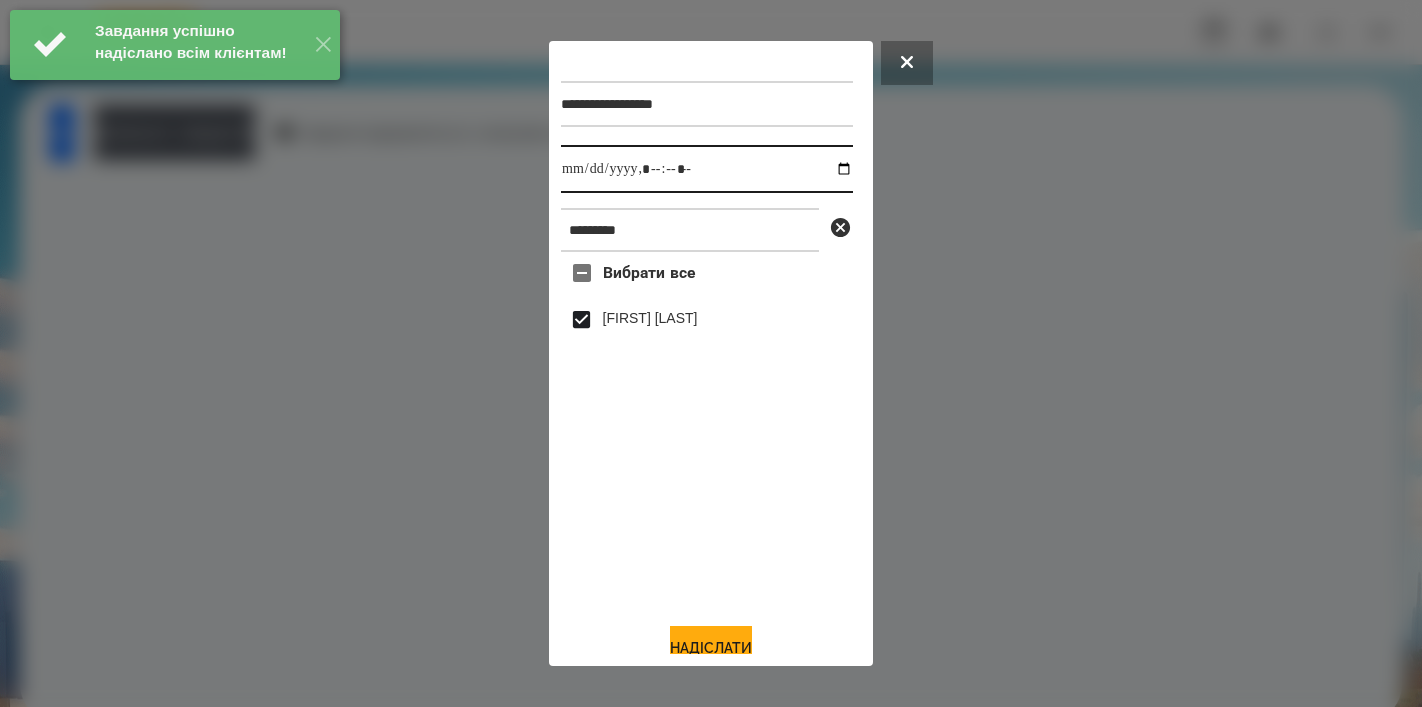 click at bounding box center [707, 169] 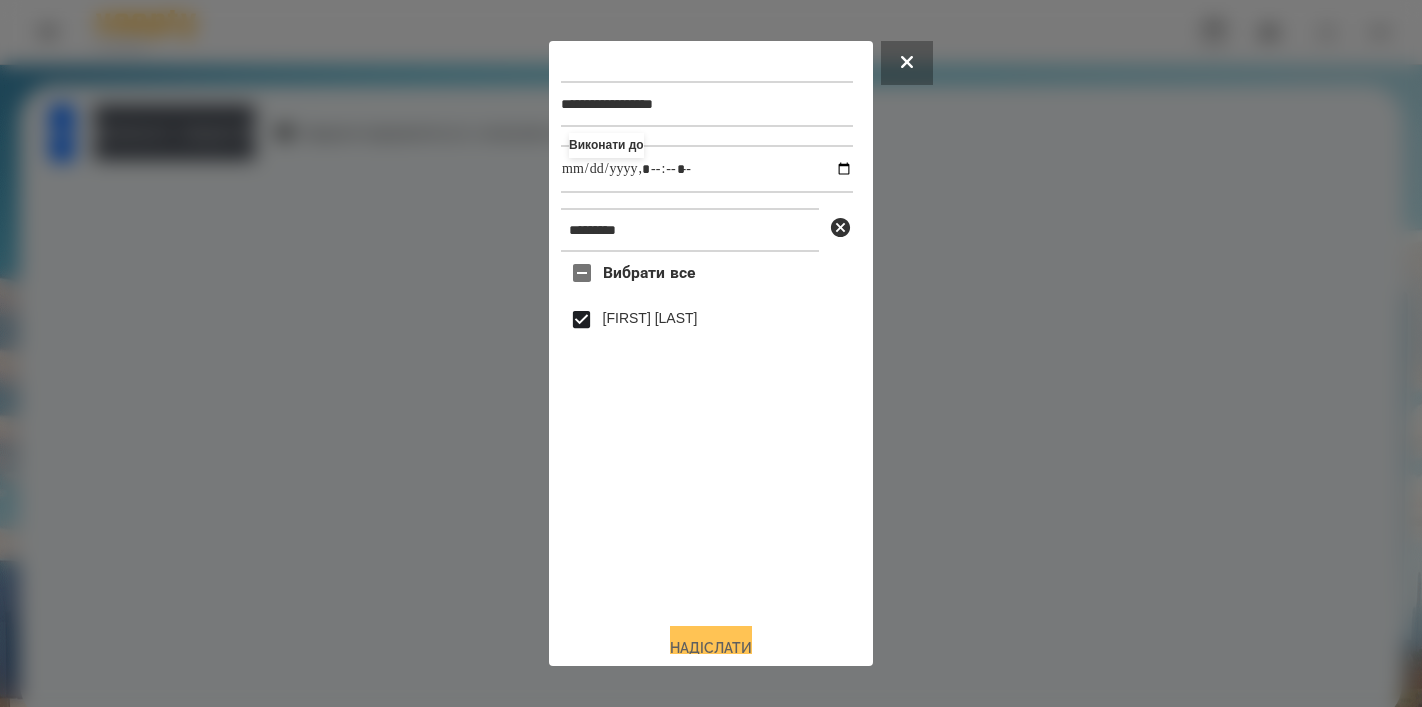 type on "**********" 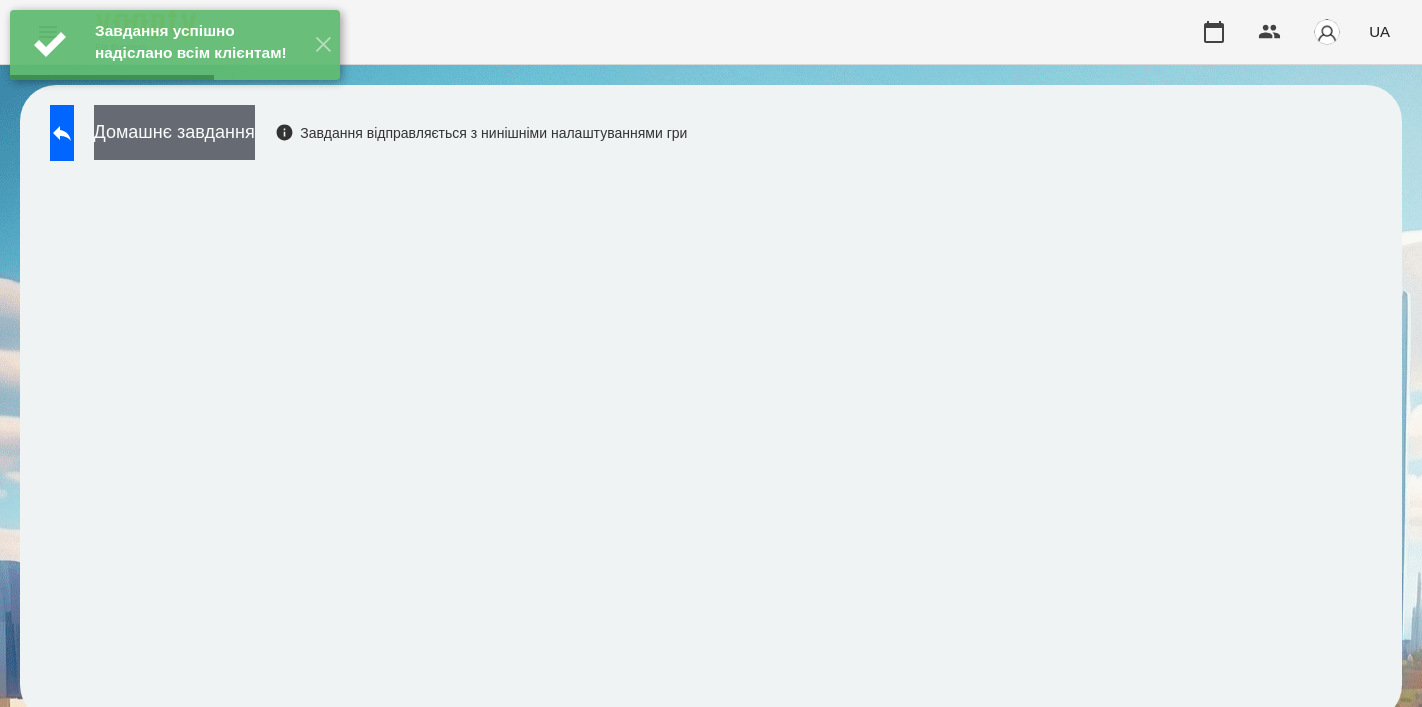 click on "Домашнє завдання" at bounding box center (174, 132) 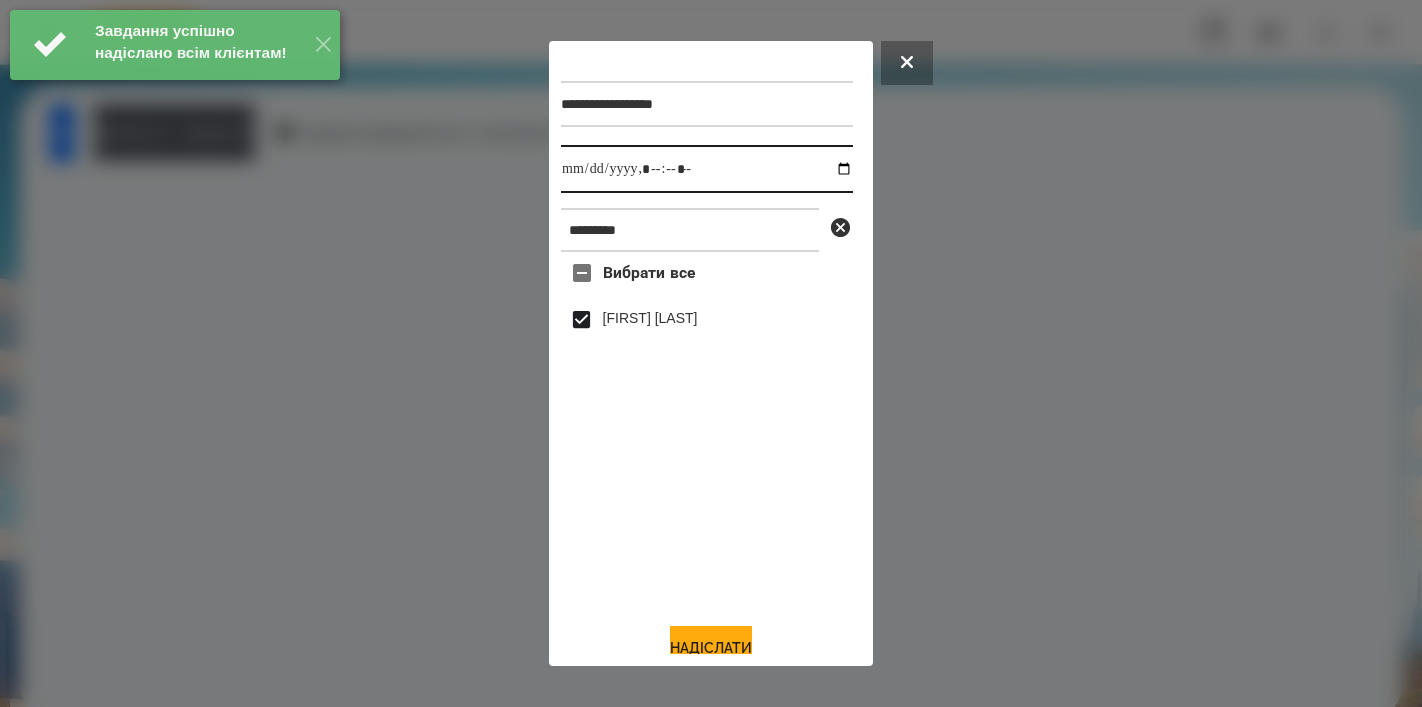 click at bounding box center (707, 169) 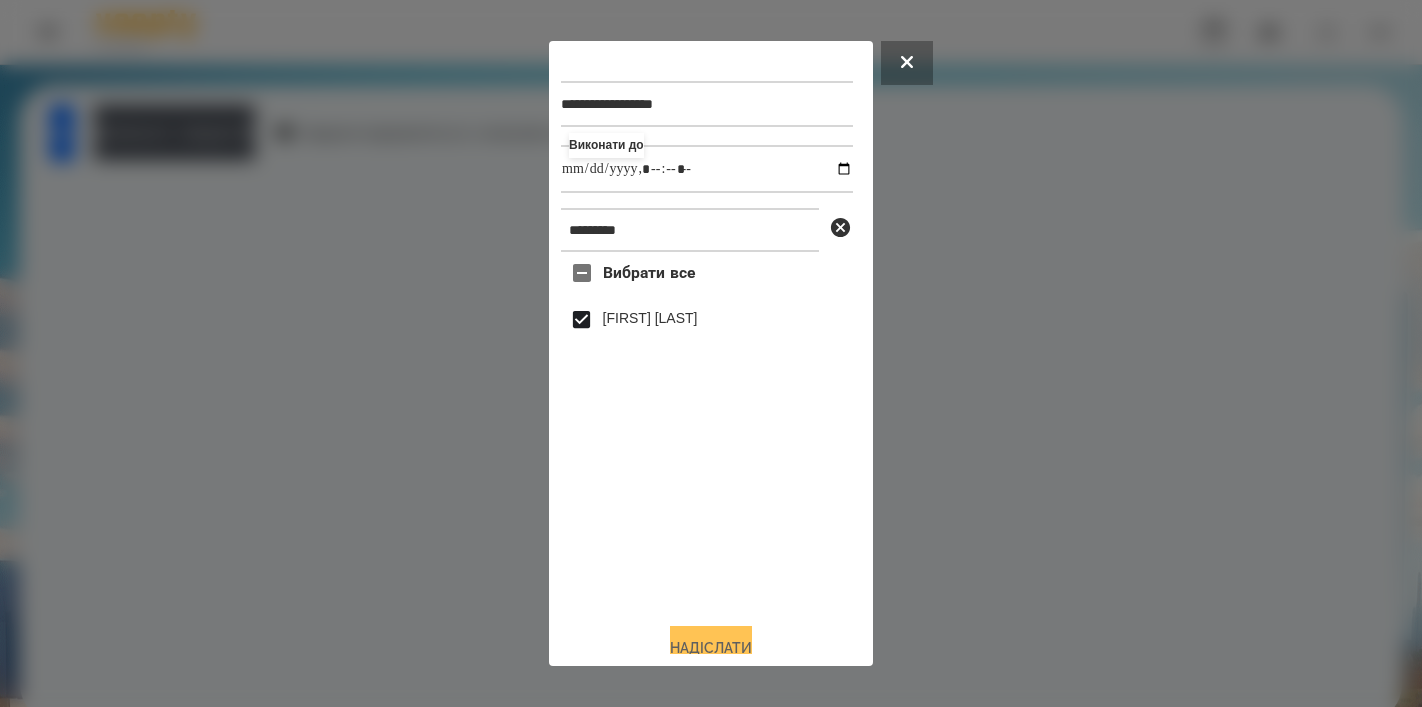 type on "**********" 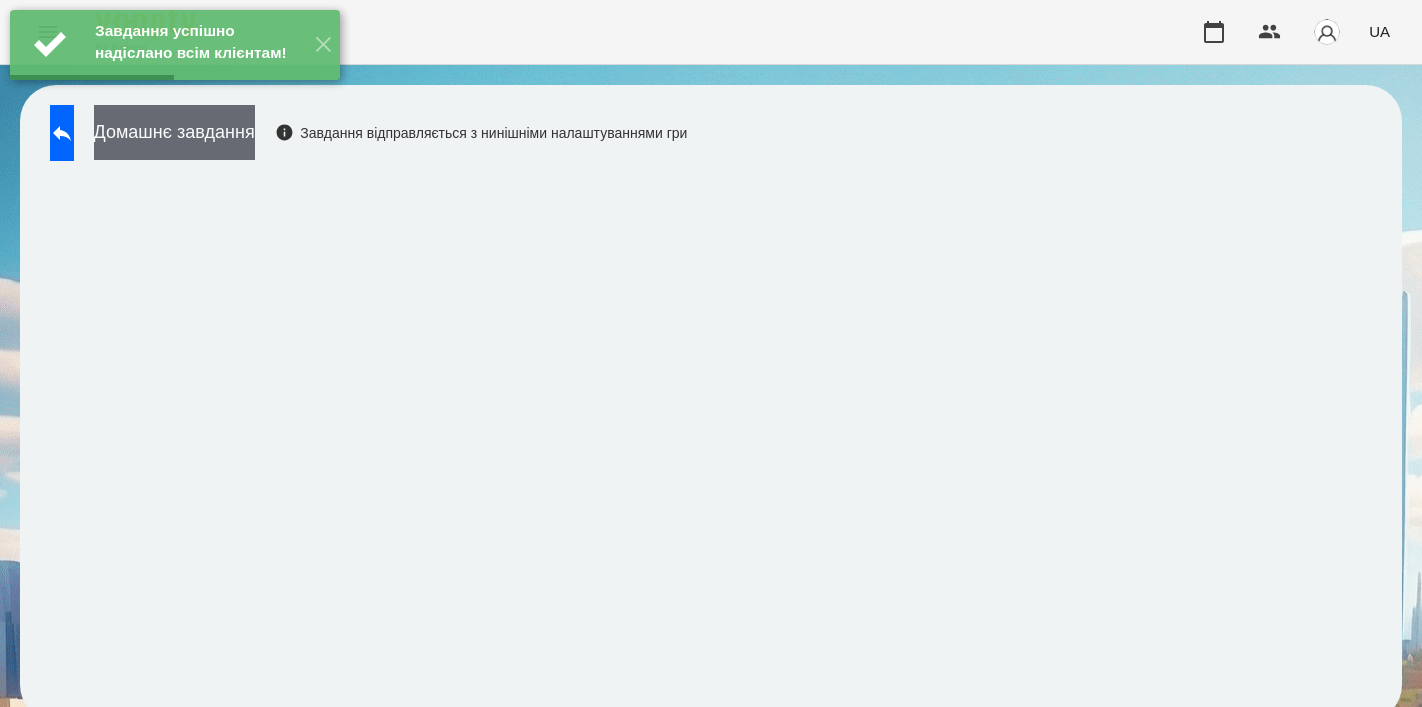 click on "Домашнє завдання" at bounding box center (174, 132) 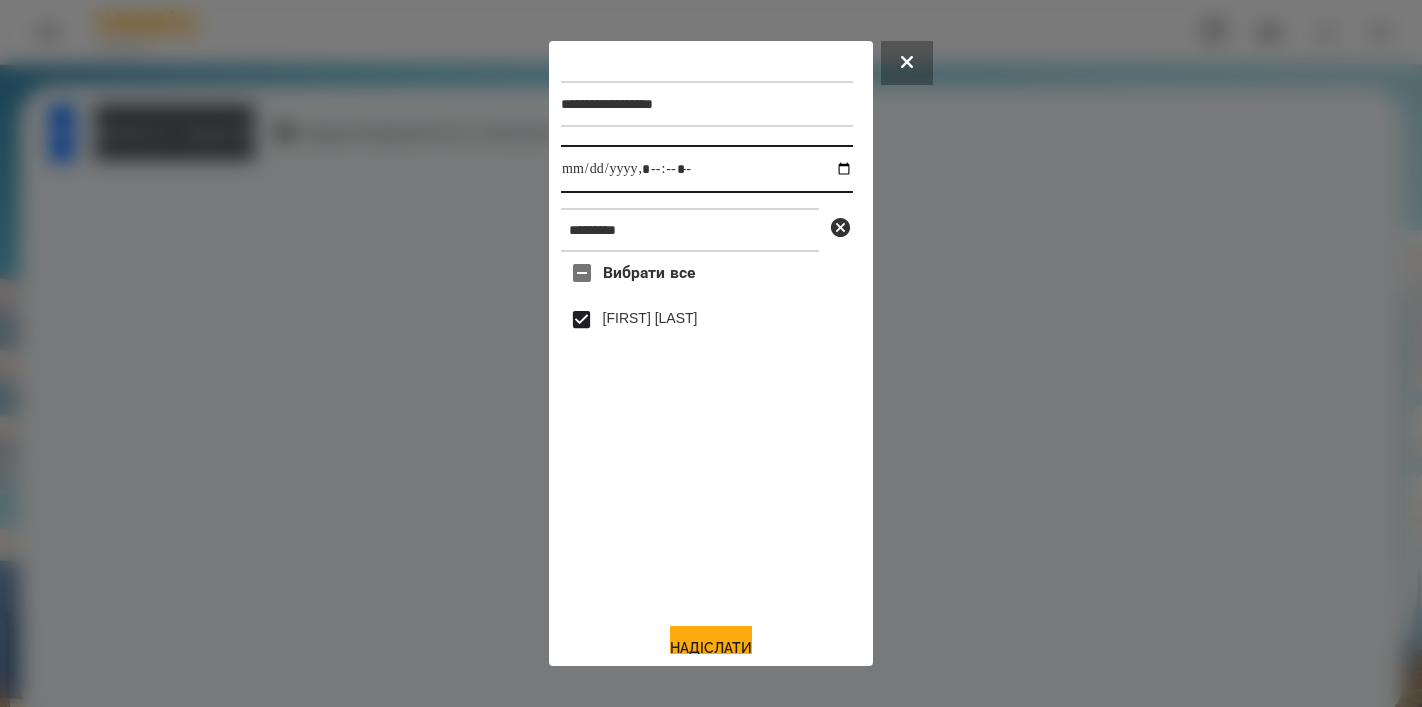 click at bounding box center (707, 169) 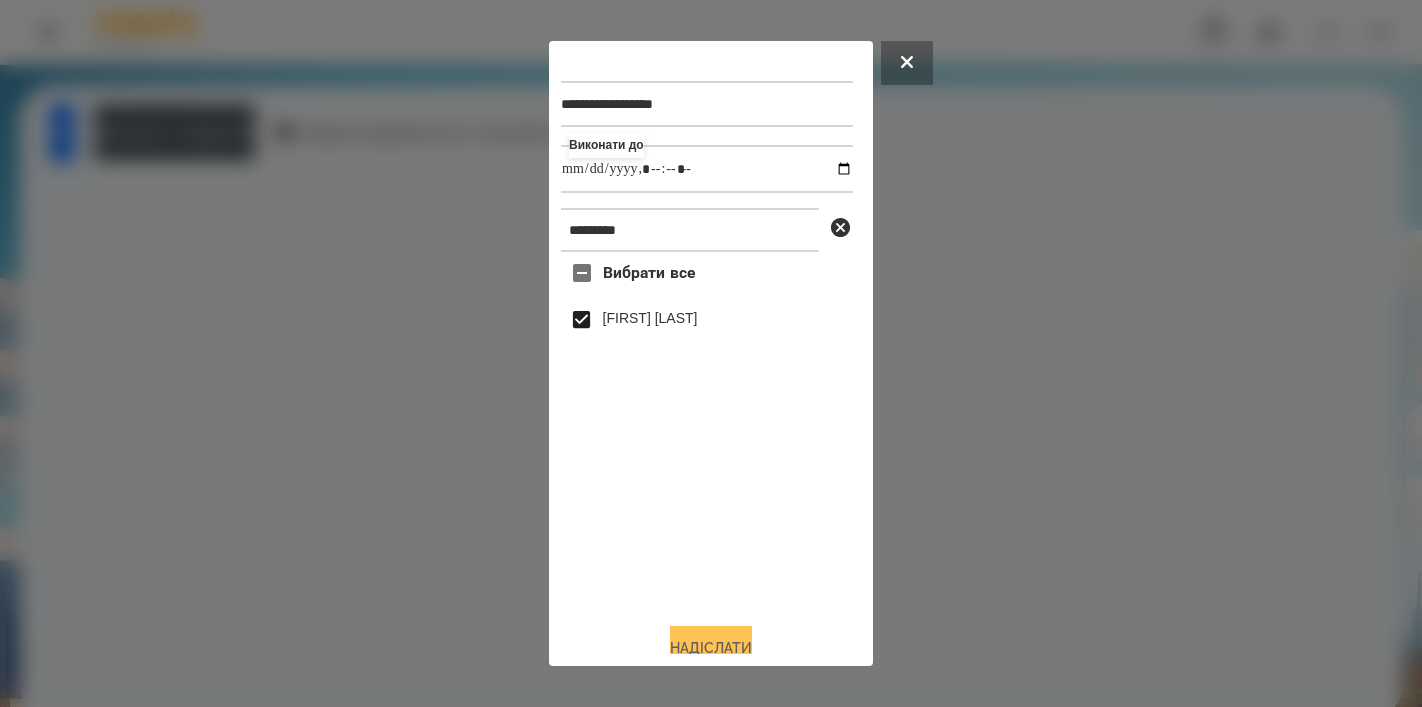 type on "**********" 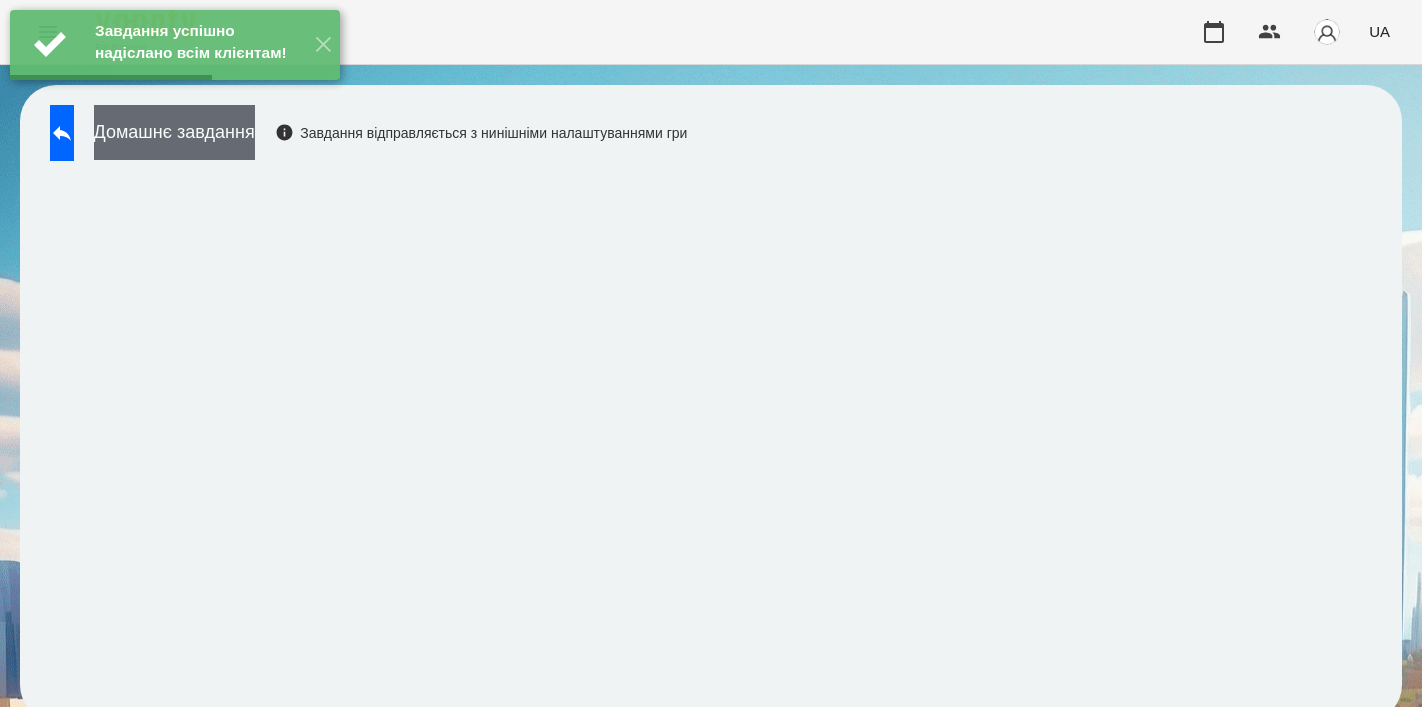 click on "Домашнє завдання" at bounding box center [174, 132] 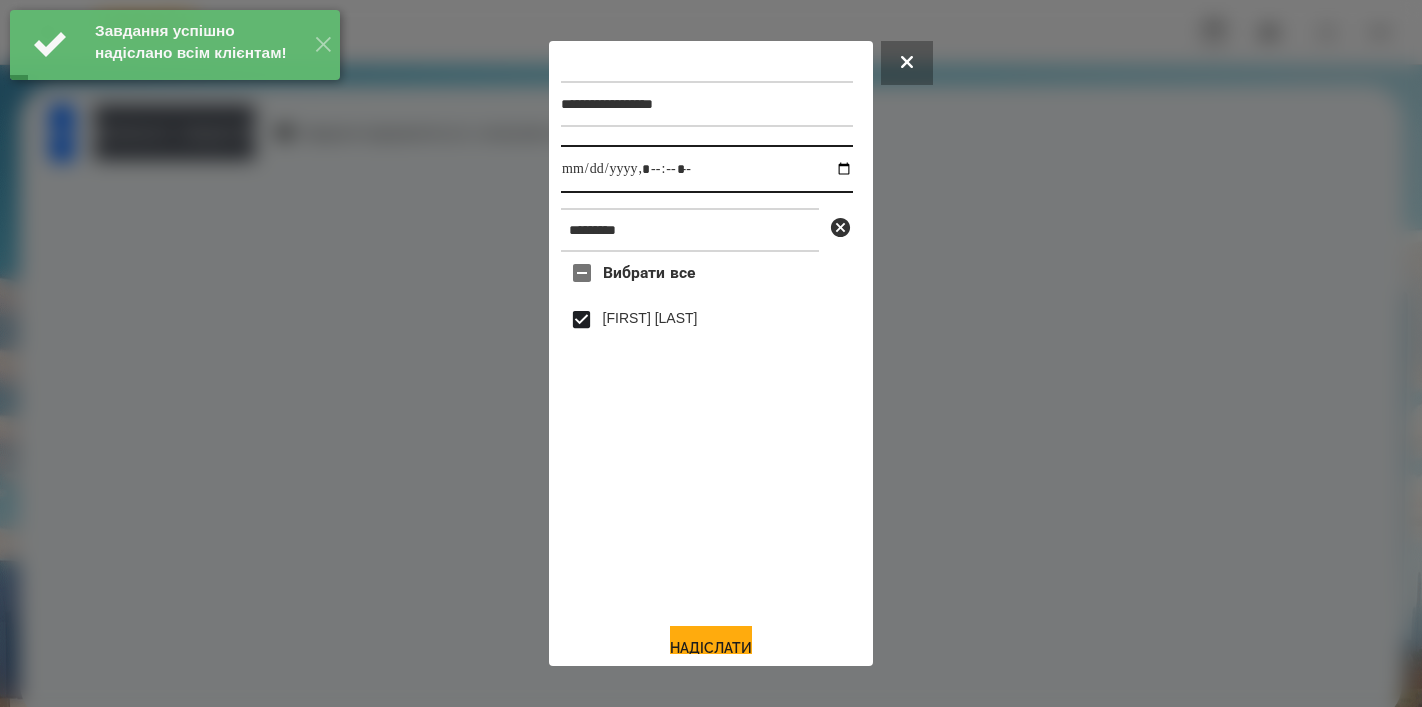 click at bounding box center [707, 169] 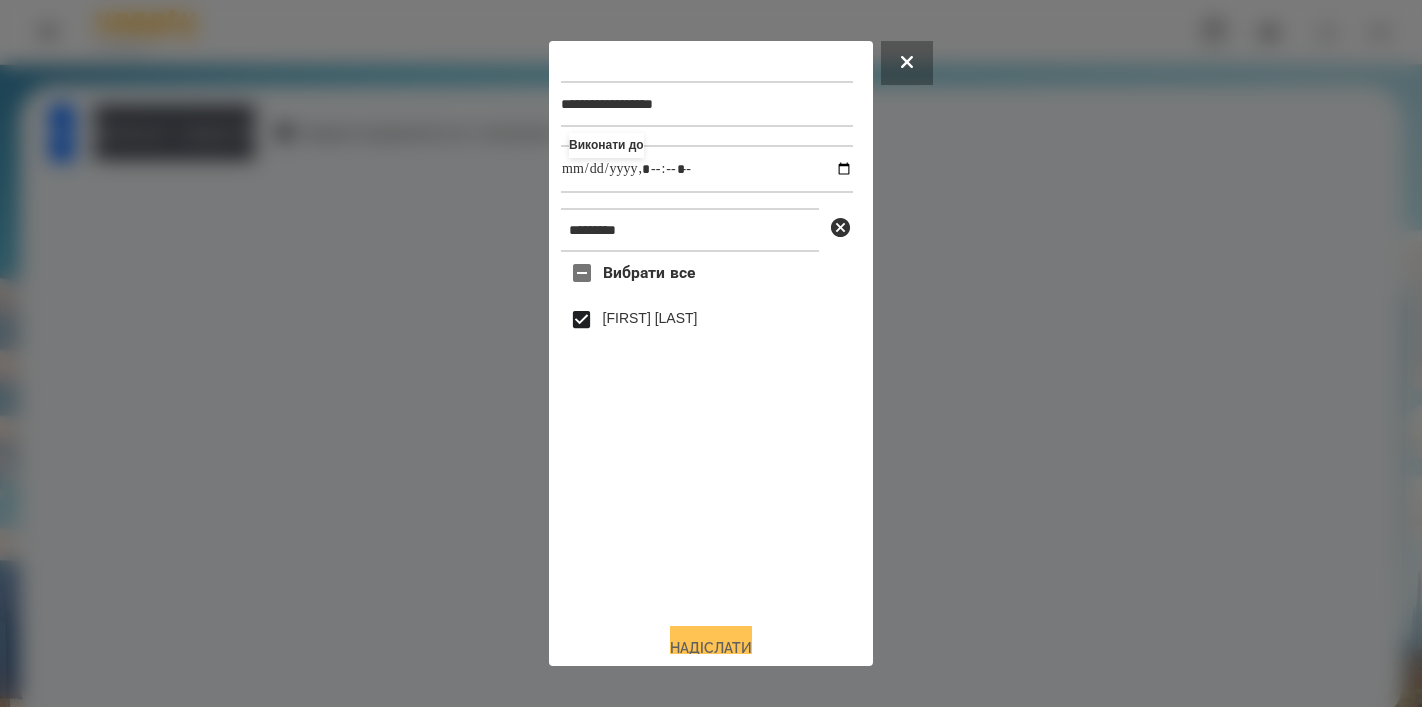 type on "**********" 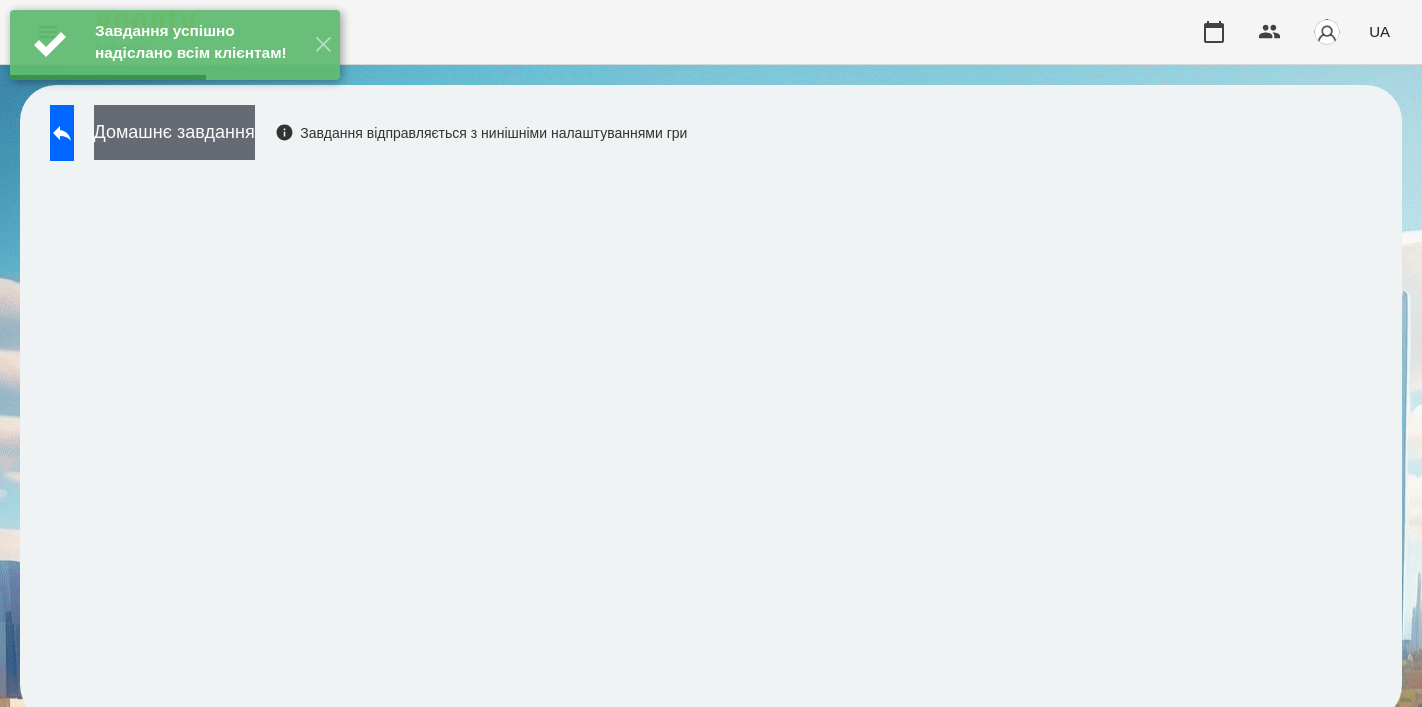 click on "Домашнє завдання" at bounding box center [174, 132] 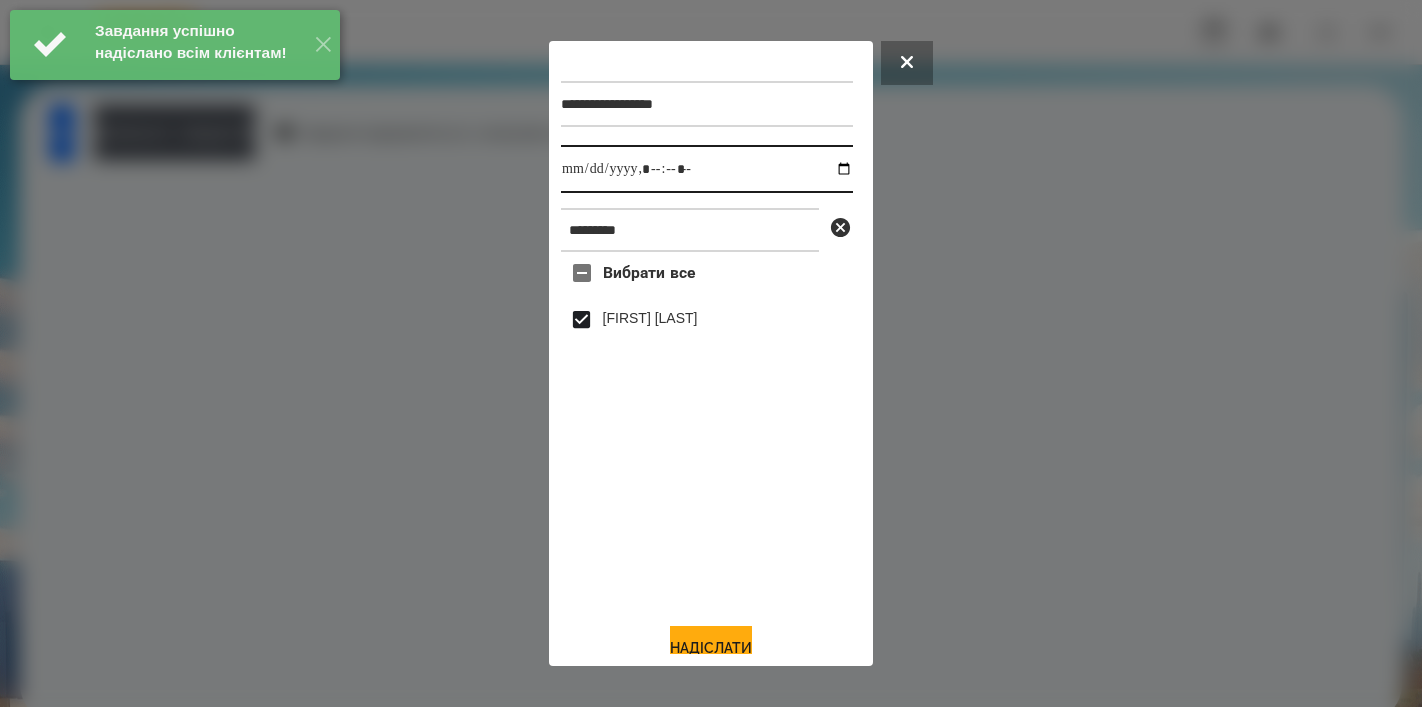 click at bounding box center [707, 169] 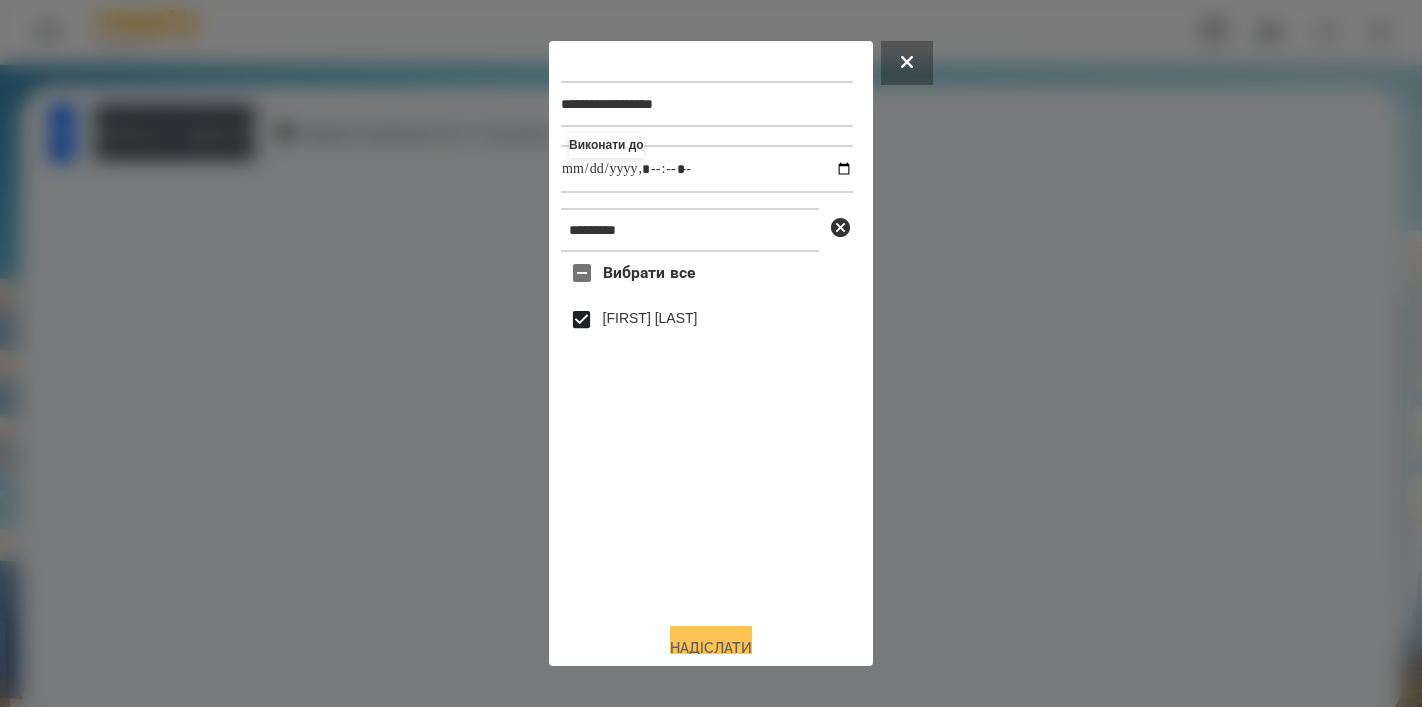 type on "**********" 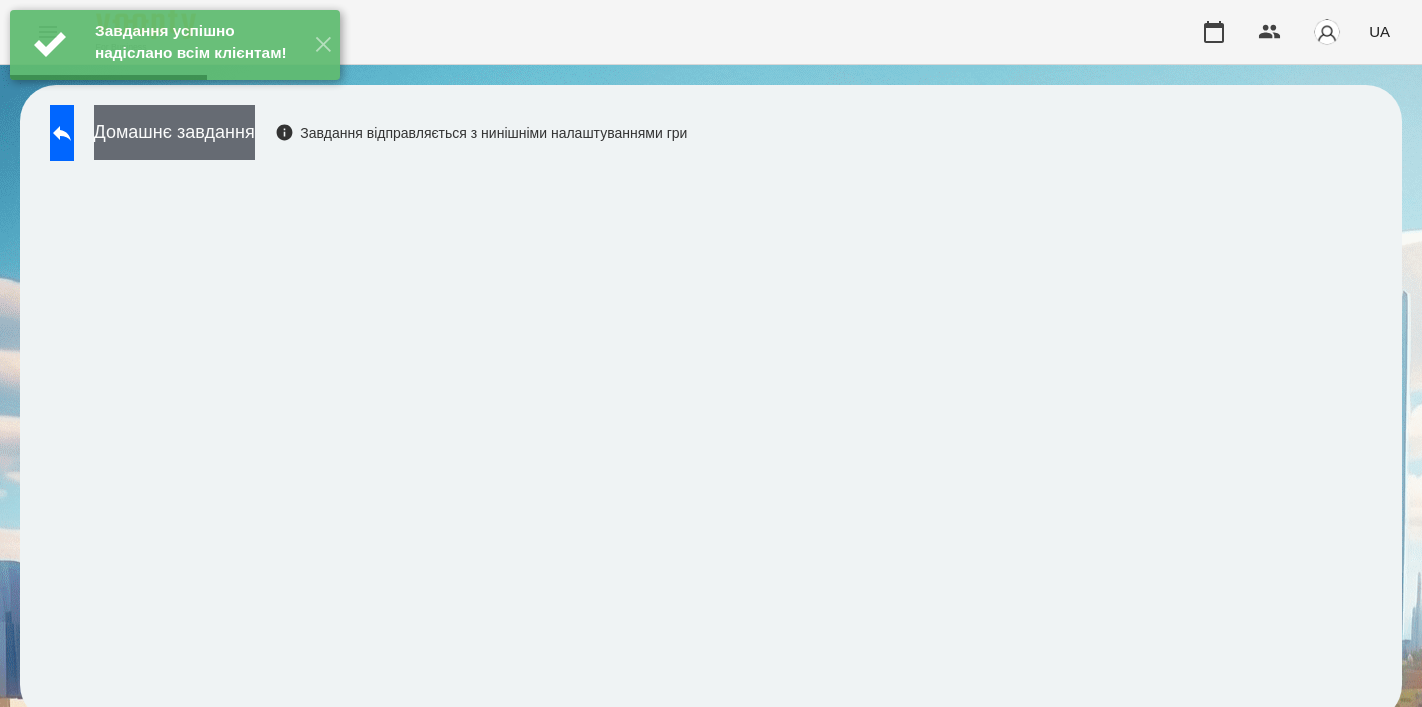 click on "Домашнє завдання" at bounding box center (174, 132) 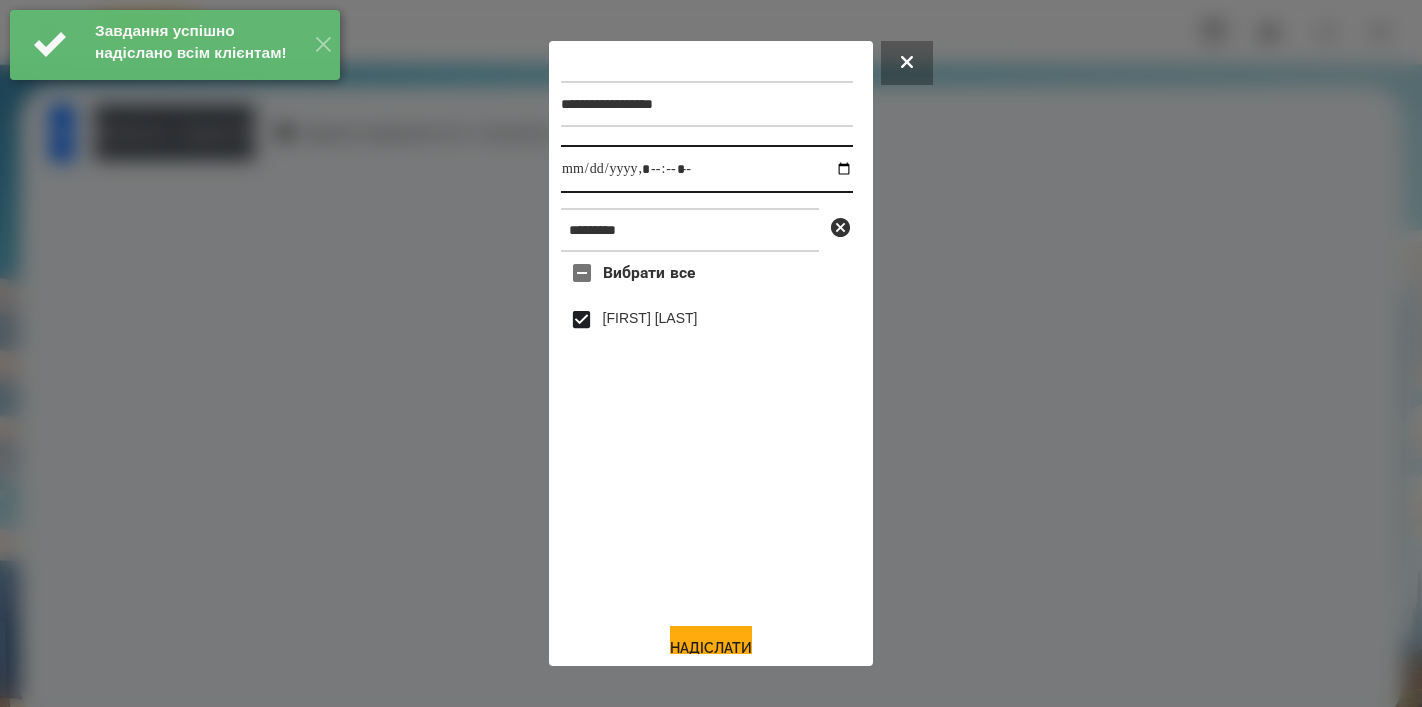 click at bounding box center (707, 169) 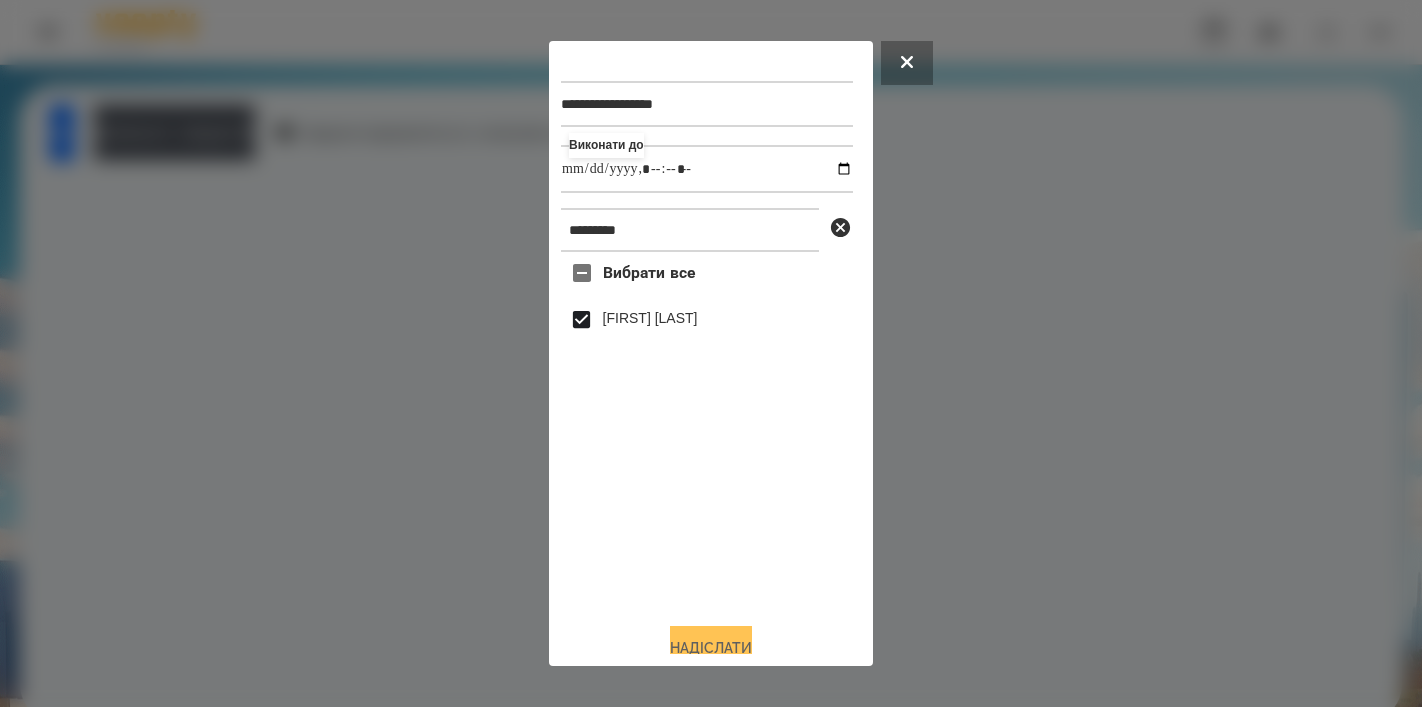 click on "Надіслати" at bounding box center [711, 648] 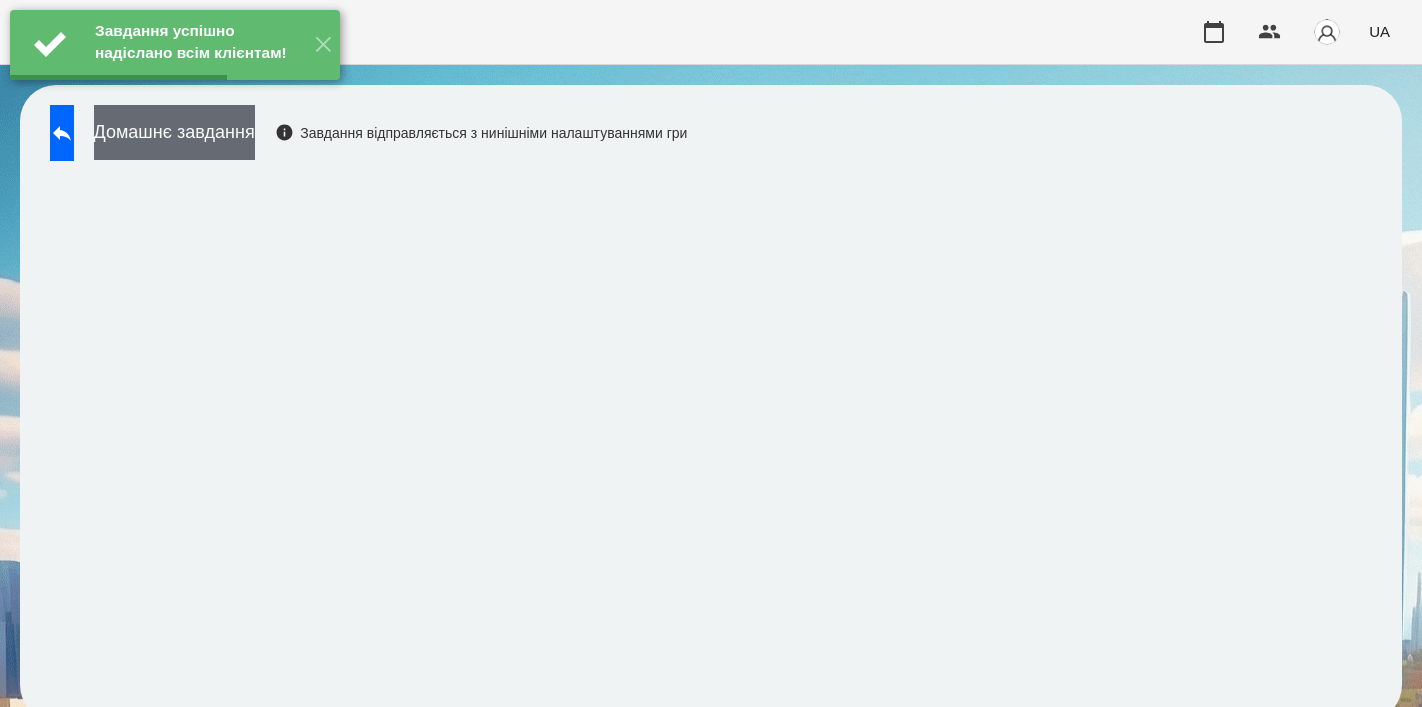 click on "Домашнє завдання" at bounding box center (174, 132) 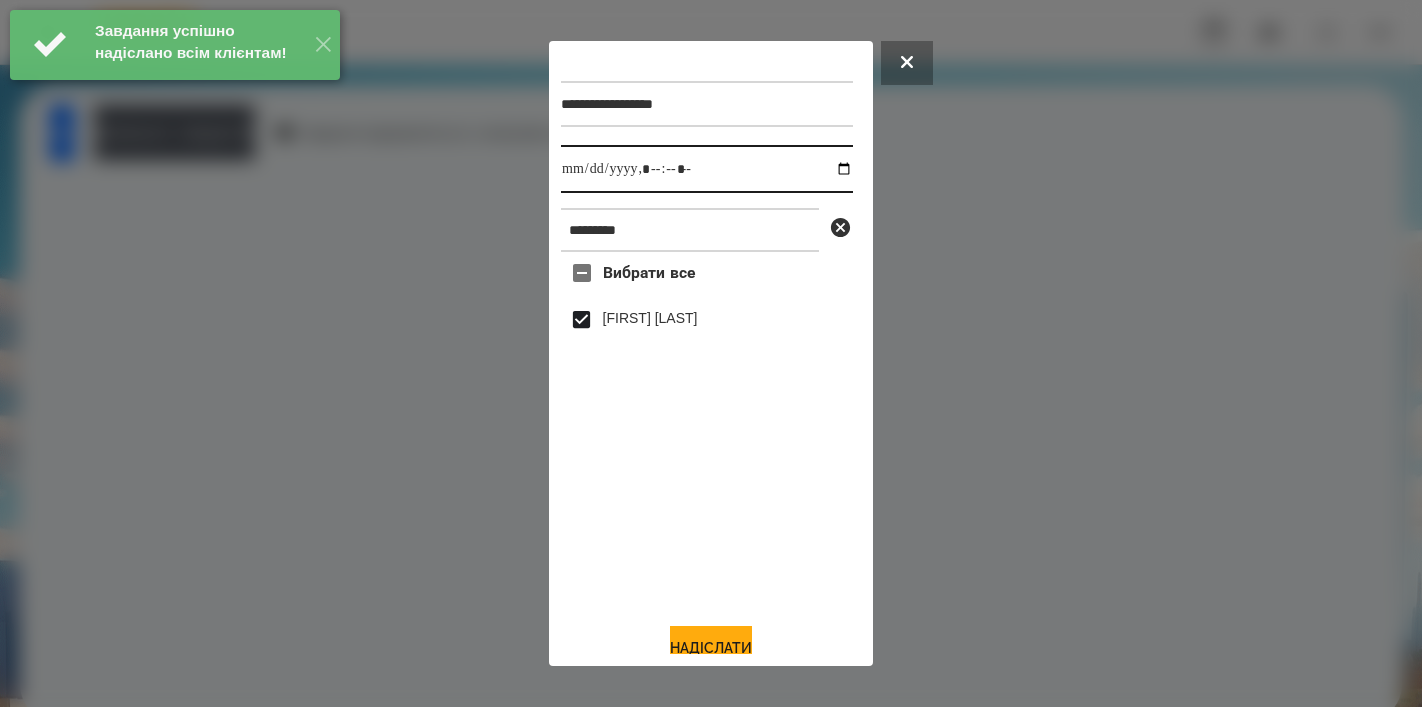 click at bounding box center (707, 169) 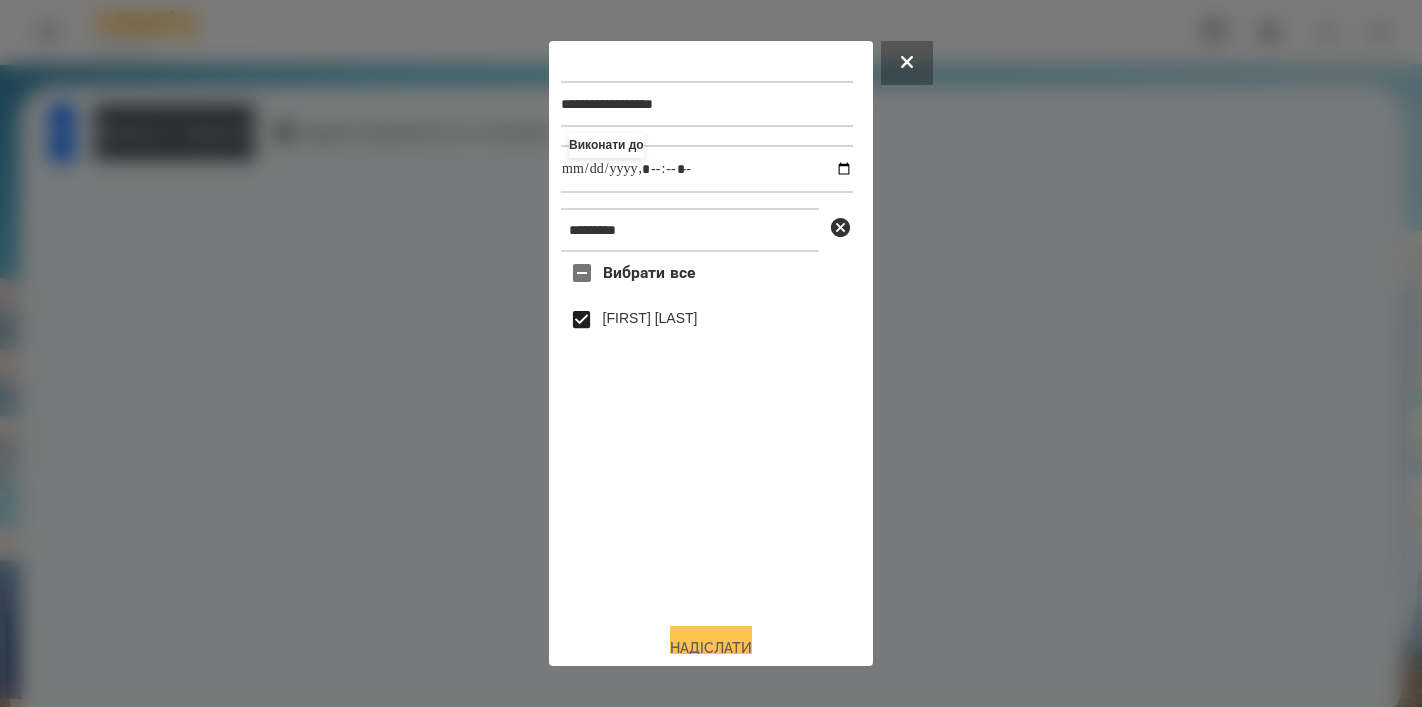 type on "**********" 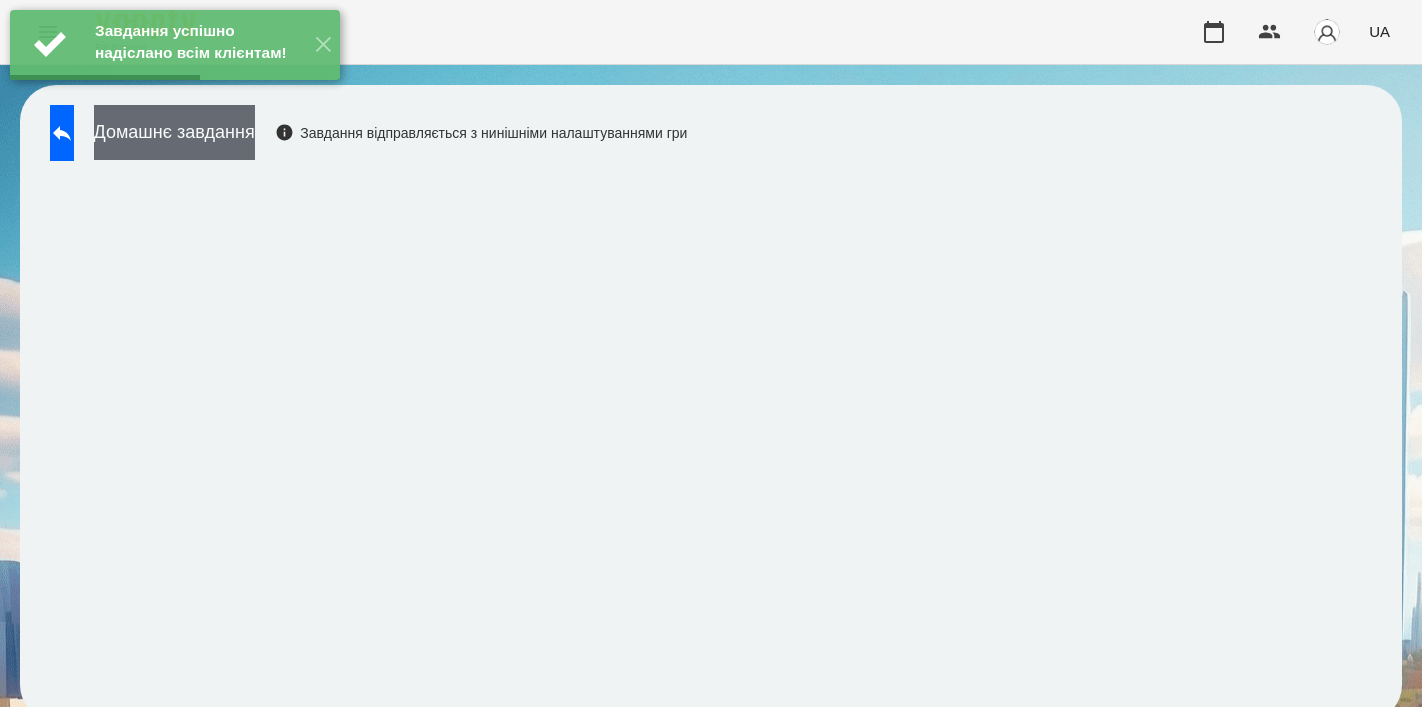 click on "Домашнє завдання" at bounding box center (174, 132) 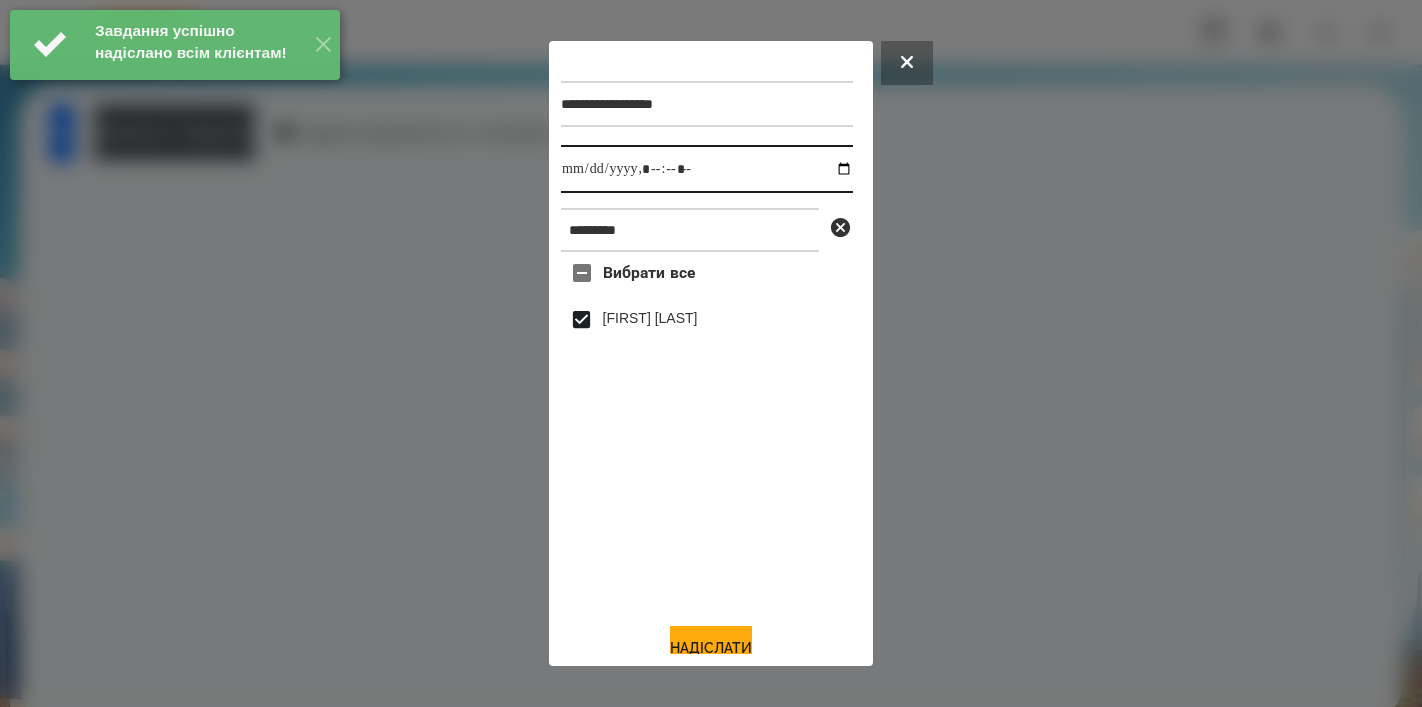 click at bounding box center (707, 169) 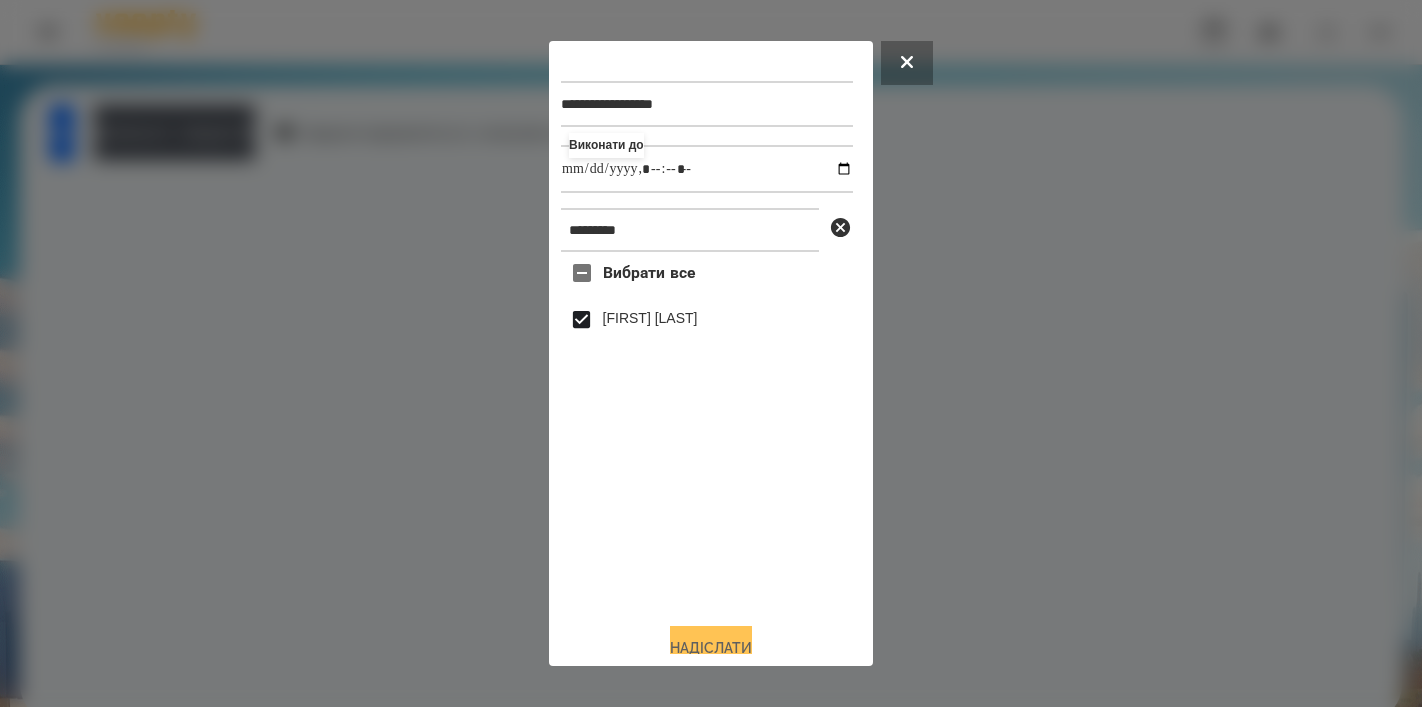 type on "**********" 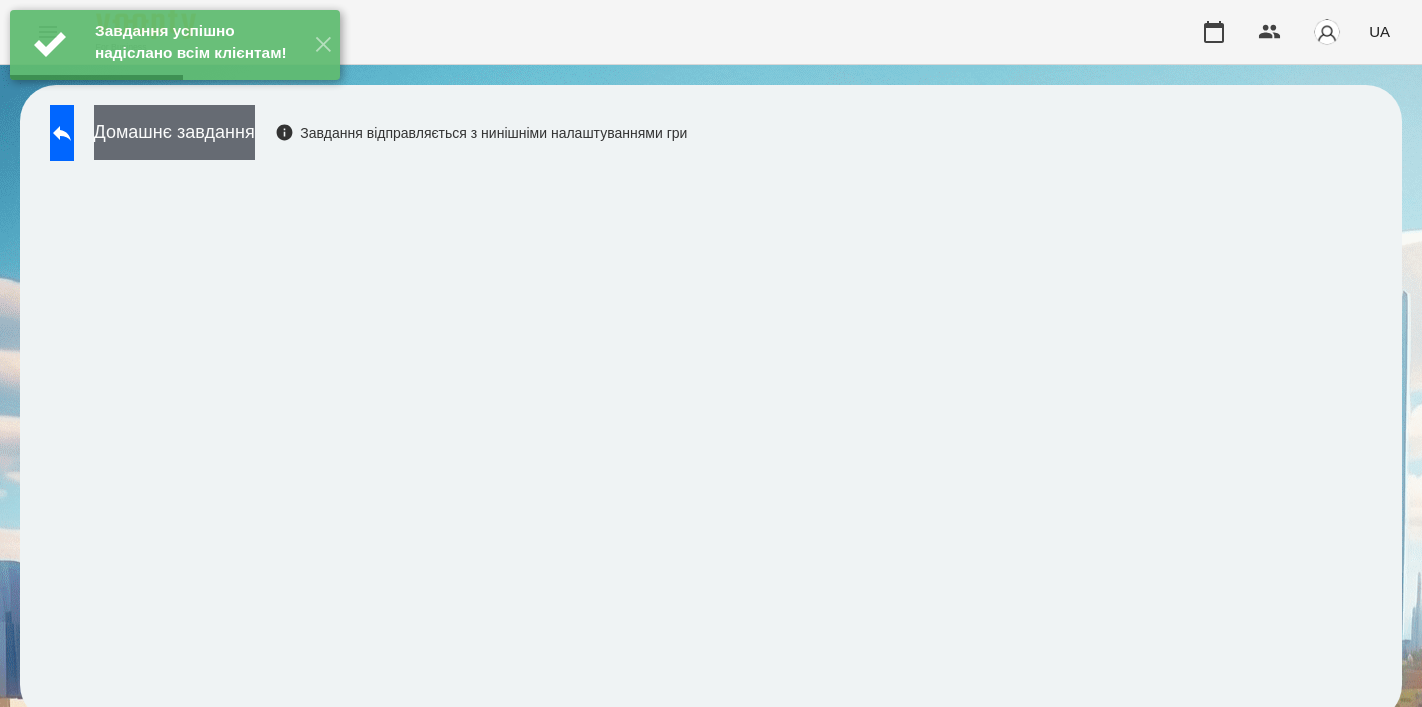 click on "Домашнє завдання" at bounding box center (174, 132) 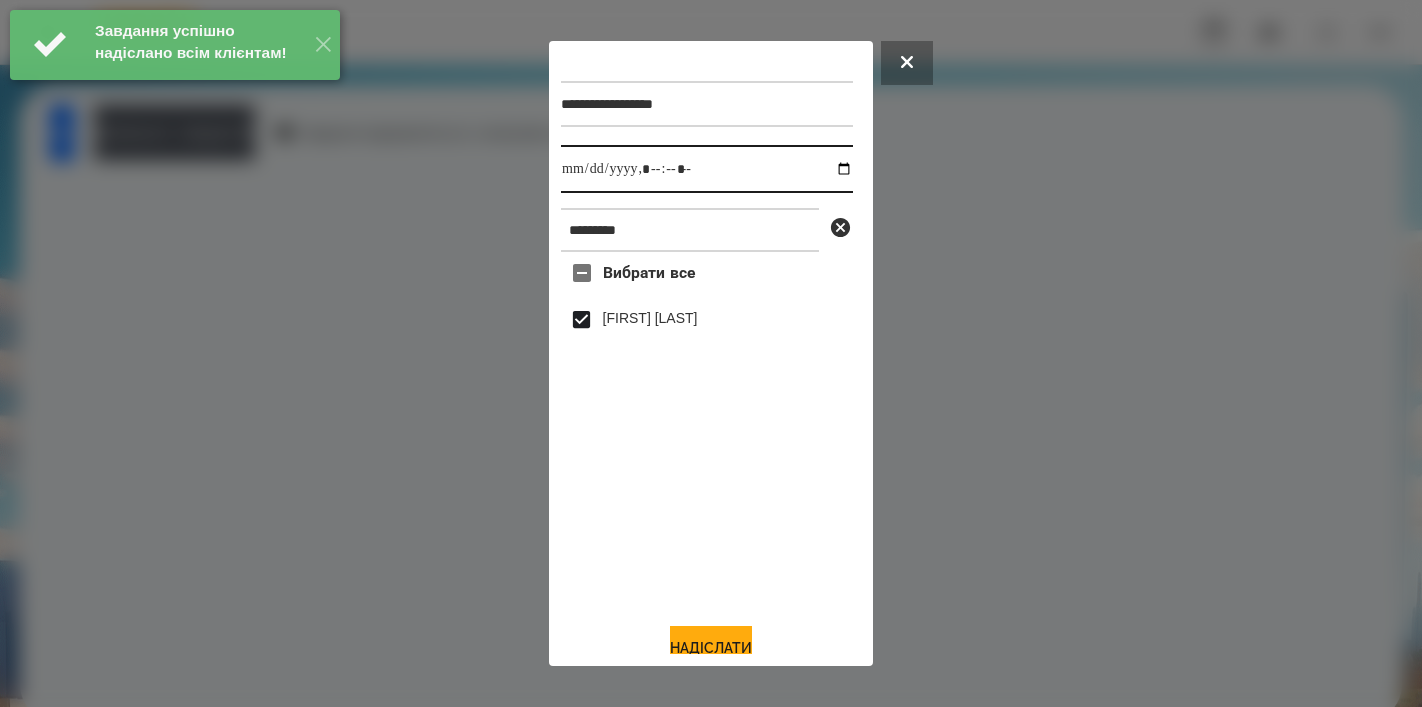click at bounding box center (707, 169) 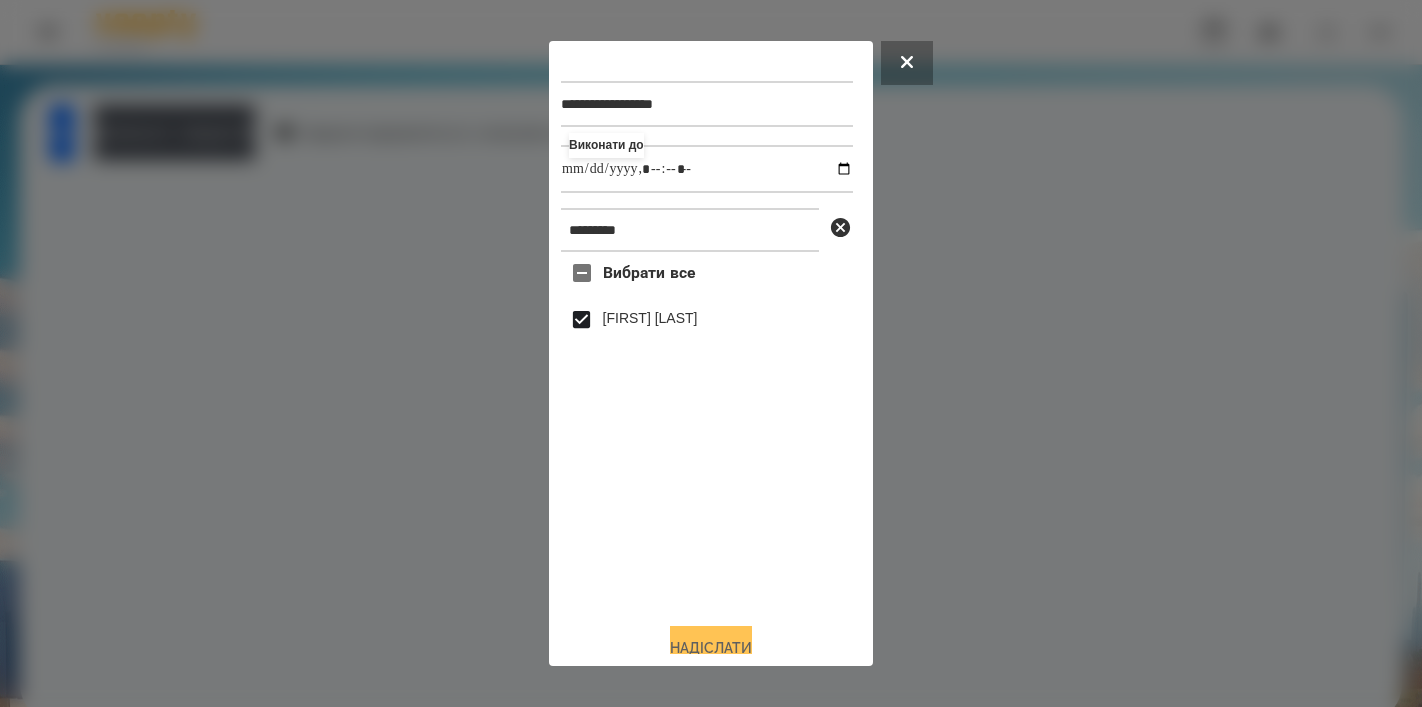 type on "**********" 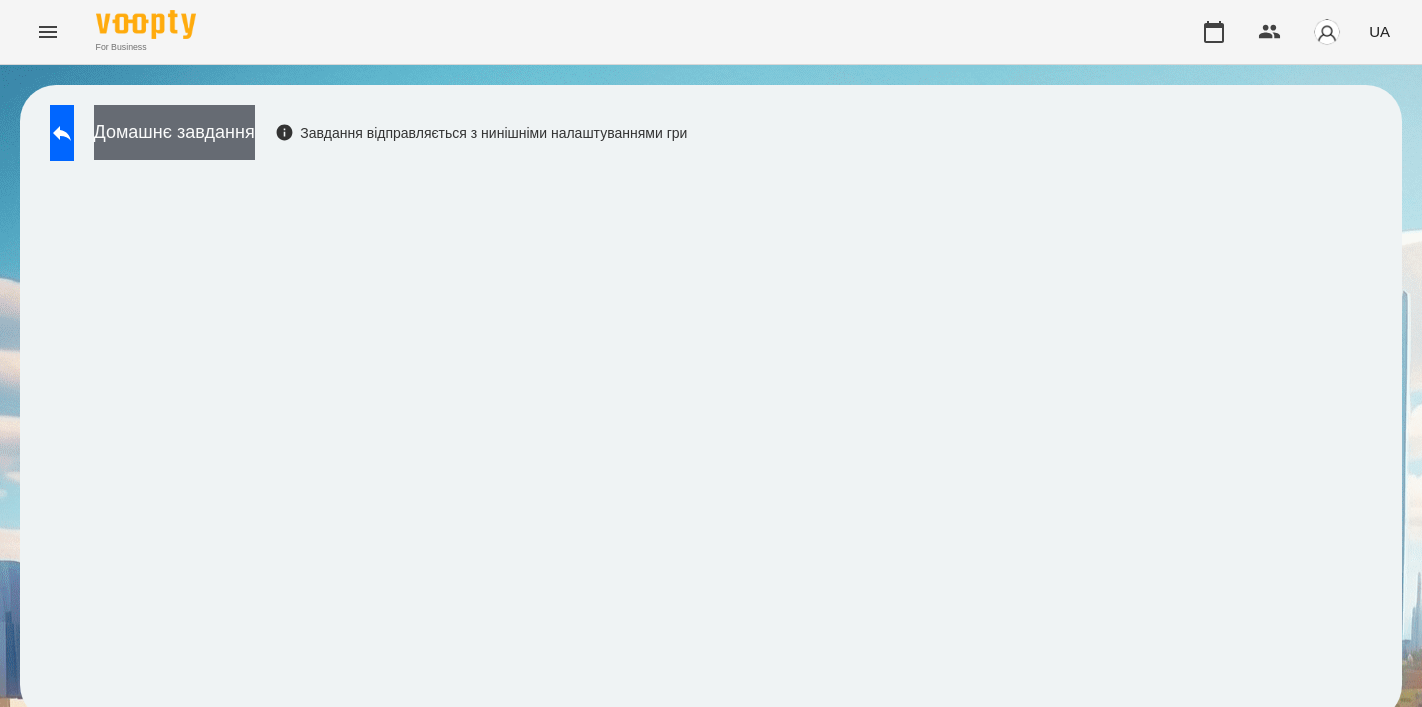 click on "Домашнє завдання" at bounding box center [174, 132] 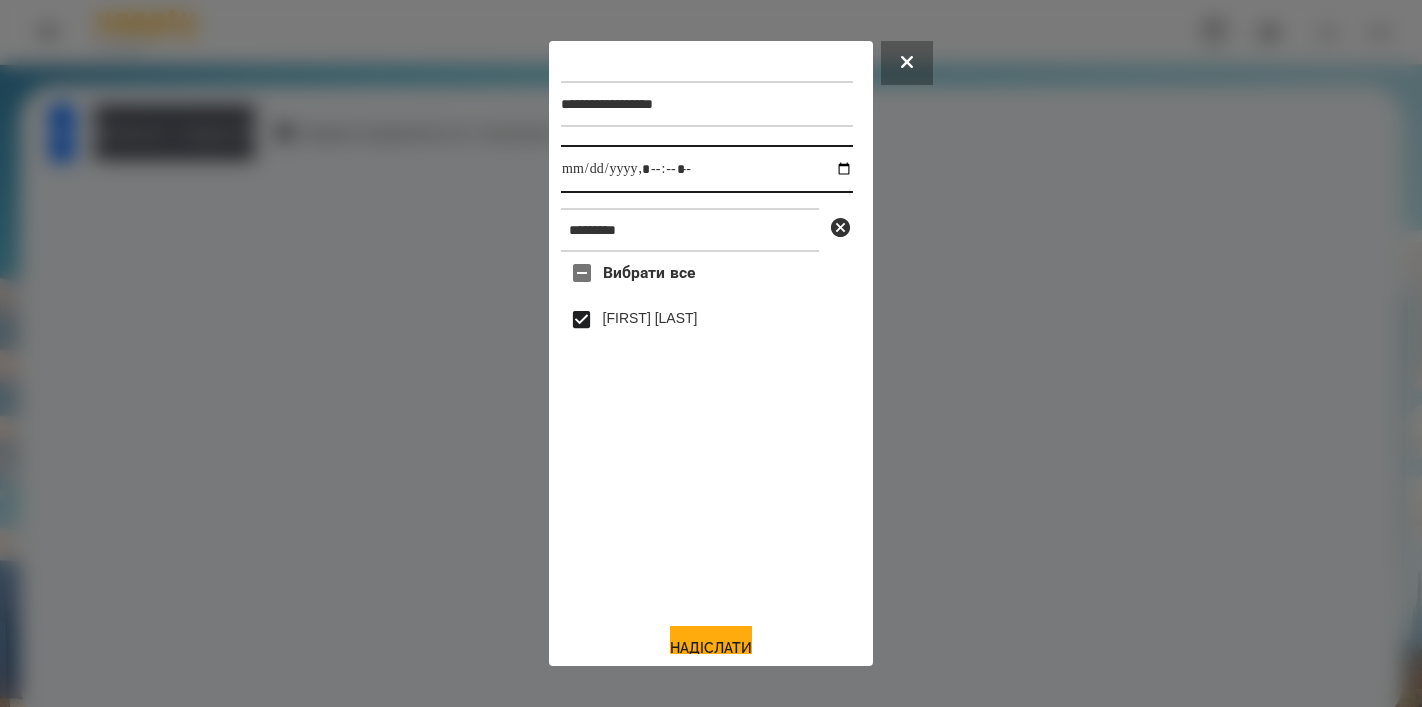 click at bounding box center [707, 169] 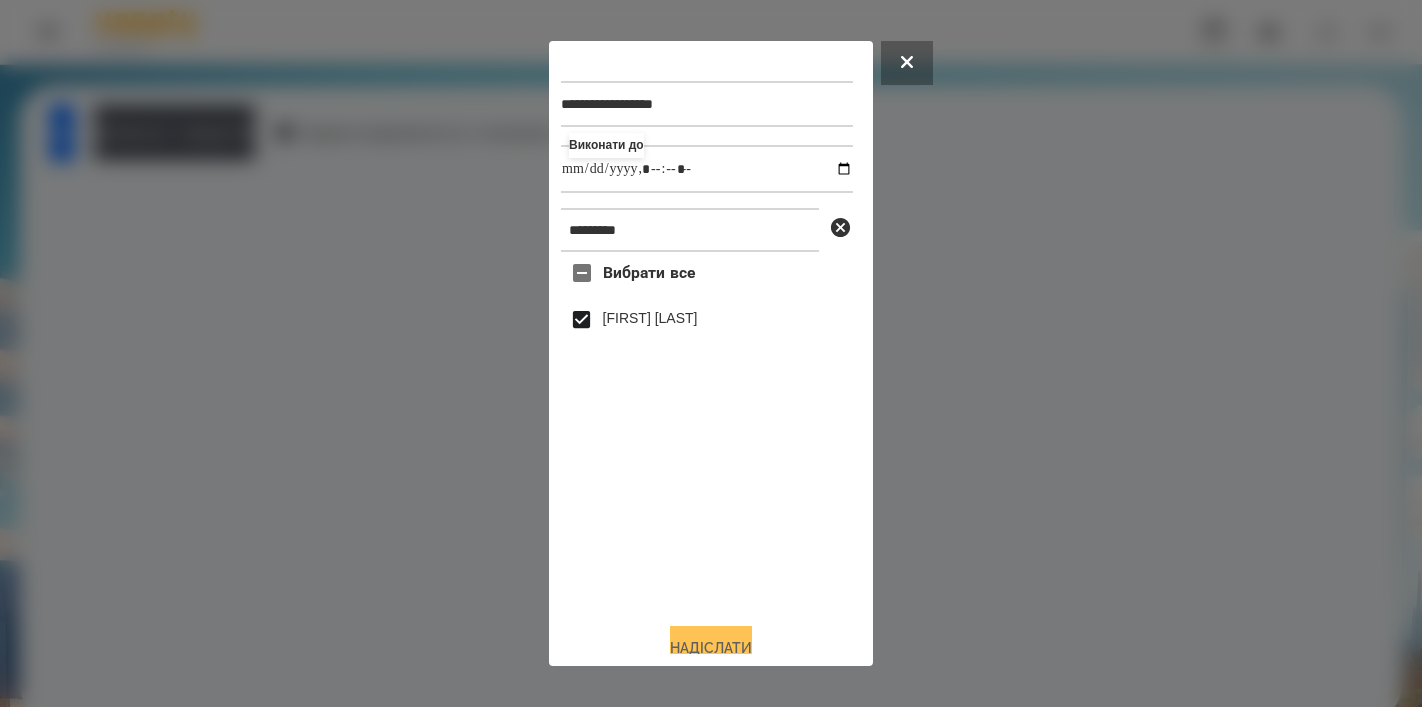 type on "**********" 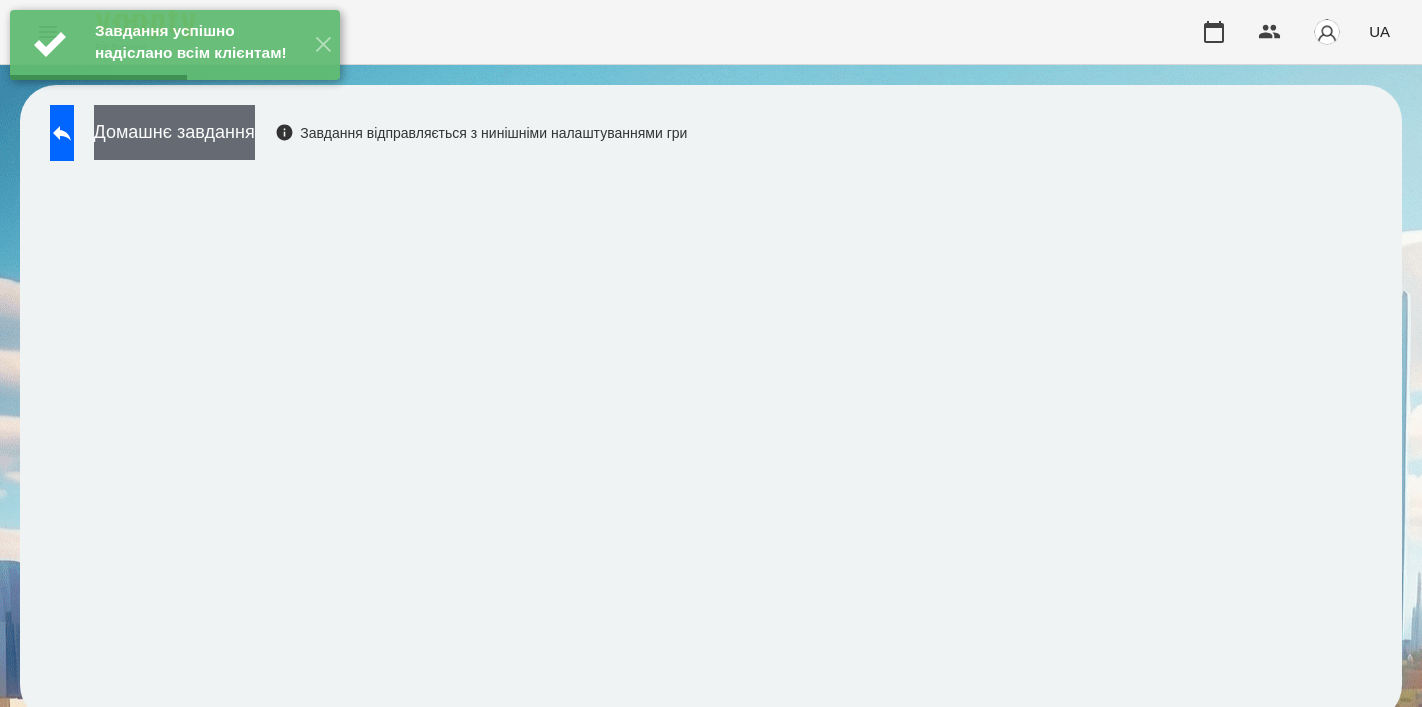 click on "Домашнє завдання" at bounding box center (174, 132) 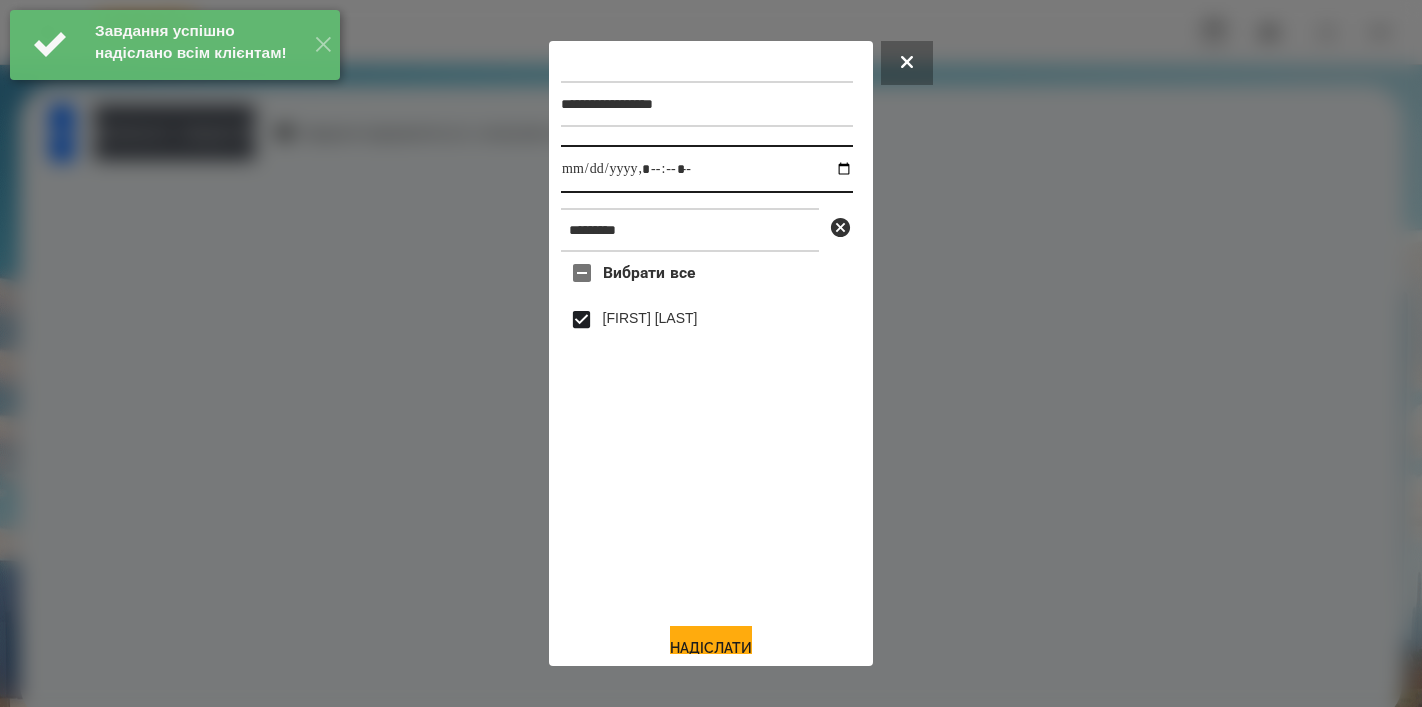 click at bounding box center [707, 169] 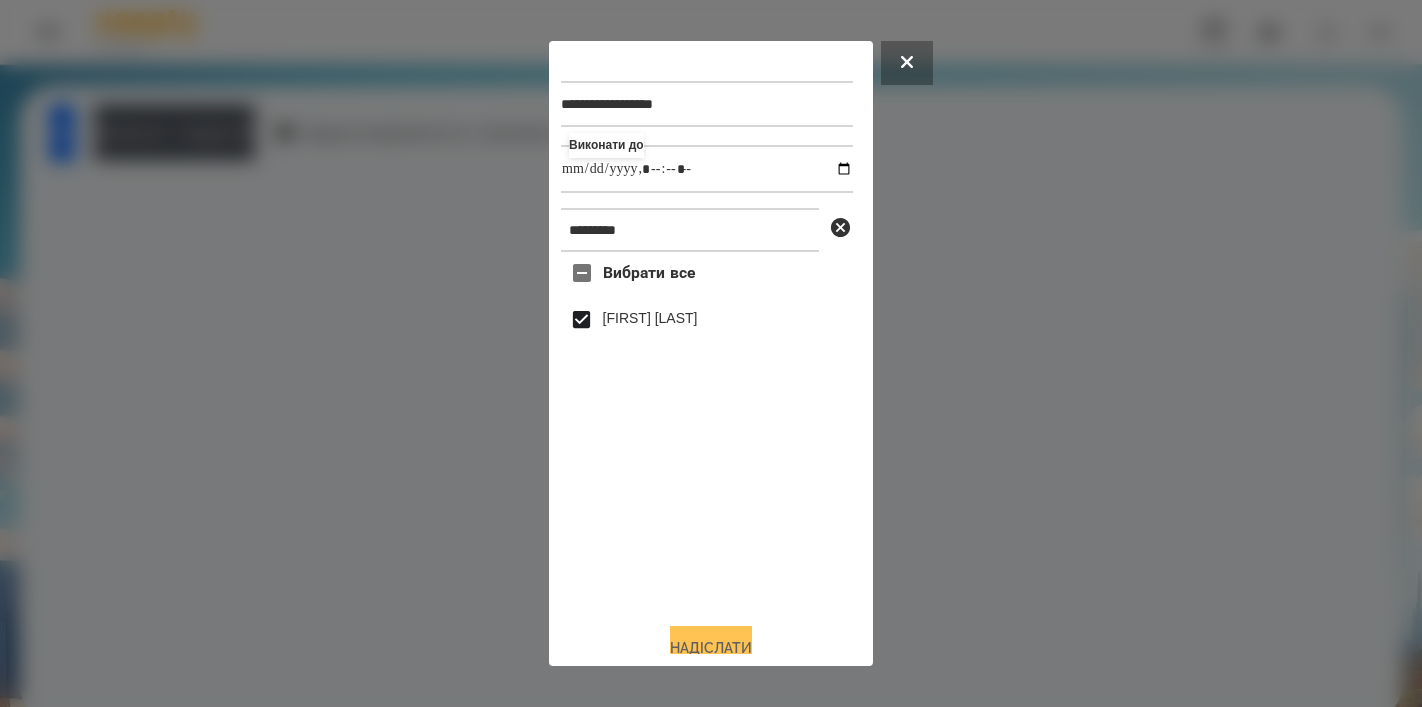 type on "**********" 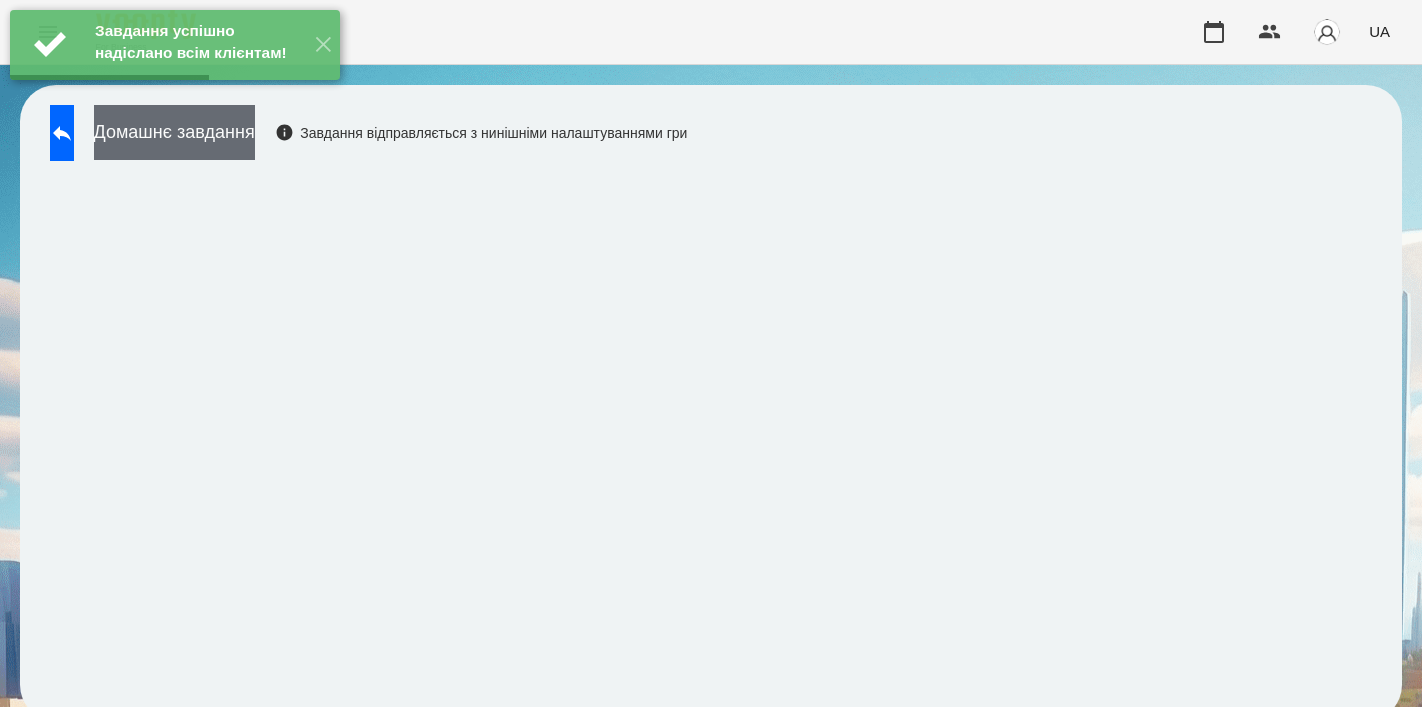 click on "Домашнє завдання" at bounding box center [174, 132] 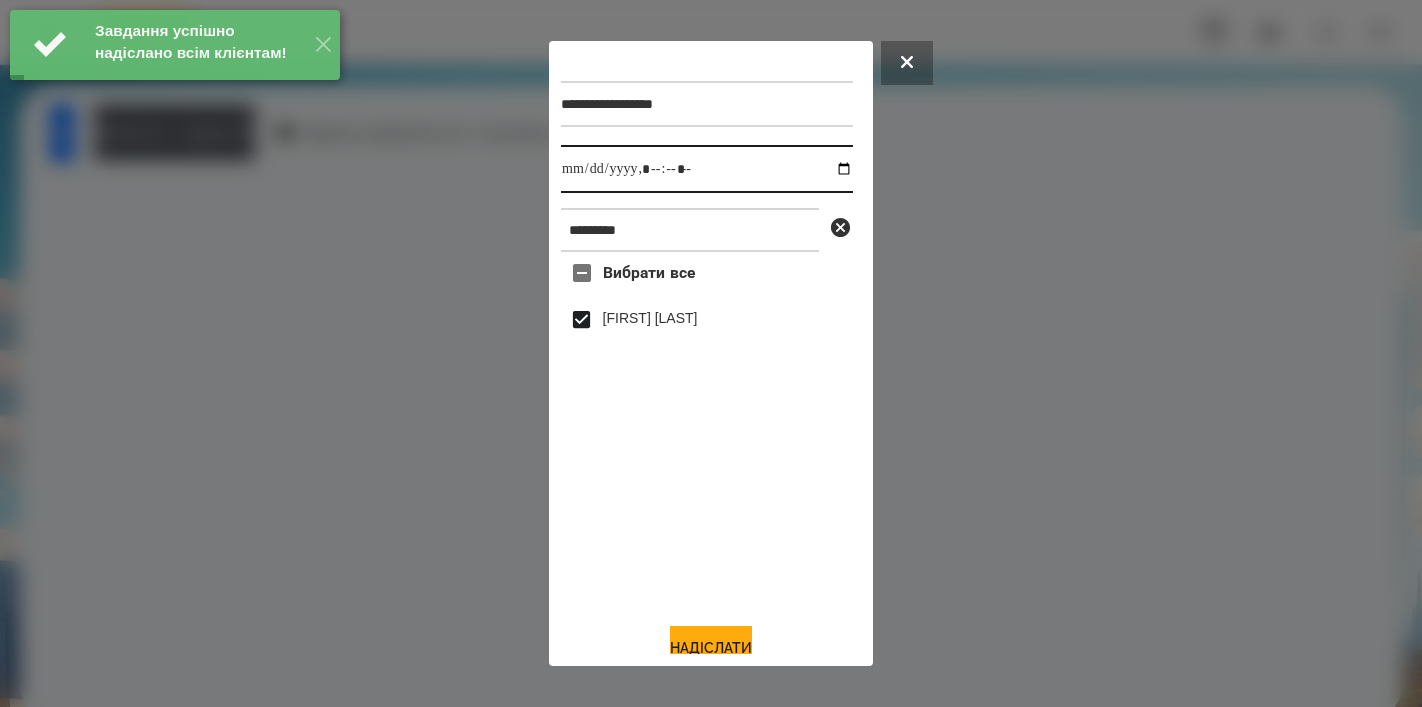 click at bounding box center (707, 169) 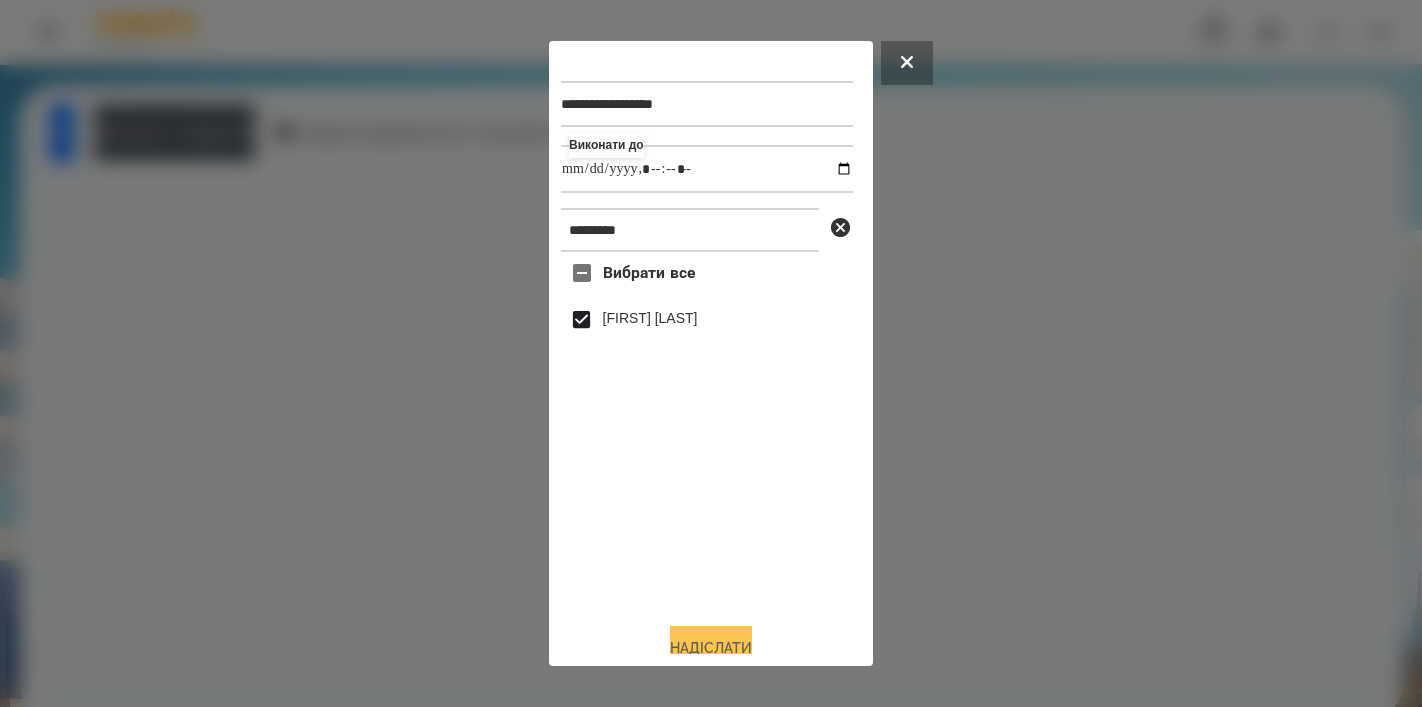 type on "**********" 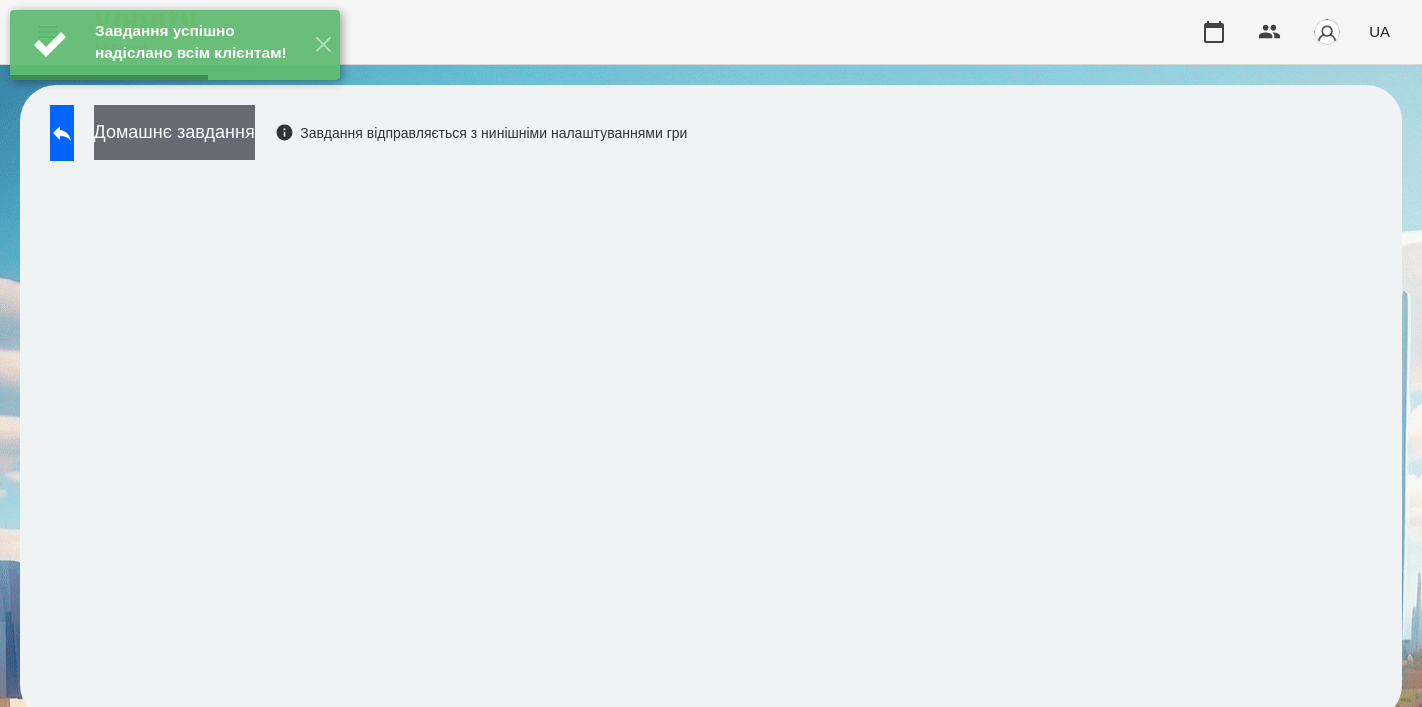 click on "Домашнє завдання" at bounding box center (174, 132) 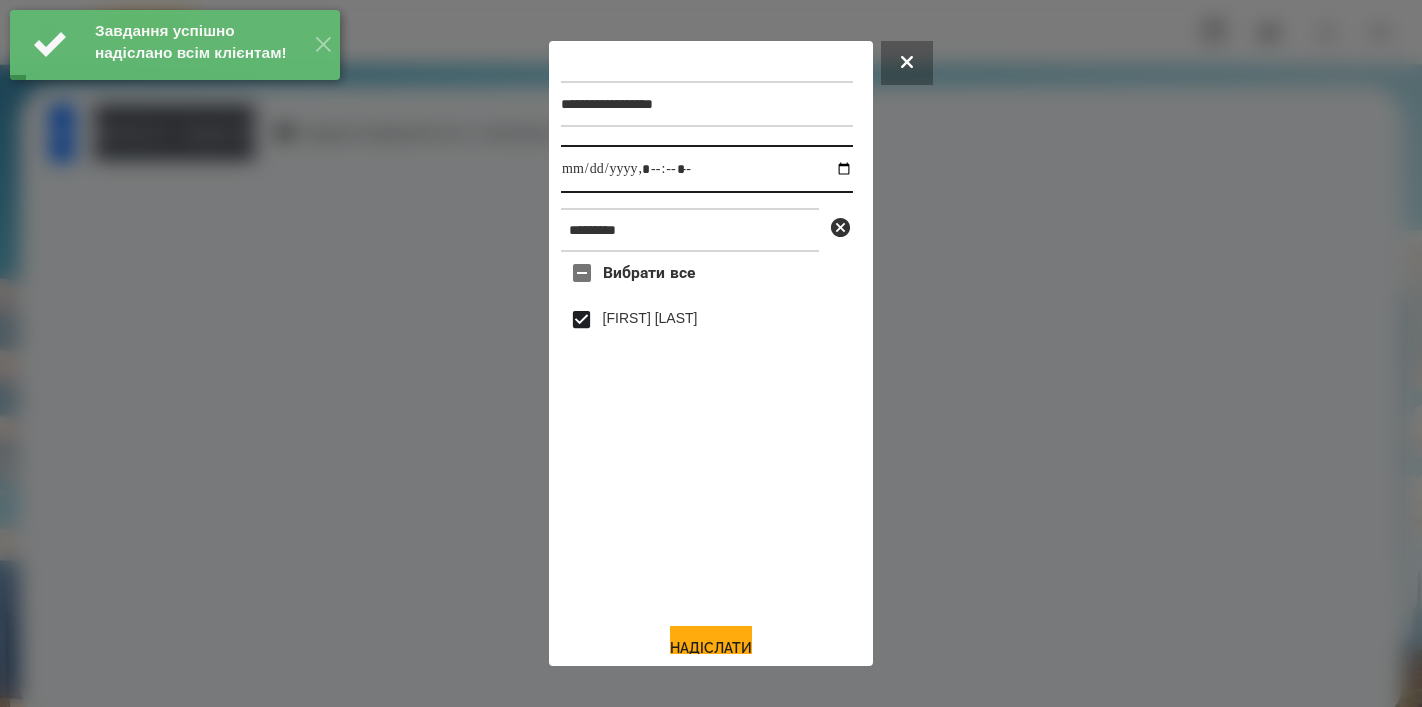 click at bounding box center [707, 169] 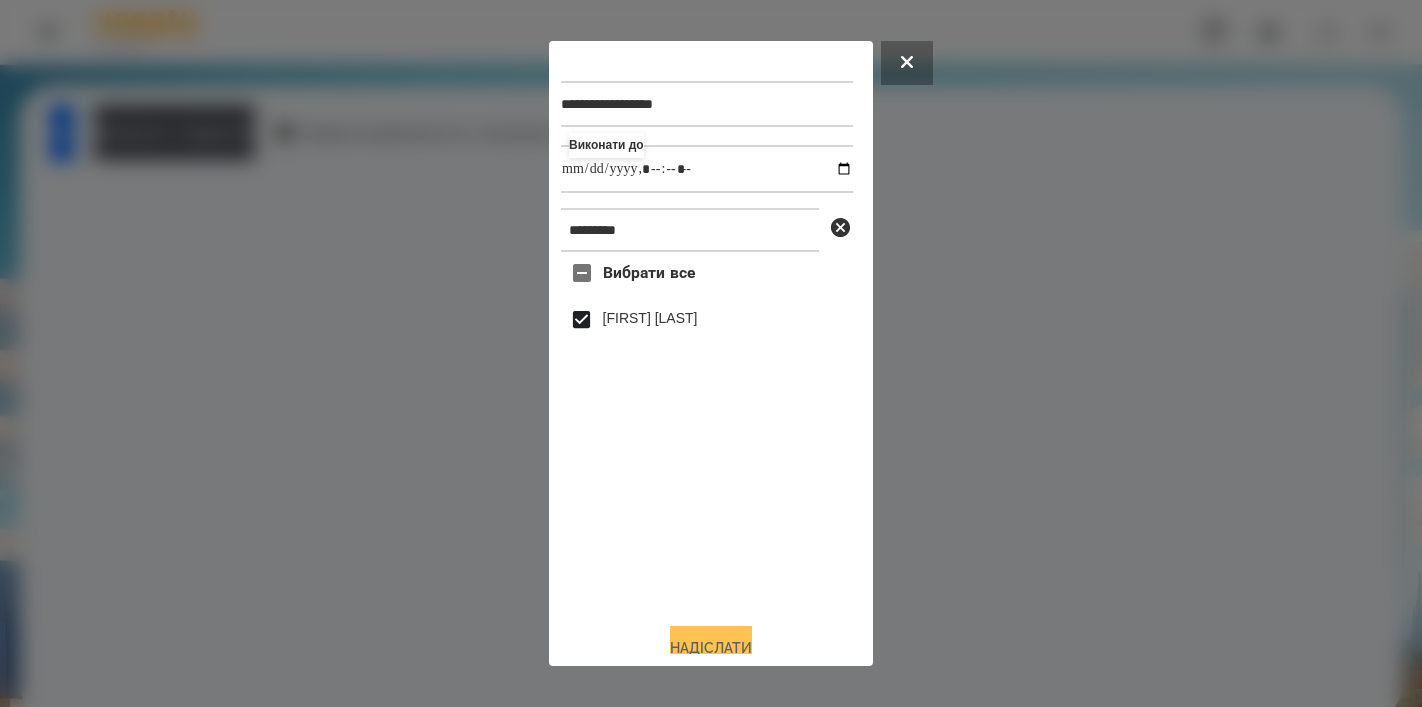 type on "**********" 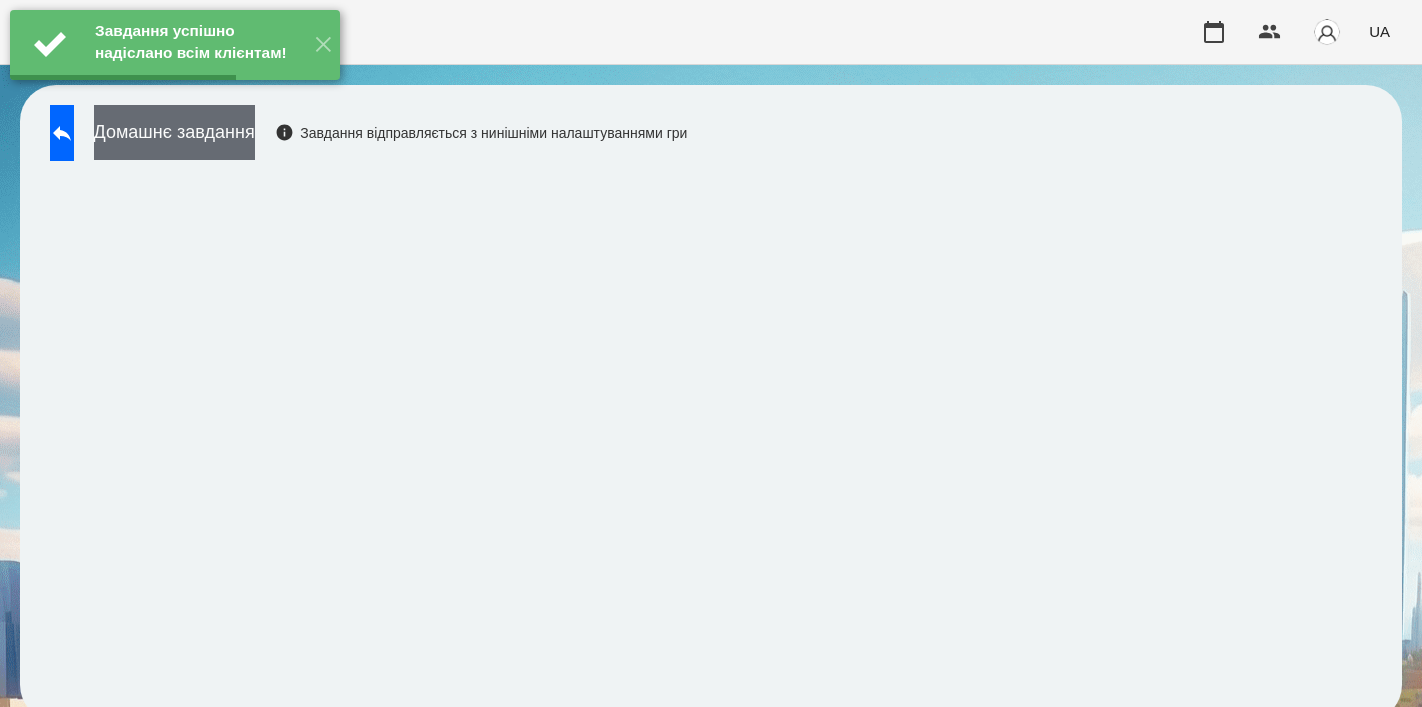 click on "Домашнє завдання" at bounding box center (174, 132) 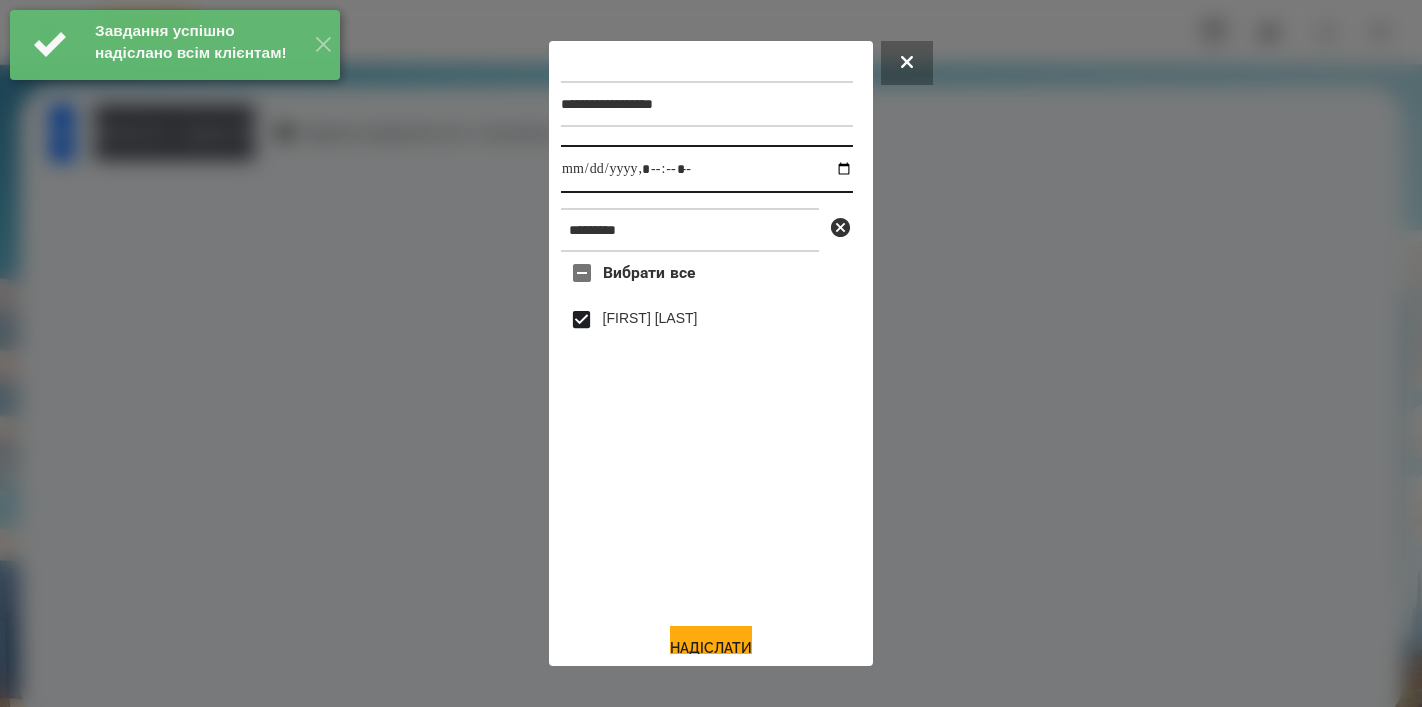 click at bounding box center [707, 169] 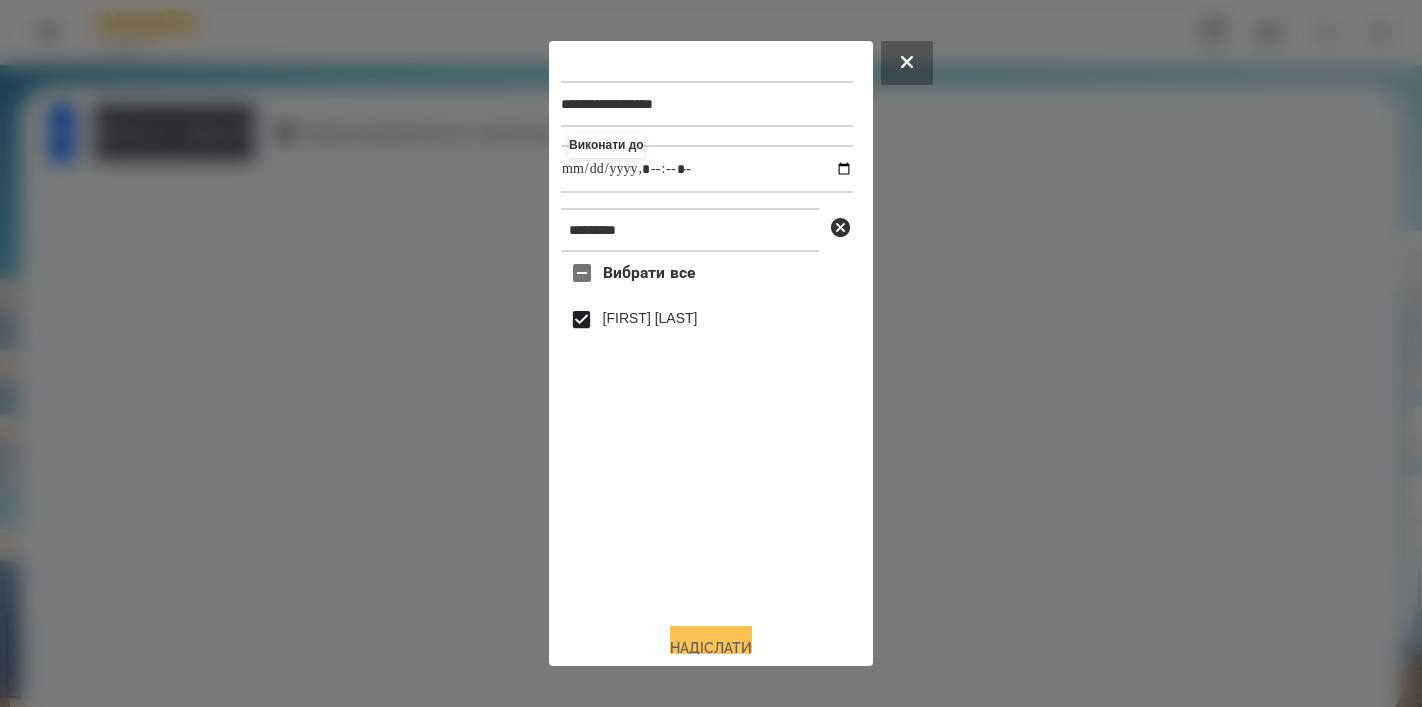 click on "Надіслати" at bounding box center [711, 648] 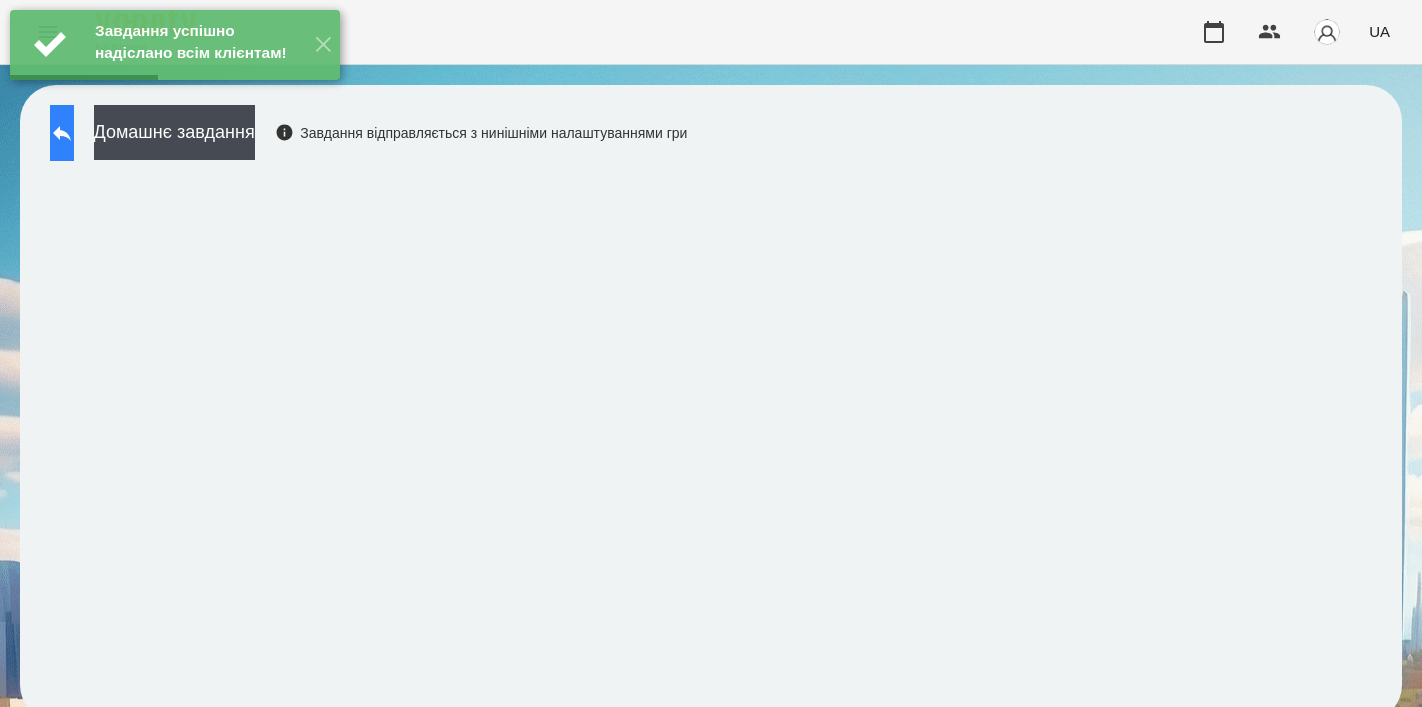 click 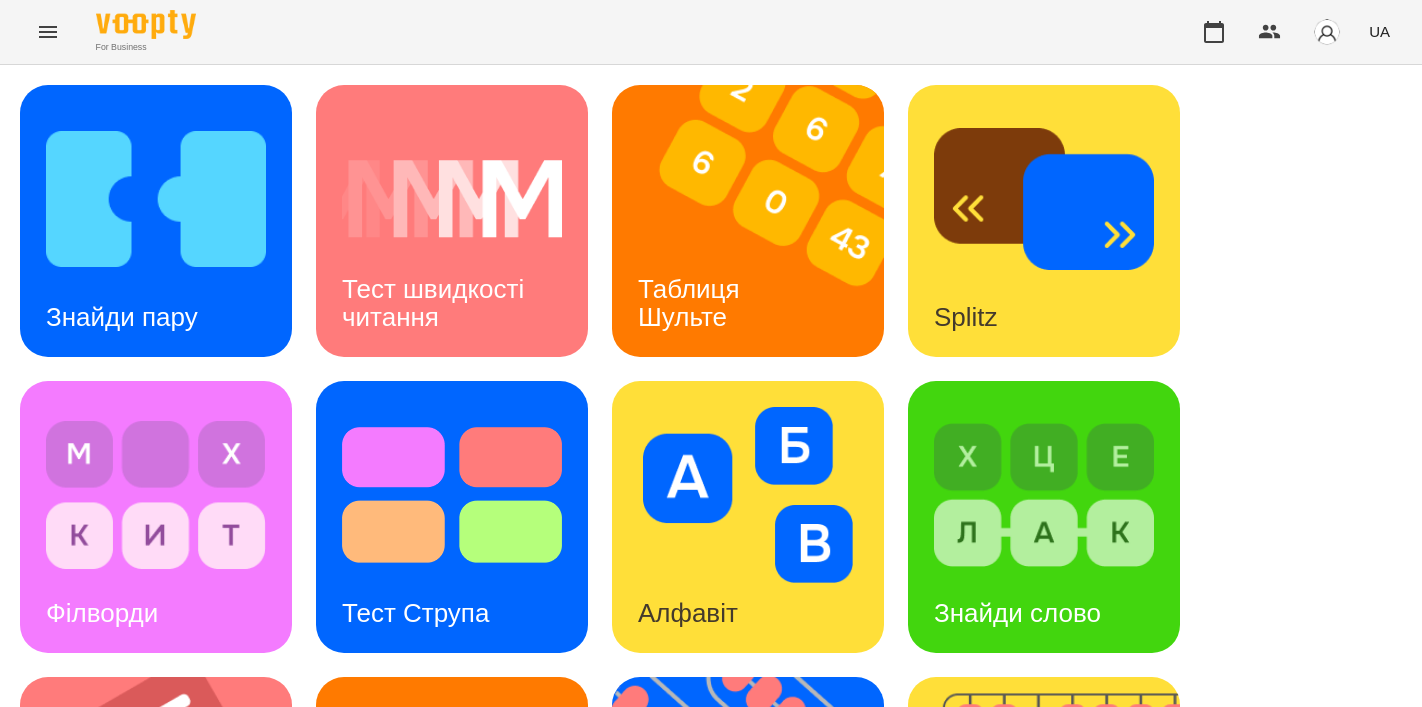 scroll, scrollTop: 755, scrollLeft: 0, axis: vertical 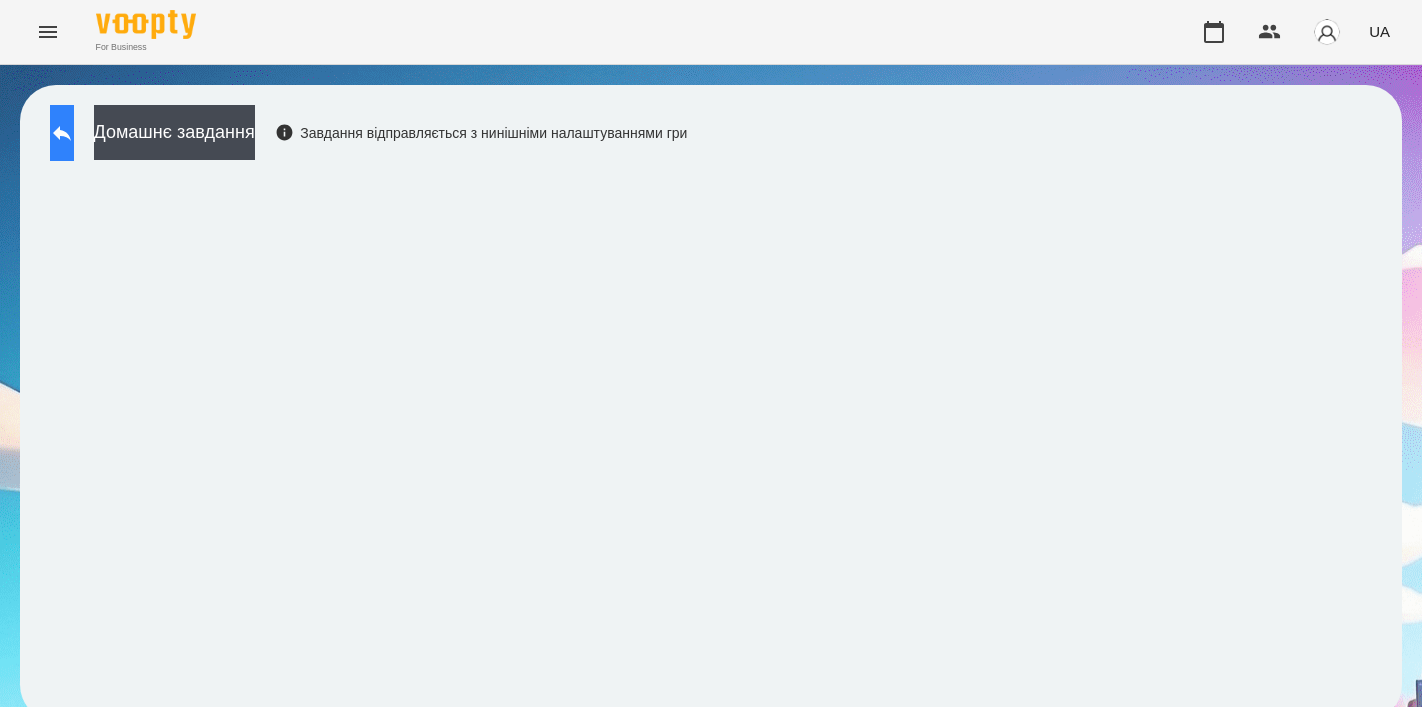 click 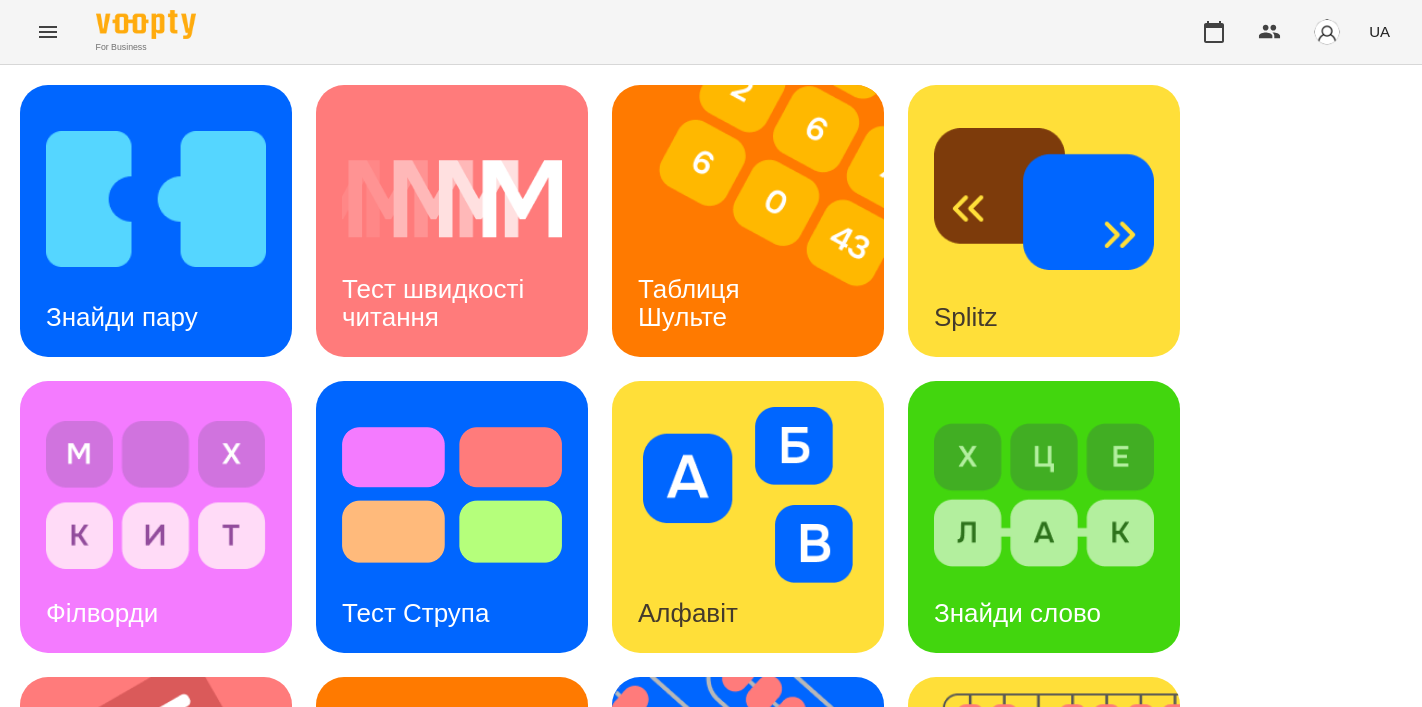 scroll, scrollTop: 558, scrollLeft: 0, axis: vertical 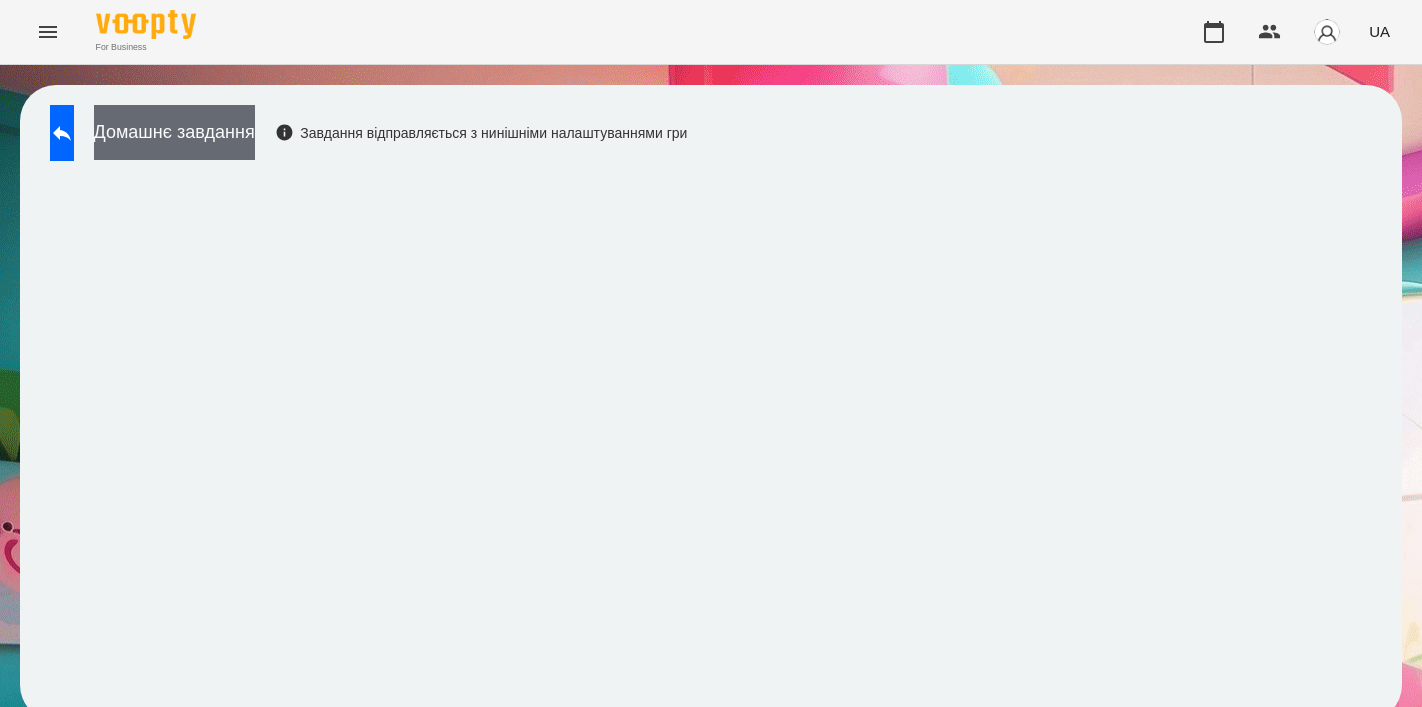 click on "Домашнє завдання" at bounding box center (174, 132) 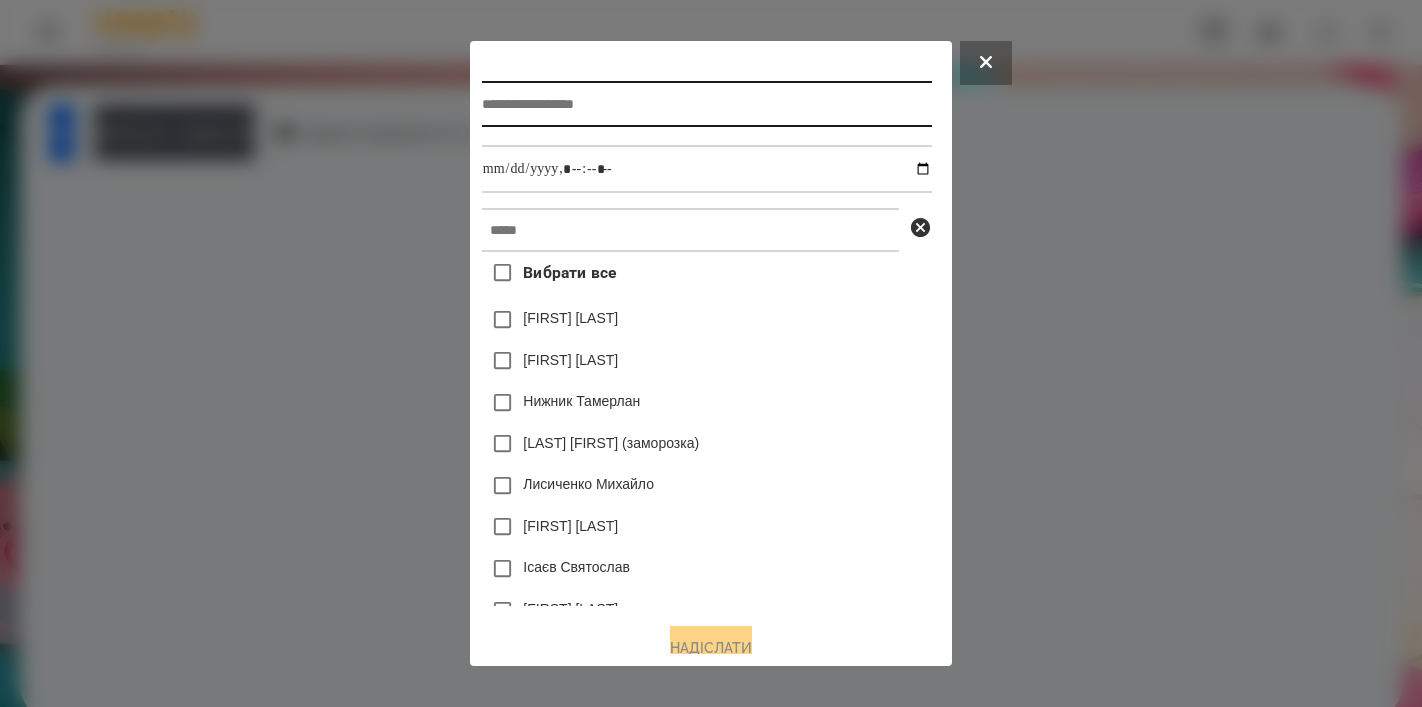 click at bounding box center [707, 104] 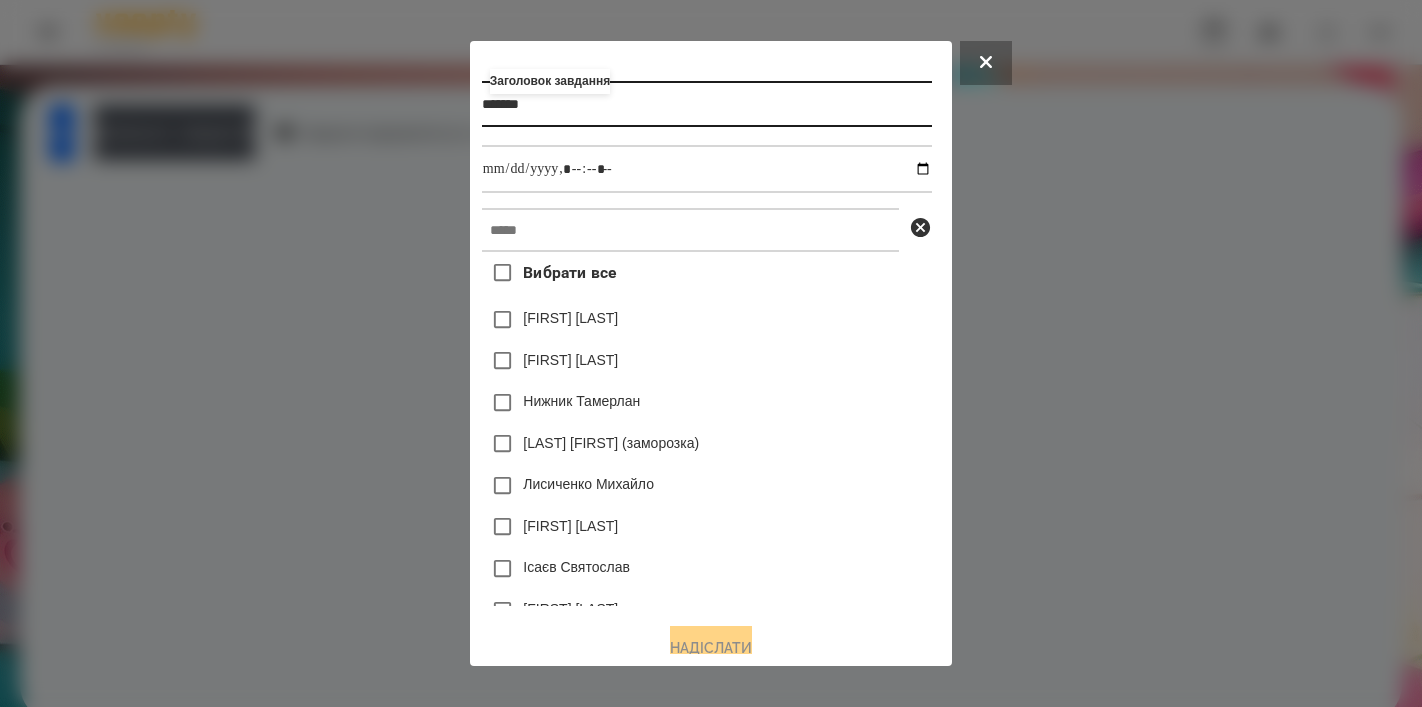 type on "*******" 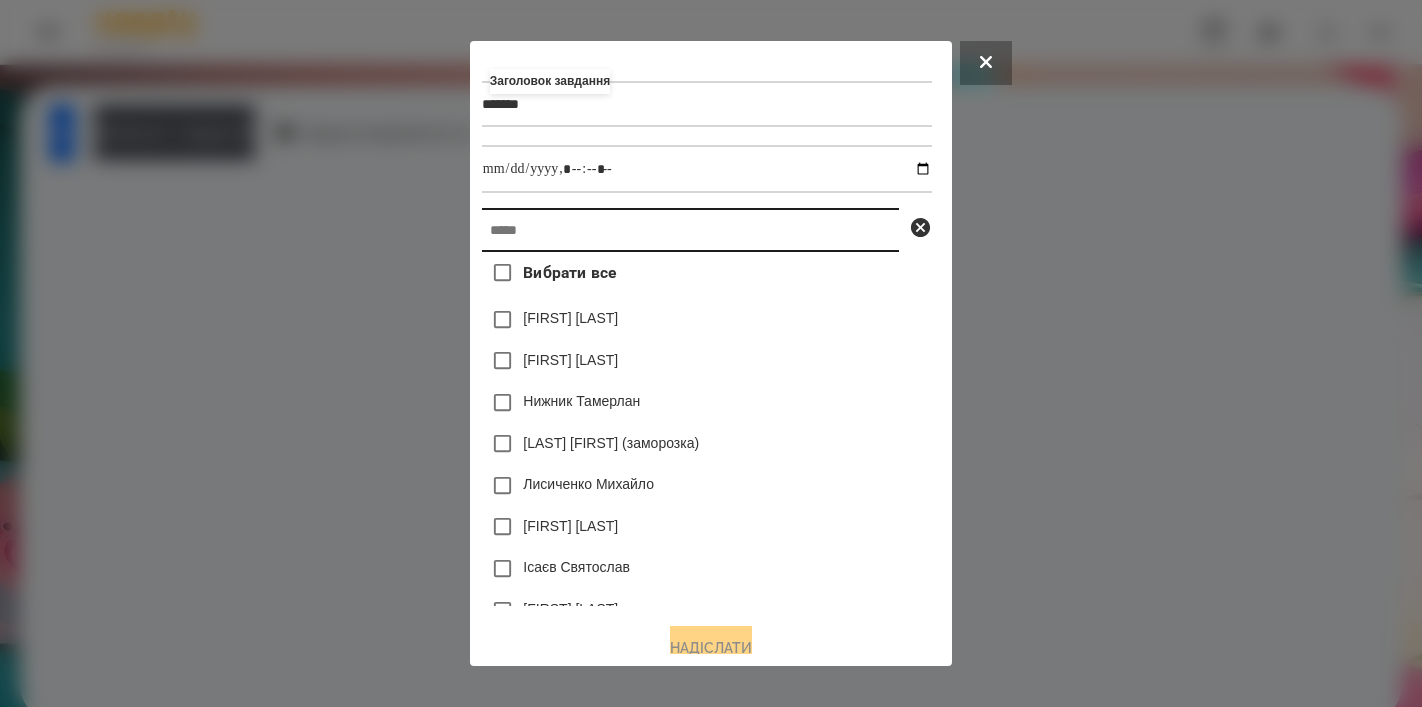 click at bounding box center (690, 230) 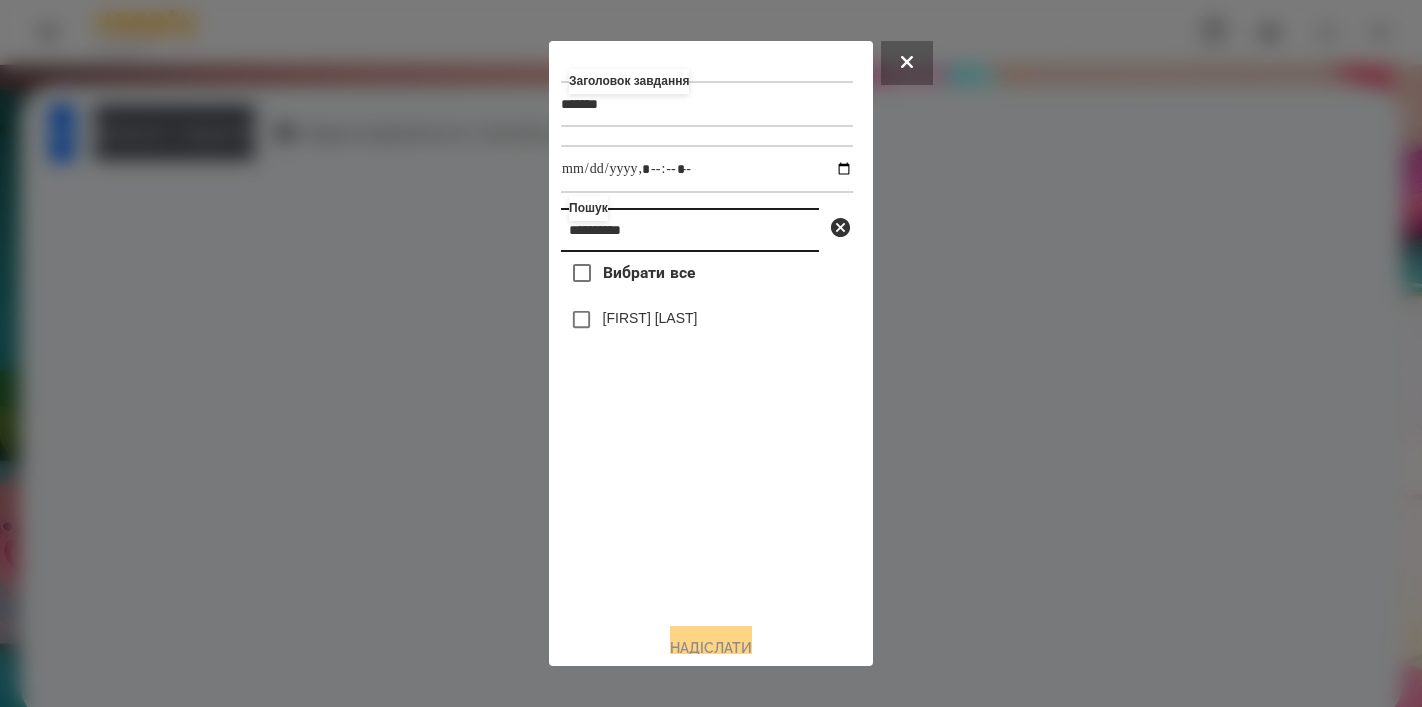 type on "**********" 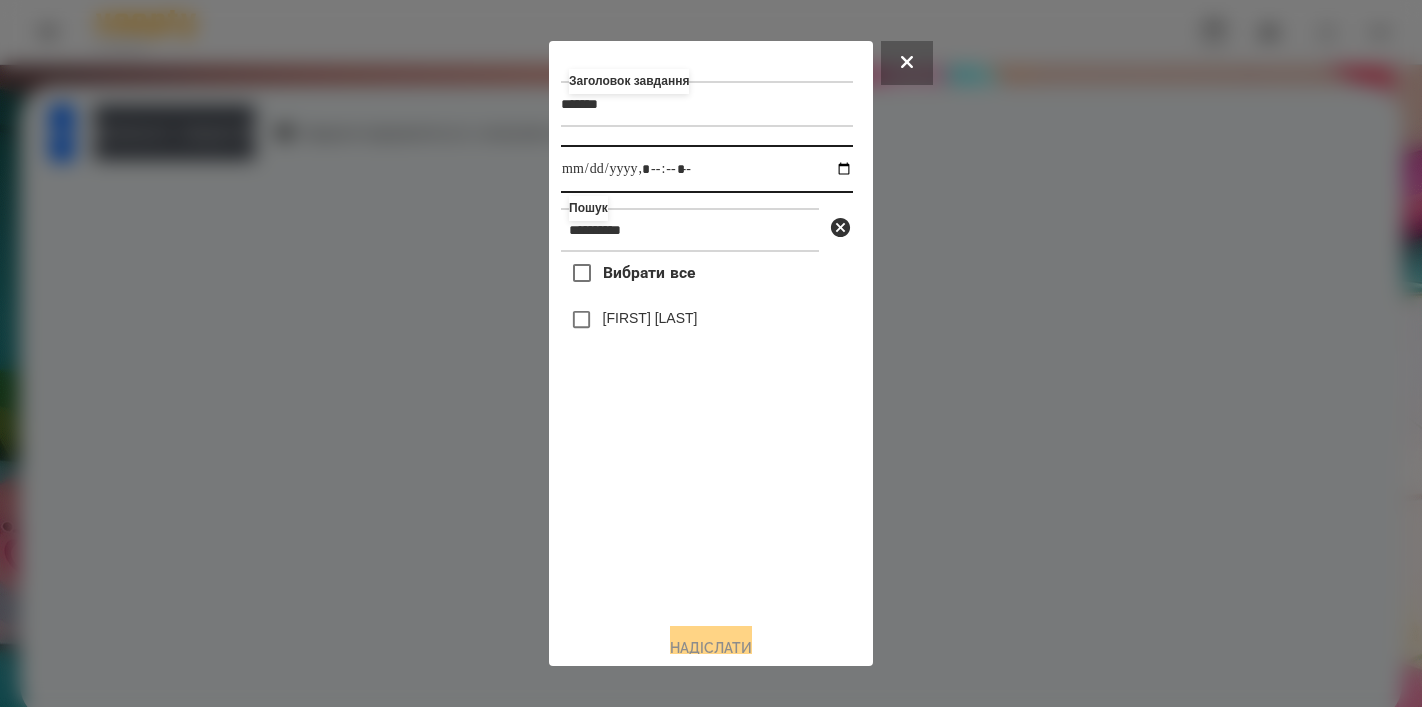 click at bounding box center [707, 169] 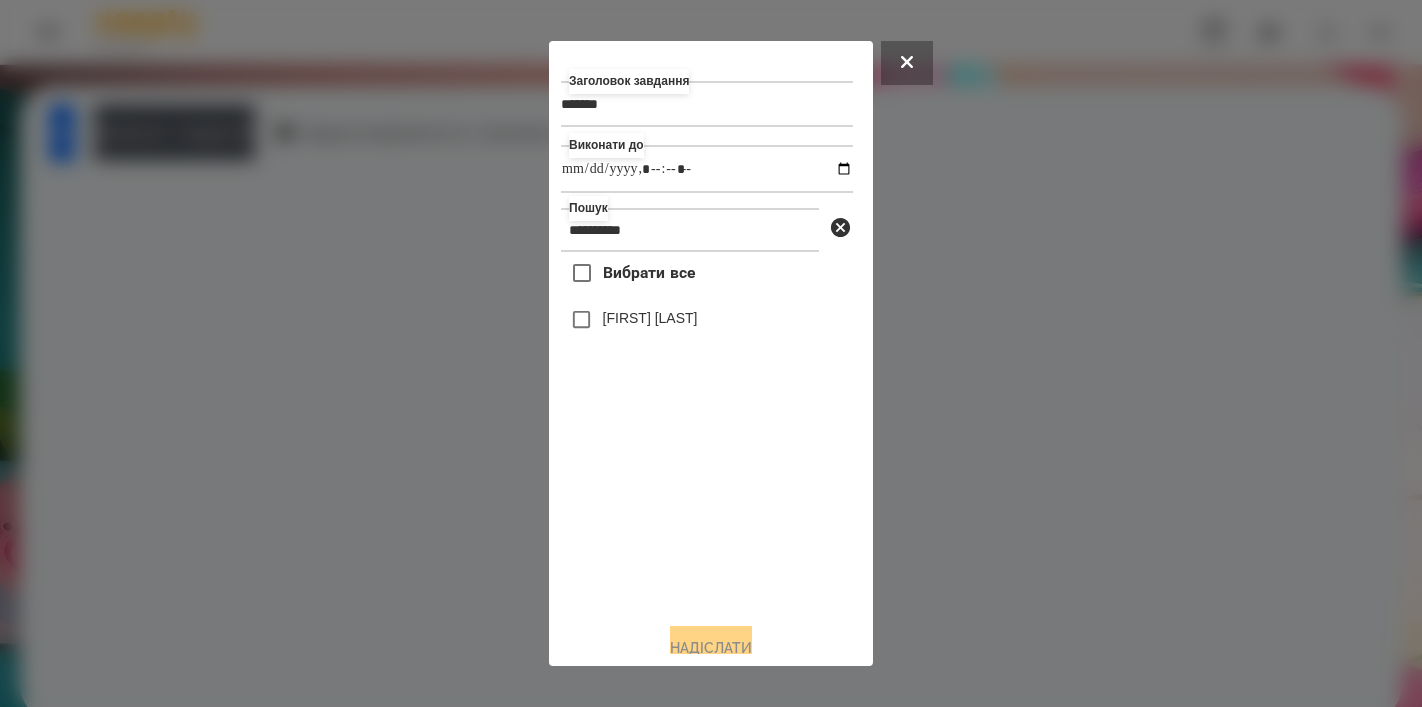 type on "**********" 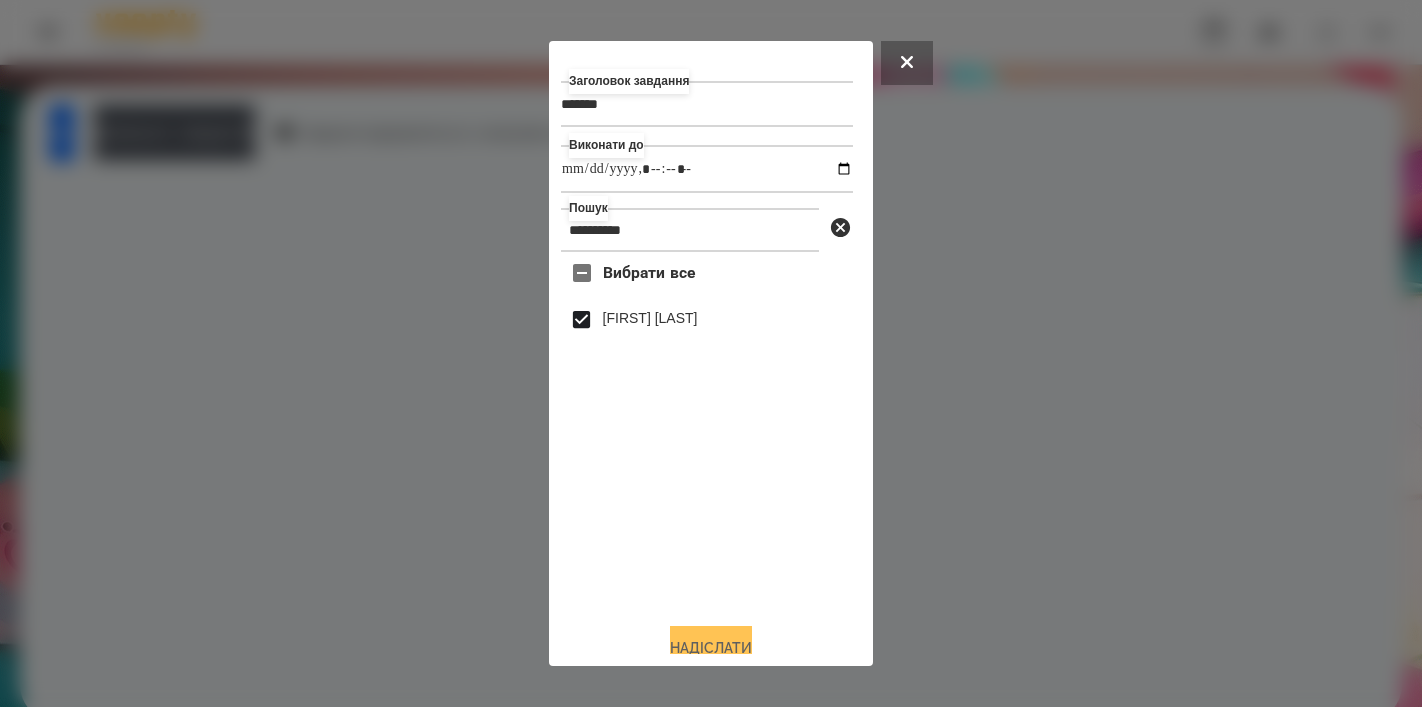 click on "Надіслати" at bounding box center [711, 648] 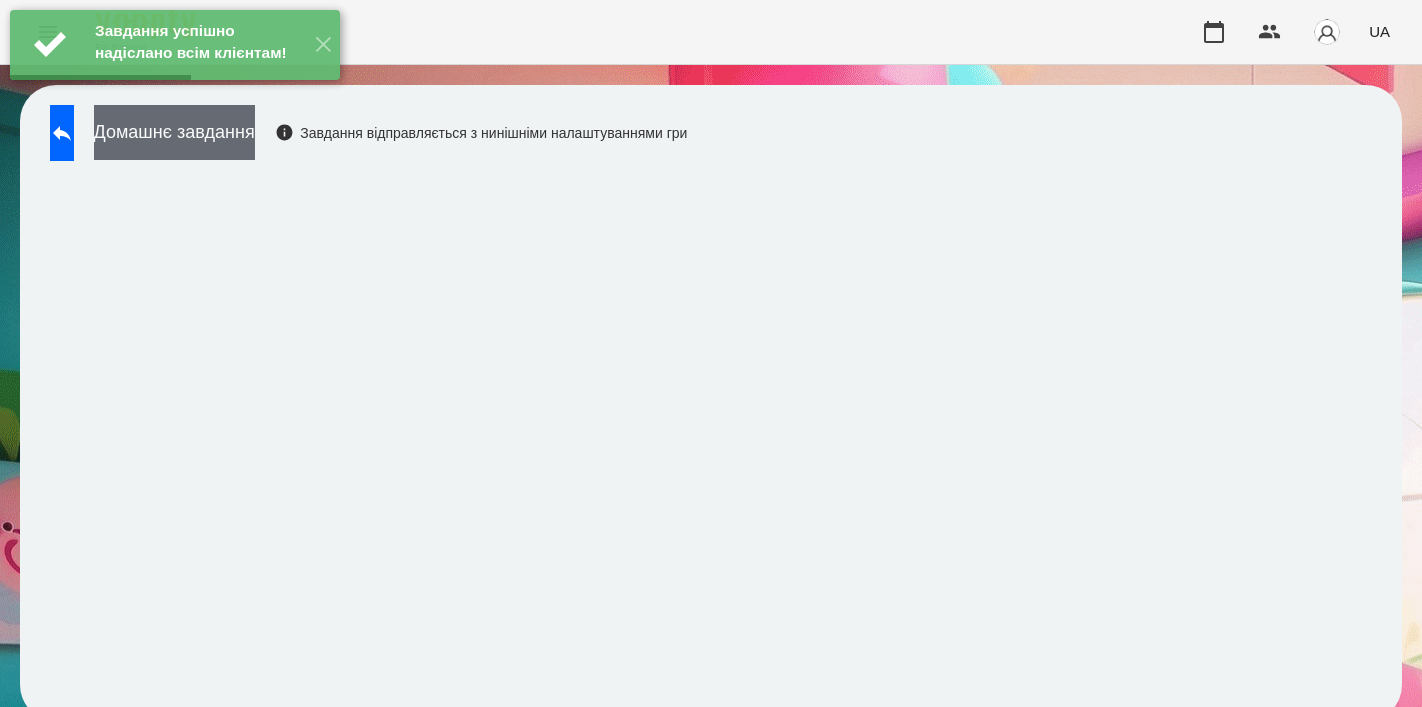 click on "Домашнє завдання" at bounding box center (174, 132) 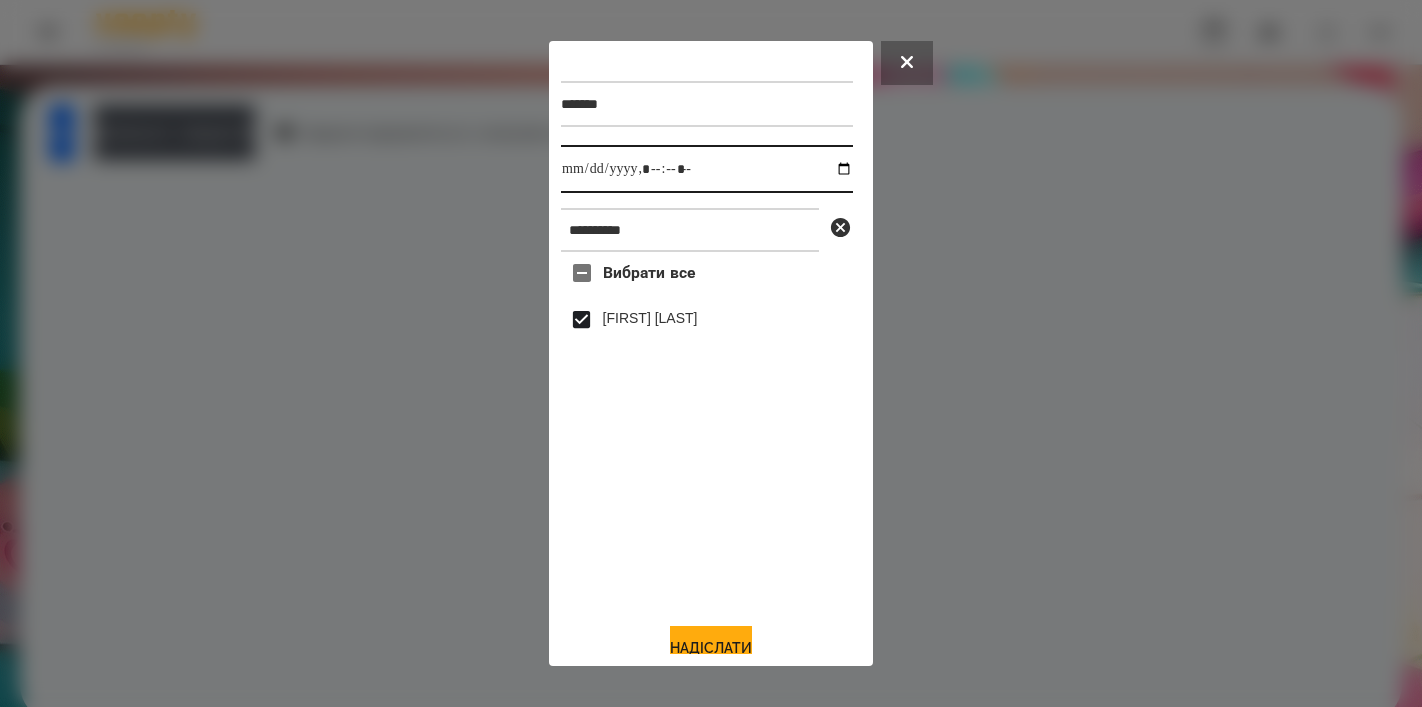click at bounding box center (707, 169) 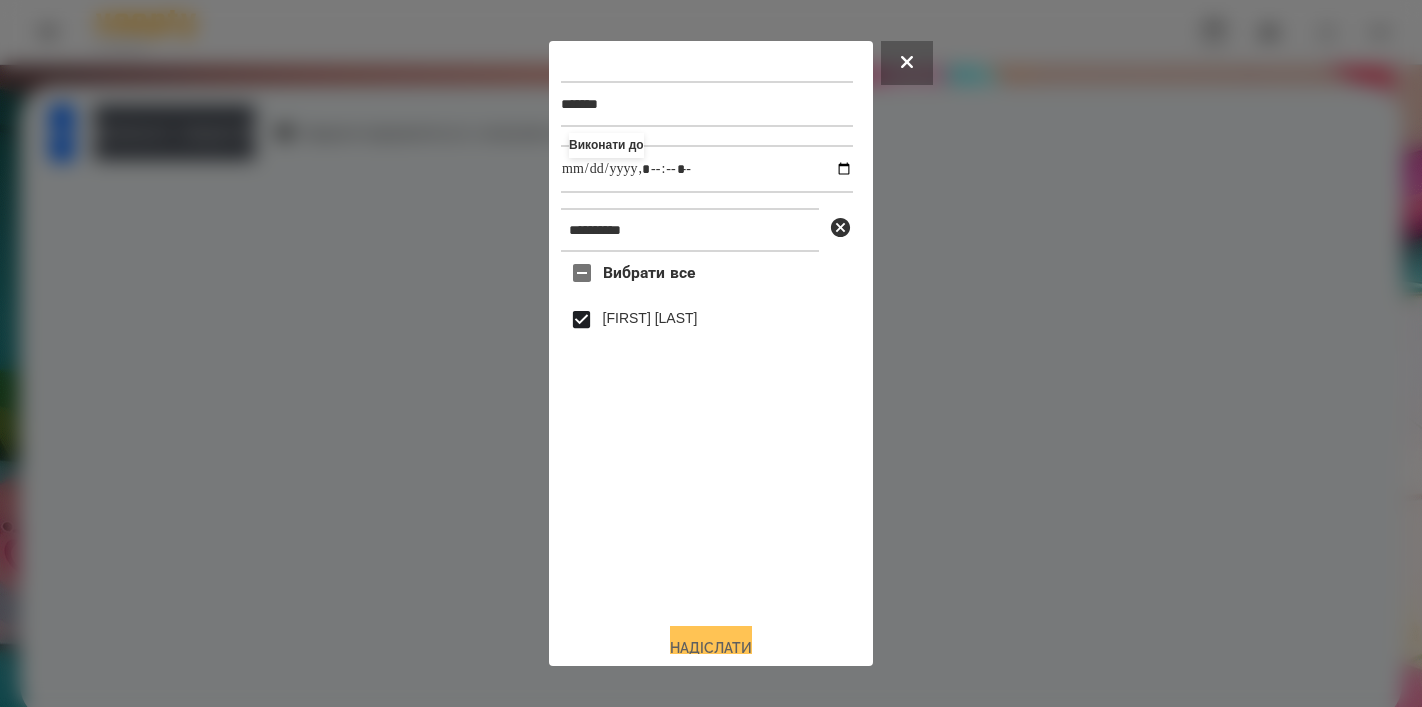 type on "**********" 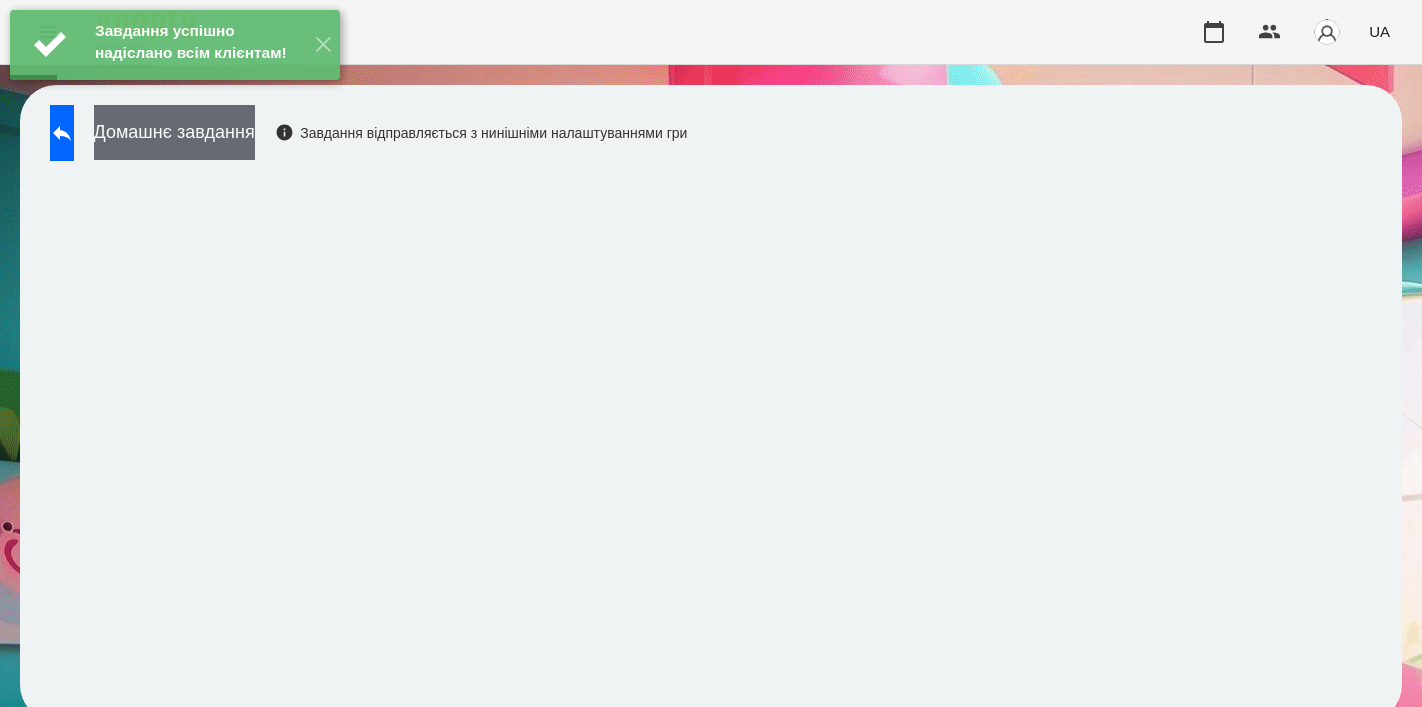 click on "Домашнє завдання" at bounding box center [174, 132] 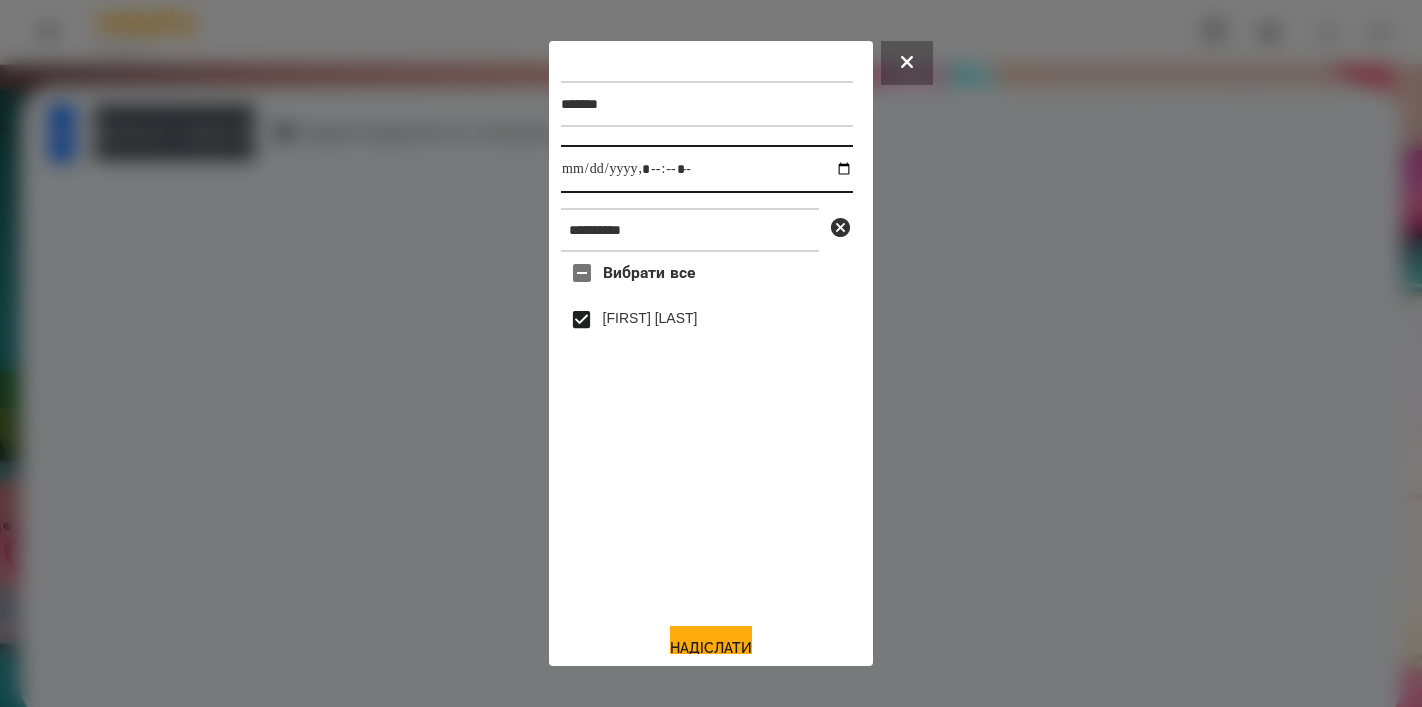 click at bounding box center [707, 169] 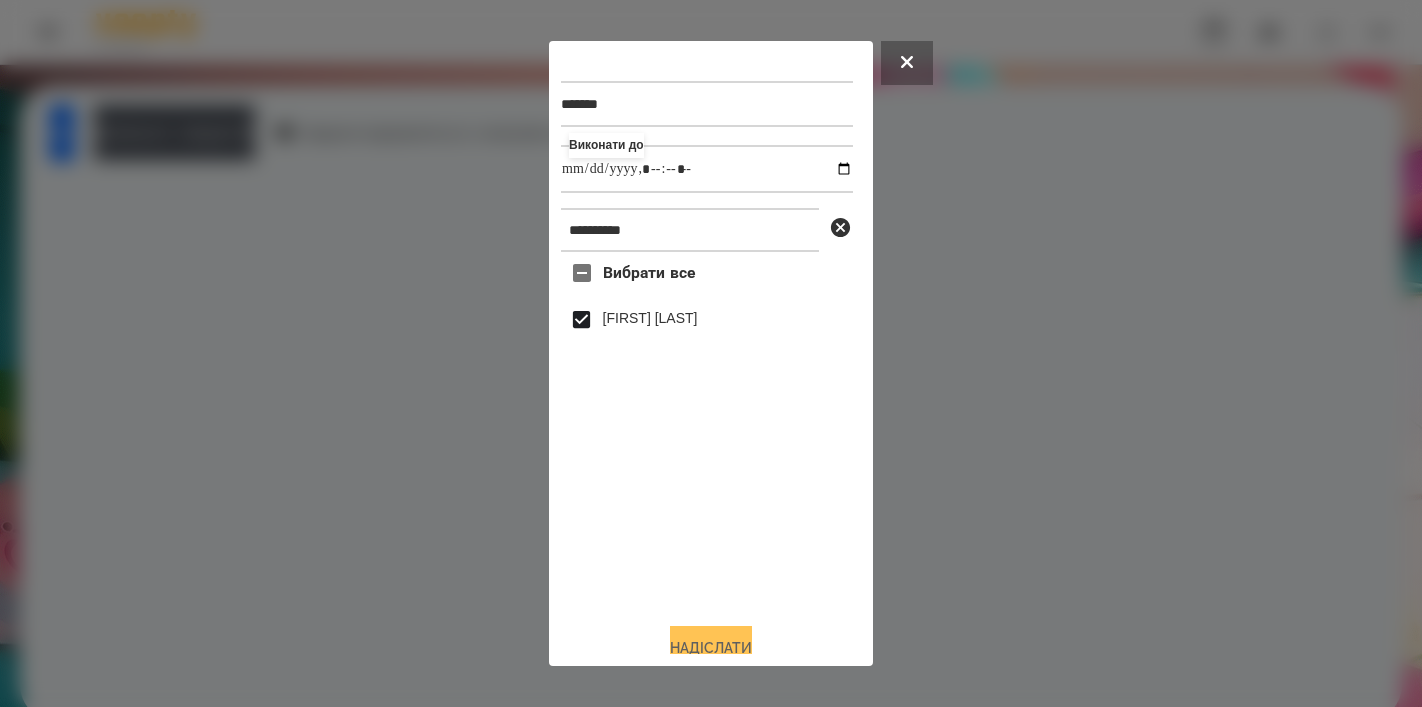 type on "**********" 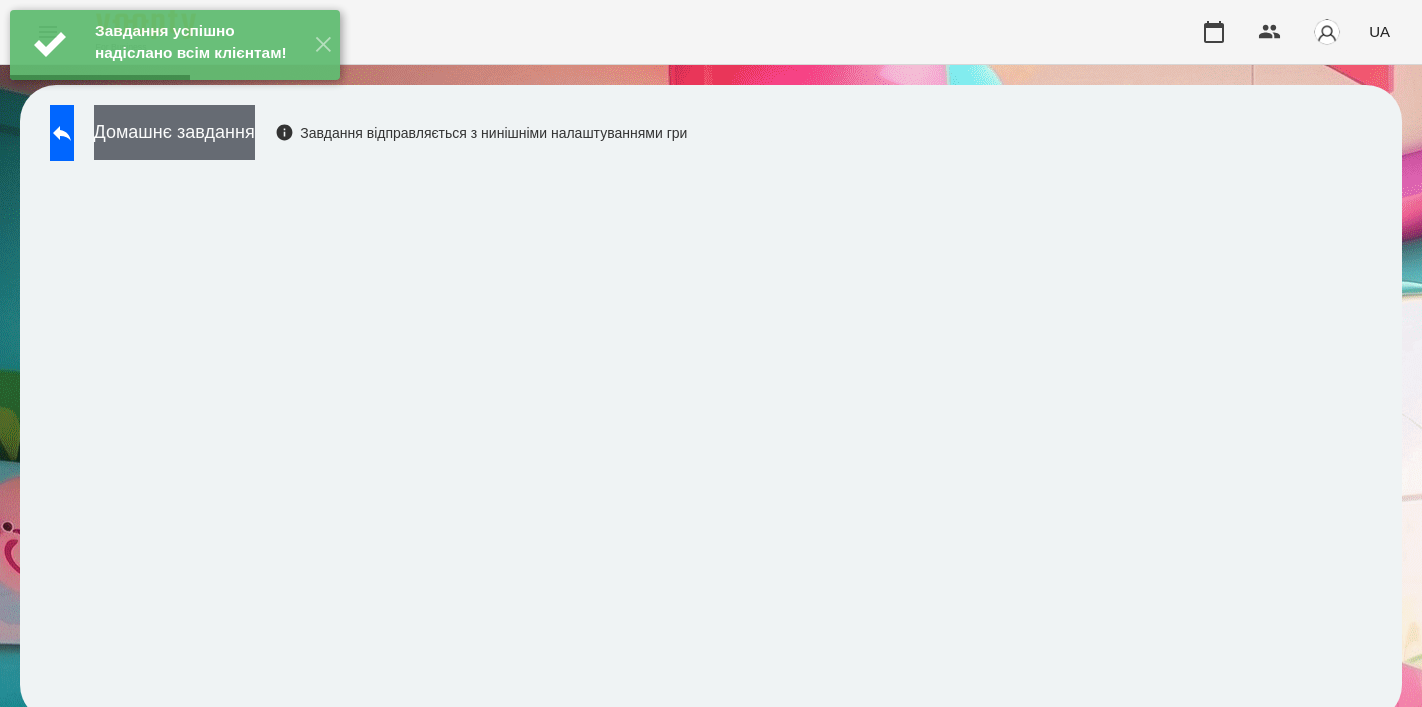 click on "Домашнє завдання" at bounding box center (174, 132) 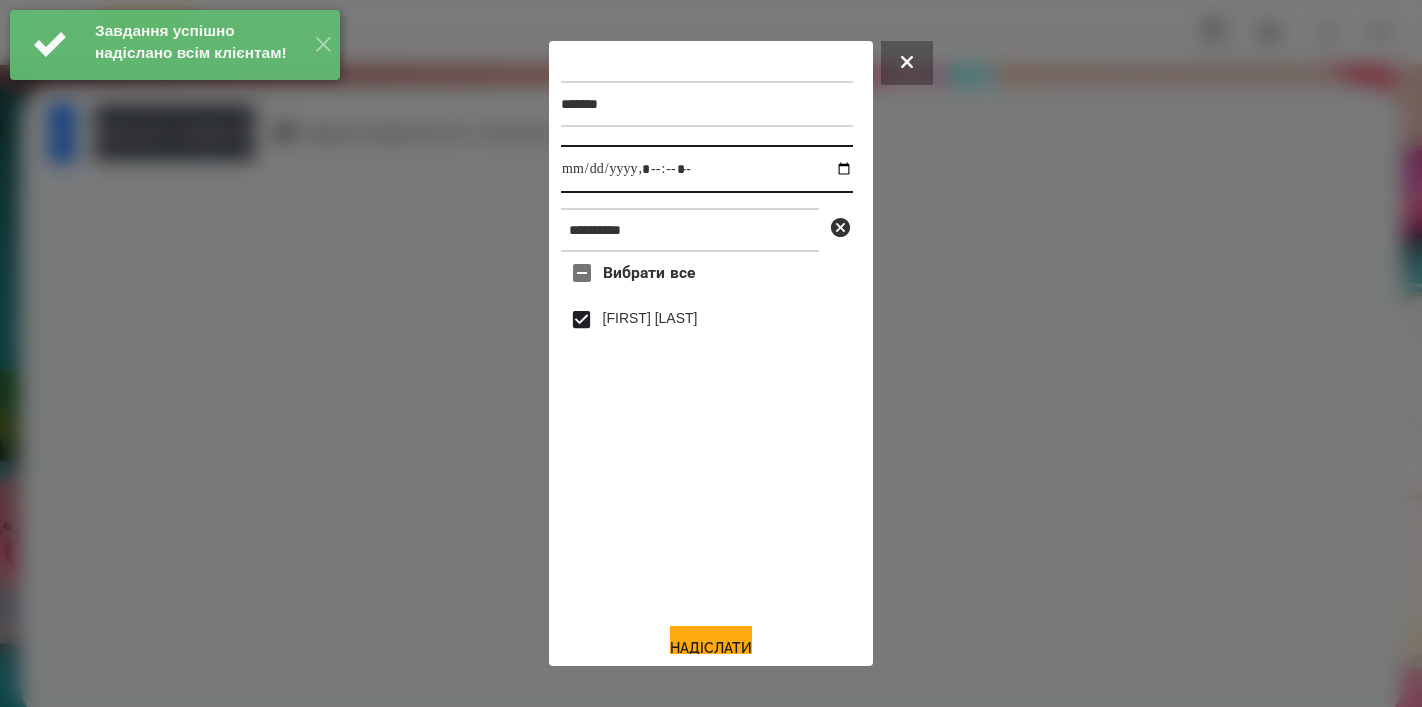 click at bounding box center [707, 169] 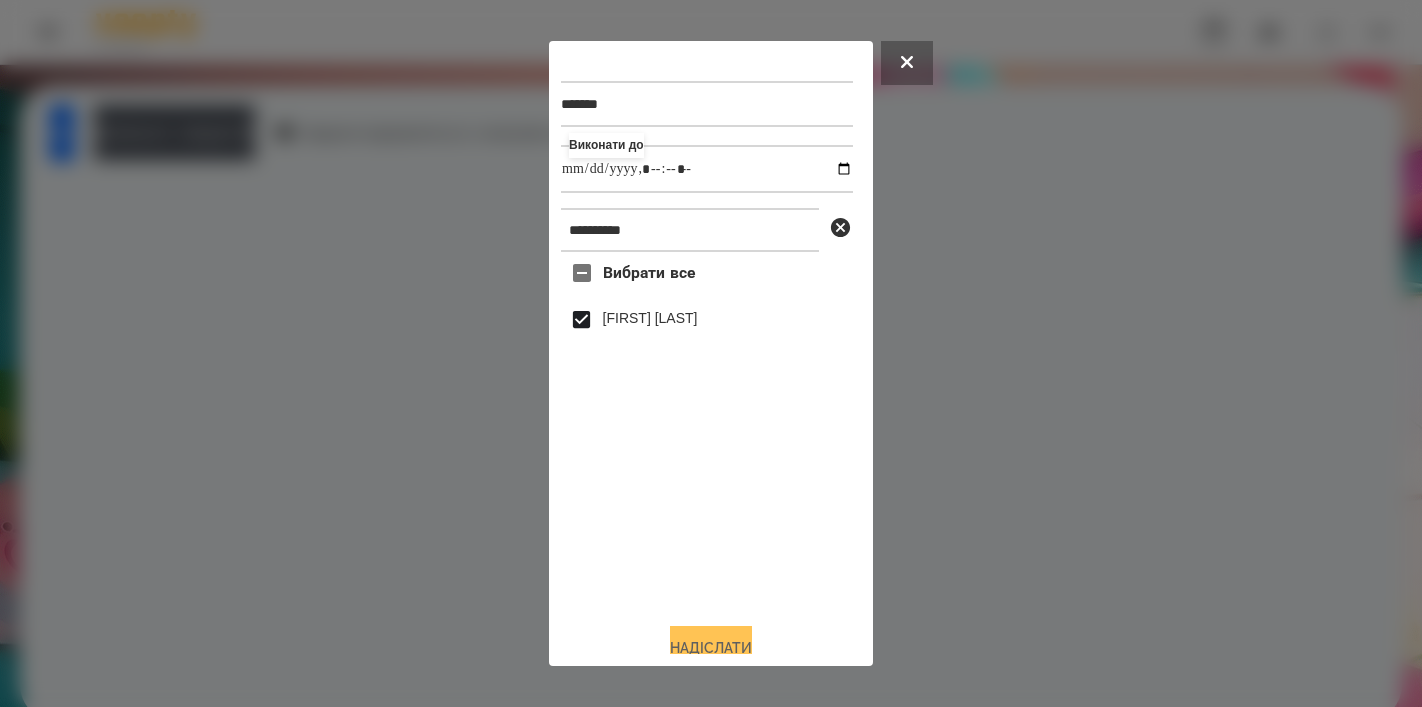 type on "**********" 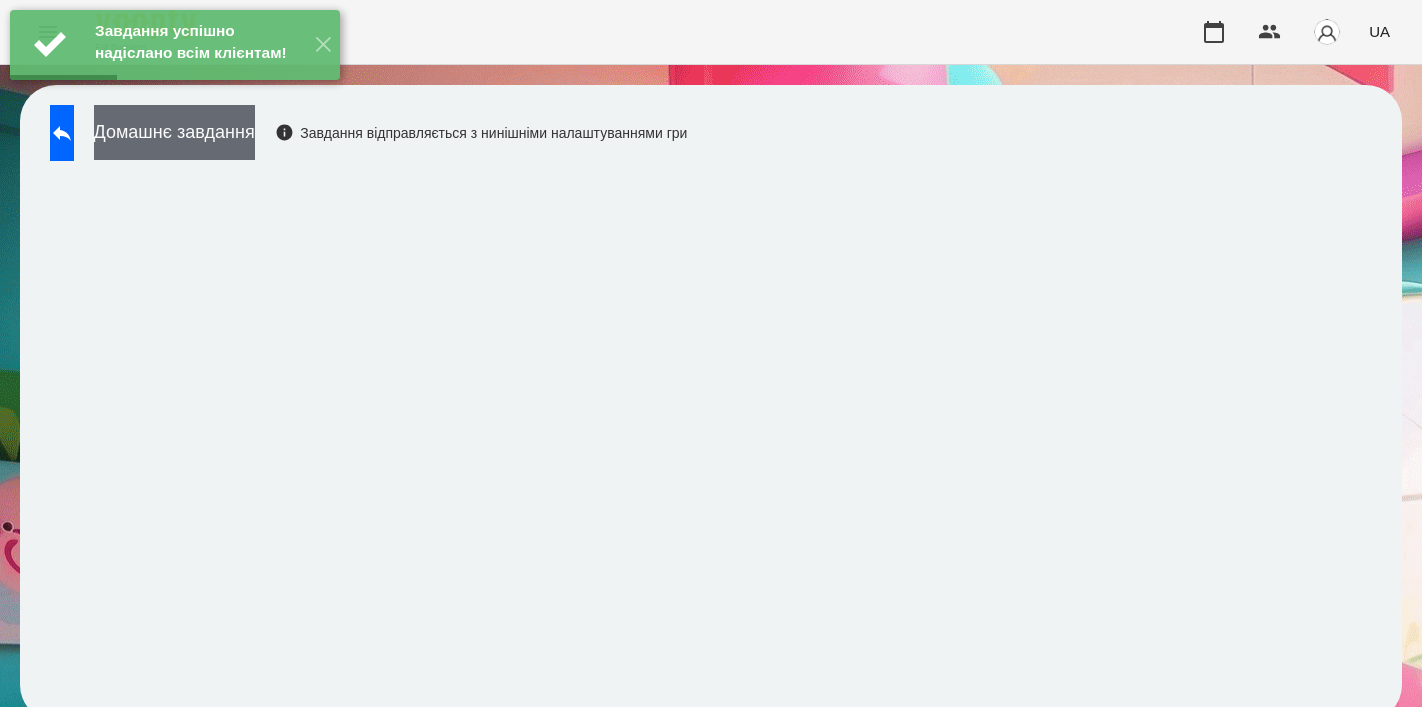 click on "Домашнє завдання" at bounding box center [174, 132] 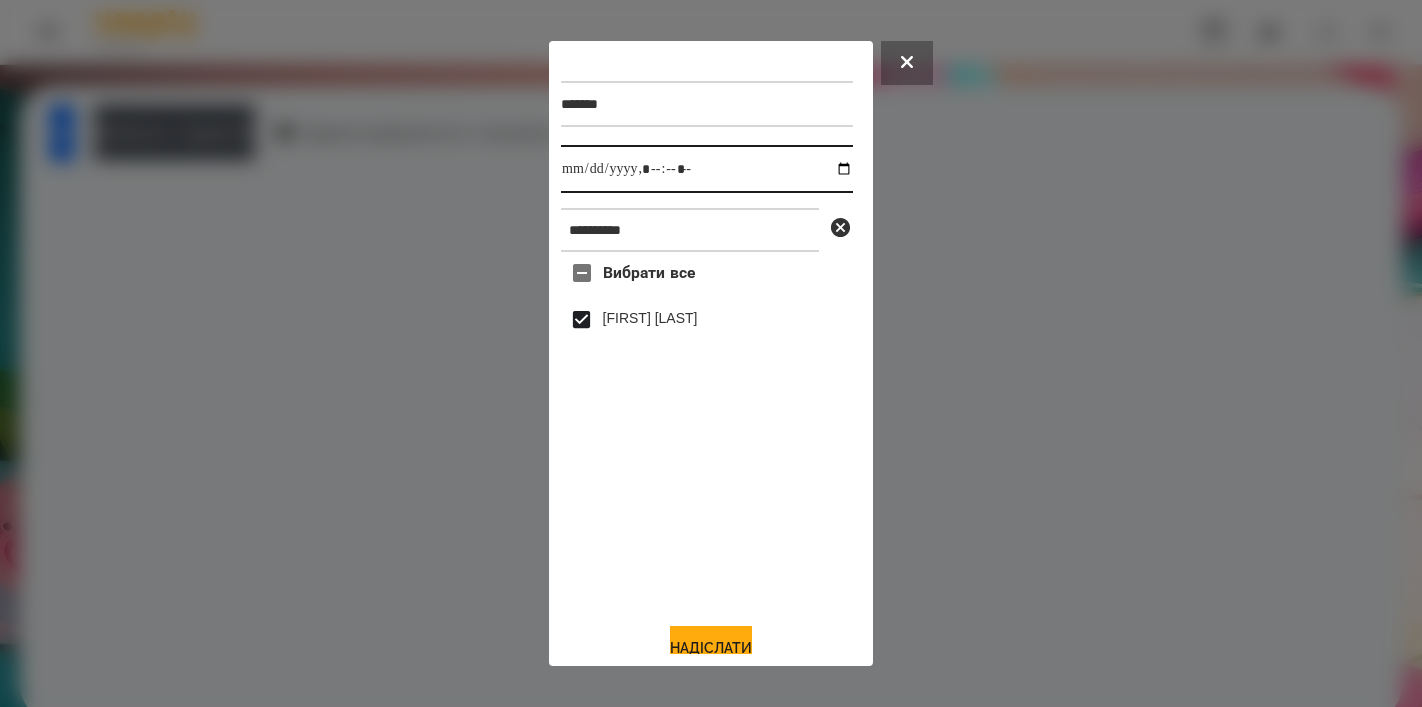 click at bounding box center (707, 169) 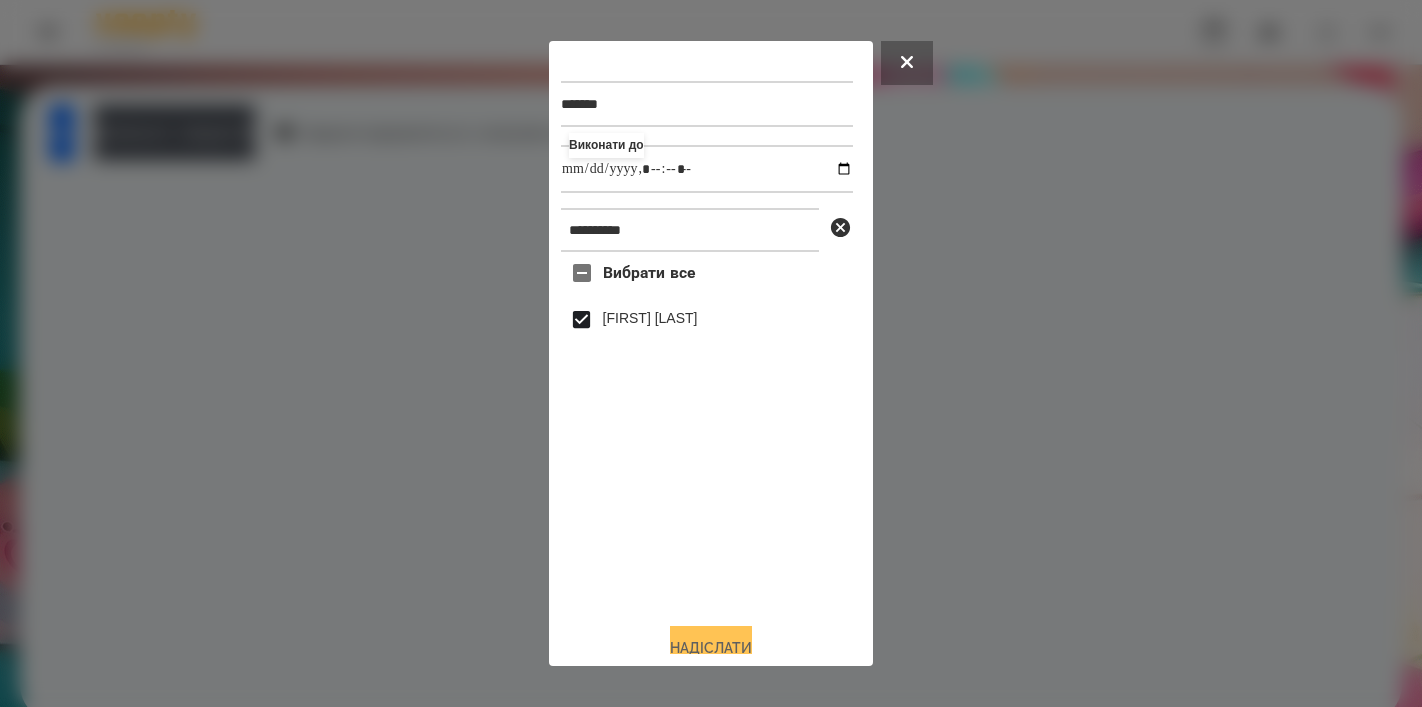 type on "**********" 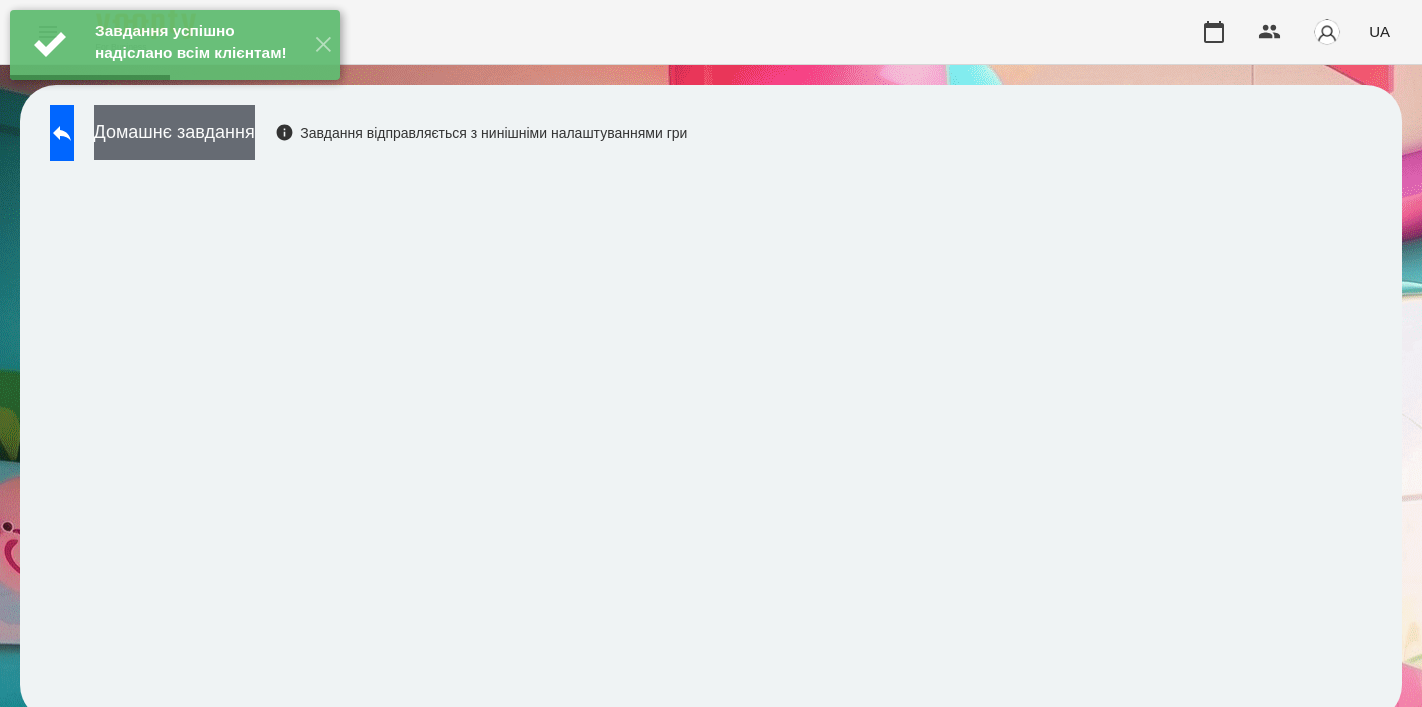 click on "Домашнє завдання" at bounding box center (174, 132) 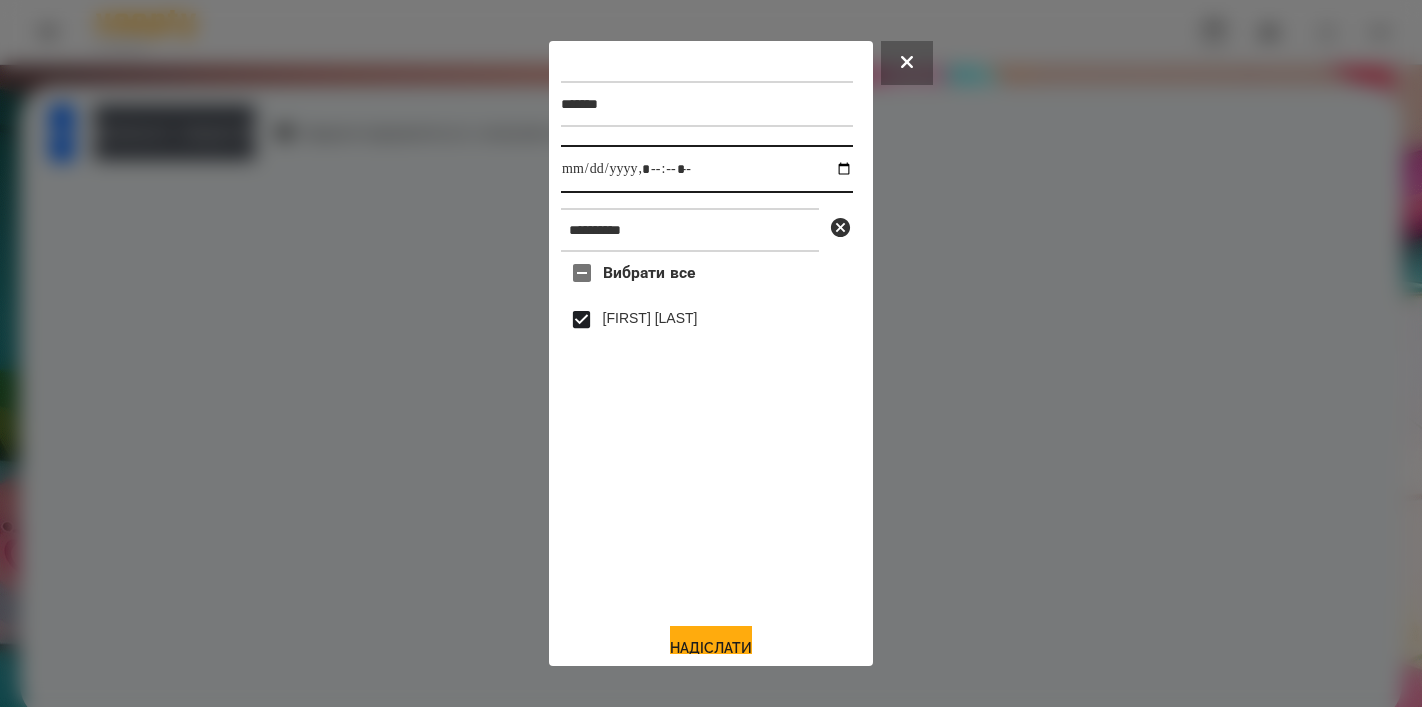click at bounding box center [707, 169] 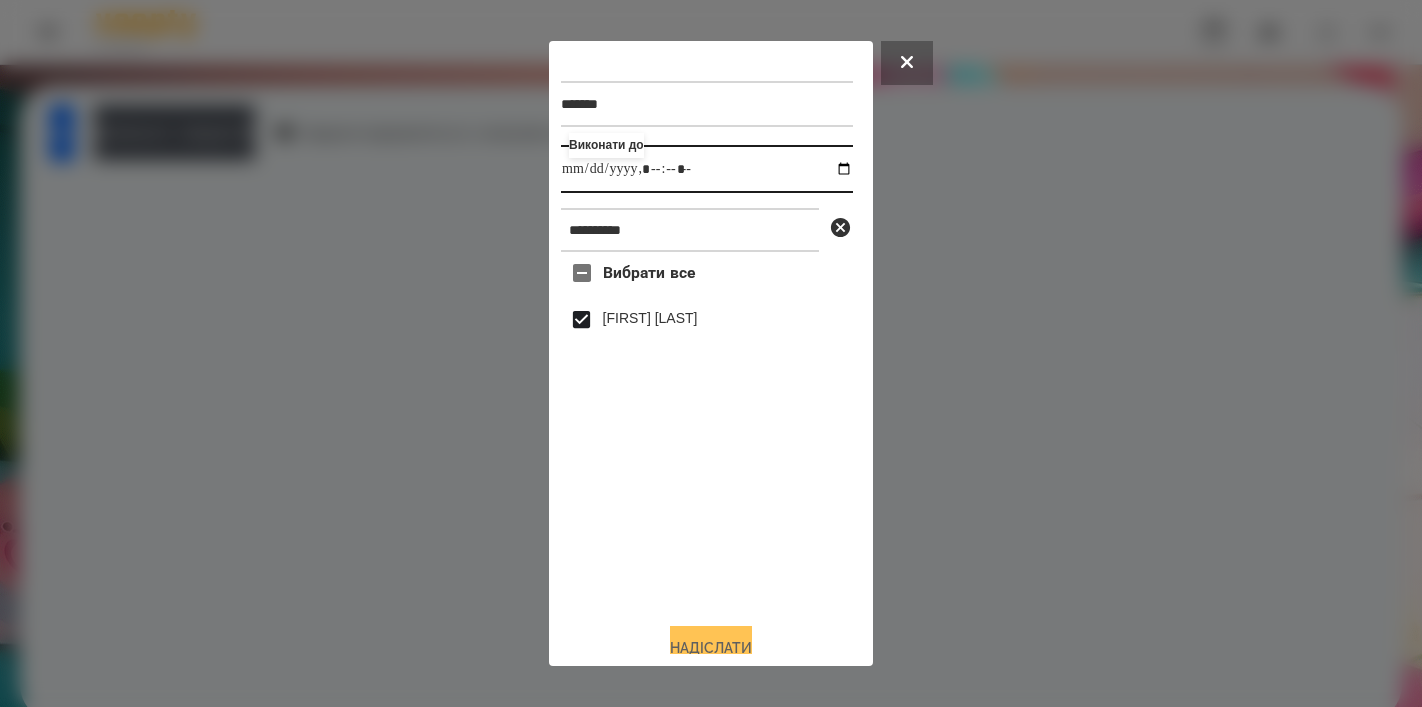type on "**********" 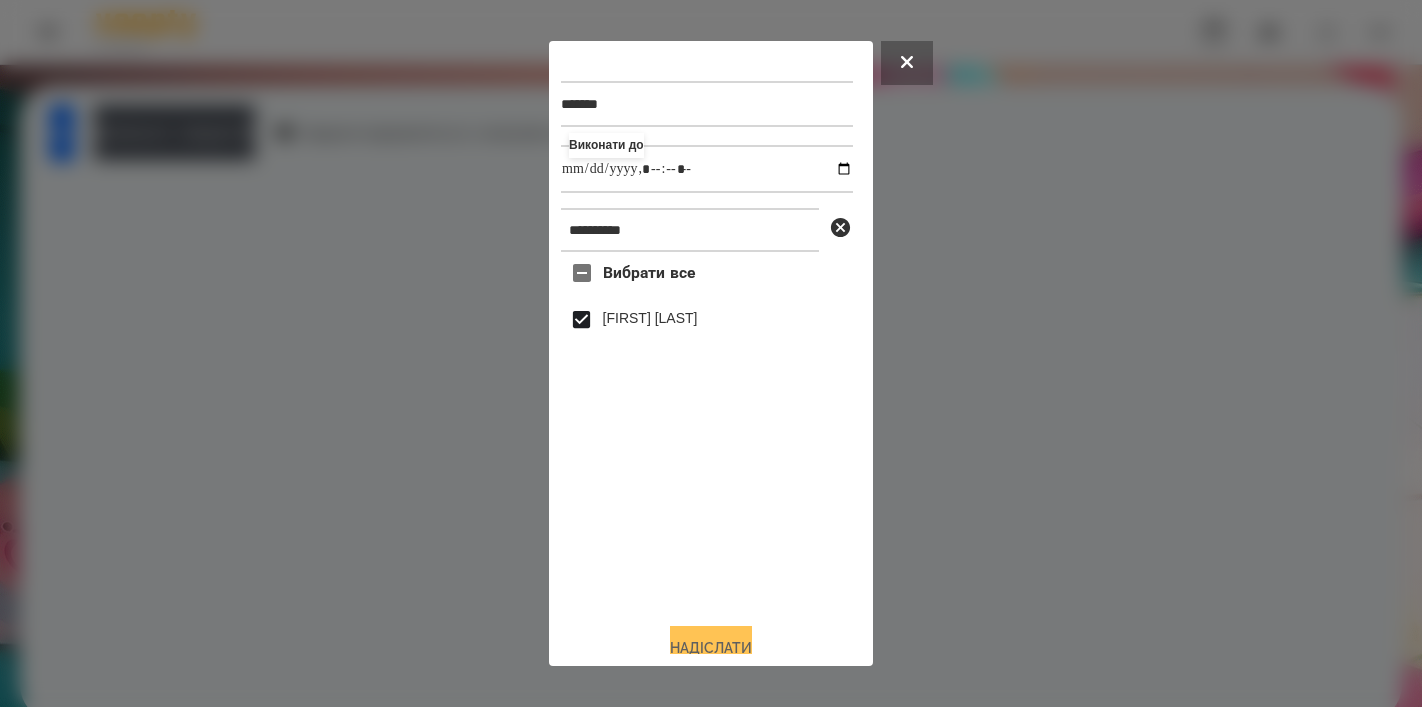 click on "Надіслати" at bounding box center (711, 648) 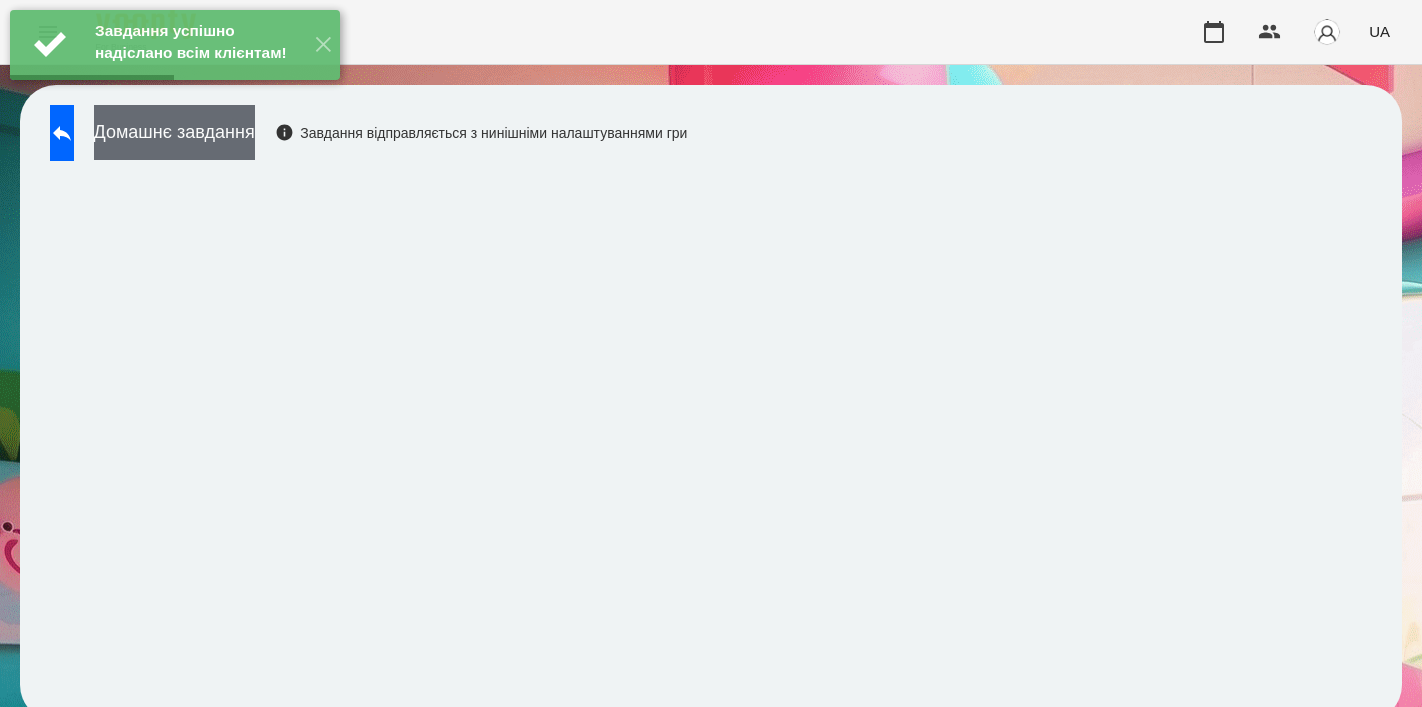 click on "Домашнє завдання" at bounding box center [174, 132] 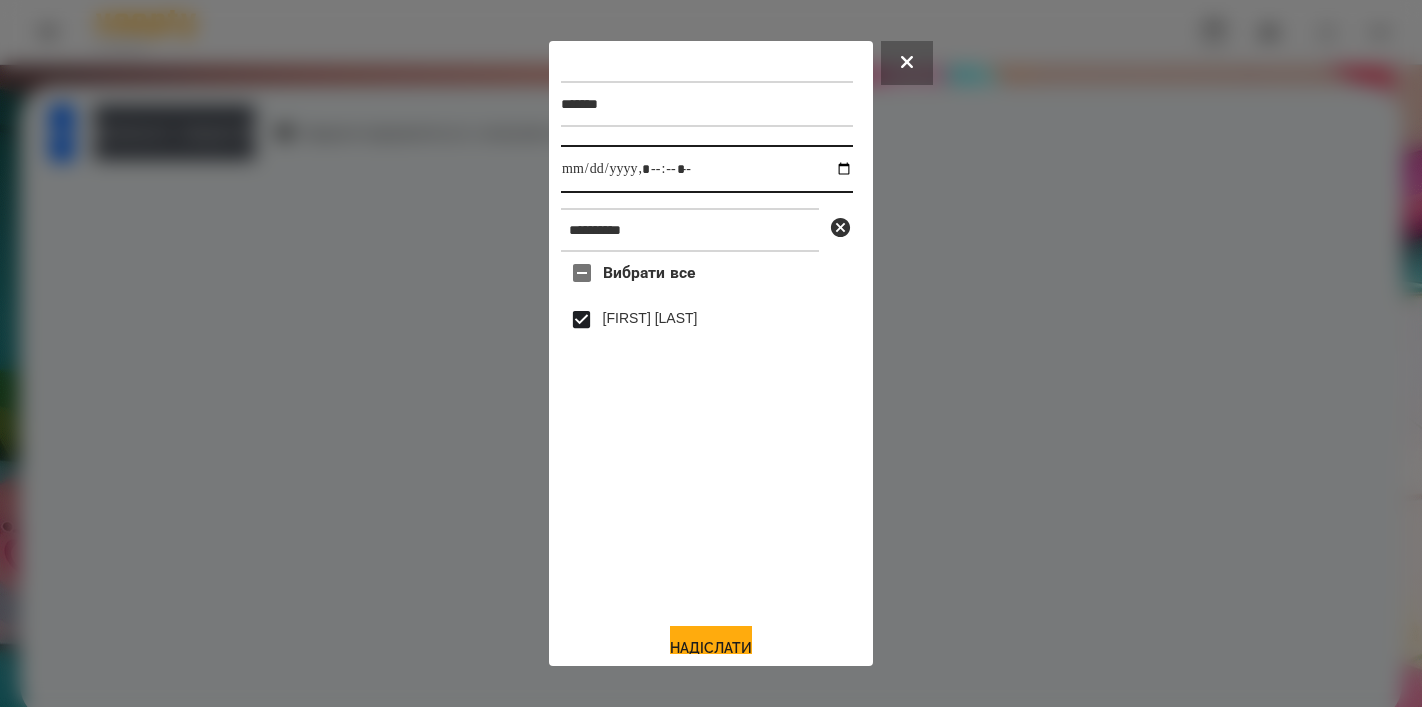 click at bounding box center [707, 169] 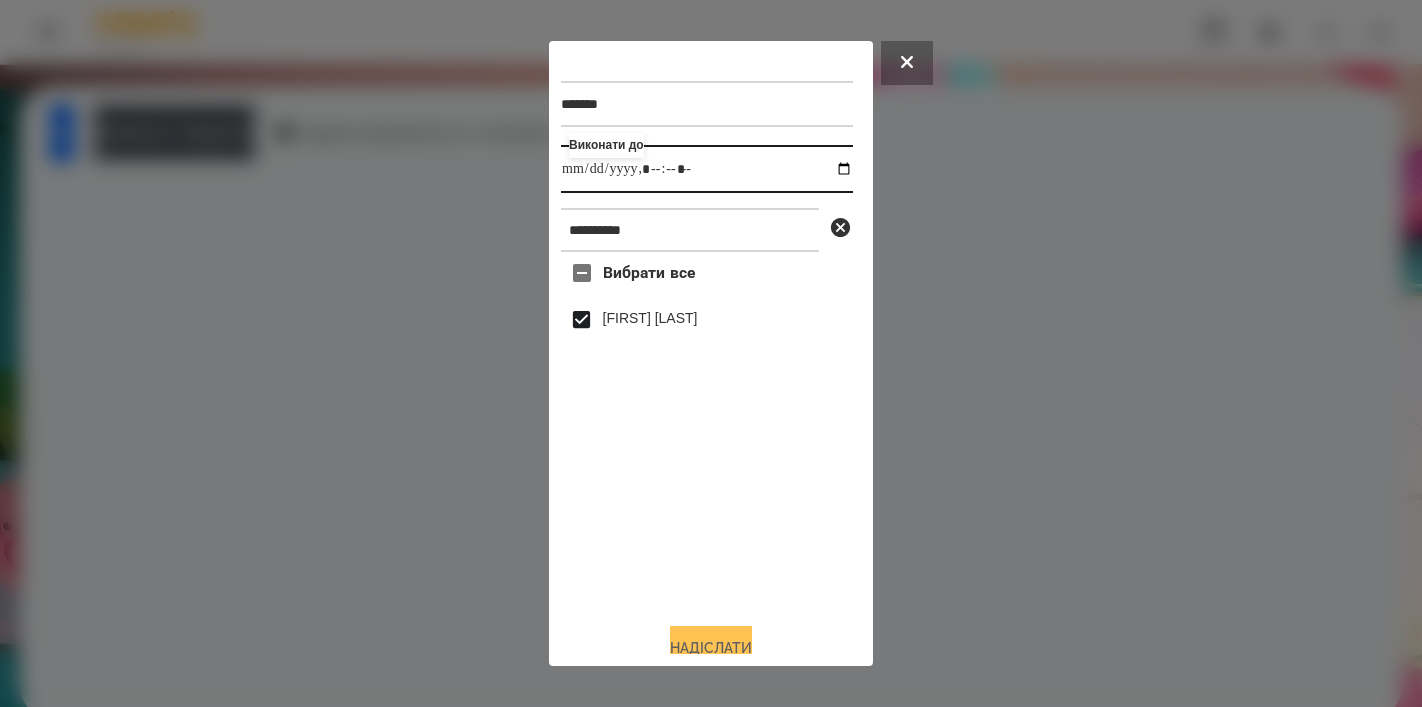 type on "**********" 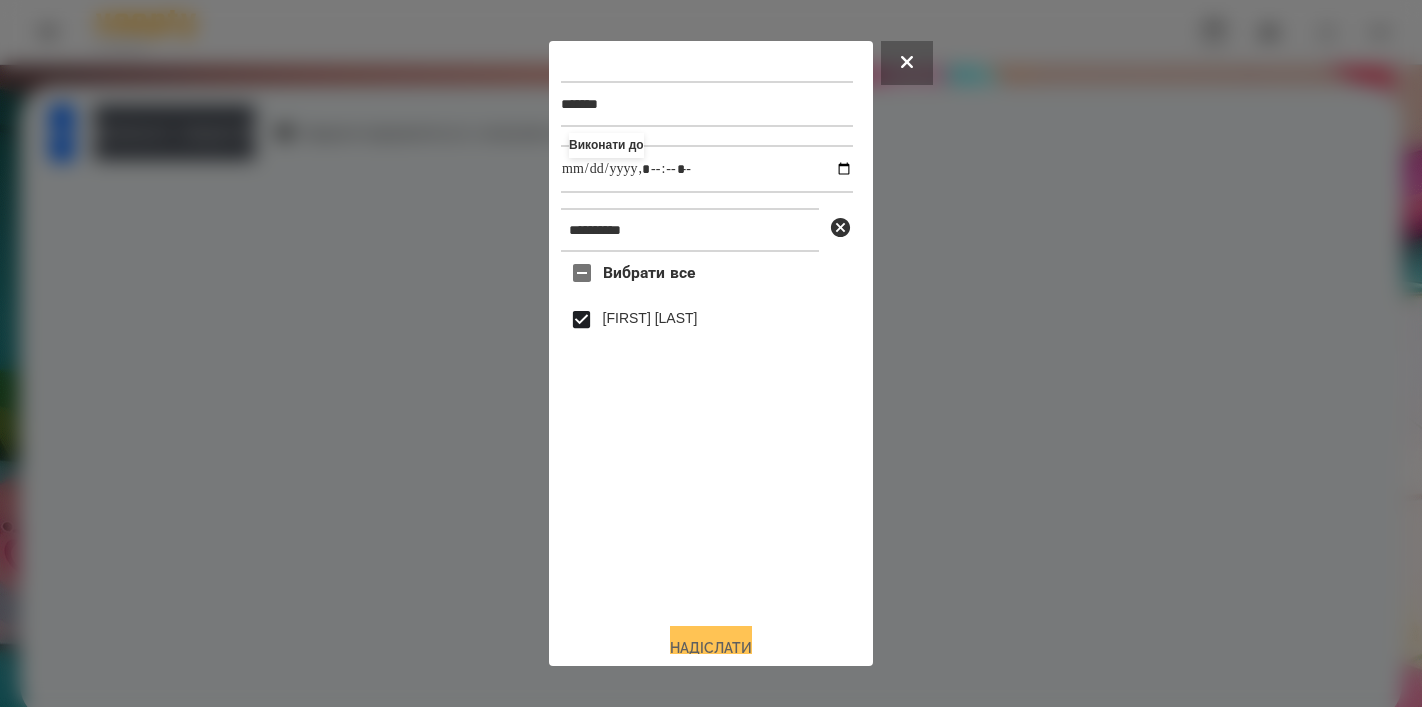 click on "Надіслати" at bounding box center [711, 648] 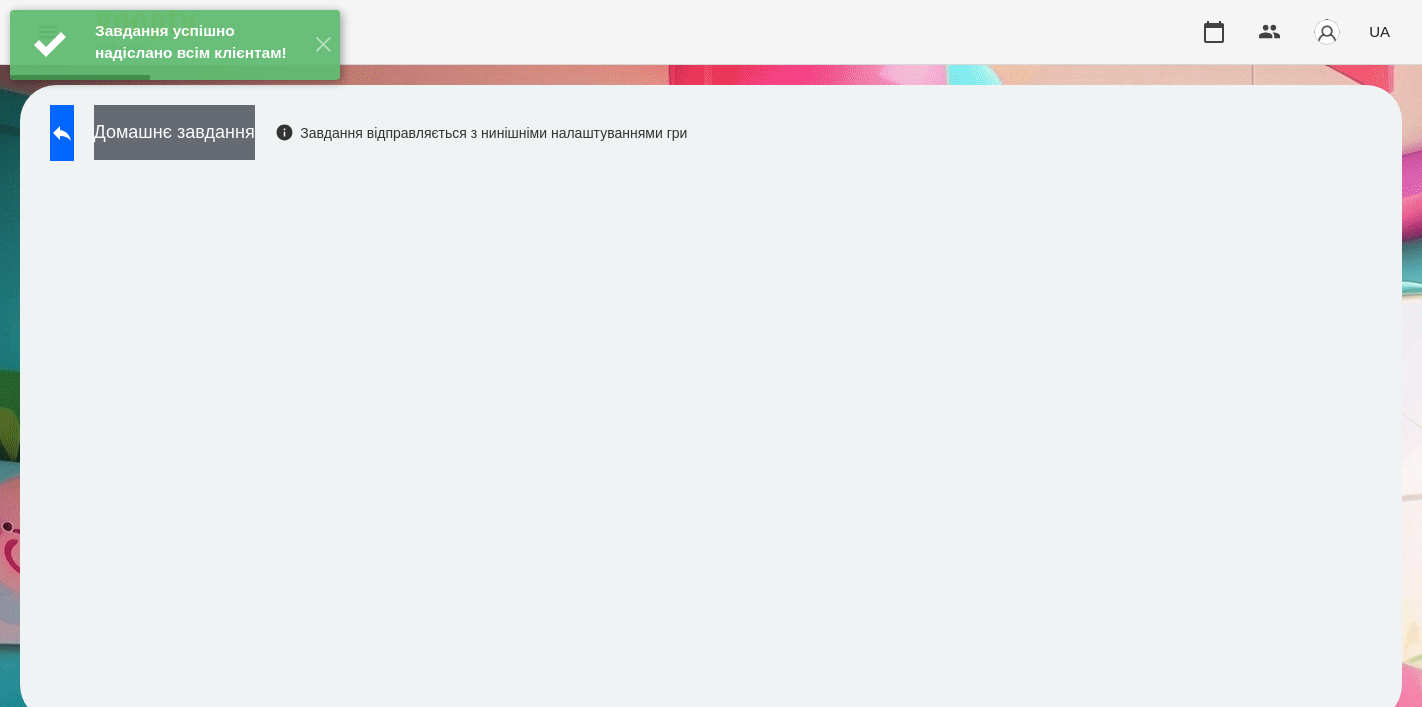 click on "Домашнє завдання" at bounding box center (174, 132) 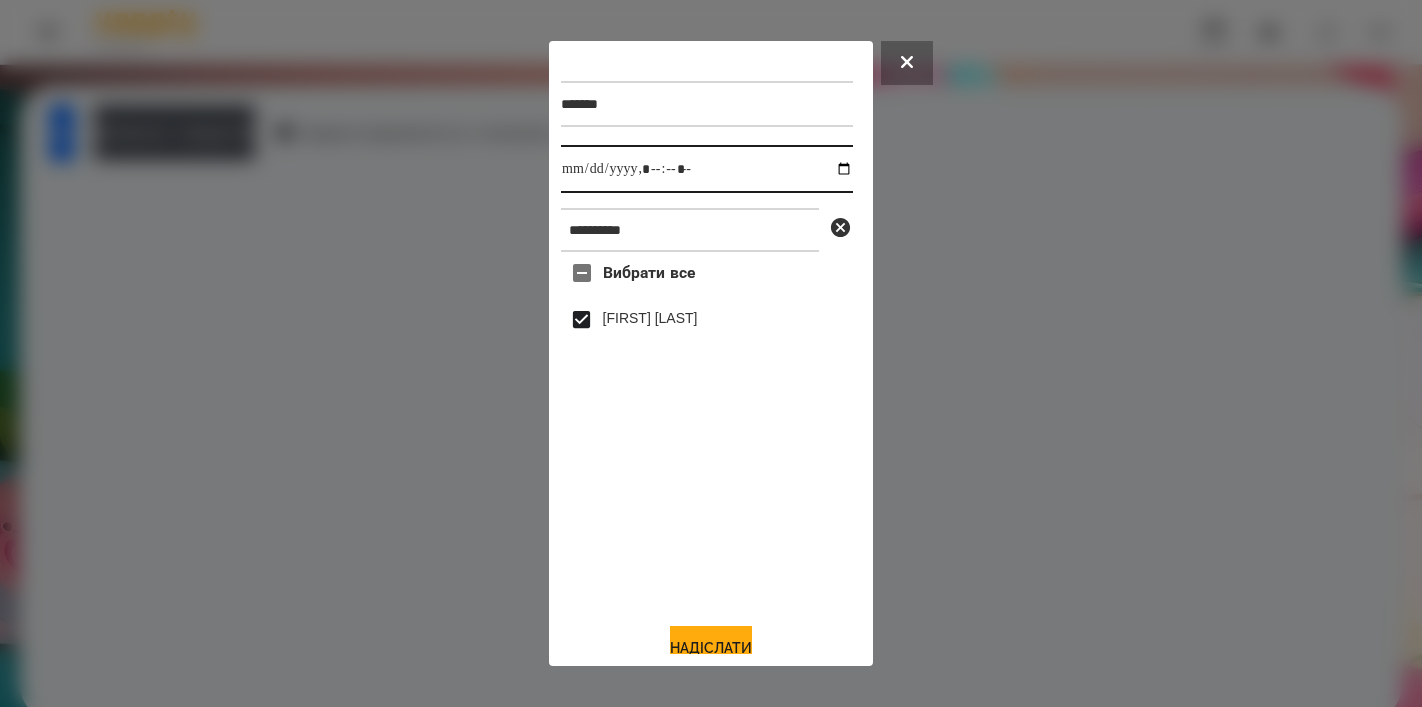 click at bounding box center (707, 169) 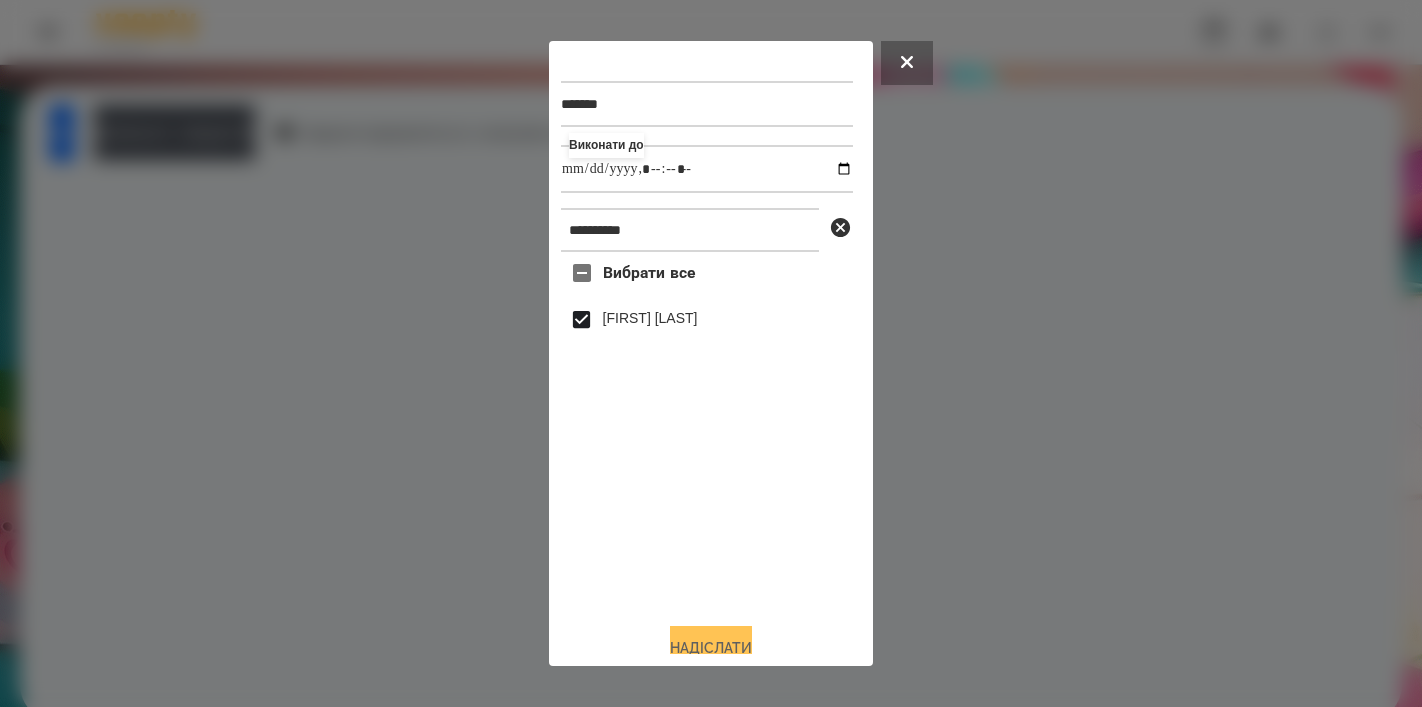 type on "**********" 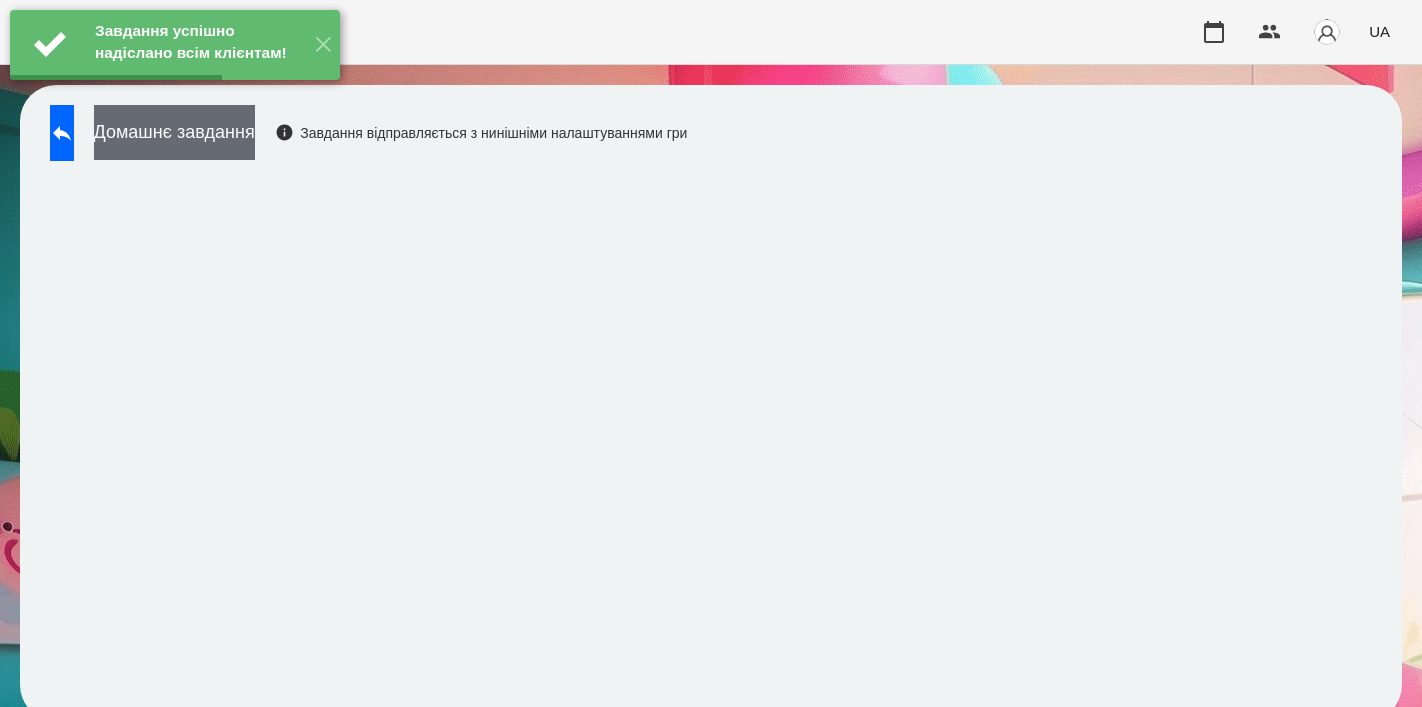 click on "Домашнє завдання" at bounding box center (174, 132) 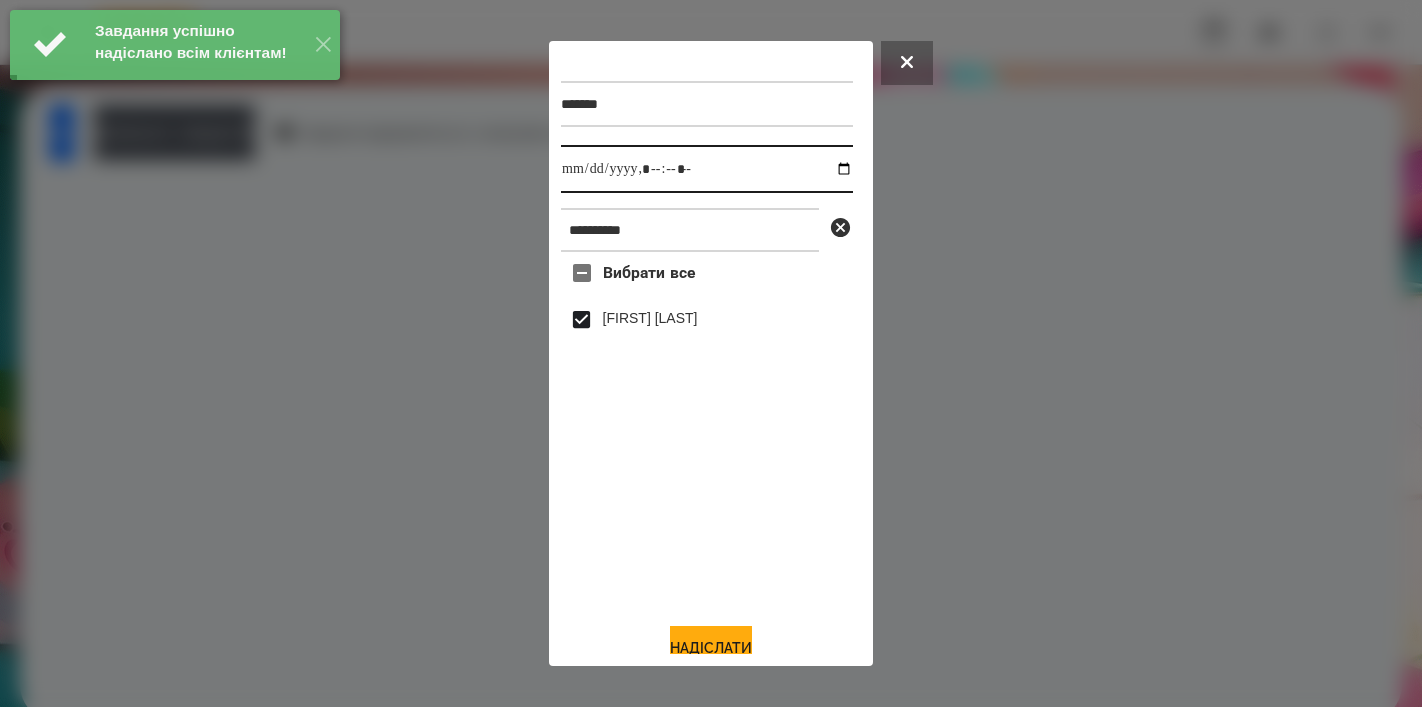 click at bounding box center [707, 169] 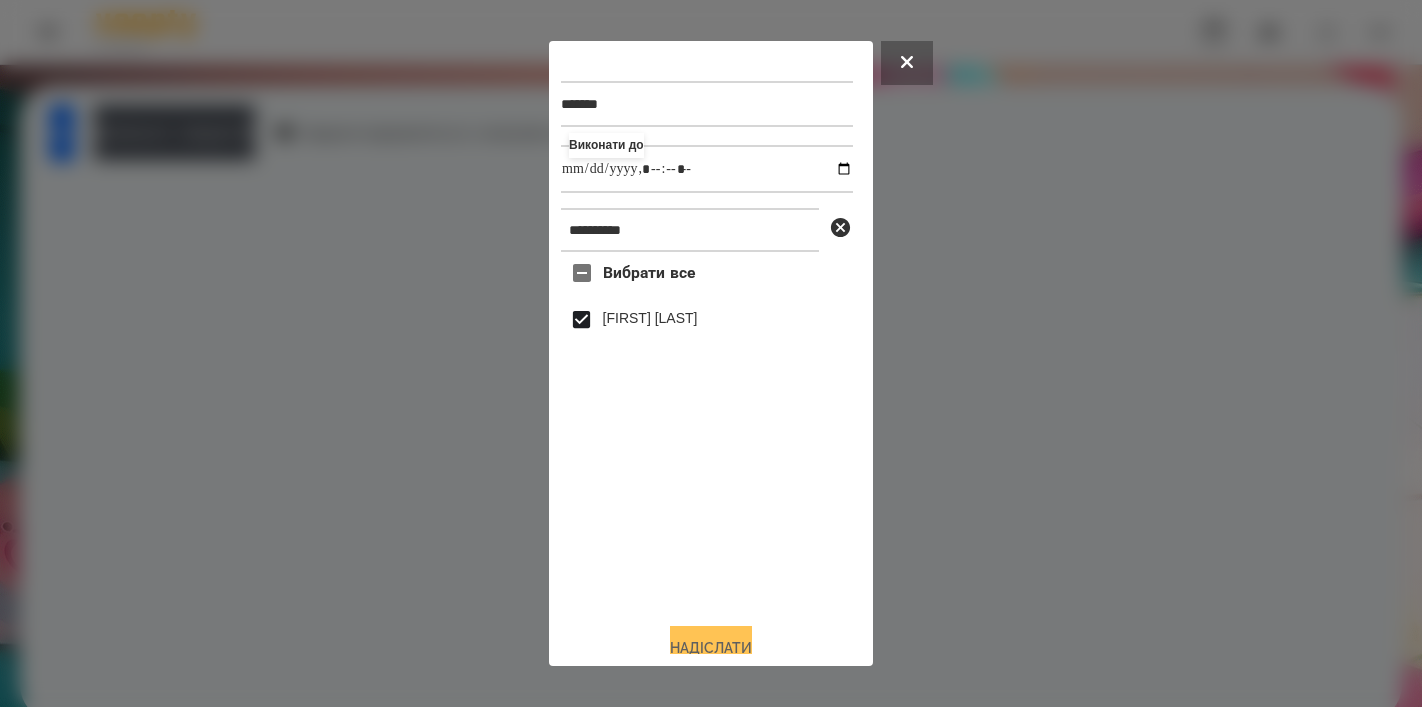 click on "Надіслати" at bounding box center (711, 648) 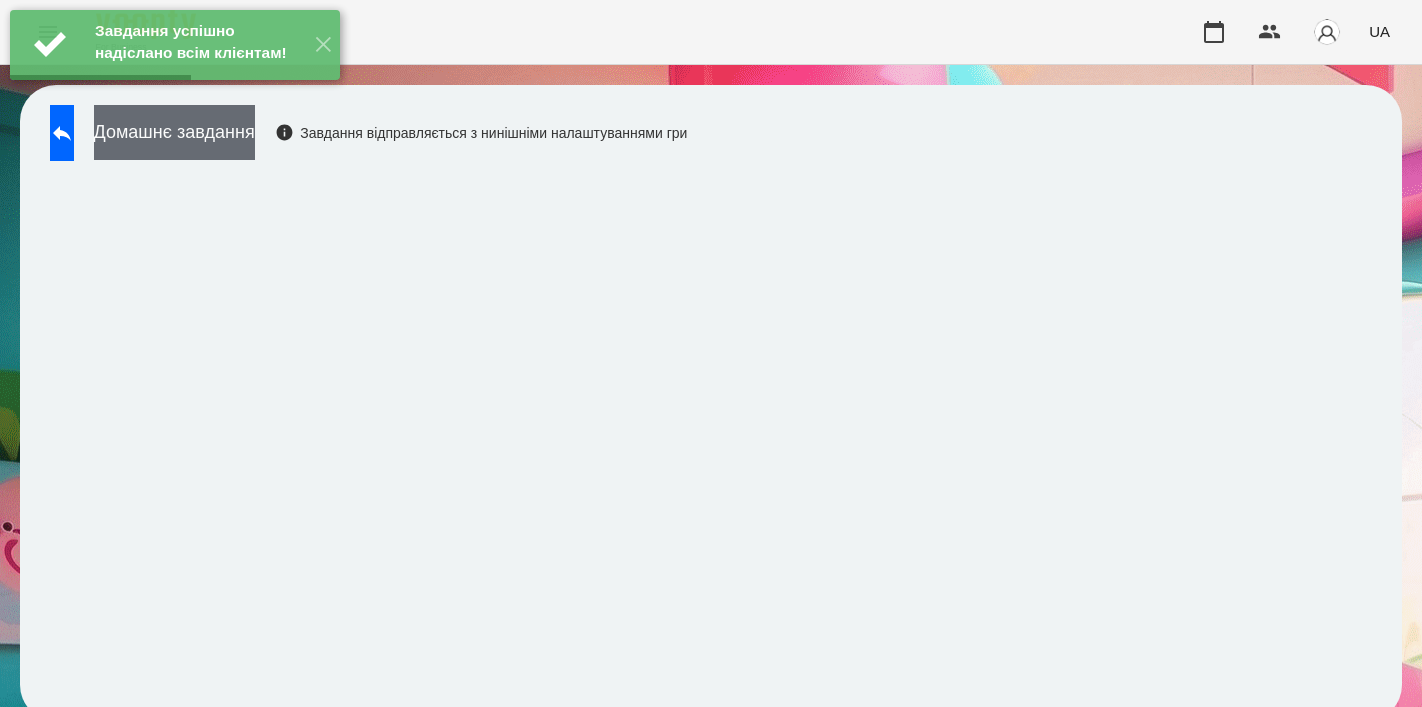click on "Домашнє завдання" at bounding box center [174, 132] 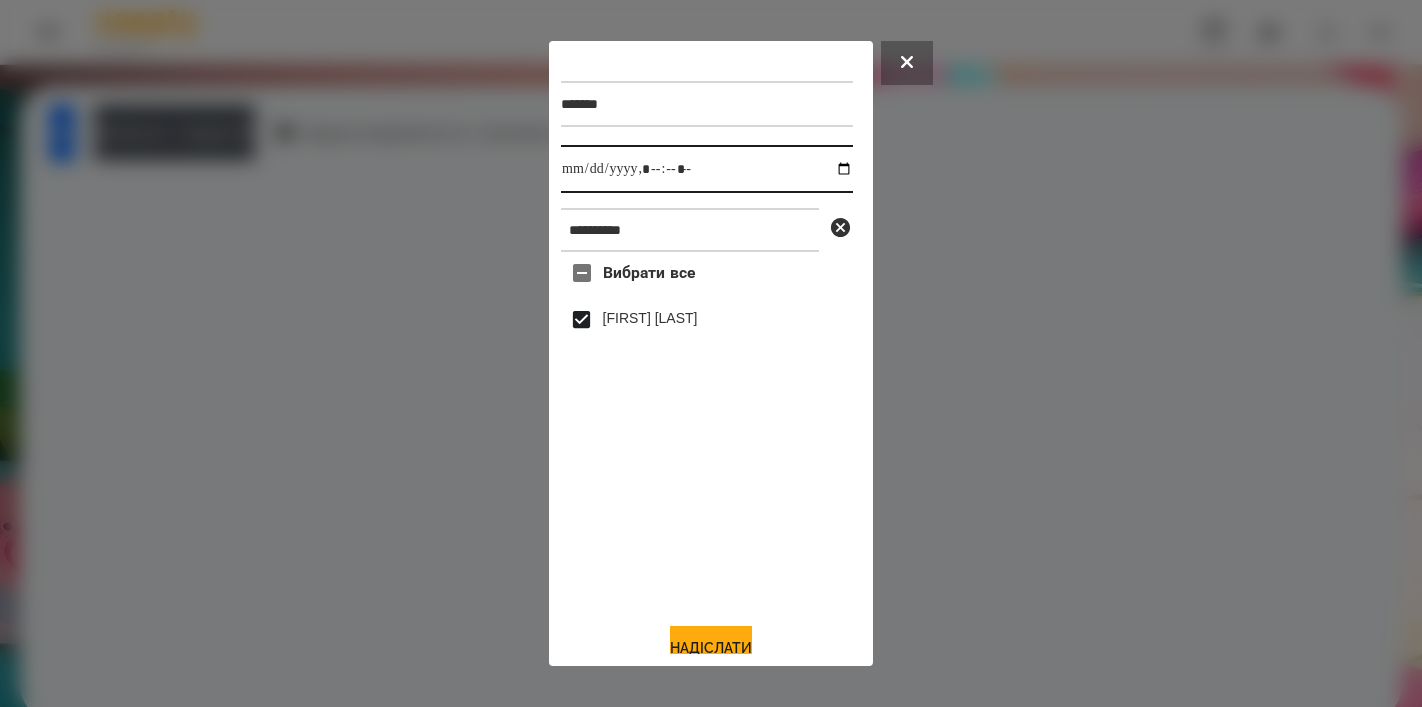 click at bounding box center [707, 169] 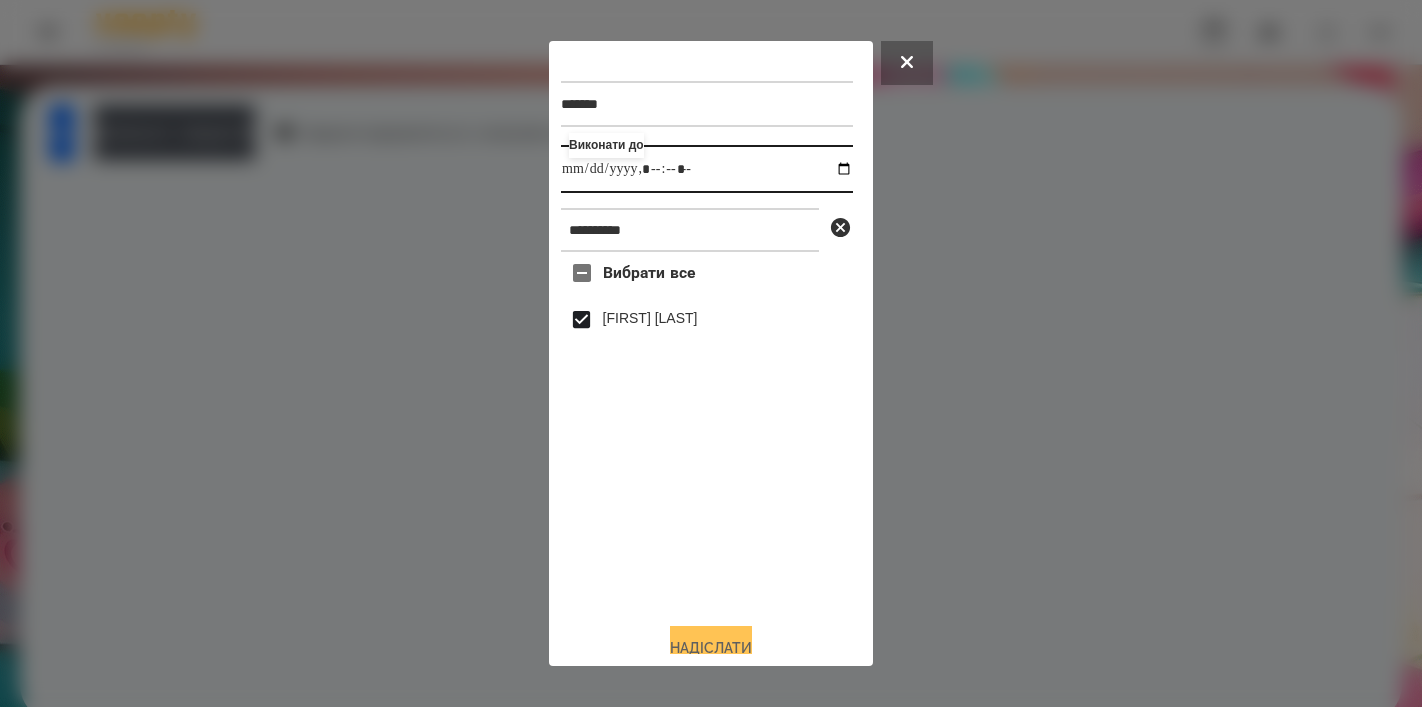 type on "**********" 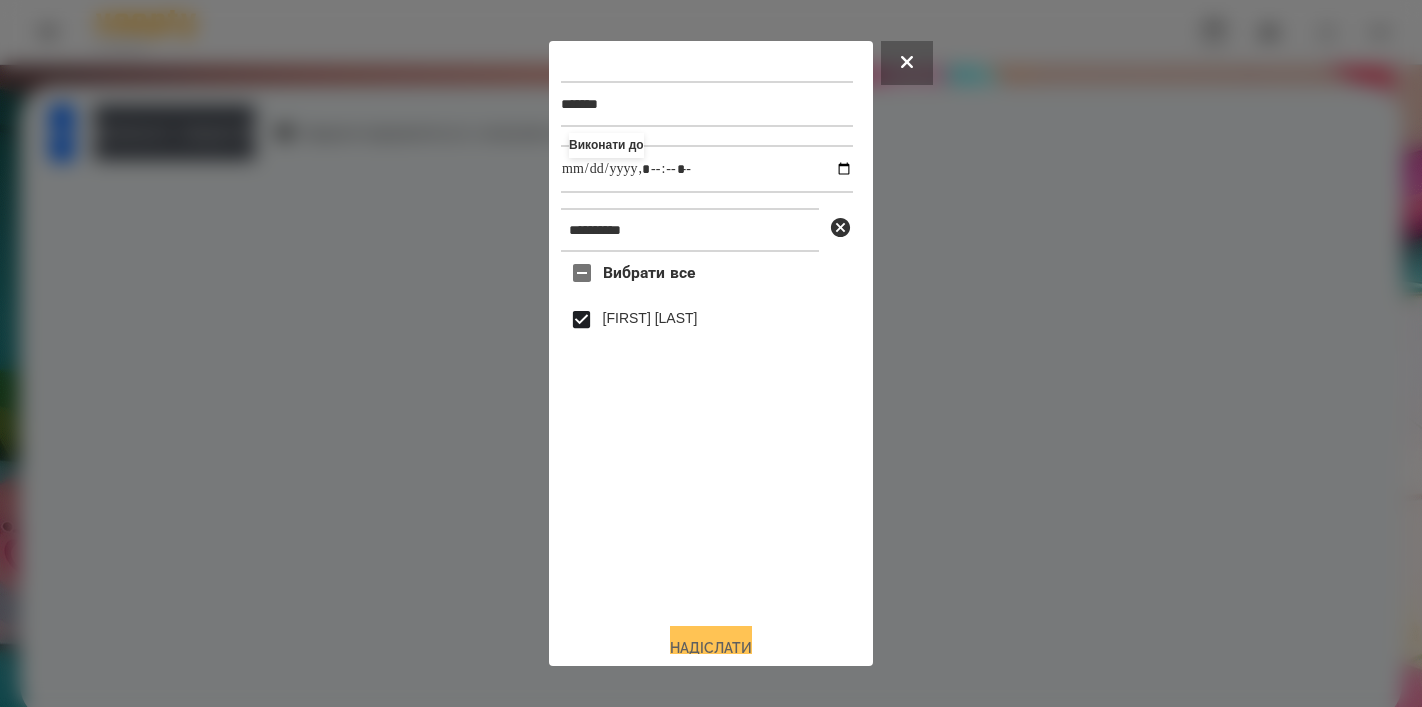 click on "Надіслати" at bounding box center [711, 648] 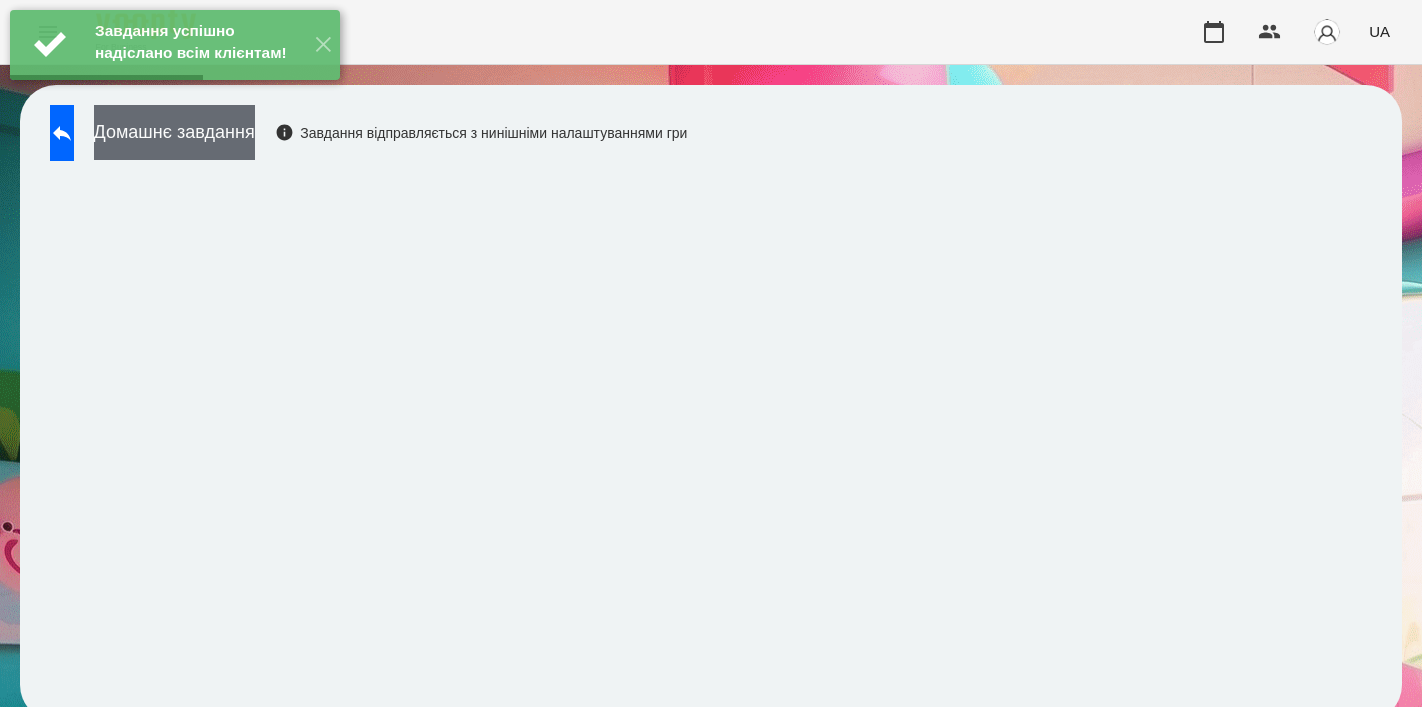 click on "Домашнє завдання" at bounding box center (174, 132) 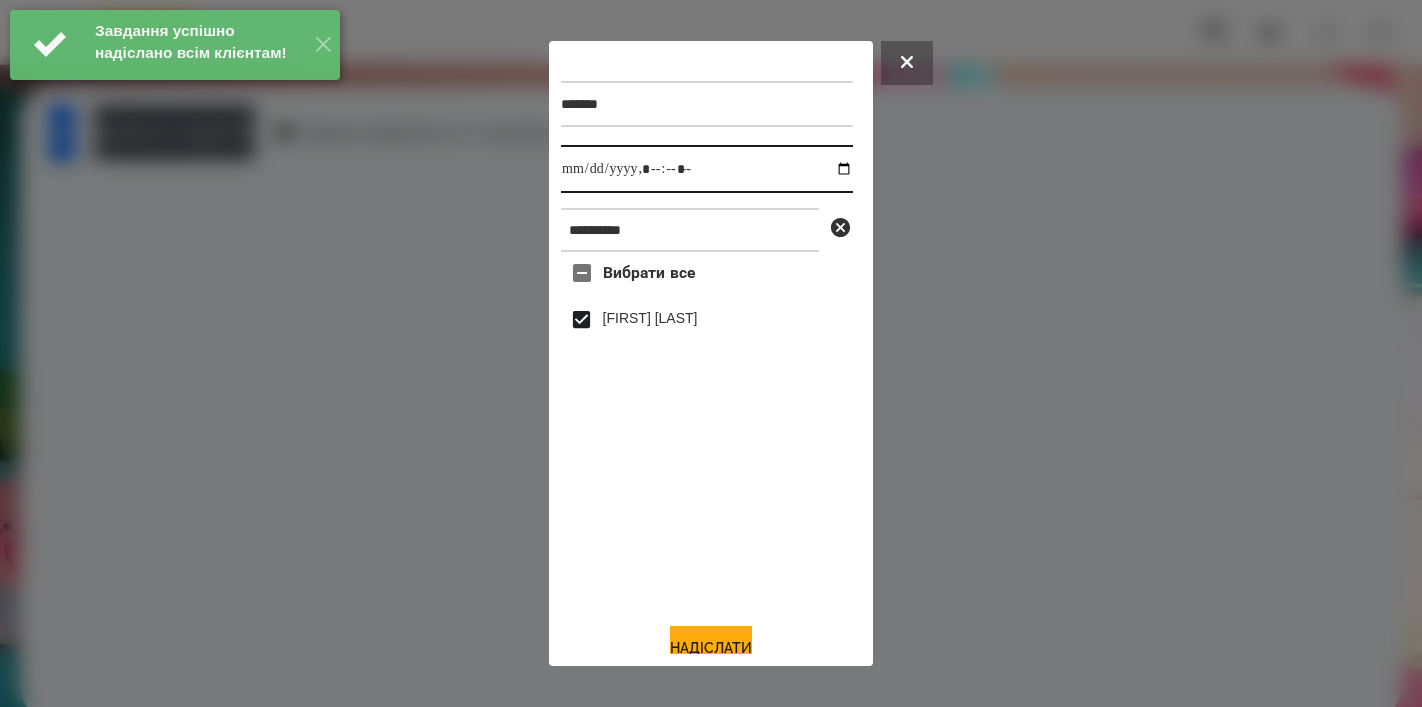 click at bounding box center (707, 169) 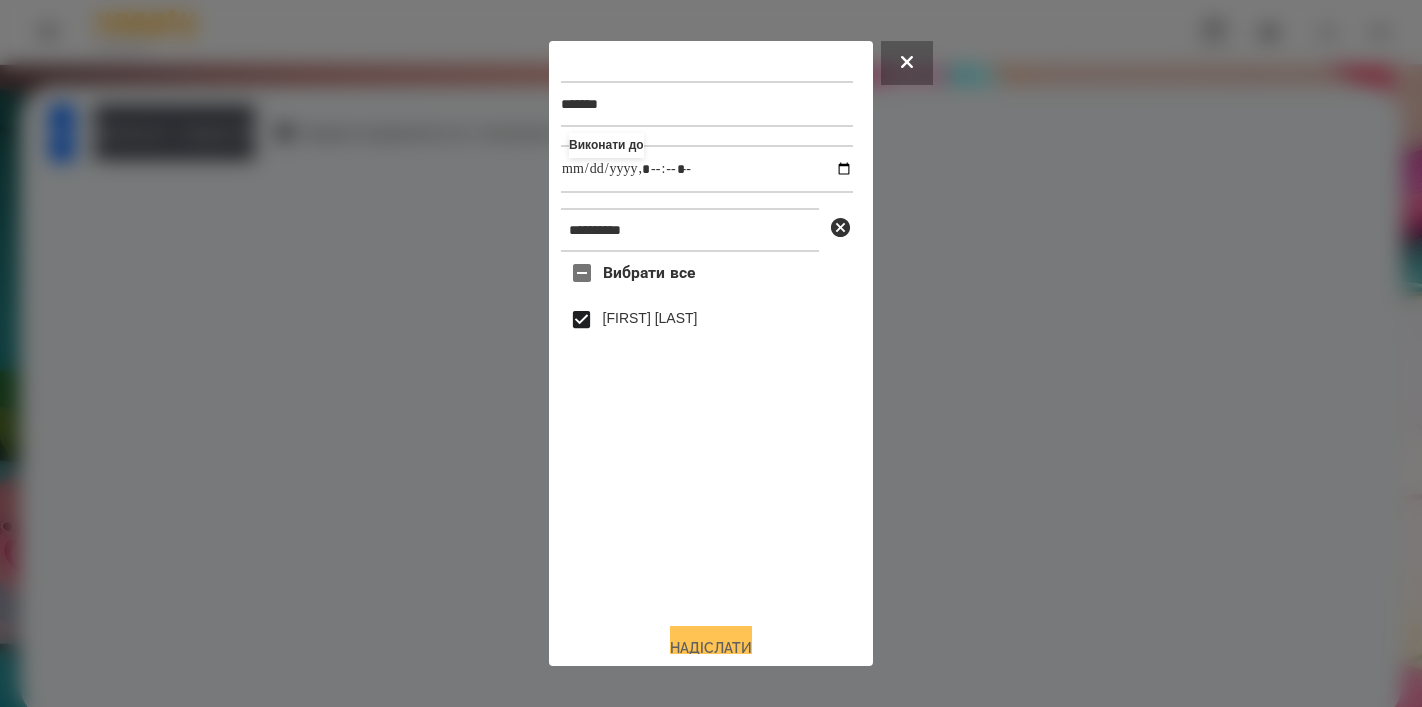 type on "**********" 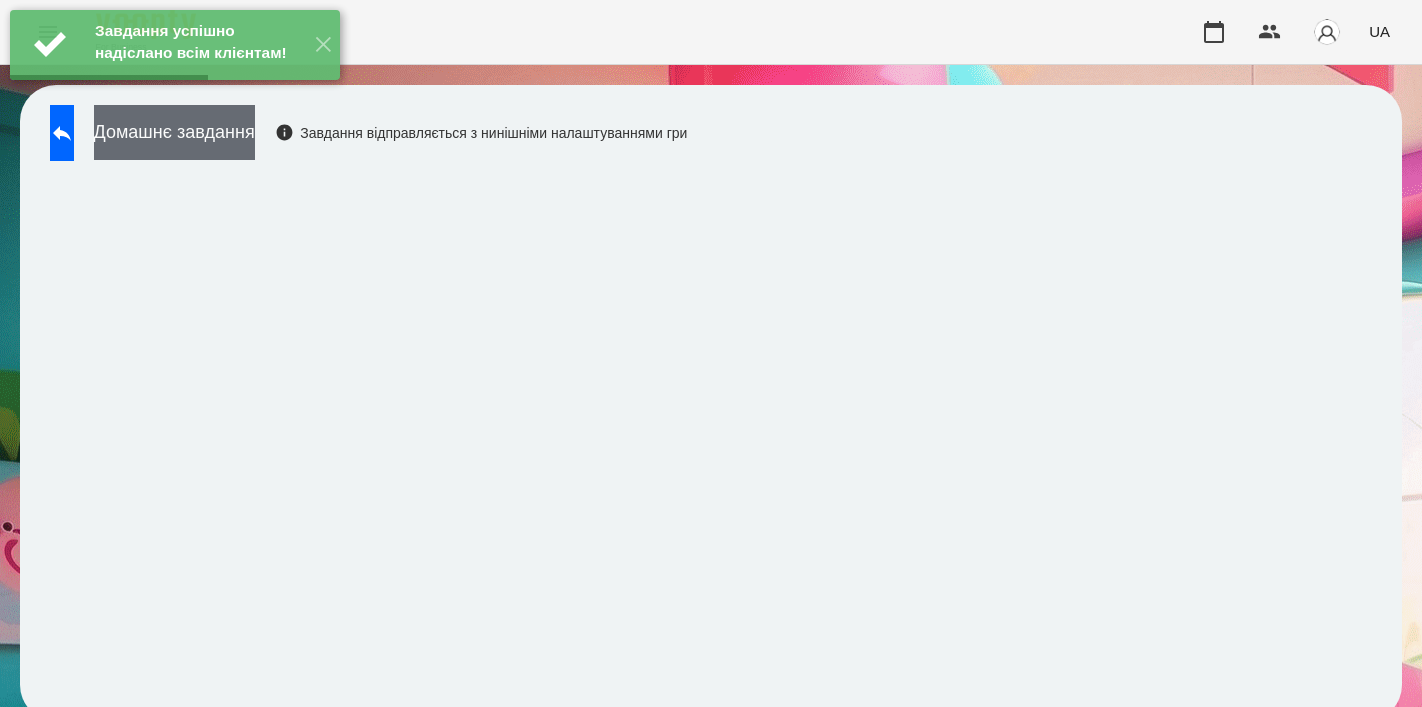 click on "Домашнє завдання" at bounding box center [174, 132] 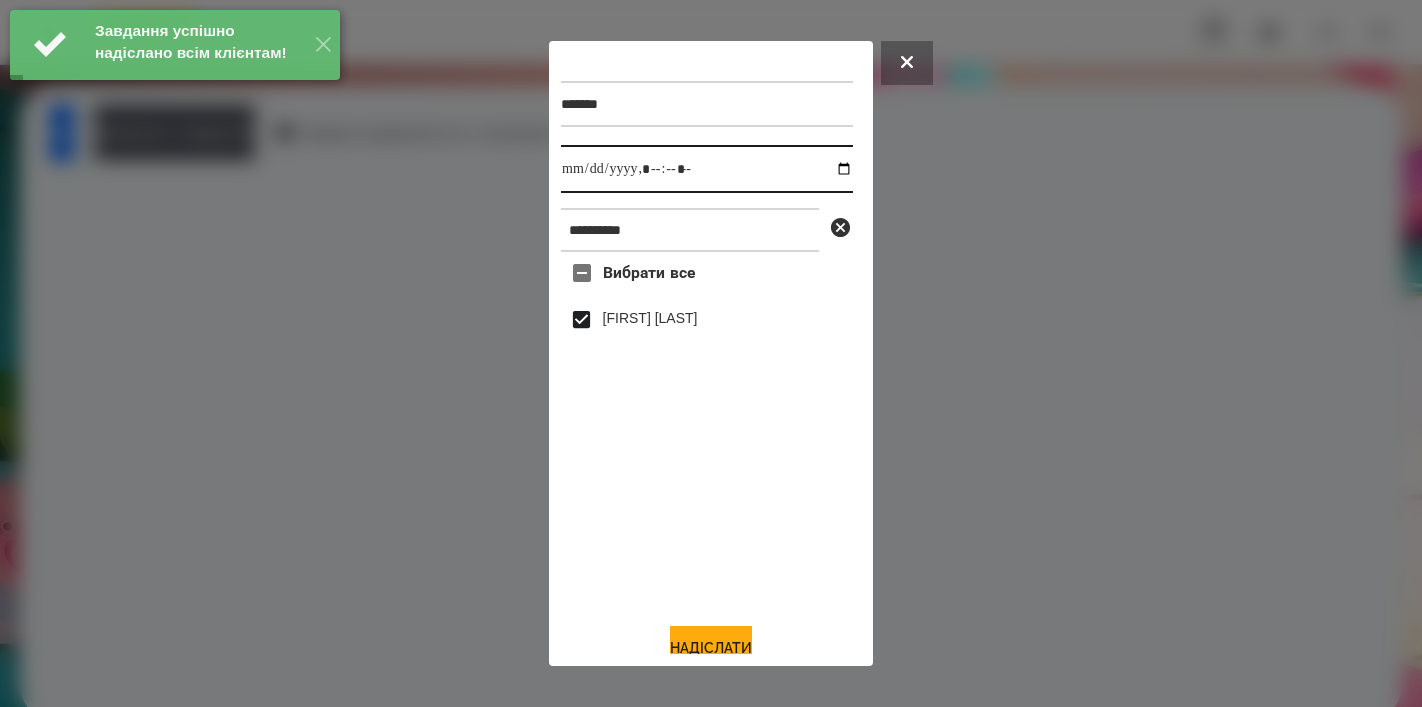 click at bounding box center [707, 169] 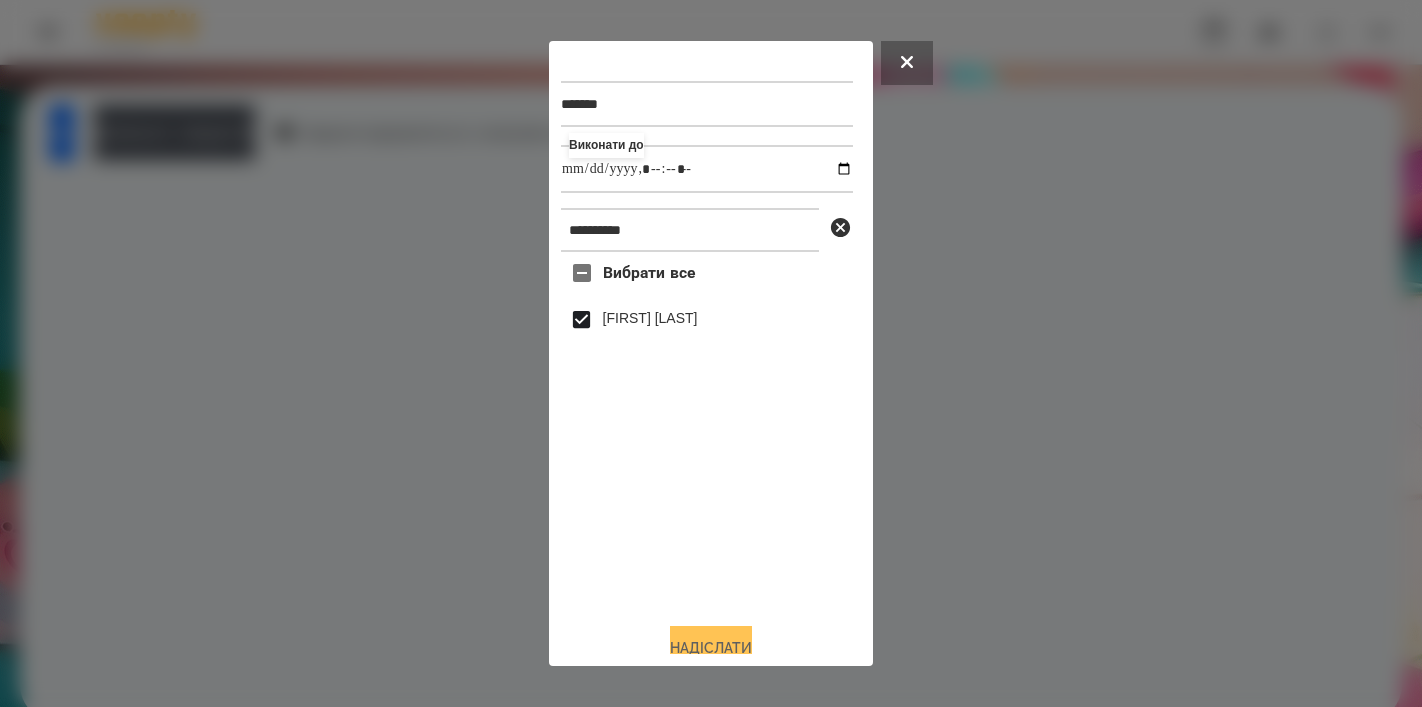 type on "**********" 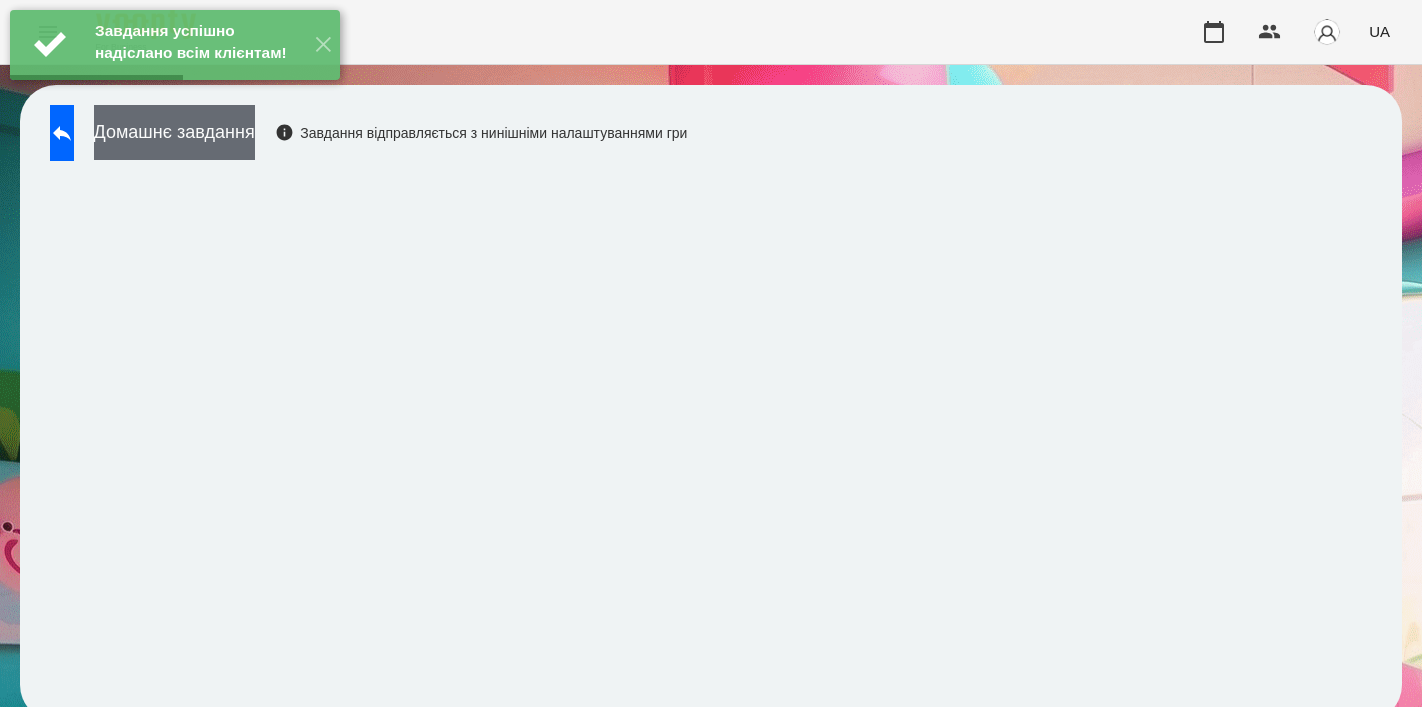 click on "Домашнє завдання" at bounding box center (174, 132) 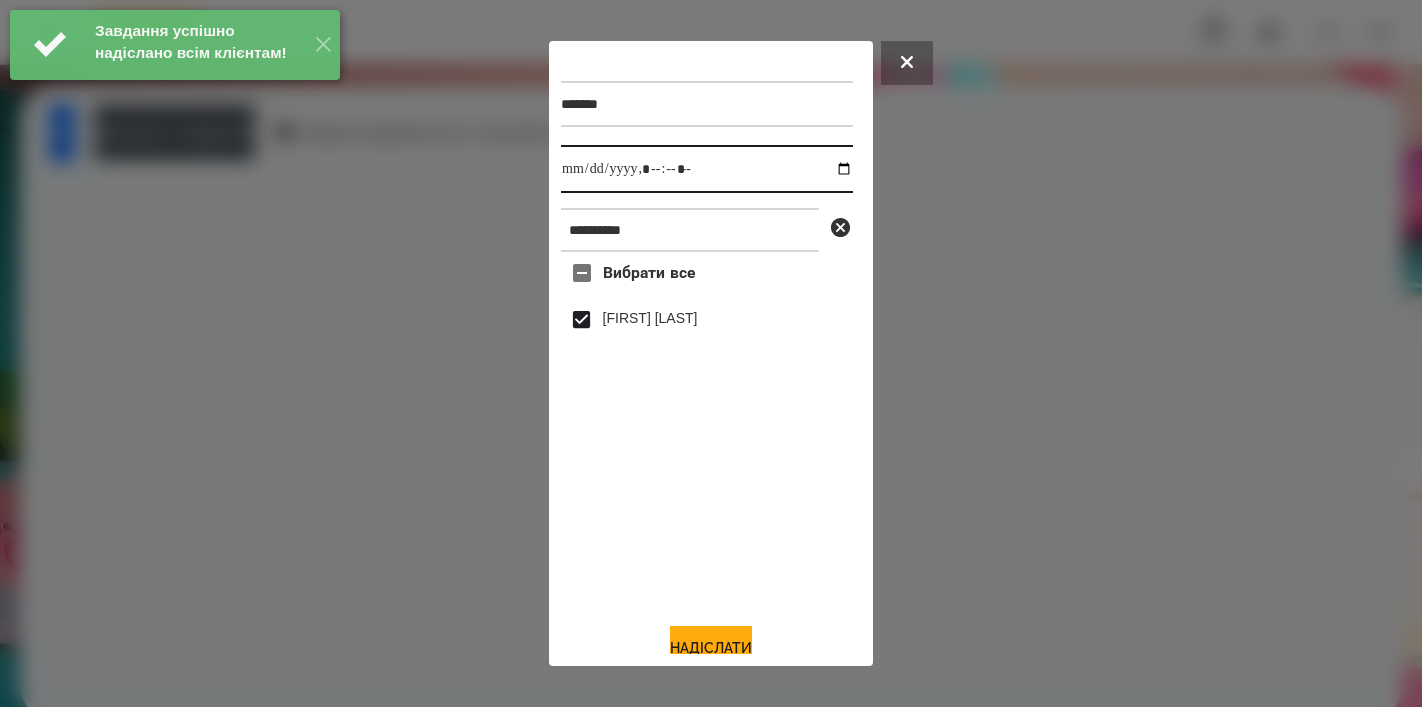 click at bounding box center [707, 169] 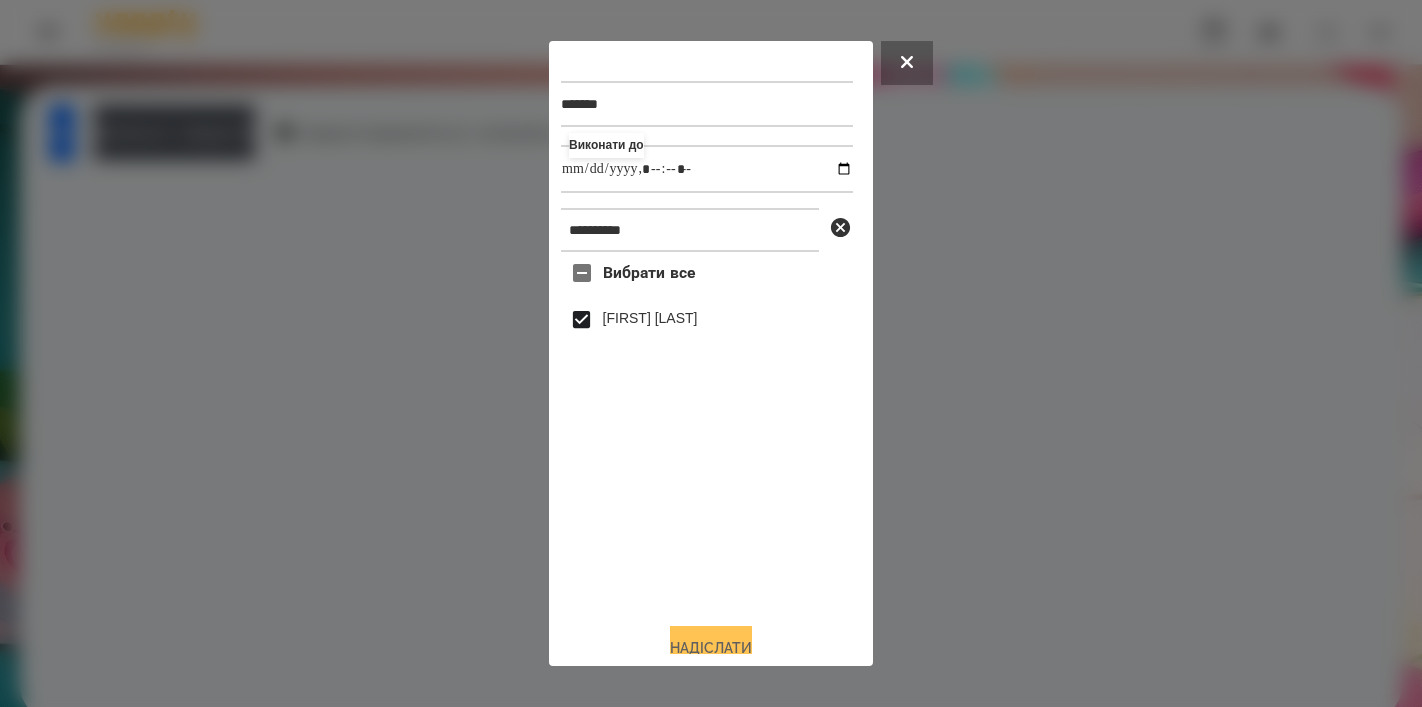 type on "**********" 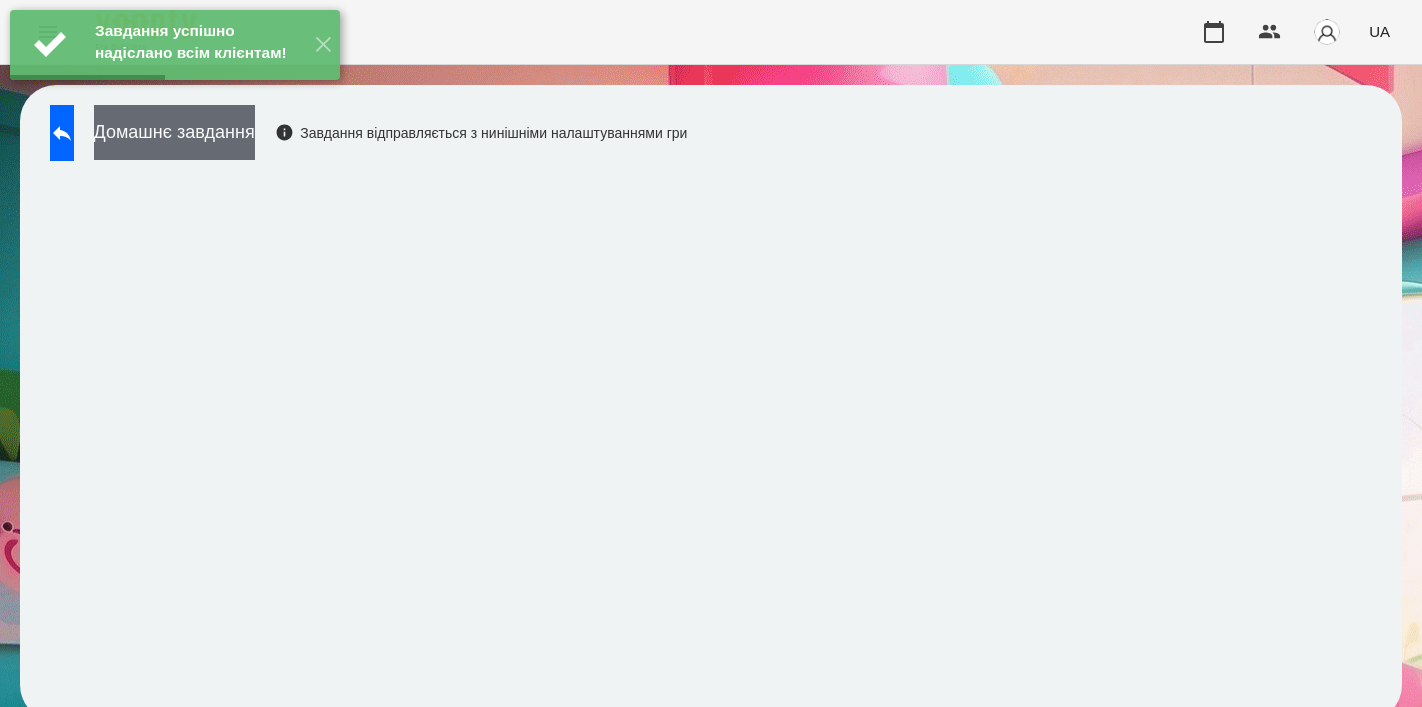 click on "Домашнє завдання" at bounding box center (174, 132) 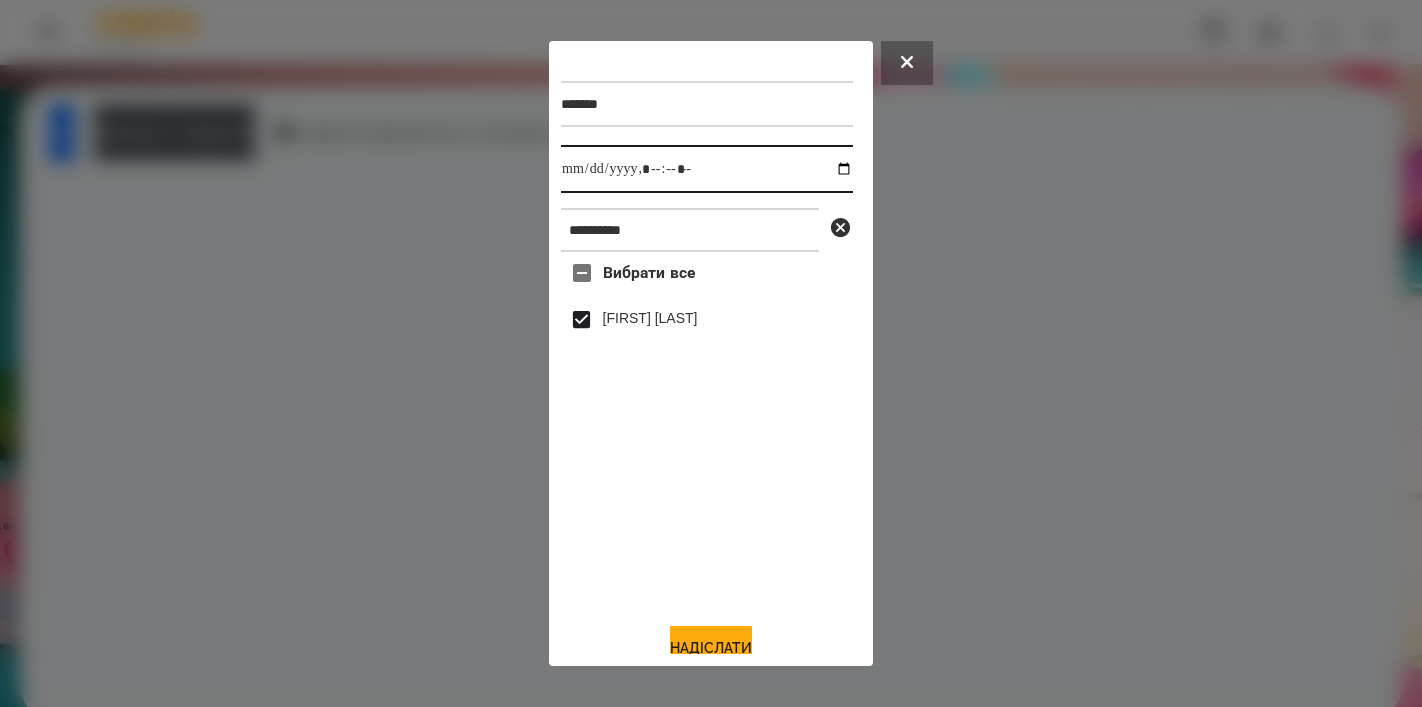 click at bounding box center [707, 169] 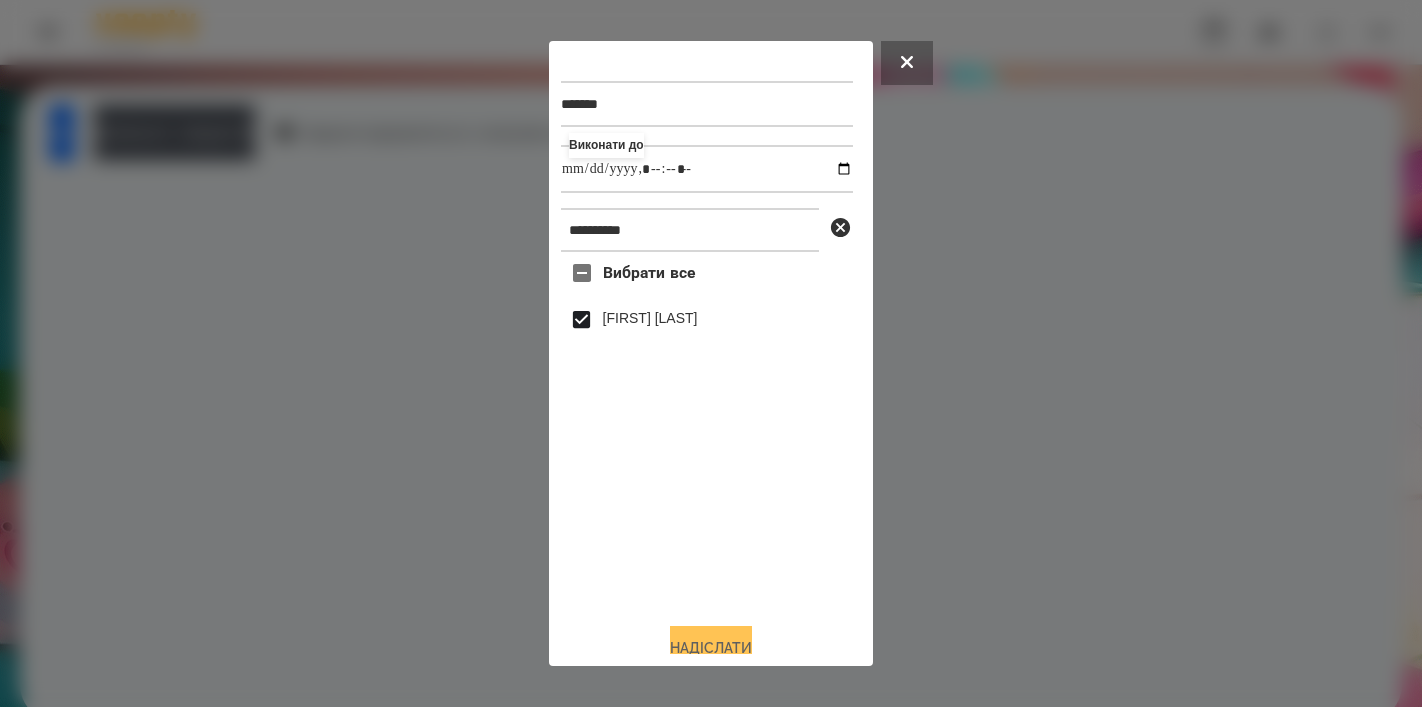 type on "**********" 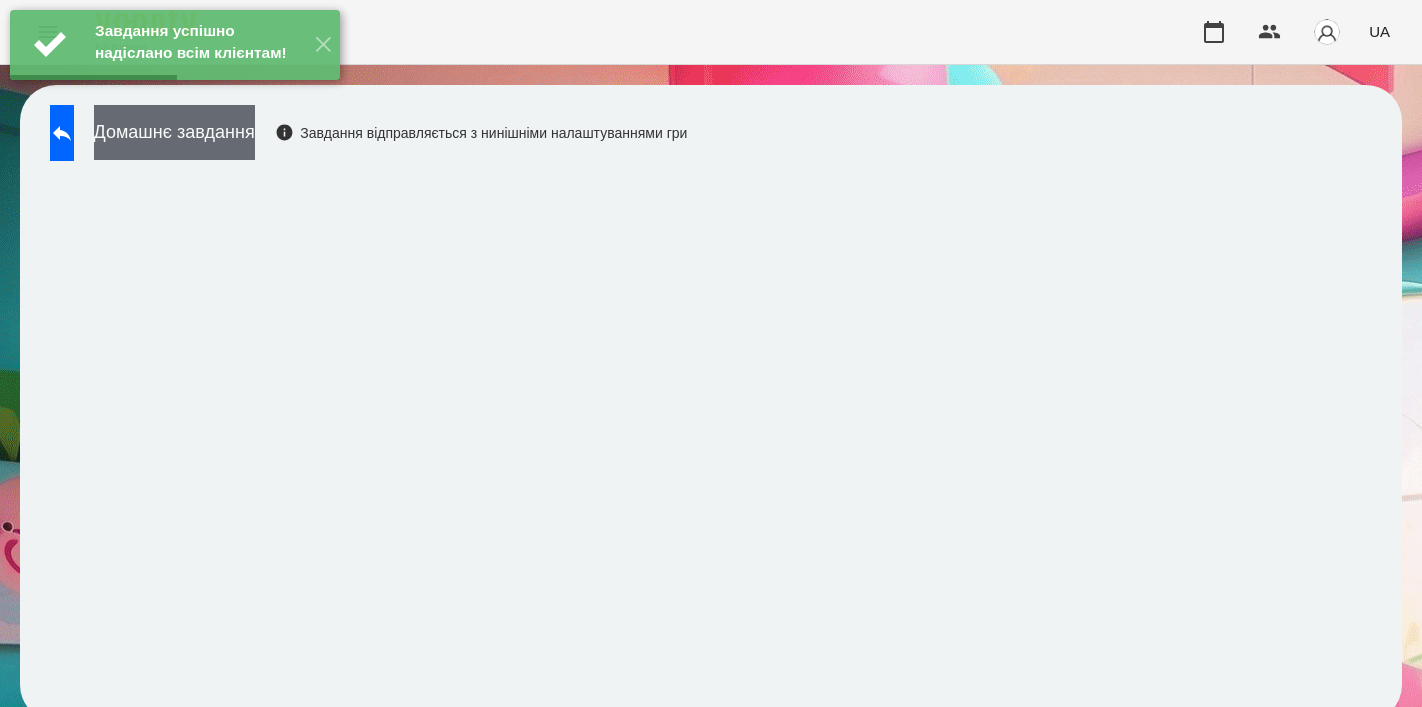 click on "Домашнє завдання" at bounding box center (174, 132) 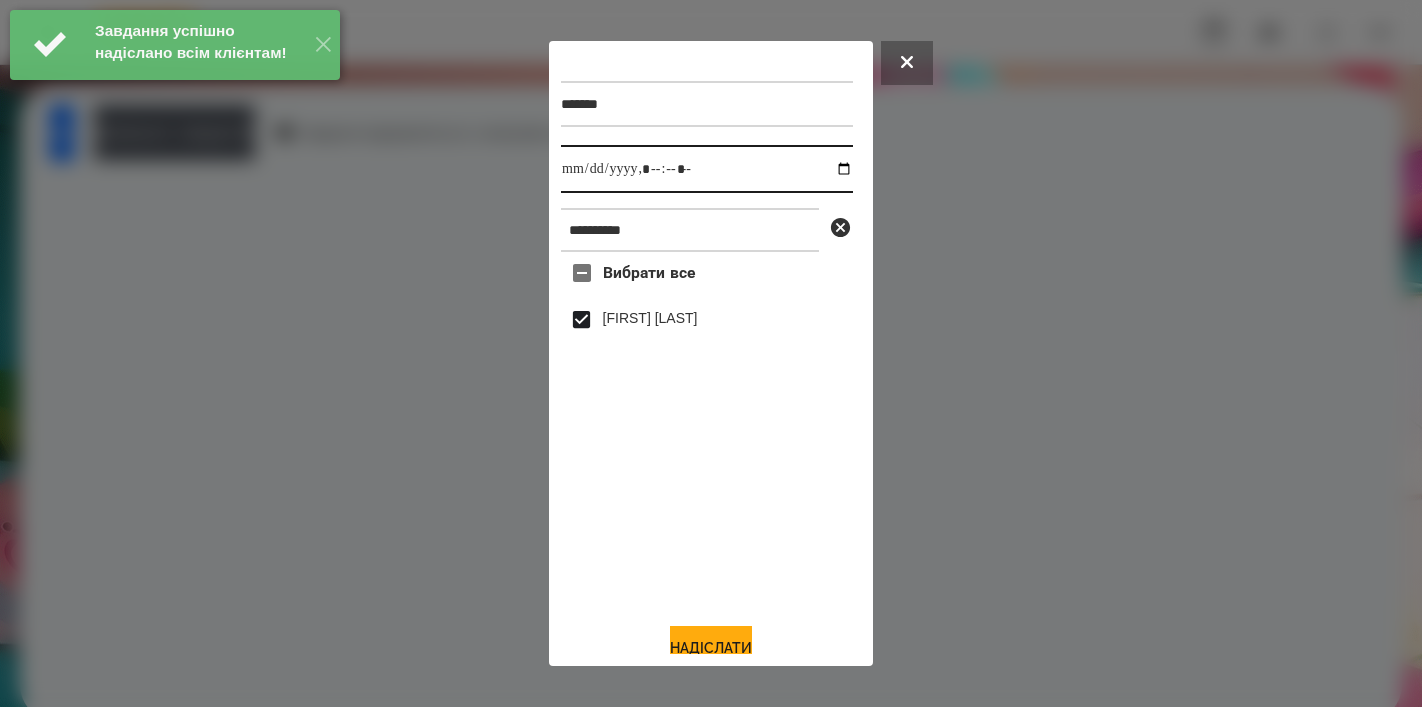 click at bounding box center [707, 169] 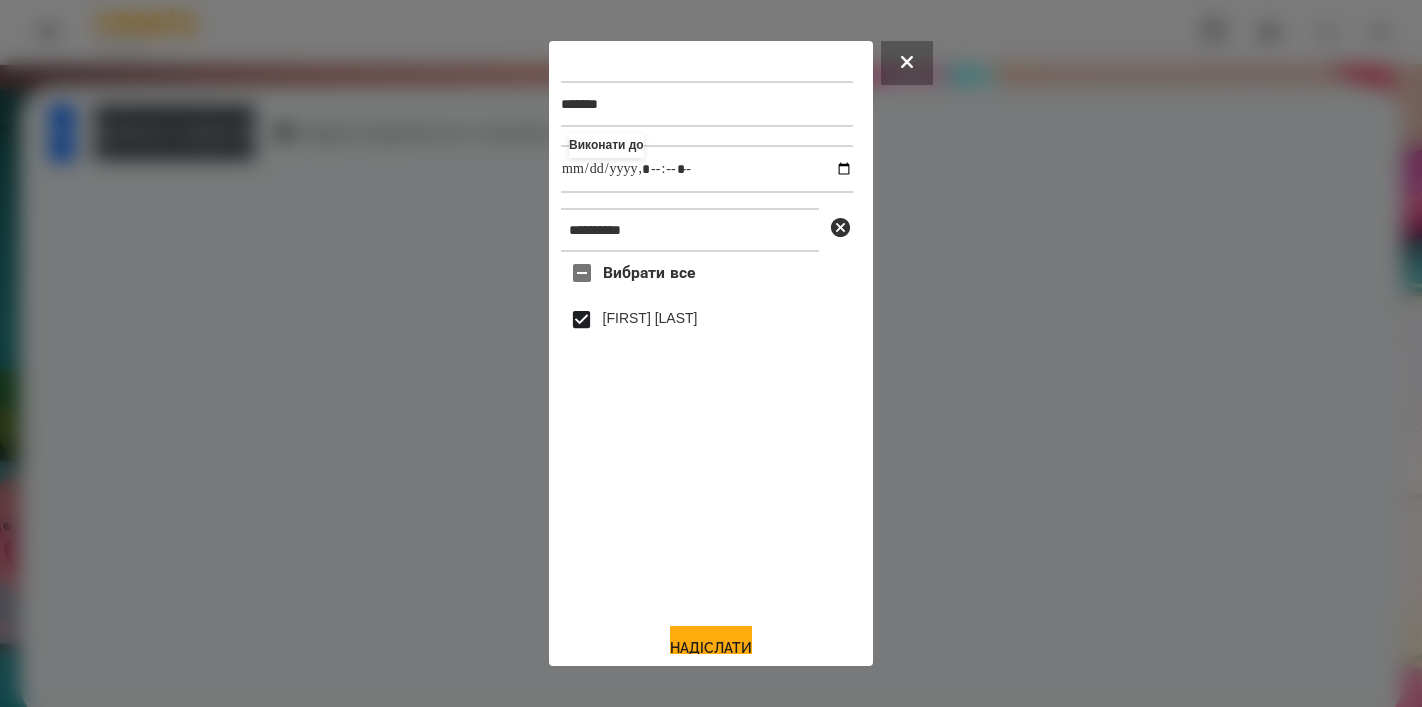 type on "**********" 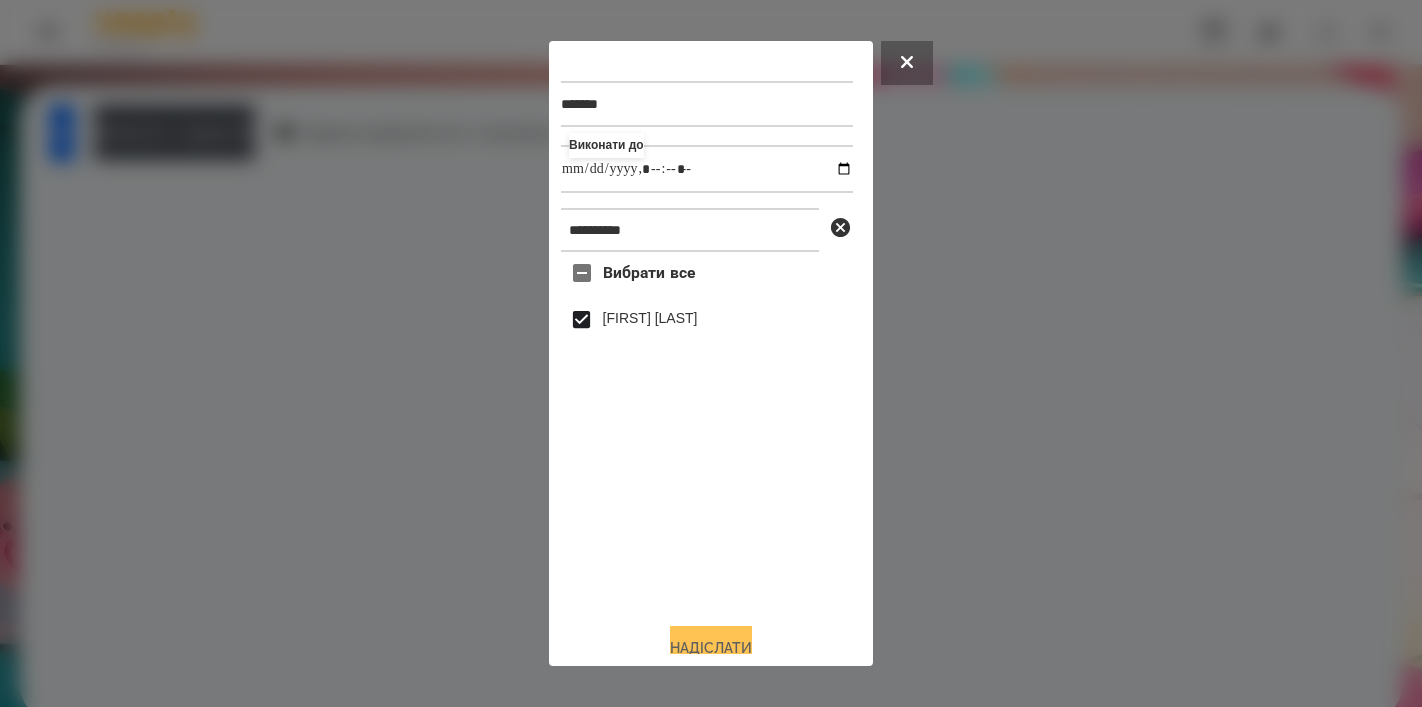 click on "Надіслати" at bounding box center (711, 648) 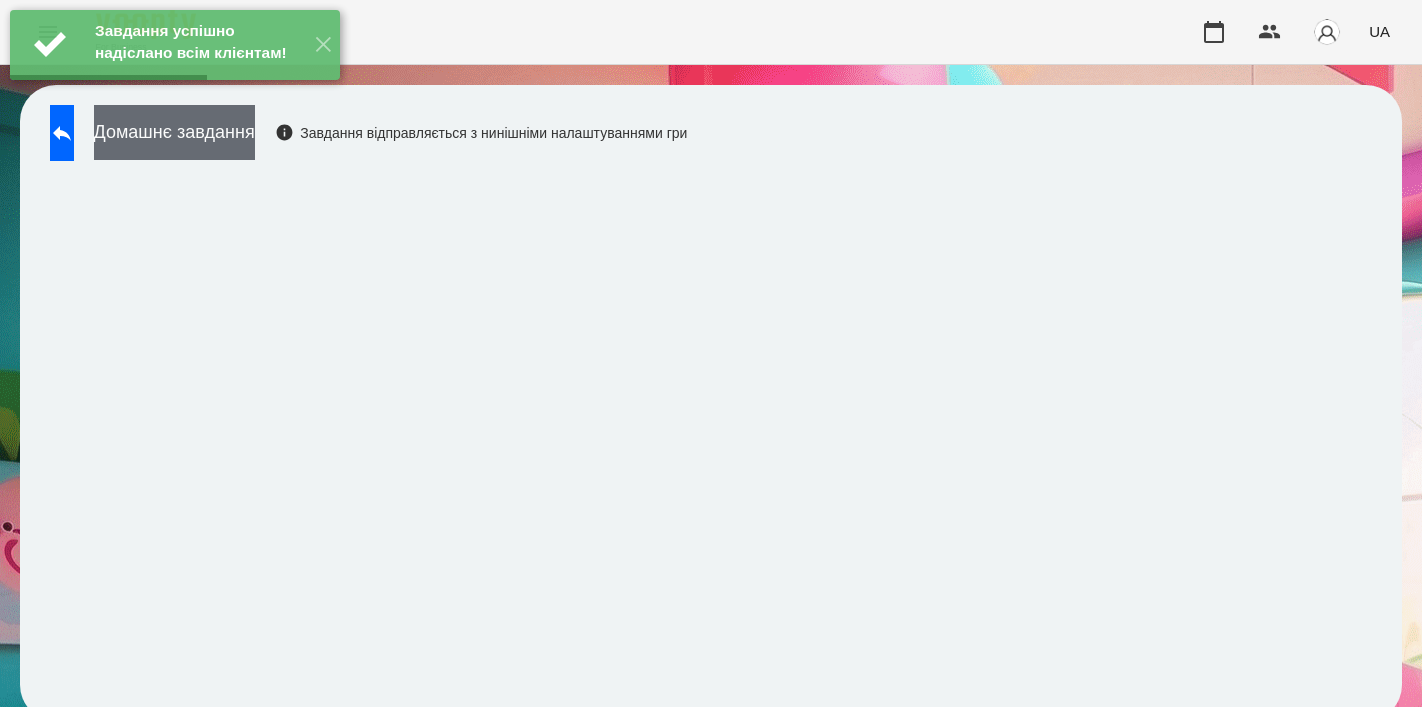 click on "Домашнє завдання" at bounding box center [174, 132] 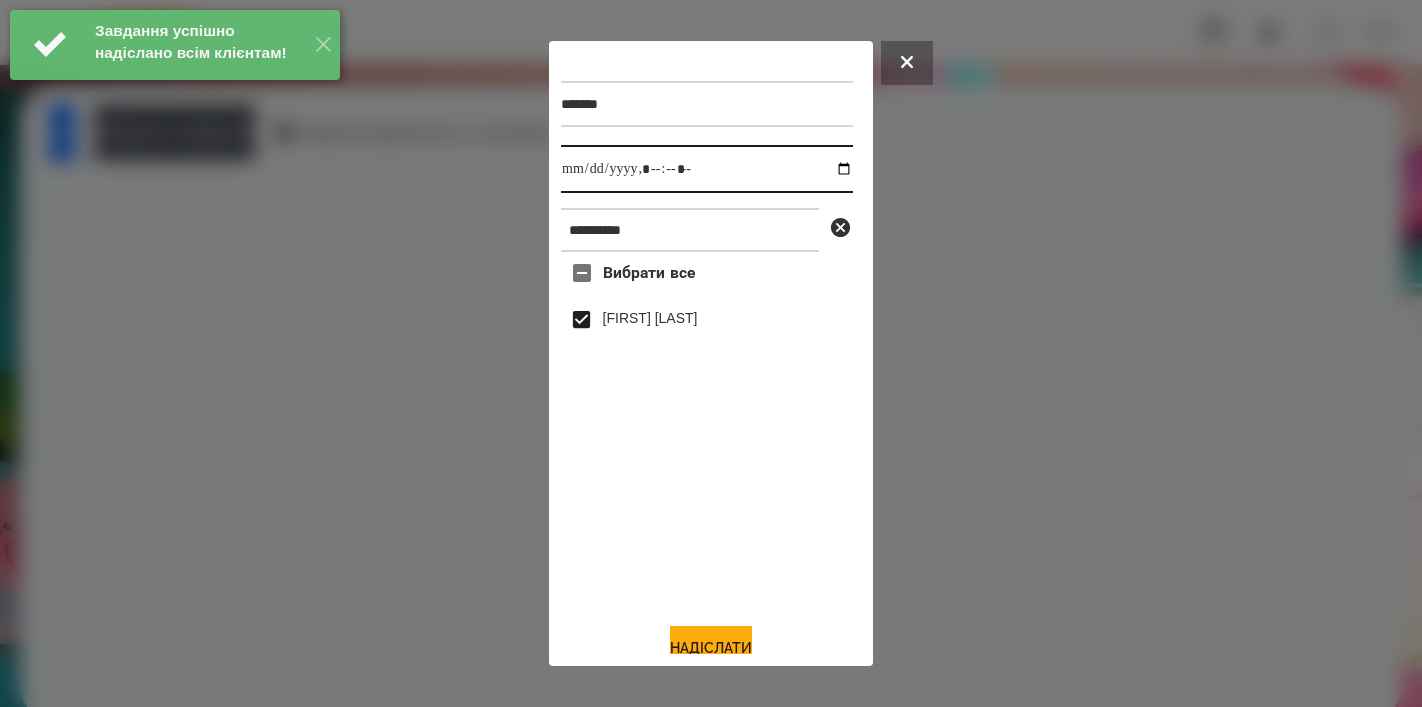 click at bounding box center [707, 169] 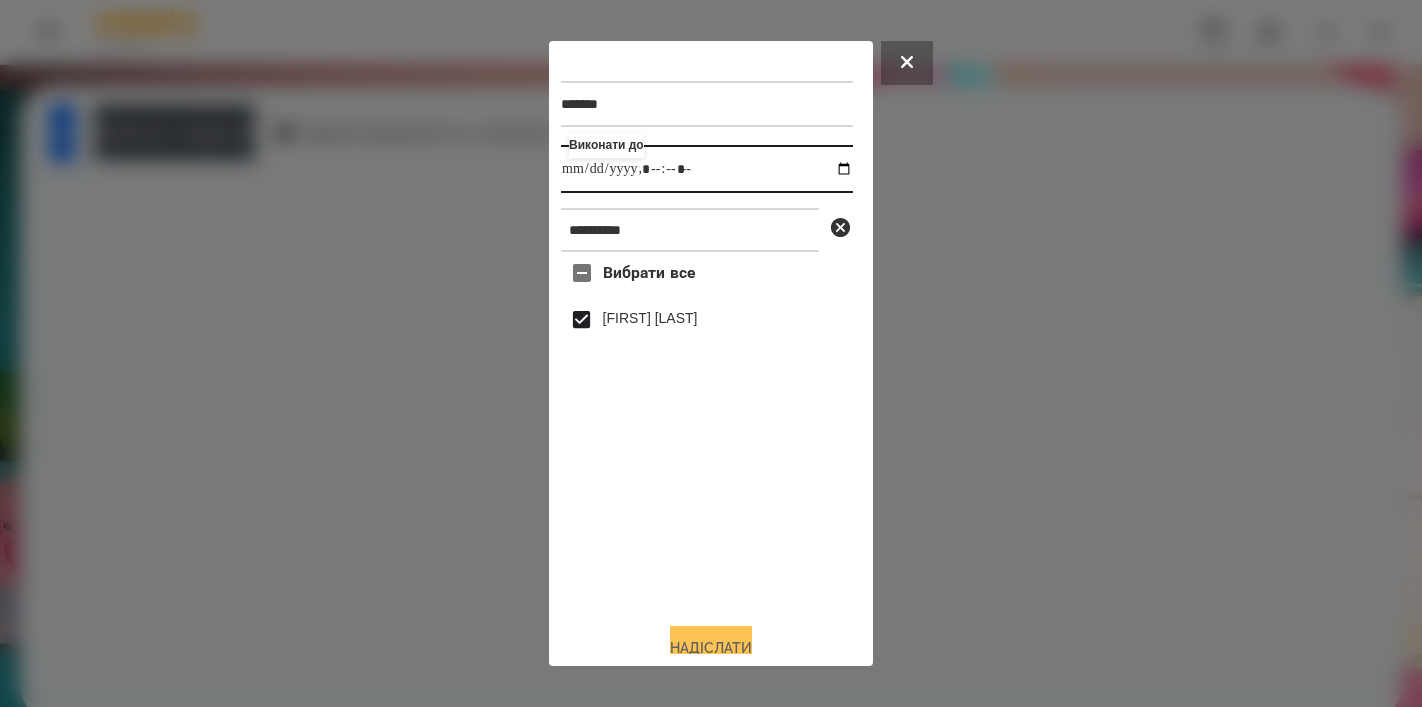 type on "**********" 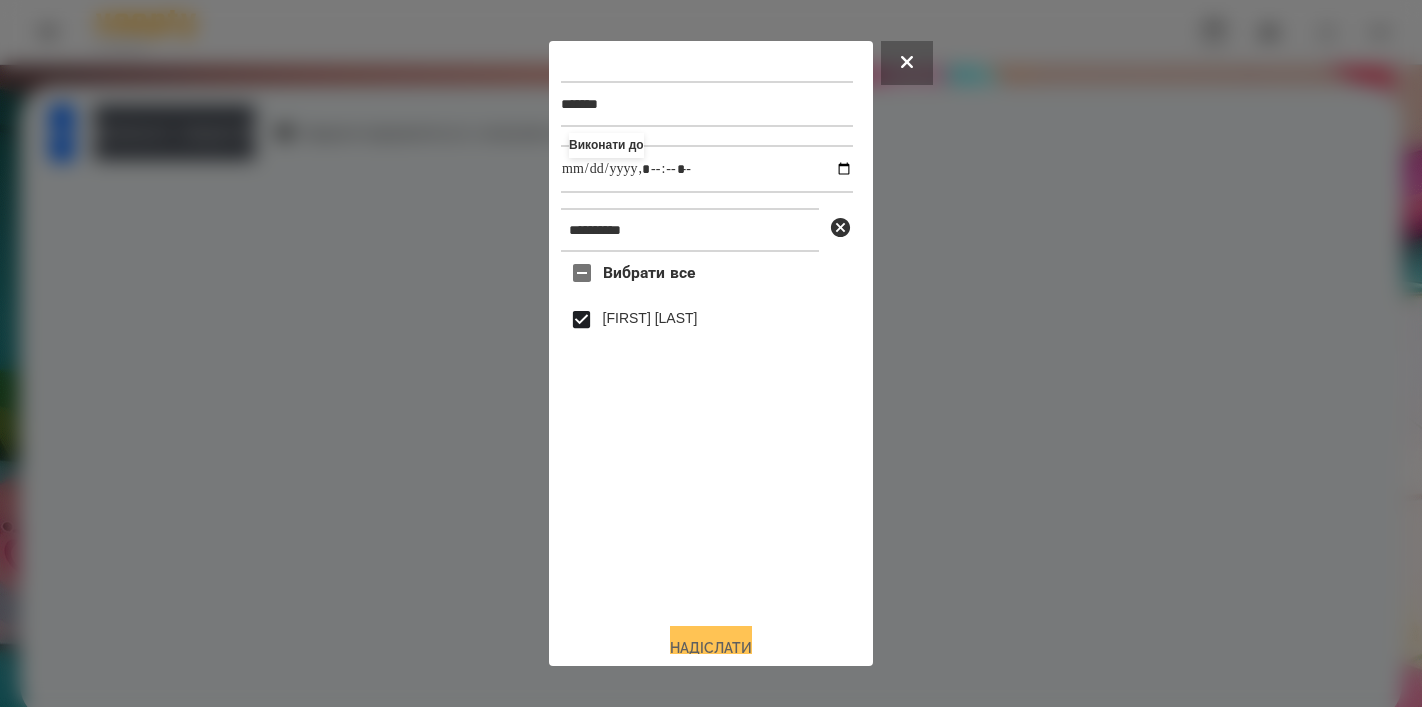 click on "Надіслати" at bounding box center (711, 648) 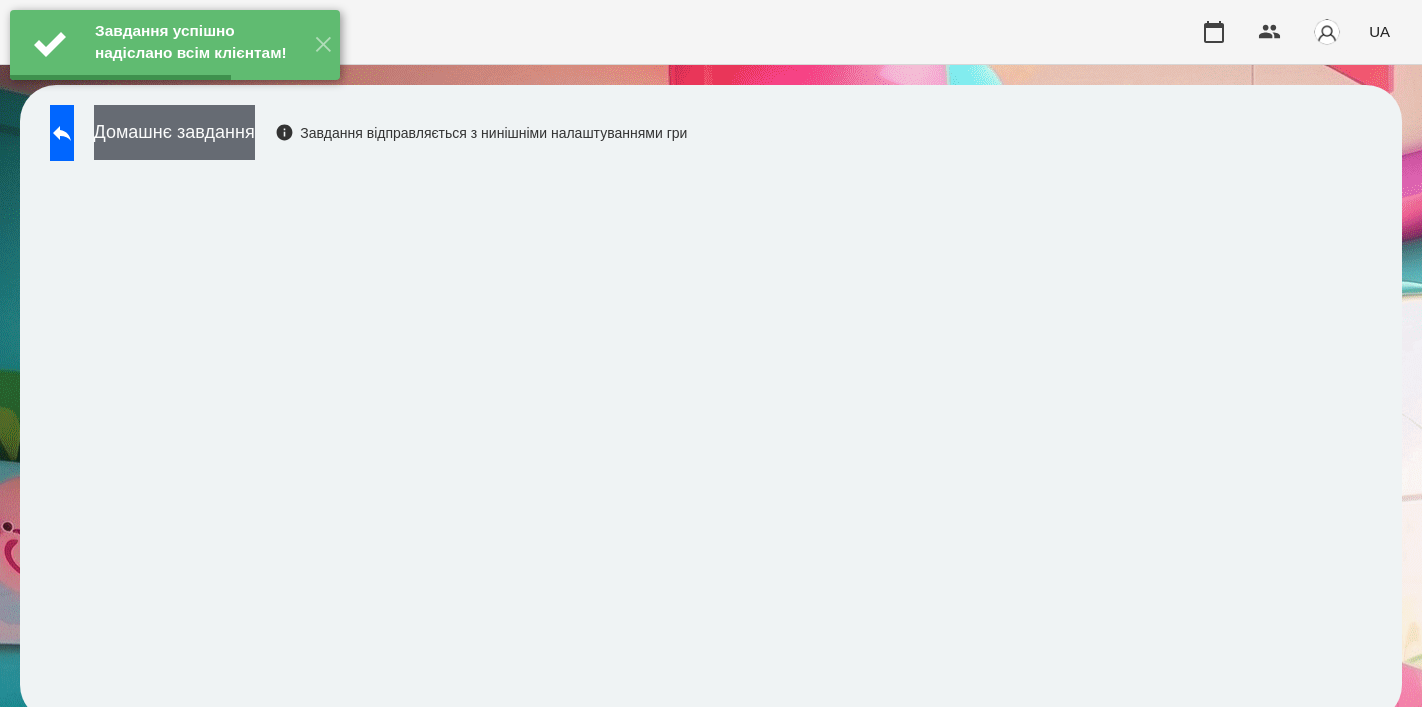 click on "Домашнє завдання" at bounding box center (174, 132) 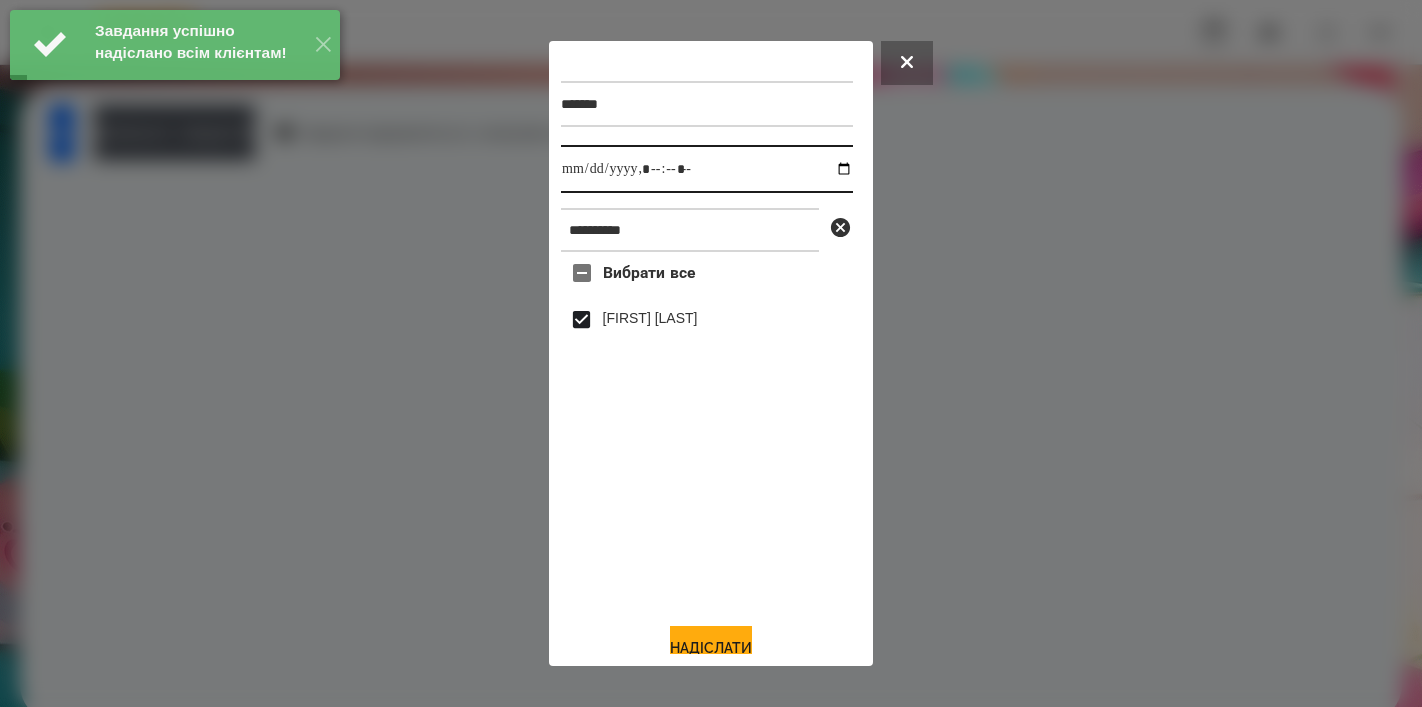 click at bounding box center (707, 169) 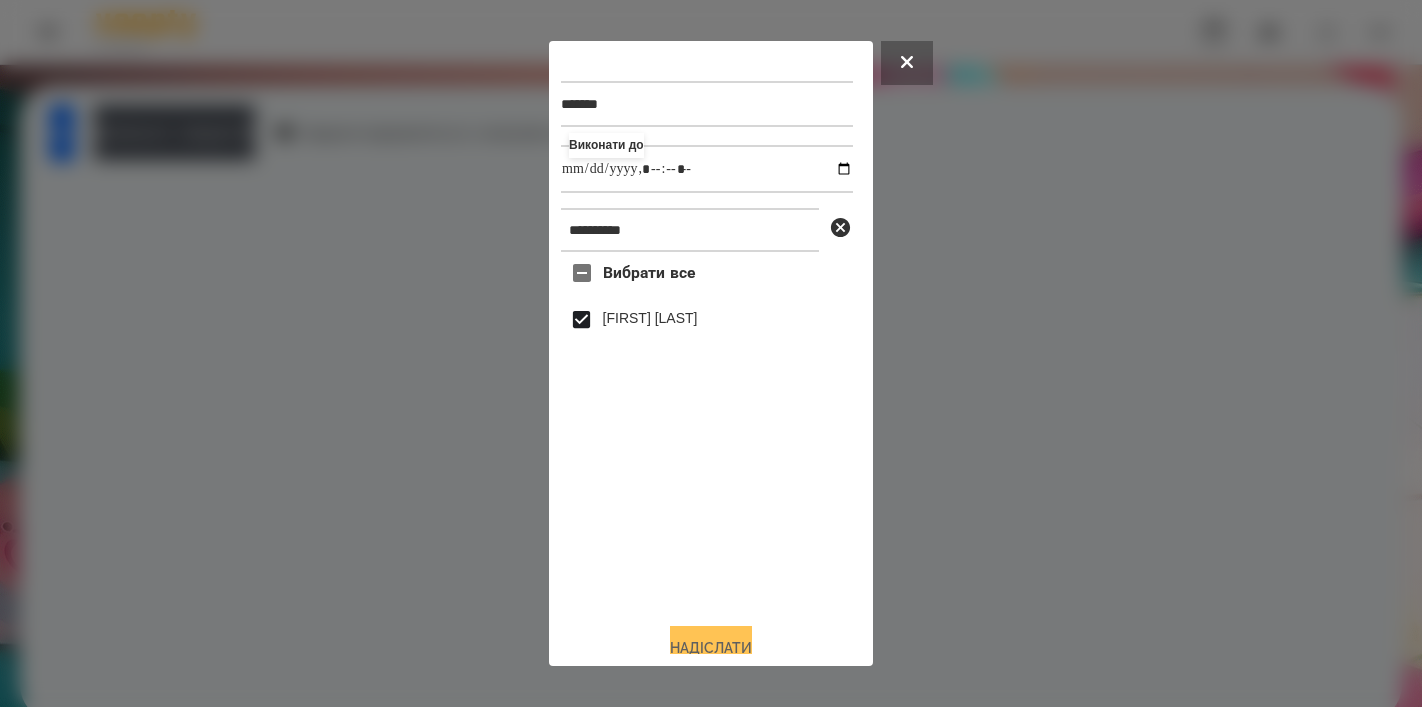 click on "Надіслати" at bounding box center [711, 648] 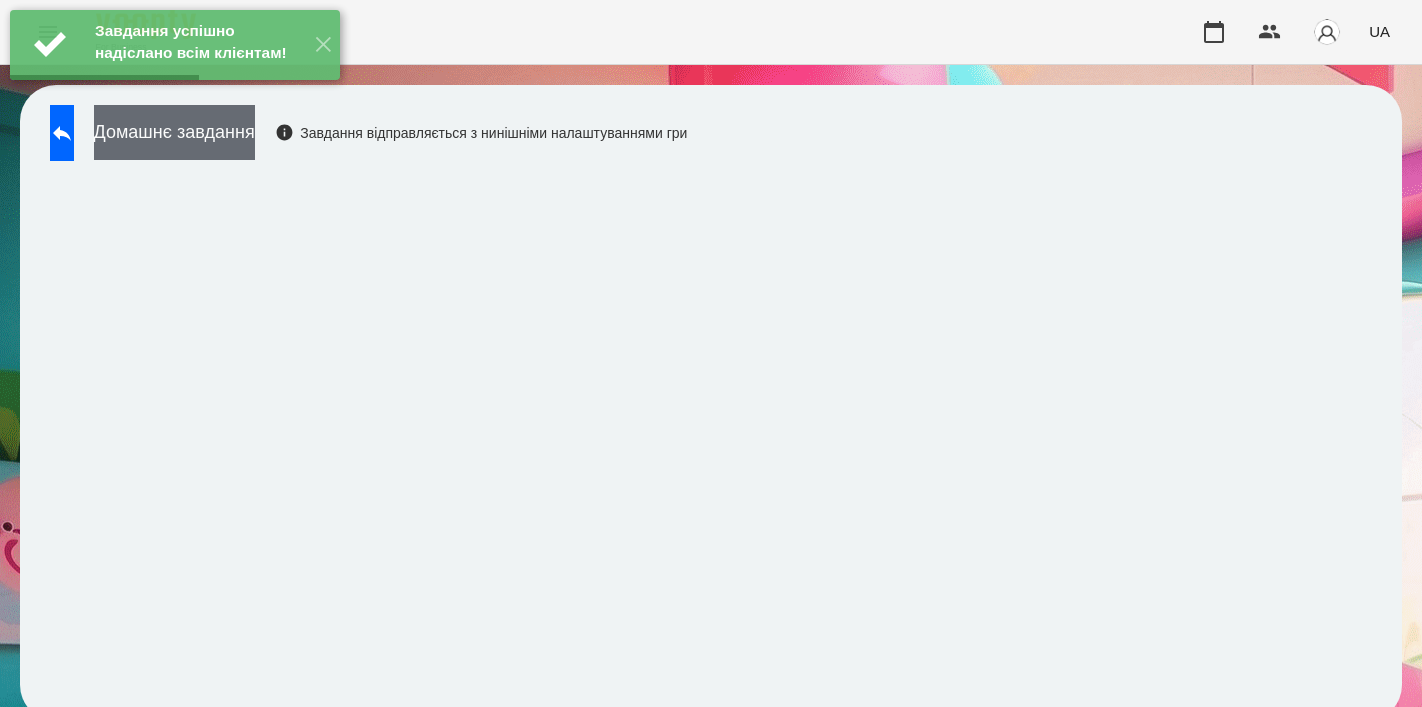 click on "Домашнє завдання" at bounding box center [174, 132] 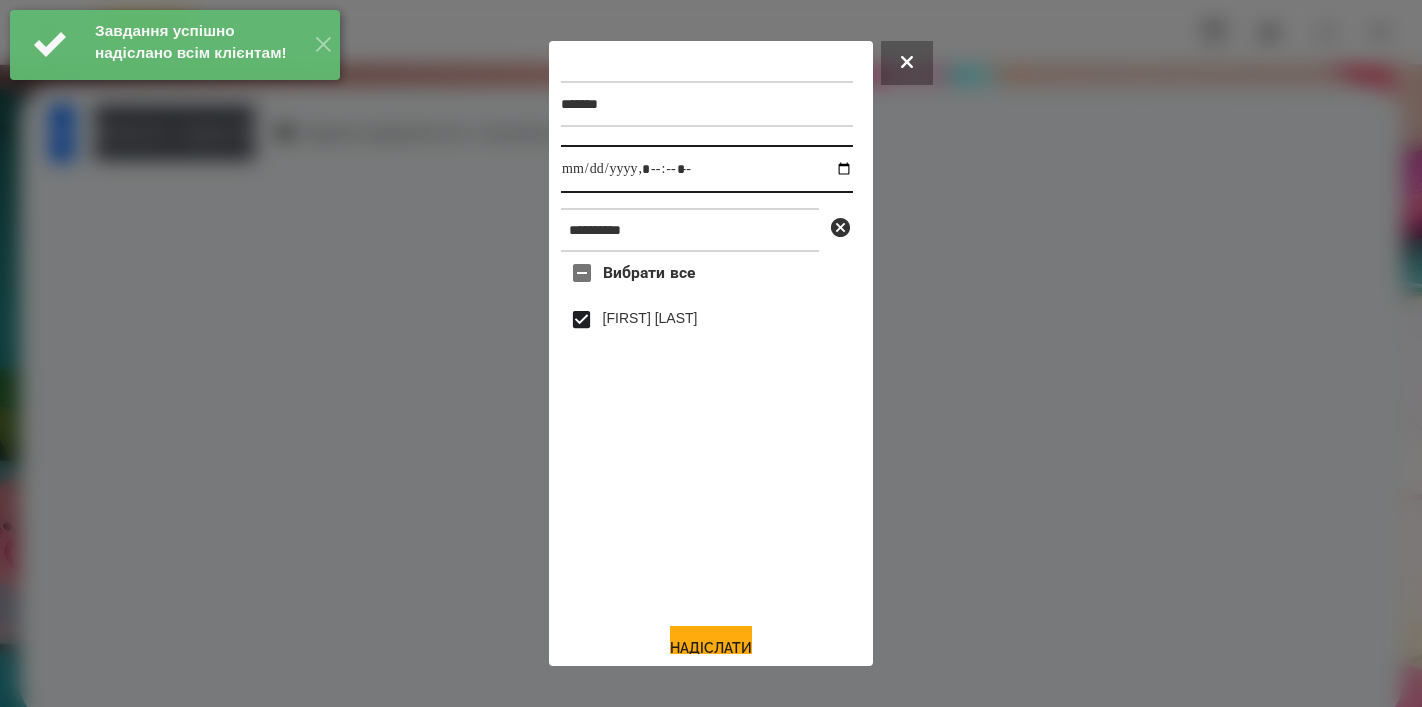 click at bounding box center [707, 169] 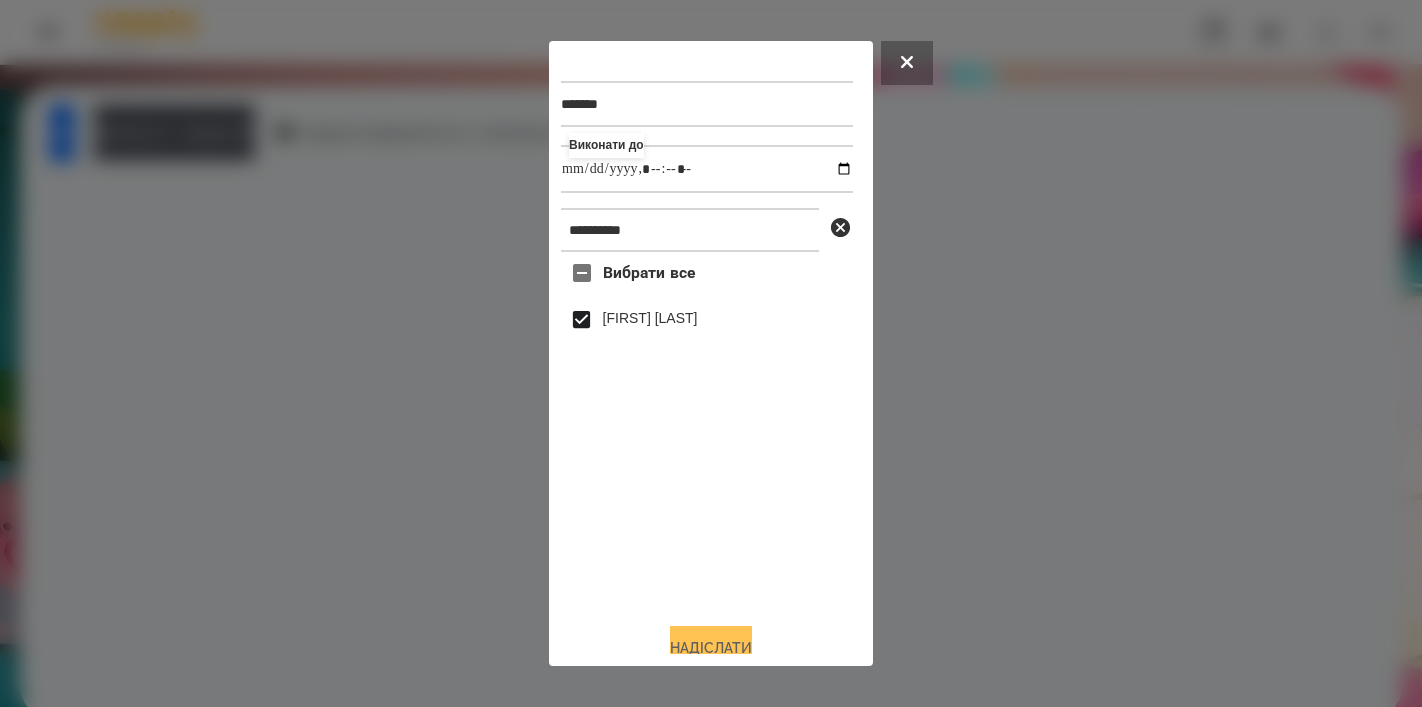 click on "Надіслати" at bounding box center (711, 648) 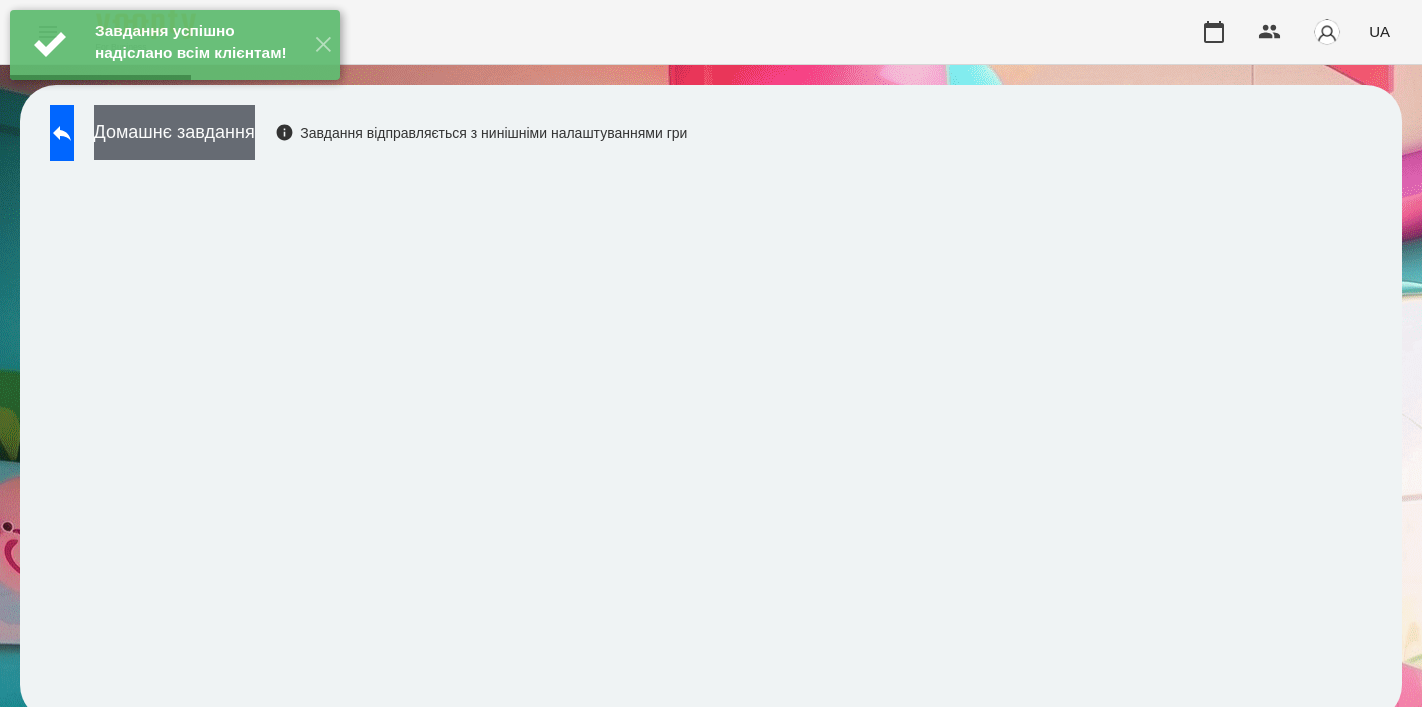 click on "Домашнє завдання" at bounding box center (174, 132) 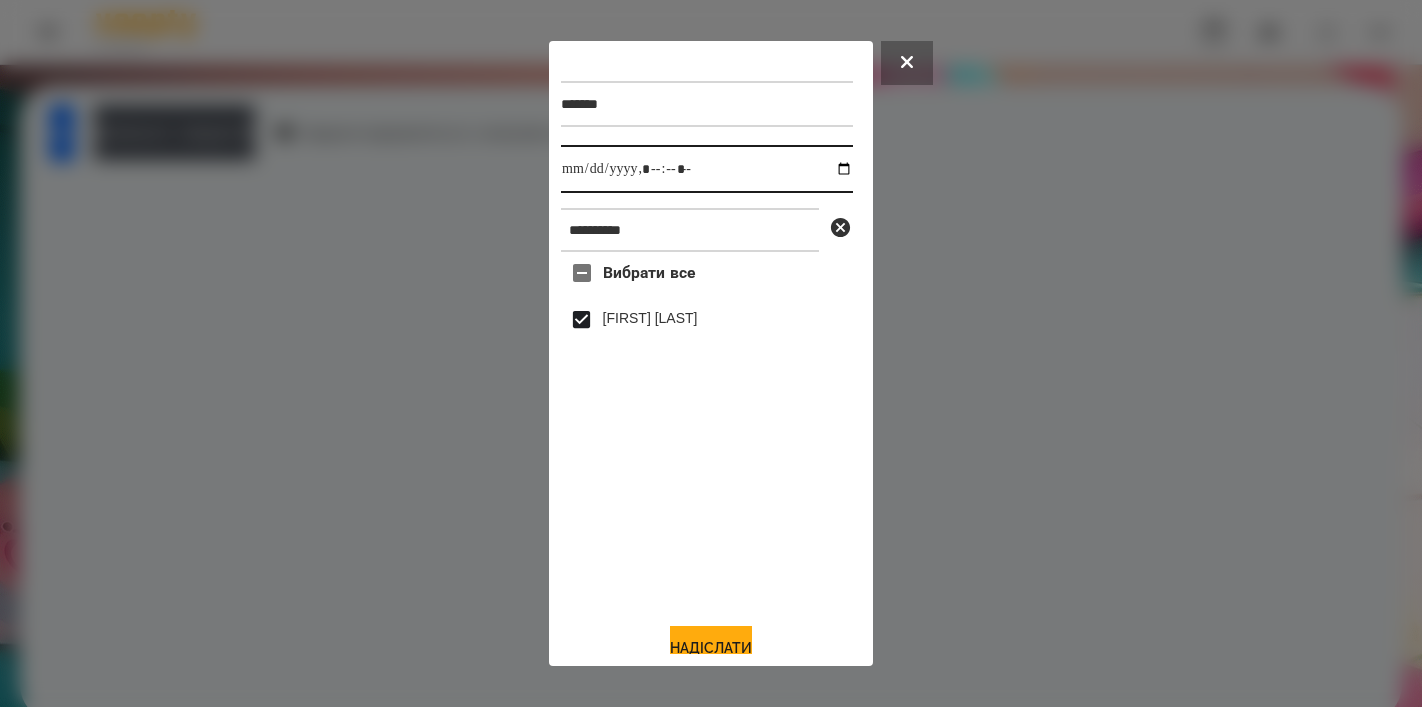 click at bounding box center (707, 169) 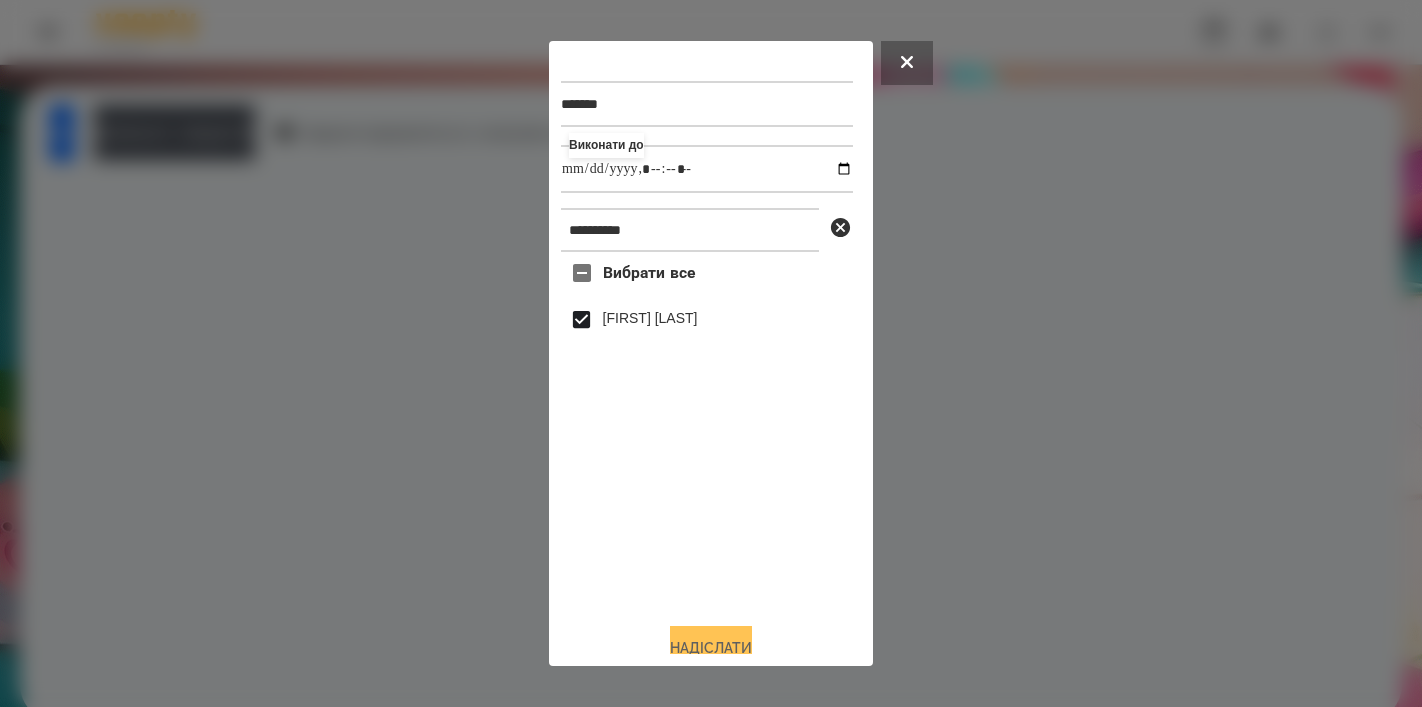 type on "**********" 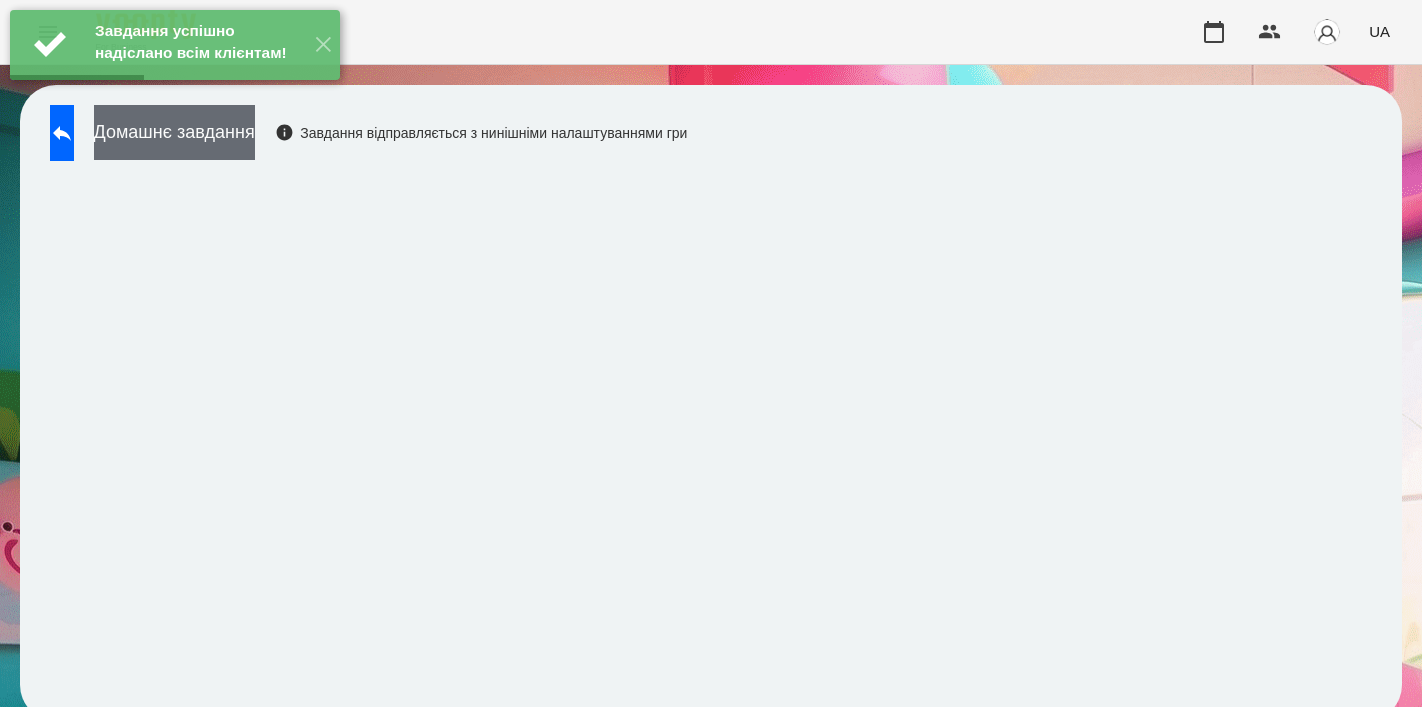 click on "Домашнє завдання" at bounding box center [174, 132] 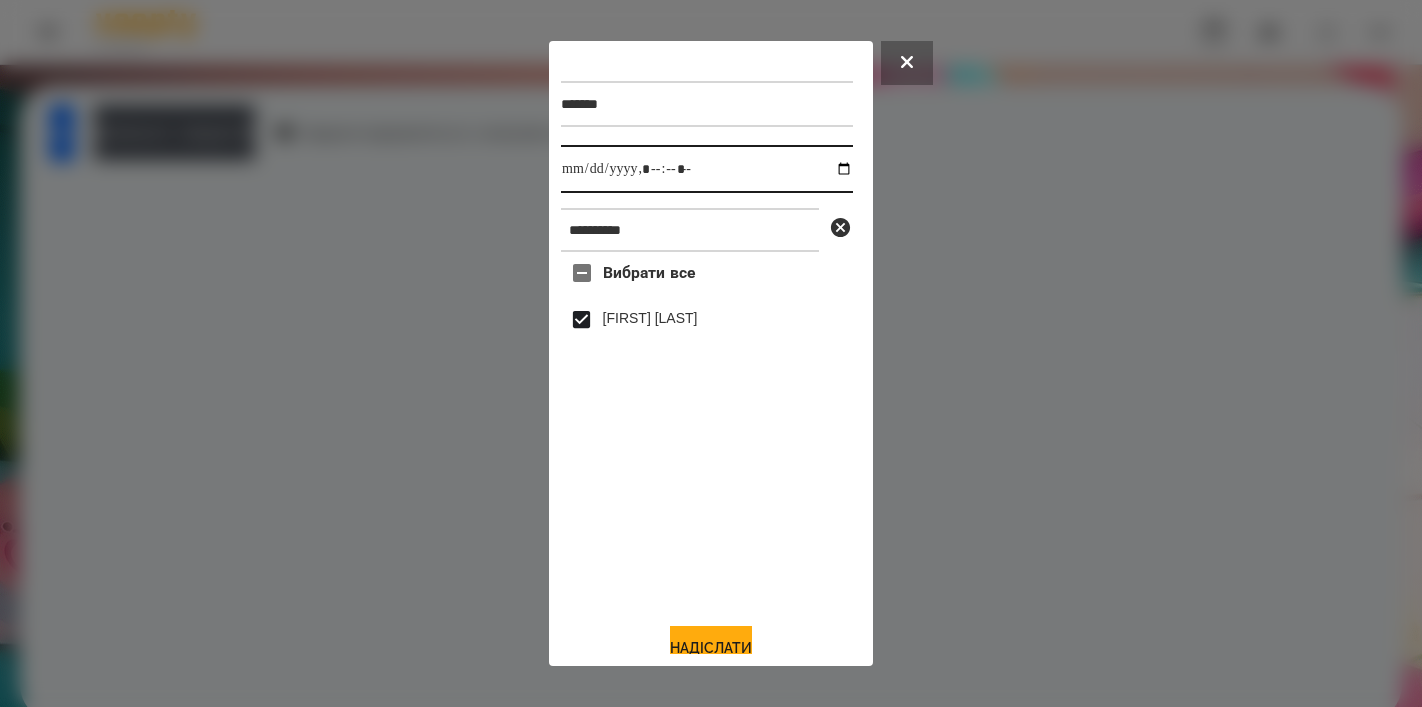click at bounding box center (707, 169) 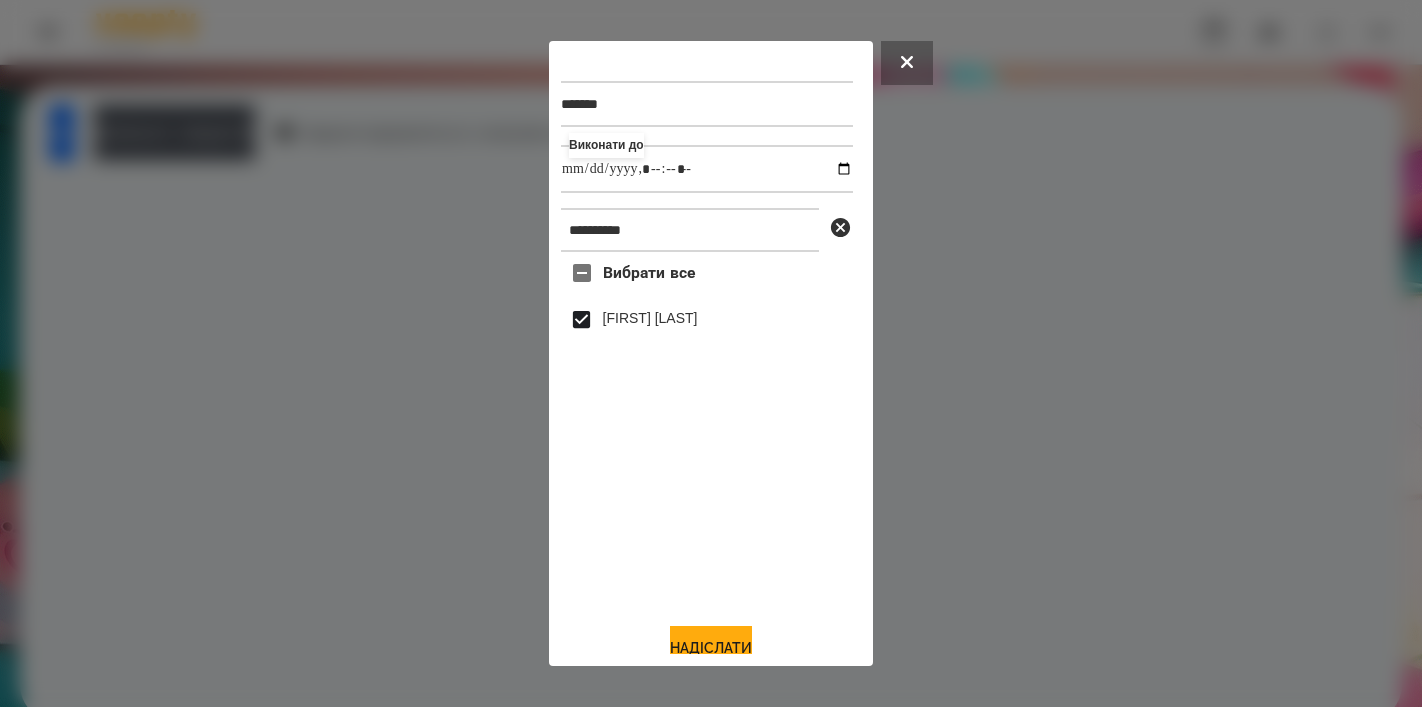type on "**********" 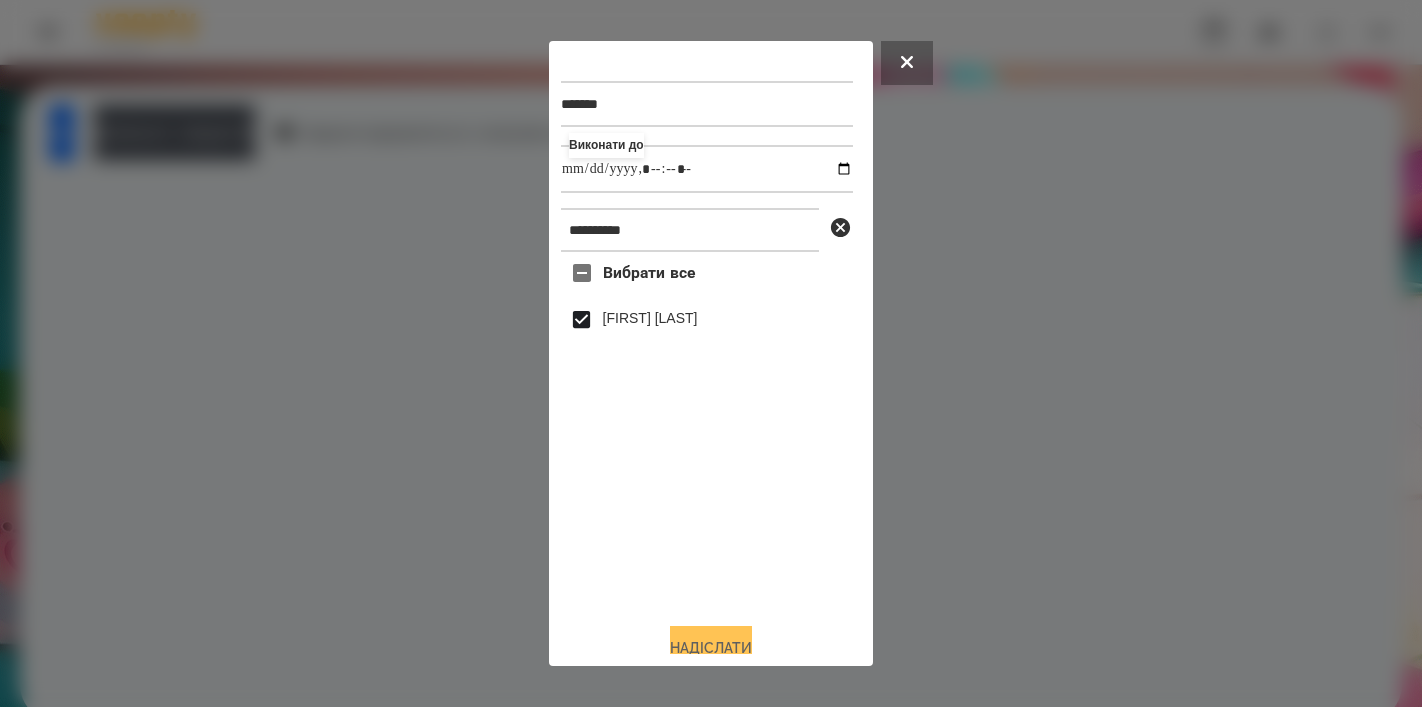 click on "Надіслати" at bounding box center [711, 648] 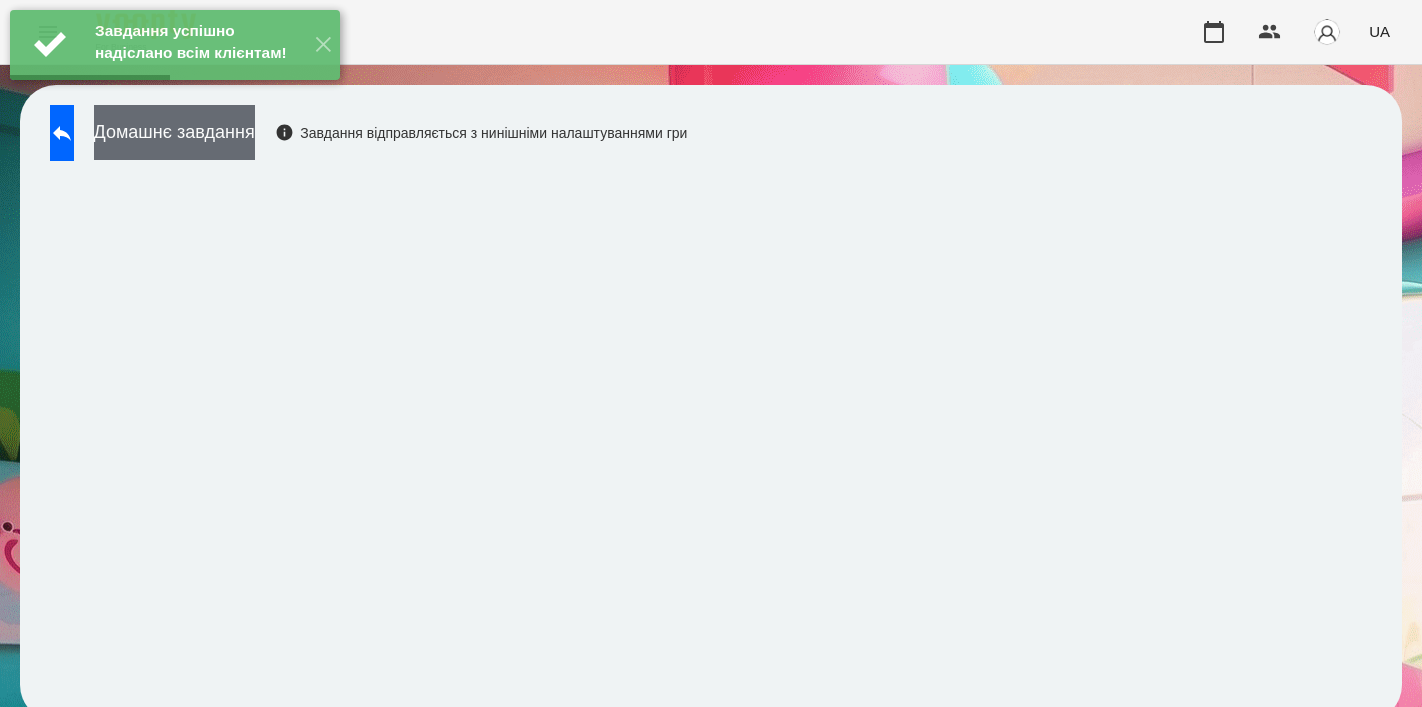 click on "Домашнє завдання" at bounding box center (174, 132) 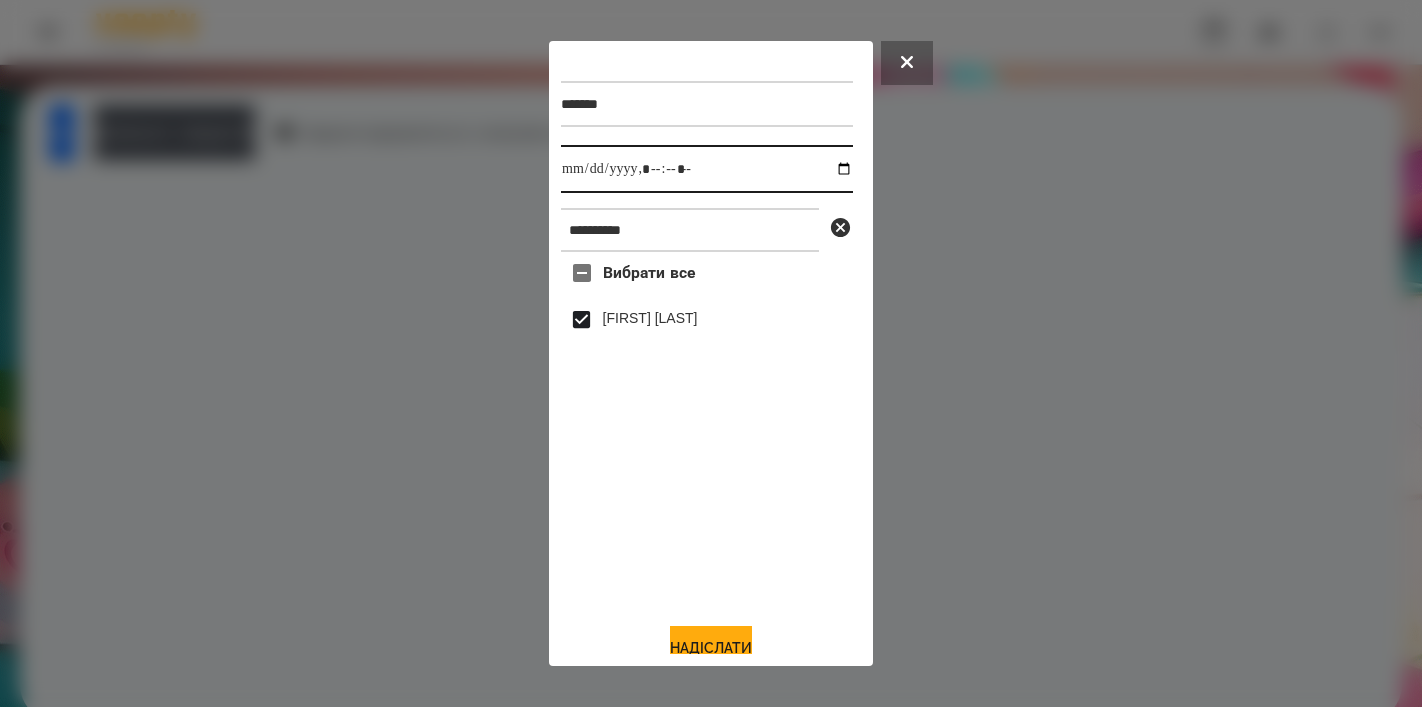 click at bounding box center [707, 169] 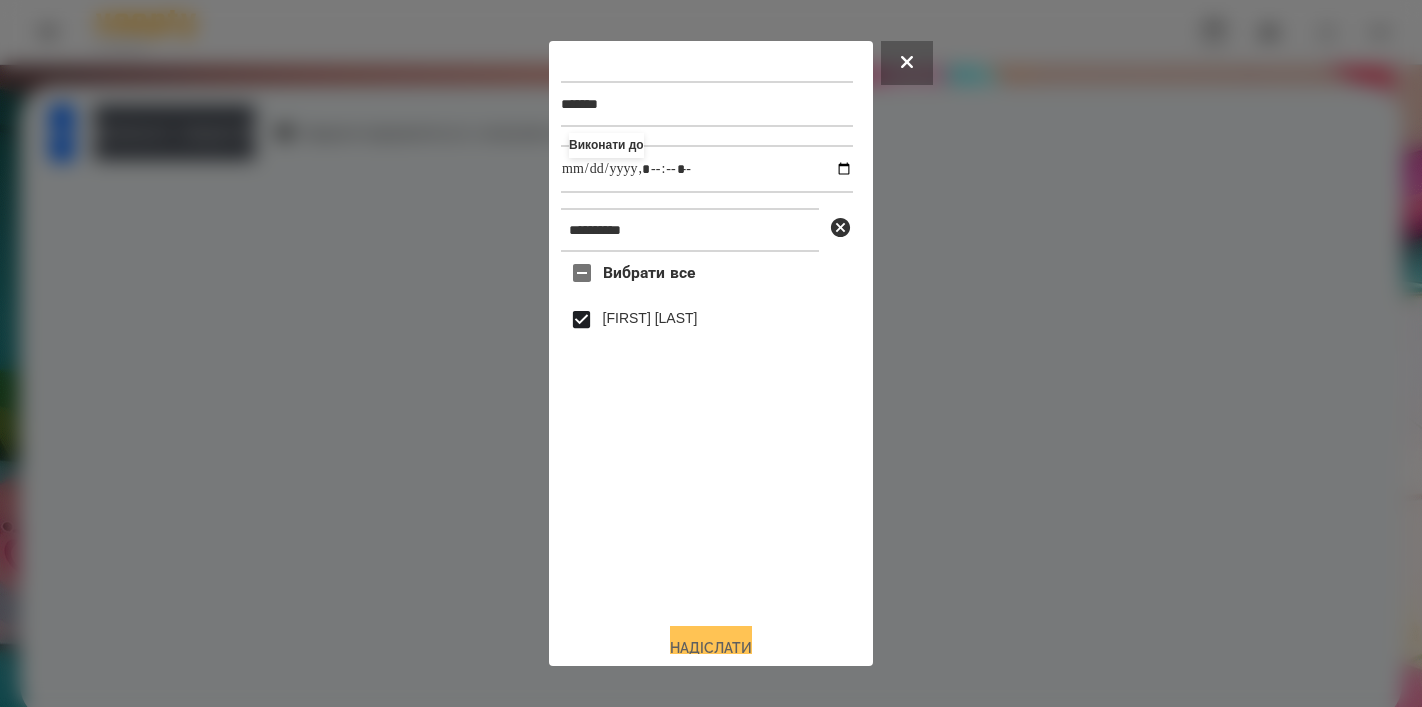 type on "**********" 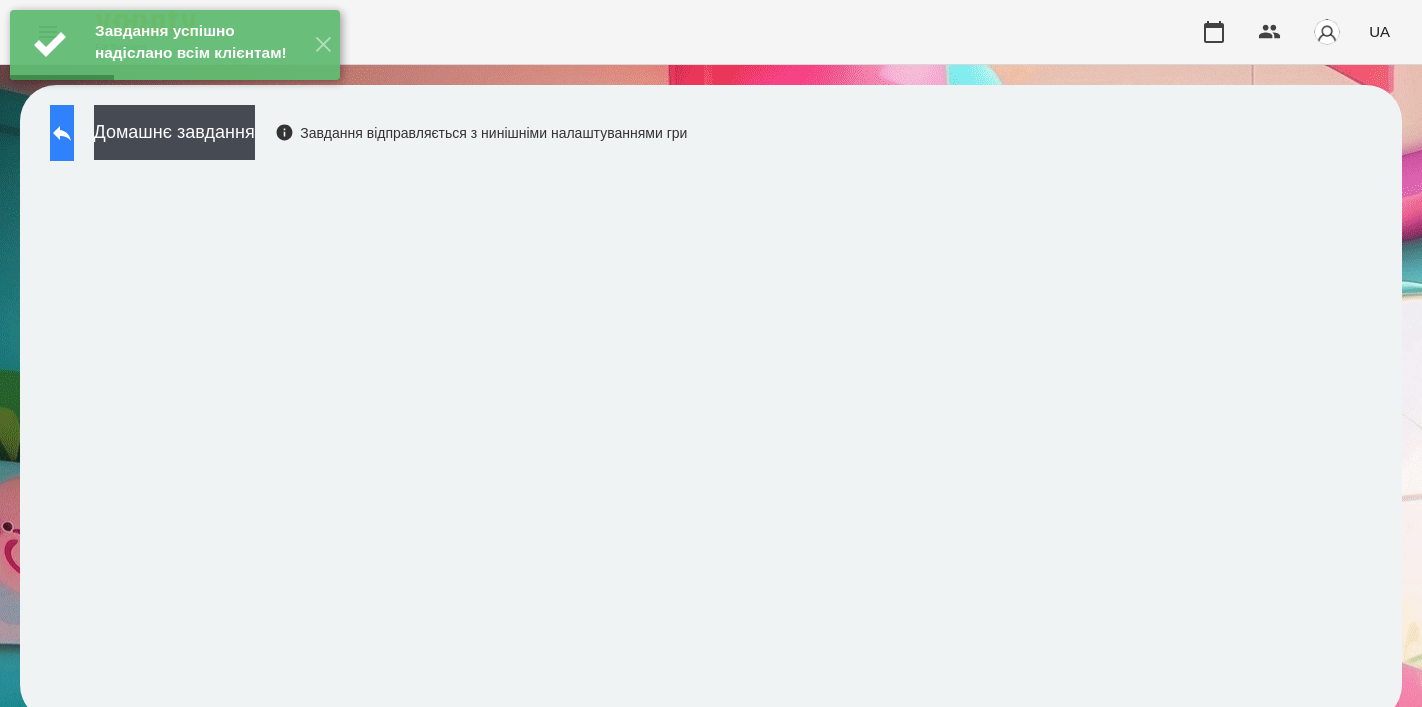 click at bounding box center (62, 133) 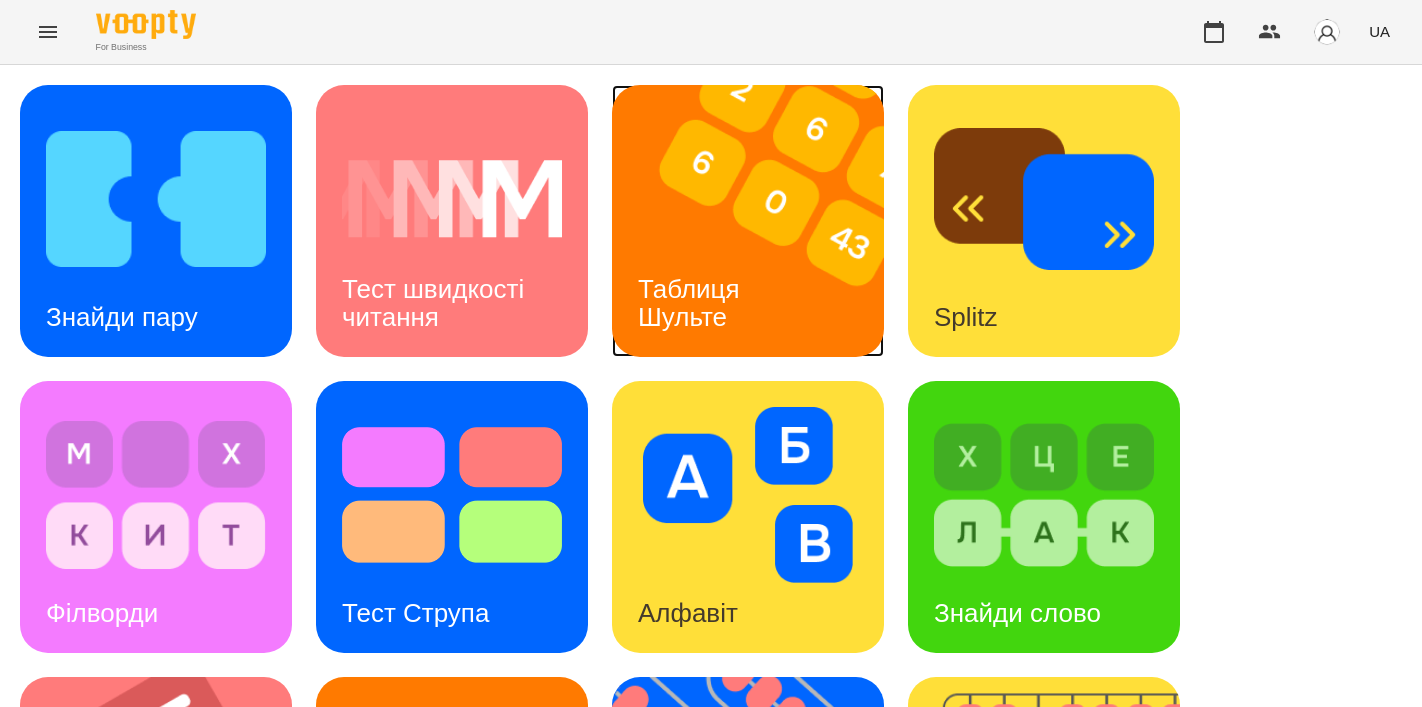 click at bounding box center (760, 221) 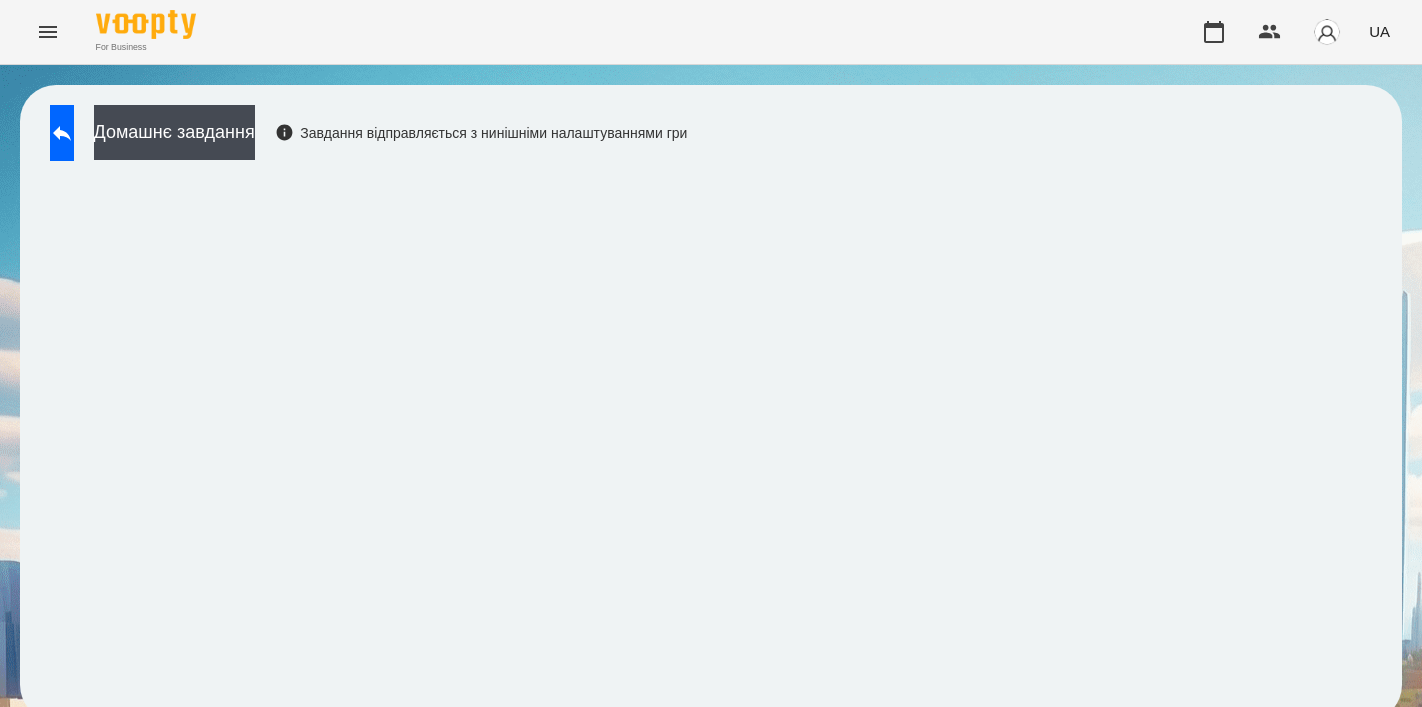 click 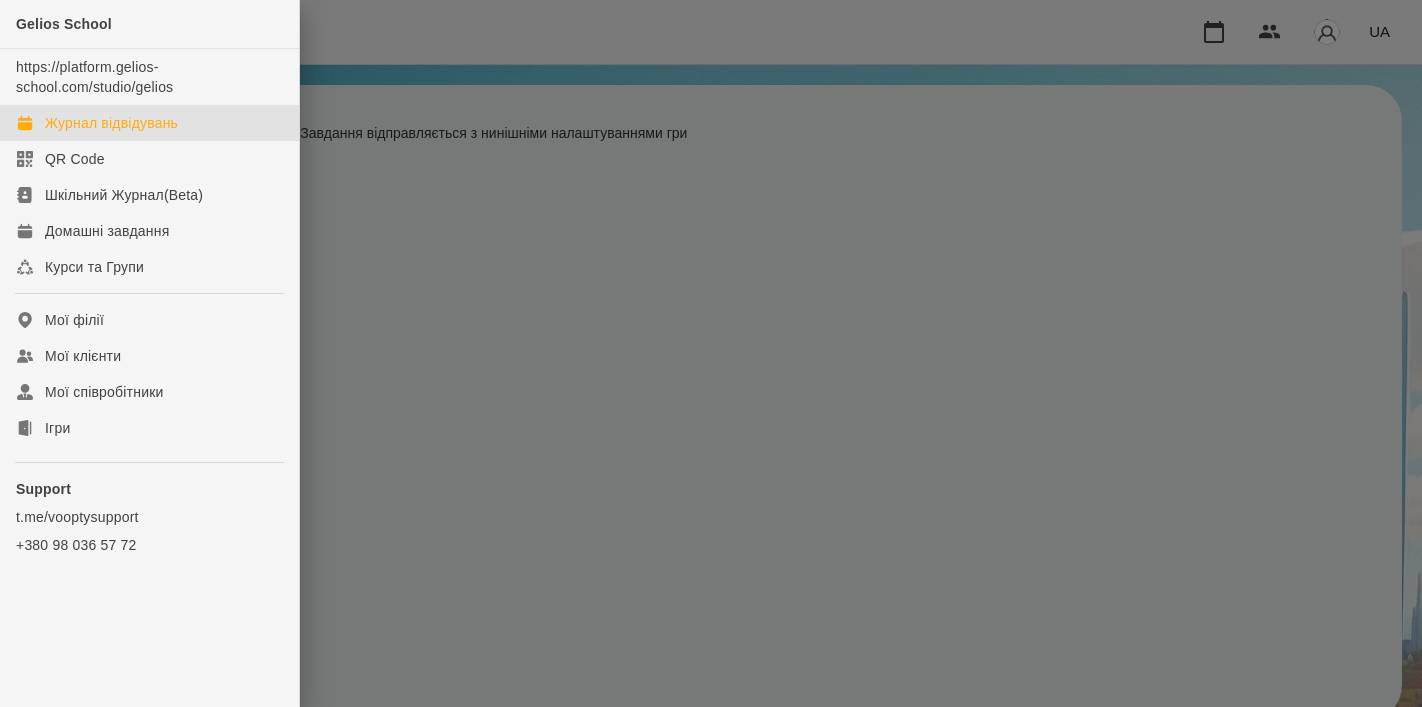 click on "Журнал відвідувань" at bounding box center (111, 123) 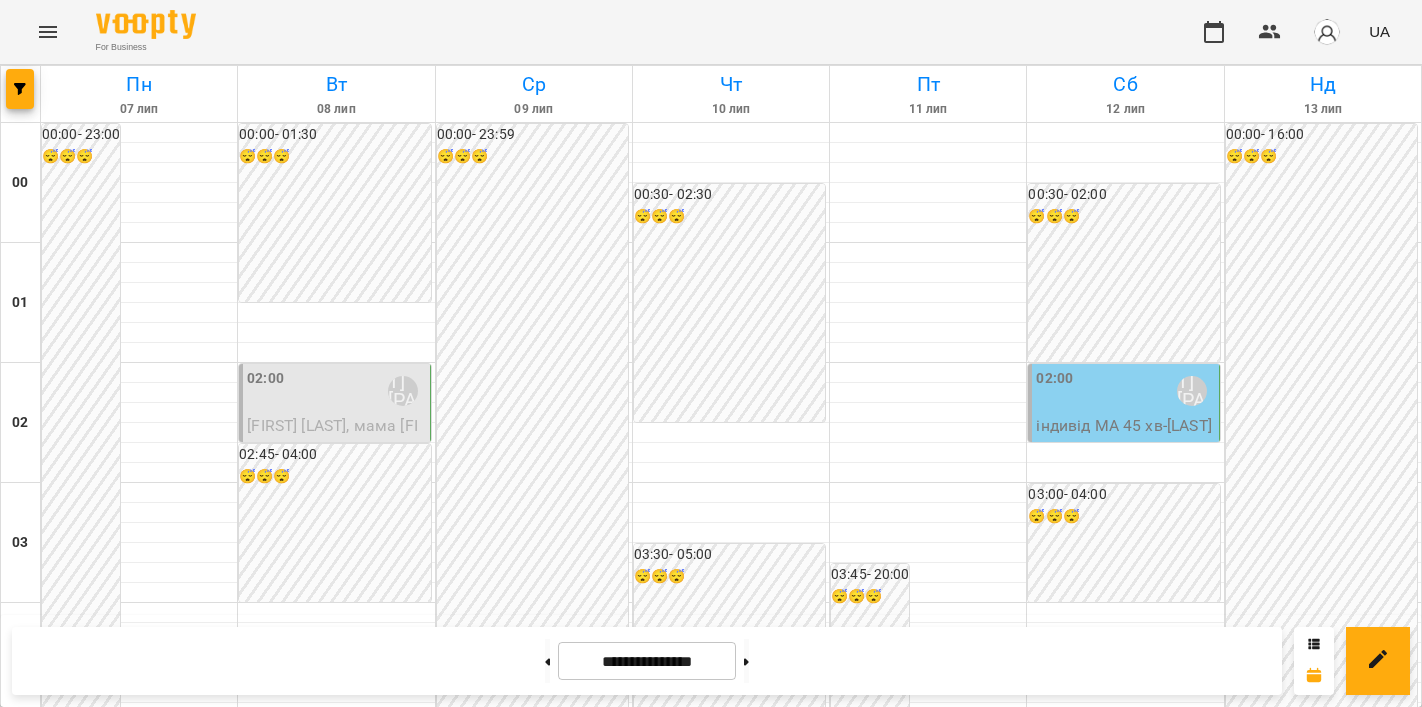 scroll, scrollTop: 2259, scrollLeft: 0, axis: vertical 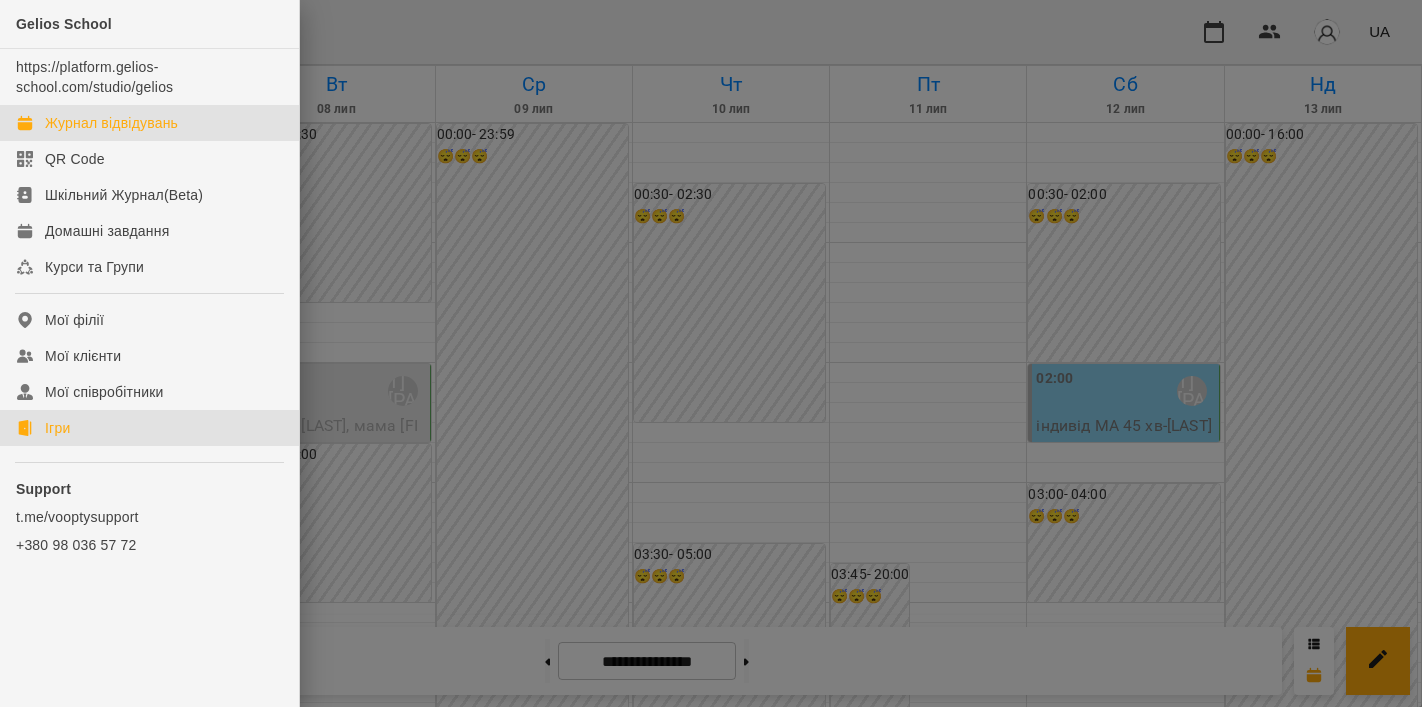 click on "Ігри" 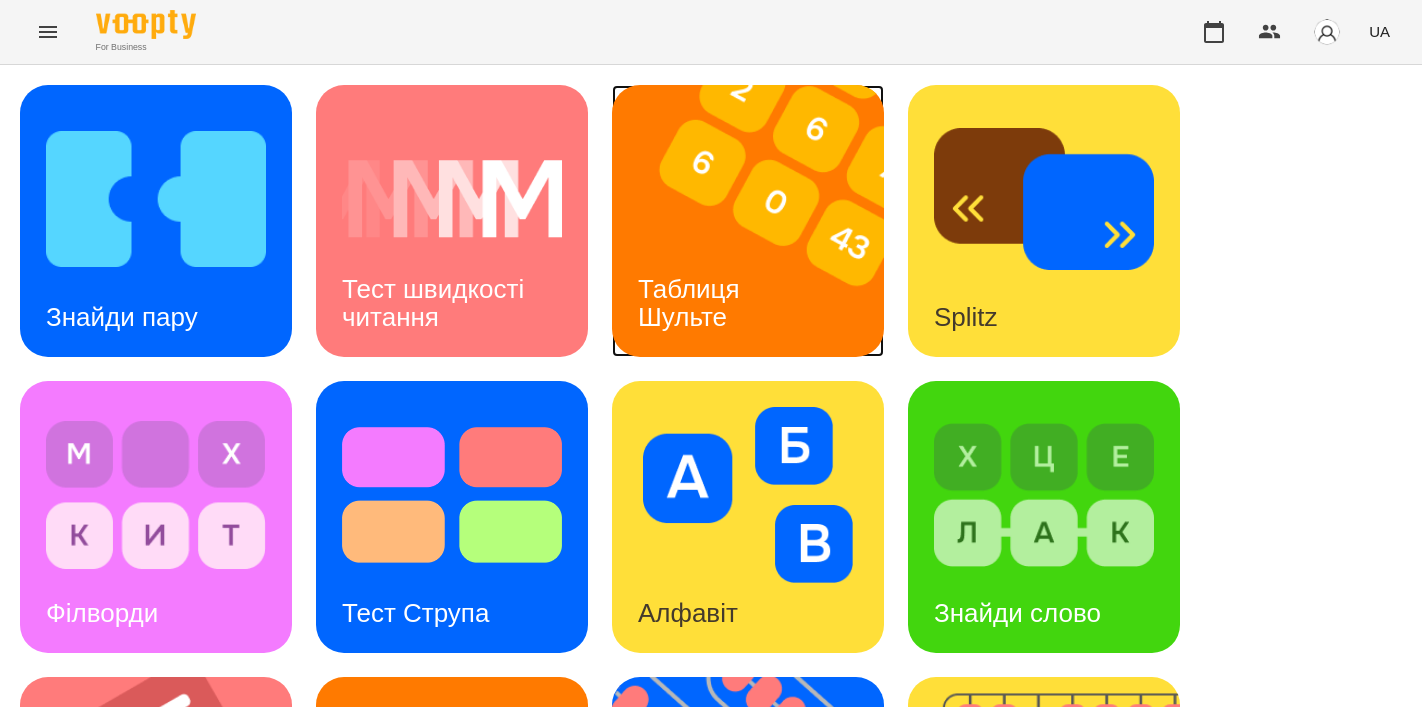 click on "Таблиця
Шульте" at bounding box center (692, 302) 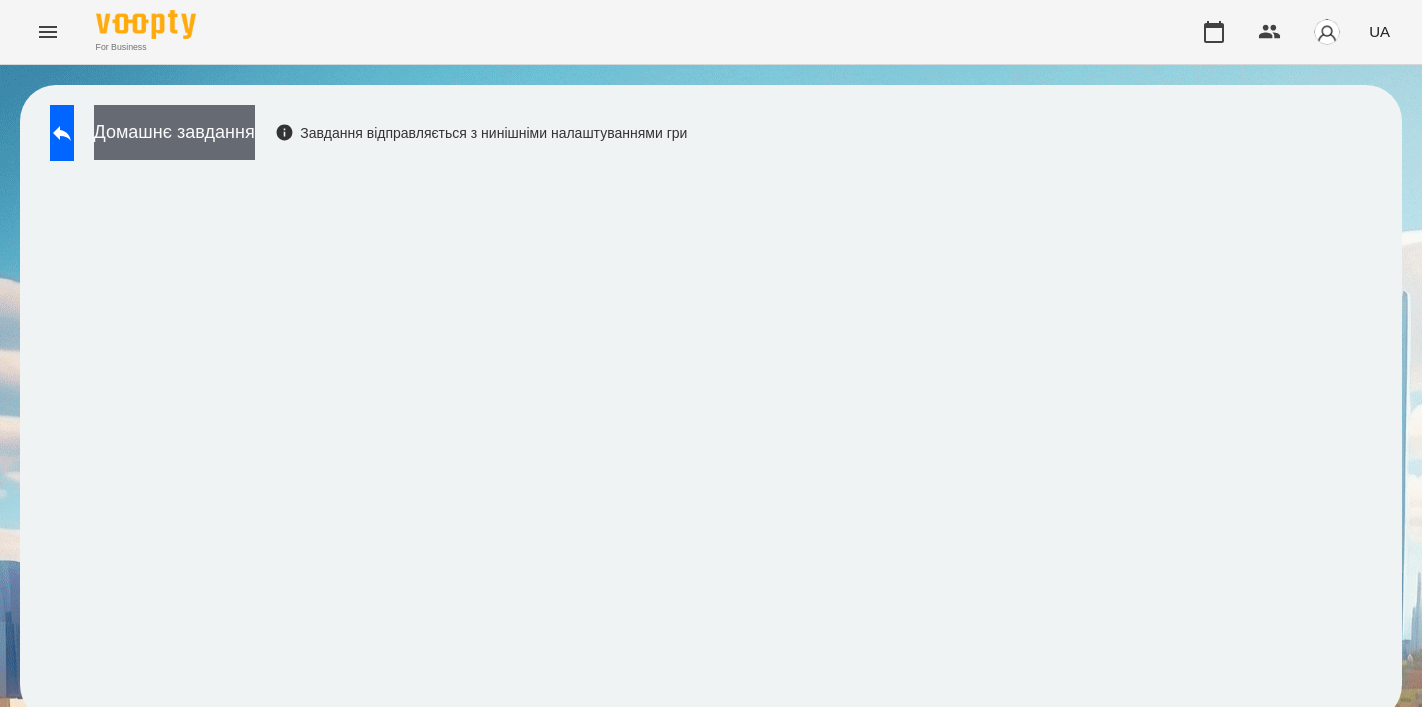 click on "Домашнє завдання" at bounding box center [174, 132] 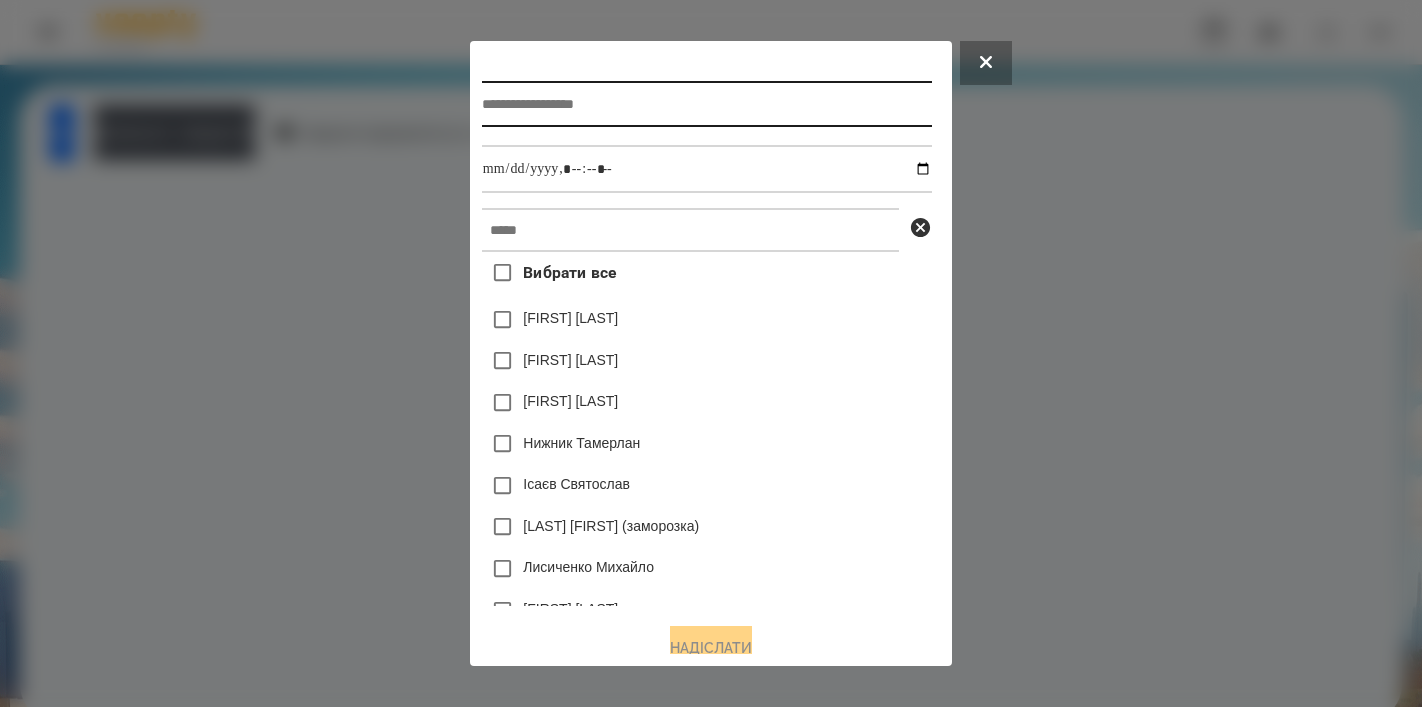 click at bounding box center [707, 104] 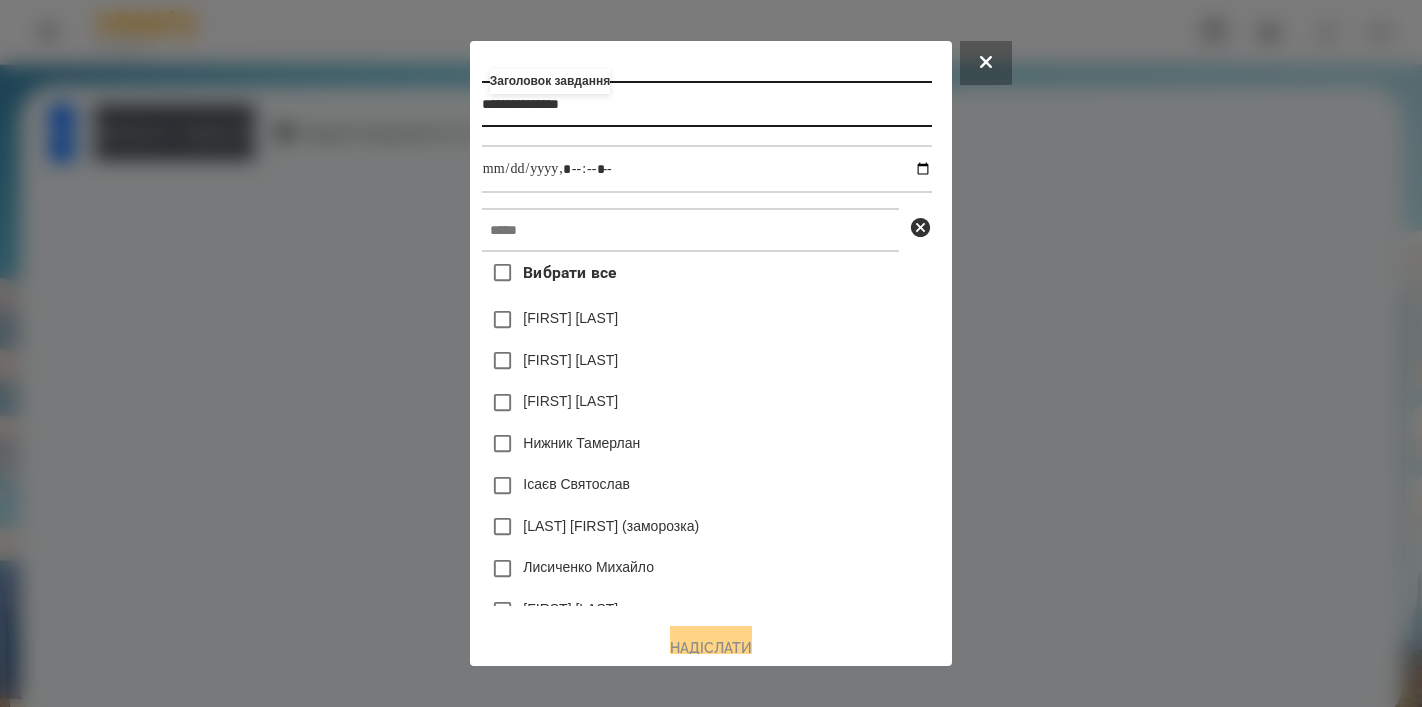 type on "**********" 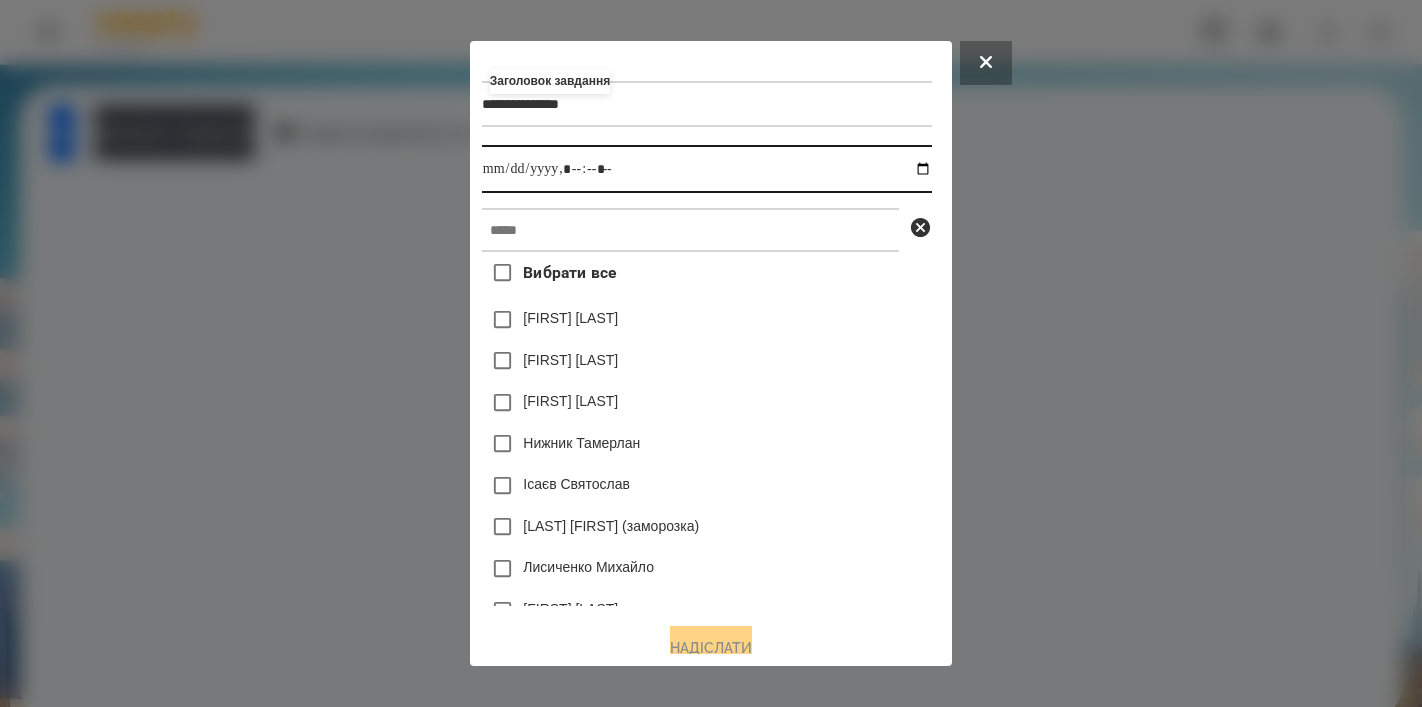 click at bounding box center (707, 169) 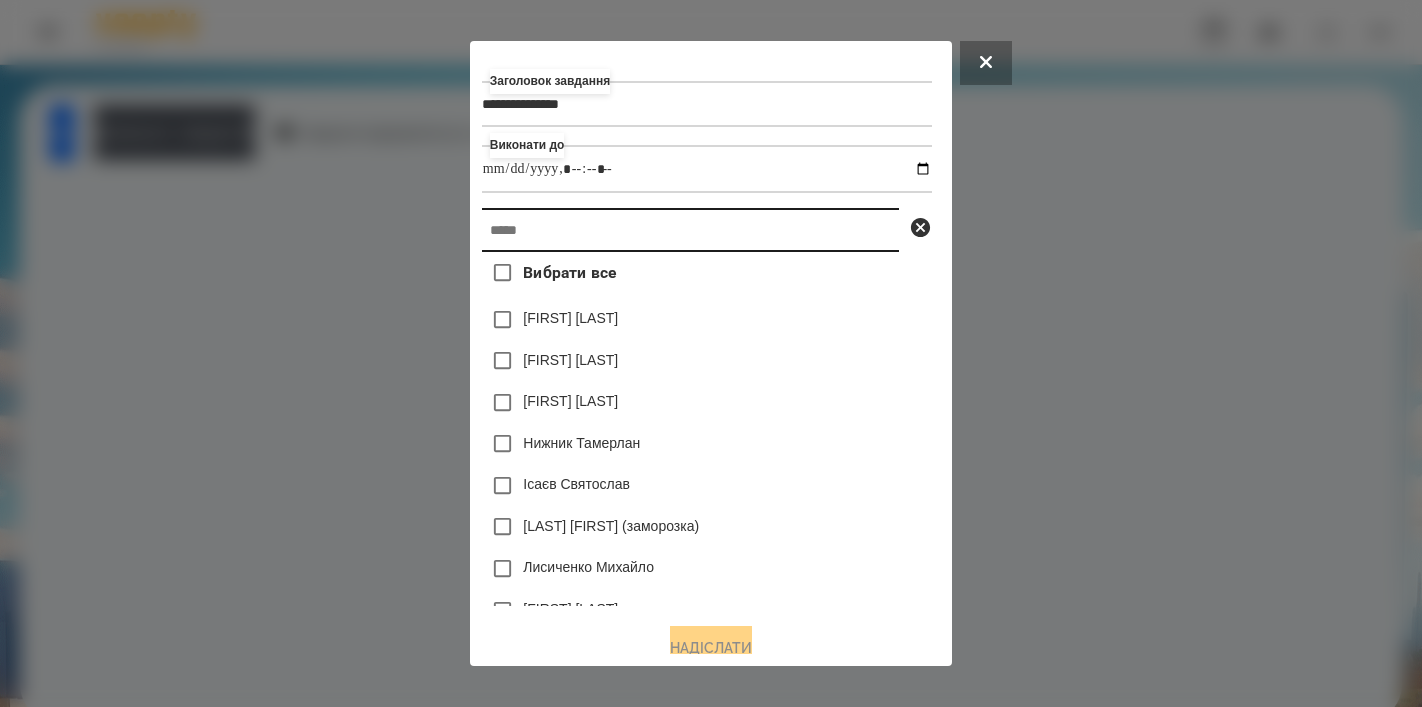 type on "**********" 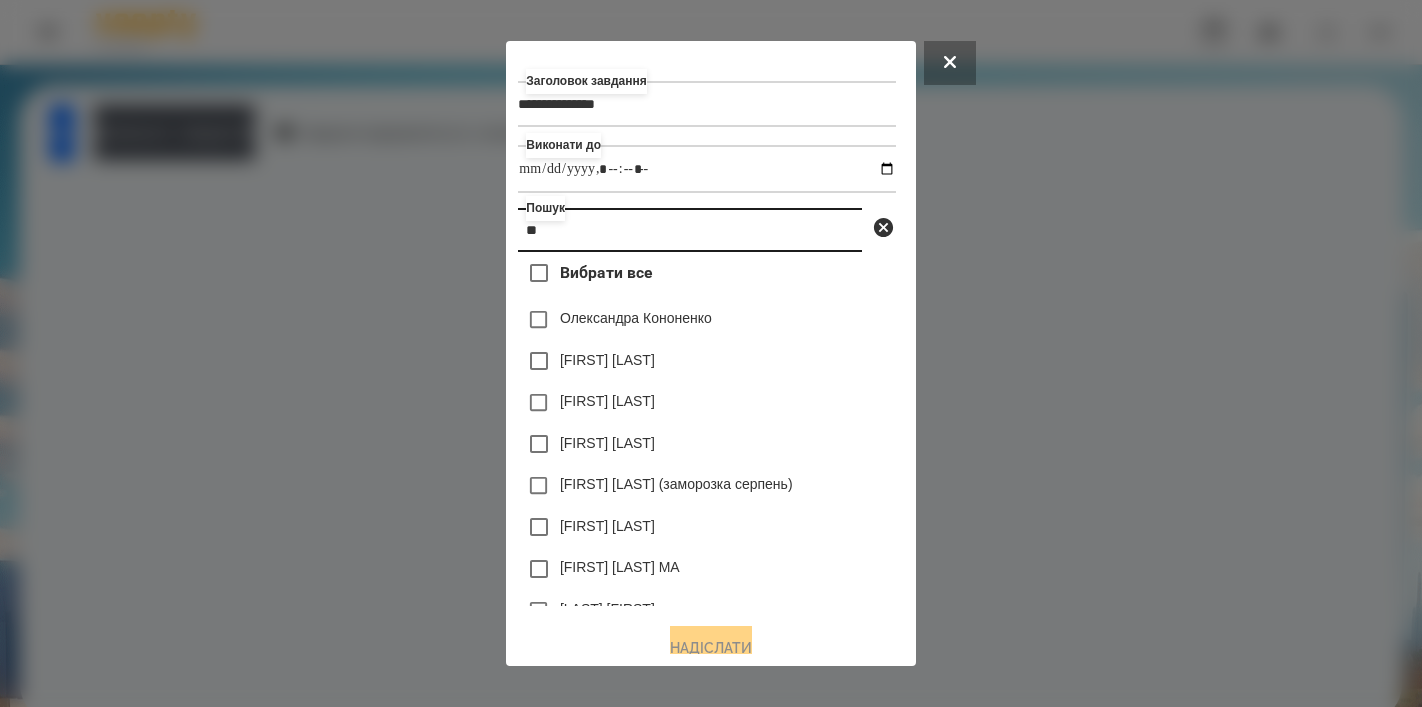 type on "*" 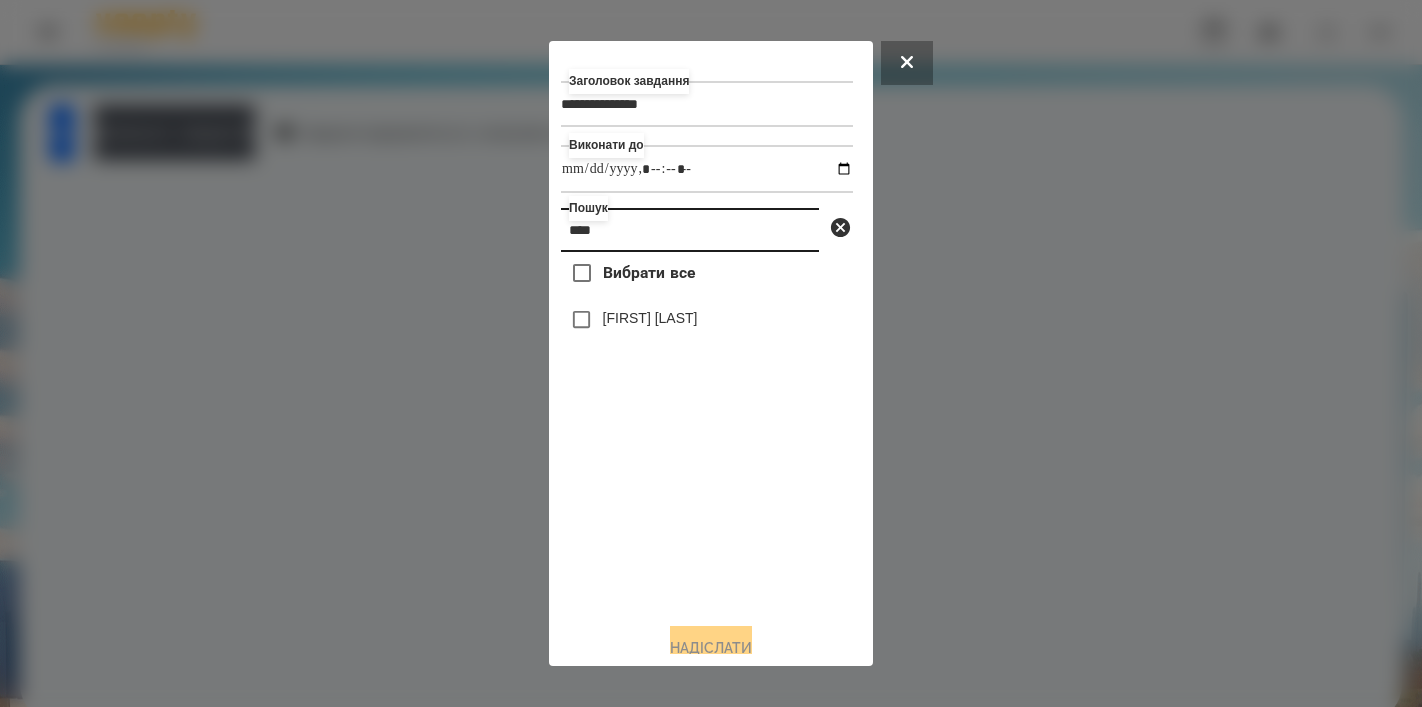 type on "****" 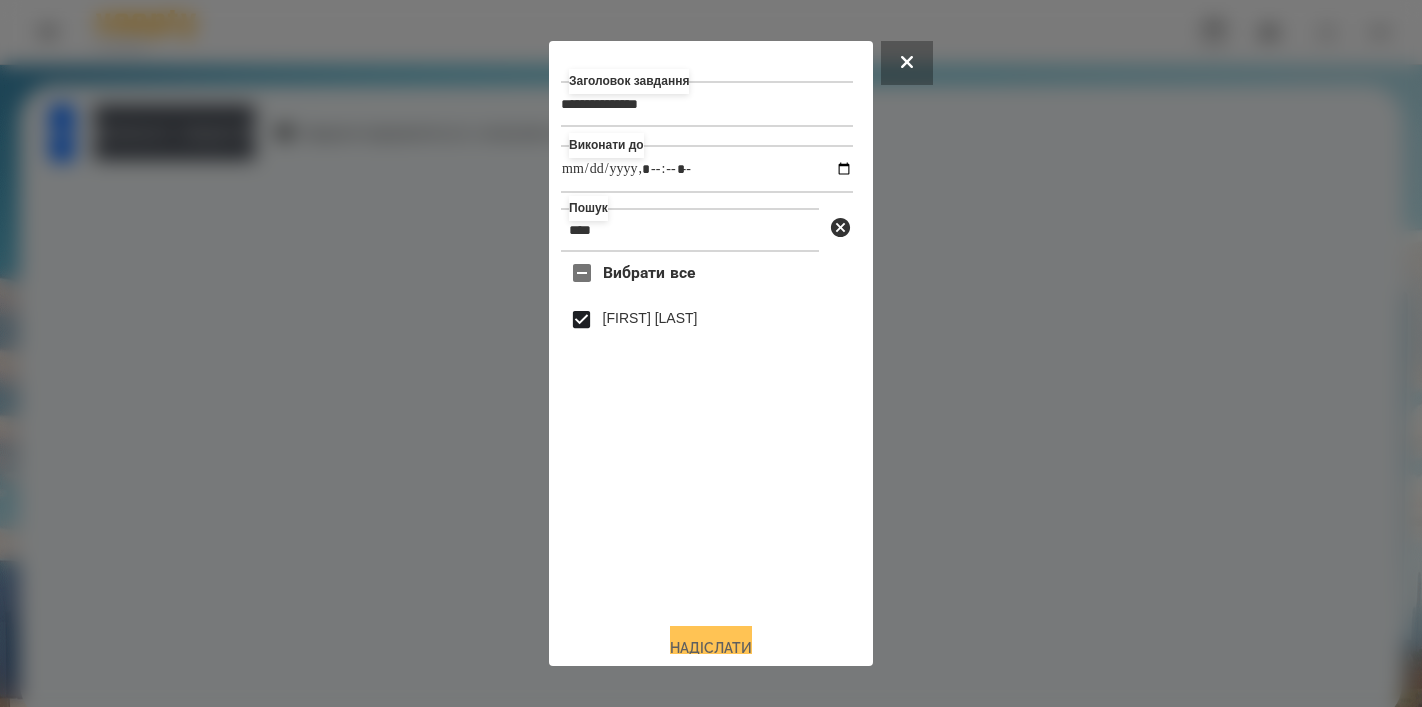 click on "Надіслати" at bounding box center (711, 648) 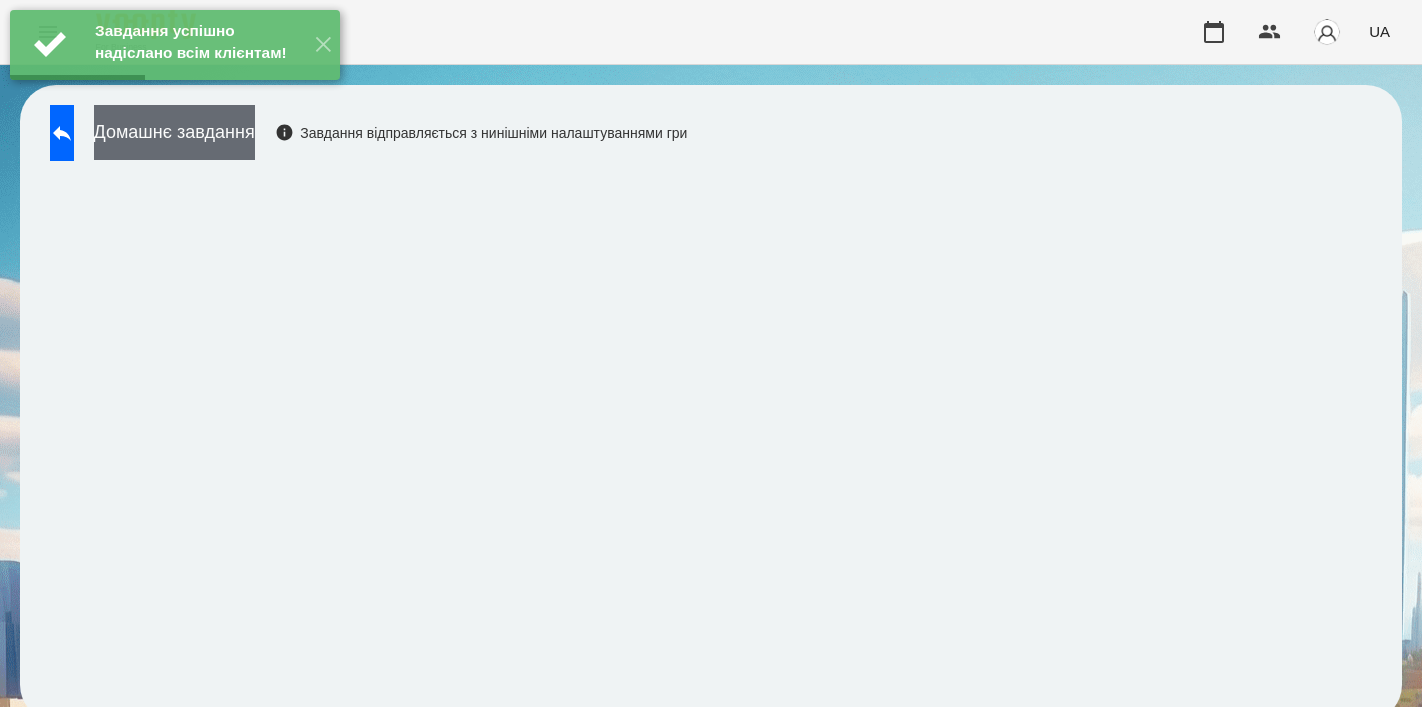 click on "Домашнє завдання" at bounding box center (174, 132) 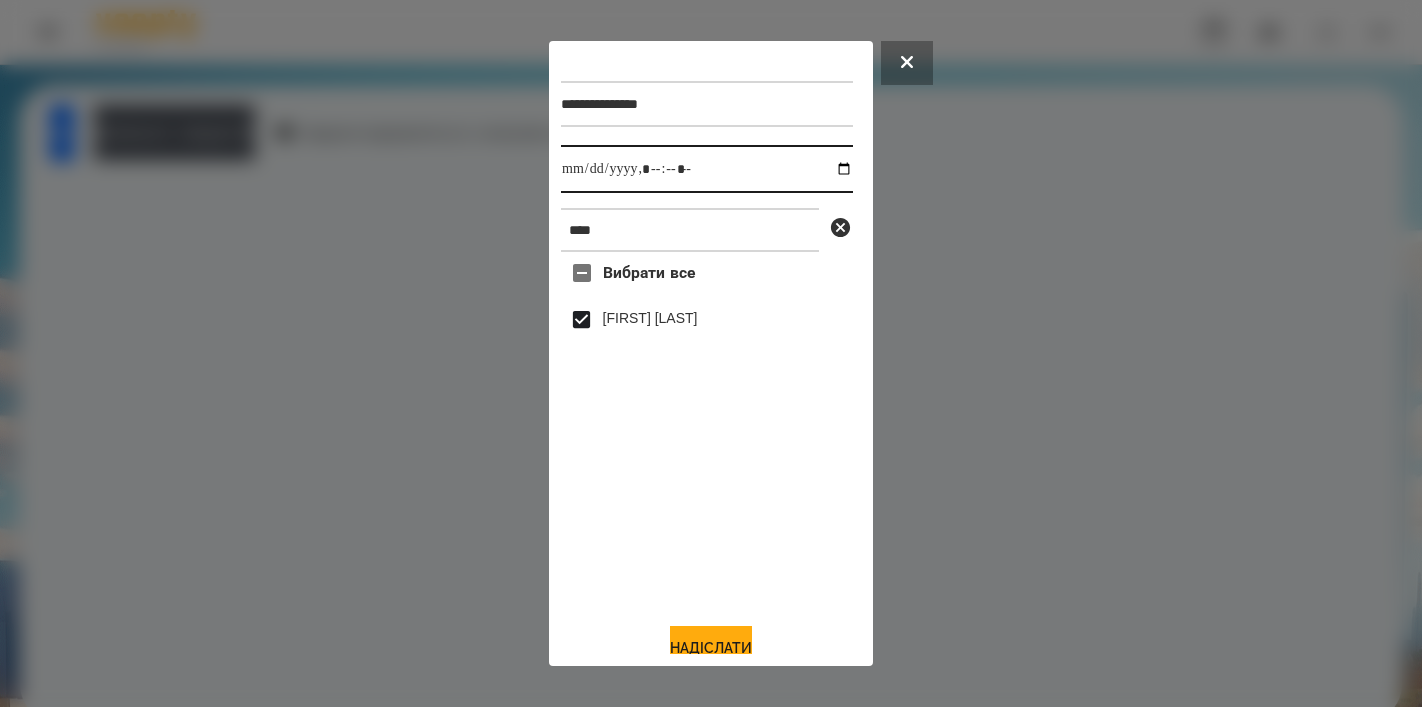 click at bounding box center (707, 169) 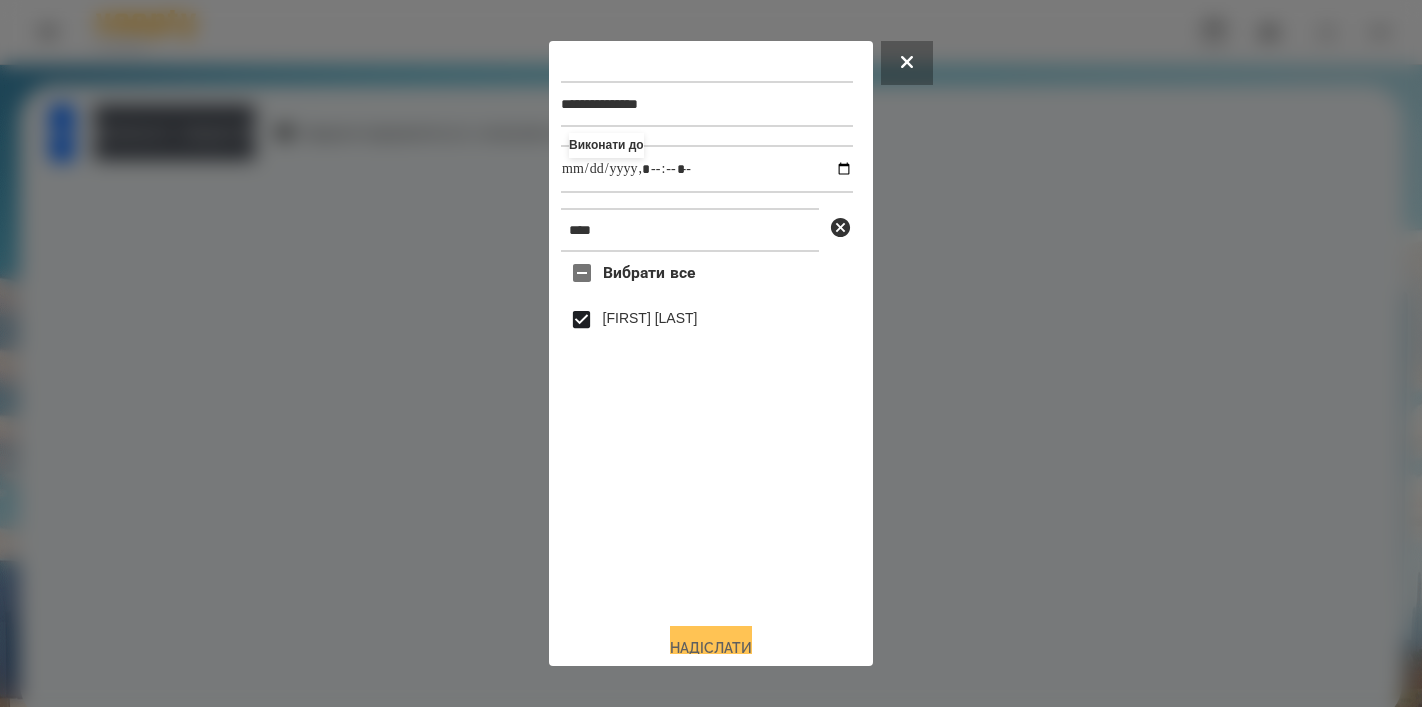 type on "**********" 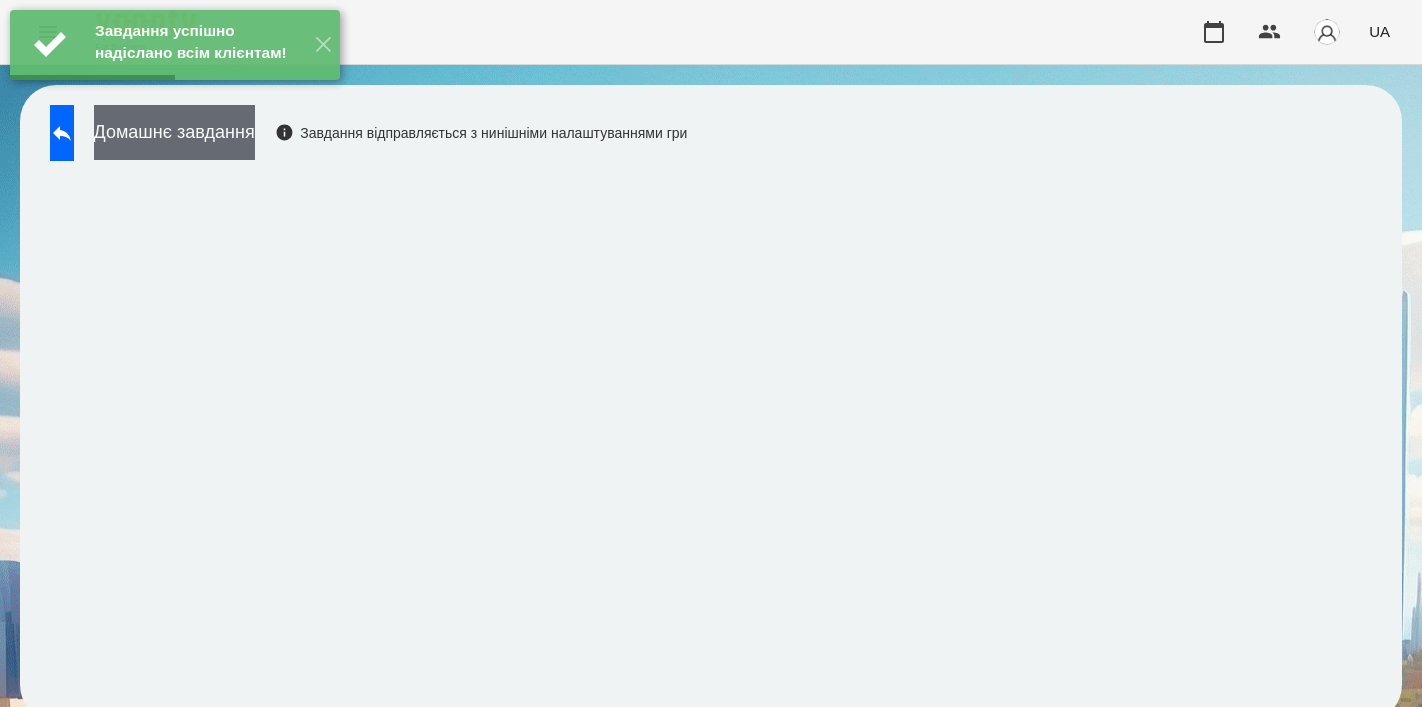 click on "Домашнє завдання" at bounding box center [174, 132] 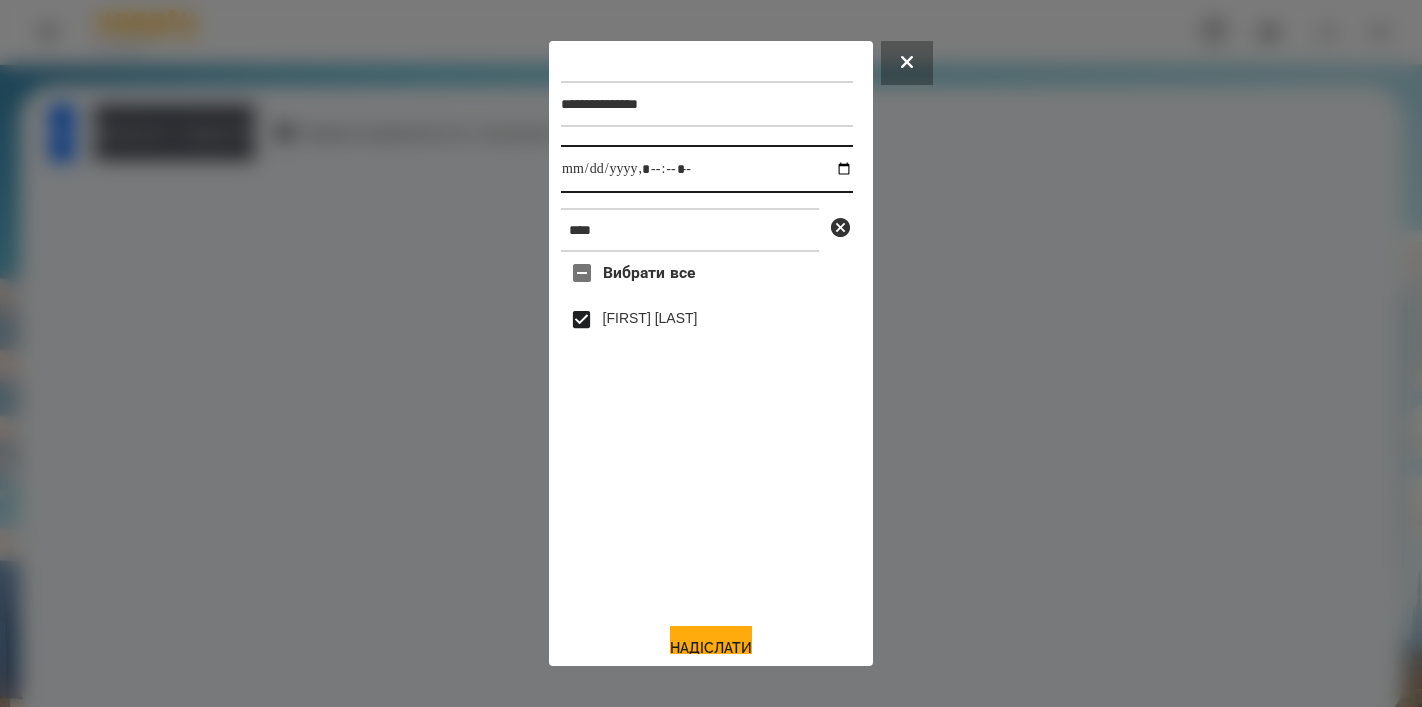 click at bounding box center (707, 169) 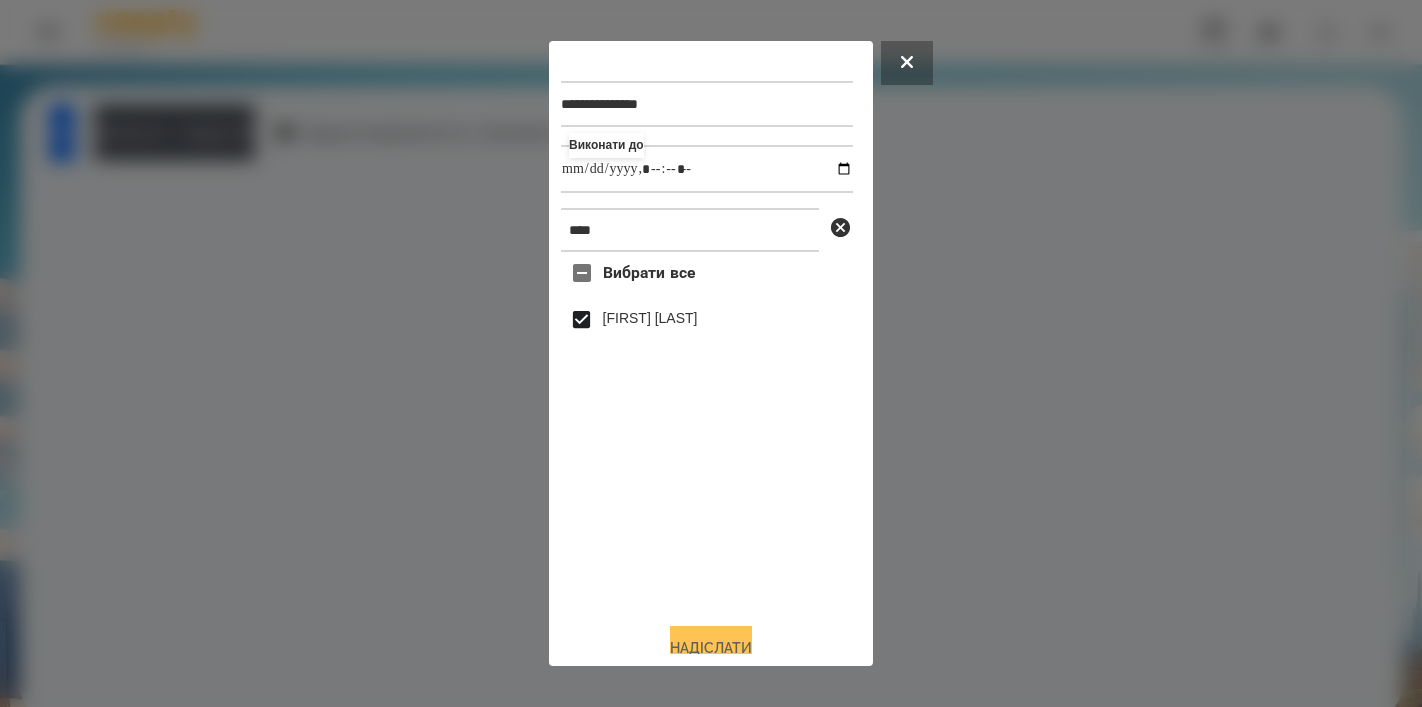 type on "**********" 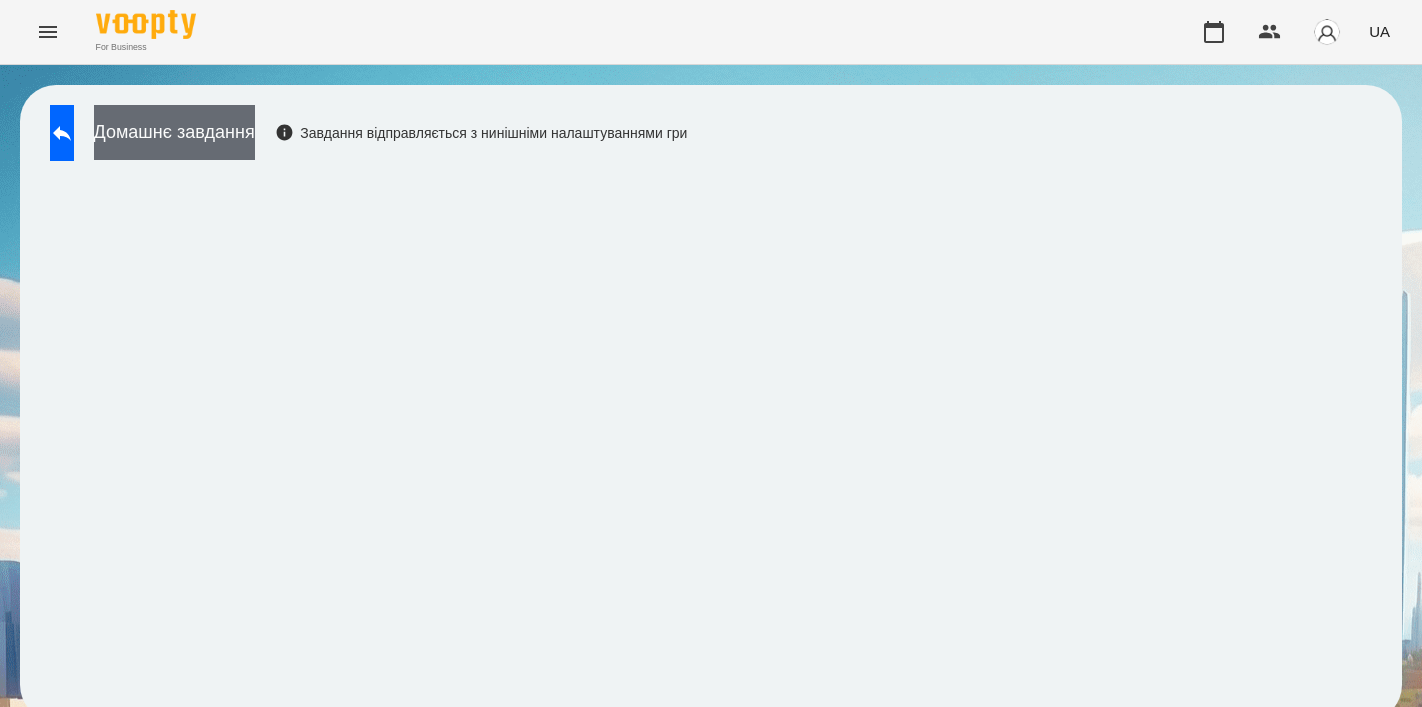click on "Домашнє завдання" at bounding box center (174, 132) 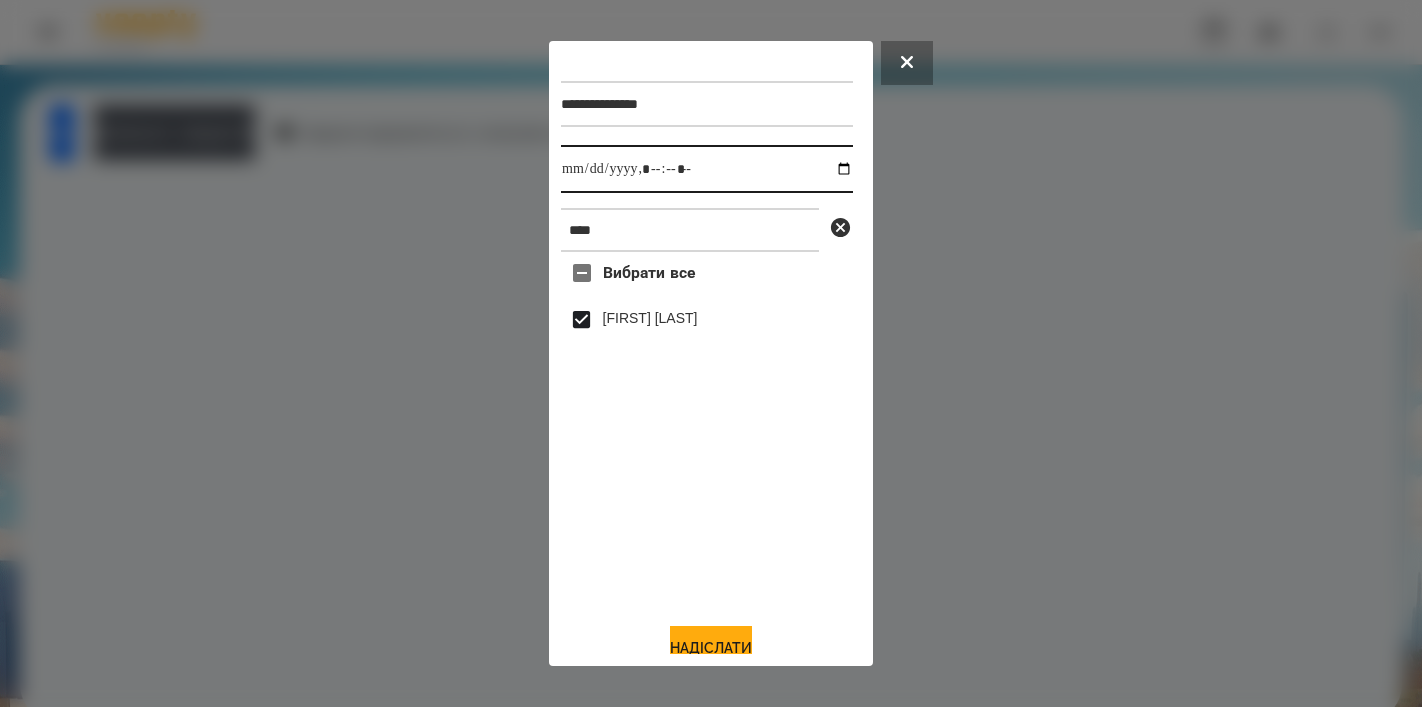 click at bounding box center (707, 169) 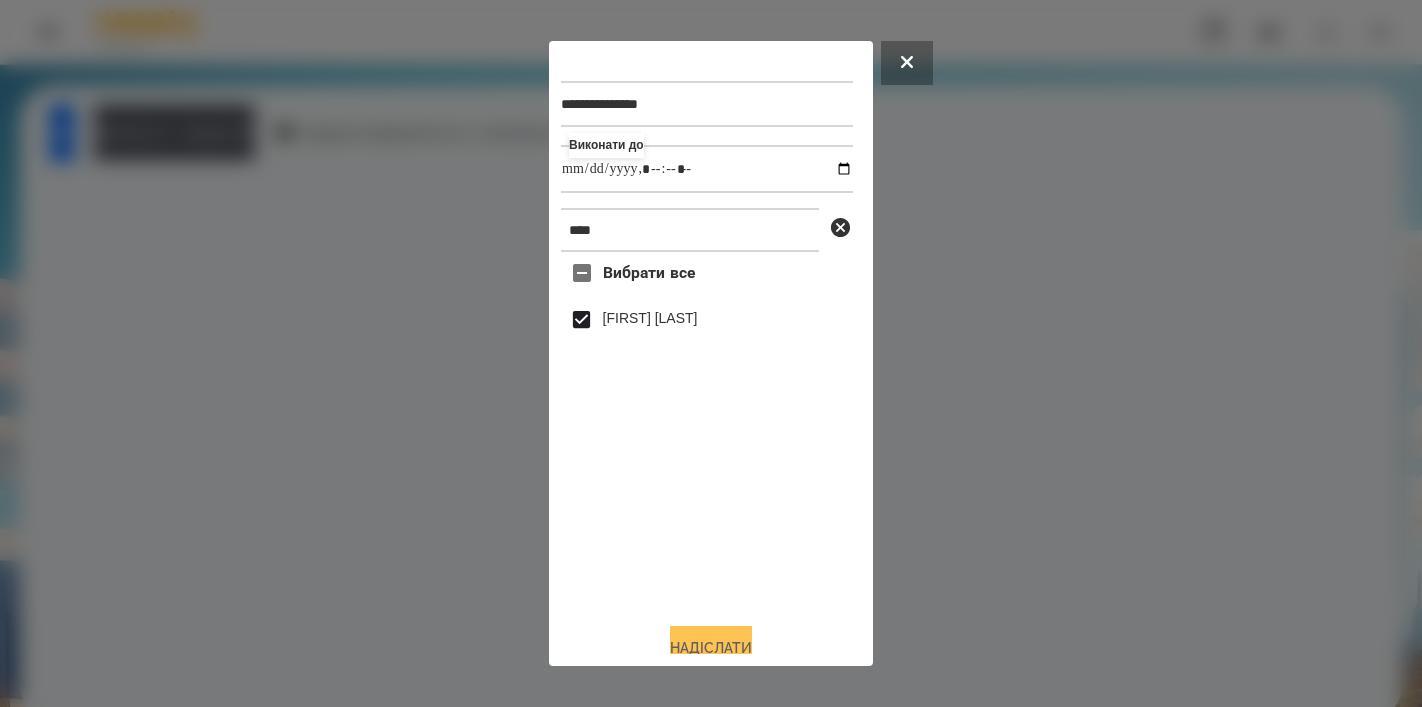 type on "**********" 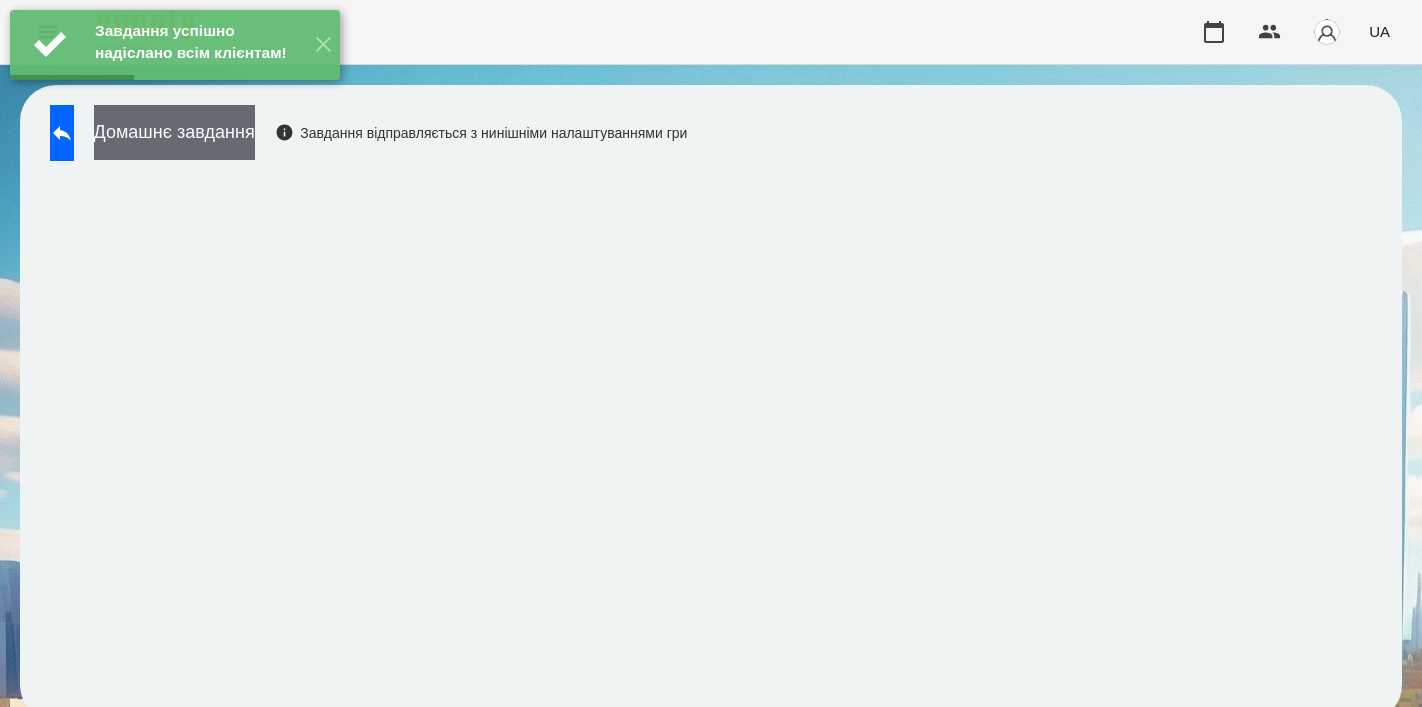 click on "Домашнє завдання" at bounding box center [174, 132] 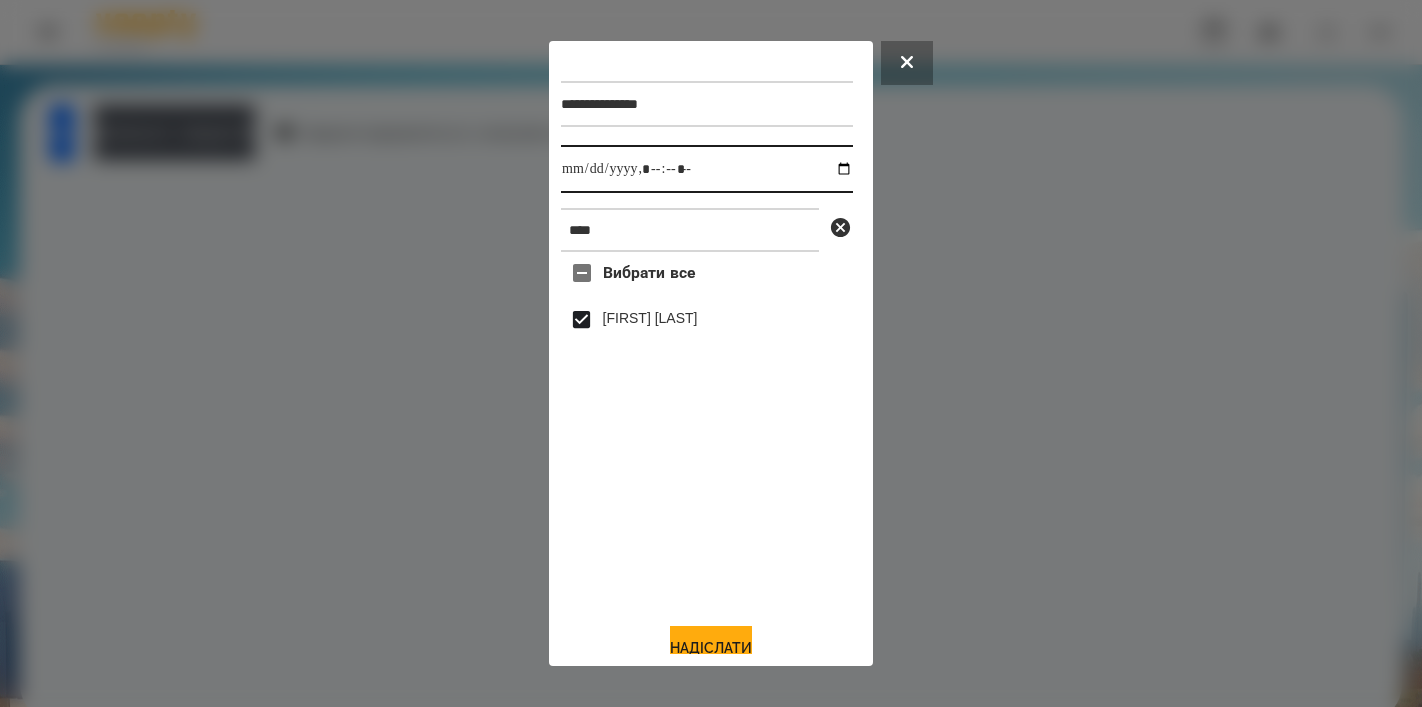 click at bounding box center (707, 169) 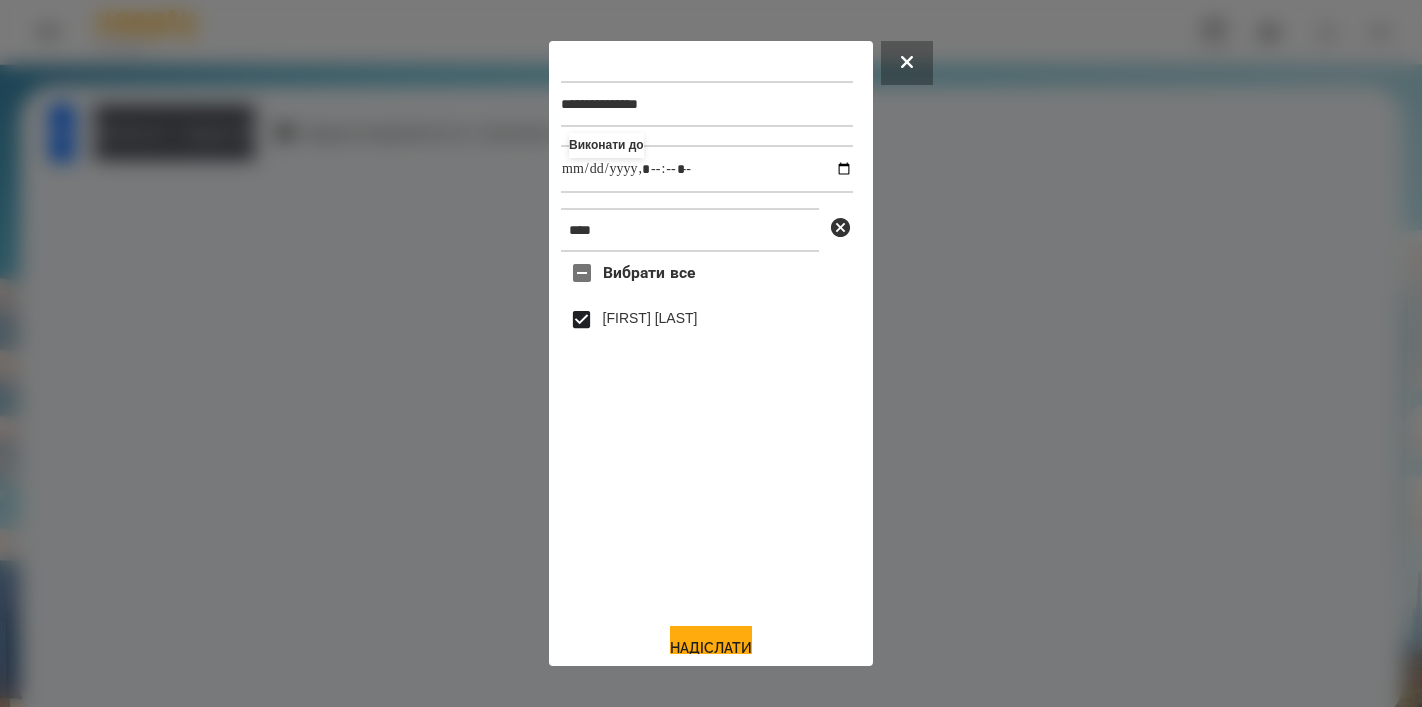 type on "**********" 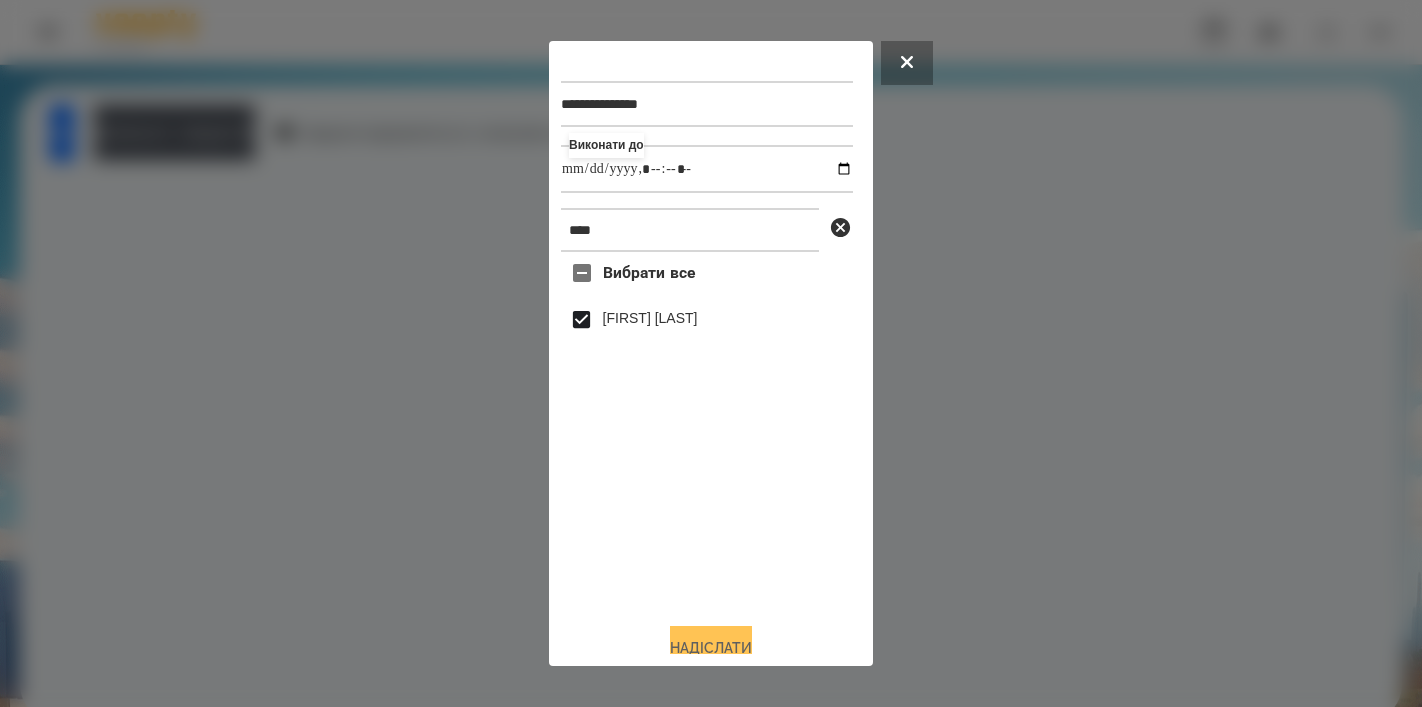 click on "Надіслати" at bounding box center [711, 648] 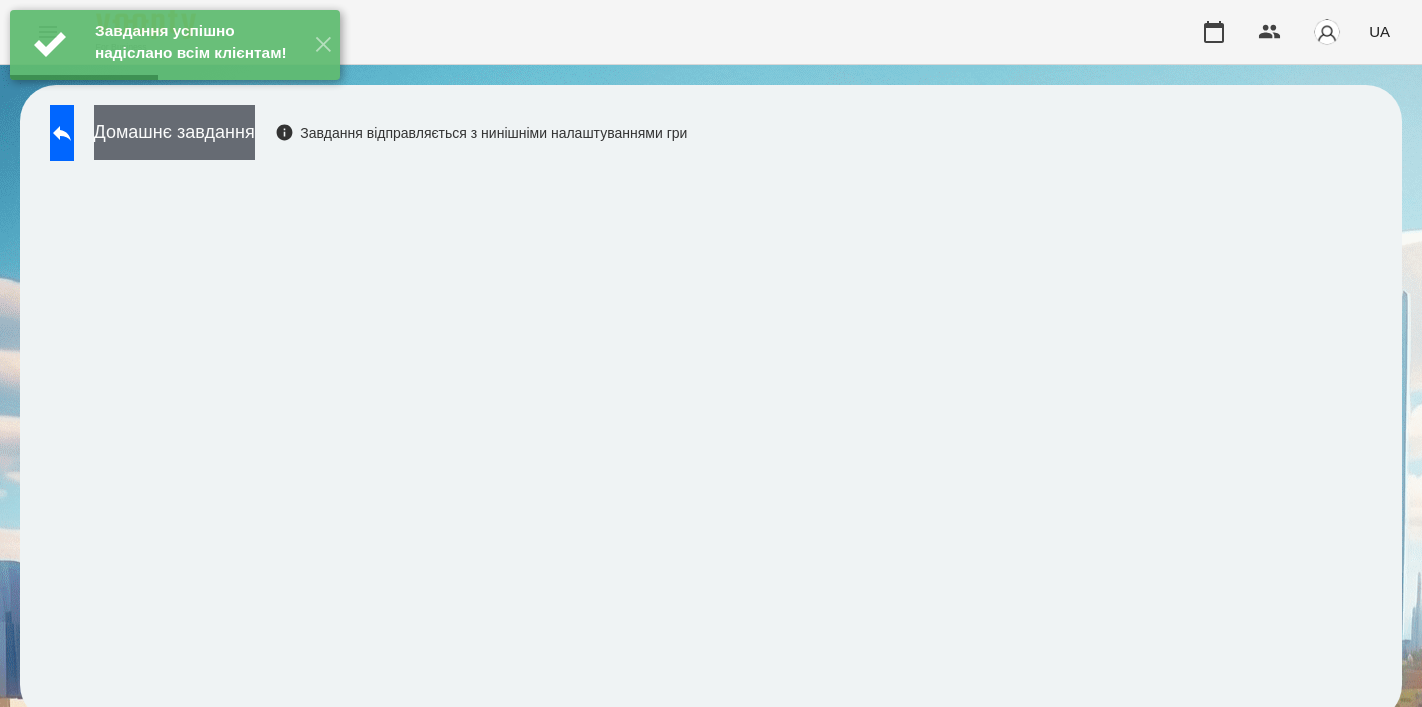 click on "Домашнє завдання" at bounding box center [174, 132] 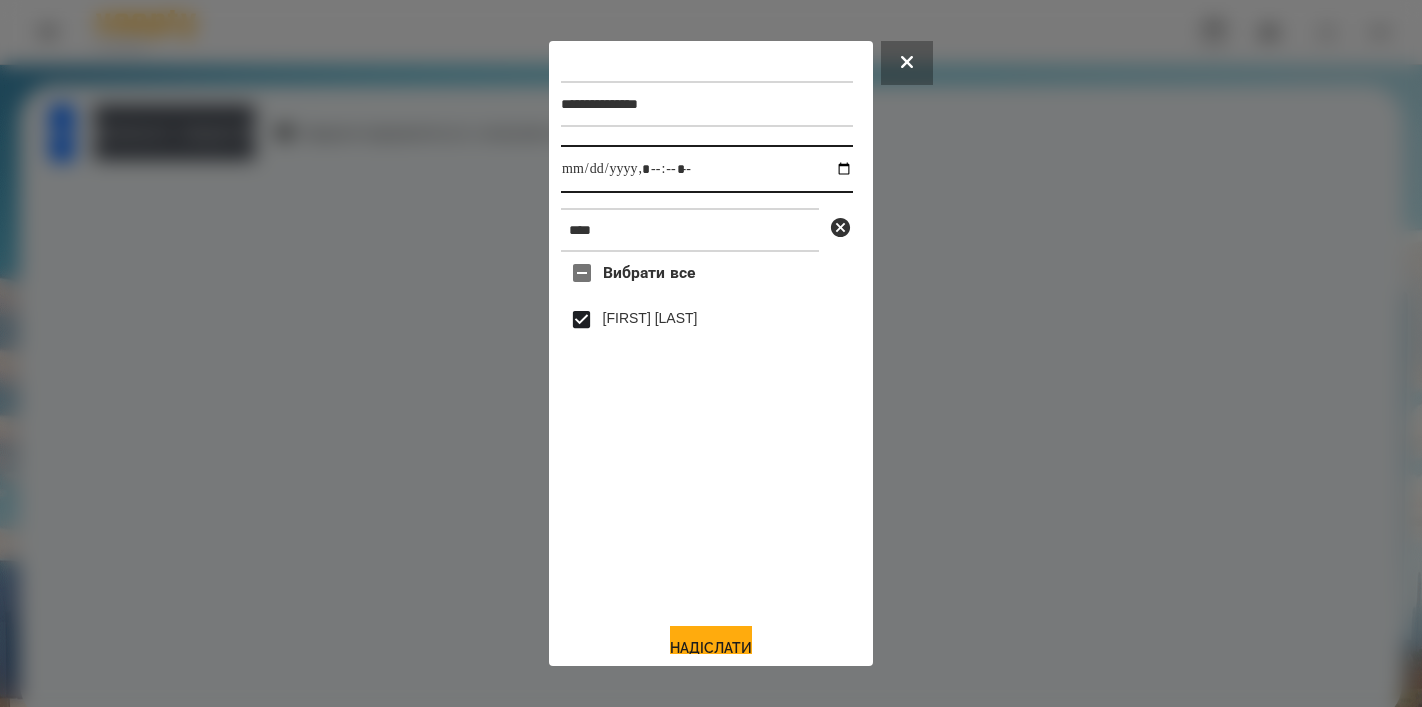 click at bounding box center [707, 169] 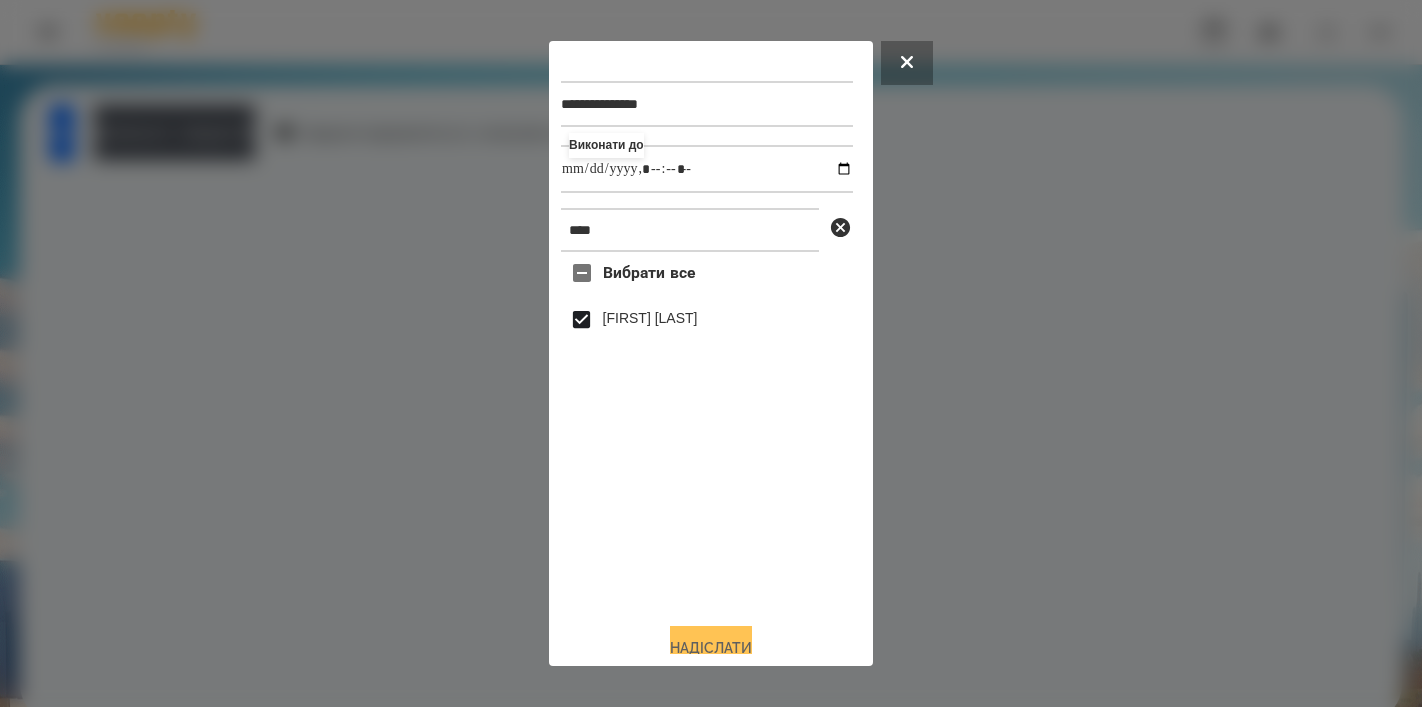 type on "**********" 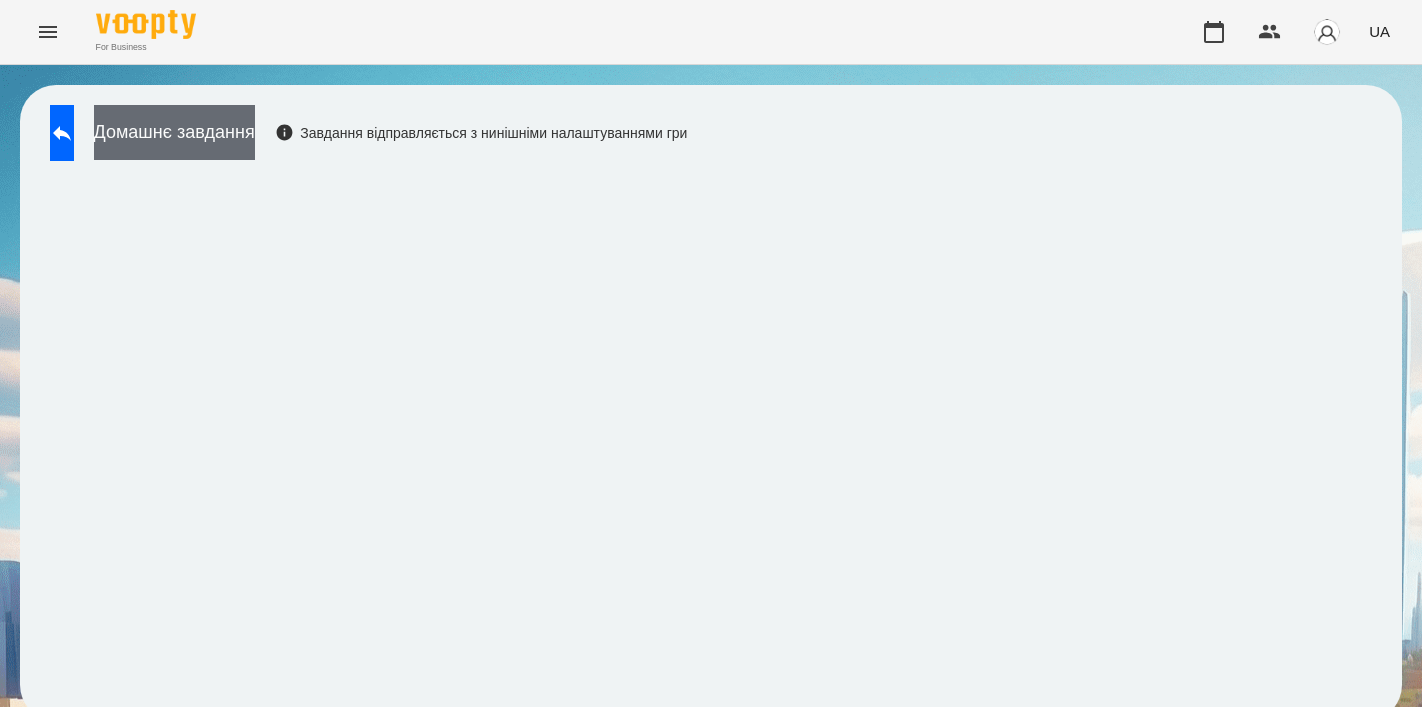 click on "Домашнє завдання" at bounding box center [174, 132] 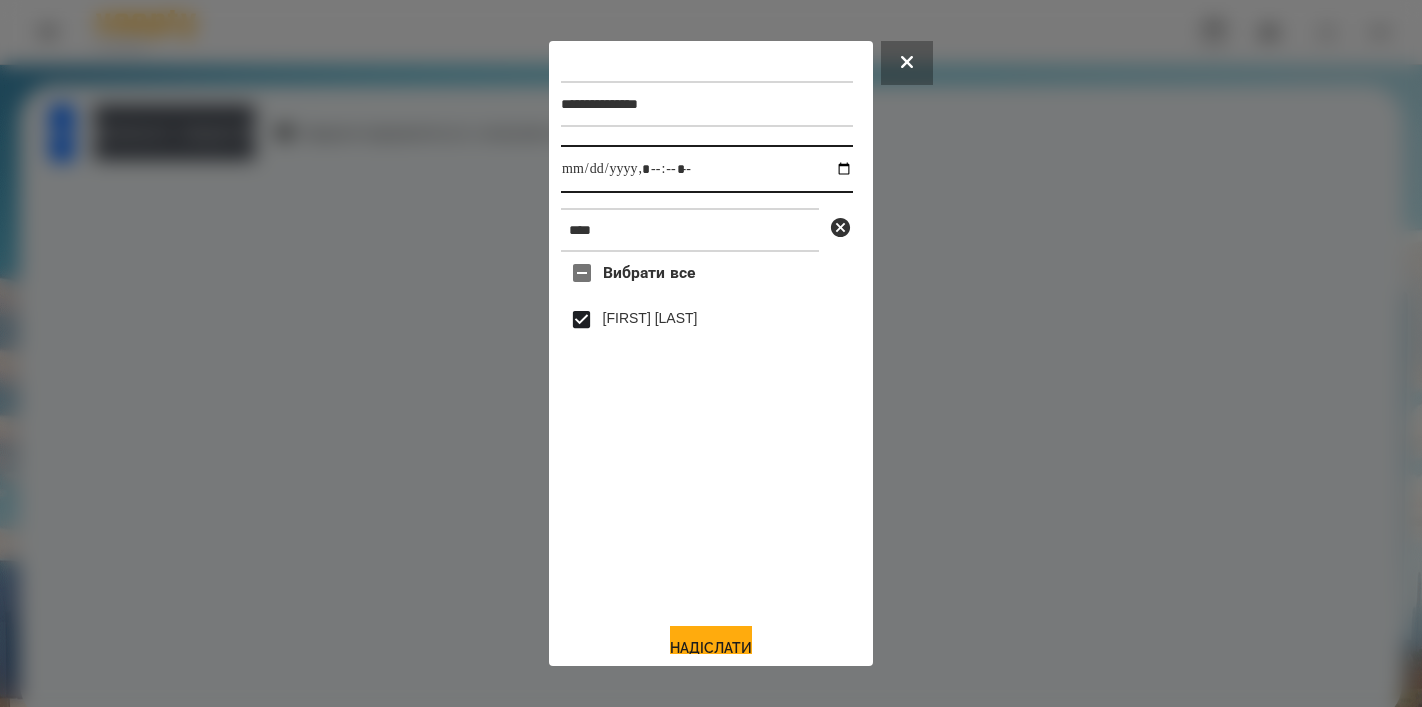 click at bounding box center (707, 169) 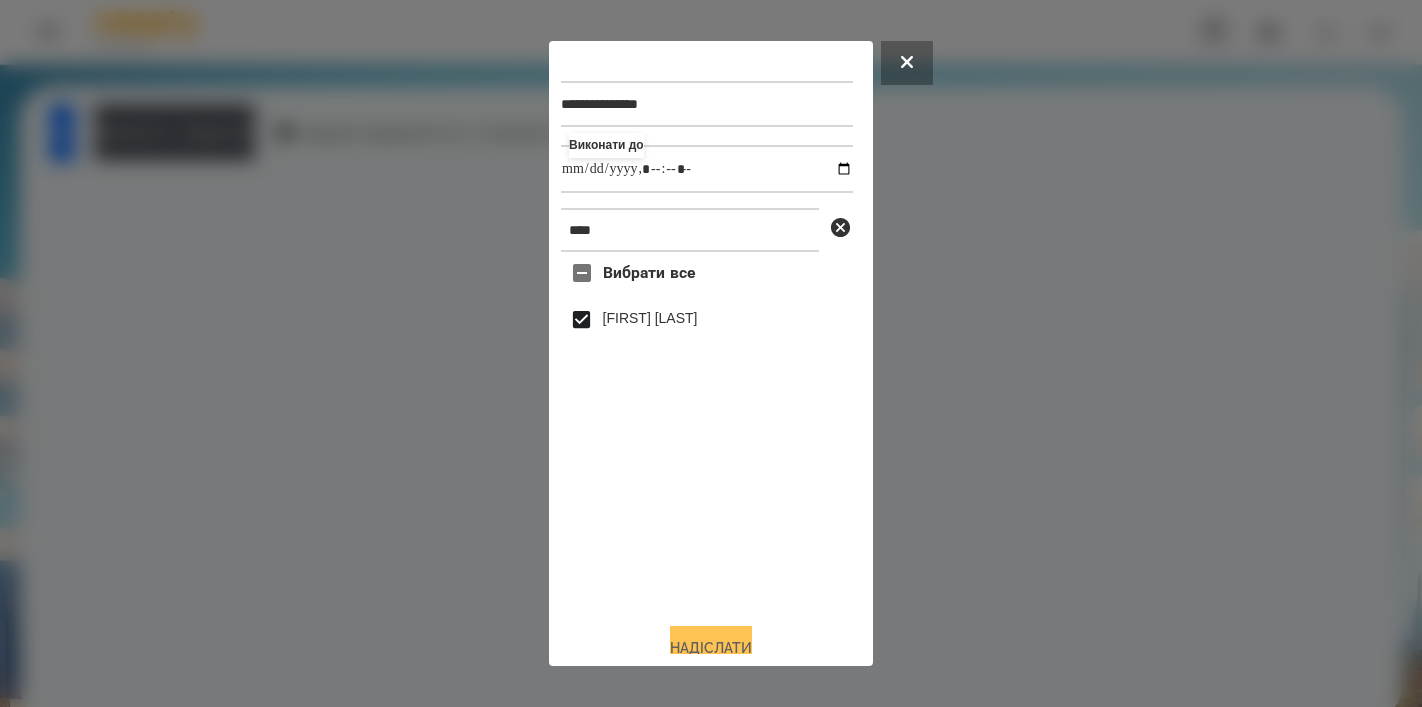 type on "**********" 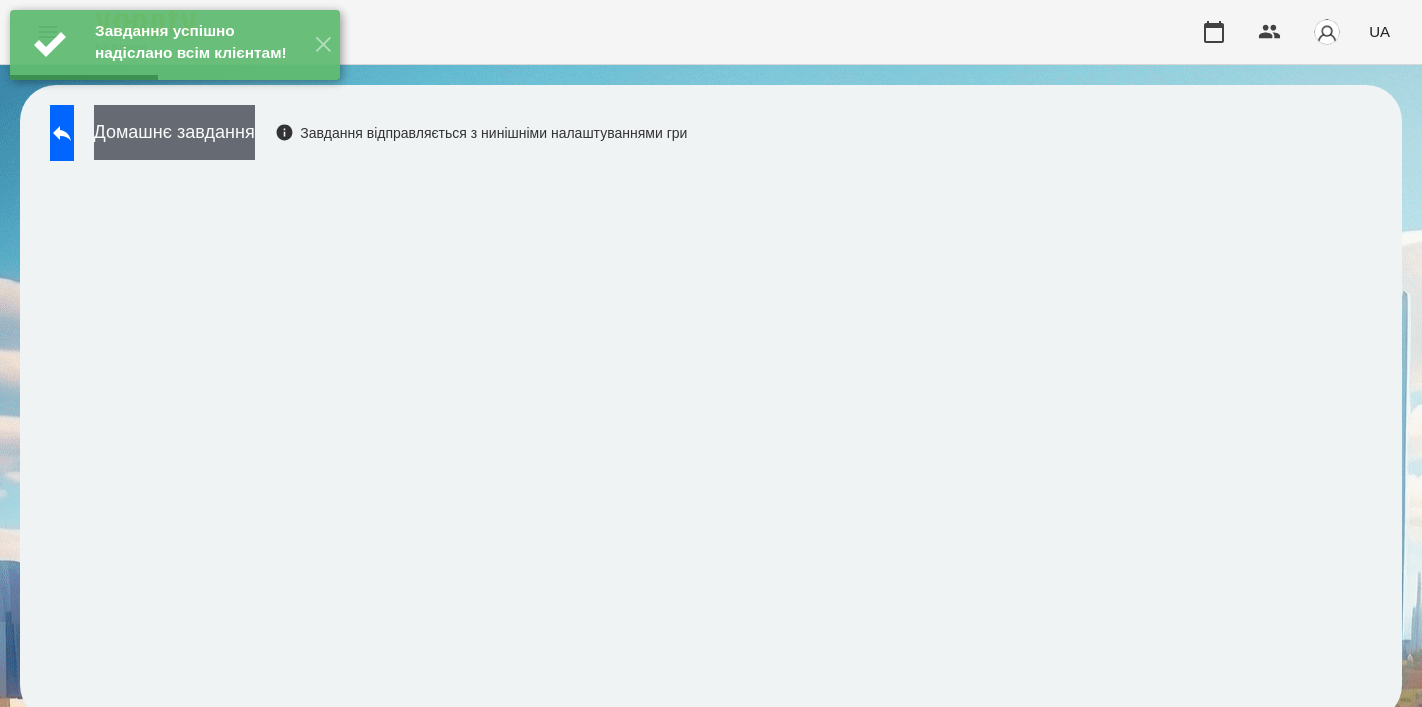 click on "Домашнє завдання" at bounding box center (174, 132) 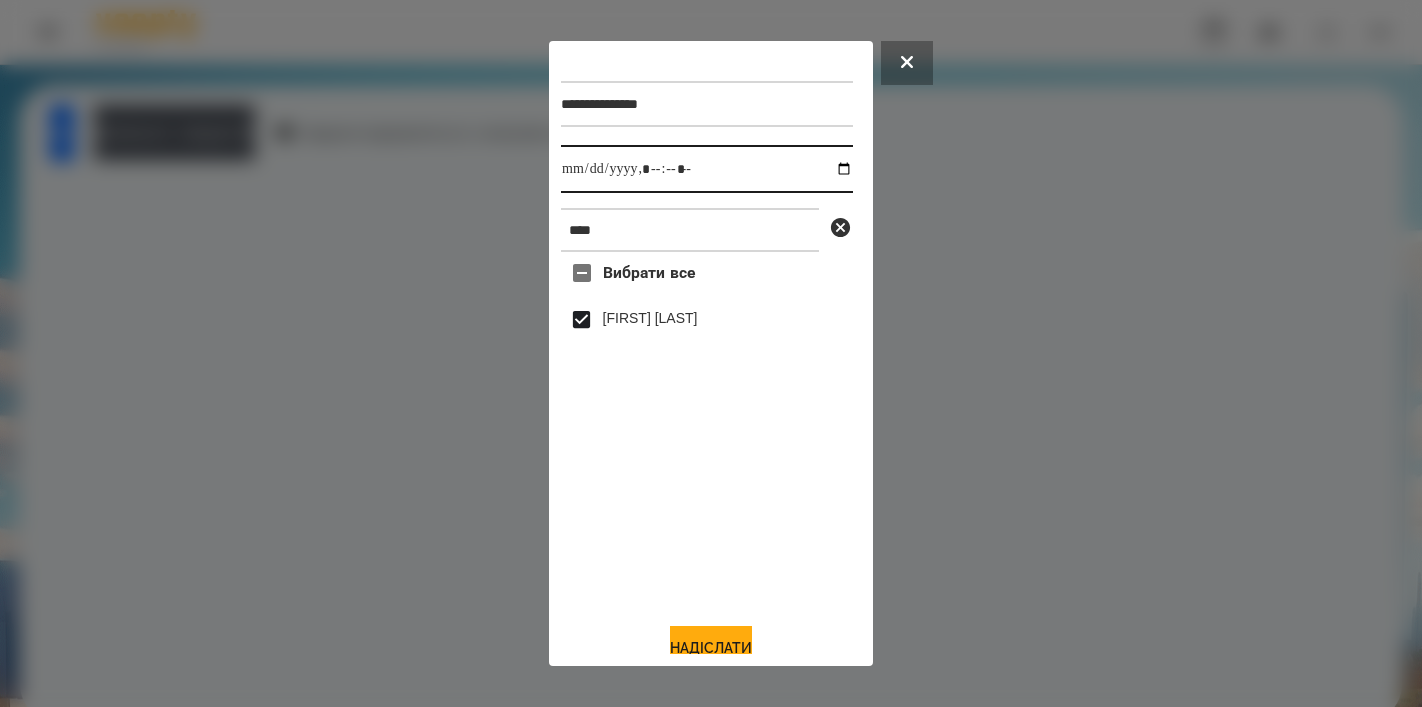 click at bounding box center (707, 169) 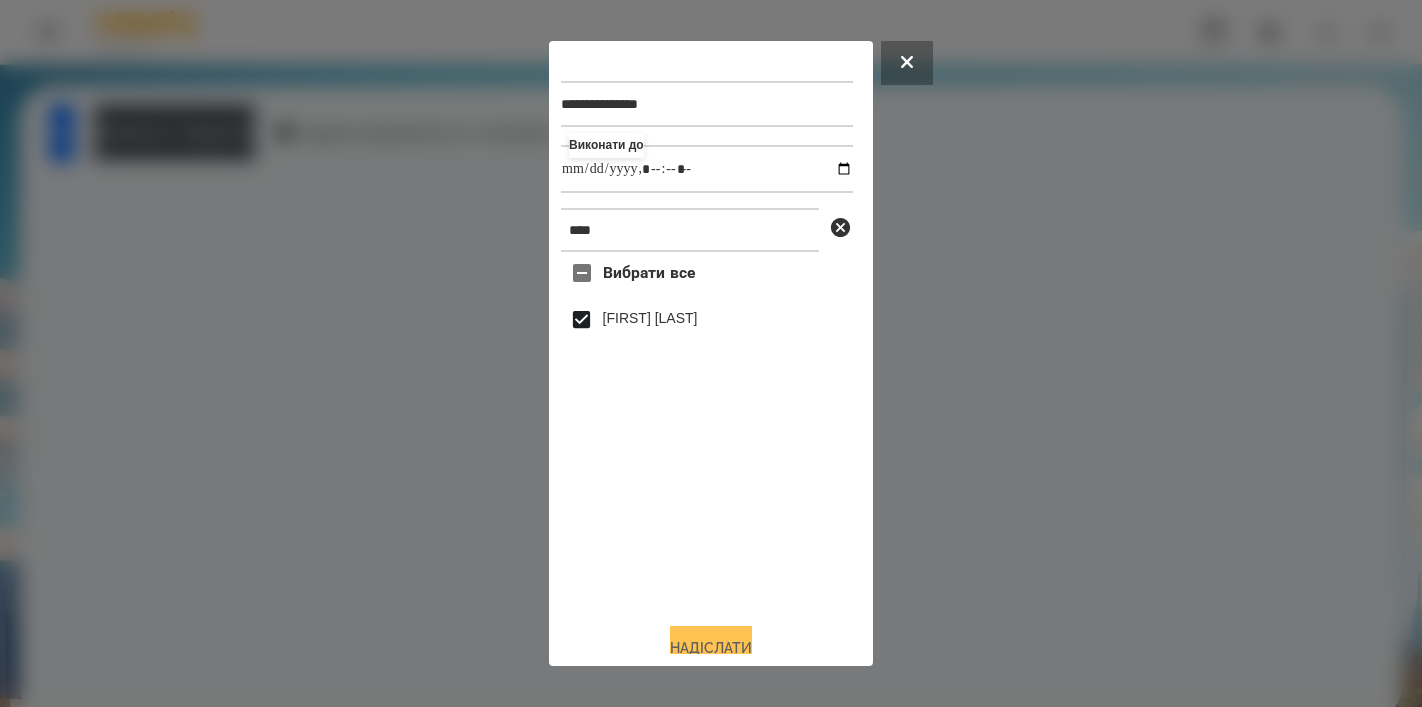 type on "**********" 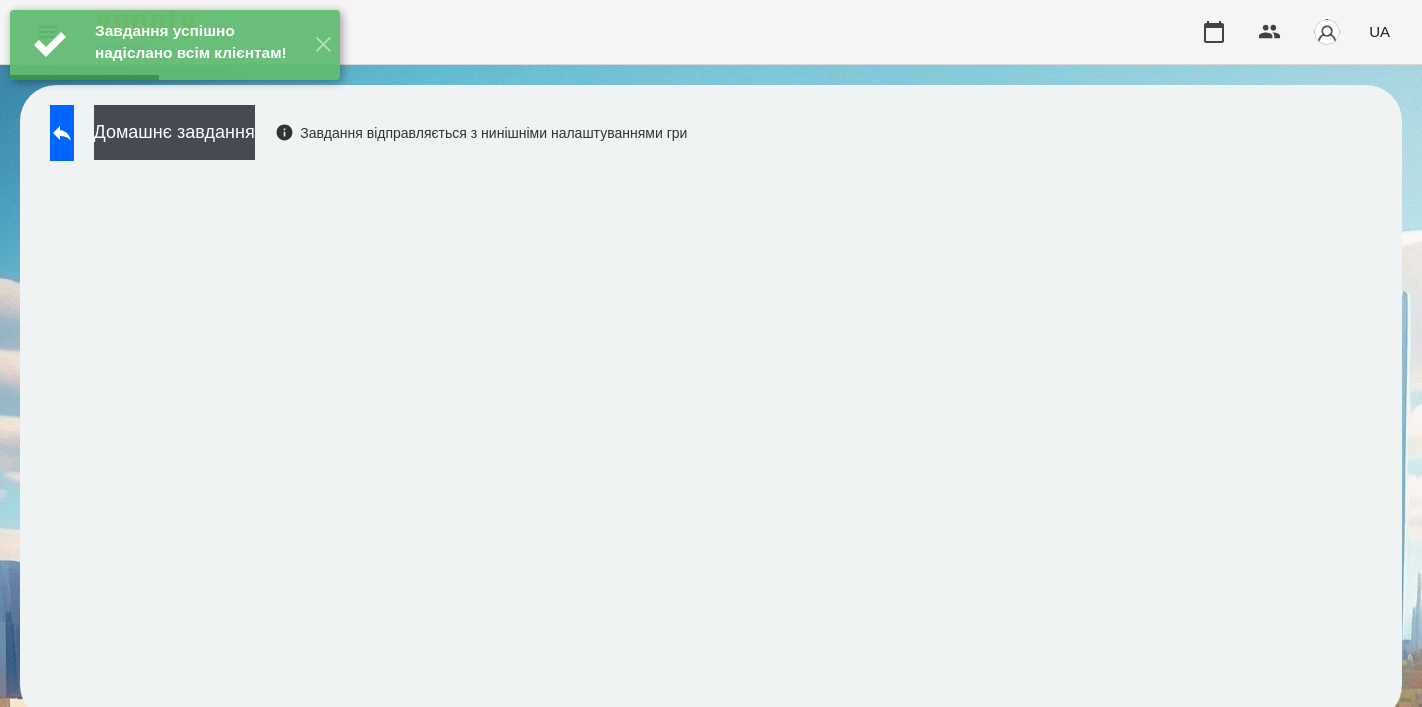 click on "Домашнє завдання Завдання відправляється з нинішніми налаштуваннями гри" at bounding box center [363, 138] 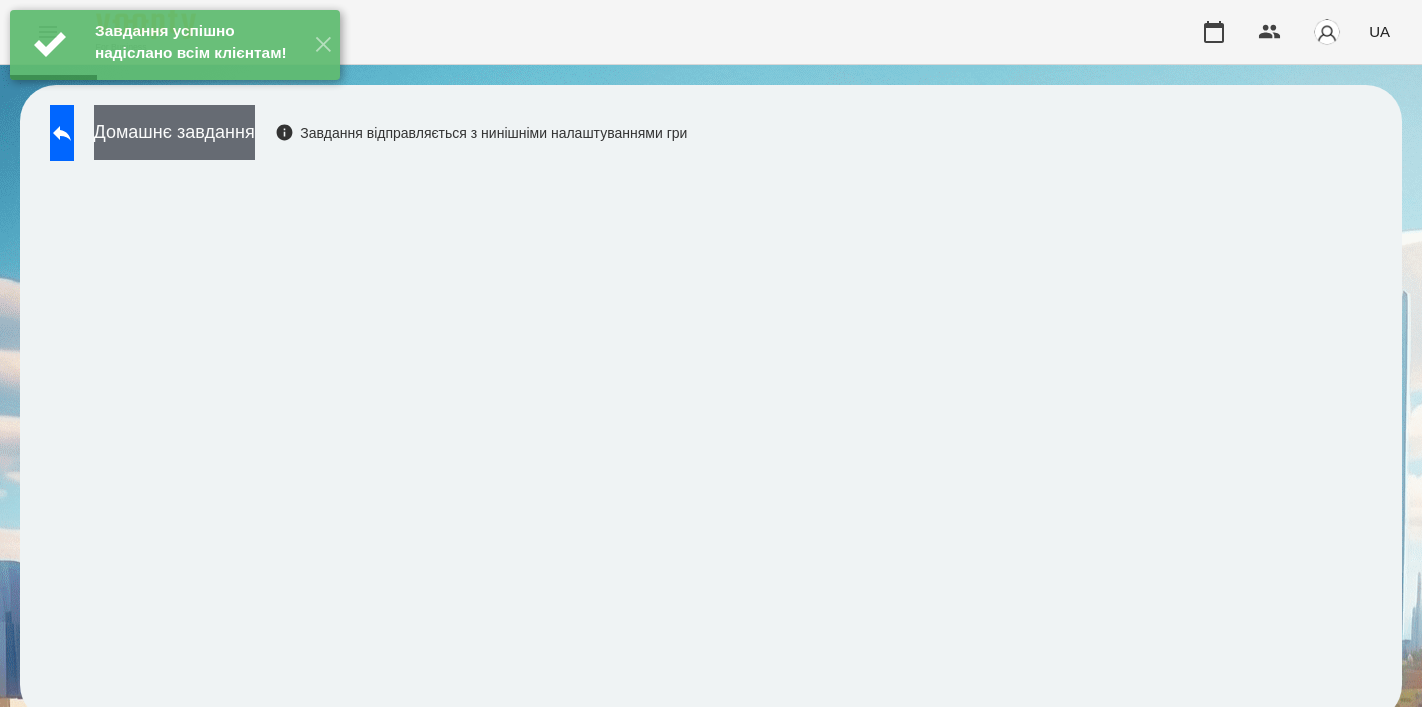 click on "Домашнє завдання" at bounding box center [174, 132] 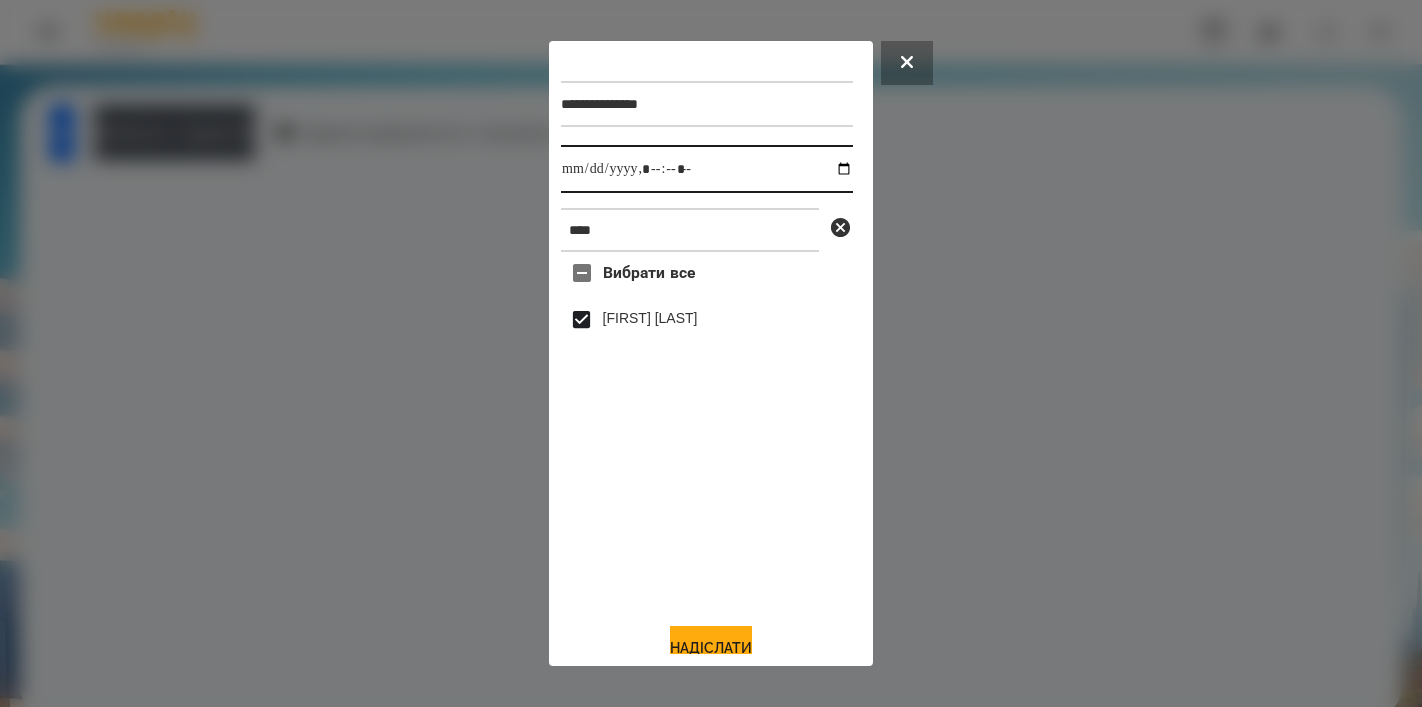click at bounding box center [707, 169] 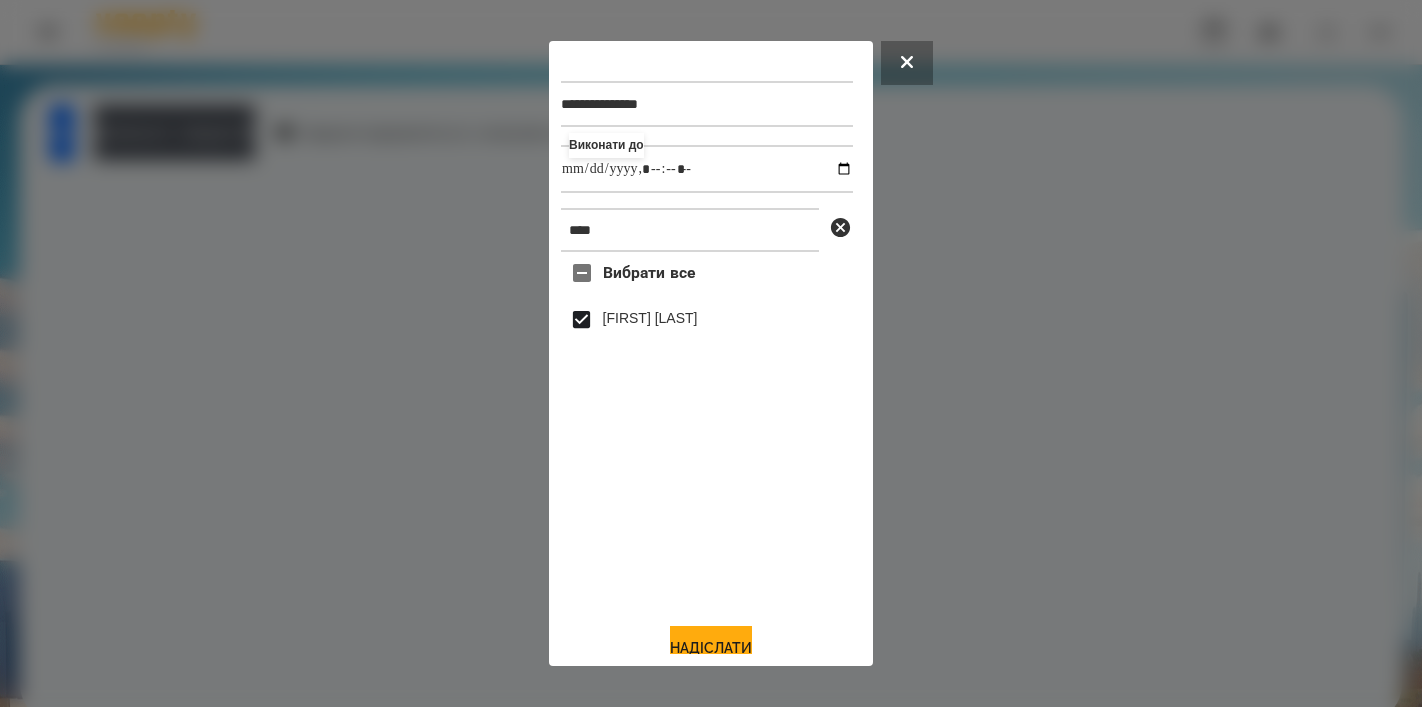 type on "**********" 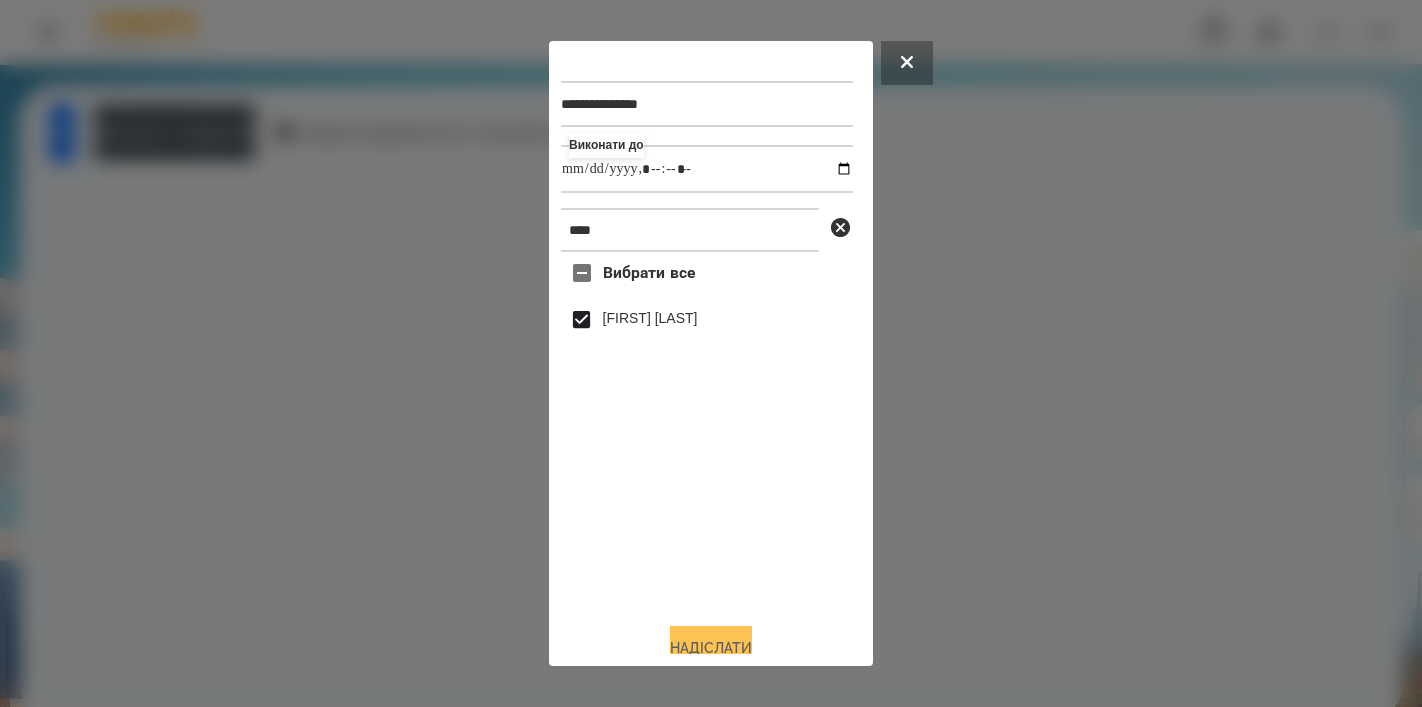 click on "Надіслати" at bounding box center [711, 648] 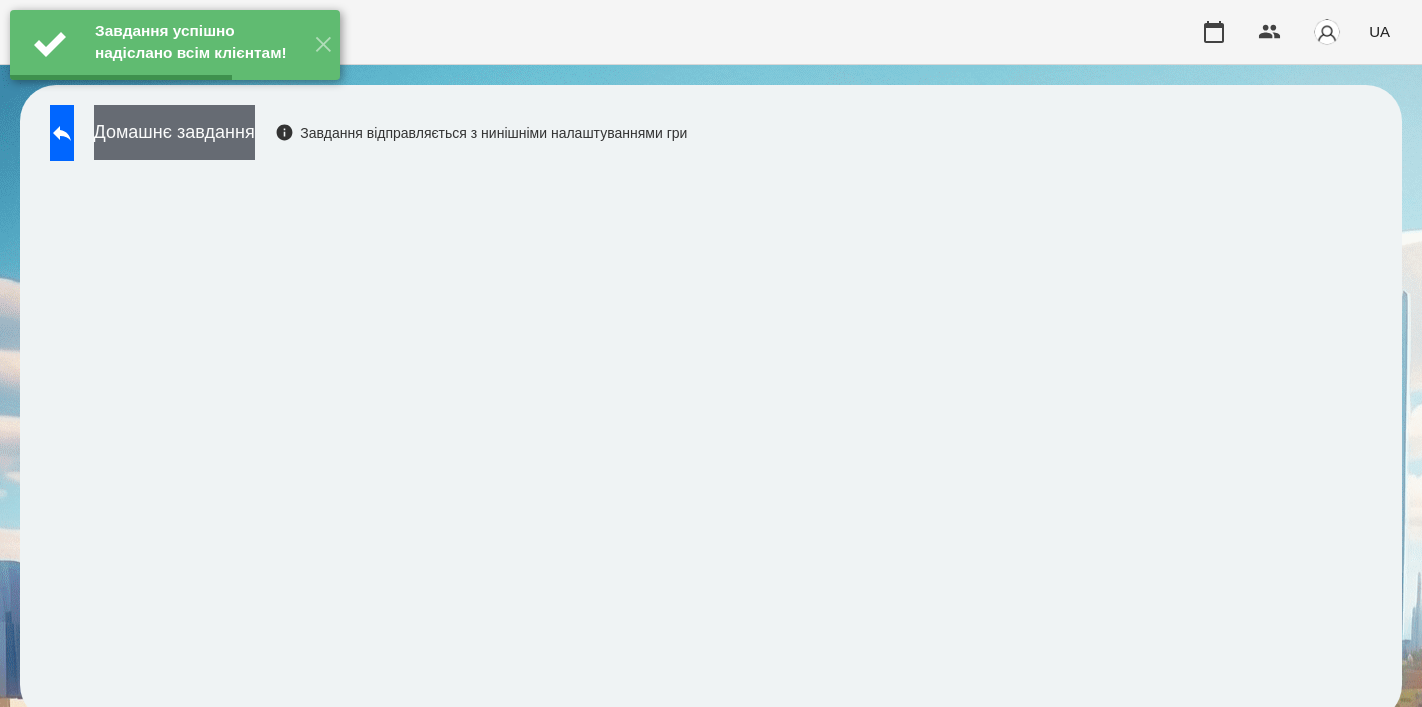 click on "Домашнє завдання" at bounding box center (174, 132) 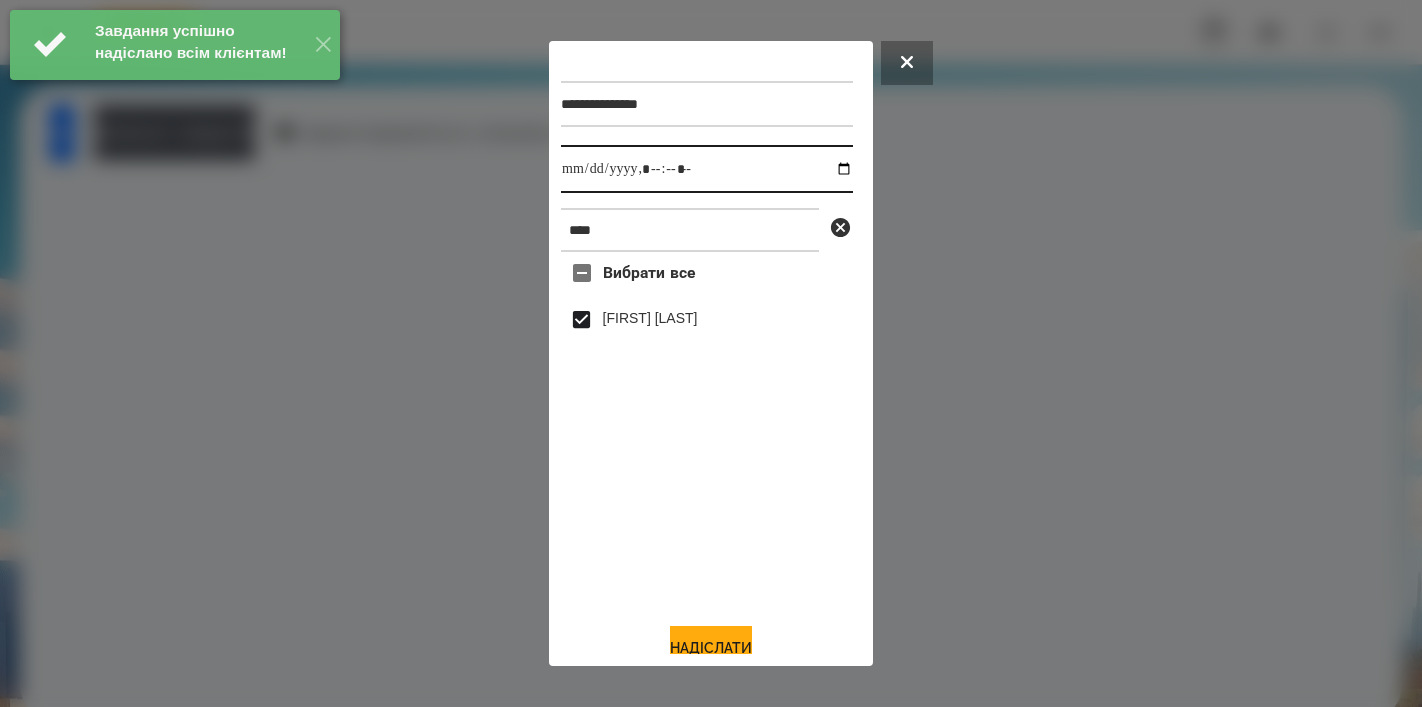 click at bounding box center (707, 169) 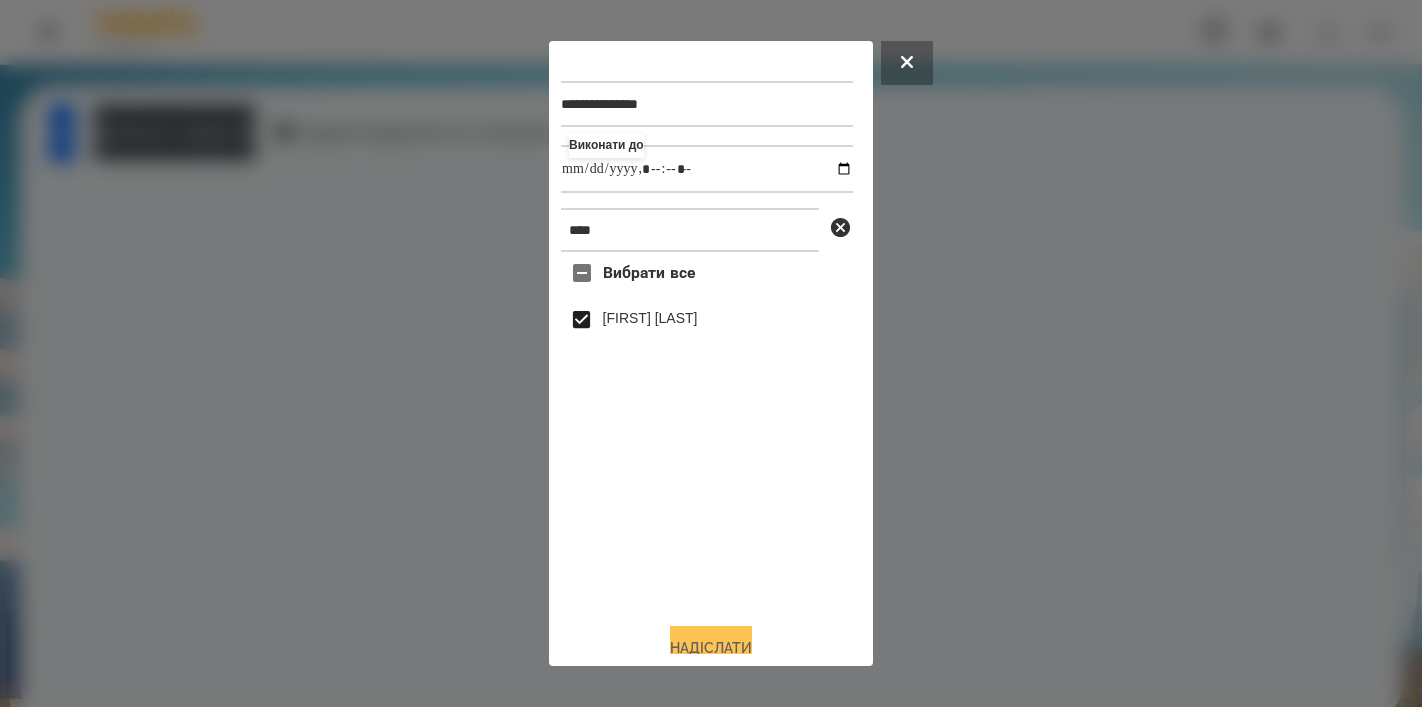 type on "**********" 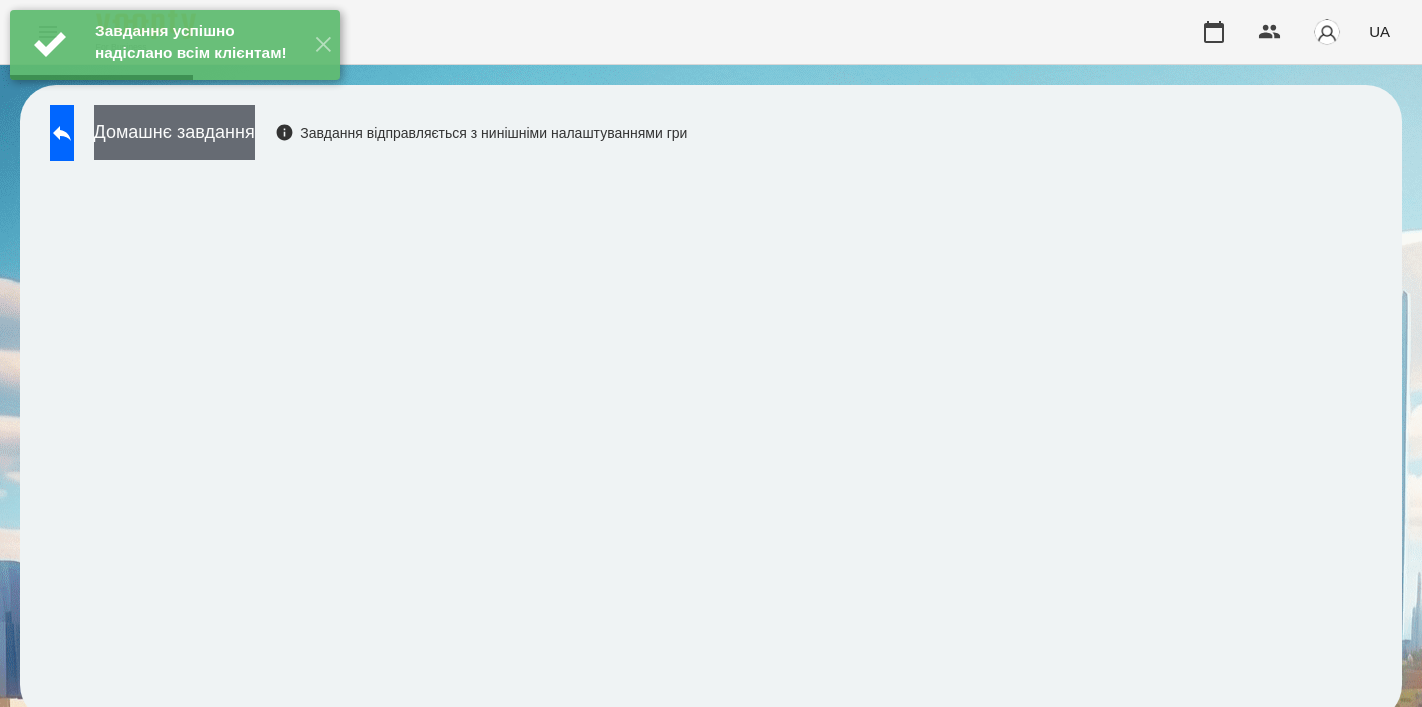 click on "Домашнє завдання" at bounding box center (174, 132) 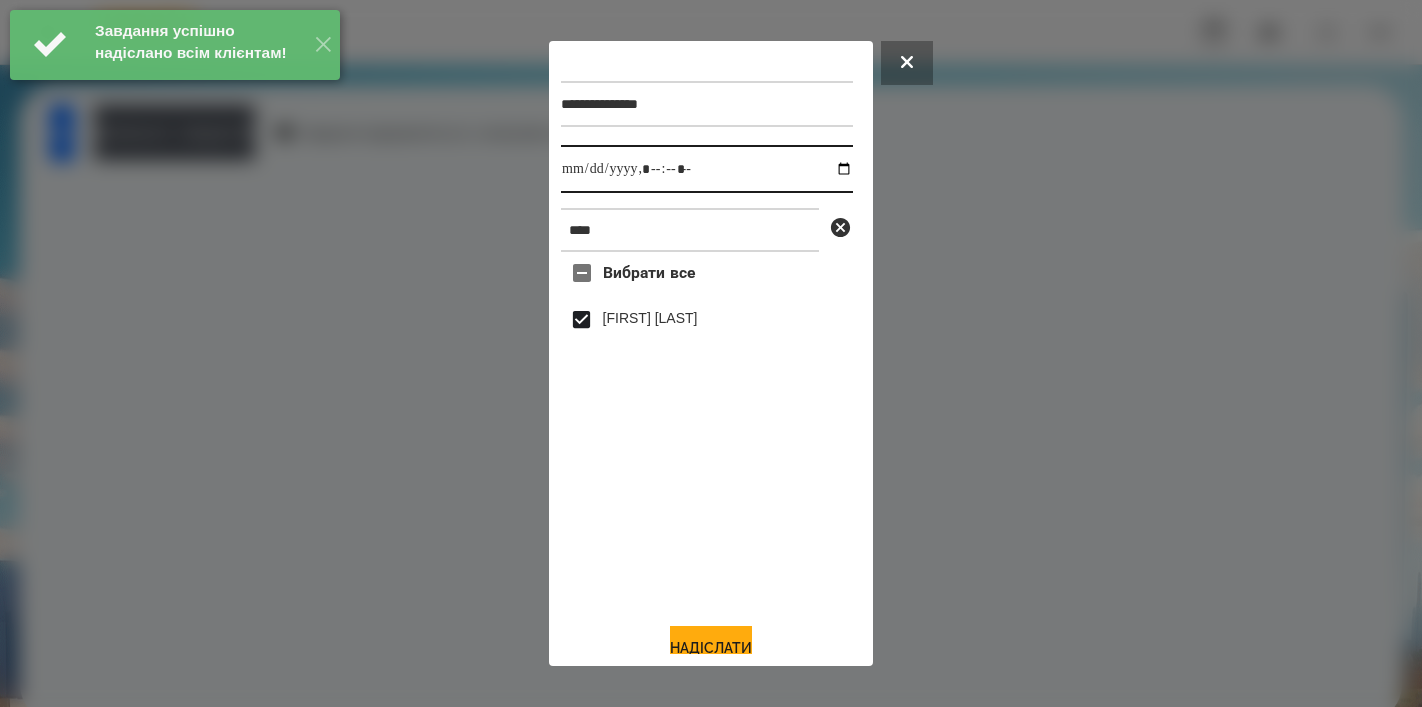 click at bounding box center (707, 169) 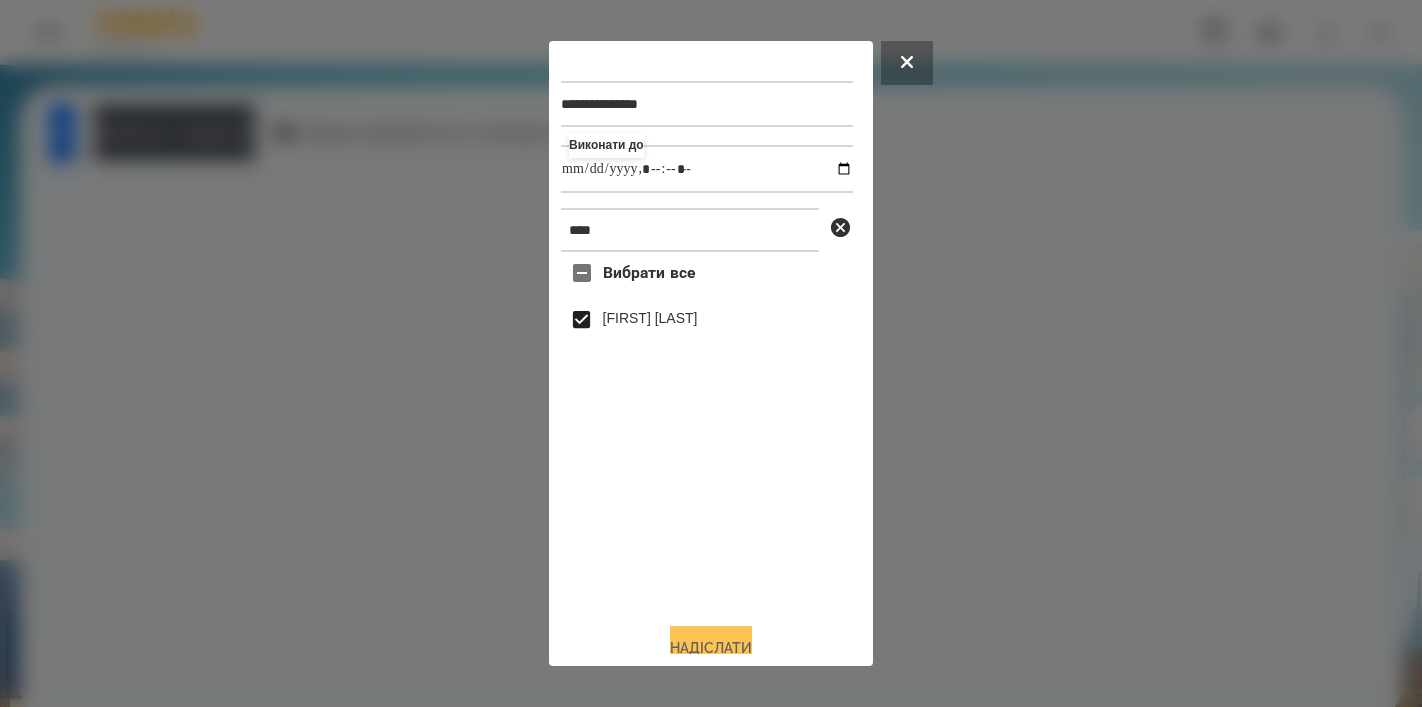 type on "**********" 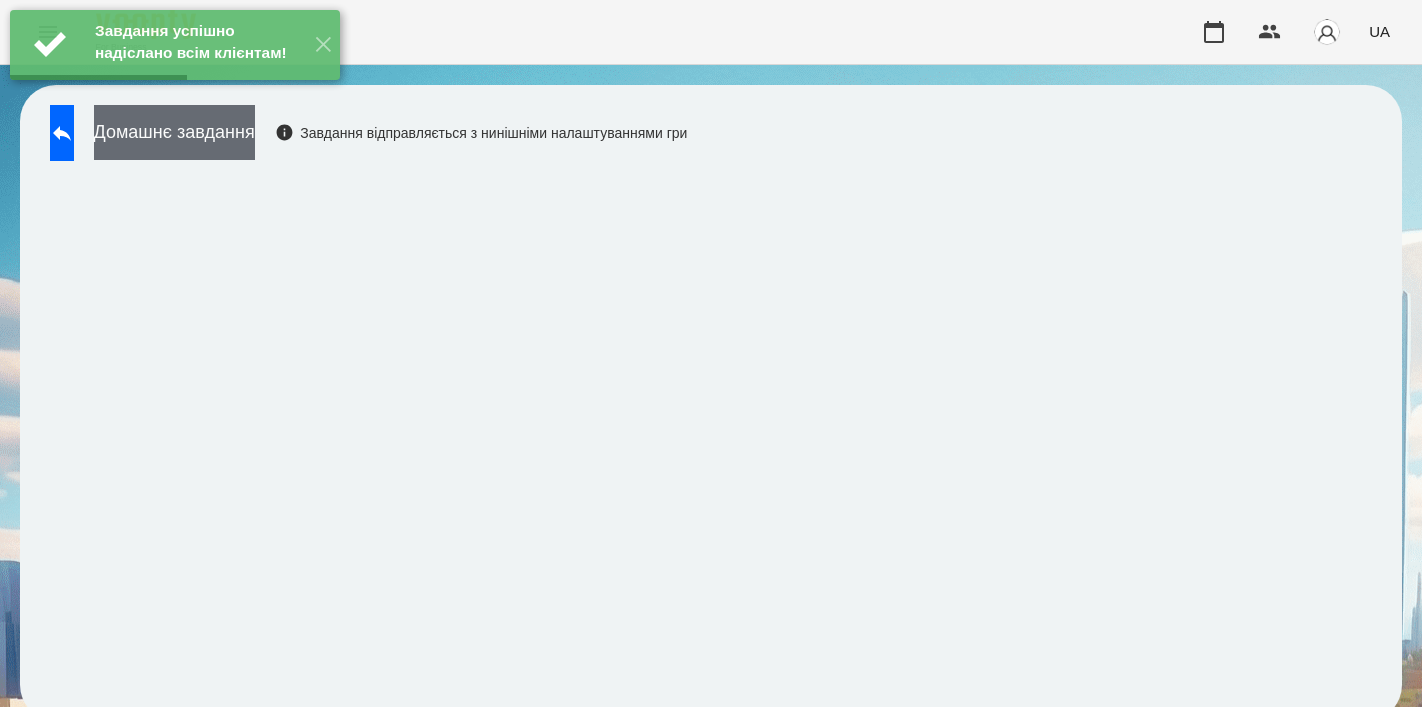 click on "Домашнє завдання" at bounding box center [174, 132] 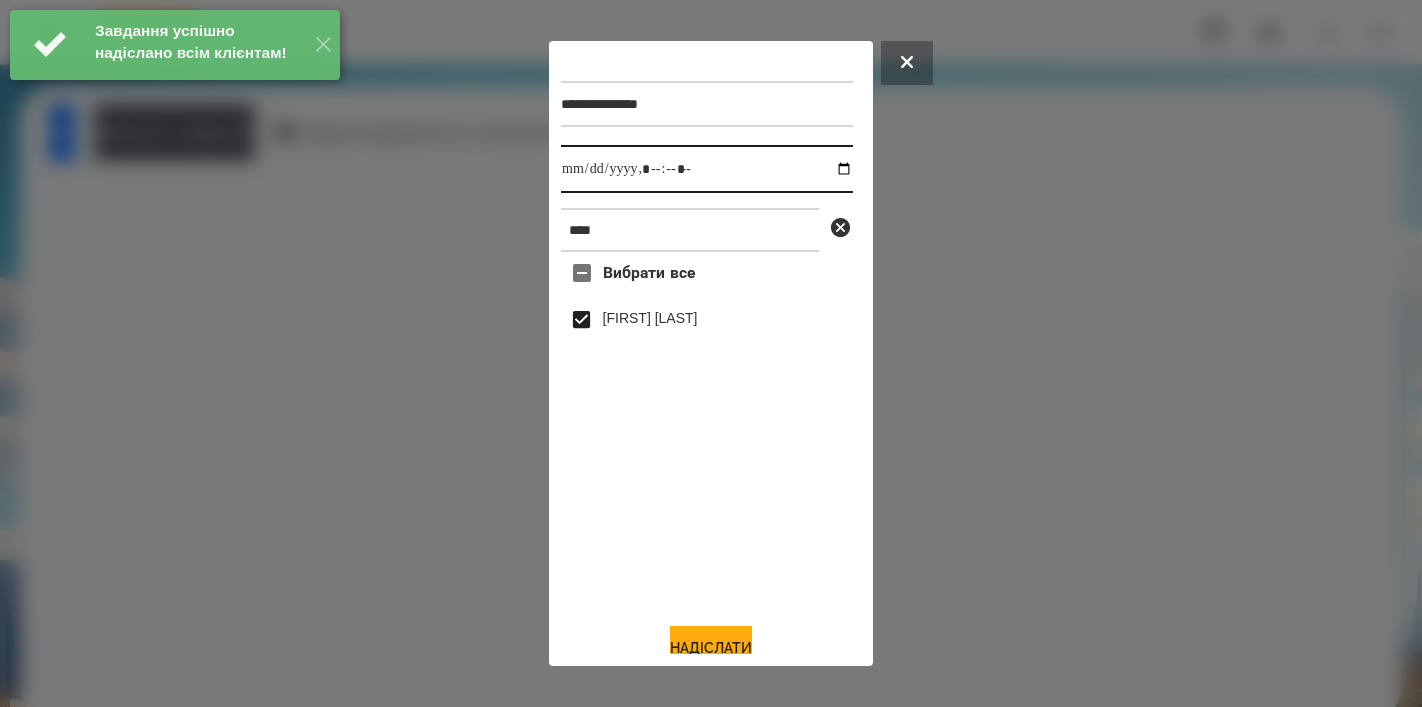 click at bounding box center (707, 169) 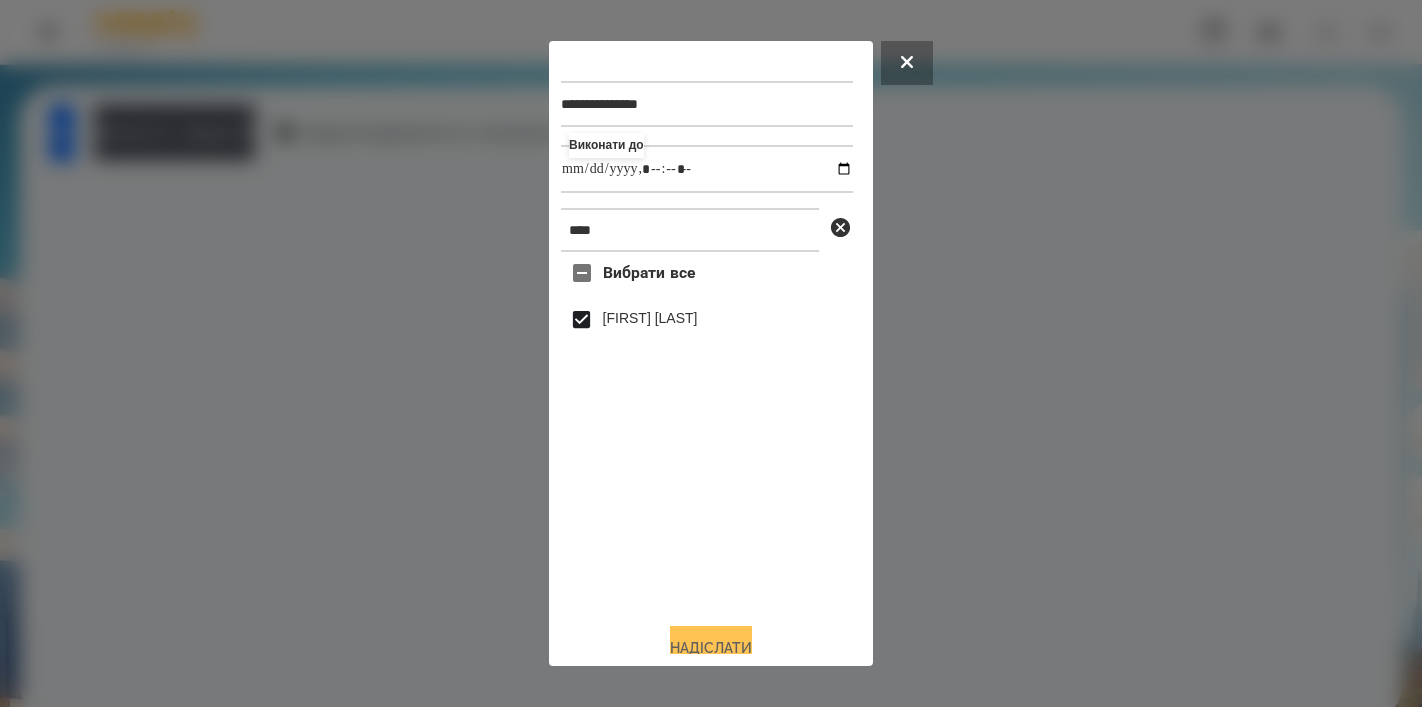 type on "**********" 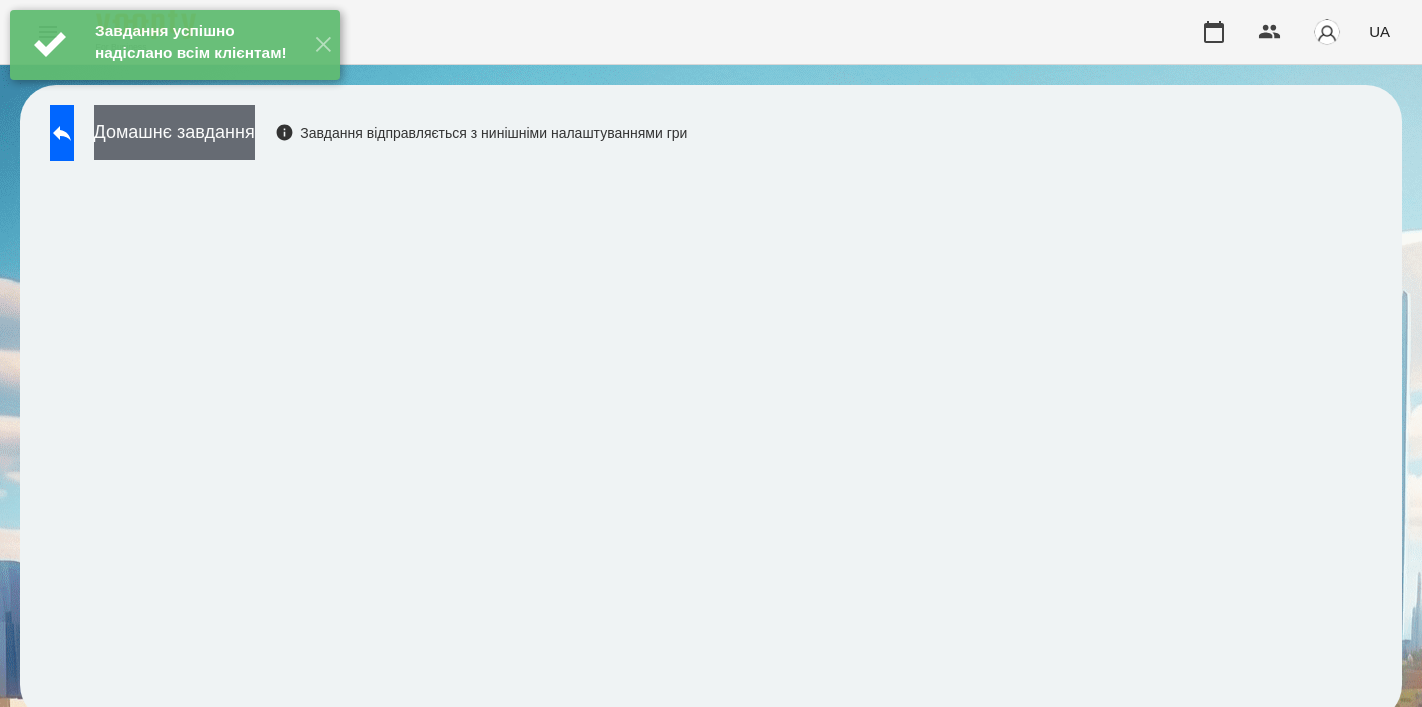 click on "Домашнє завдання" at bounding box center (174, 132) 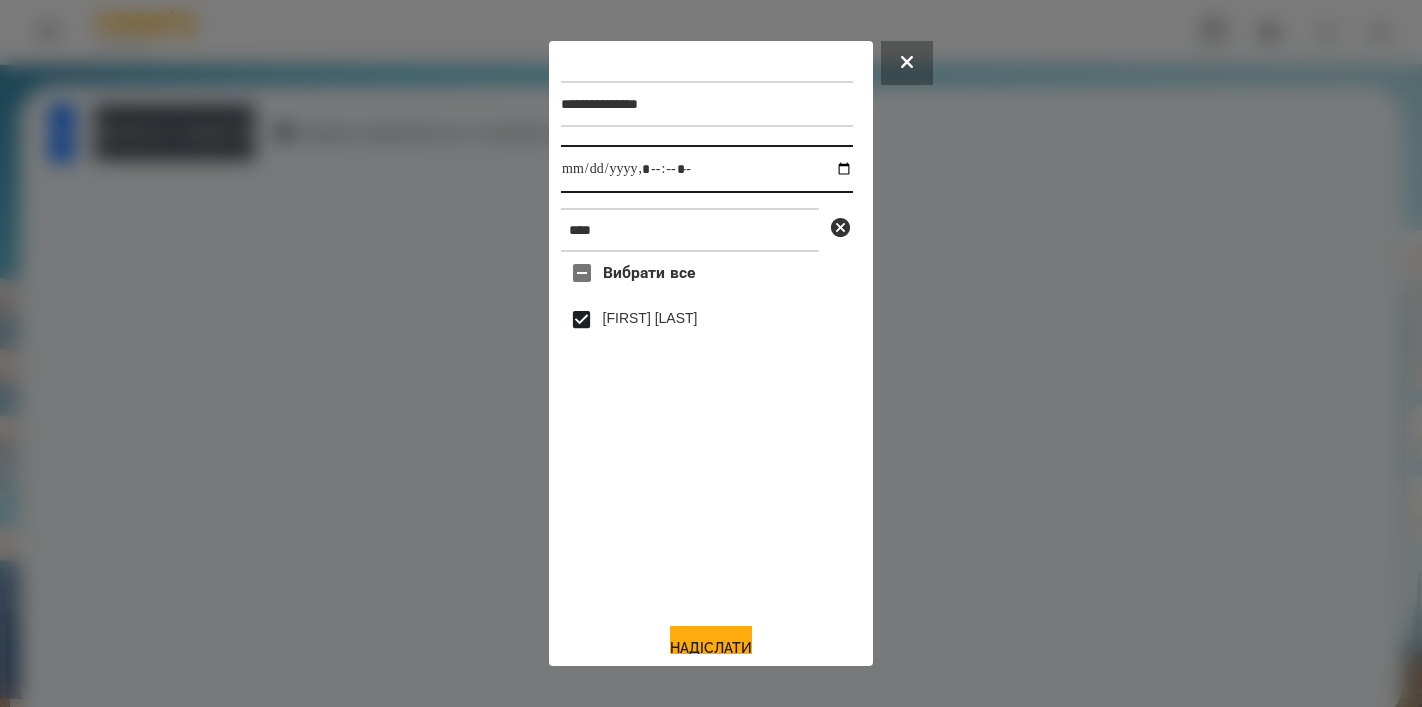 click at bounding box center (707, 169) 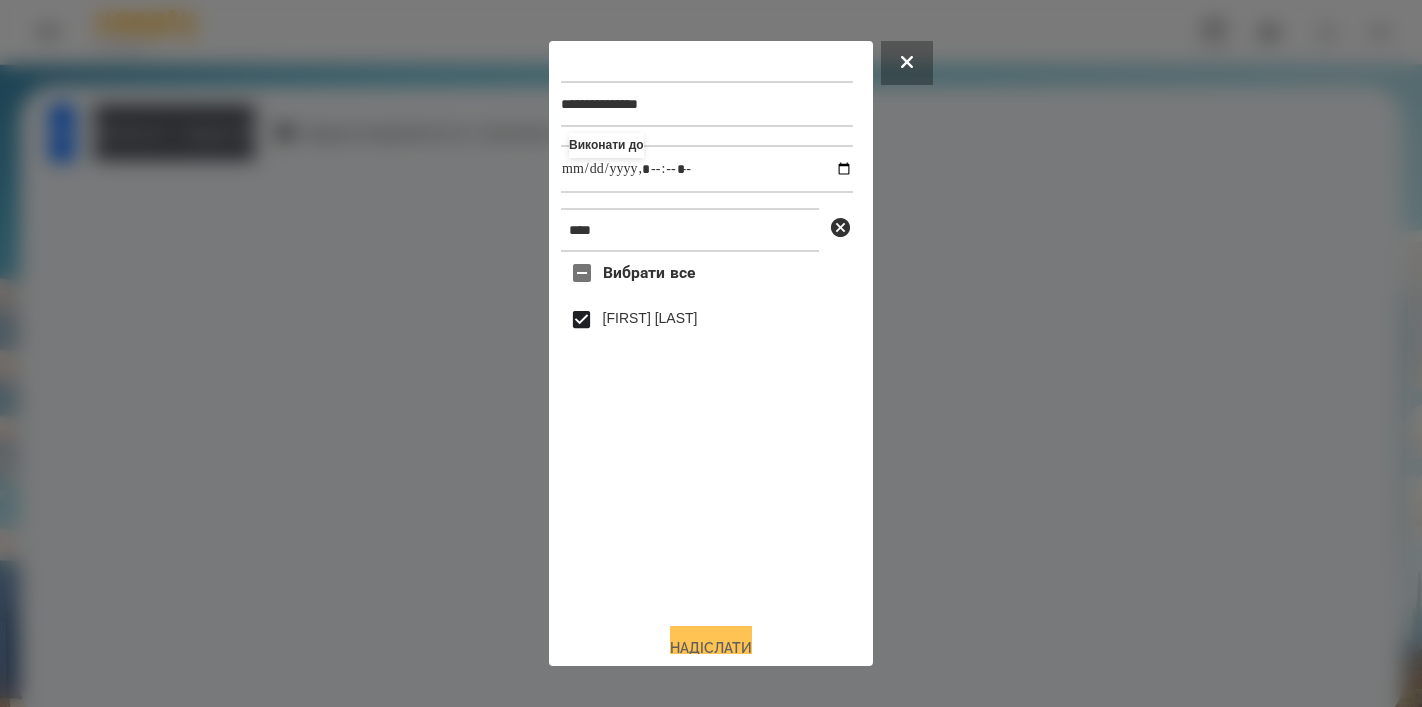 type on "**********" 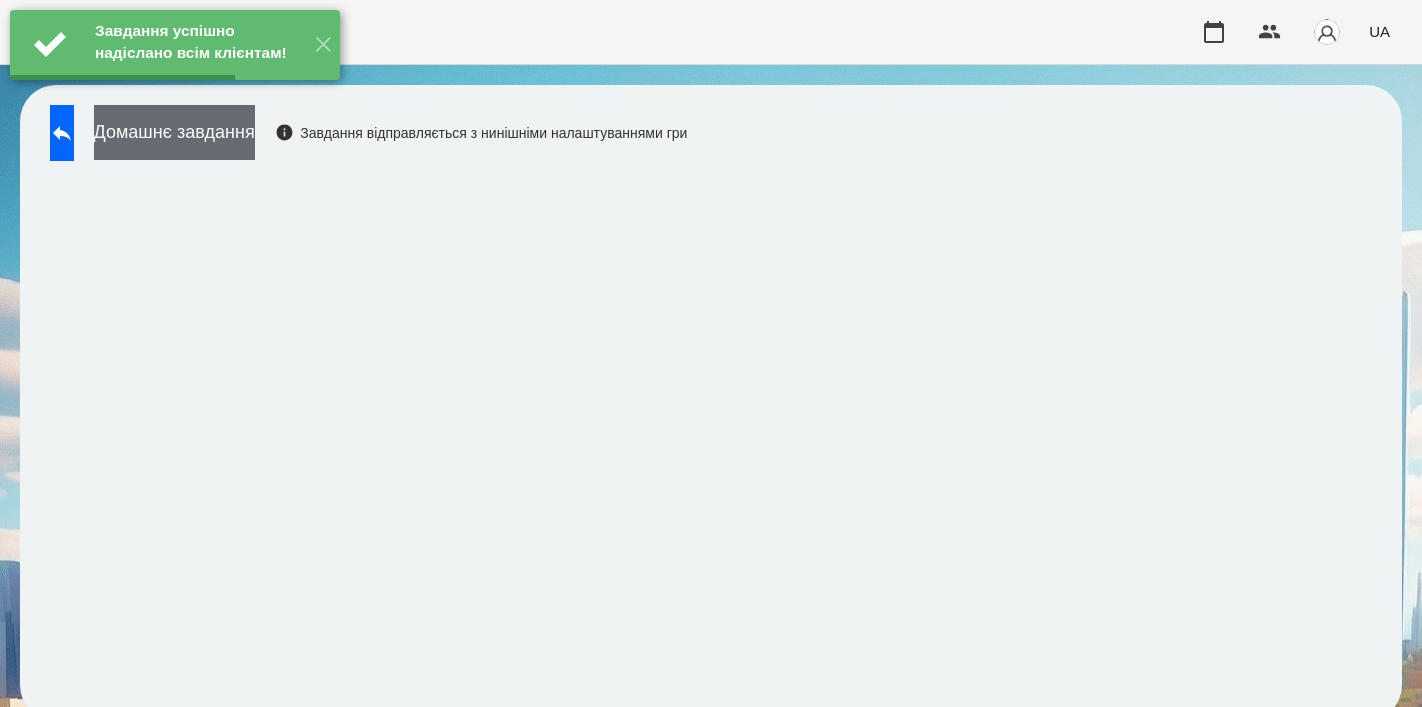 click on "Домашнє завдання" at bounding box center (174, 132) 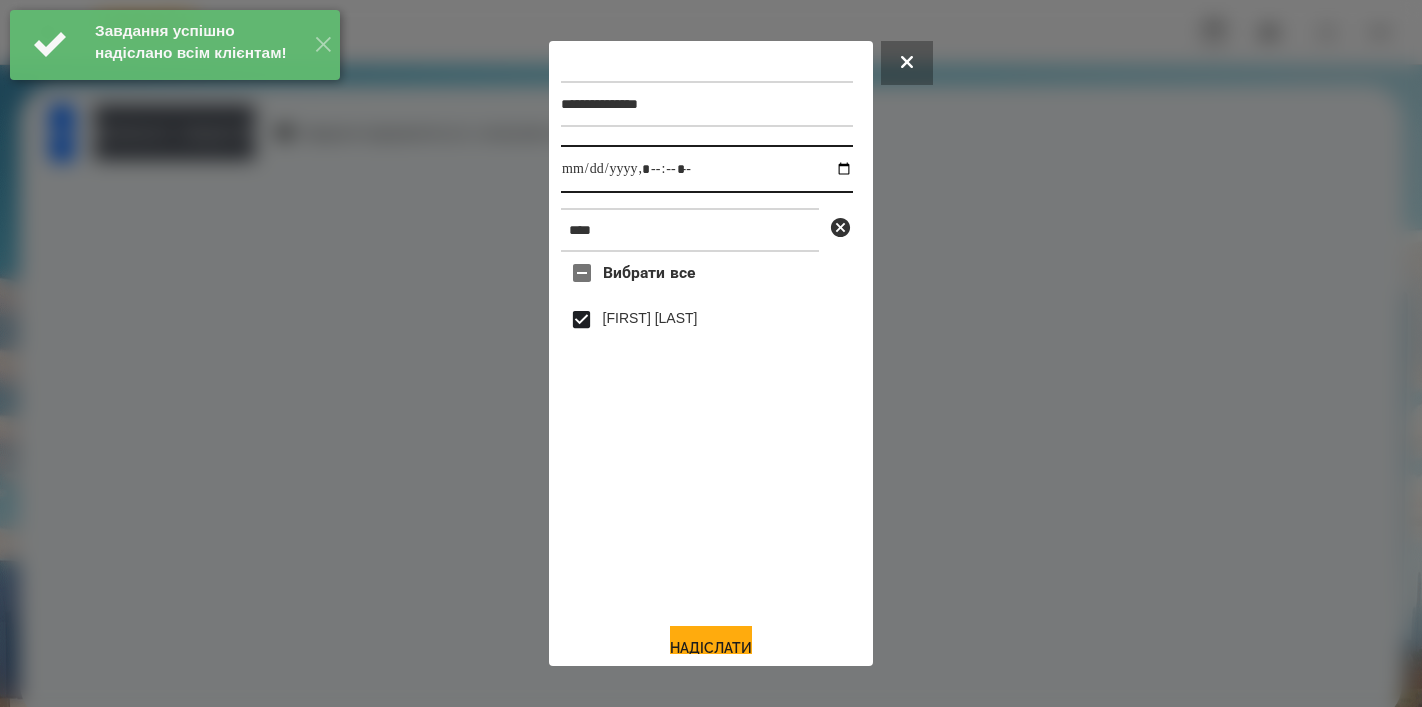 click at bounding box center (707, 169) 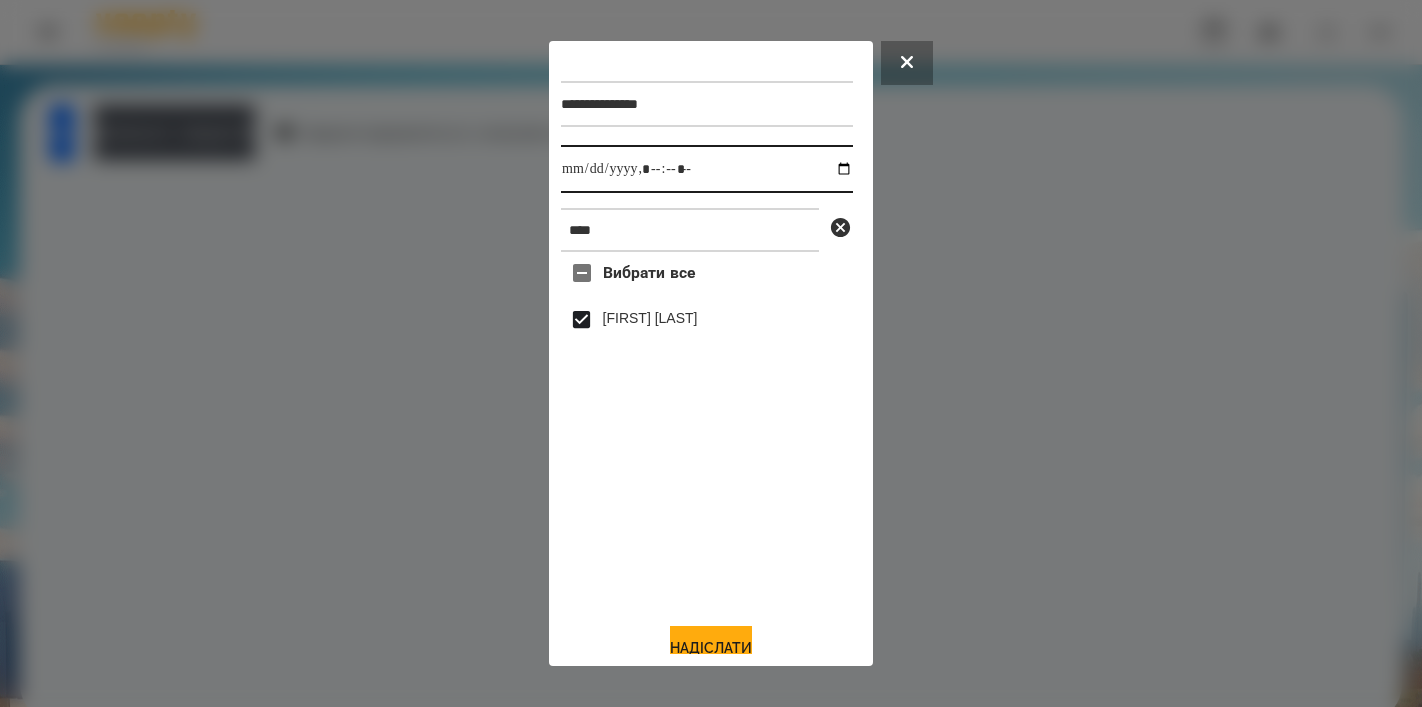 click at bounding box center [707, 169] 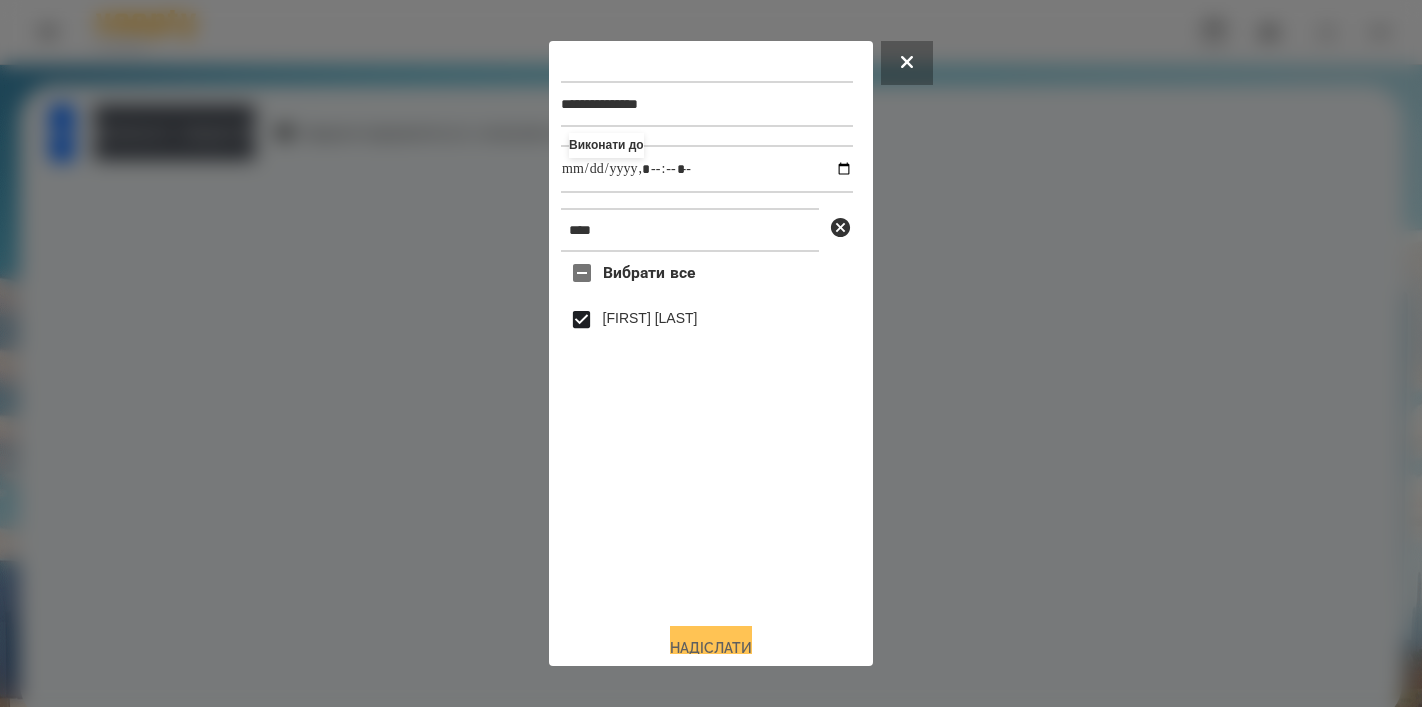 type on "**********" 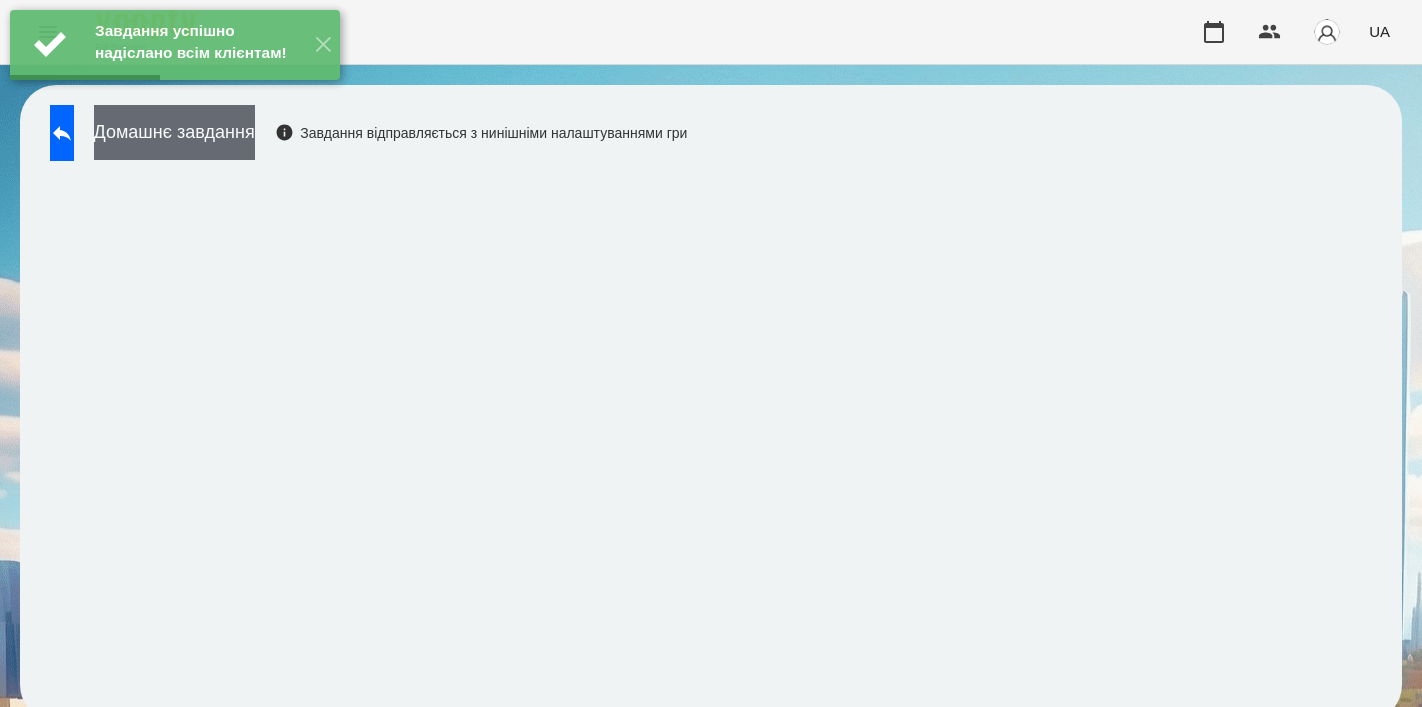click on "Домашнє завдання" at bounding box center (174, 132) 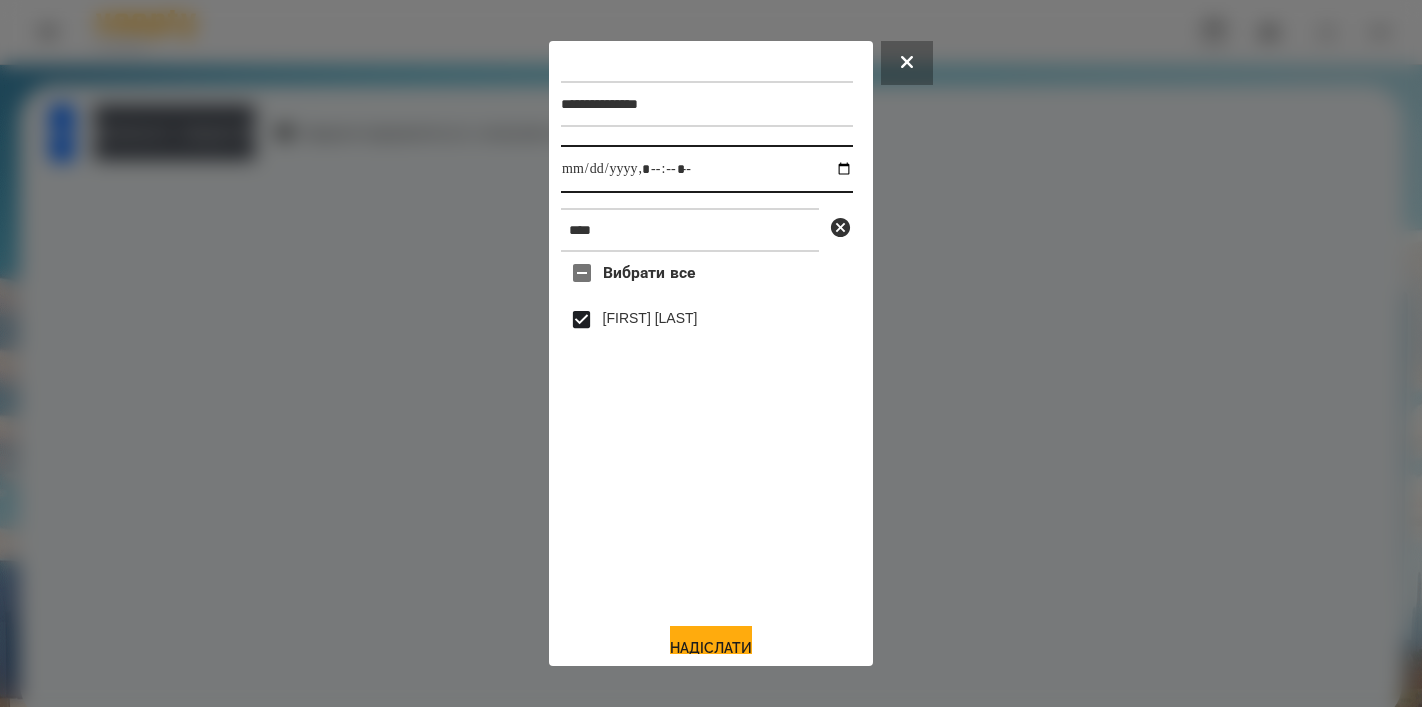 click at bounding box center (707, 169) 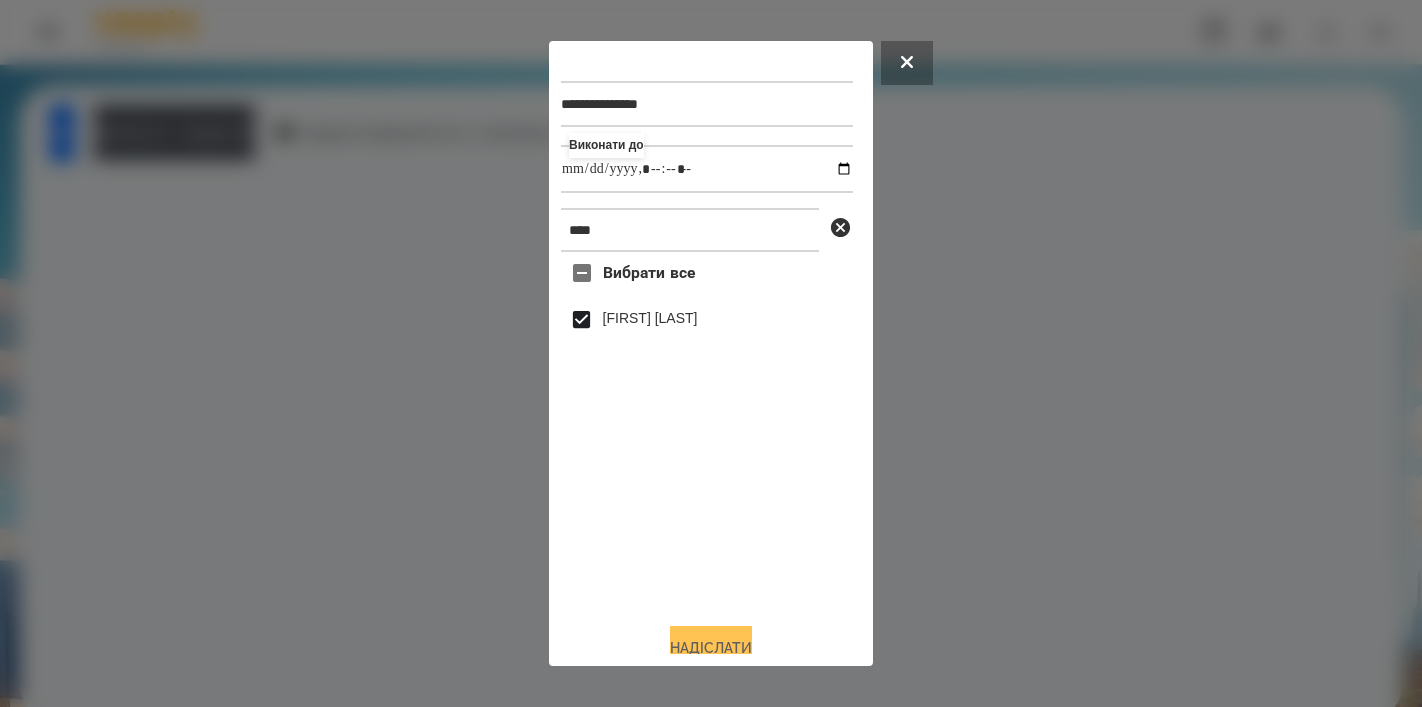 type on "**********" 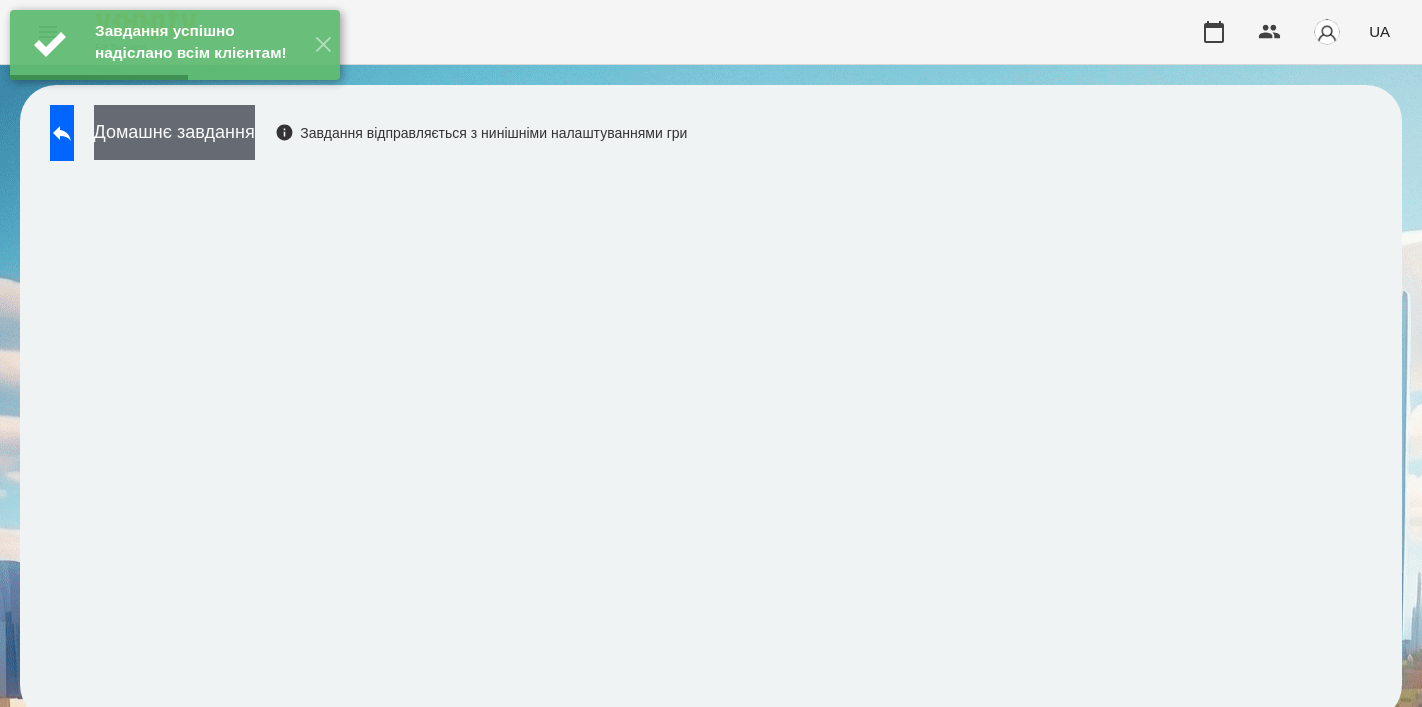 click on "Домашнє завдання" at bounding box center (174, 132) 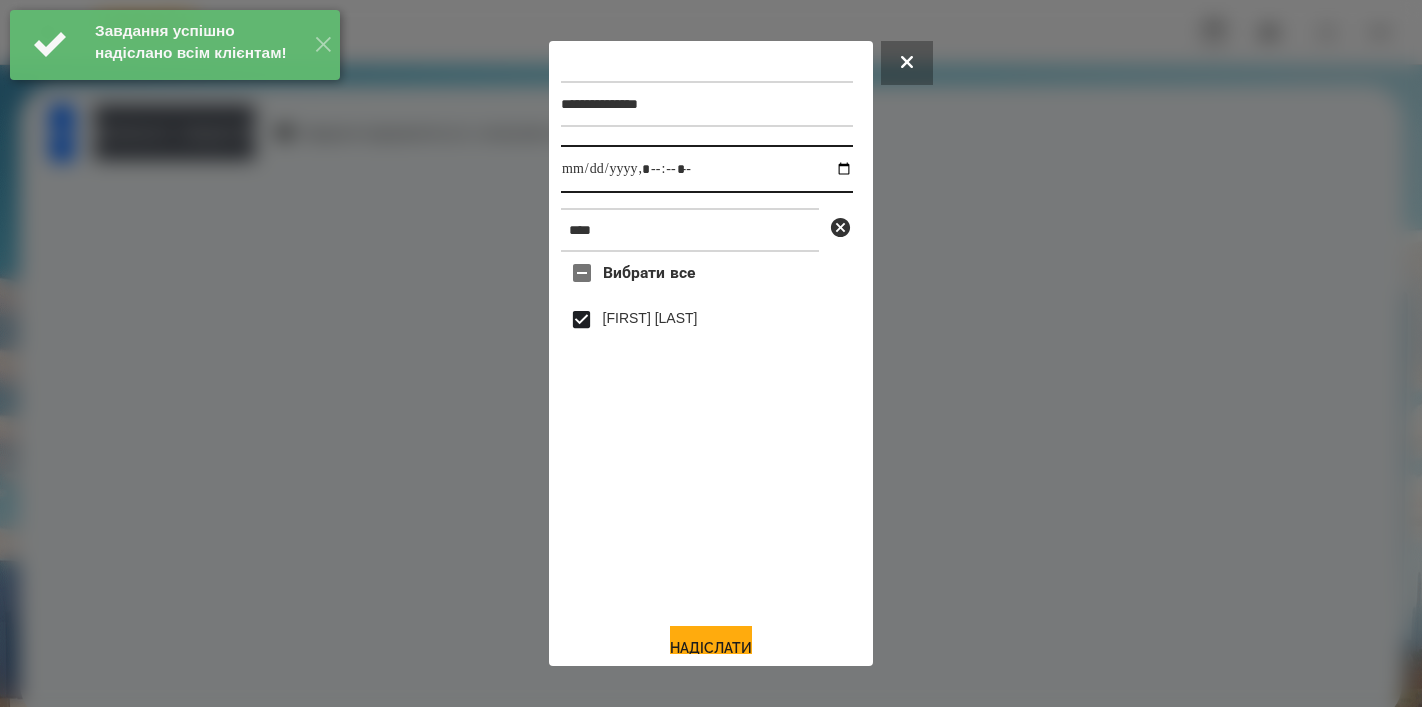 click at bounding box center [707, 169] 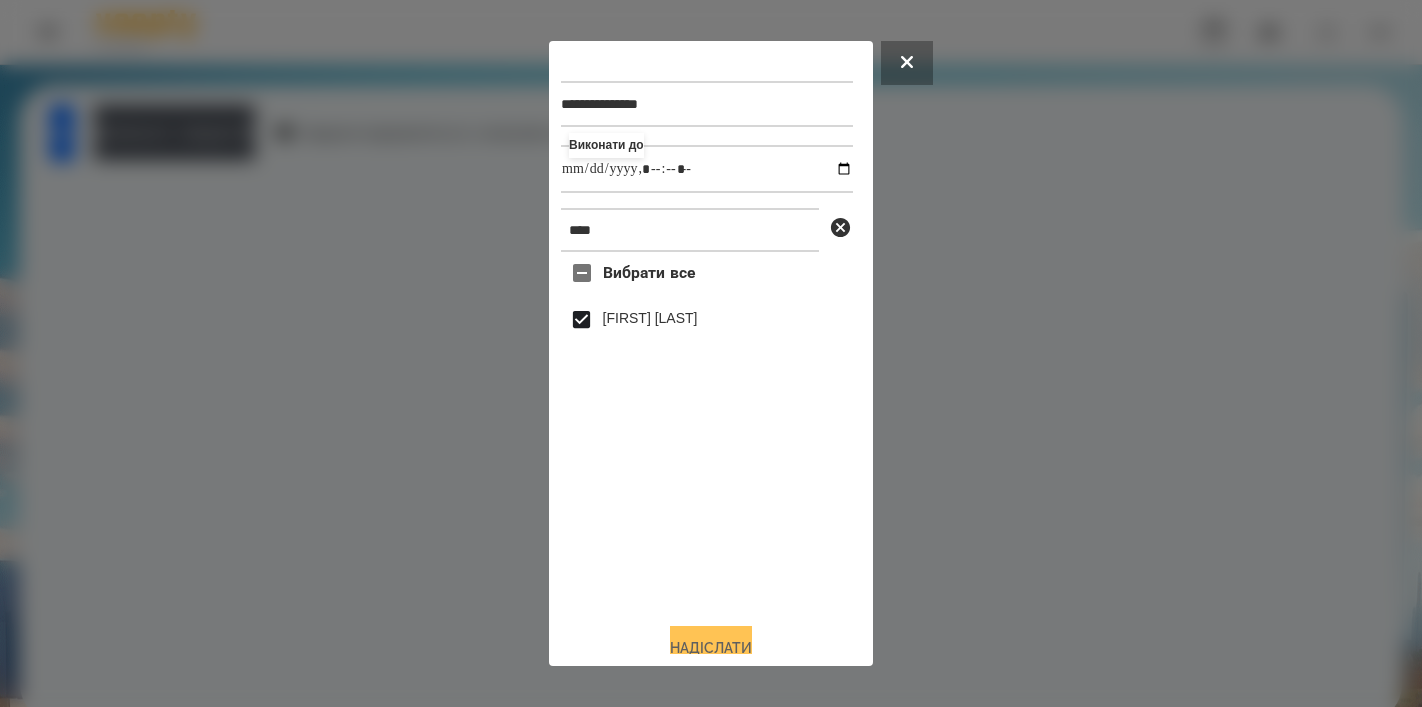 type on "**********" 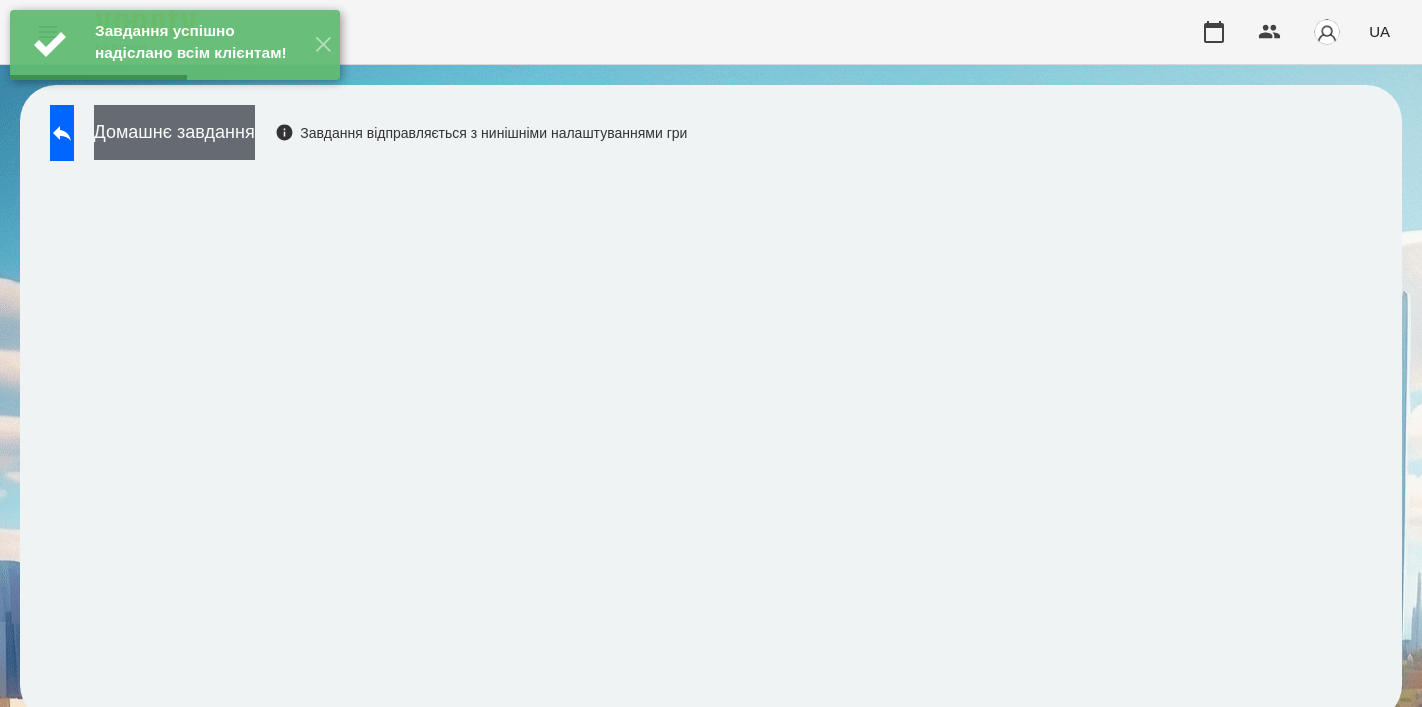 click on "Домашнє завдання" at bounding box center (174, 132) 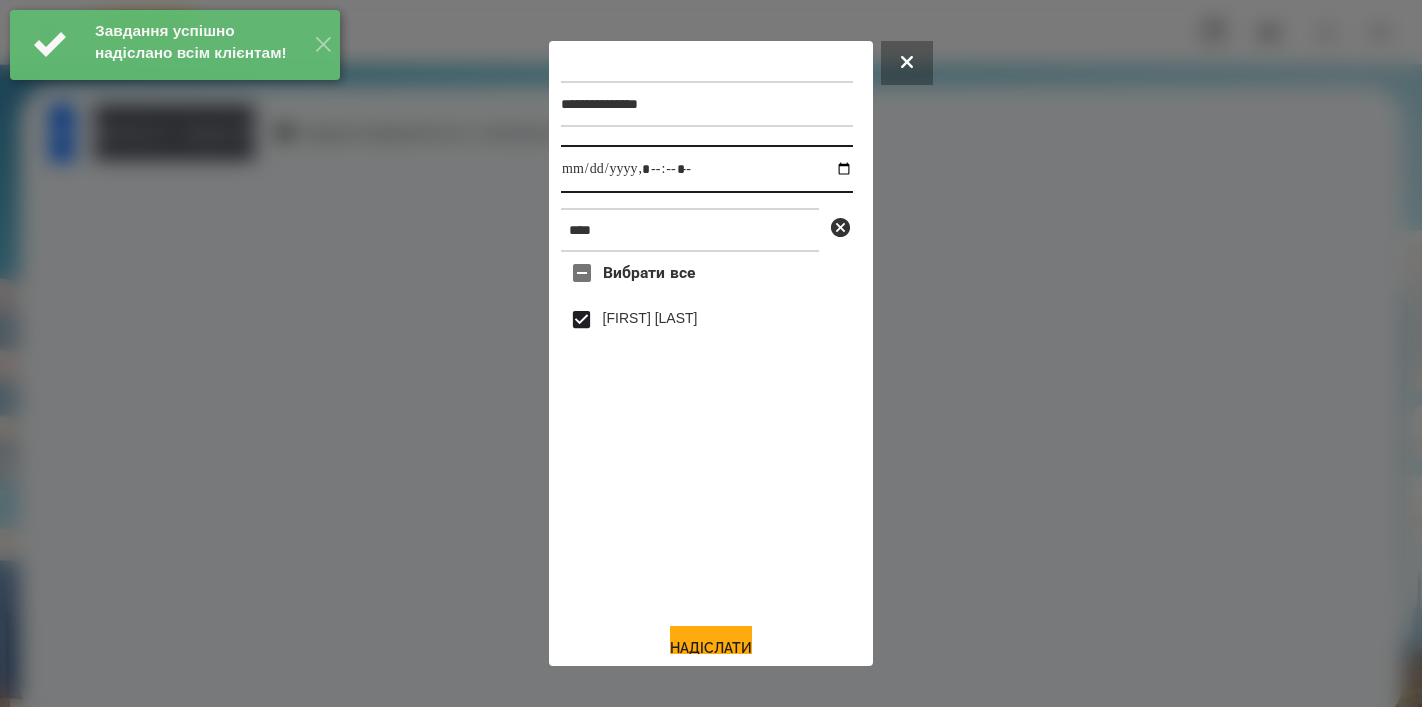click at bounding box center [707, 169] 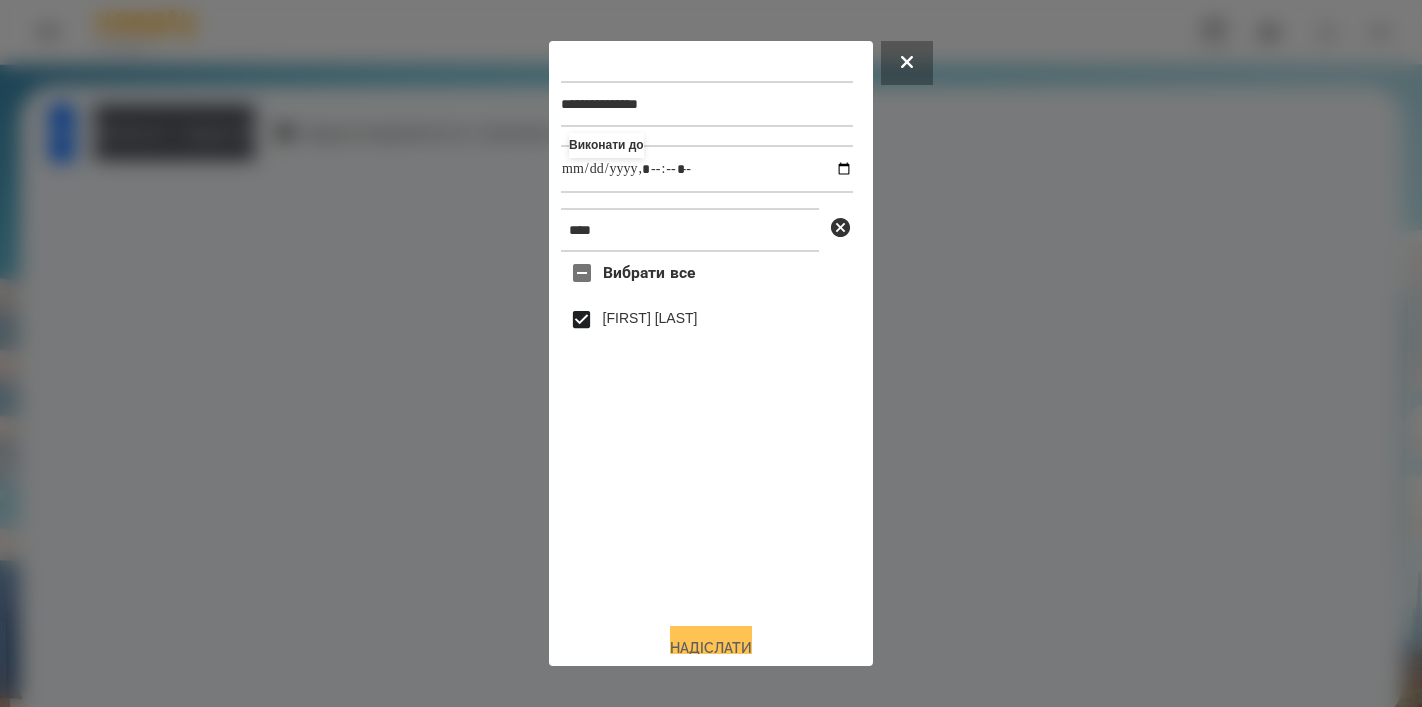 type on "**********" 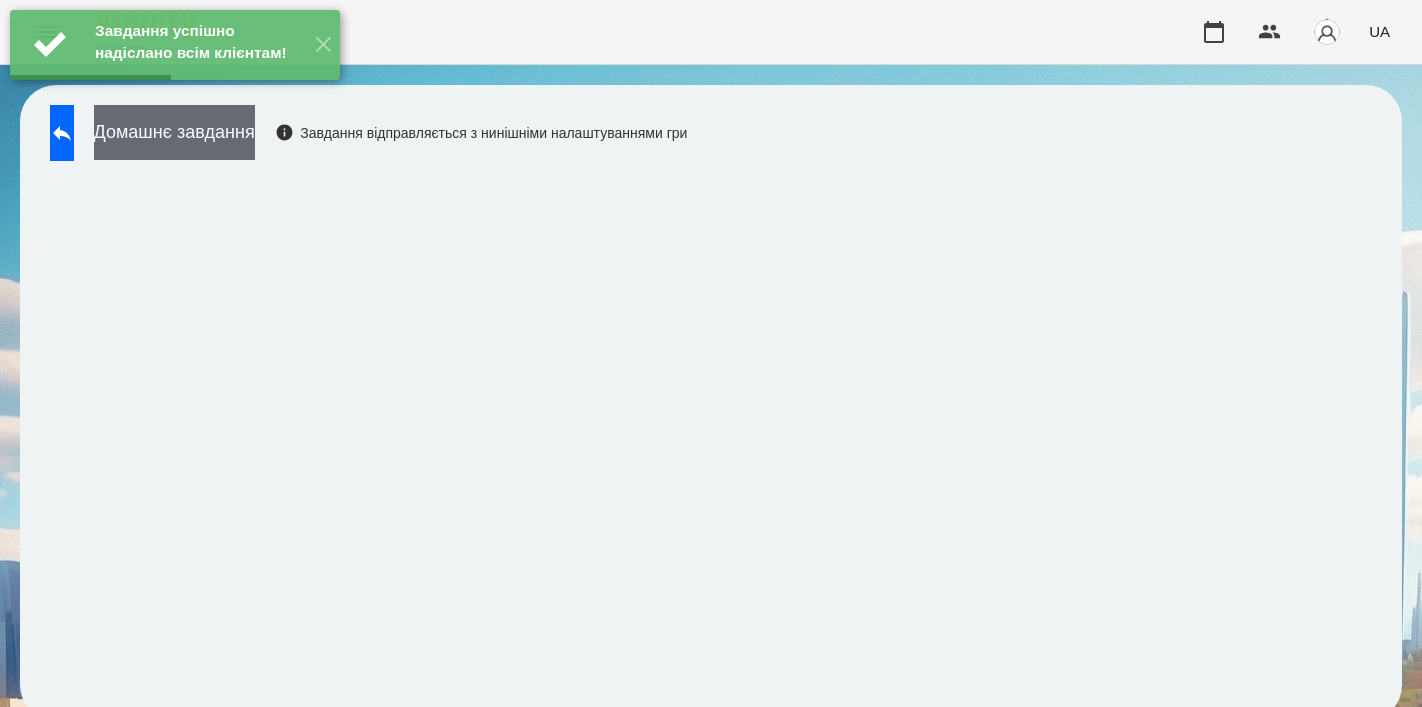 click on "Домашнє завдання" at bounding box center (174, 132) 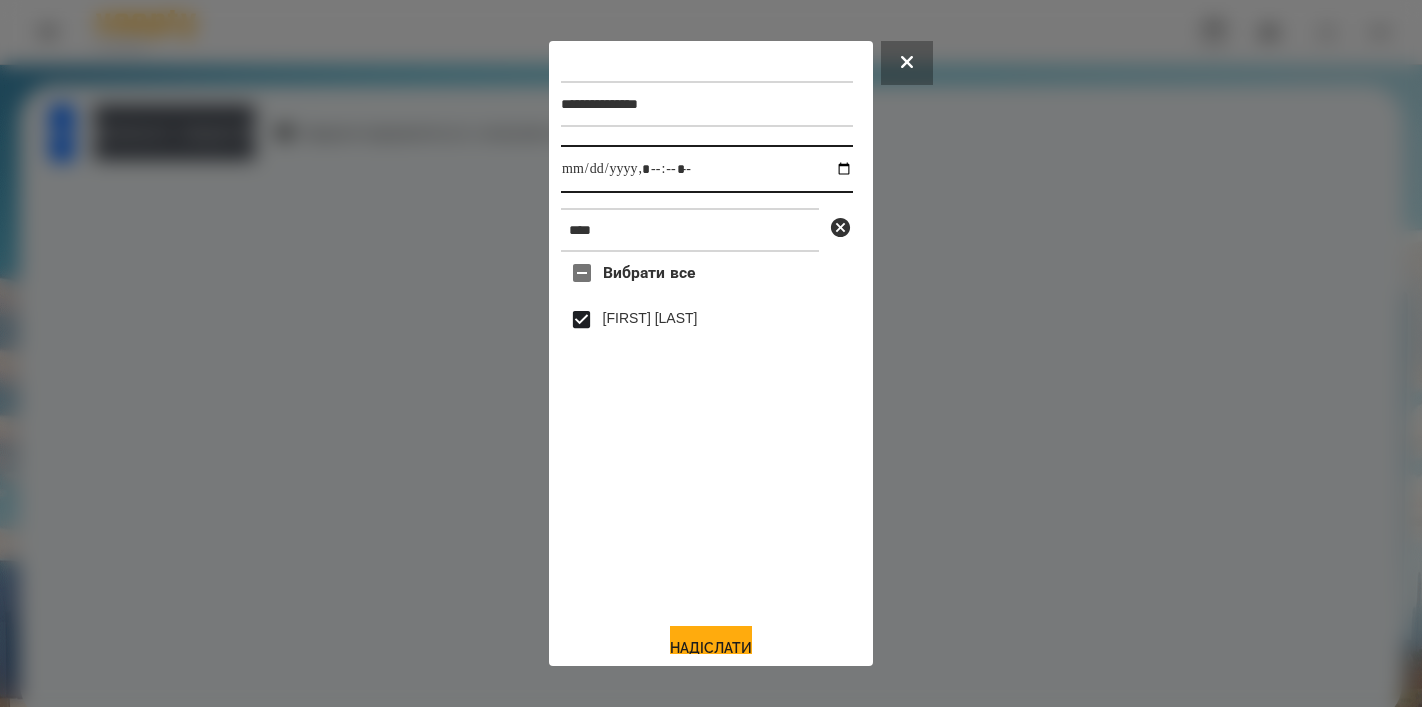 click at bounding box center (707, 169) 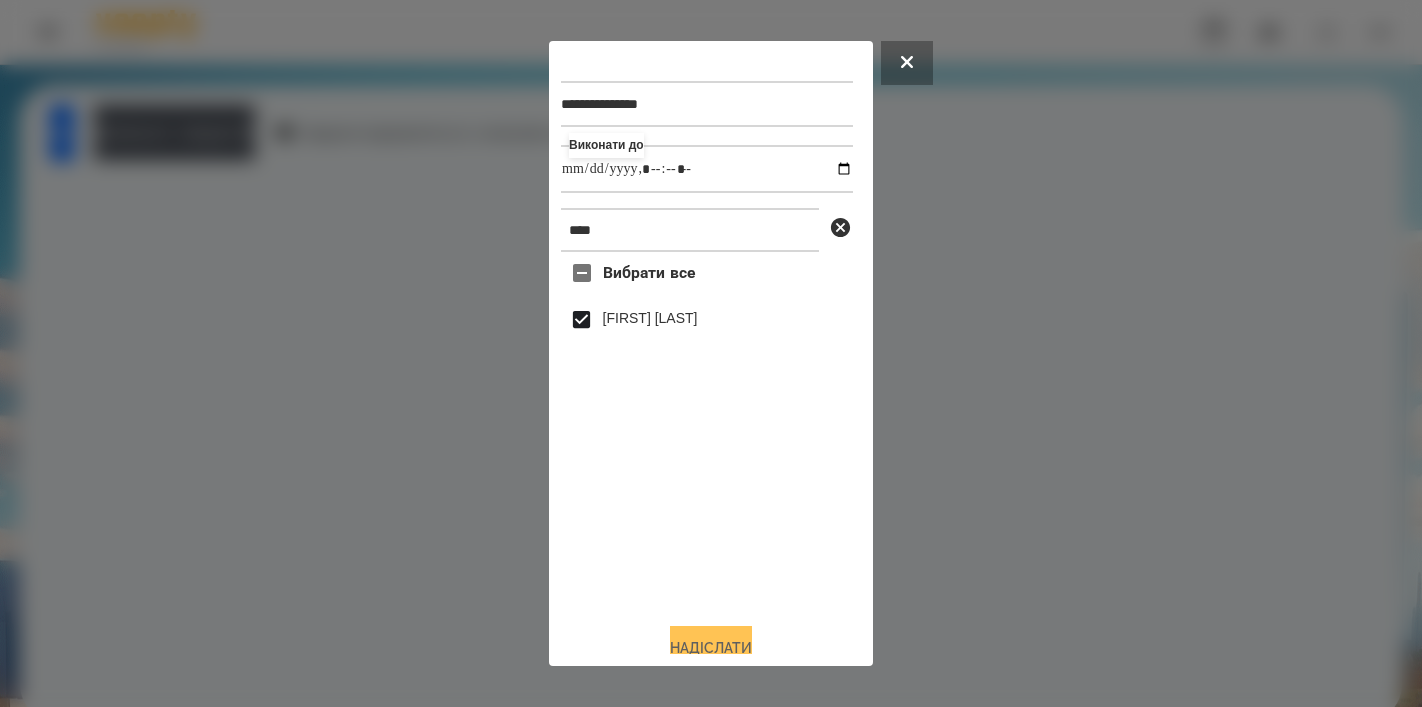 type on "**********" 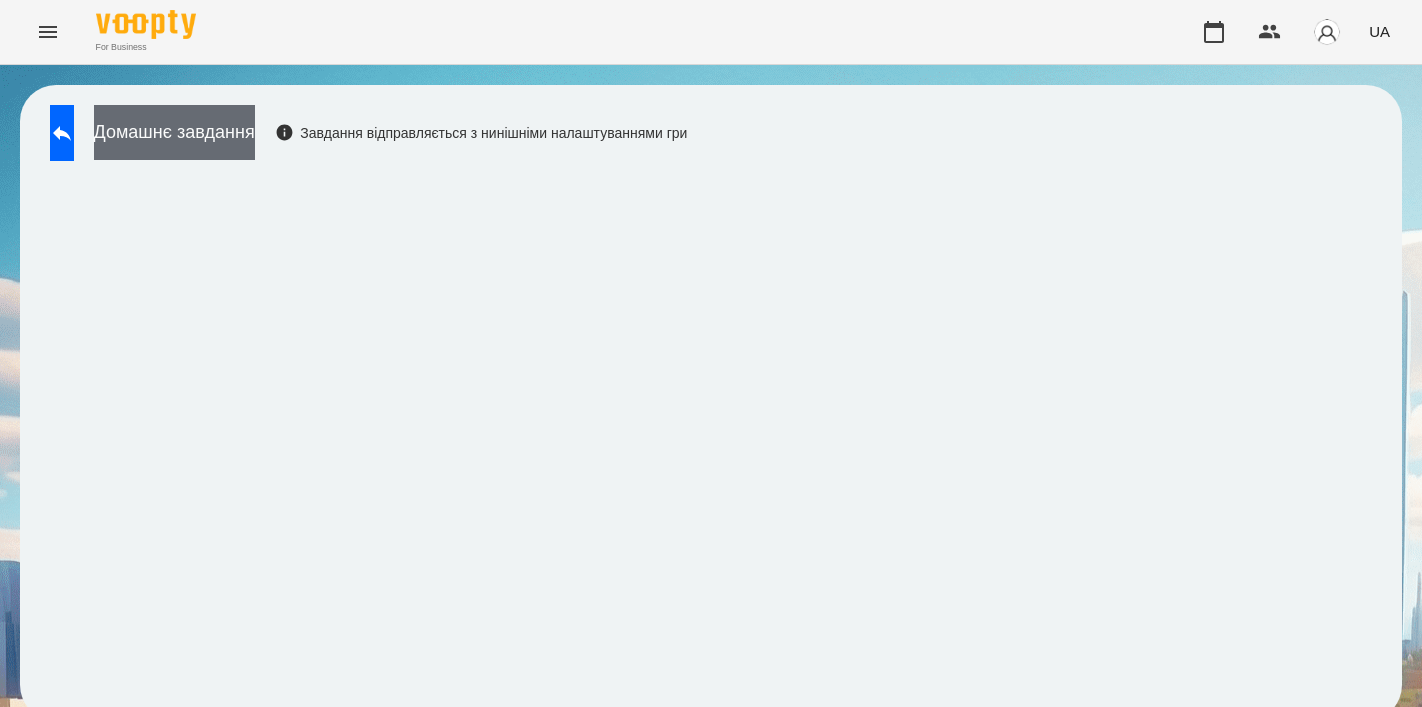 click on "Домашнє завдання" at bounding box center (174, 132) 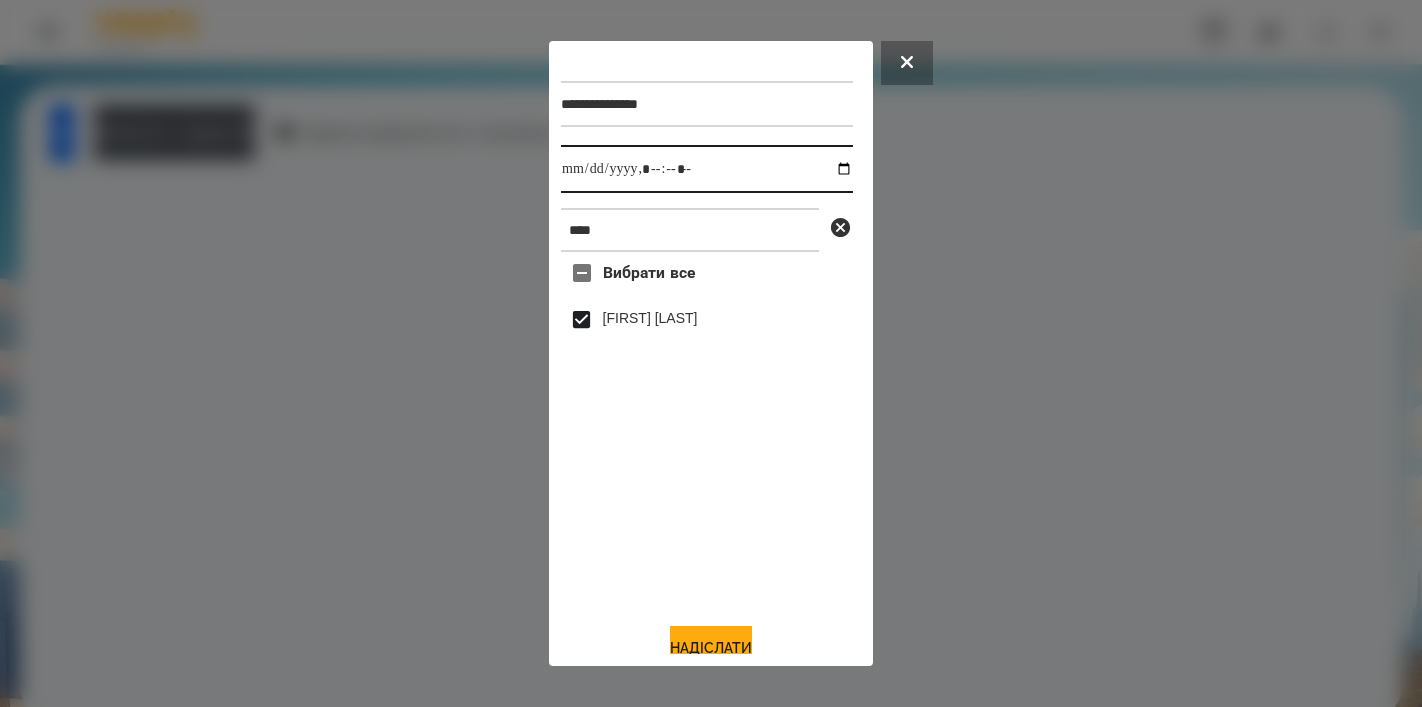 click at bounding box center [707, 169] 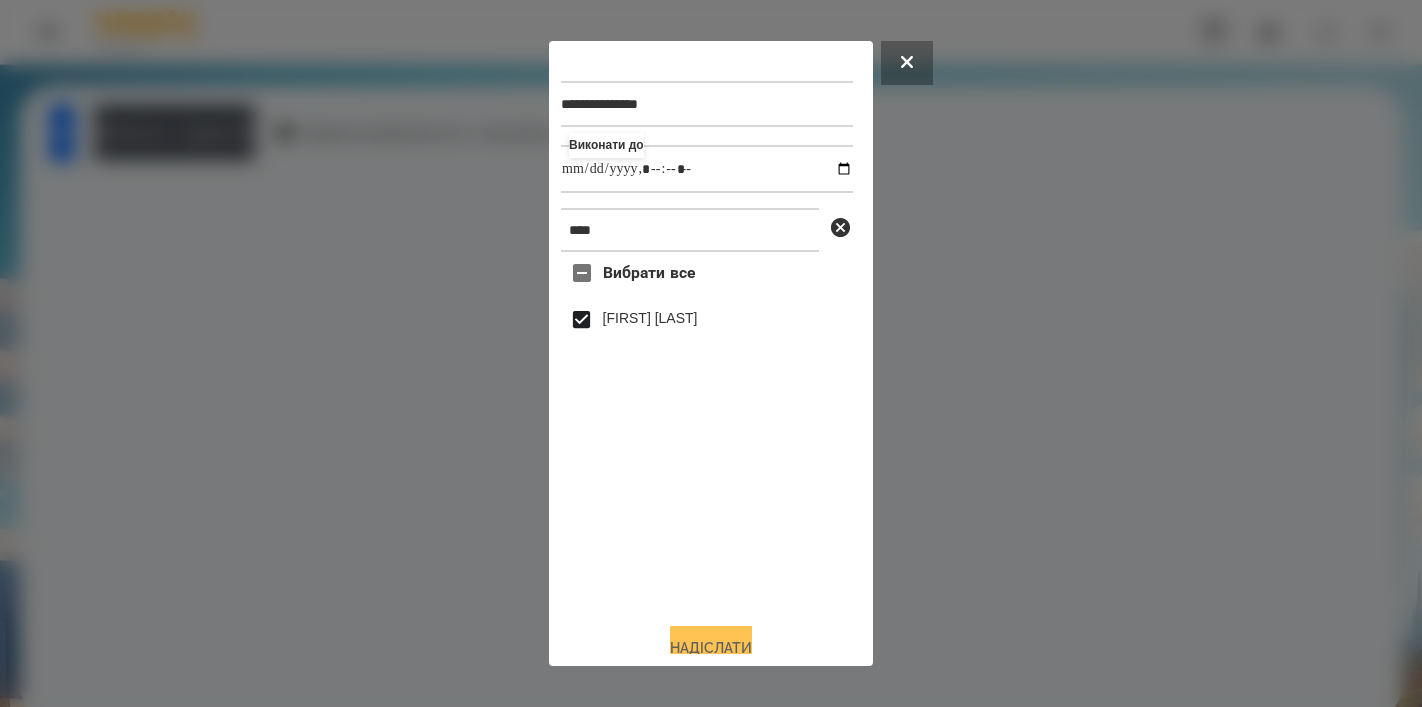 type on "**********" 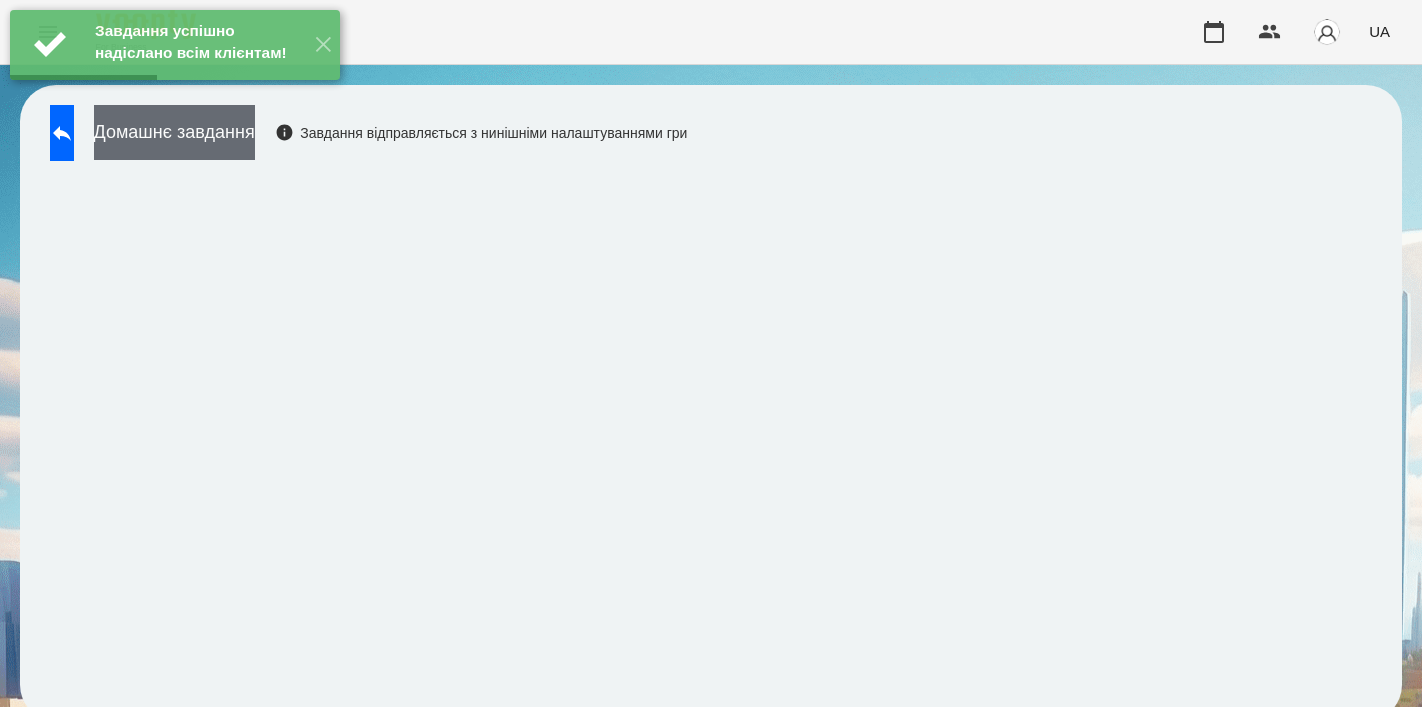 click on "Домашнє завдання" at bounding box center [174, 132] 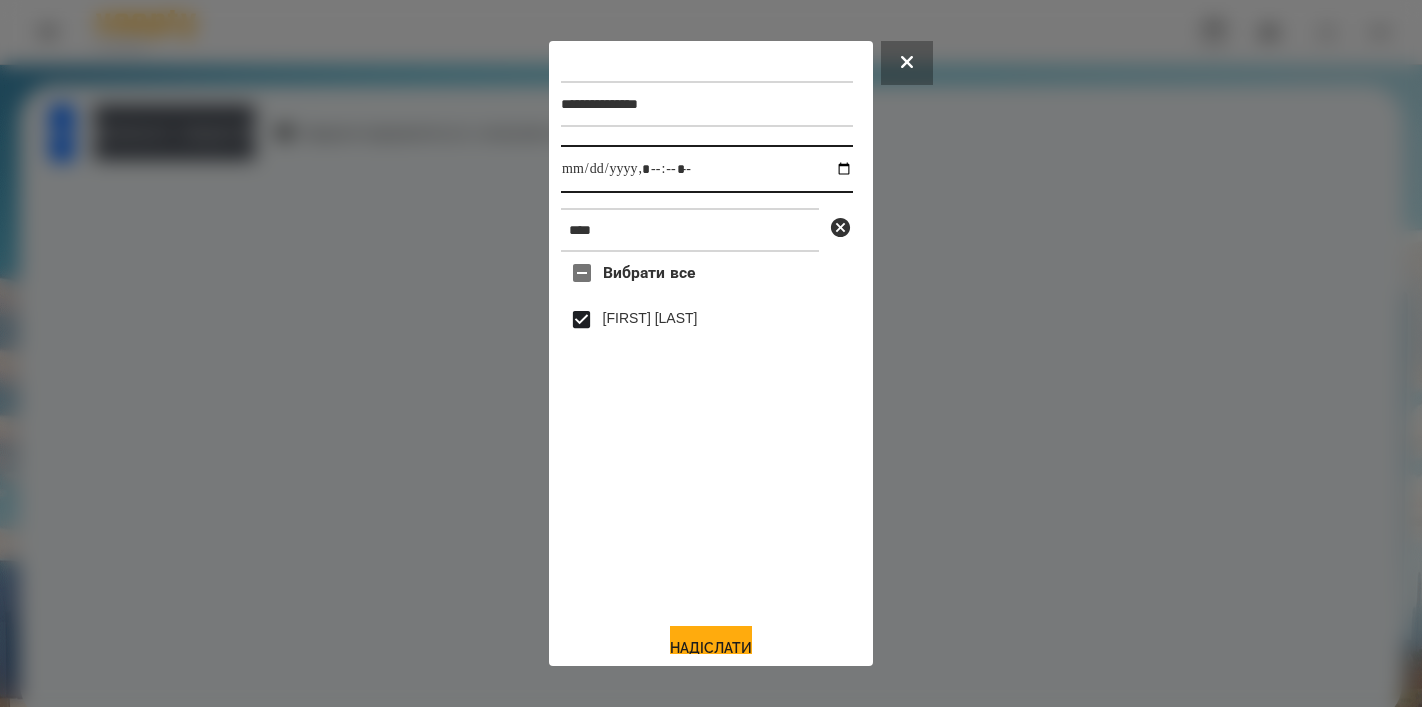 click at bounding box center (707, 169) 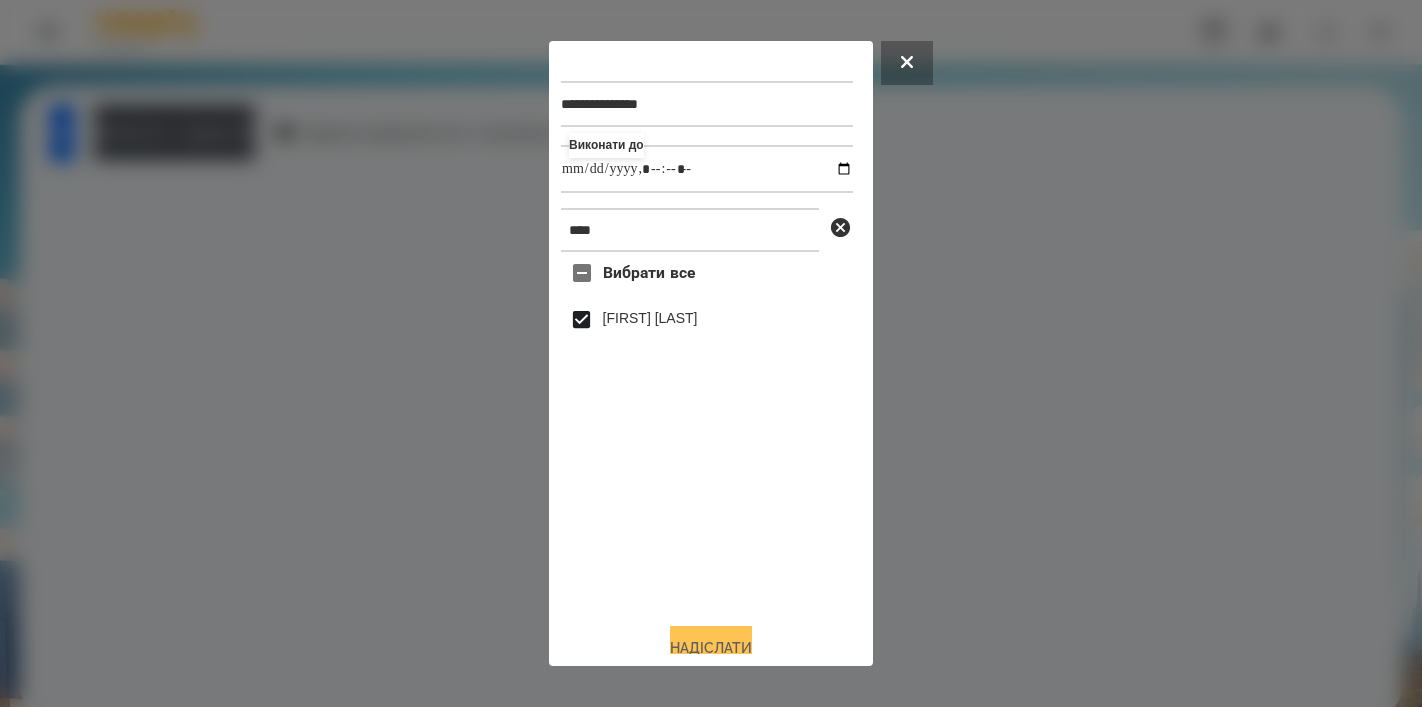 type on "**********" 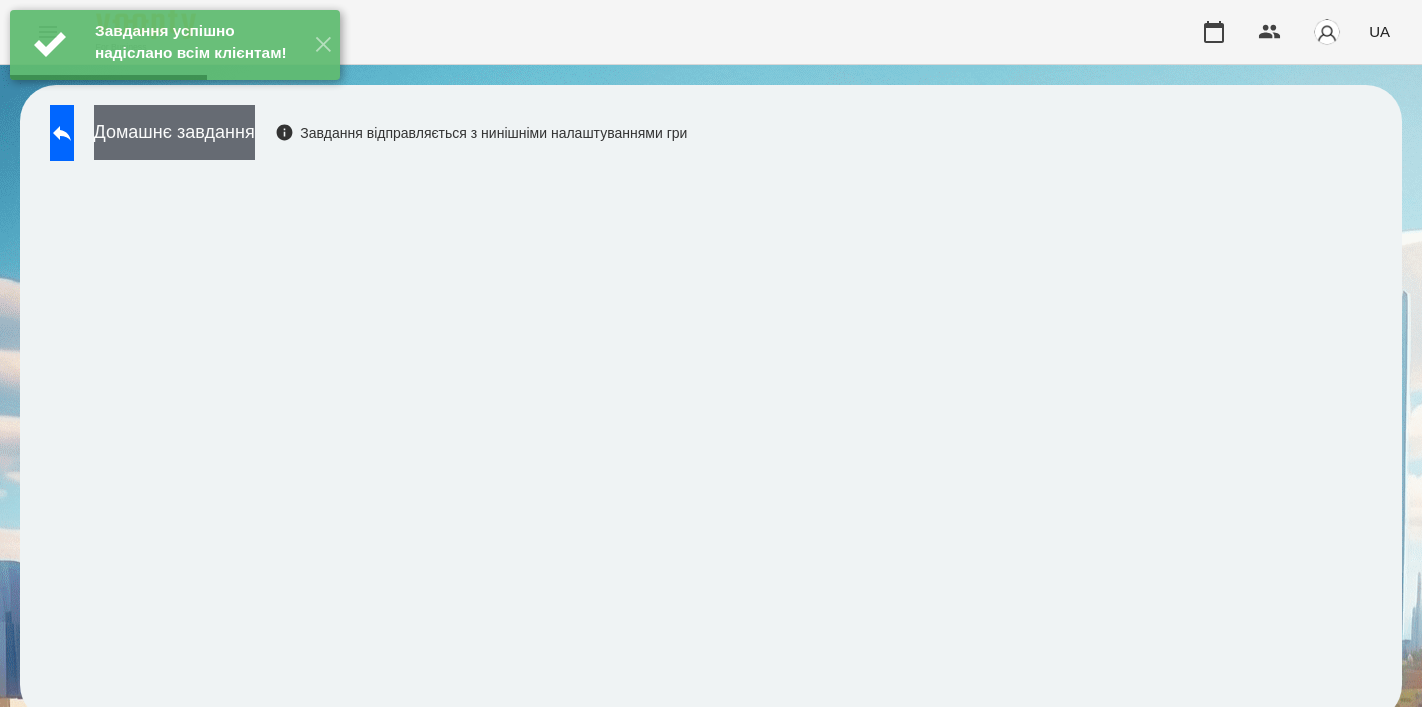 click on "Домашнє завдання" at bounding box center [174, 132] 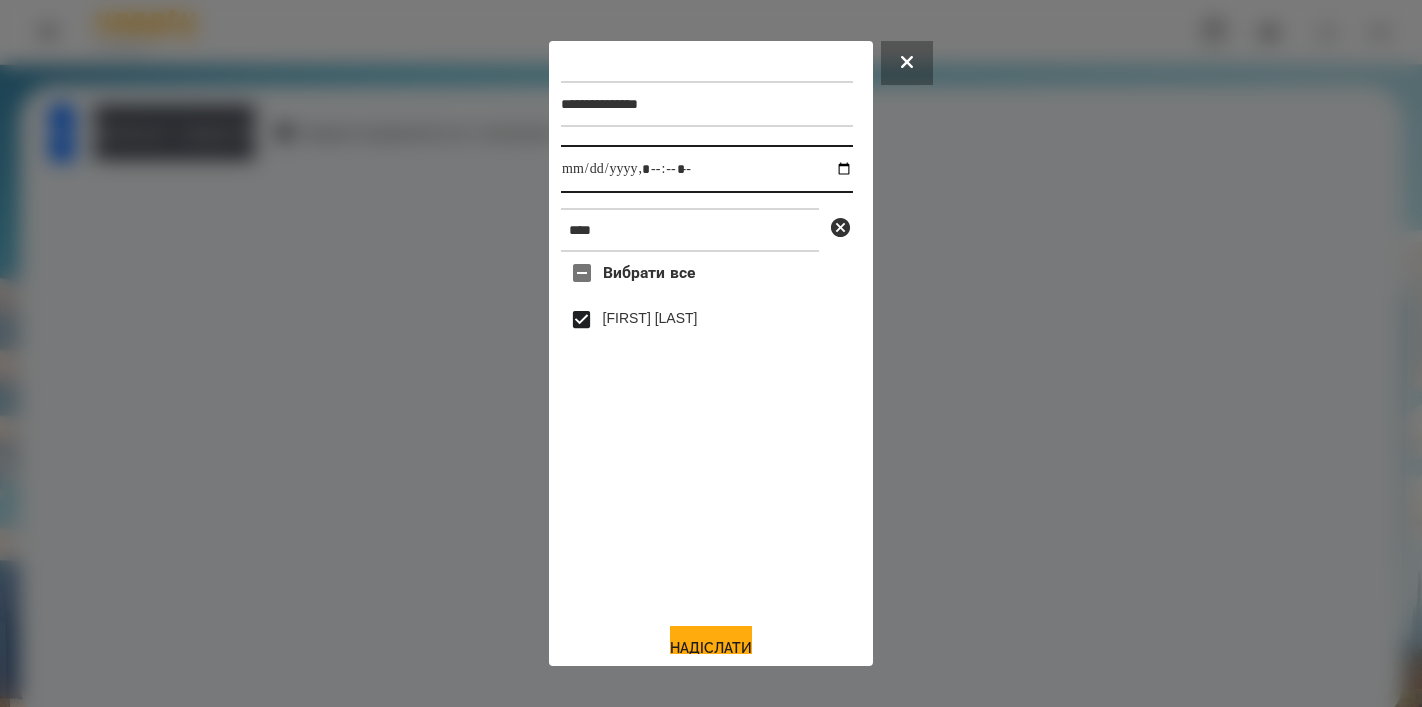 click at bounding box center (707, 169) 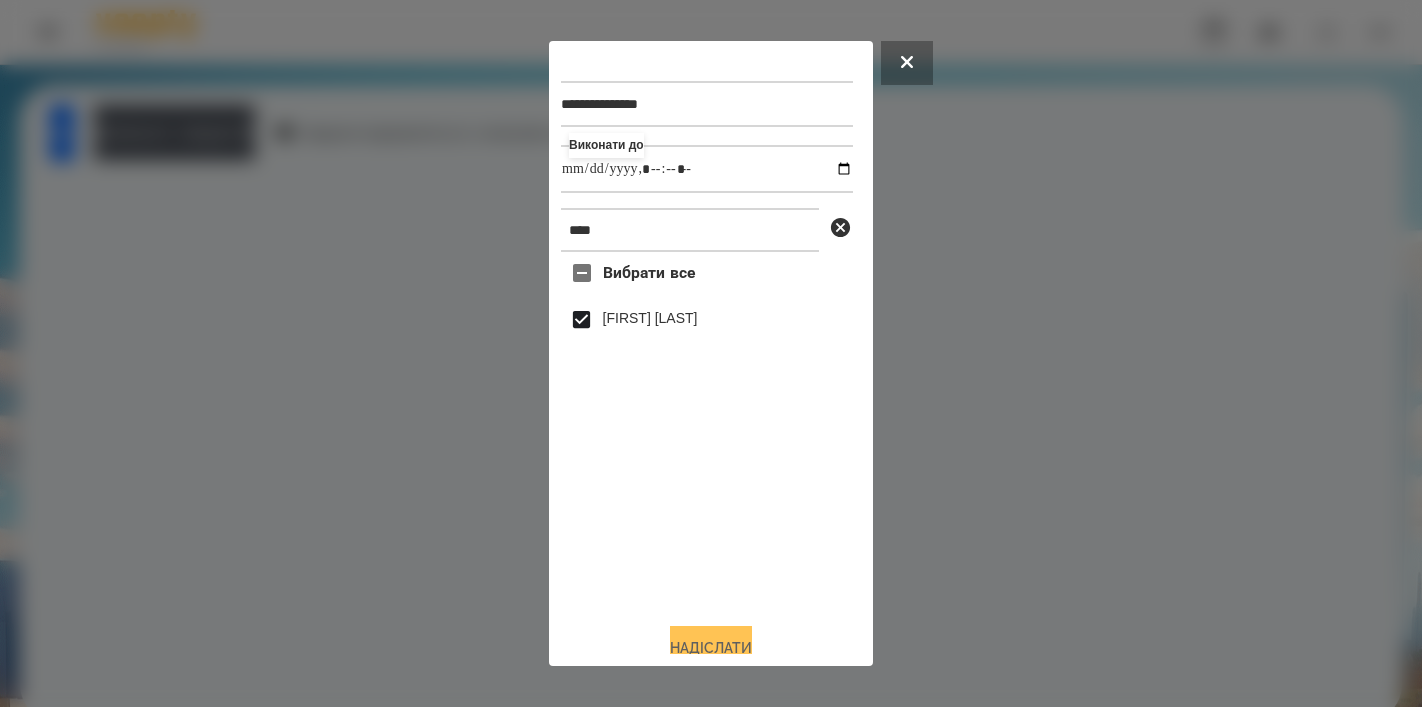 type on "**********" 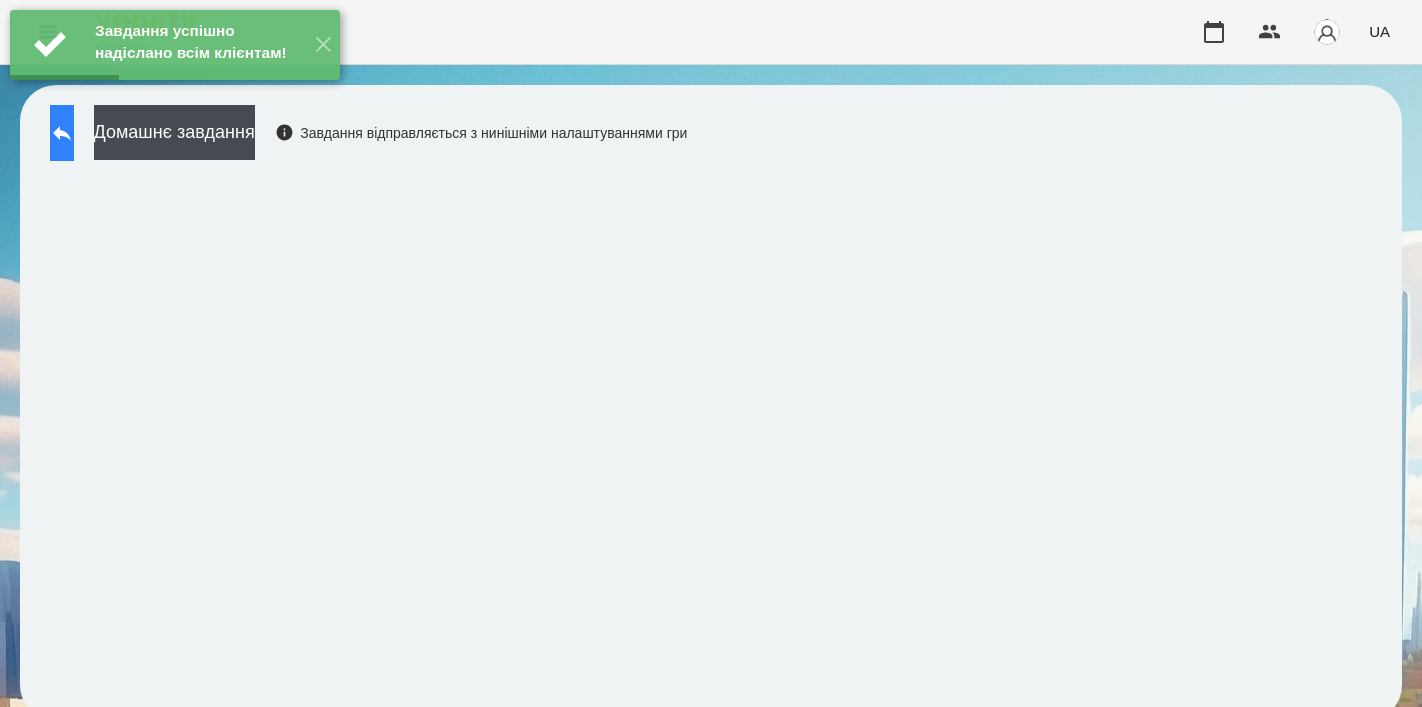 click 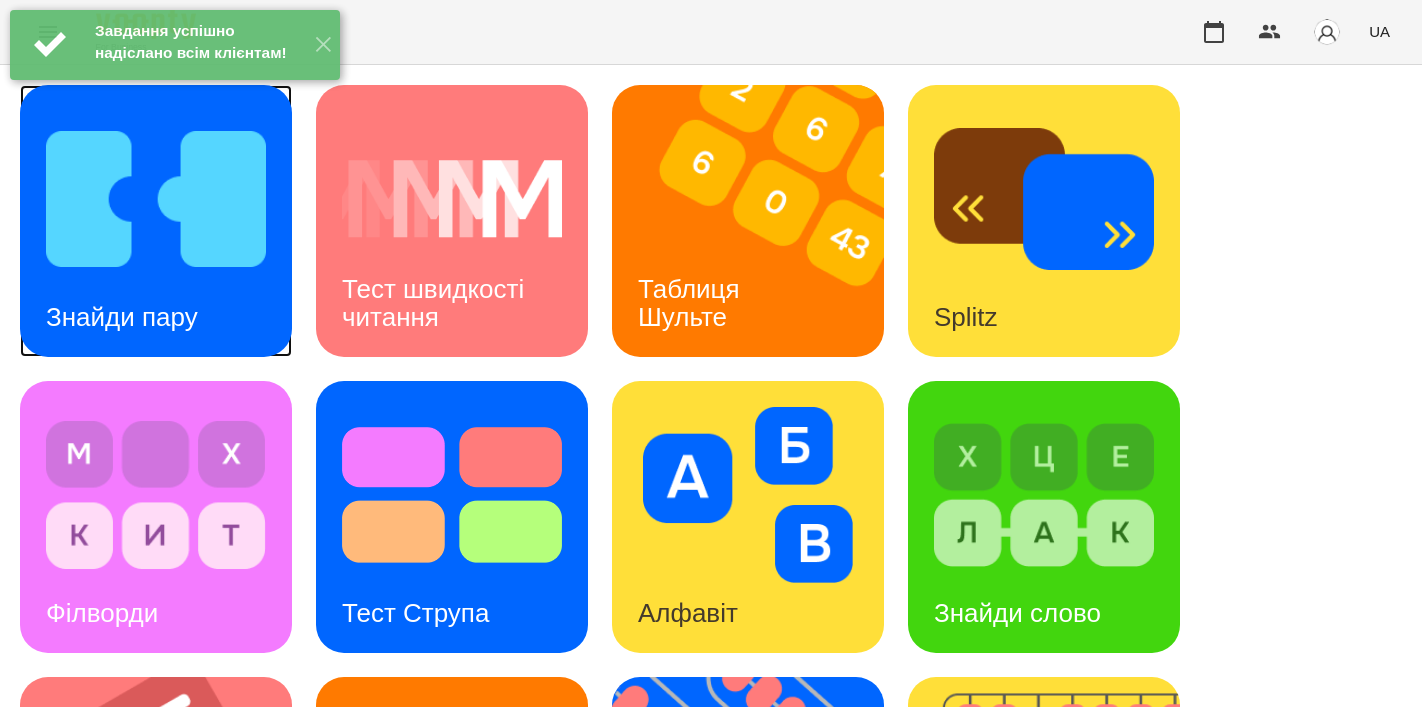 click on "Знайди пару" at bounding box center [156, 221] 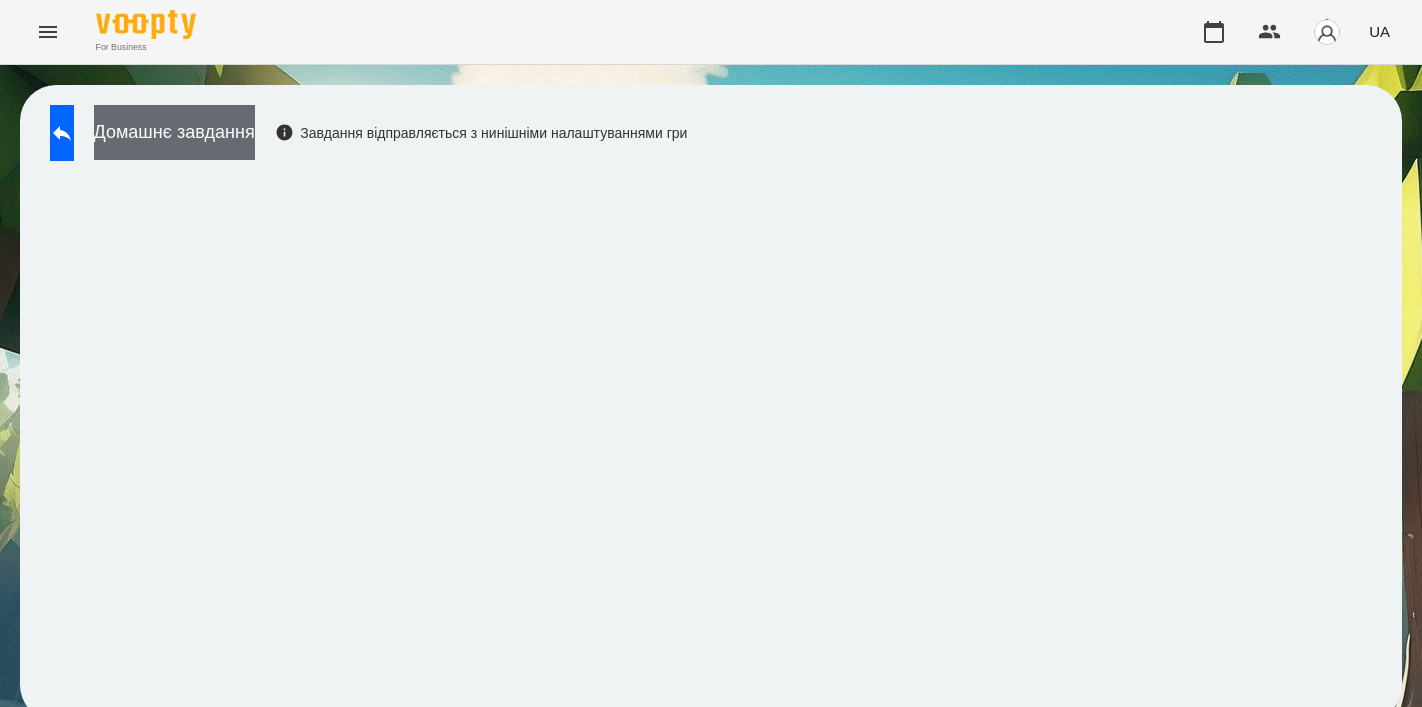 click on "Домашнє завдання" at bounding box center [174, 132] 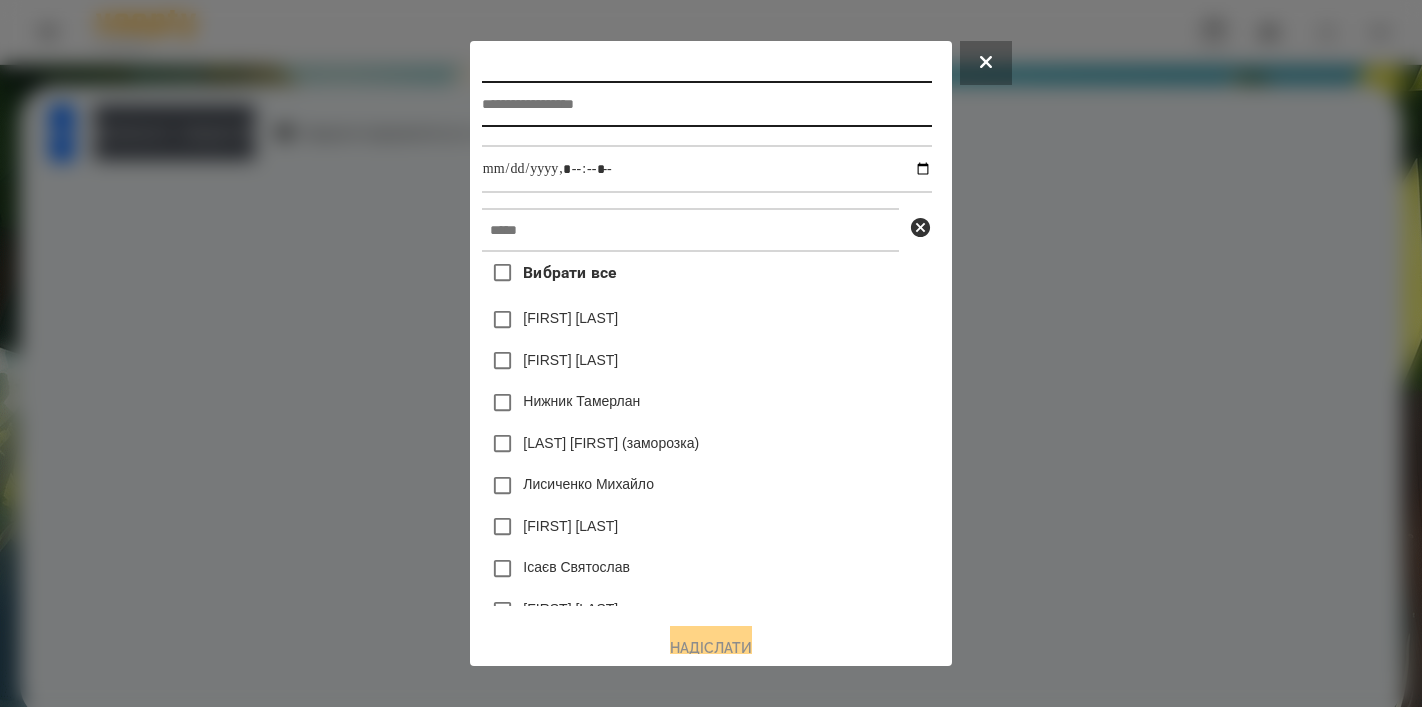 click at bounding box center [707, 104] 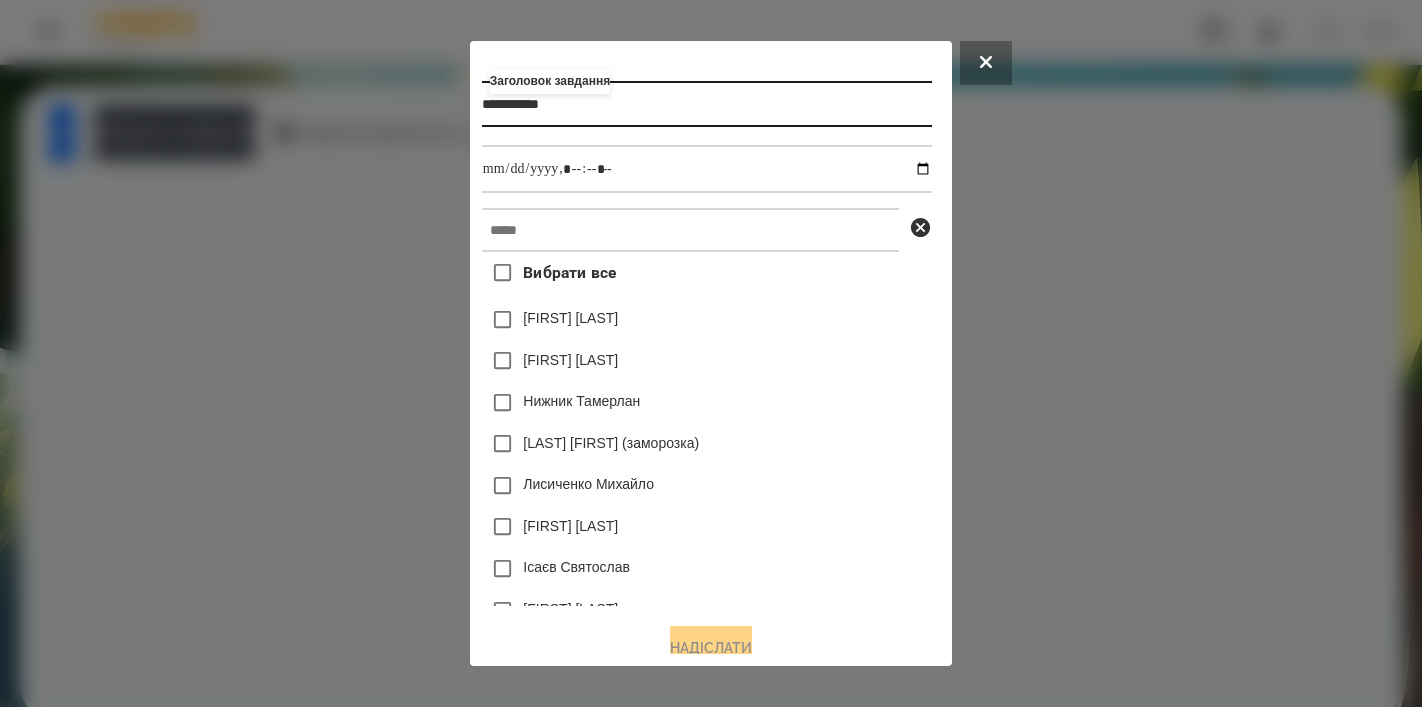 type on "**********" 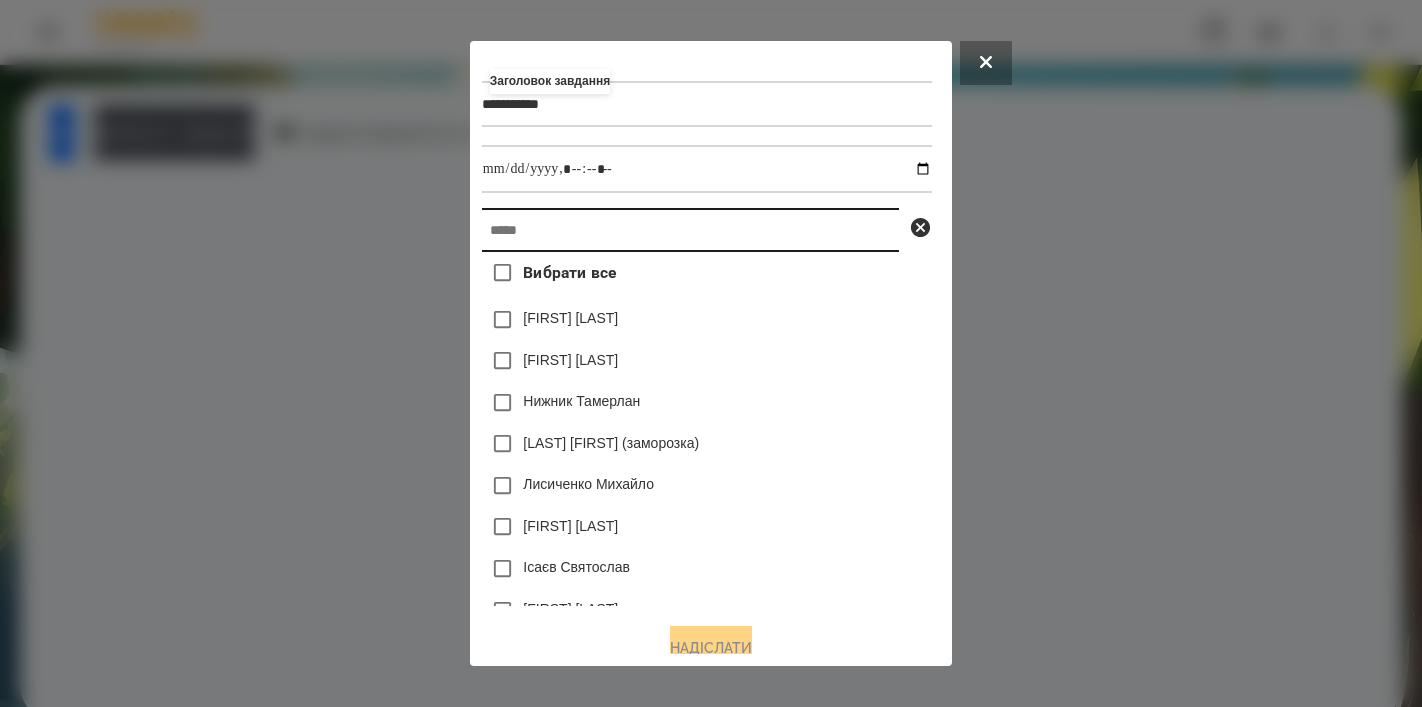 click at bounding box center (690, 230) 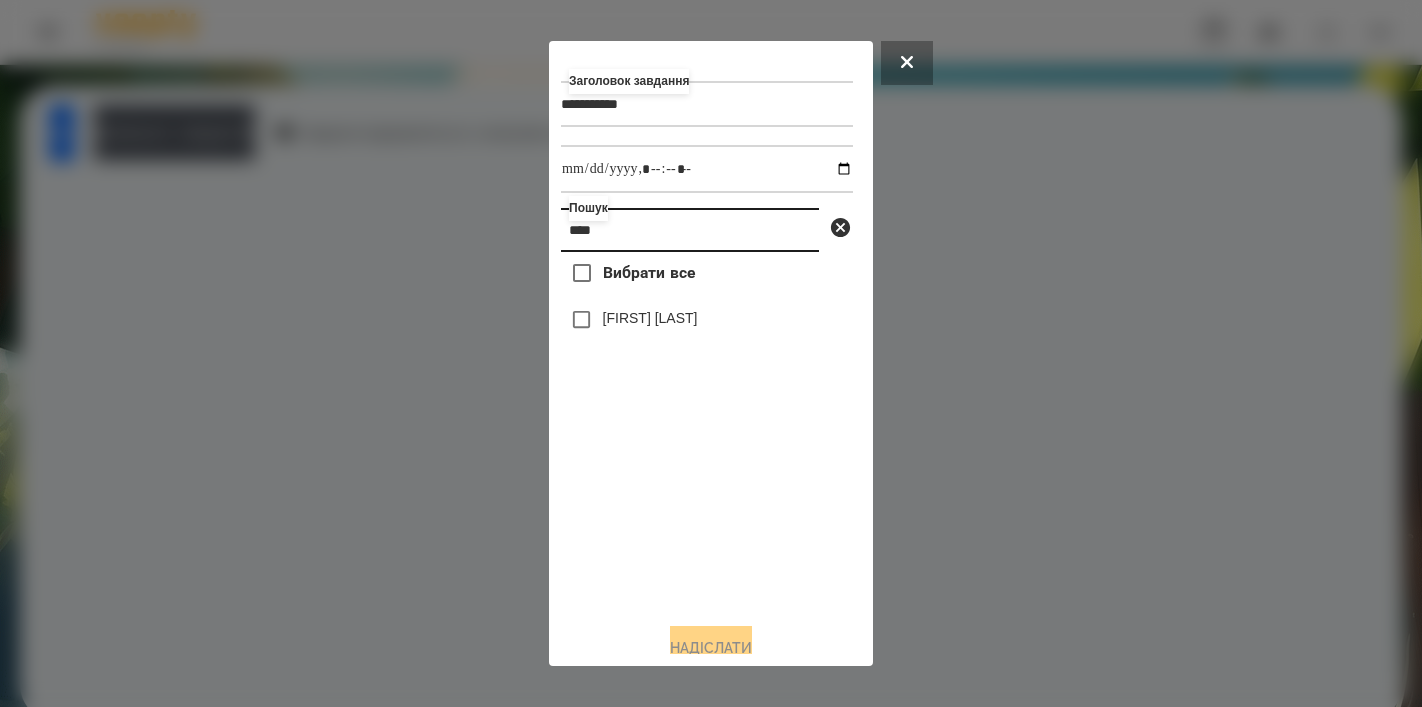 type on "****" 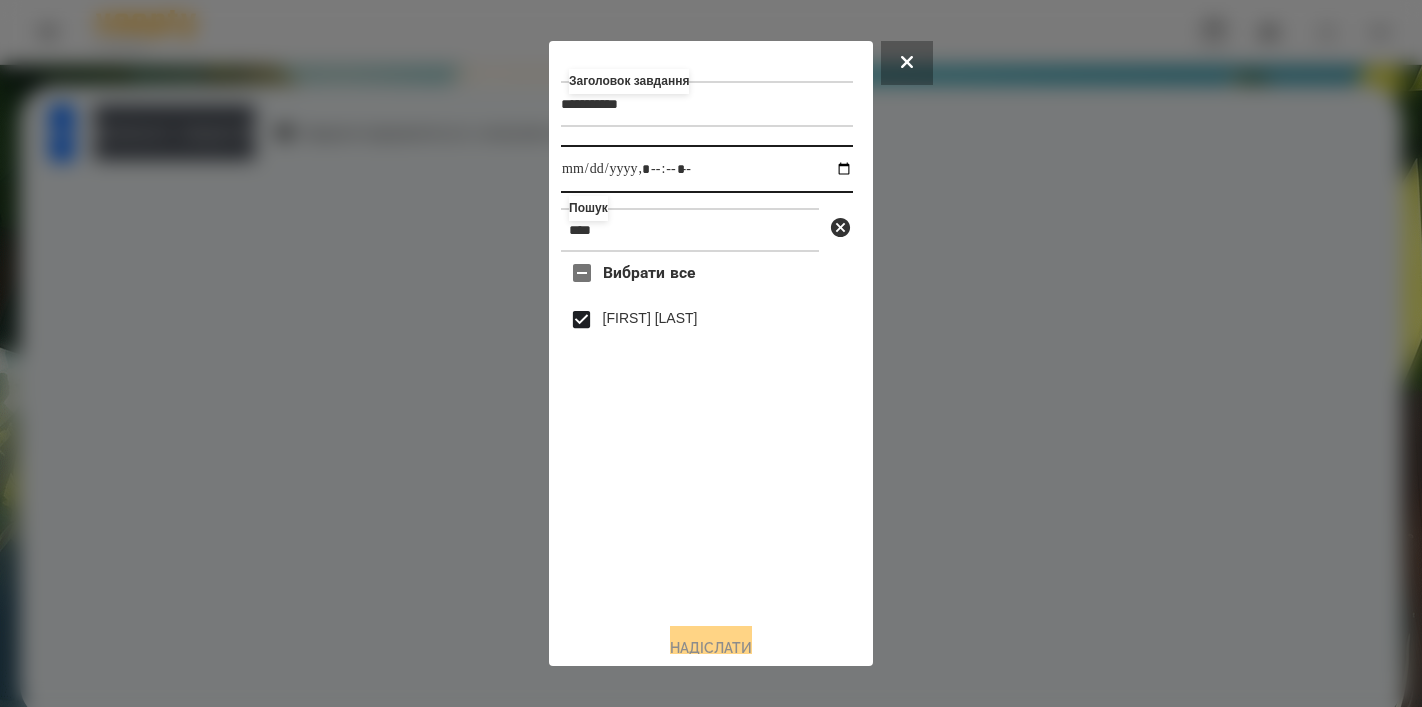 click at bounding box center (707, 169) 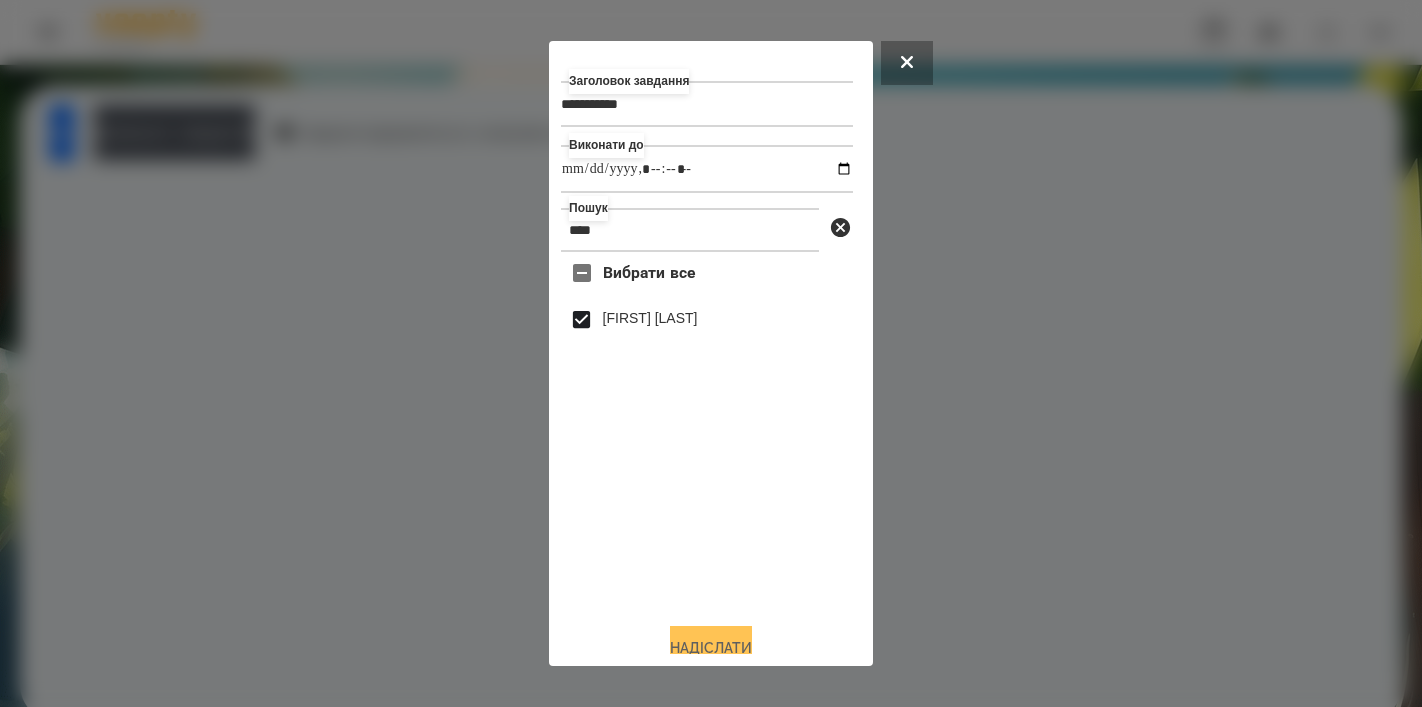 type on "**********" 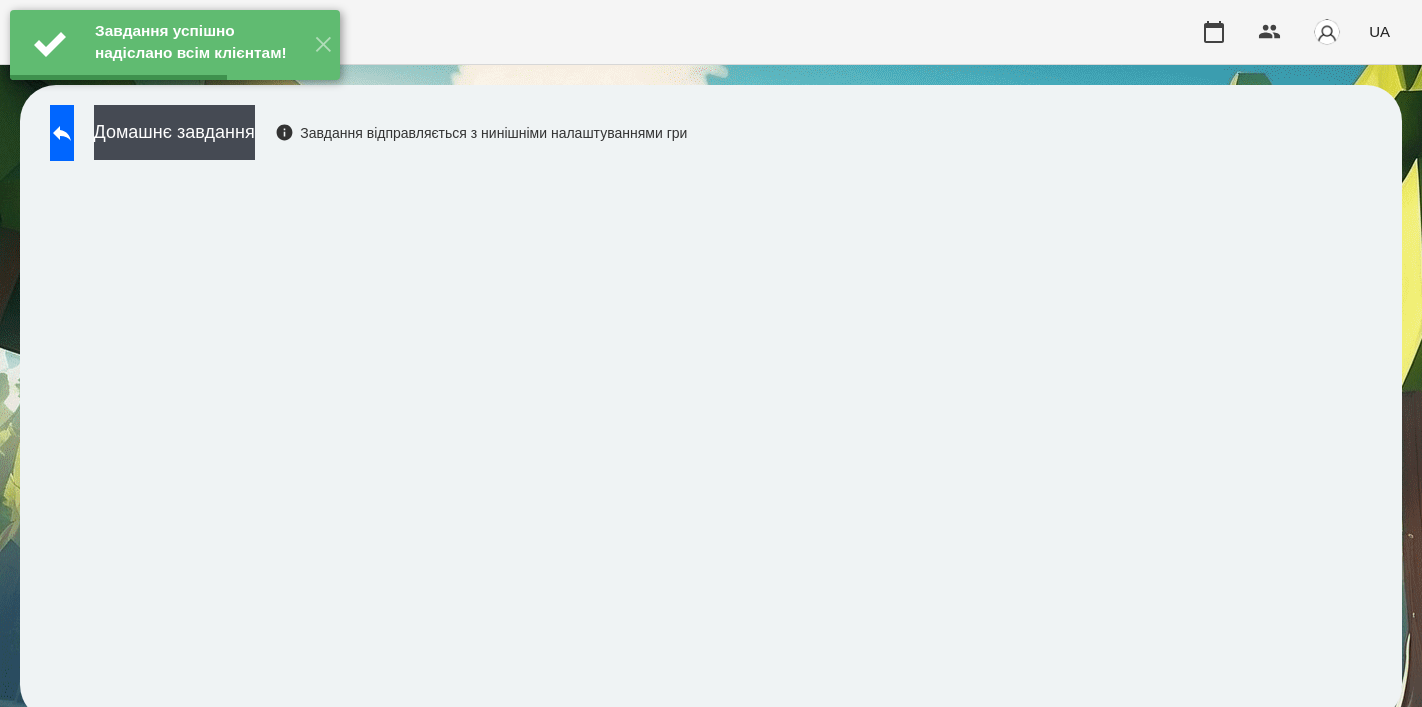 type 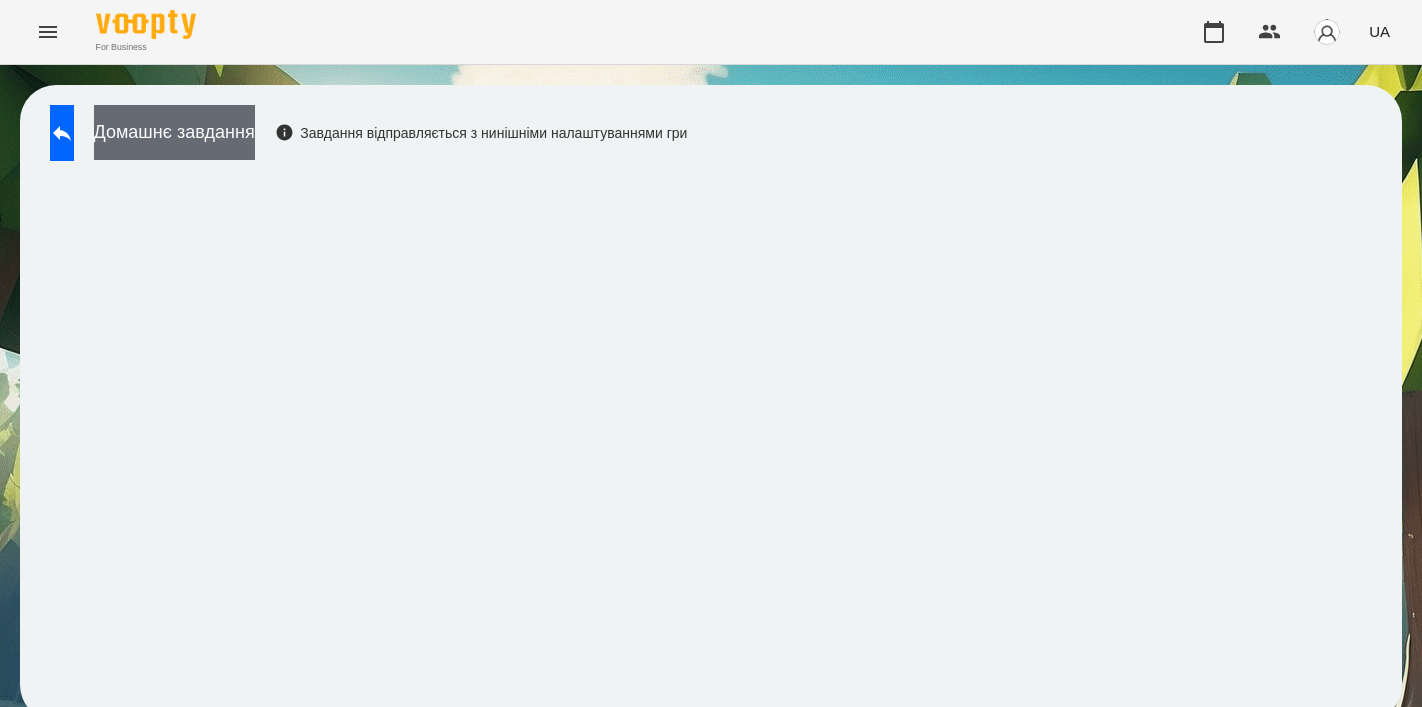 click on "Домашнє завдання" at bounding box center [174, 132] 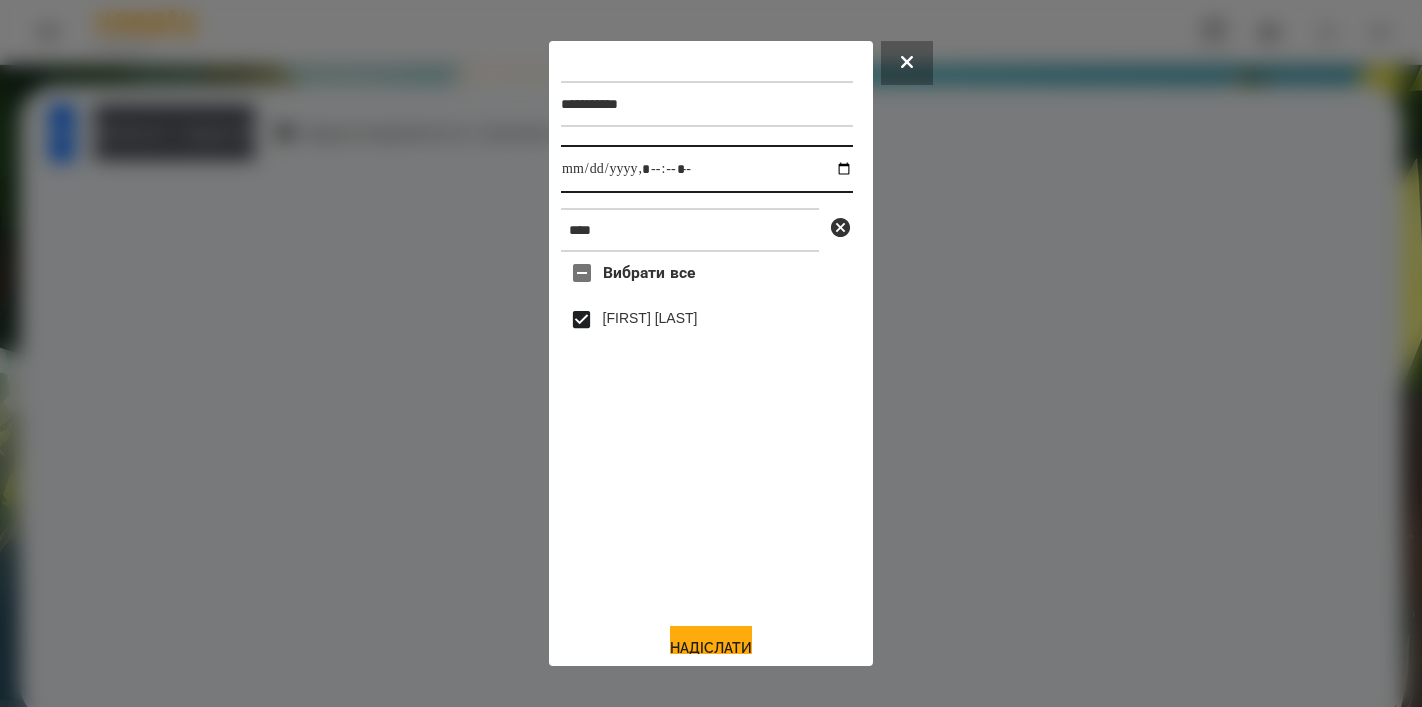 click at bounding box center [707, 169] 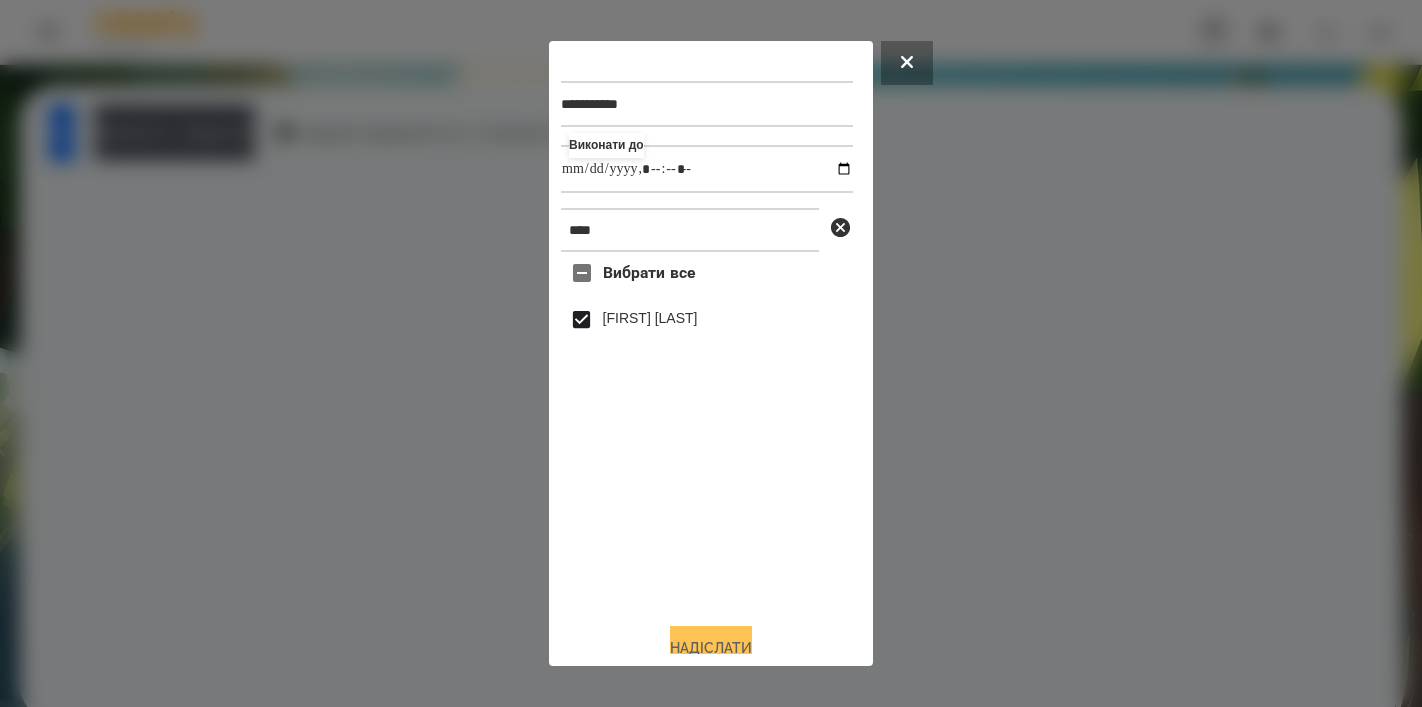 type on "**********" 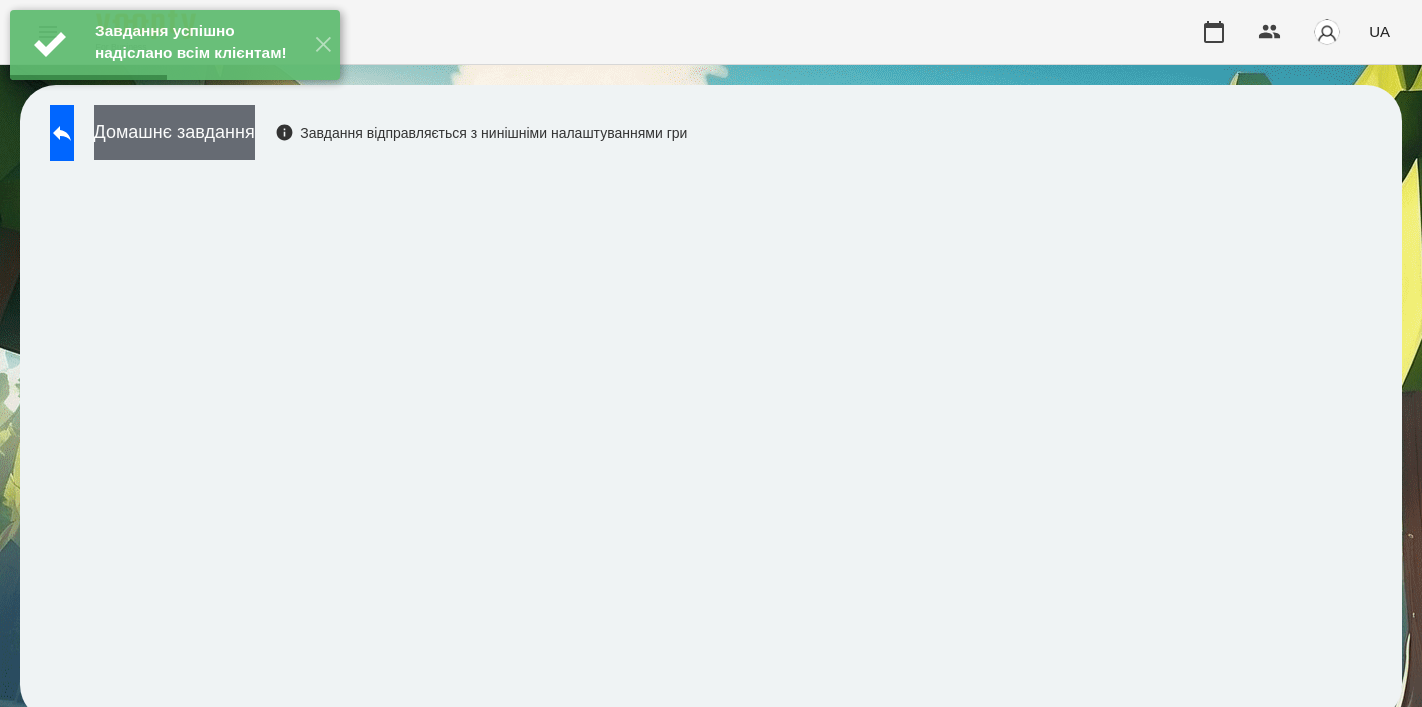 click on "Домашнє завдання" at bounding box center [174, 132] 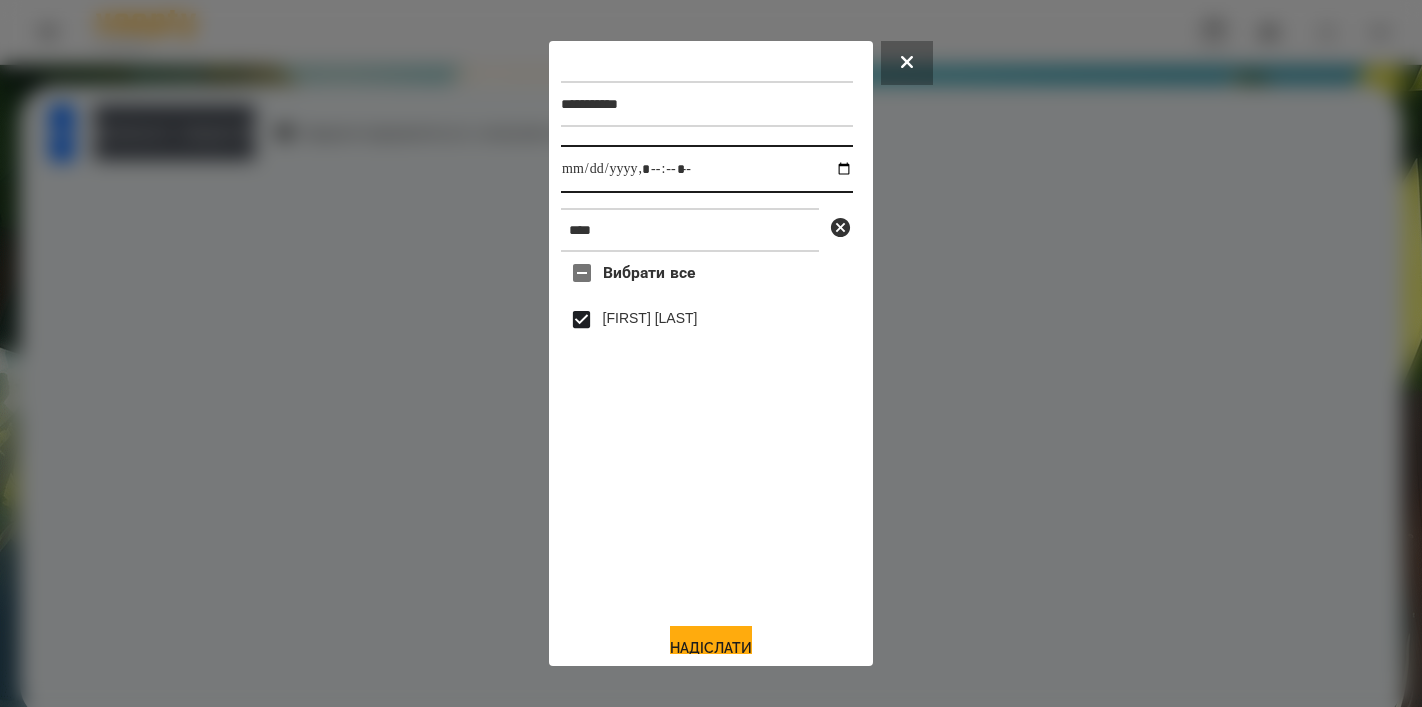 click at bounding box center [707, 169] 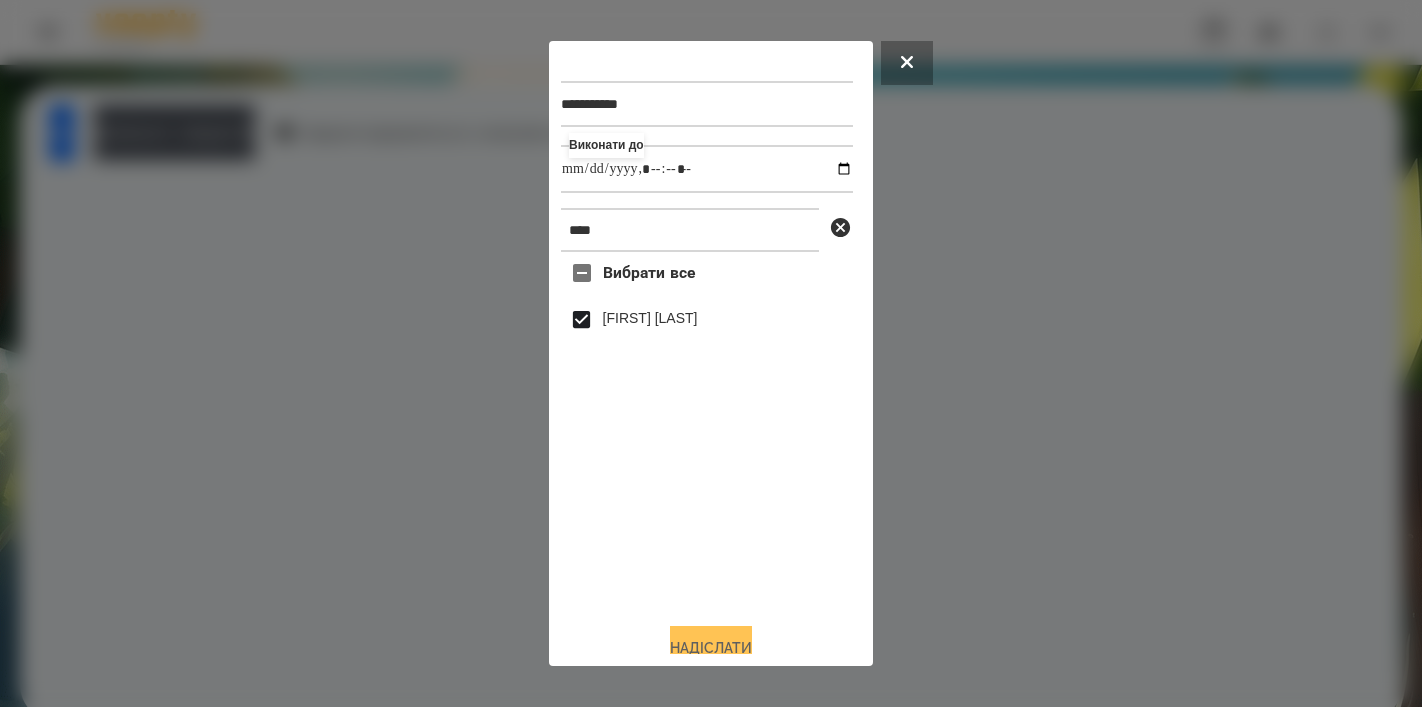 type on "**********" 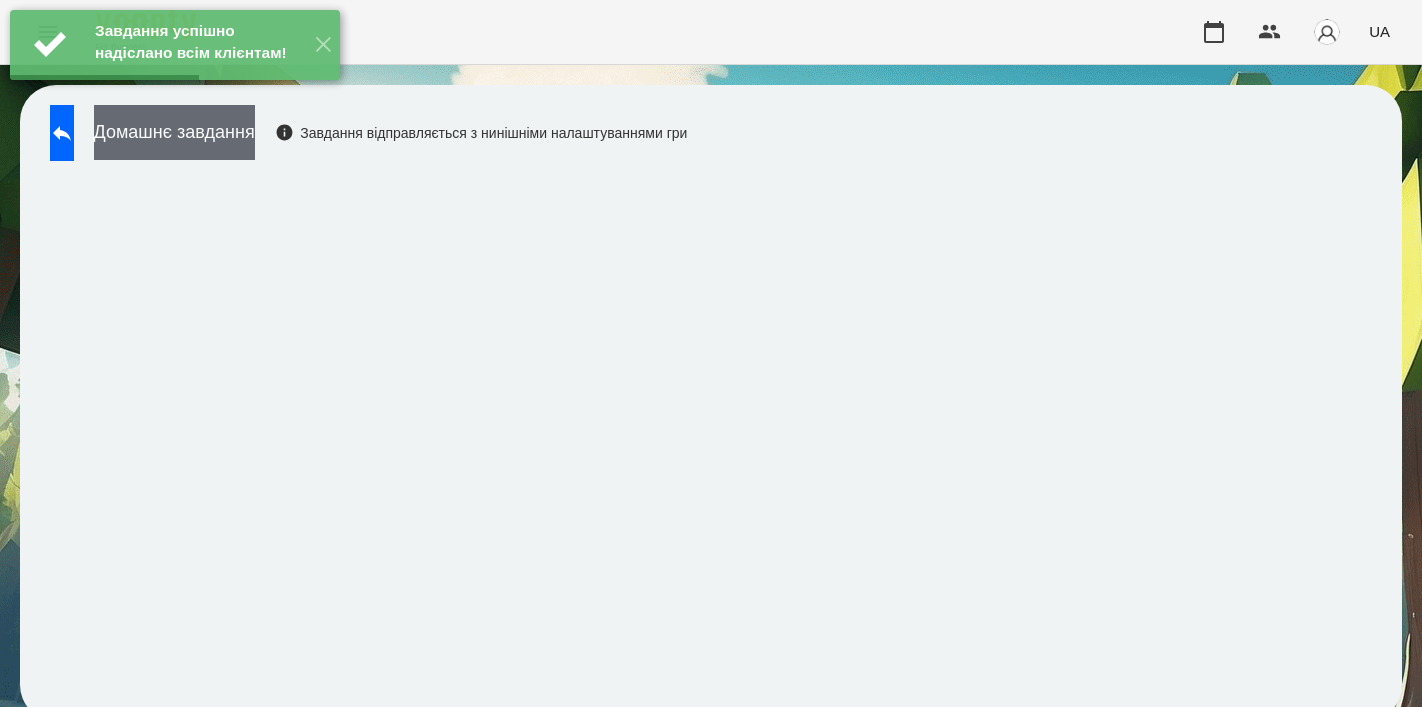 click on "Домашнє завдання" at bounding box center [174, 132] 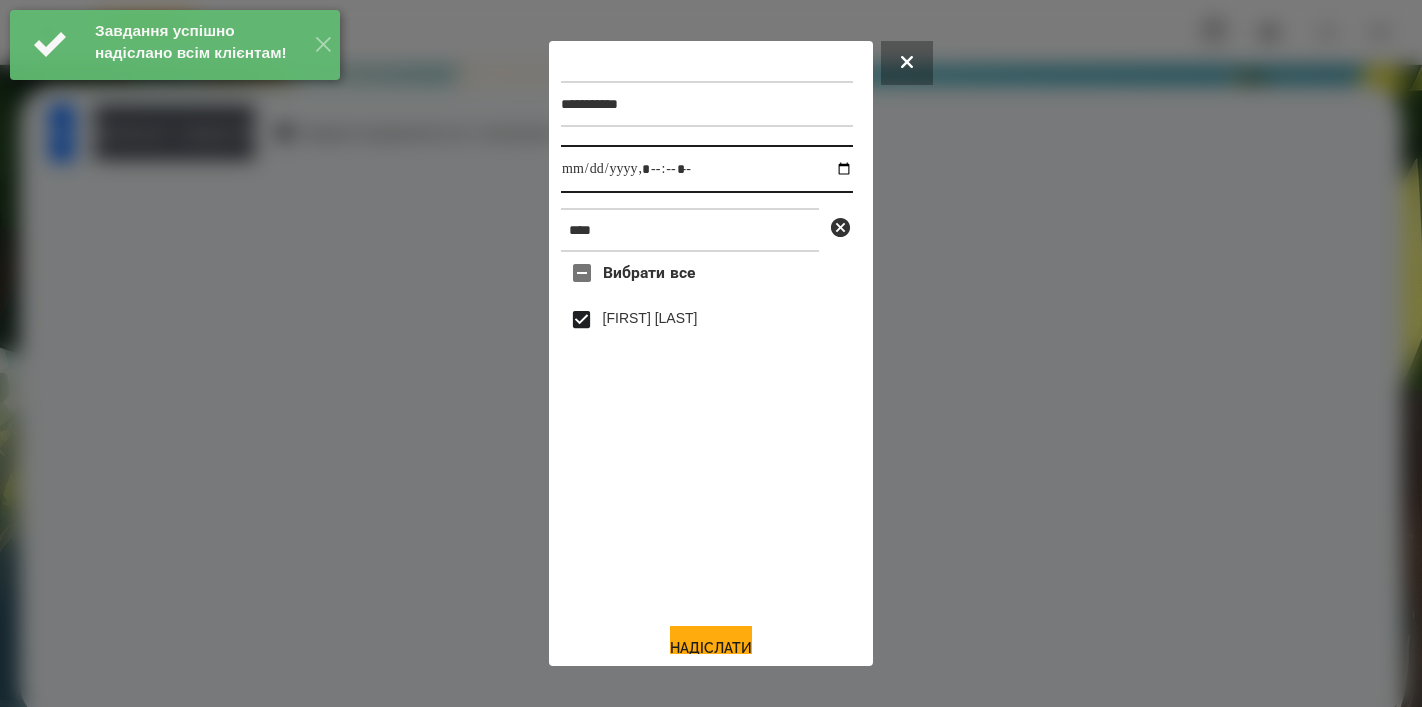 click at bounding box center (707, 169) 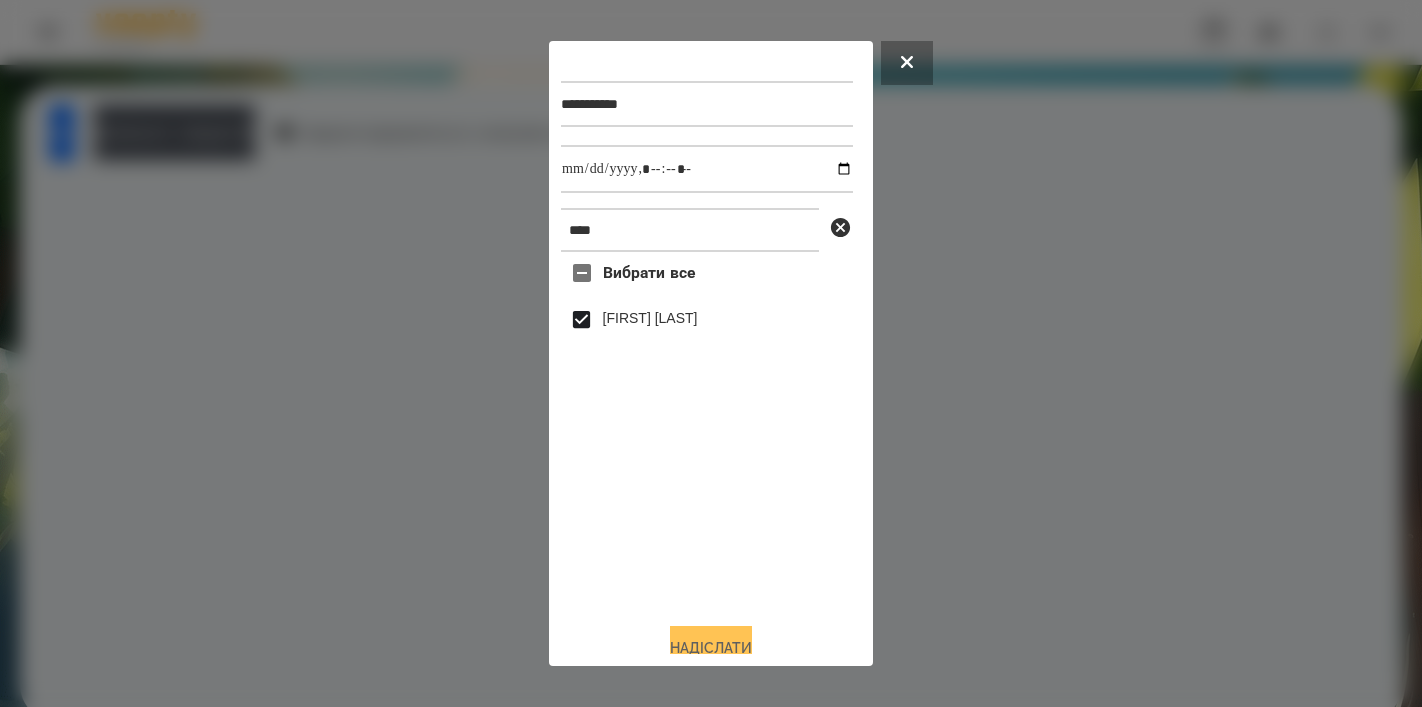 click on "Надіслати" at bounding box center [711, 648] 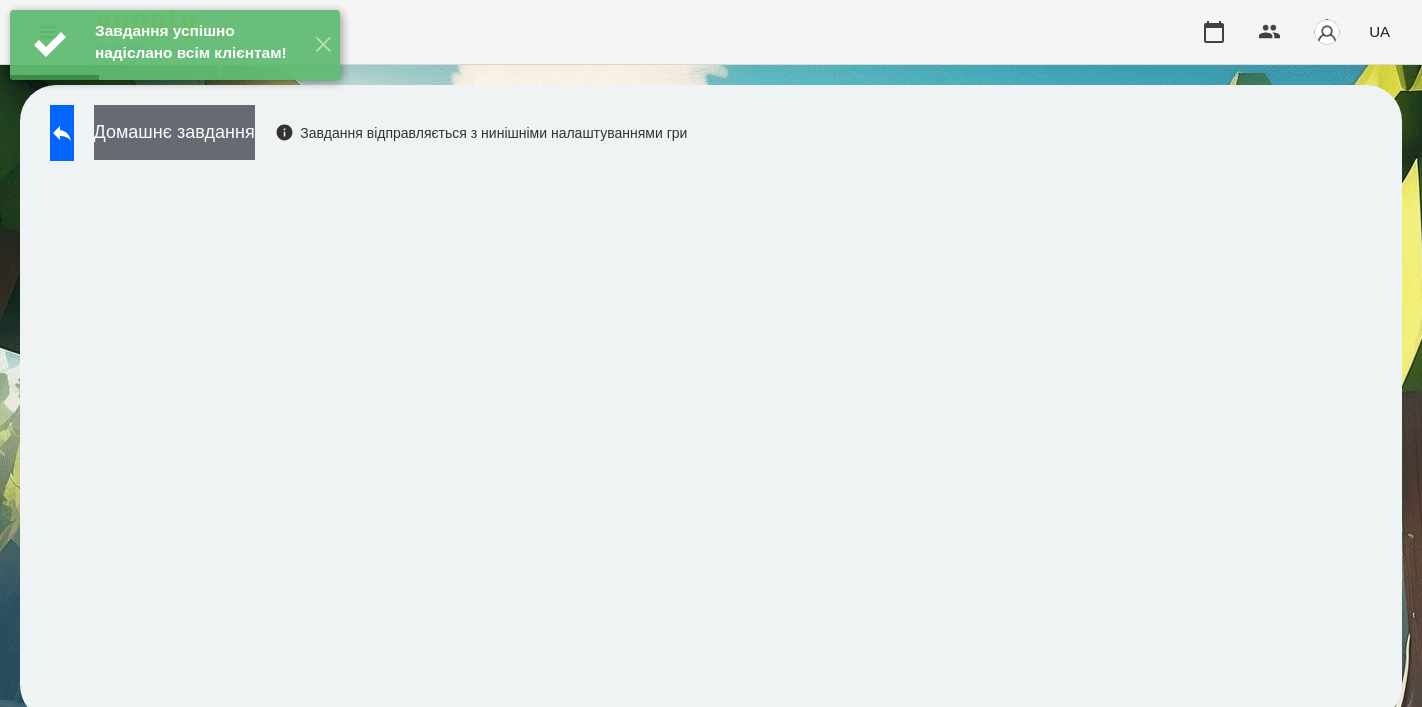click on "Домашнє завдання" at bounding box center (174, 132) 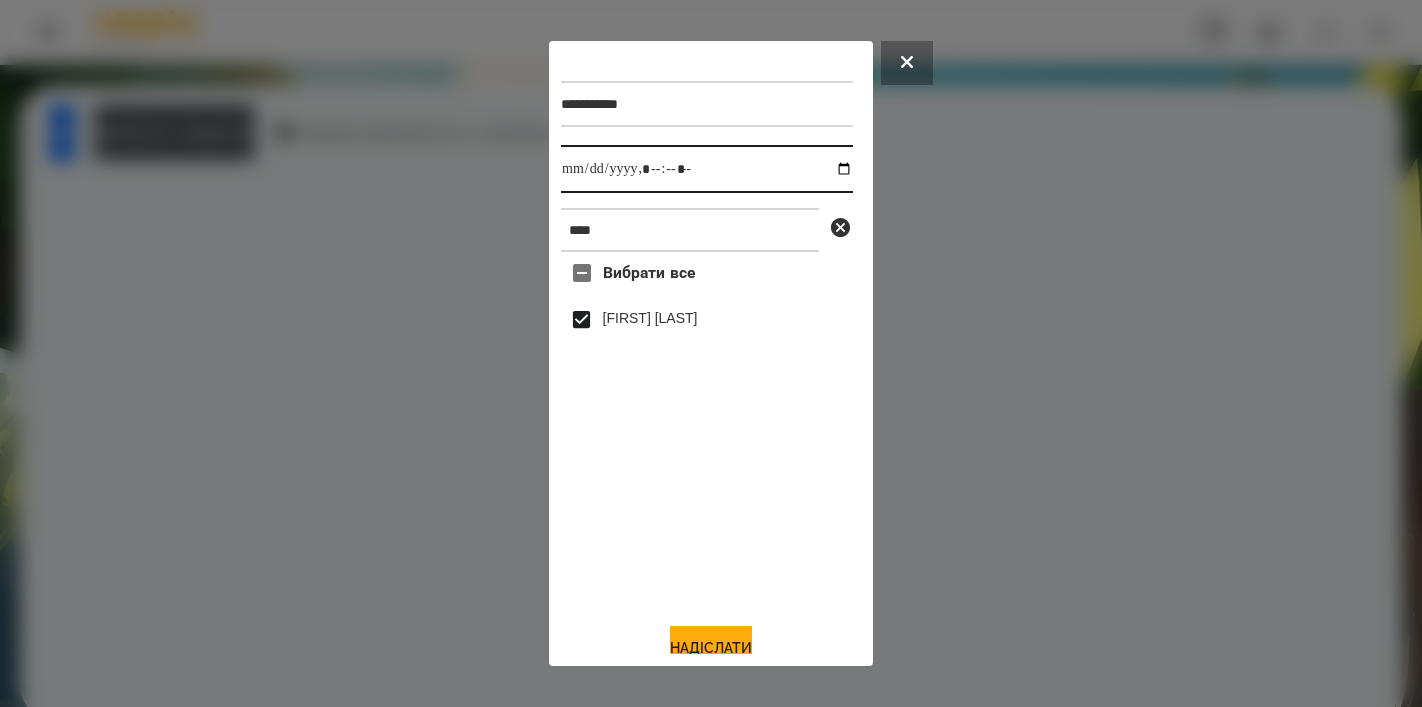click at bounding box center [707, 169] 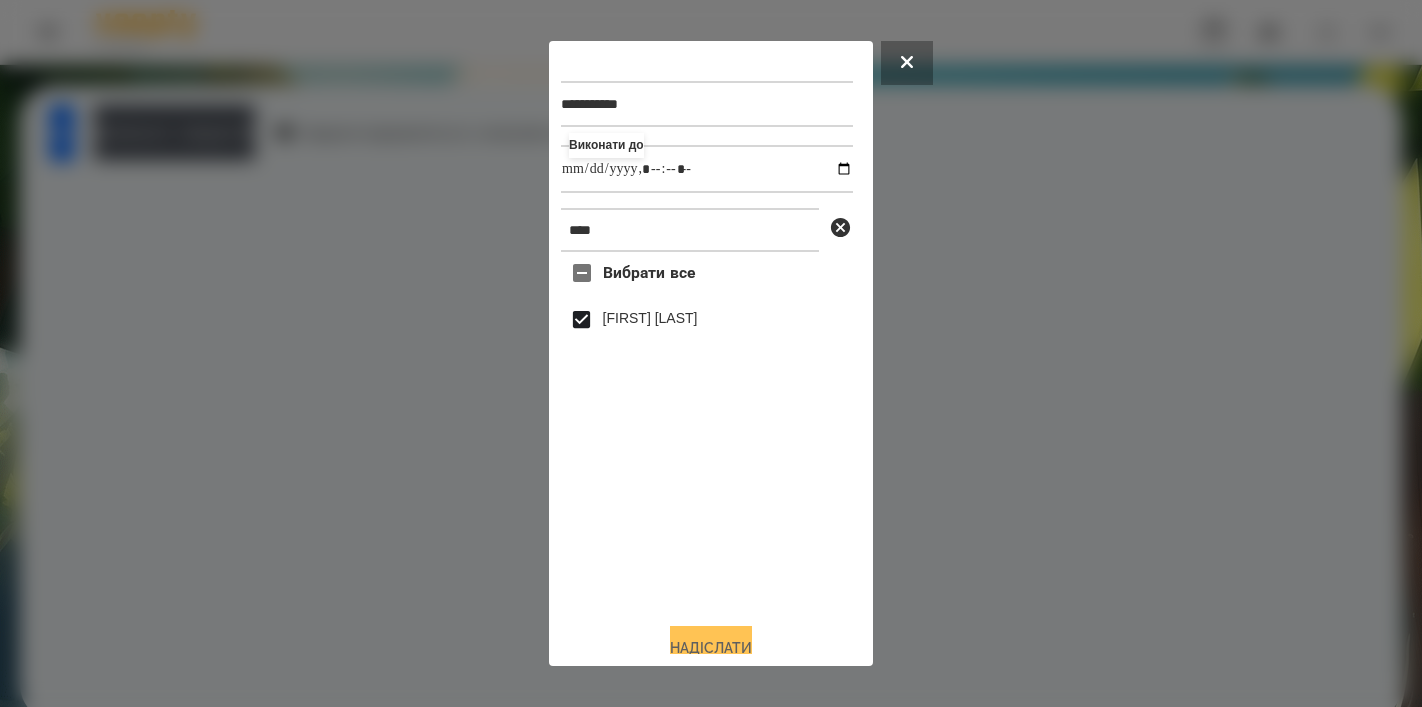 type on "**********" 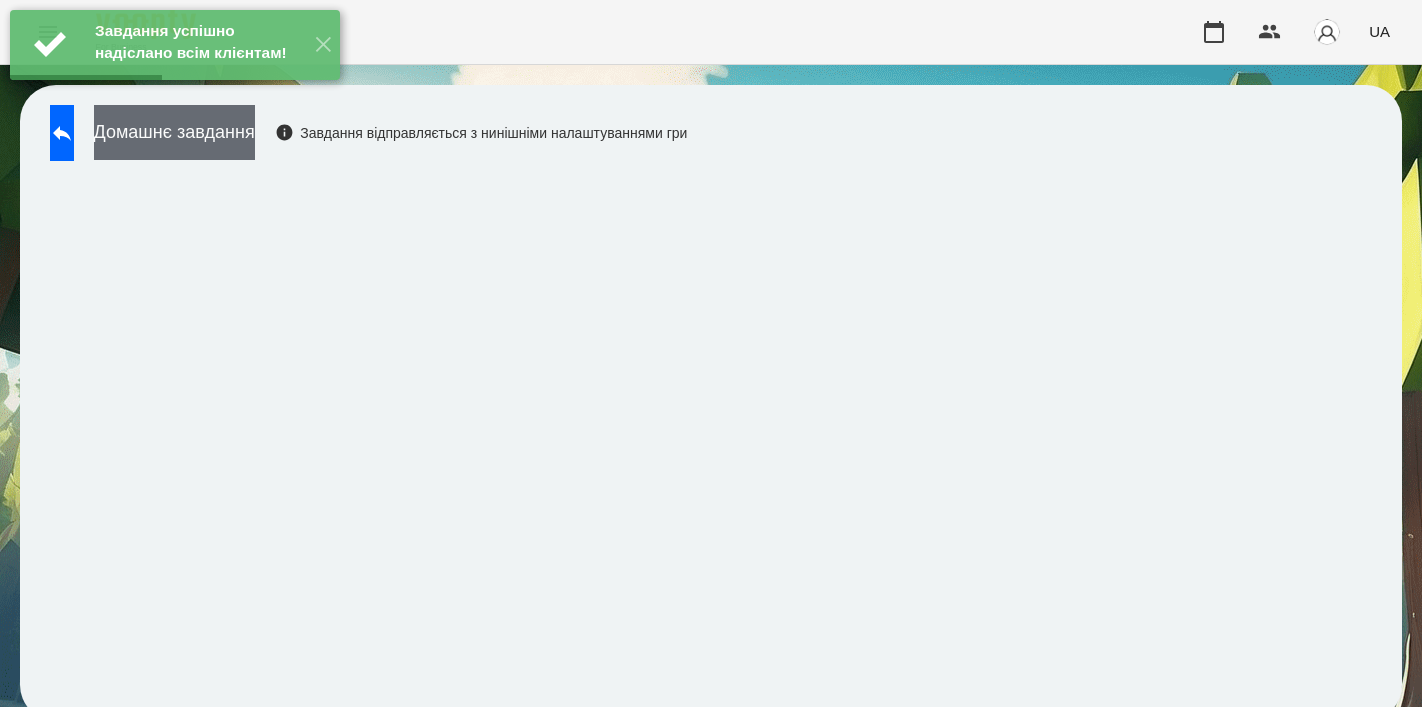 click on "Домашнє завдання" at bounding box center [174, 132] 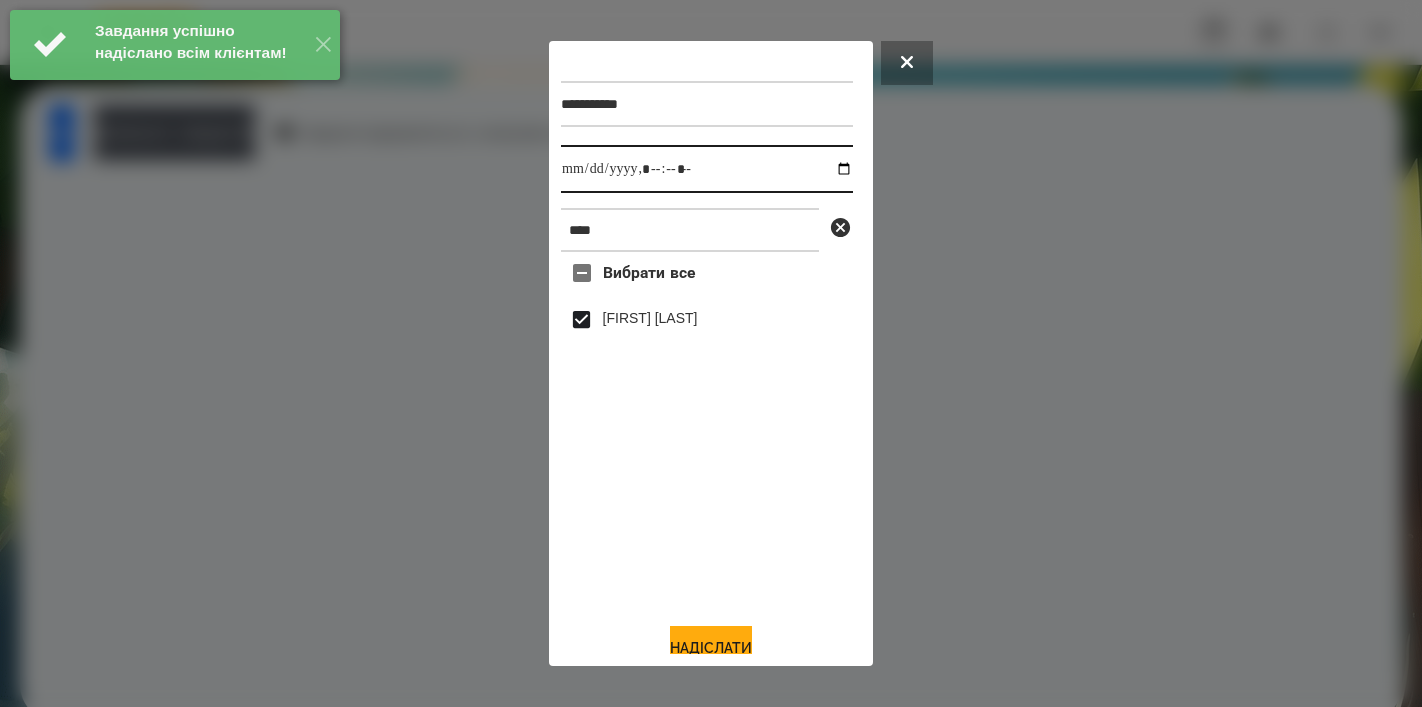 click at bounding box center [707, 169] 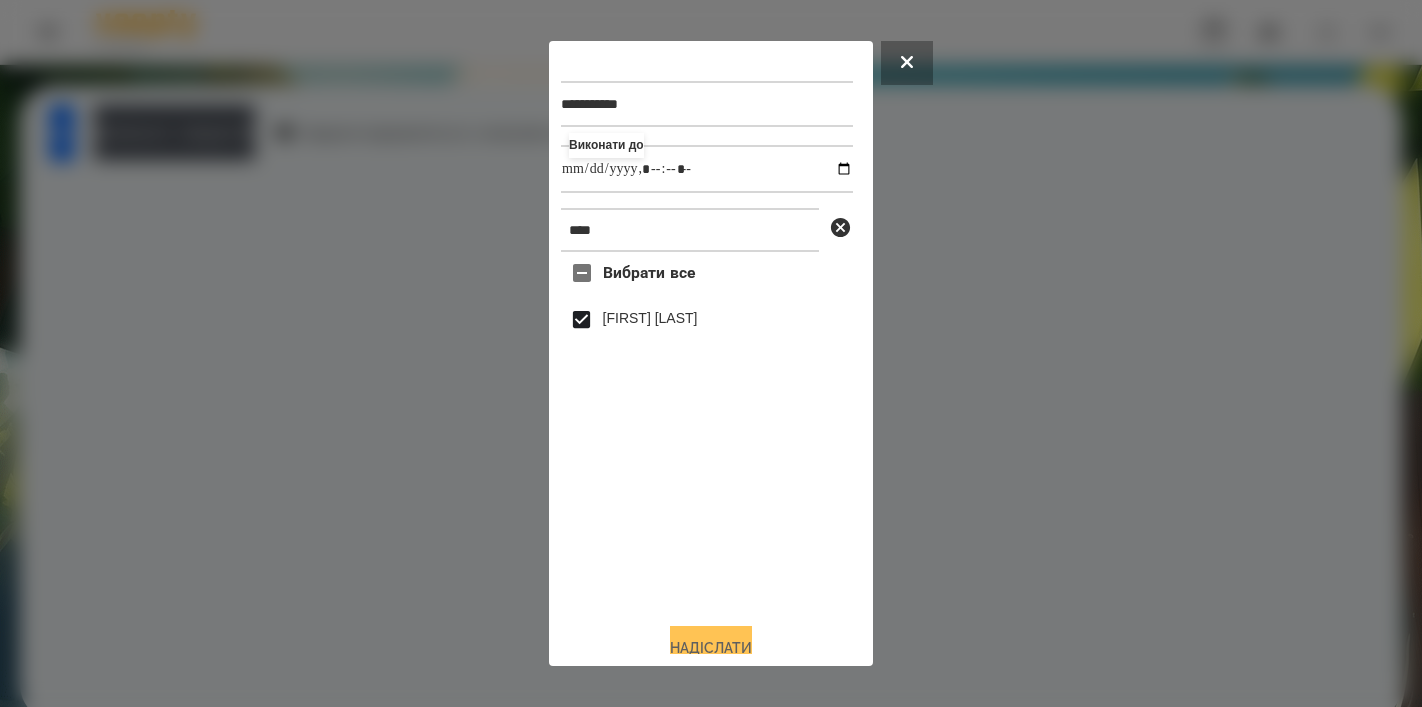 type on "**********" 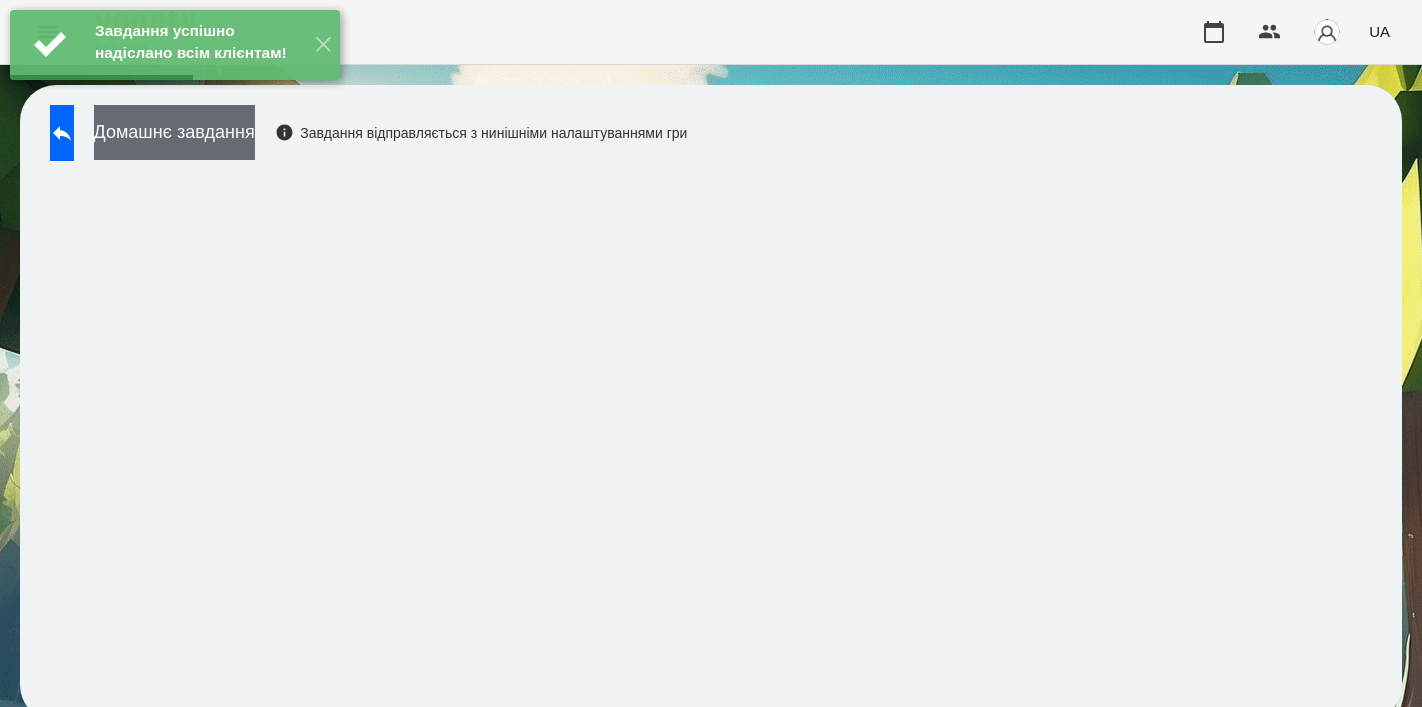 click on "Домашнє завдання" at bounding box center [174, 132] 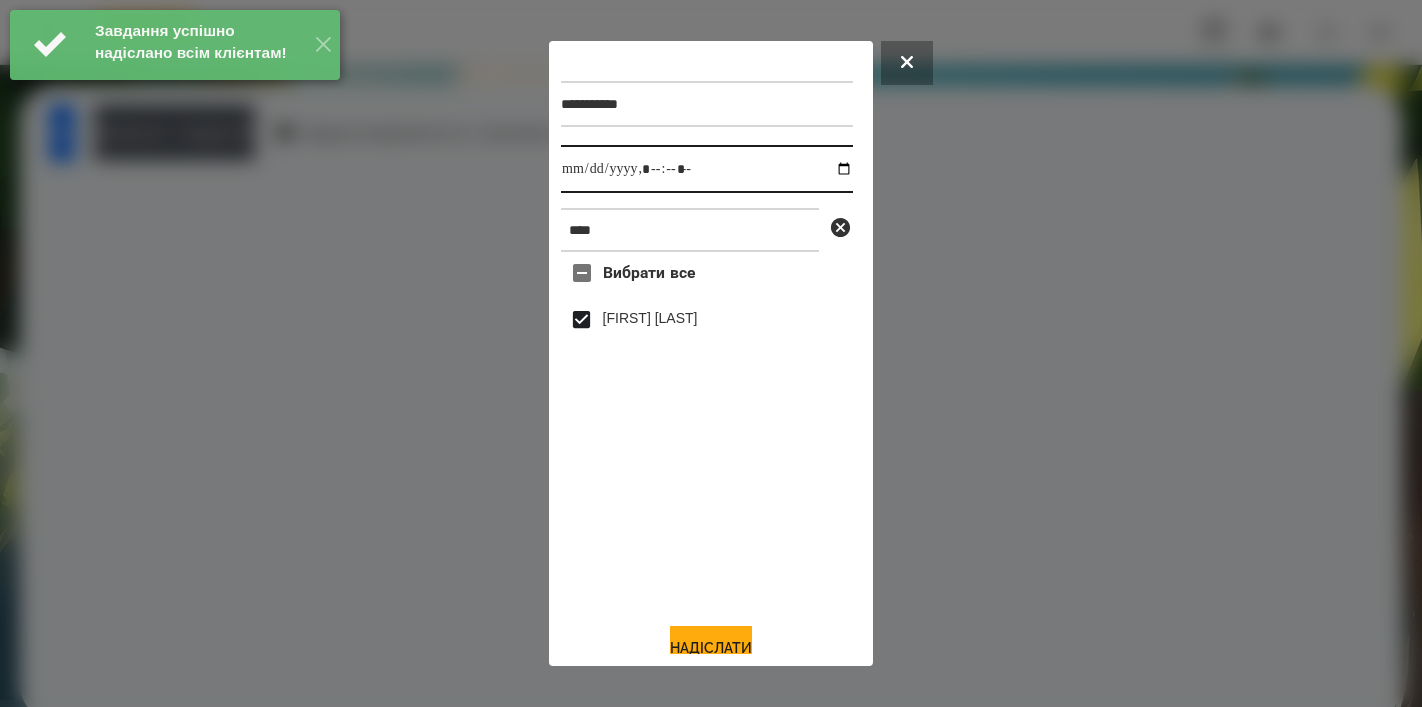 click at bounding box center [707, 169] 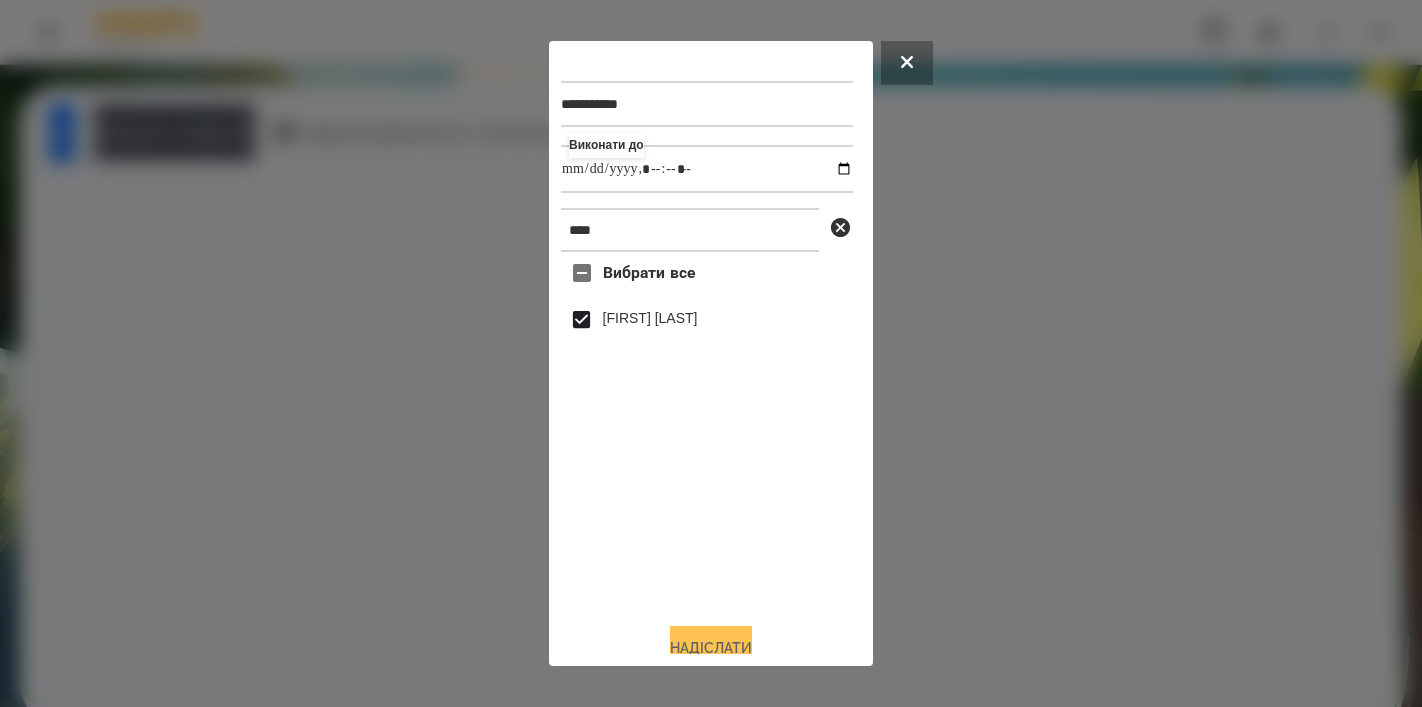 click on "Надіслати" at bounding box center (711, 648) 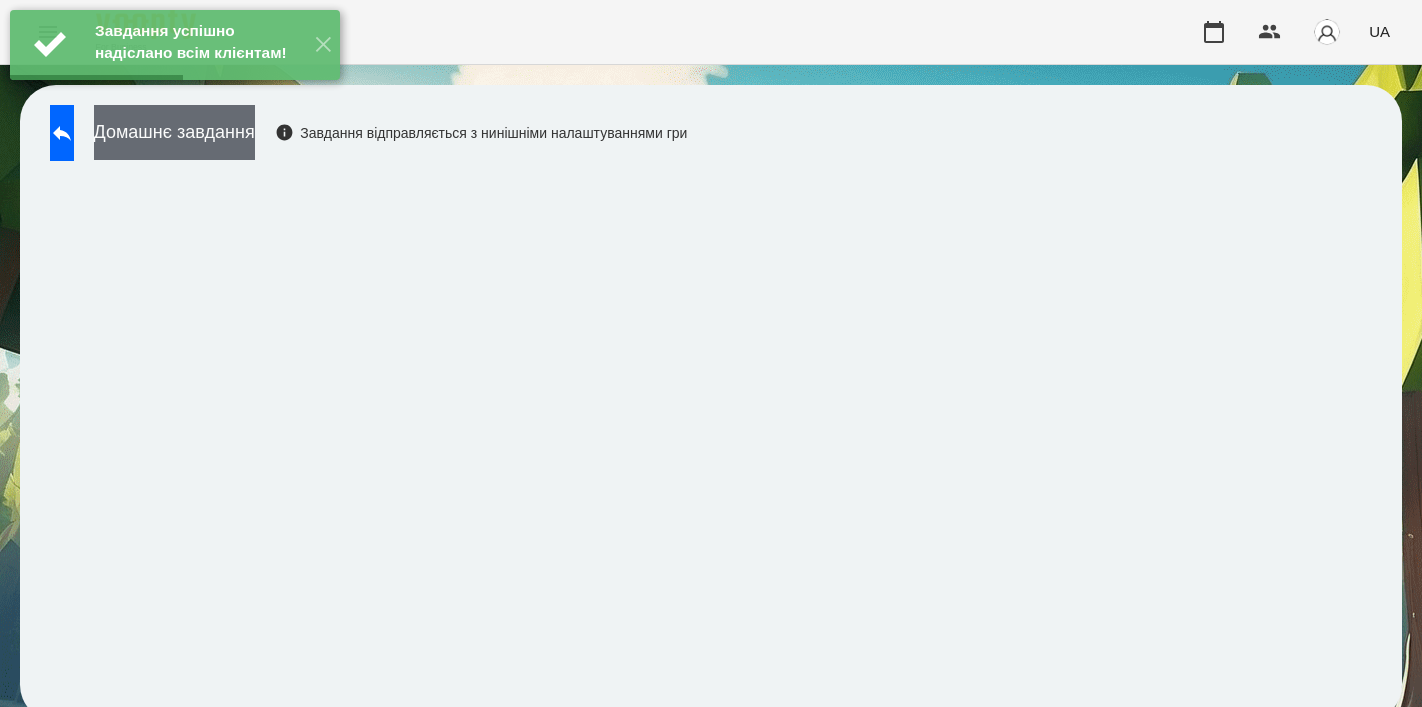 click on "Домашнє завдання" at bounding box center (174, 132) 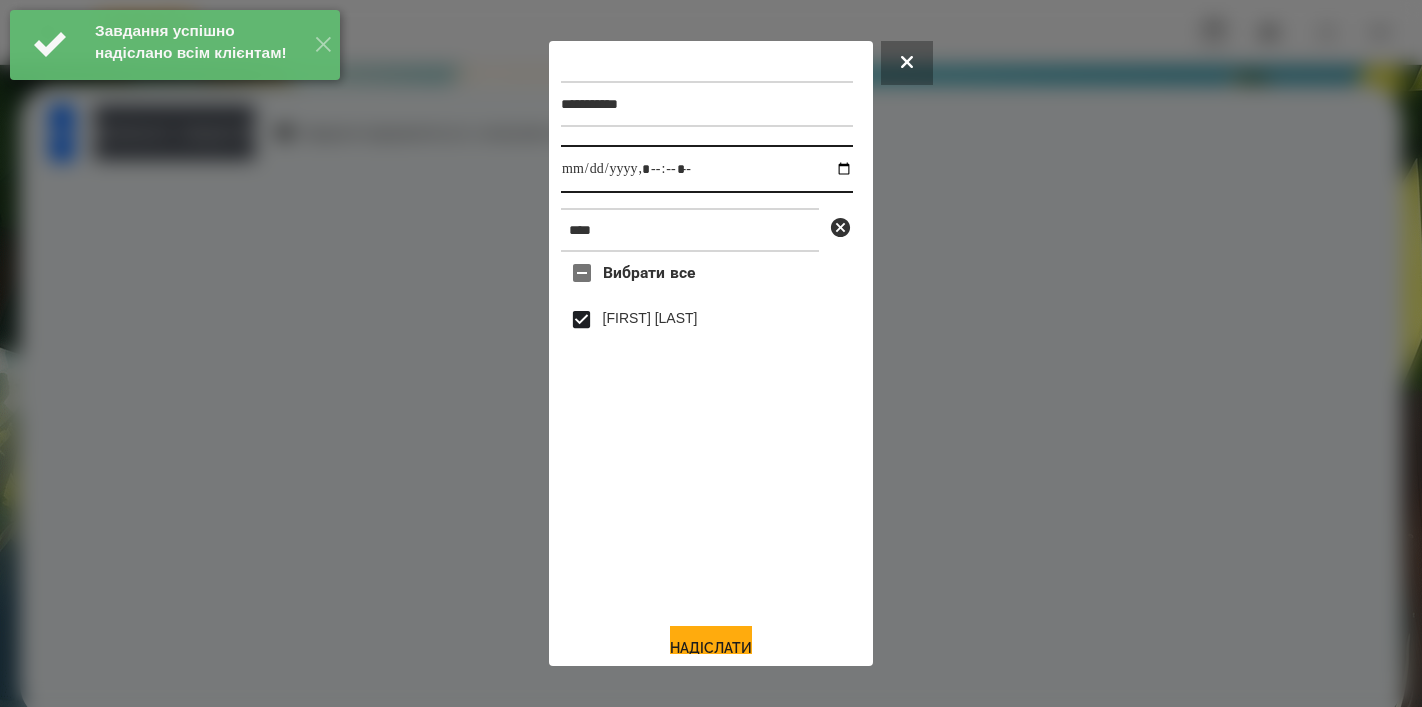 click at bounding box center [707, 169] 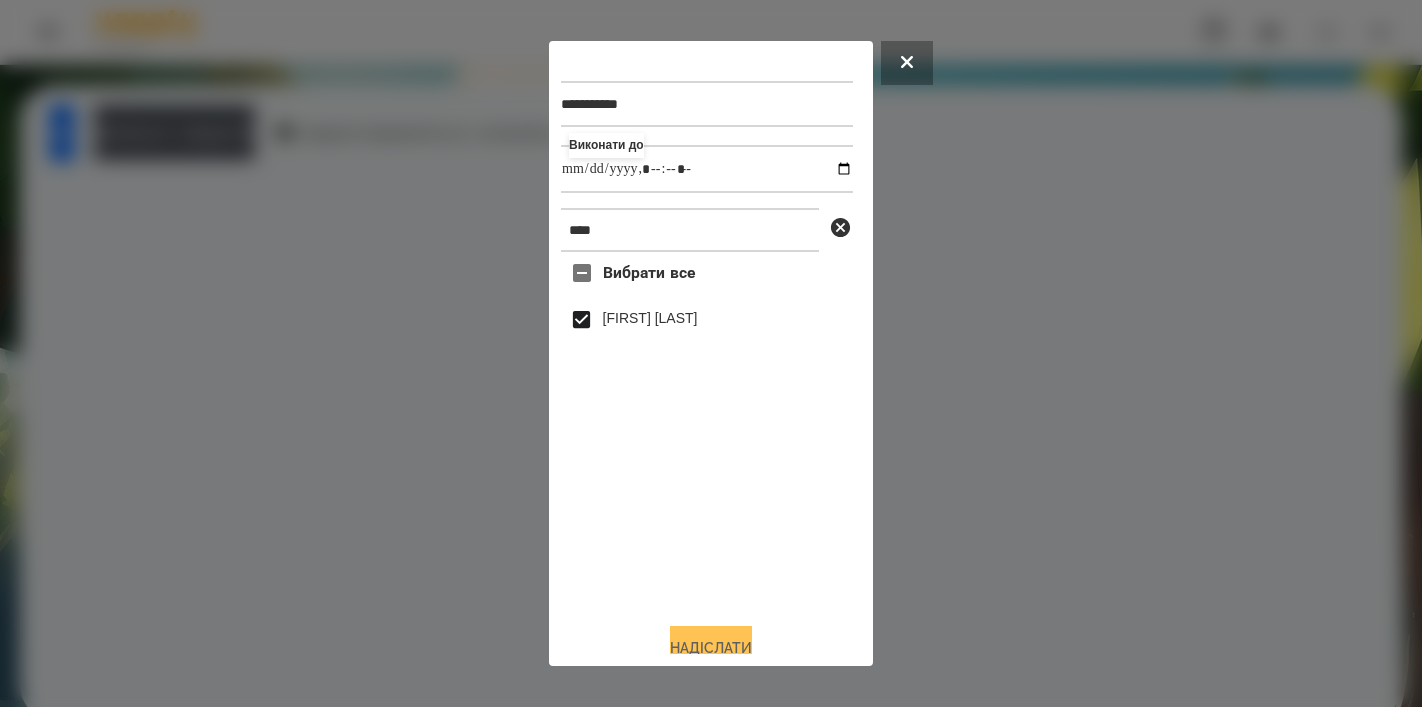 type on "**********" 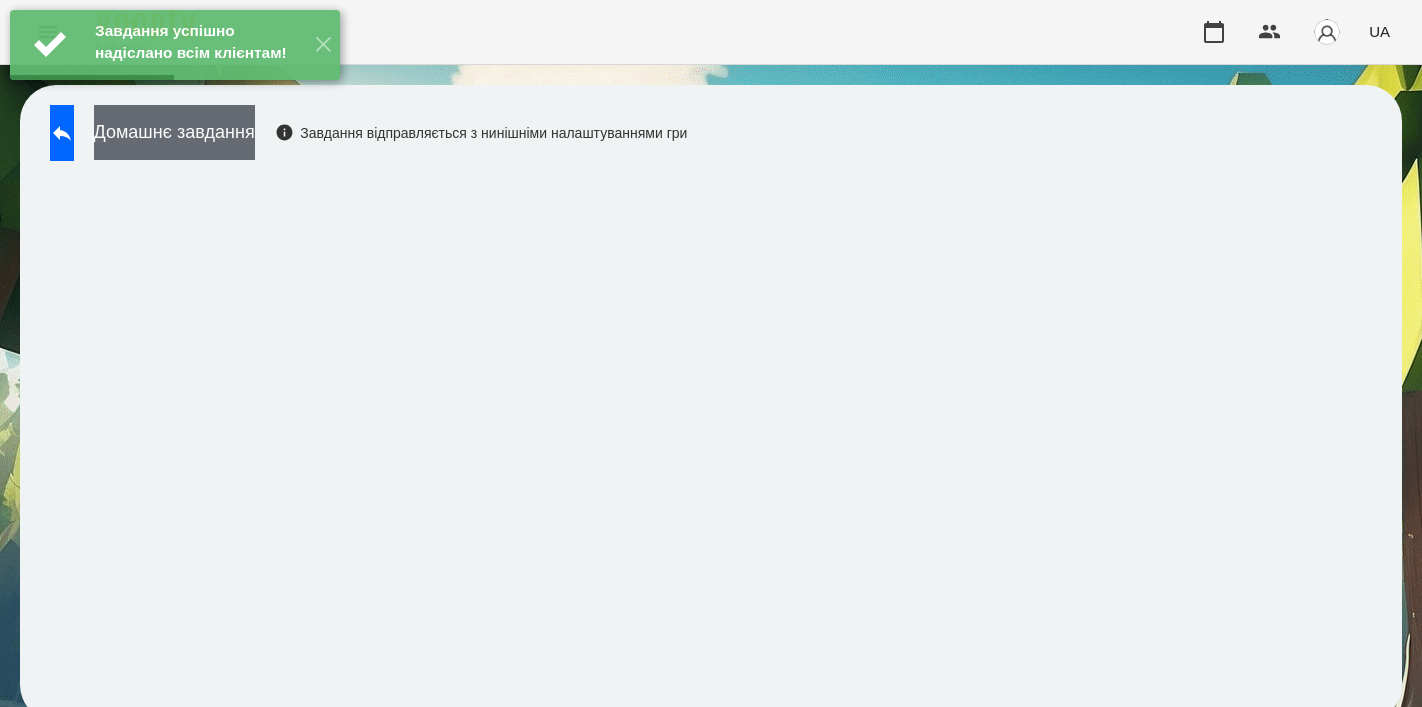 click on "Домашнє завдання" at bounding box center (174, 132) 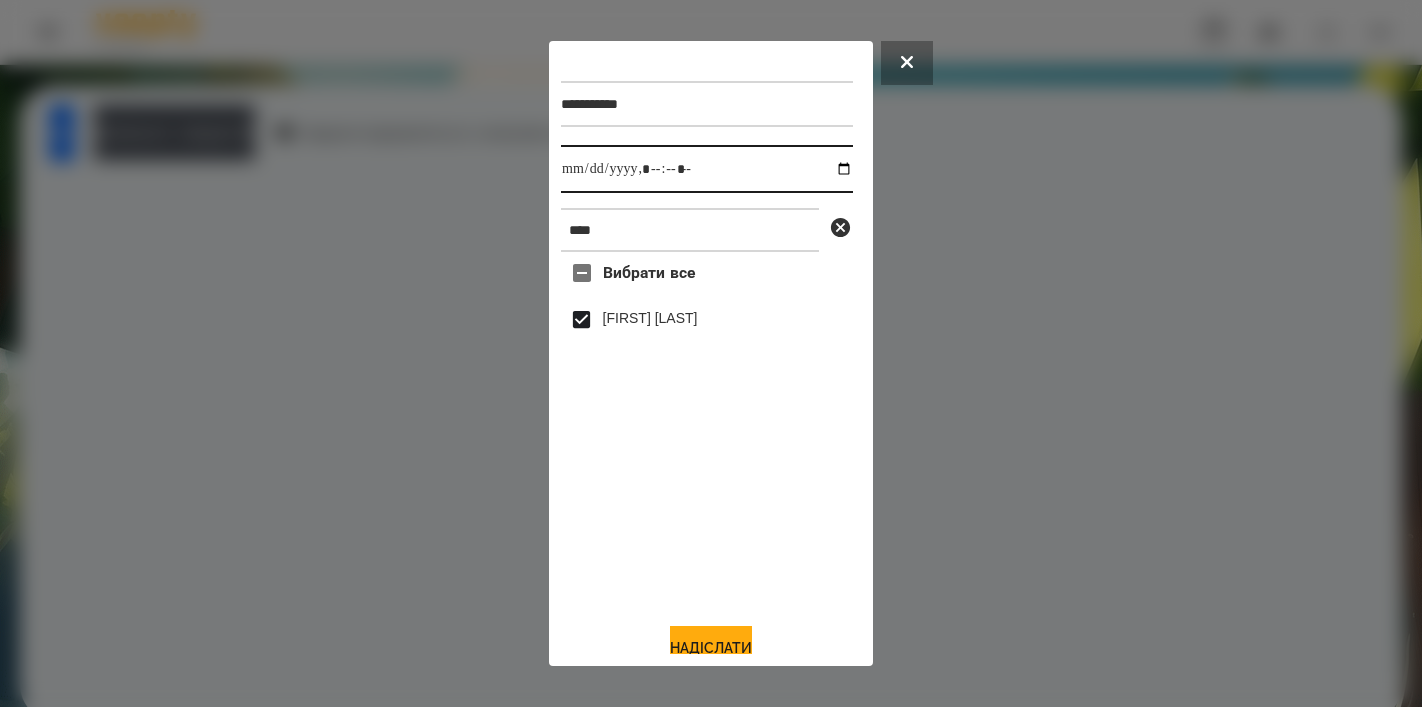 click at bounding box center (707, 169) 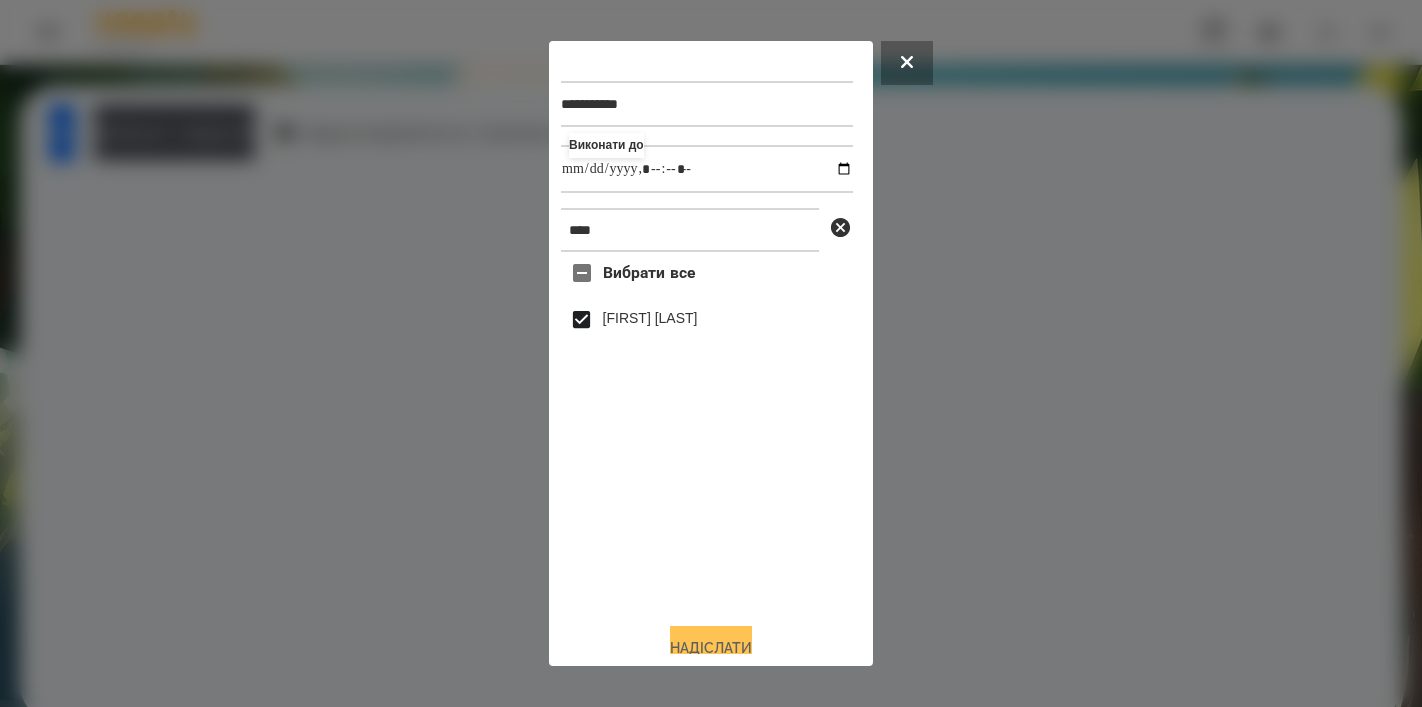 type on "**********" 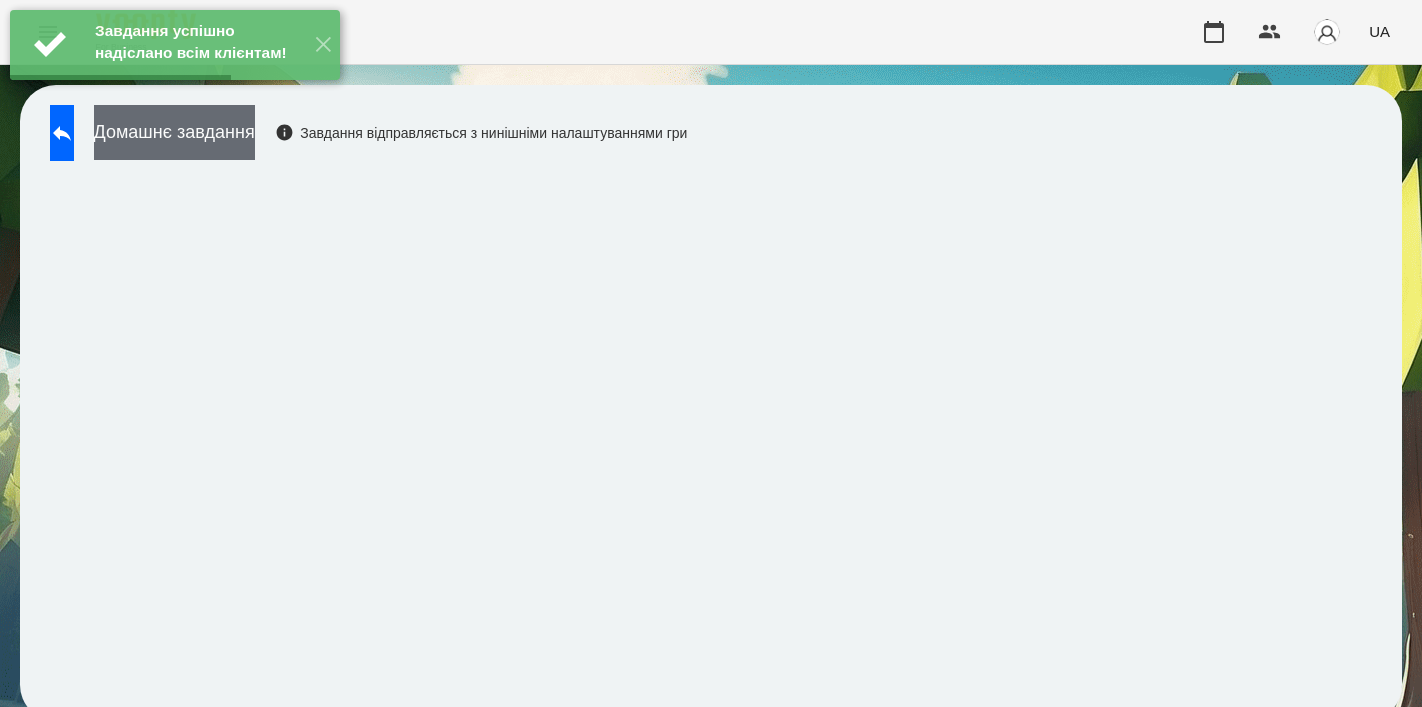 click on "Домашнє завдання" at bounding box center [174, 132] 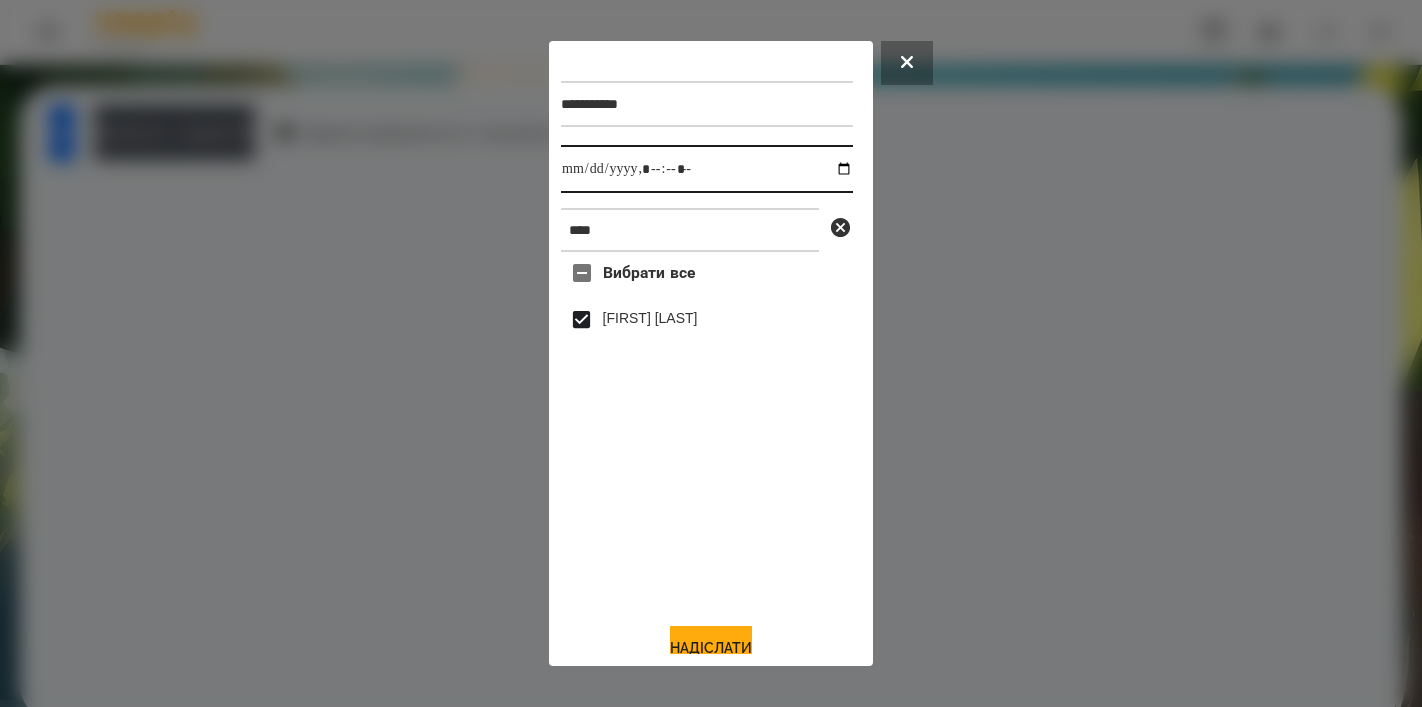 click at bounding box center [707, 169] 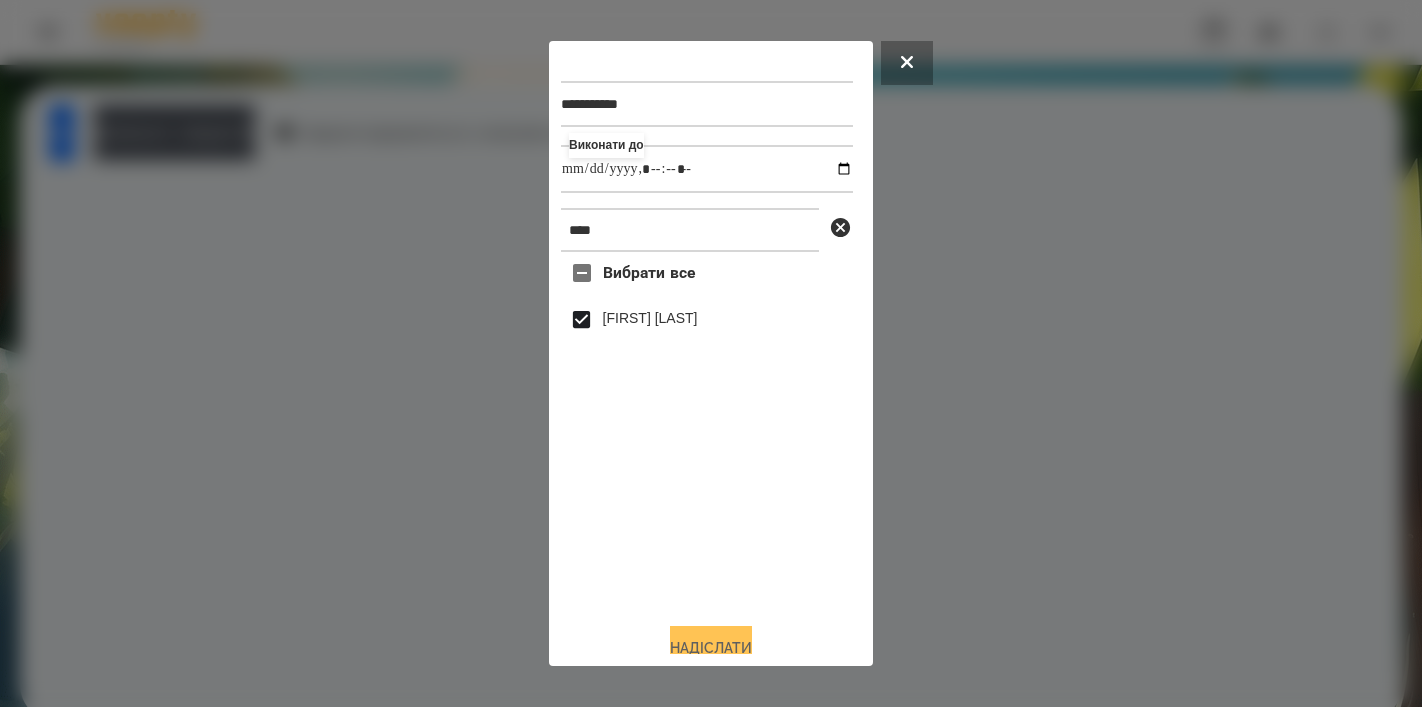type on "**********" 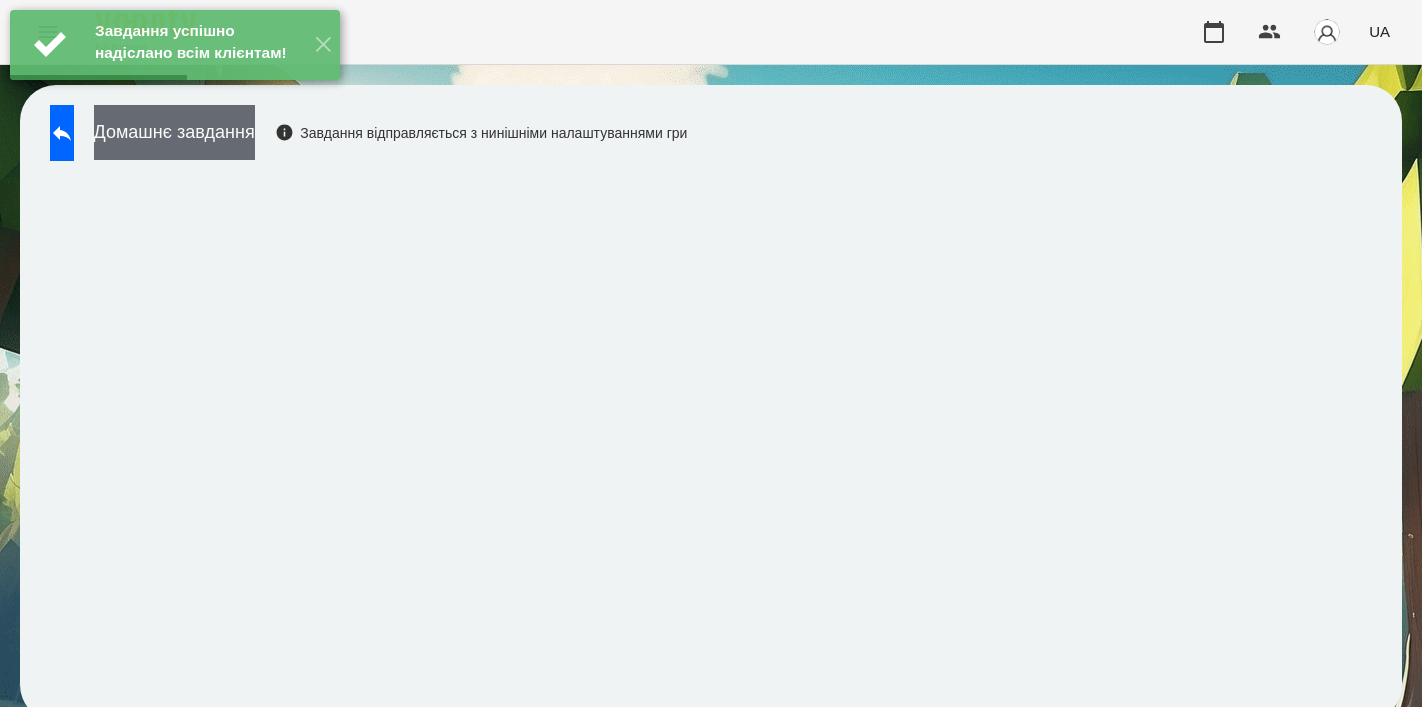 click on "Домашнє завдання" at bounding box center [174, 132] 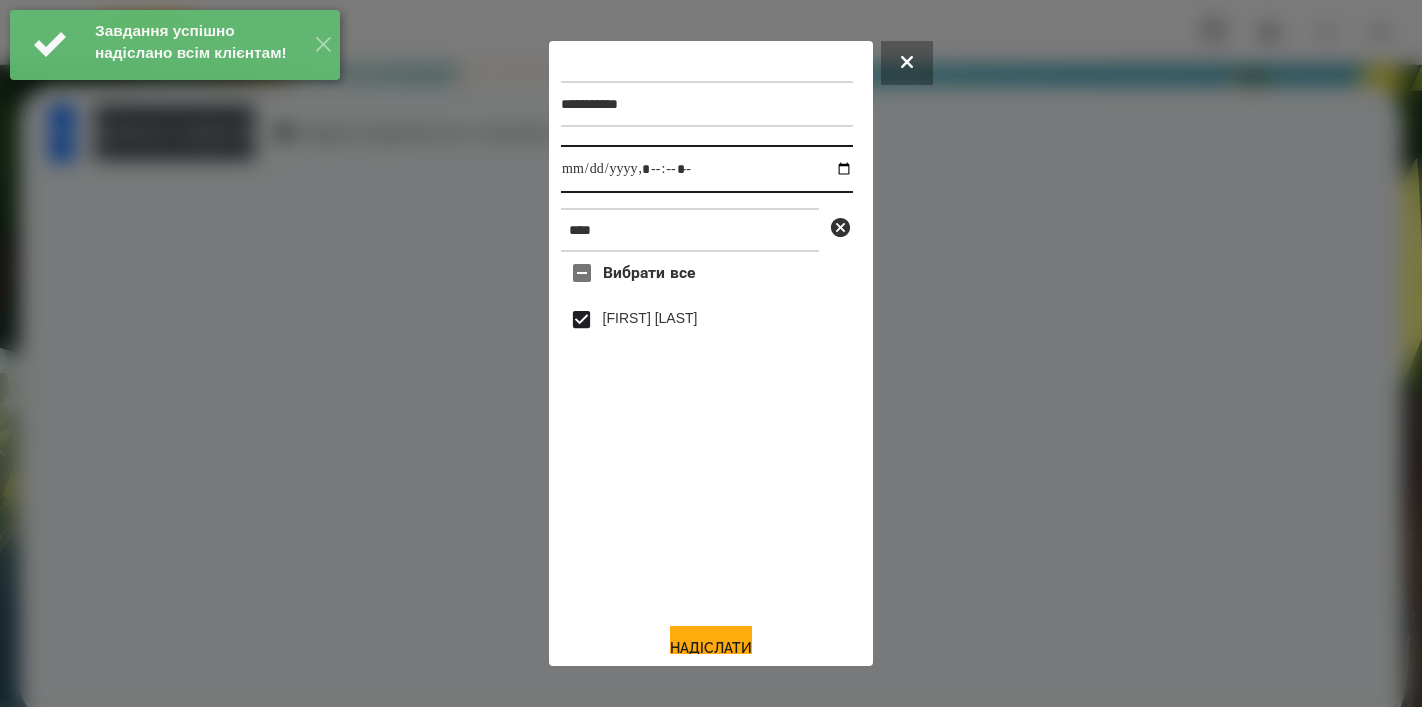 click at bounding box center [707, 169] 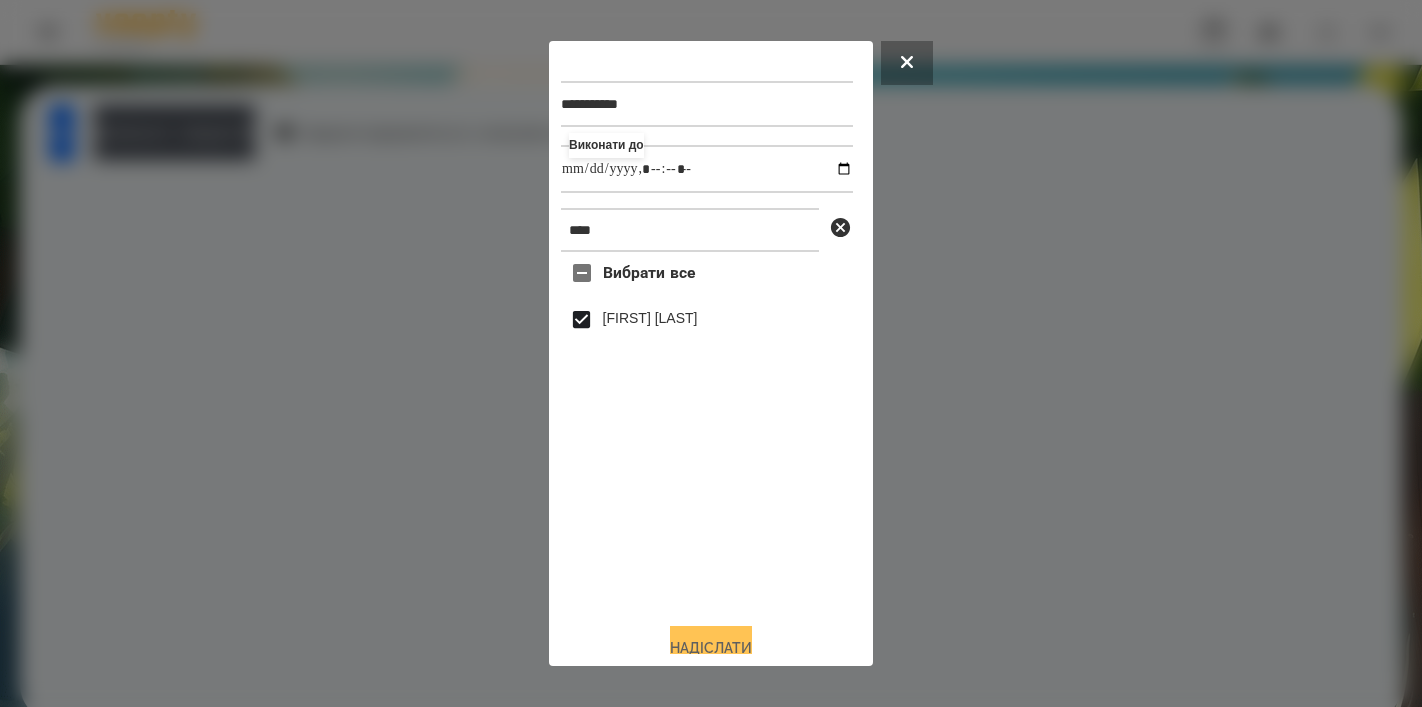 type on "**********" 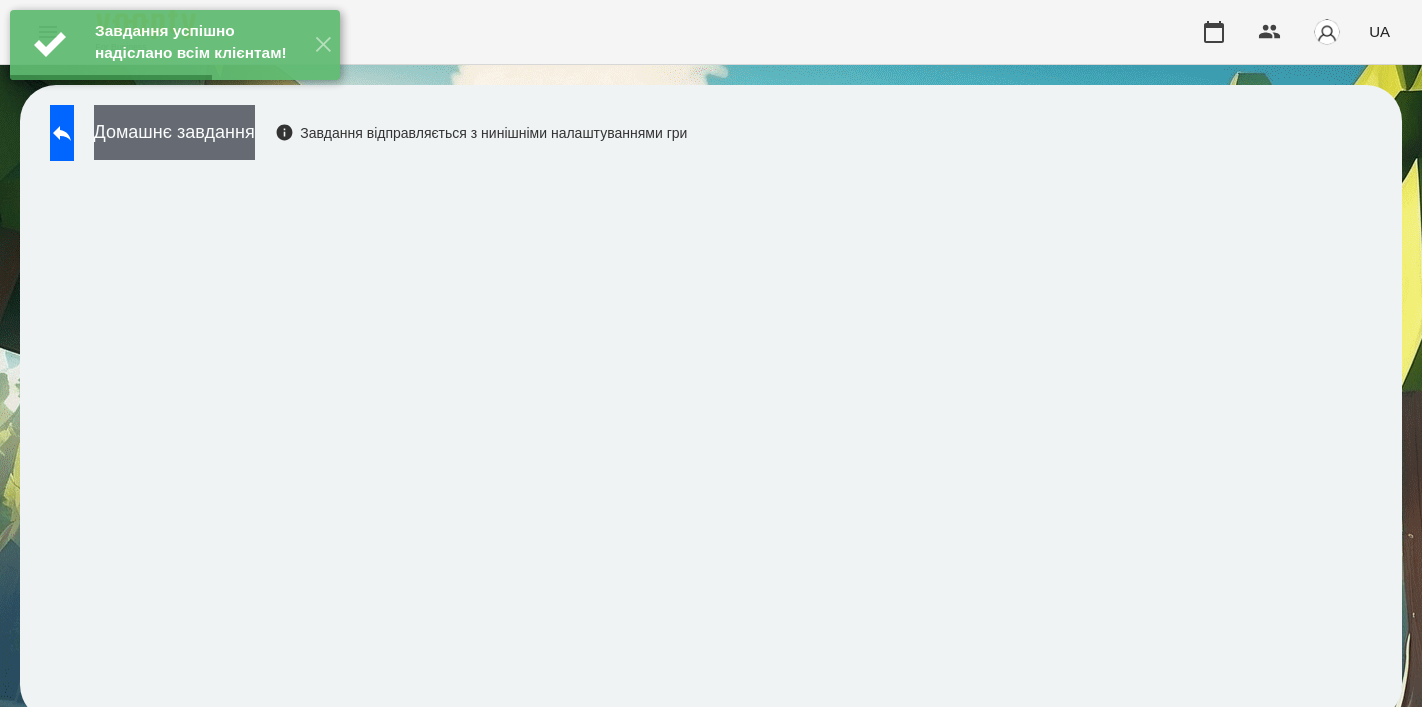 click on "Домашнє завдання" at bounding box center (174, 132) 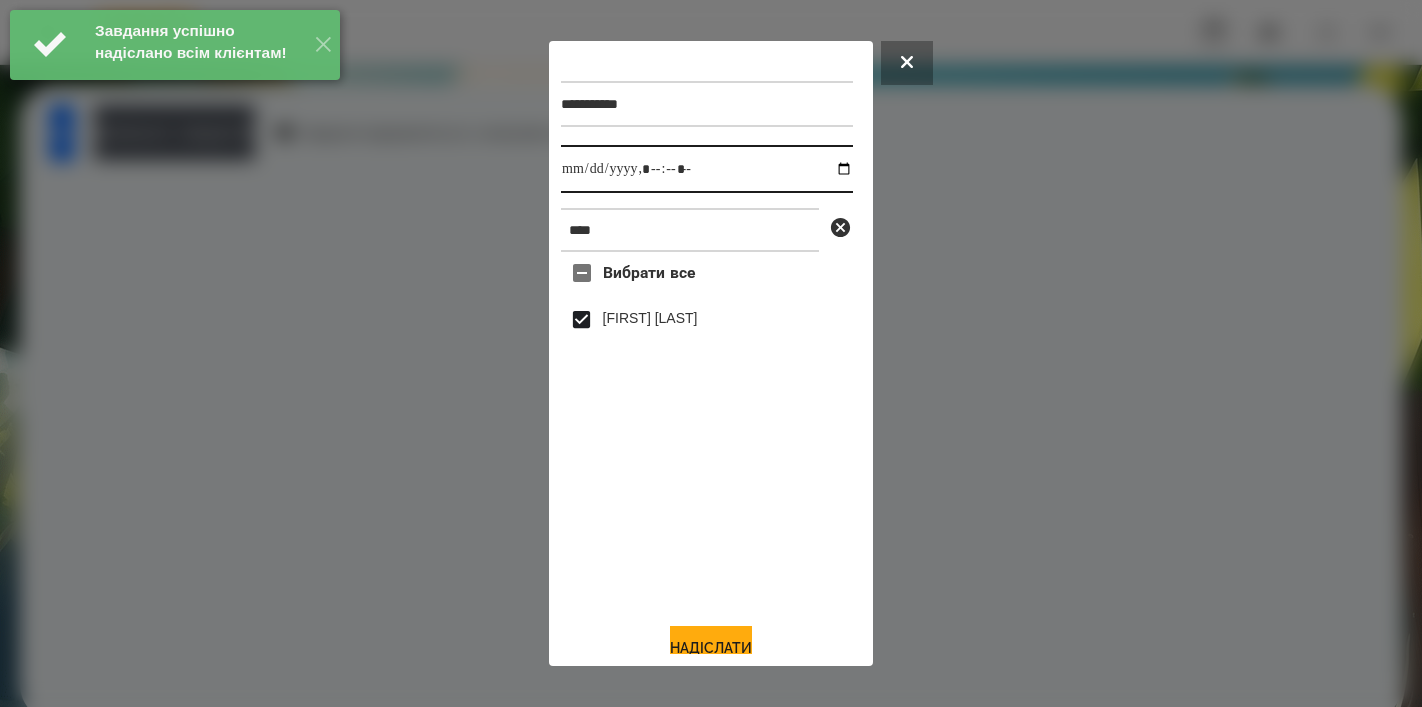 click at bounding box center (707, 169) 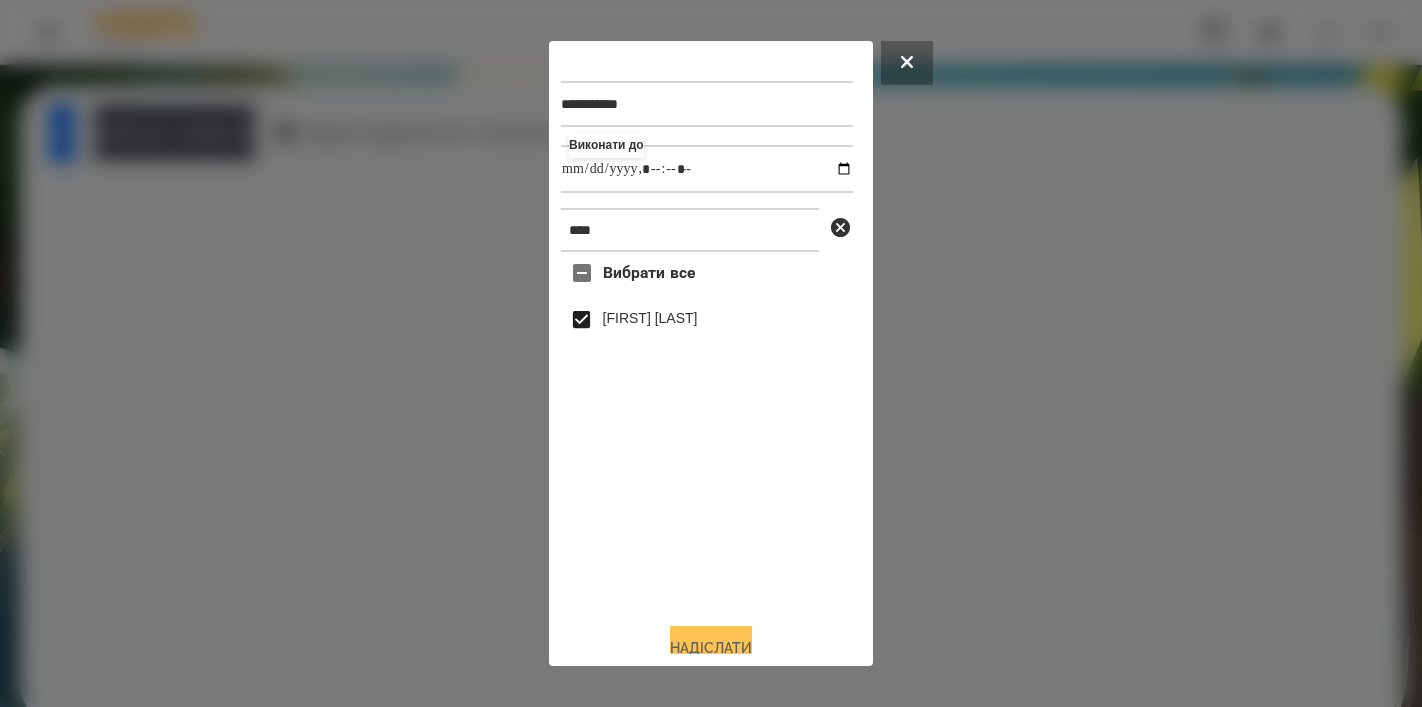 type on "**********" 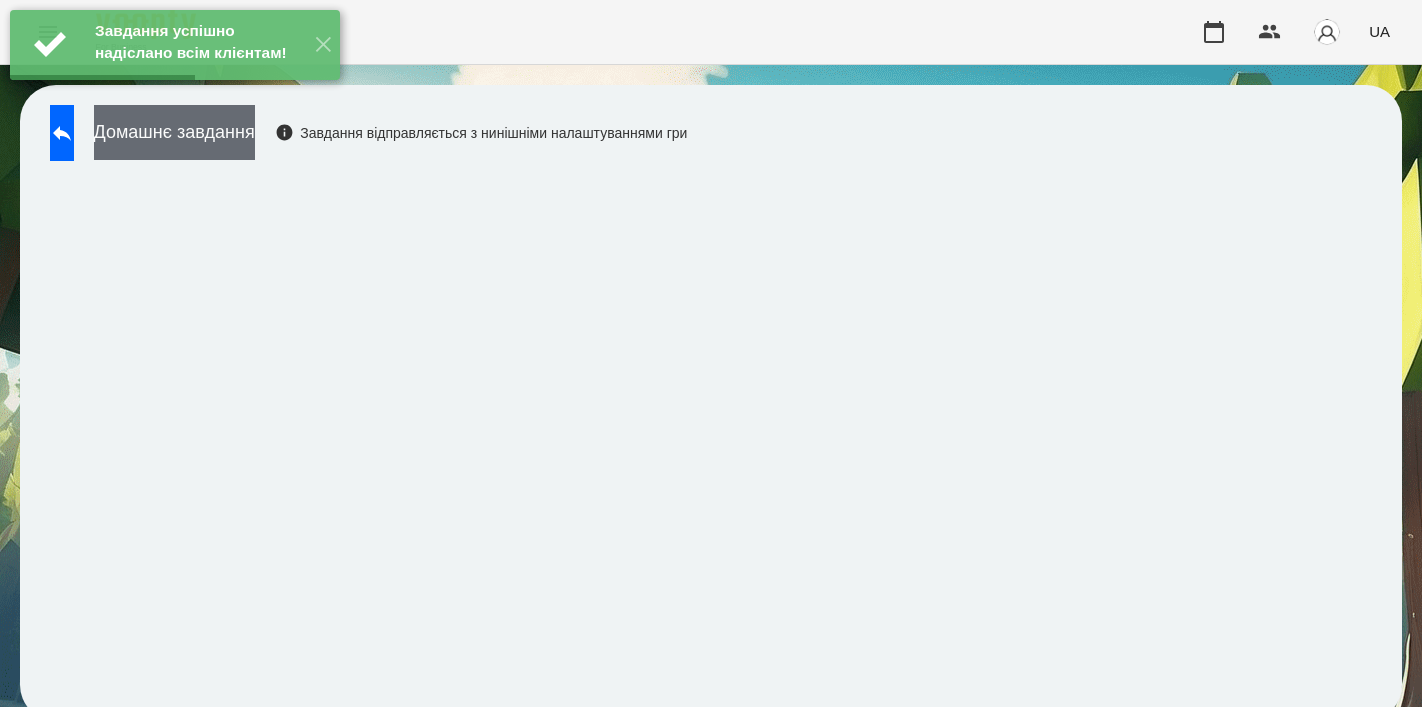 click on "Домашнє завдання" at bounding box center [174, 132] 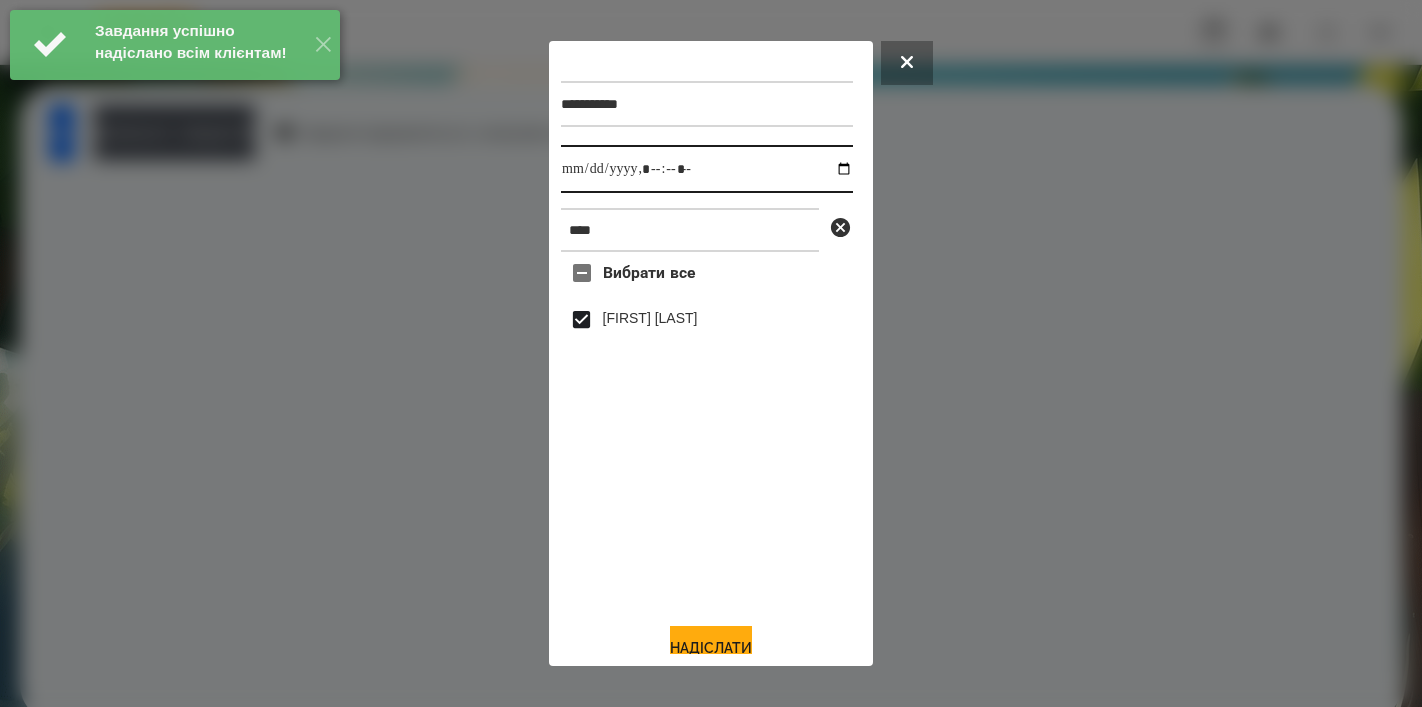 click at bounding box center (707, 169) 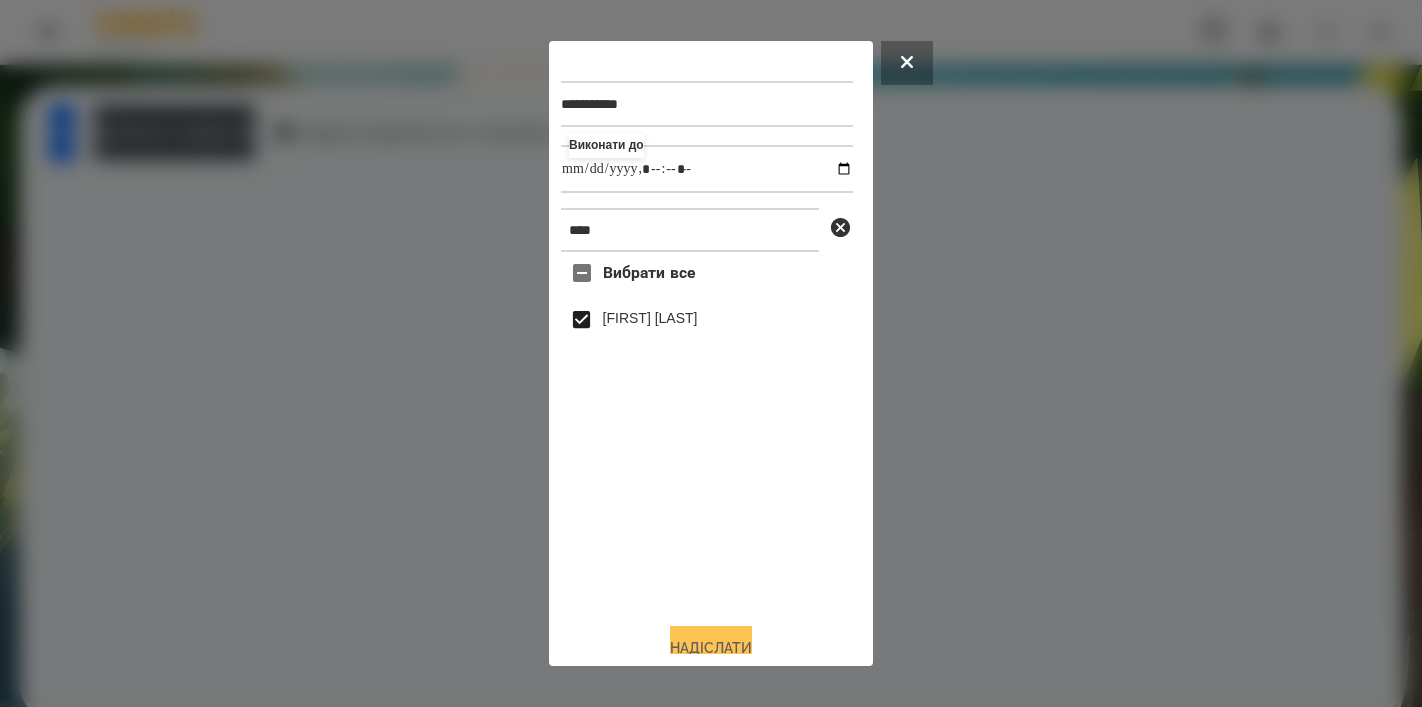 type on "**********" 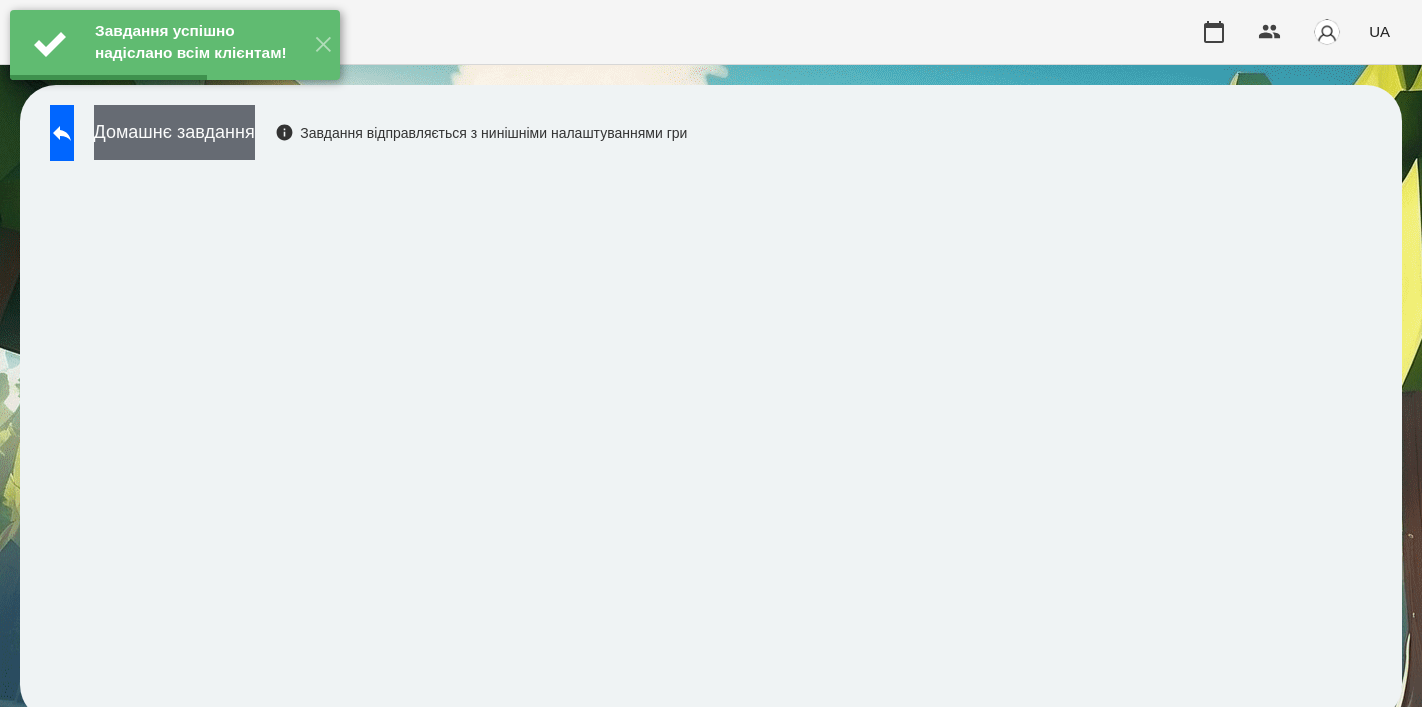 click on "Домашнє завдання" at bounding box center (174, 132) 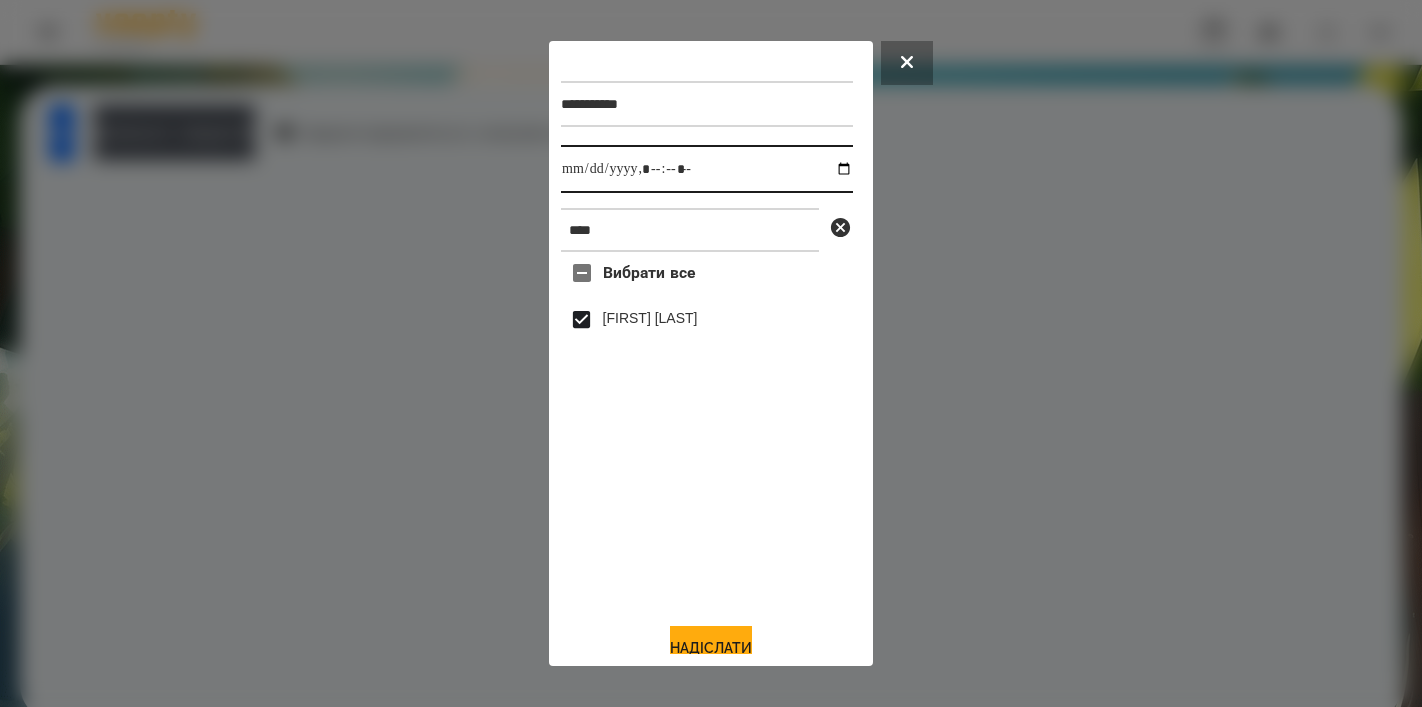 click at bounding box center [707, 169] 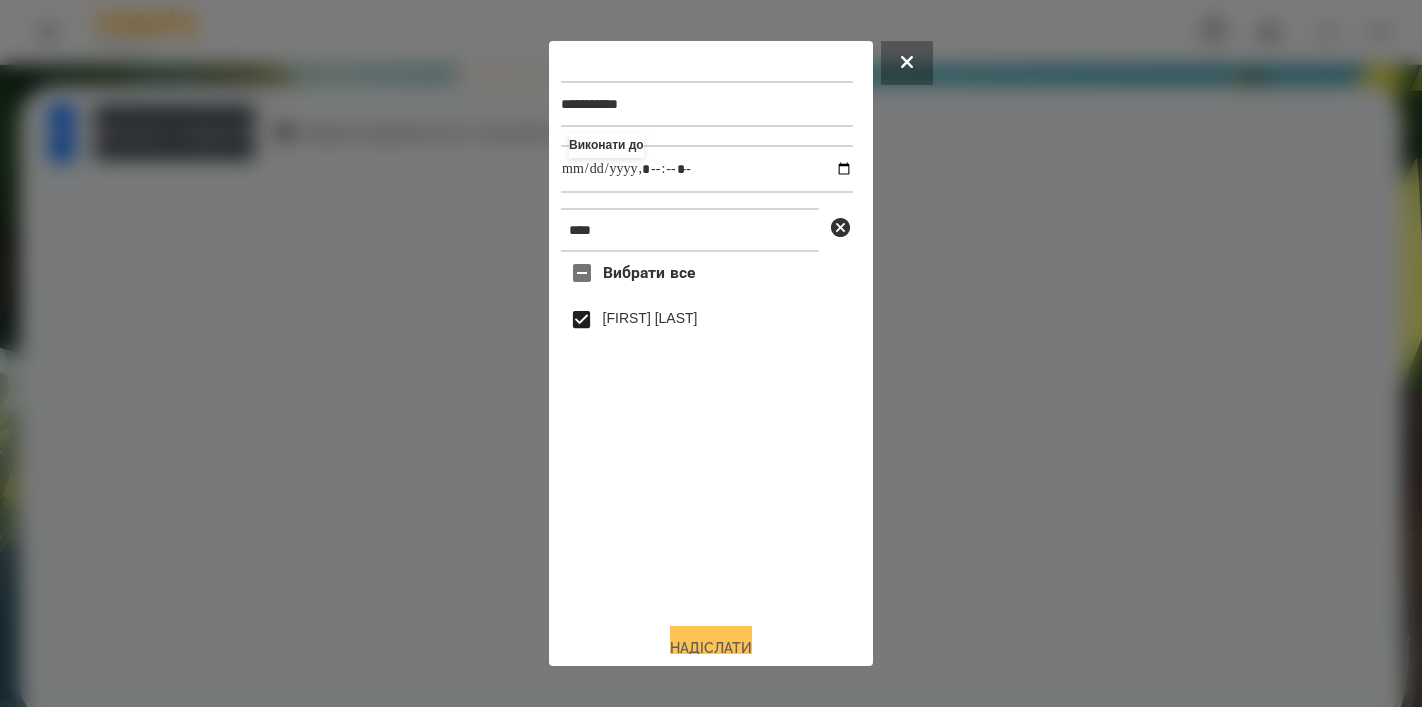 type on "**********" 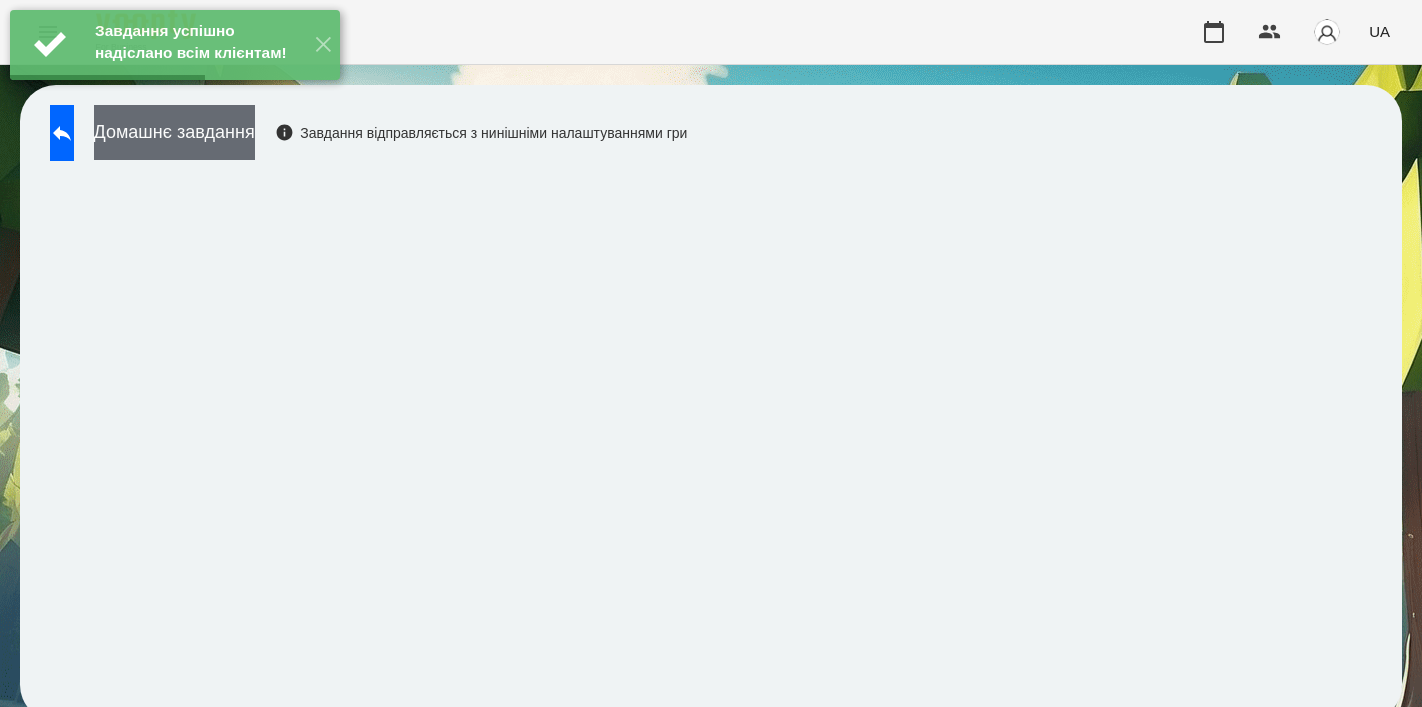 click on "Домашнє завдання" at bounding box center [174, 132] 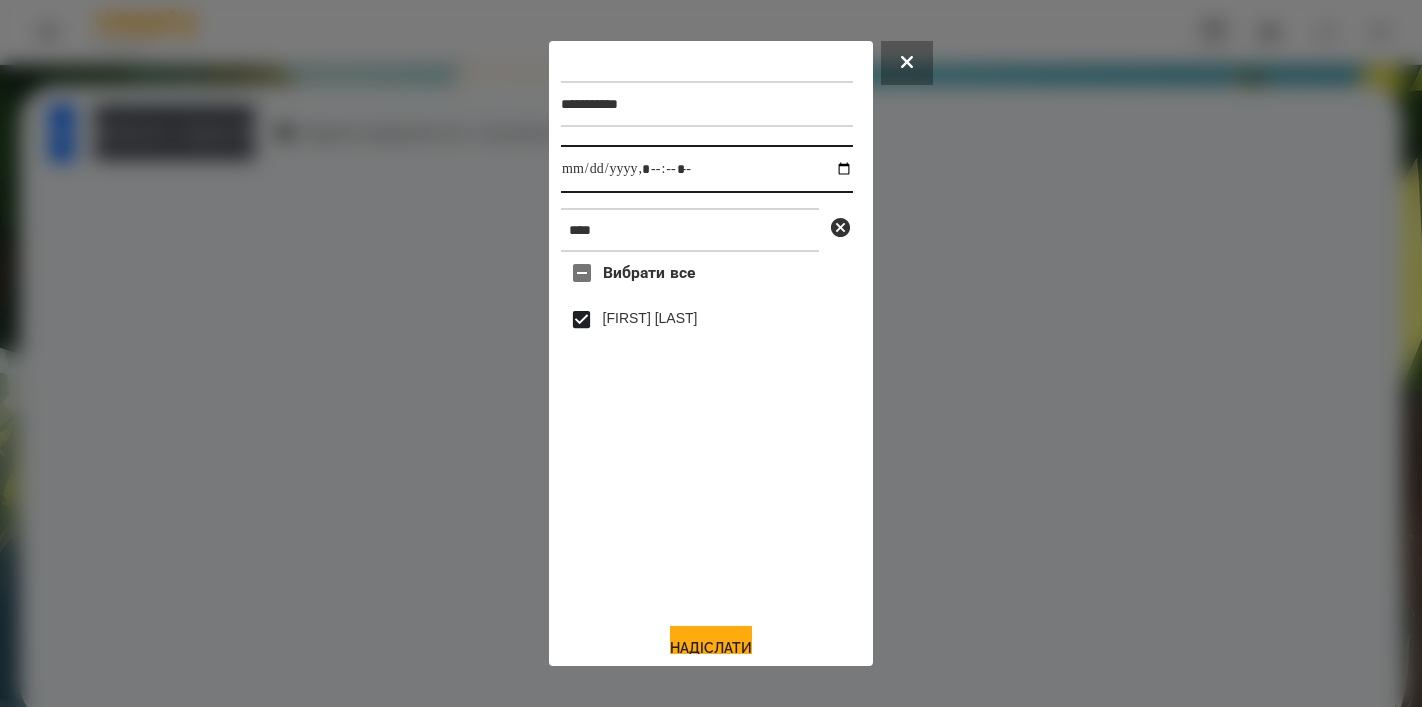 click at bounding box center [707, 169] 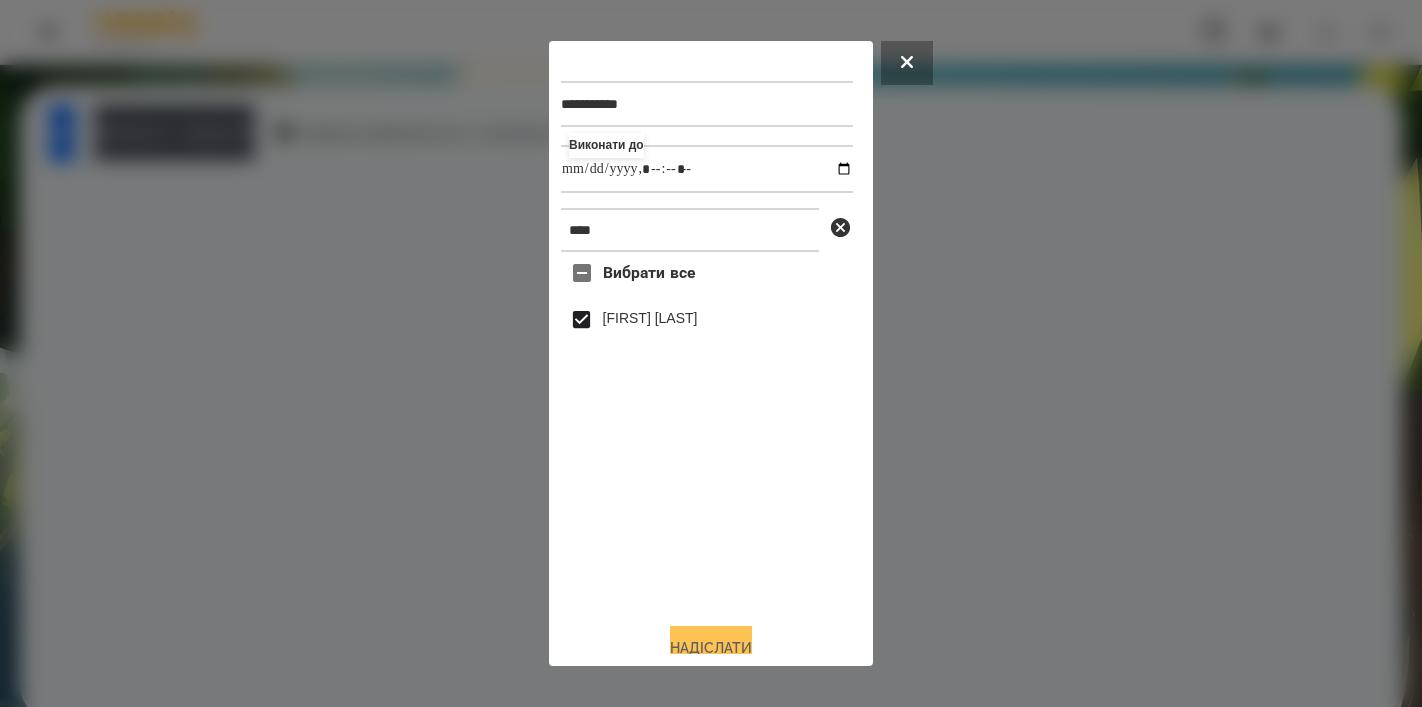 type on "**********" 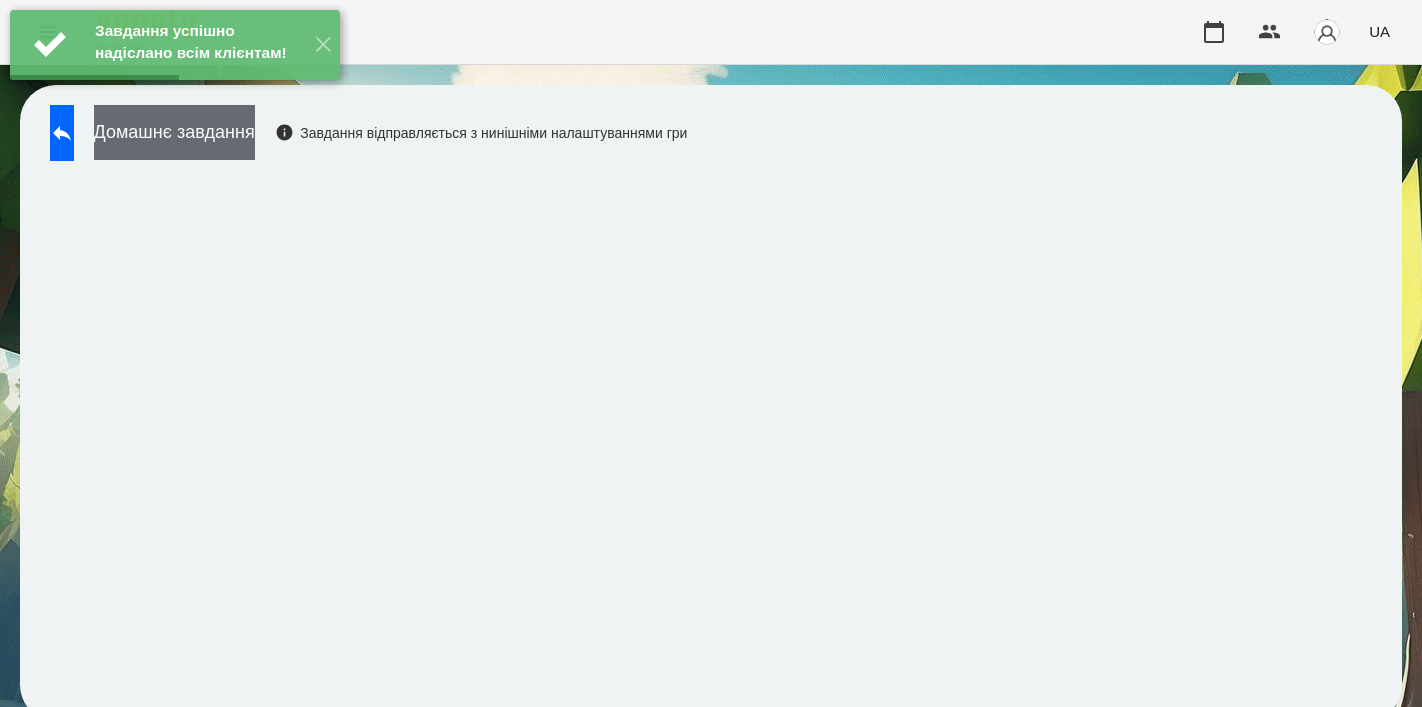click on "Домашнє завдання" at bounding box center (174, 132) 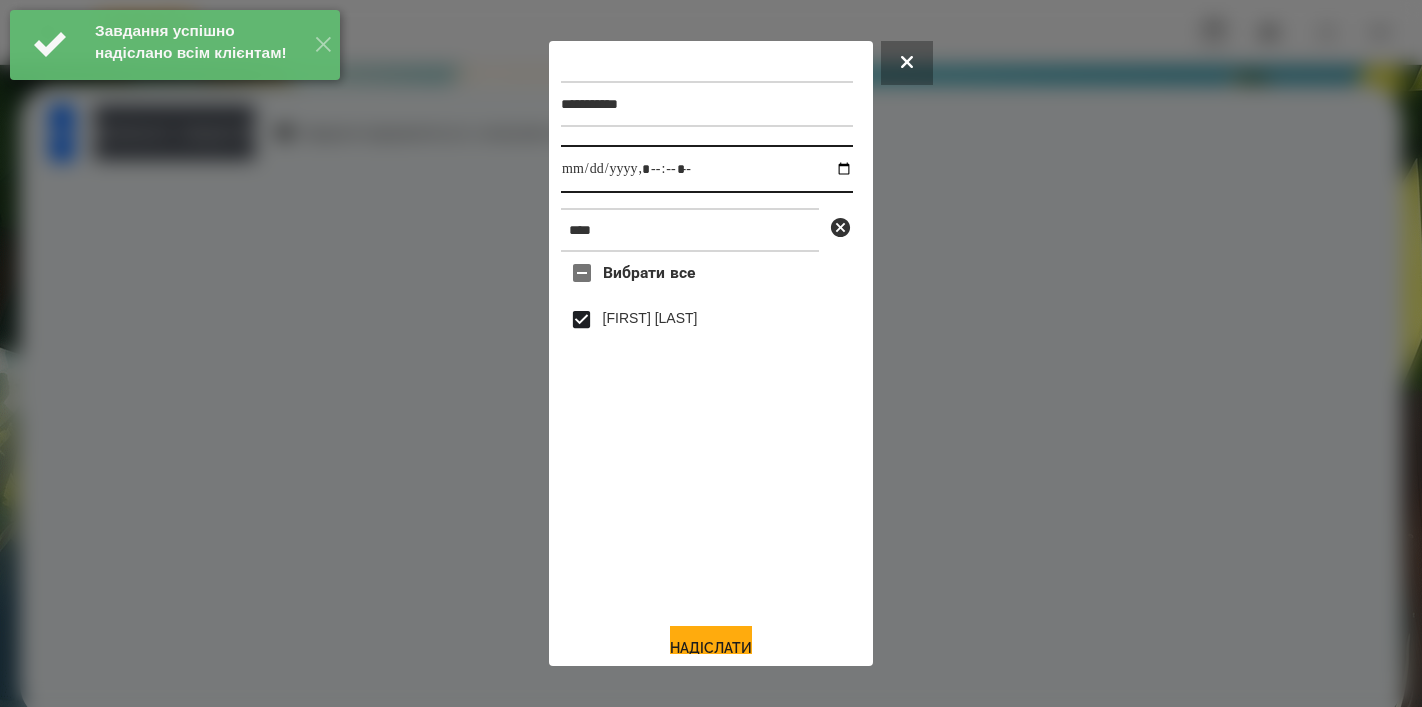 click at bounding box center (707, 169) 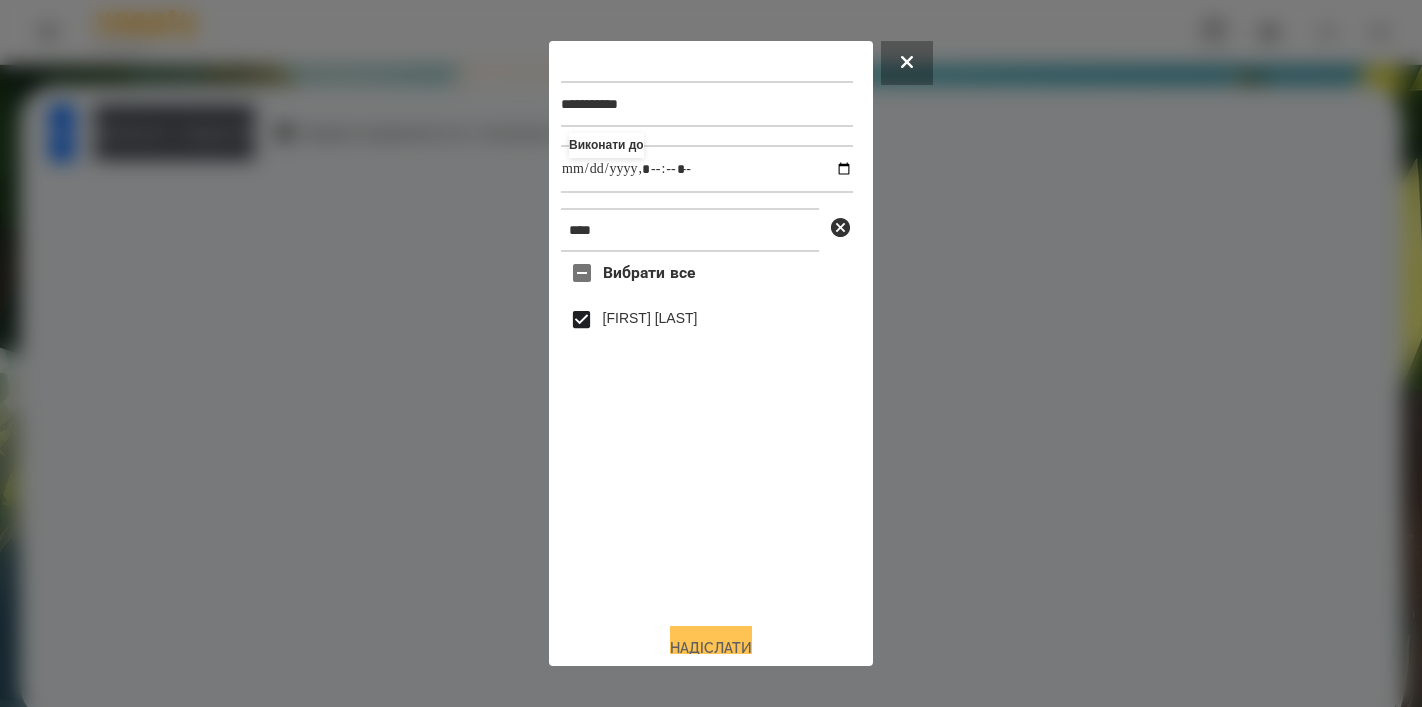 type on "**********" 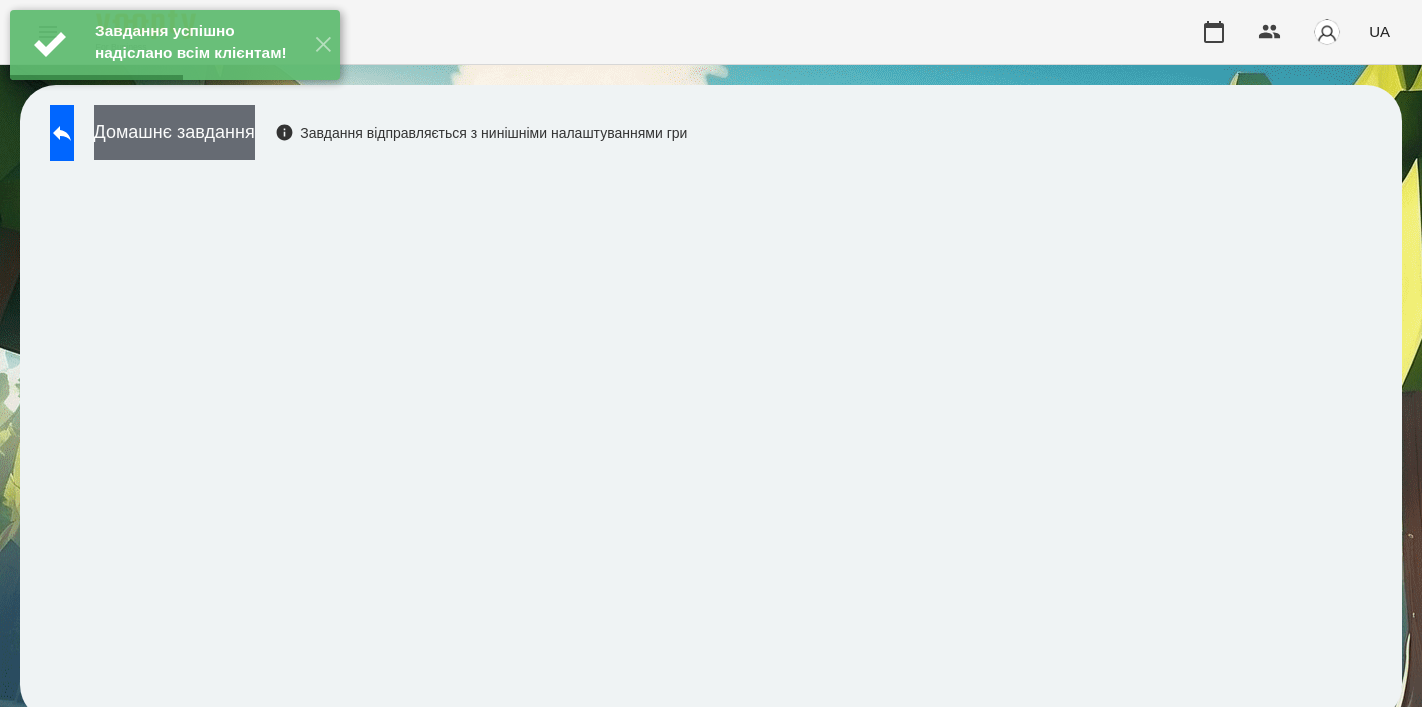 click on "Домашнє завдання" at bounding box center (174, 132) 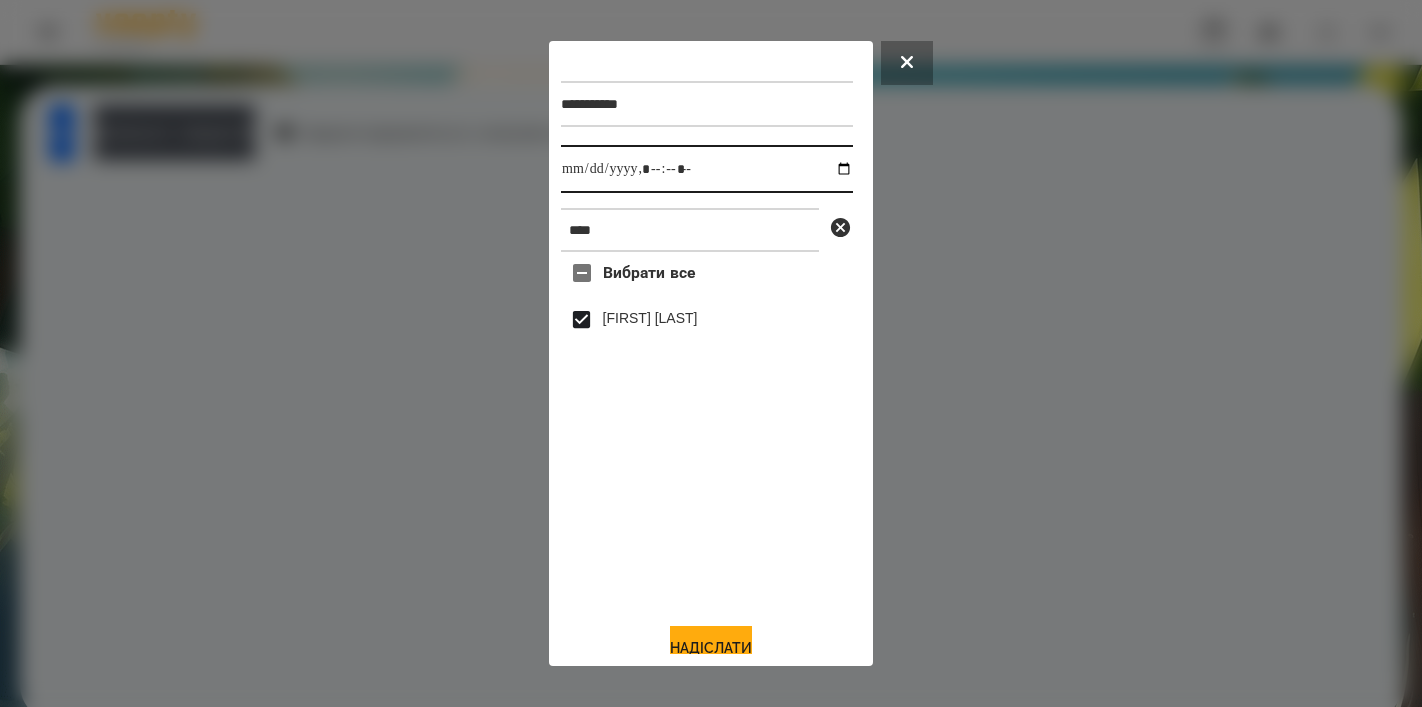 click at bounding box center [707, 169] 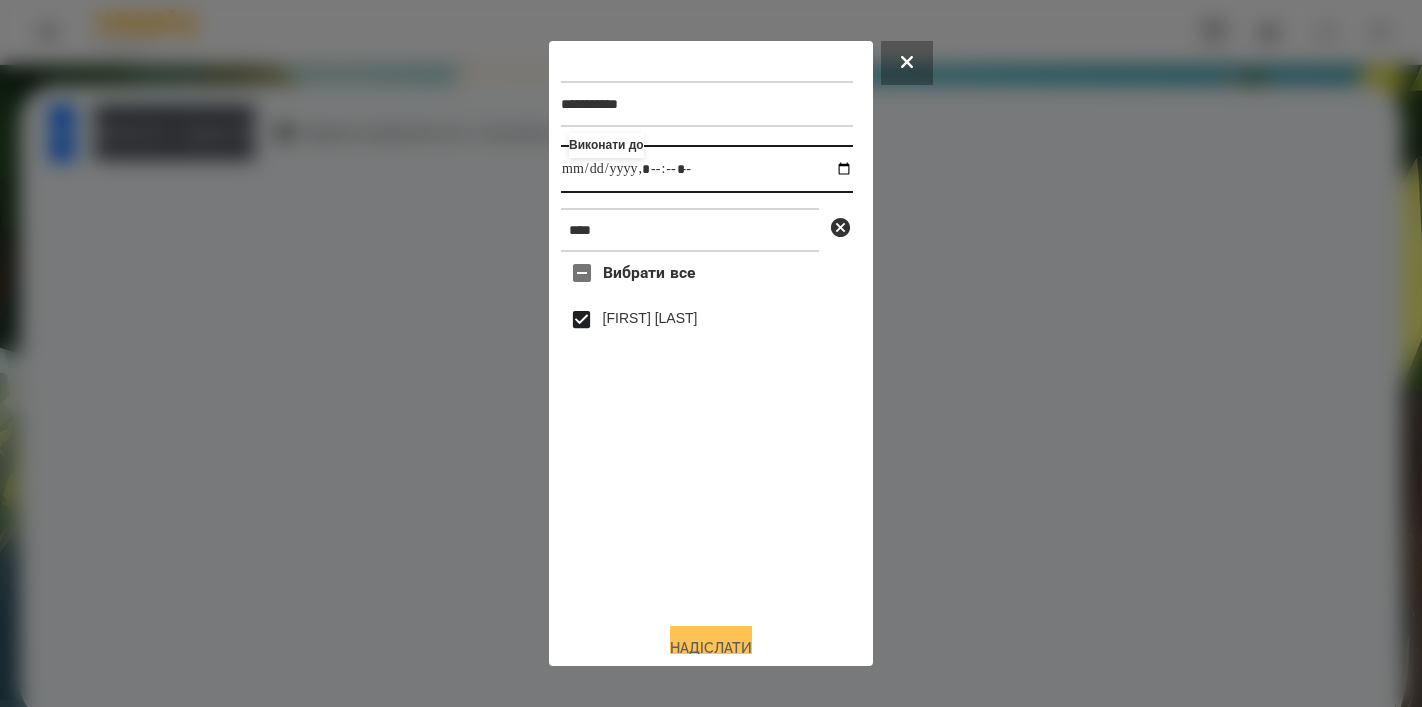 type on "**********" 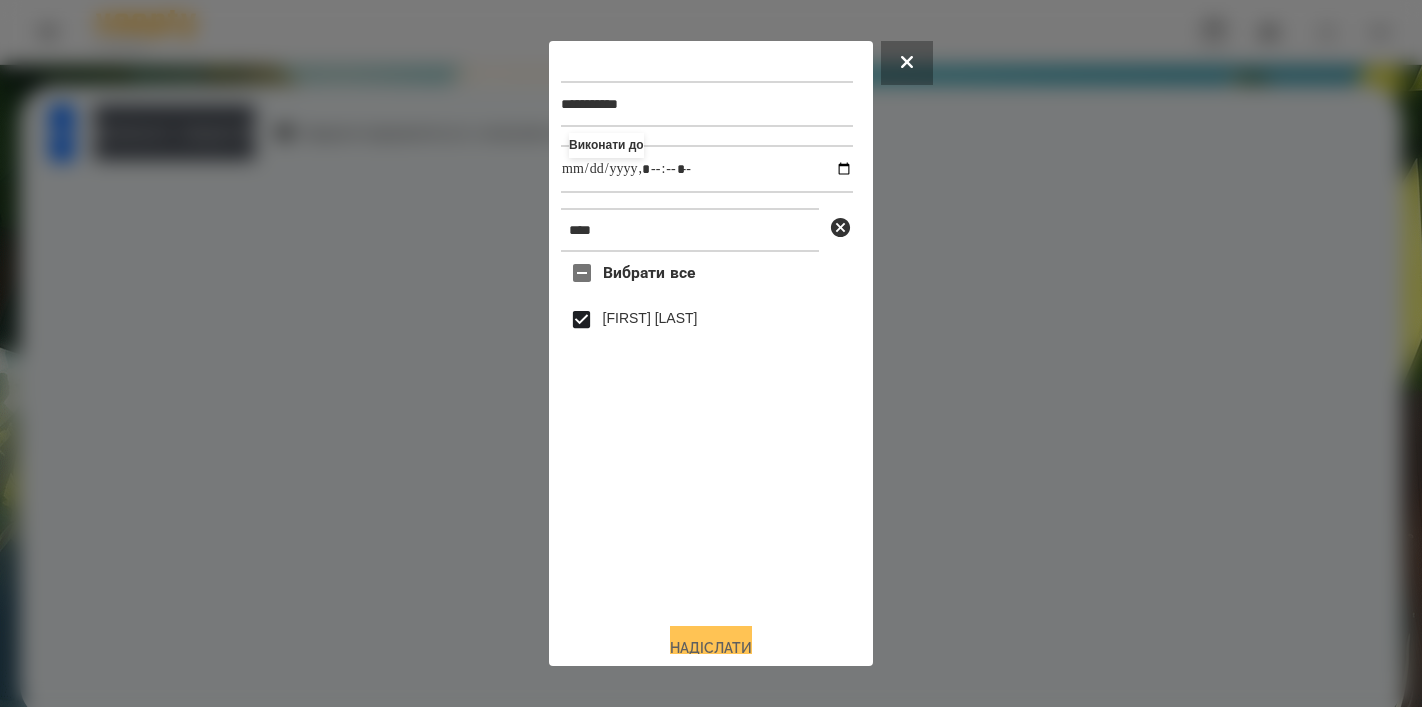 click on "Надіслати" at bounding box center (711, 648) 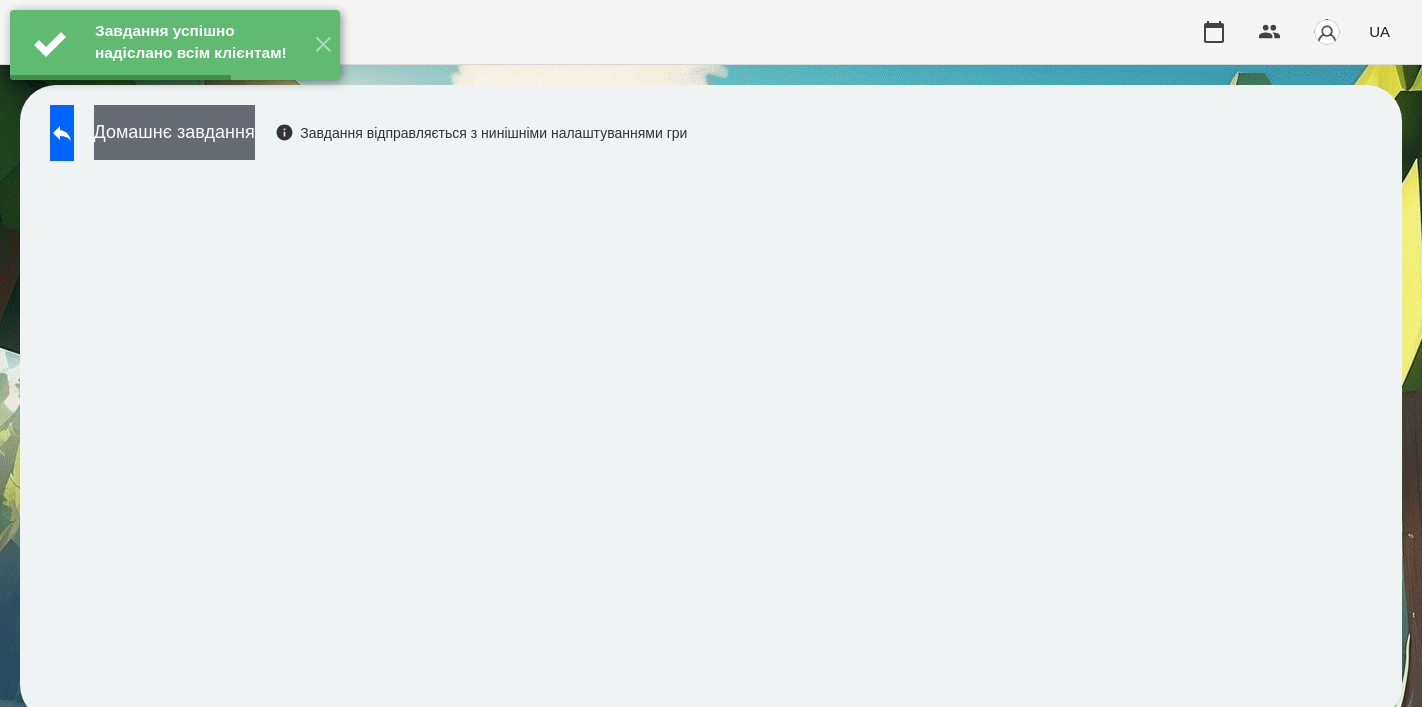 click on "Домашнє завдання" at bounding box center (174, 132) 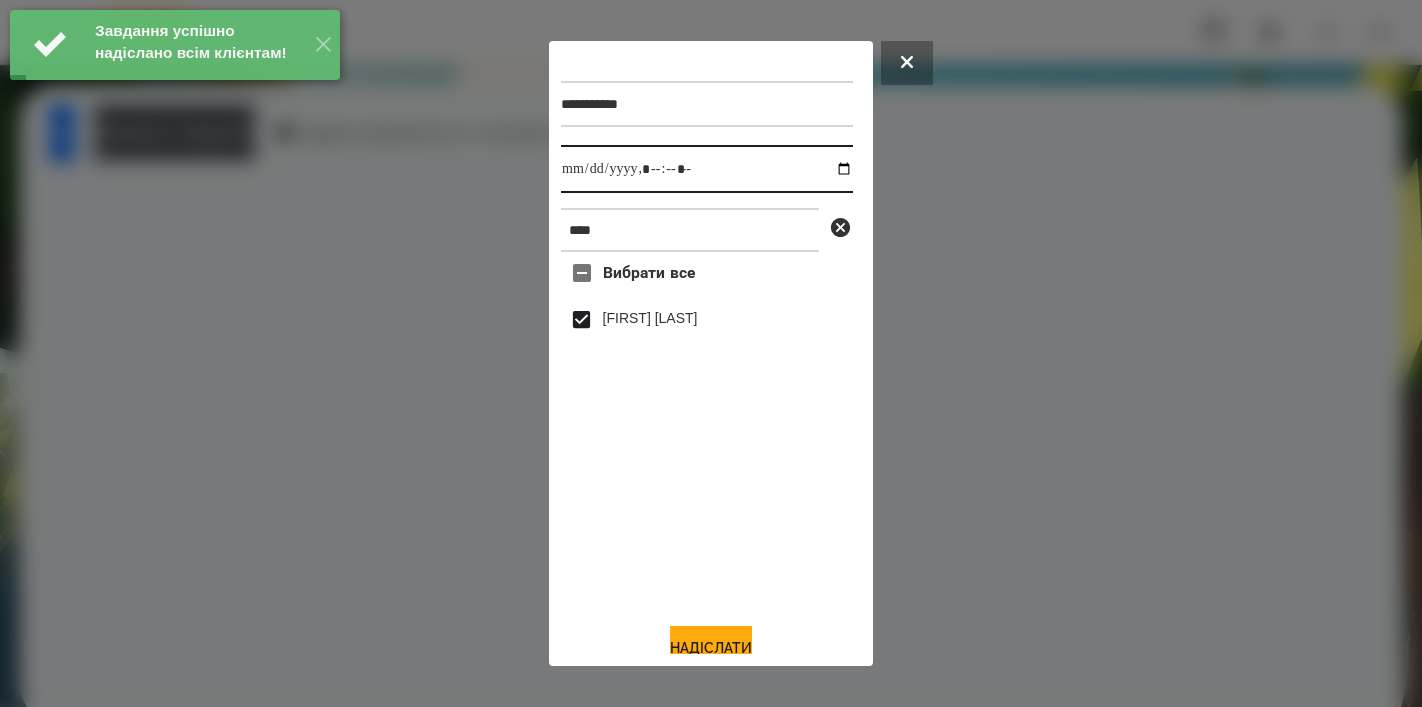 click at bounding box center [707, 169] 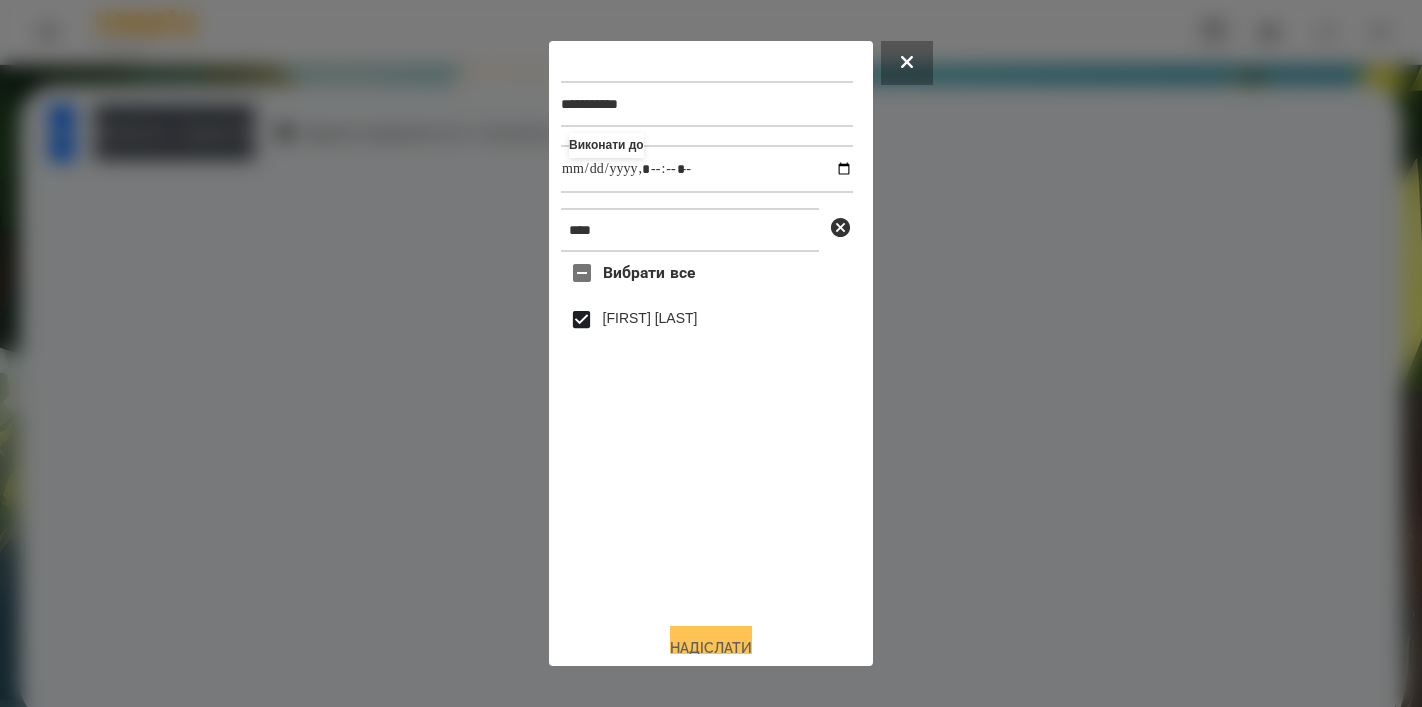 type on "**********" 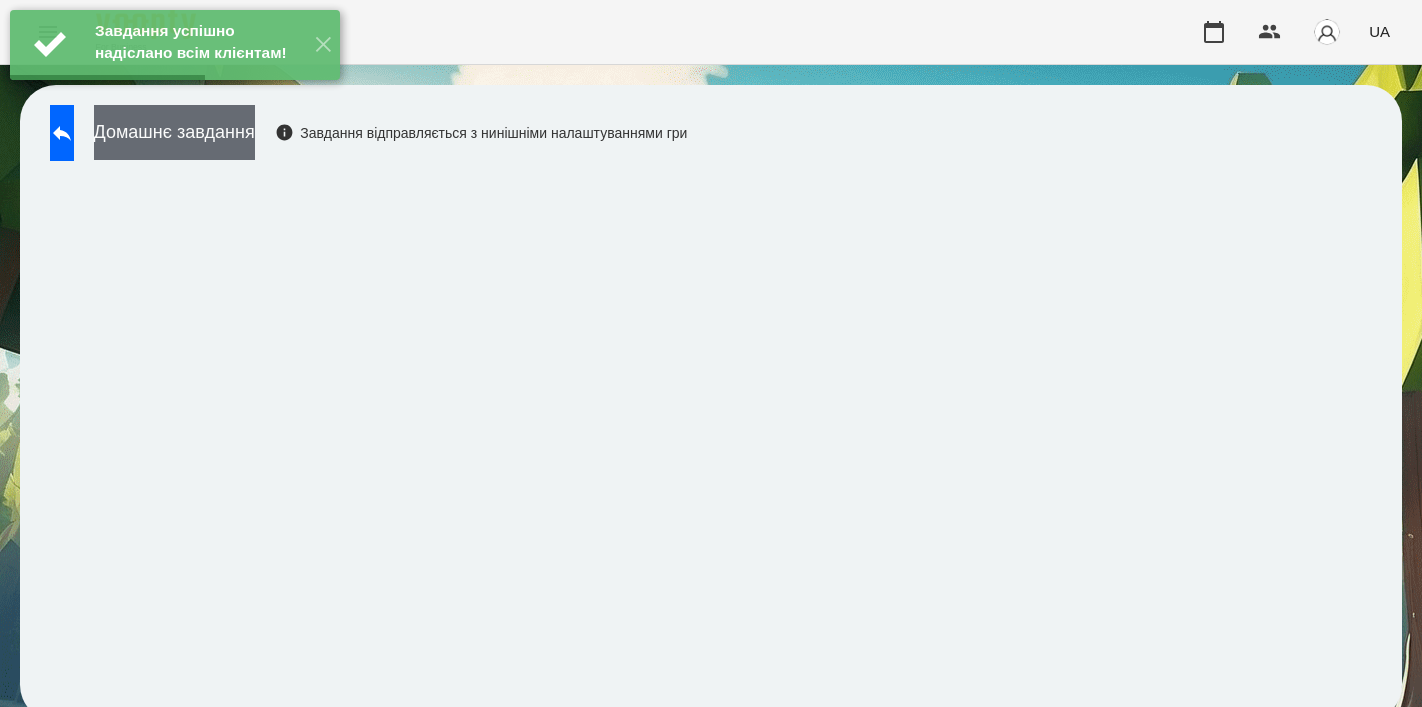 click on "Домашнє завдання" at bounding box center [174, 132] 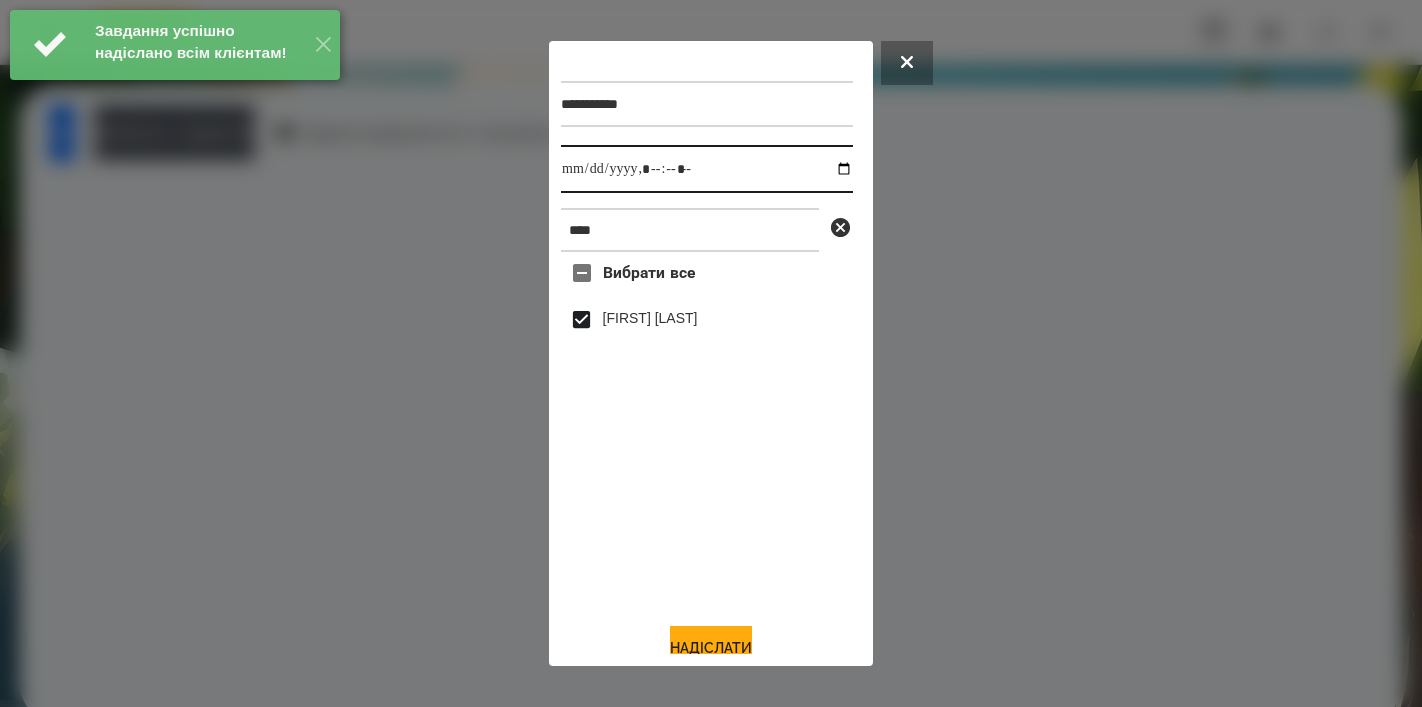 click at bounding box center (707, 169) 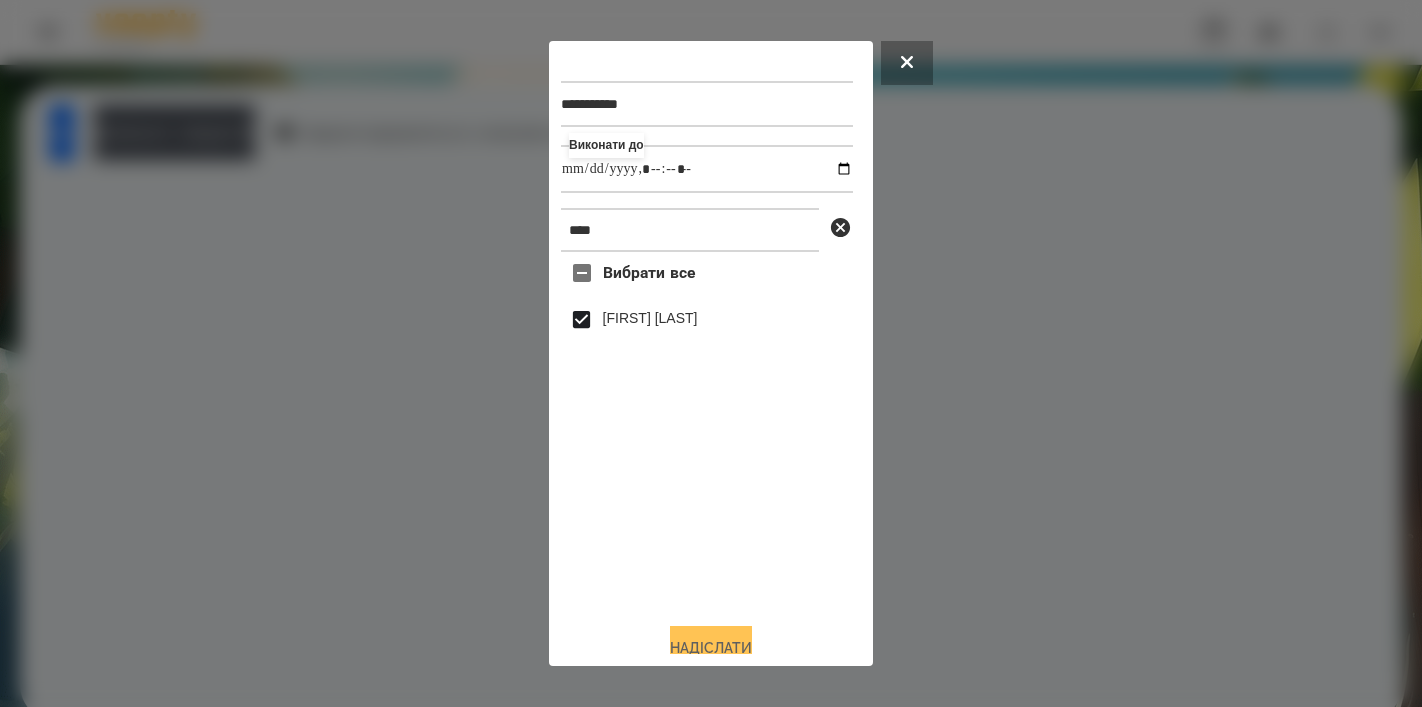 type on "**********" 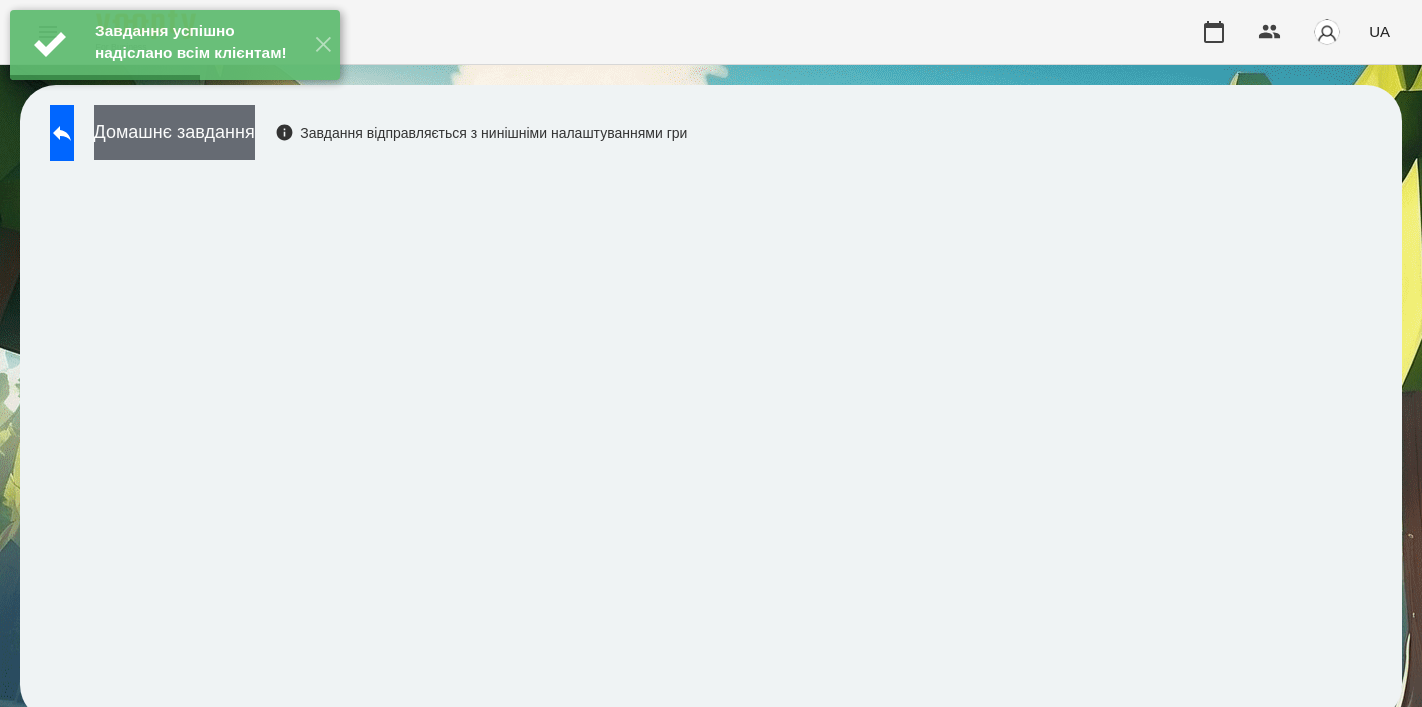 click on "Домашнє завдання" at bounding box center (174, 132) 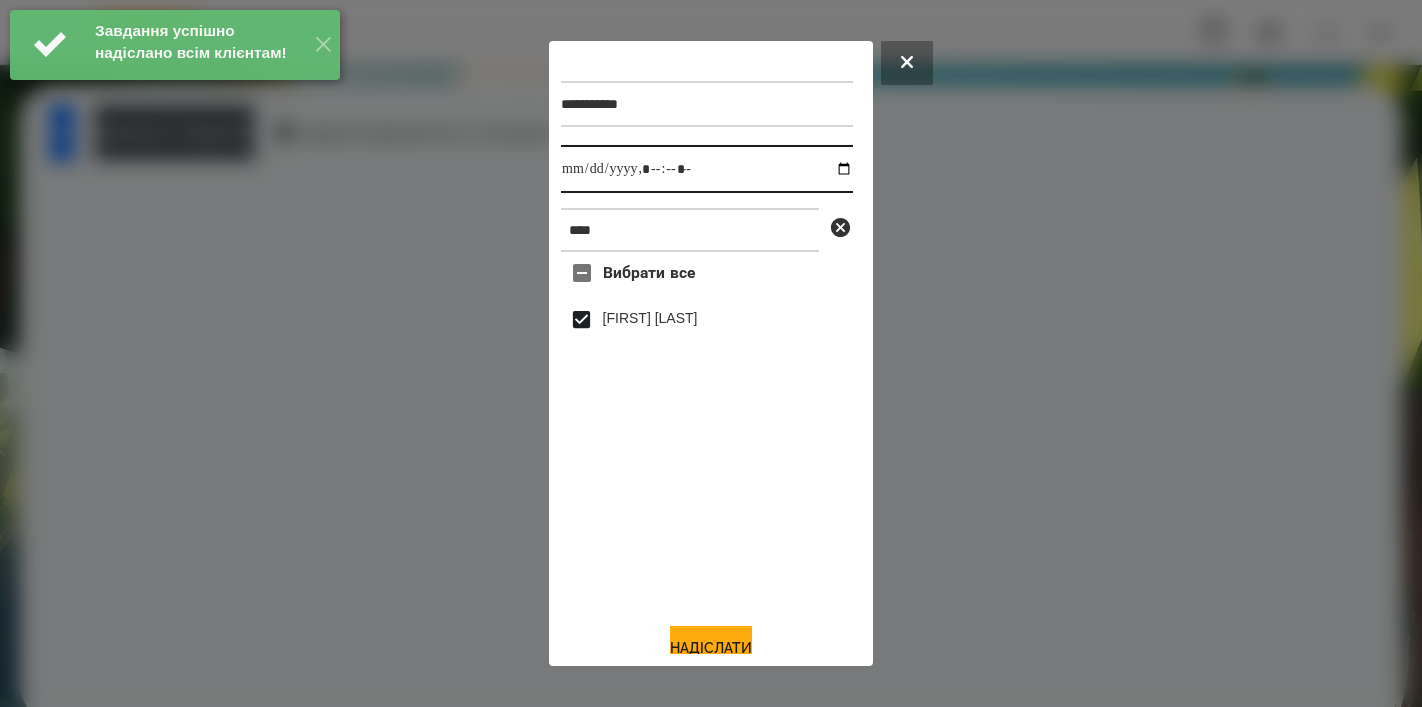 click at bounding box center (707, 169) 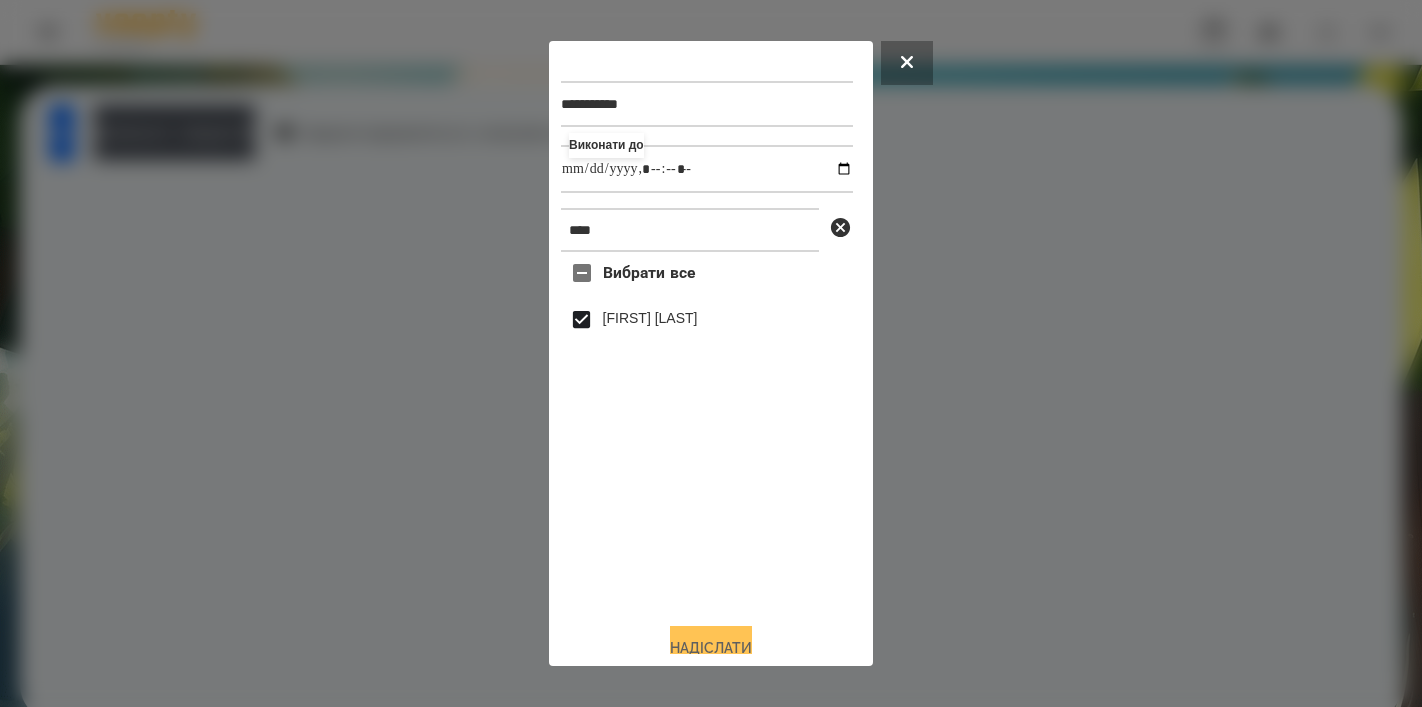 type on "**********" 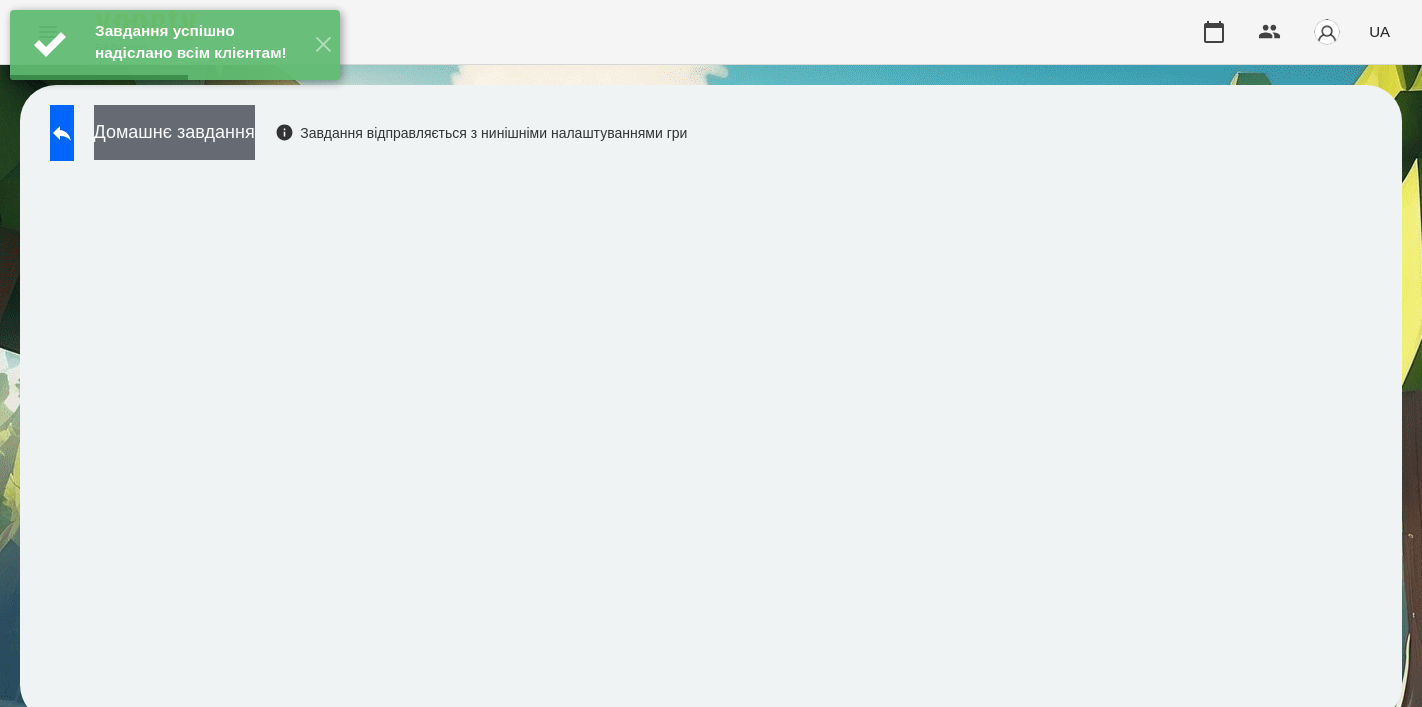 click on "Домашнє завдання" at bounding box center [174, 132] 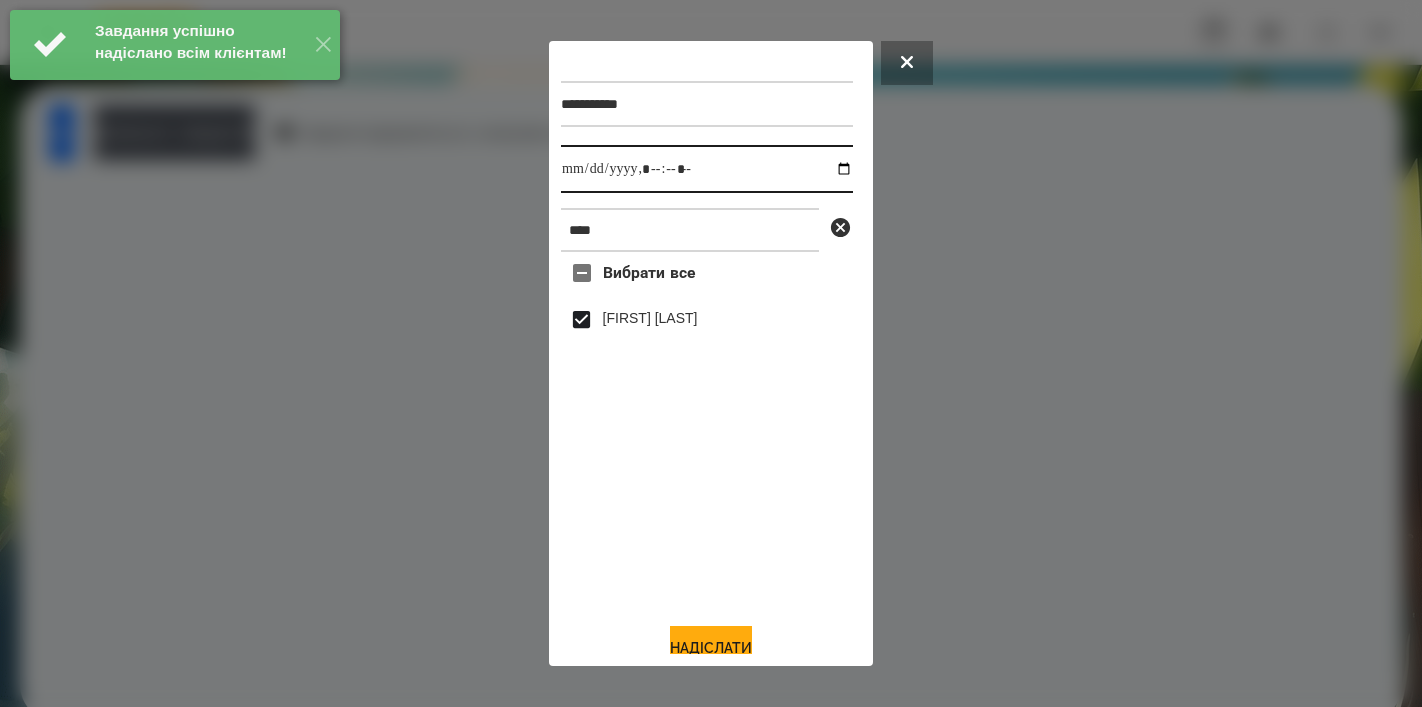 click at bounding box center [707, 169] 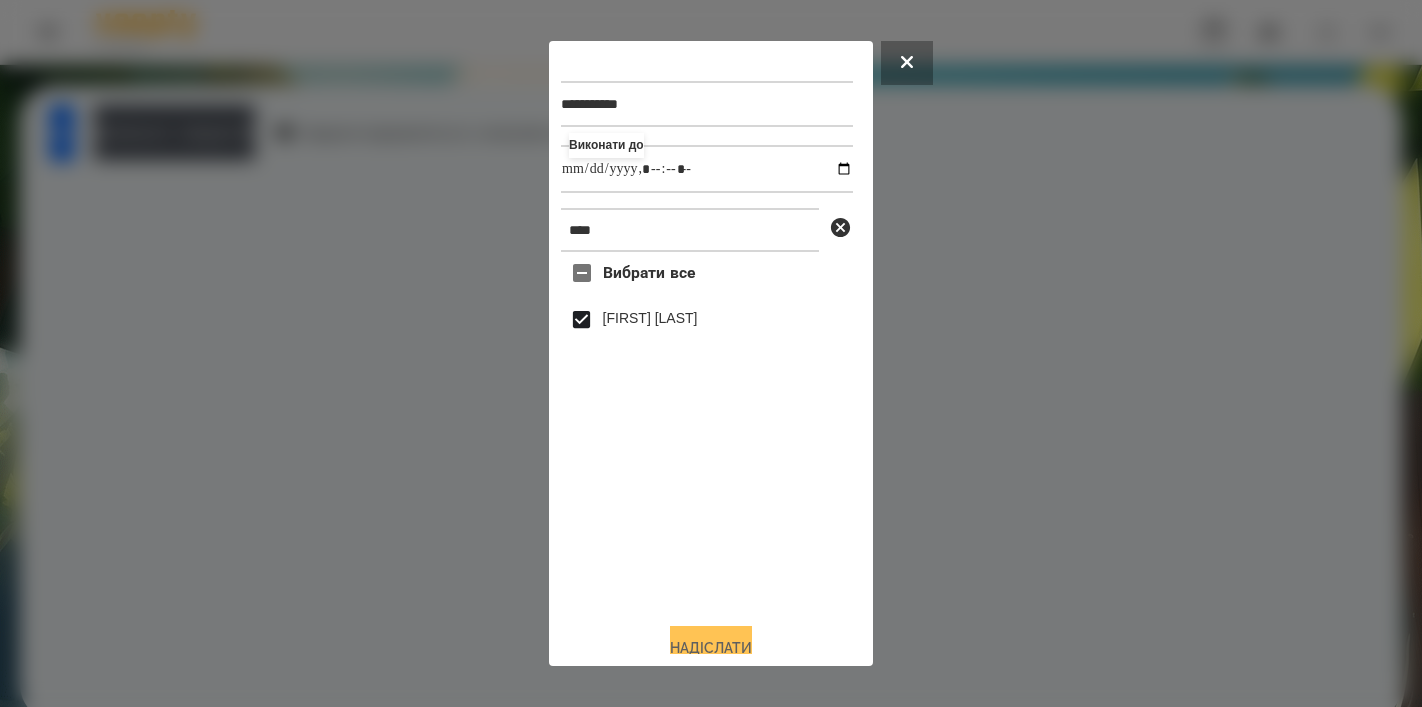 type on "**********" 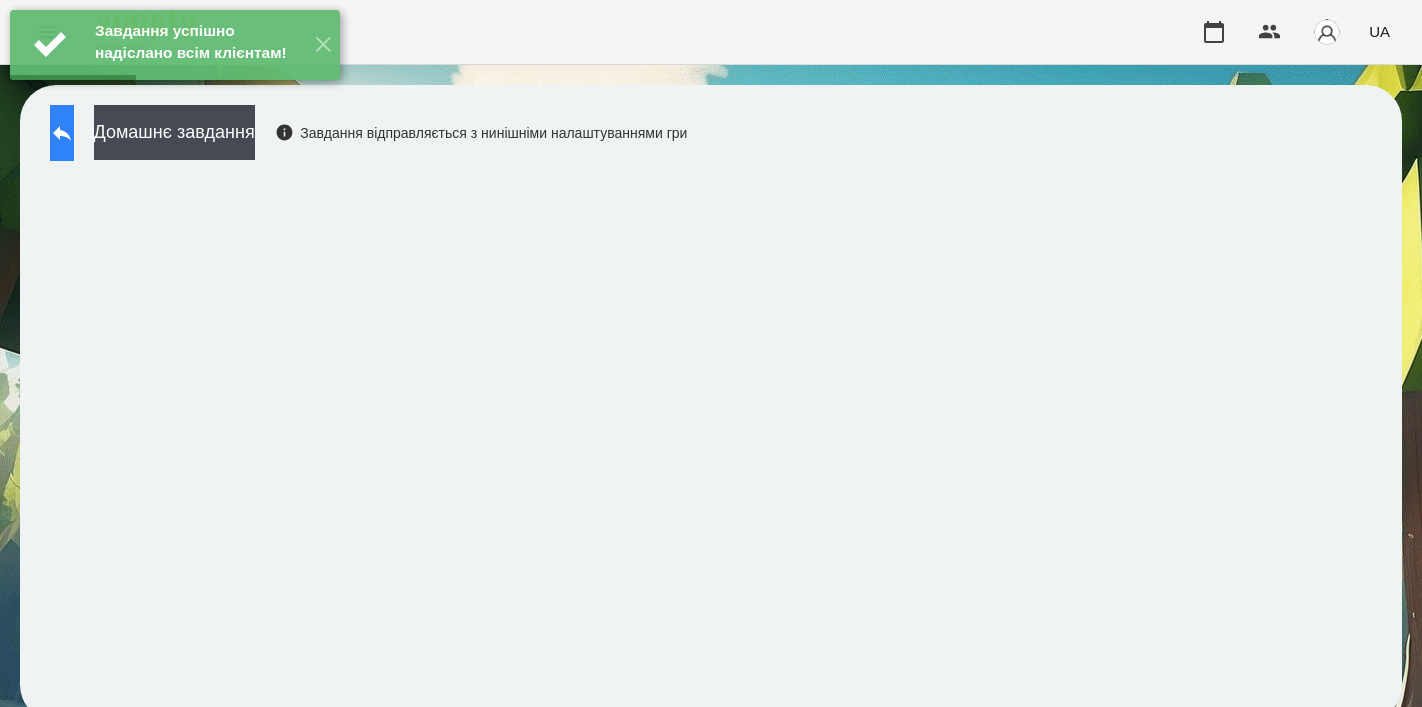 click 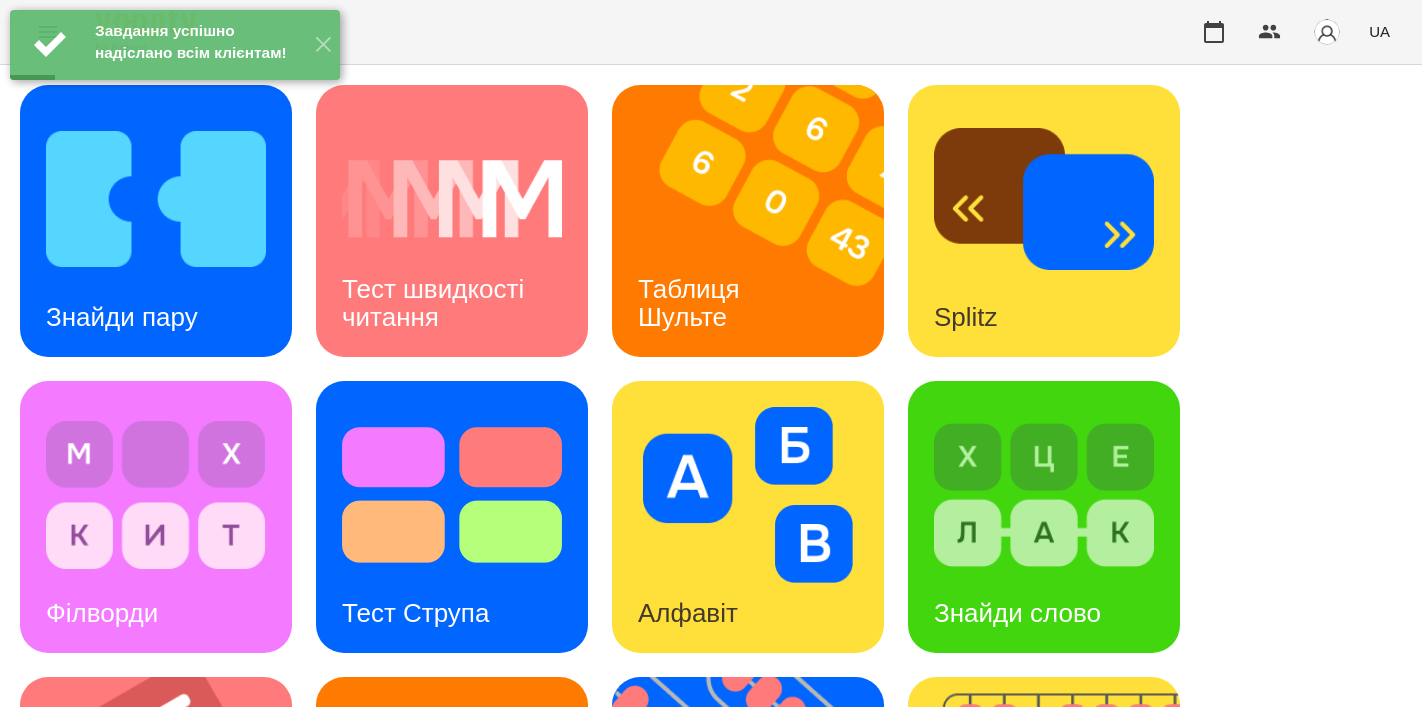 click on "Знайди пару Тест швидкості читання Таблиця
Шульте Splitz Філворди Тест Струпа Алфавіт Знайди слово Тексти Кіберкішка Флешкарти Абакус Знайди
Кіберкішку Мнемотехніка Ментальний
рахунок Стовпці Ділення множення" at bounding box center (711, 813) 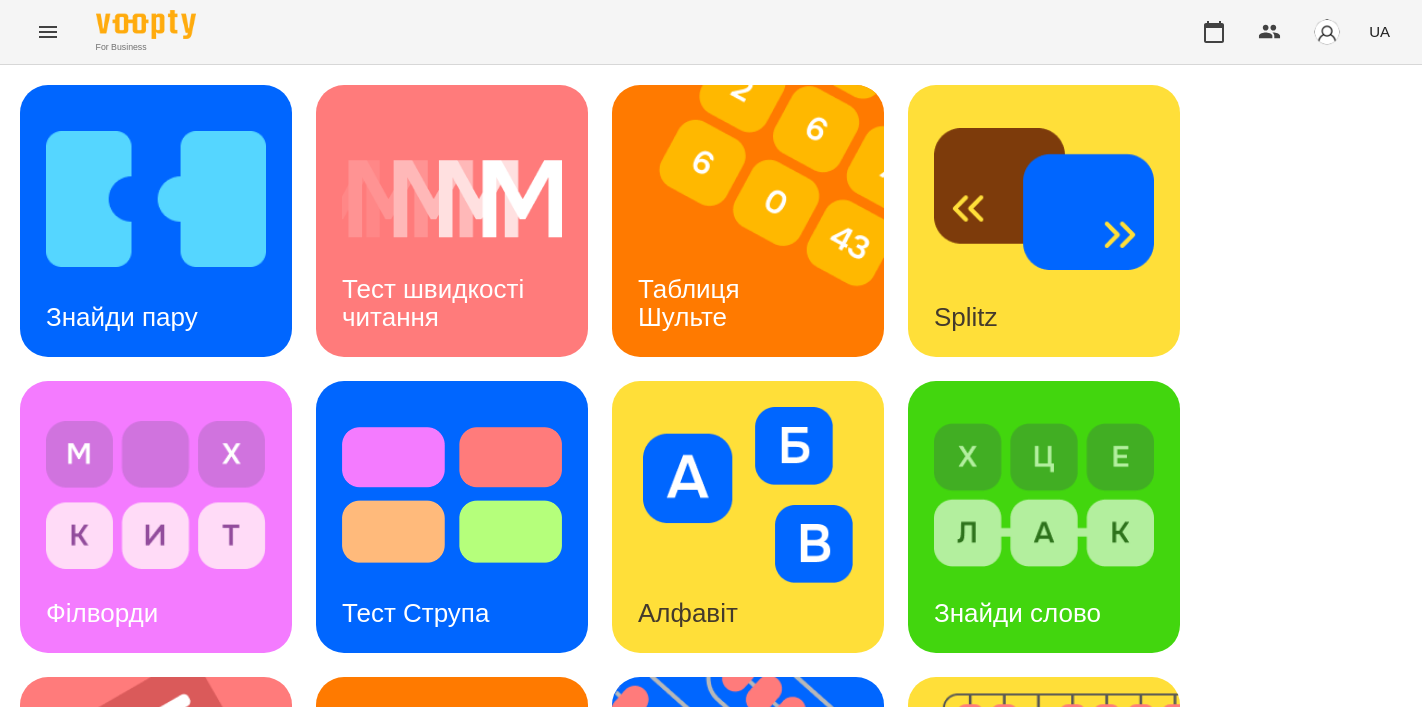 scroll, scrollTop: 655, scrollLeft: 0, axis: vertical 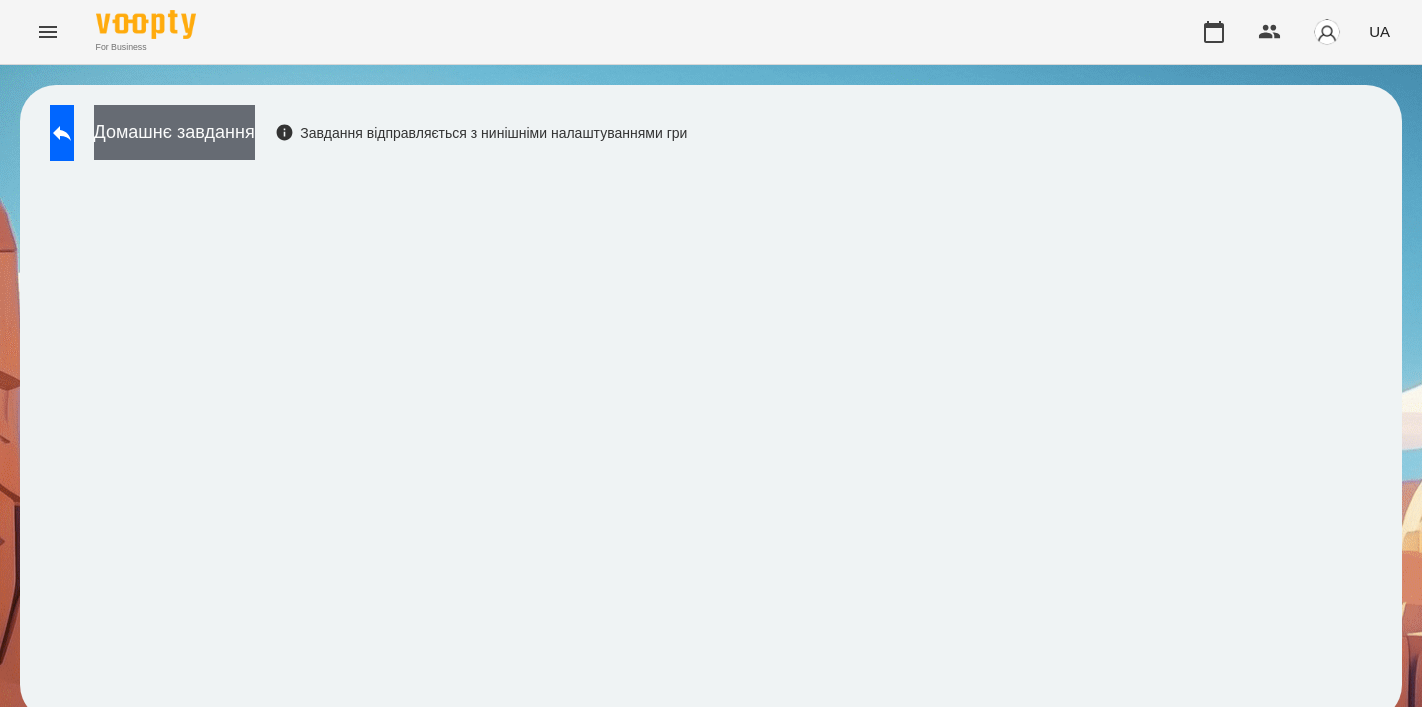 click on "Домашнє завдання" at bounding box center [174, 132] 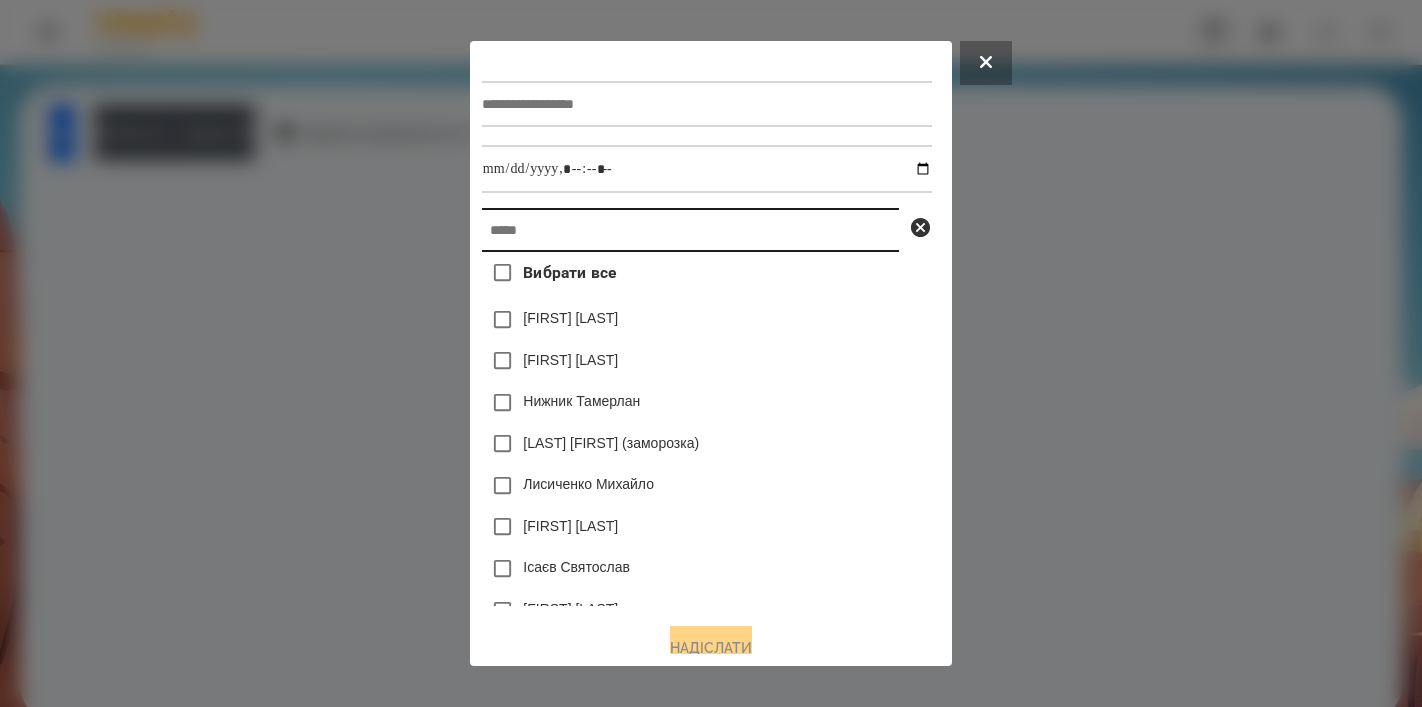 click at bounding box center [690, 230] 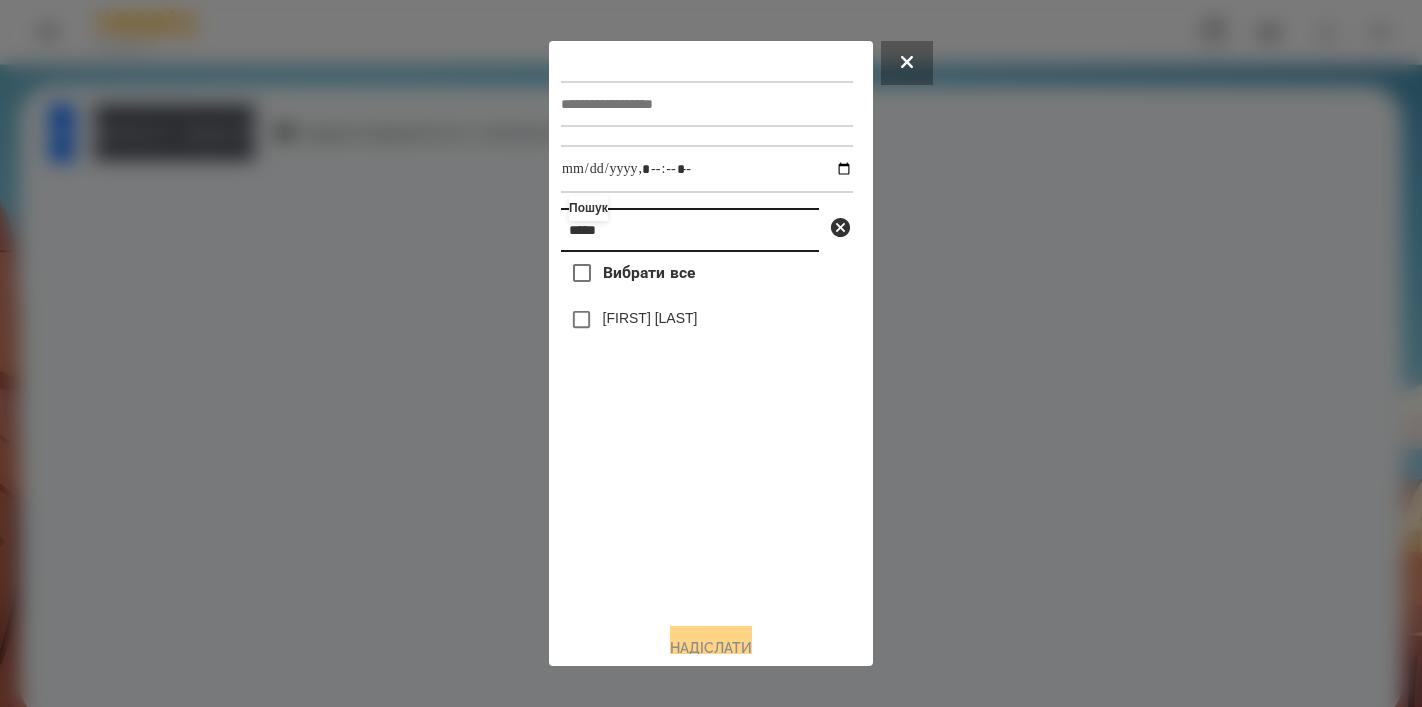 type on "*****" 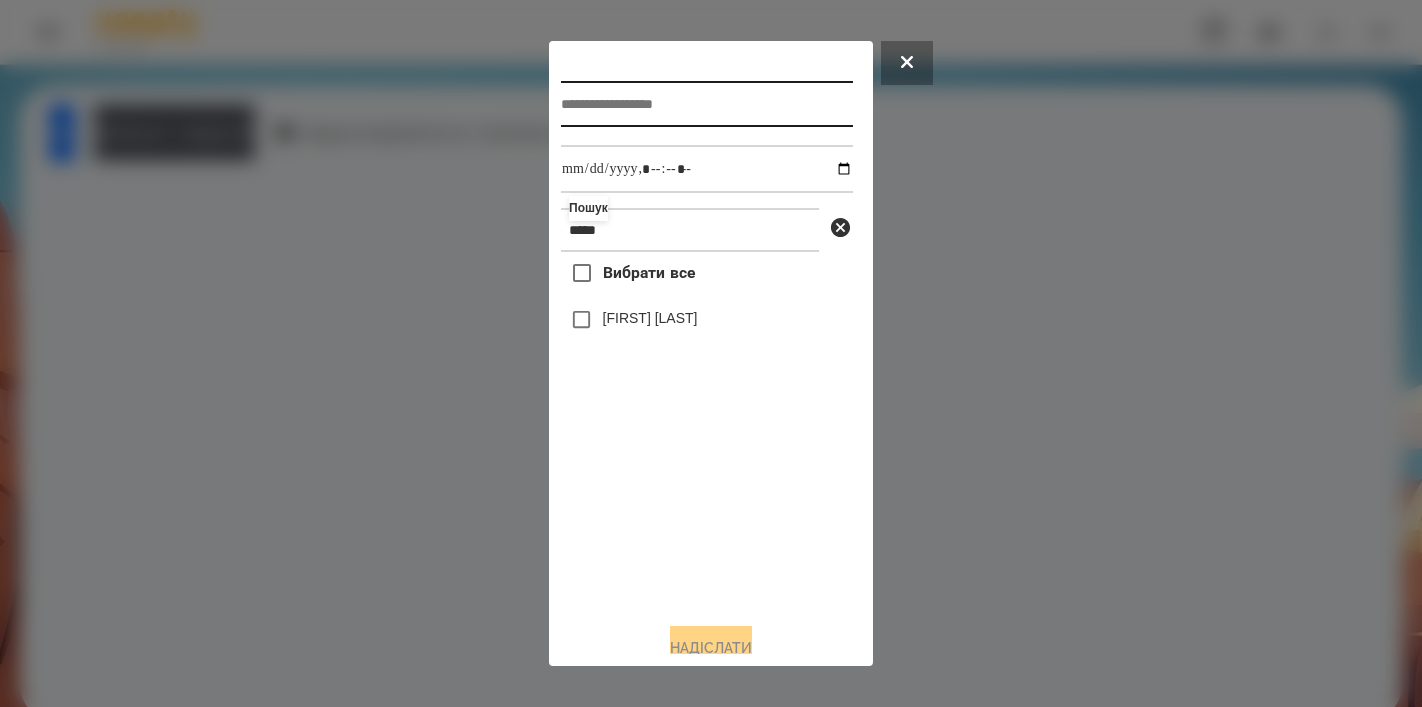 click at bounding box center [707, 104] 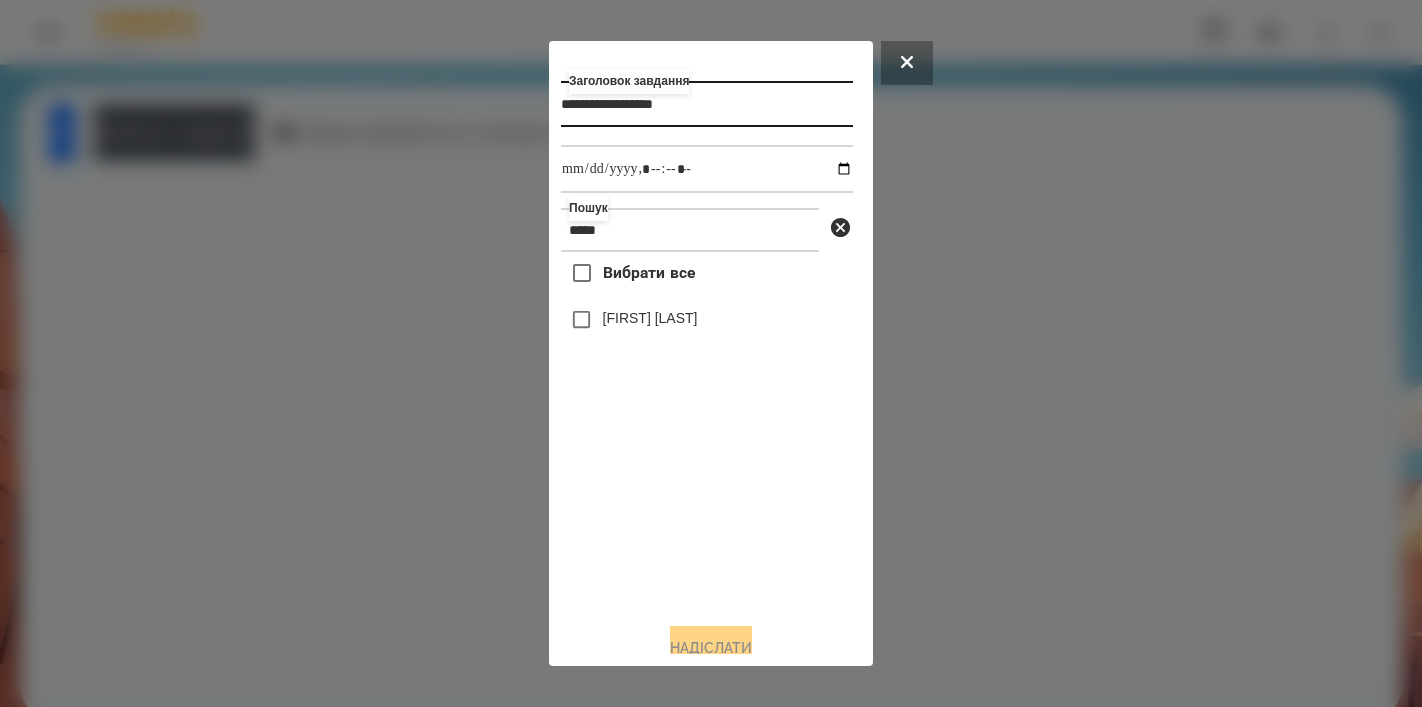 type on "**********" 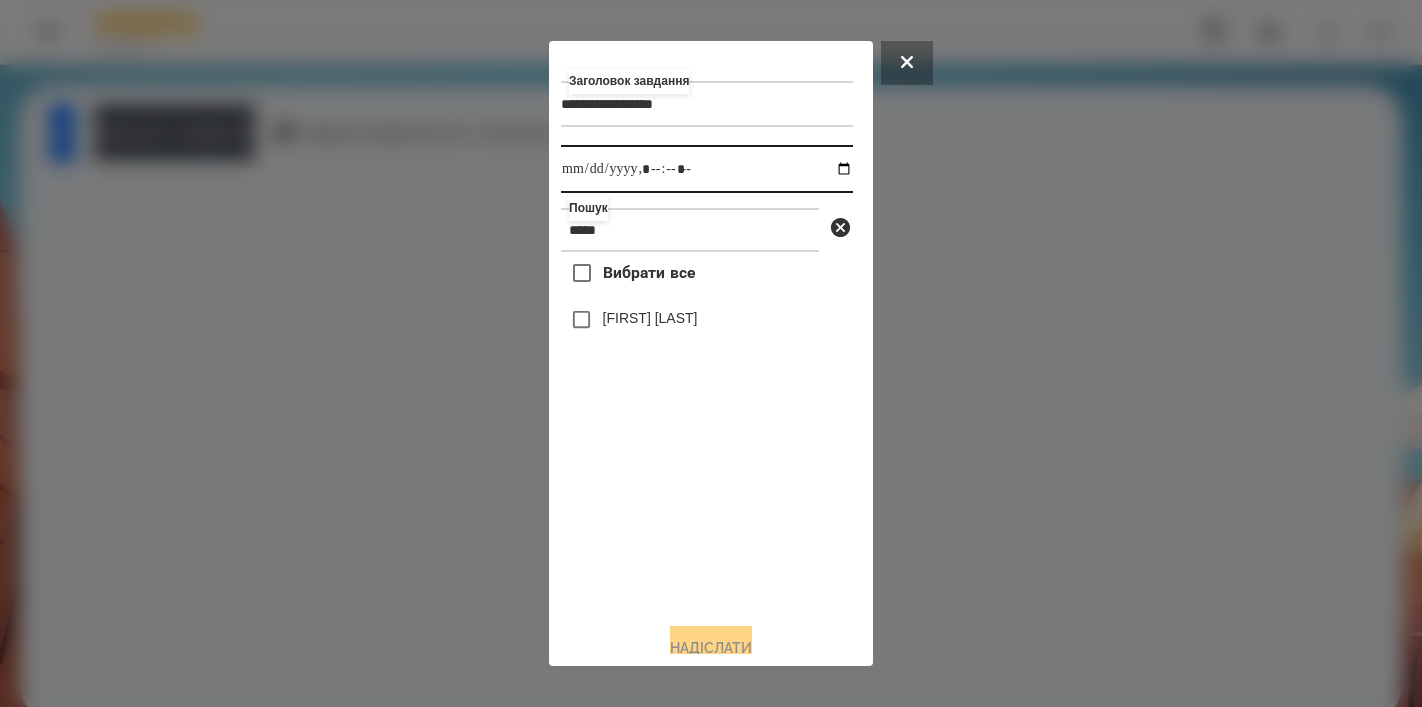 click at bounding box center [707, 169] 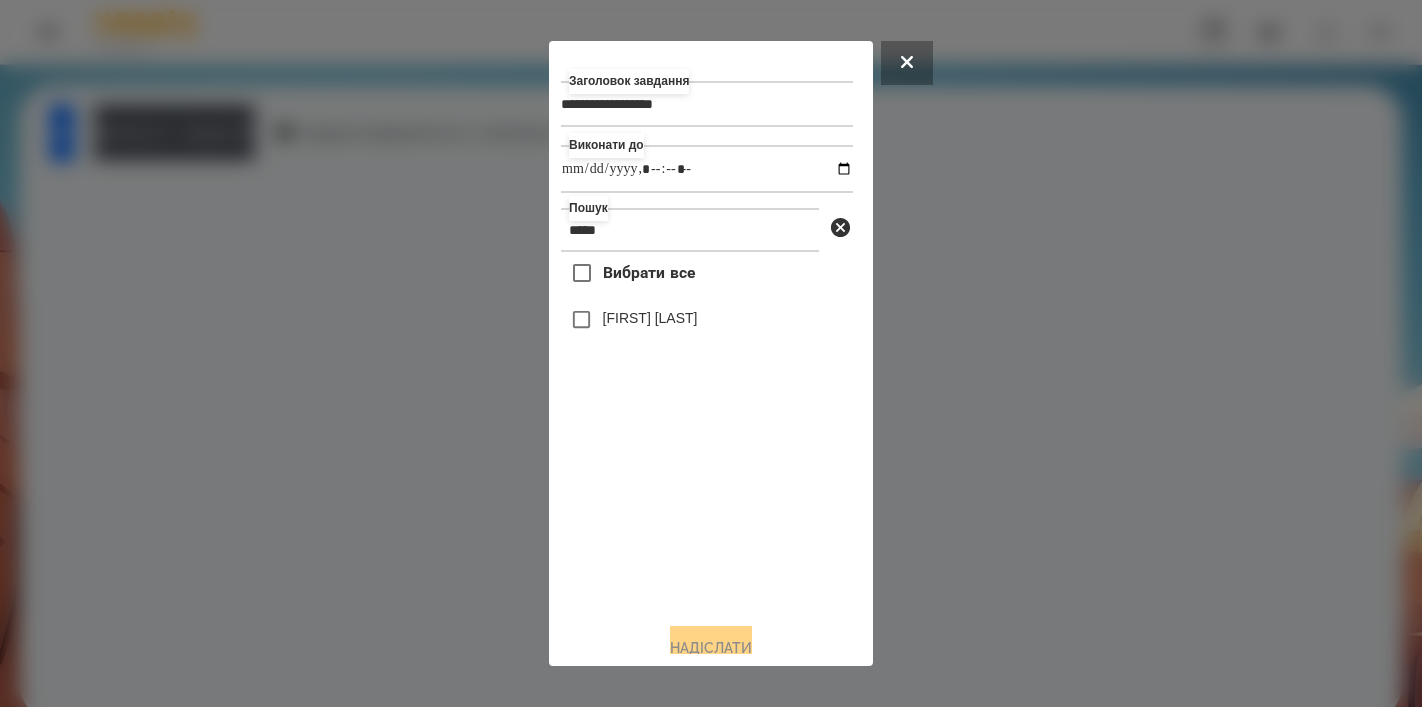 type on "**********" 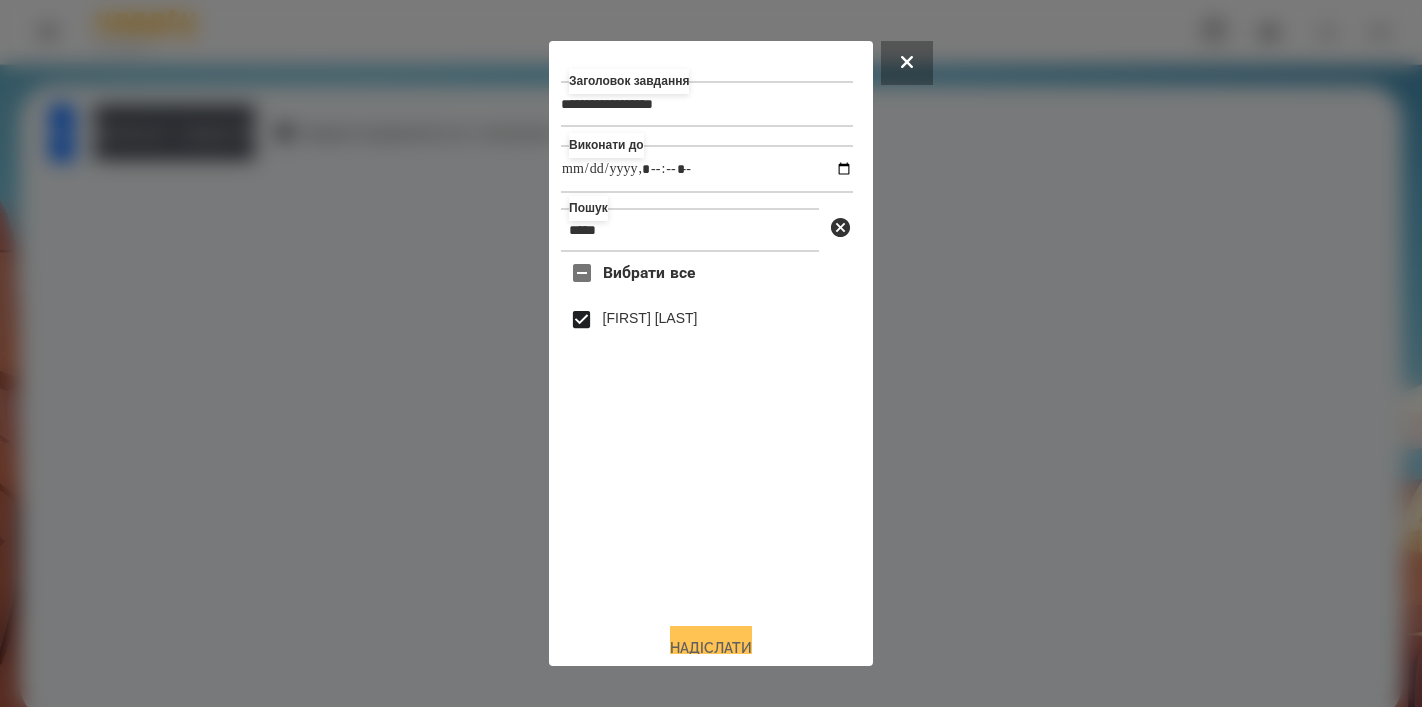click on "Надіслати" at bounding box center [711, 648] 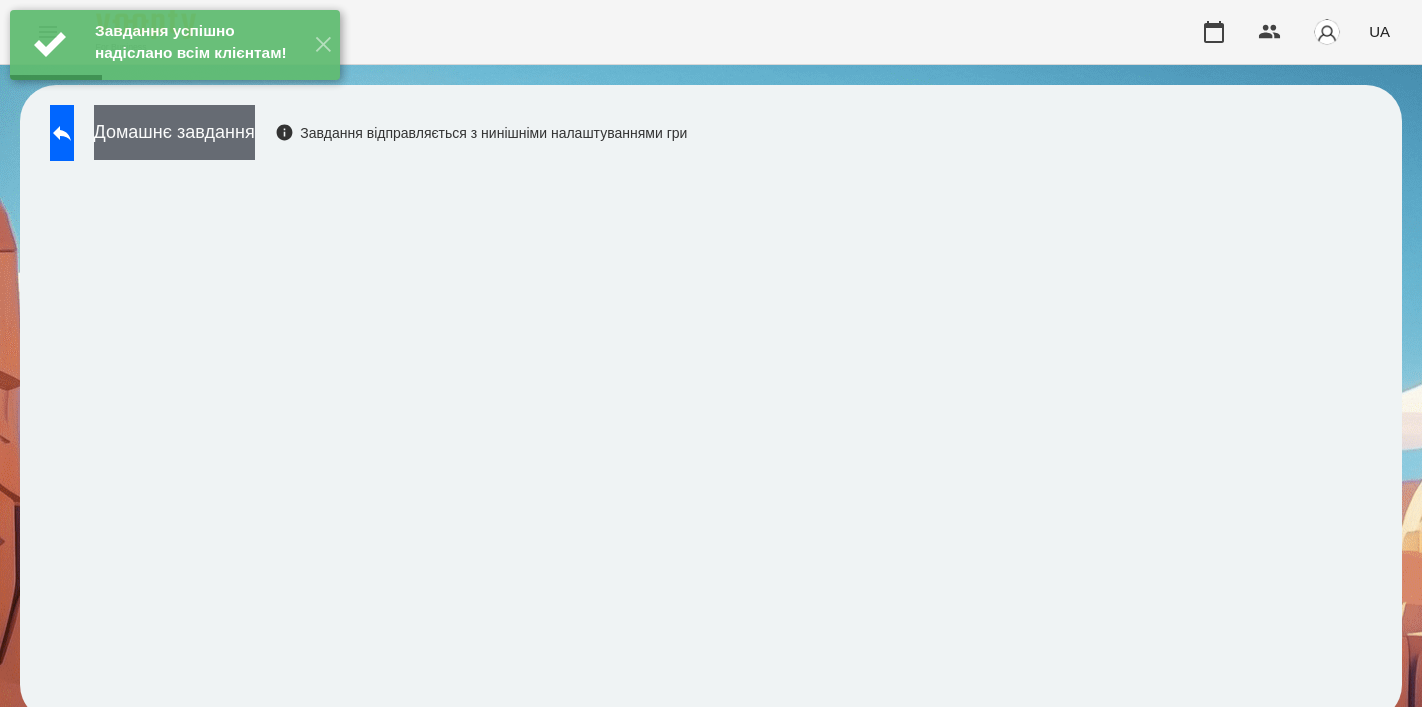 click on "Домашнє завдання" at bounding box center [174, 132] 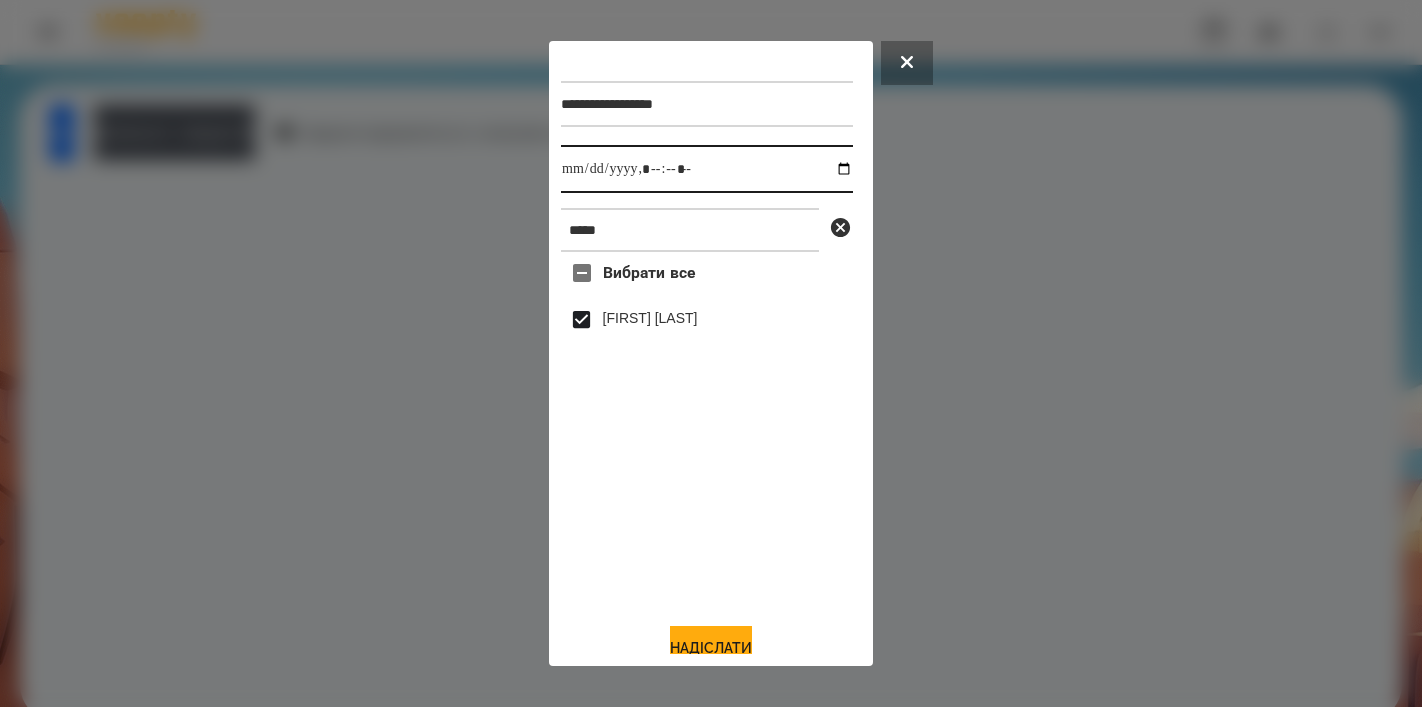click at bounding box center (707, 169) 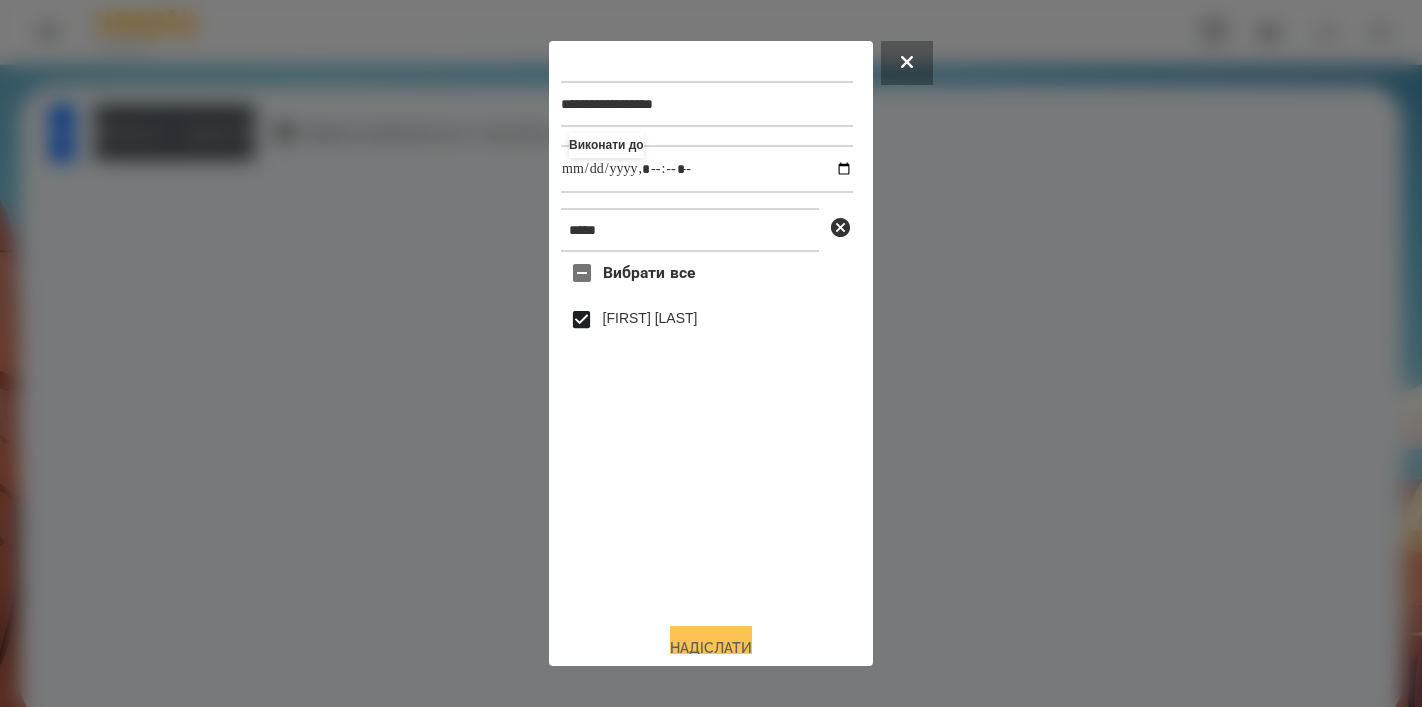 type on "**********" 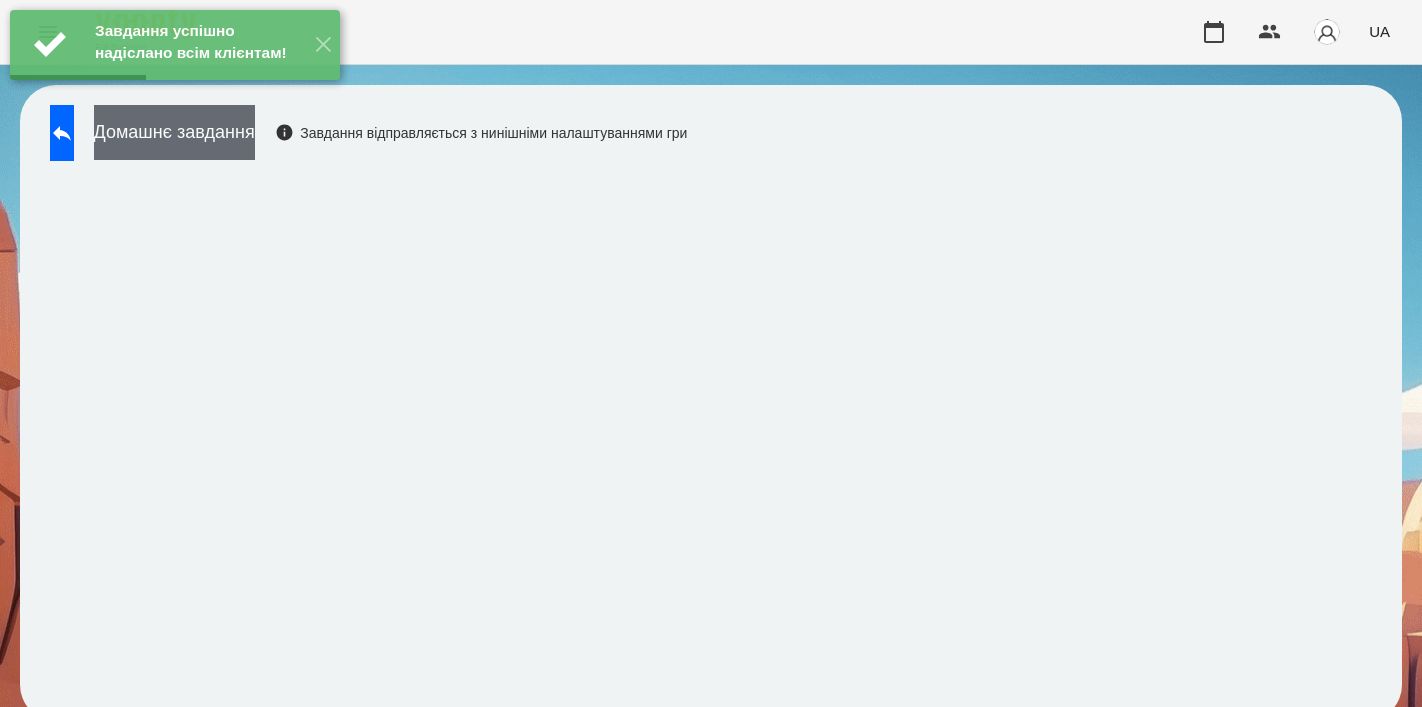 click on "Домашнє завдання" at bounding box center (174, 132) 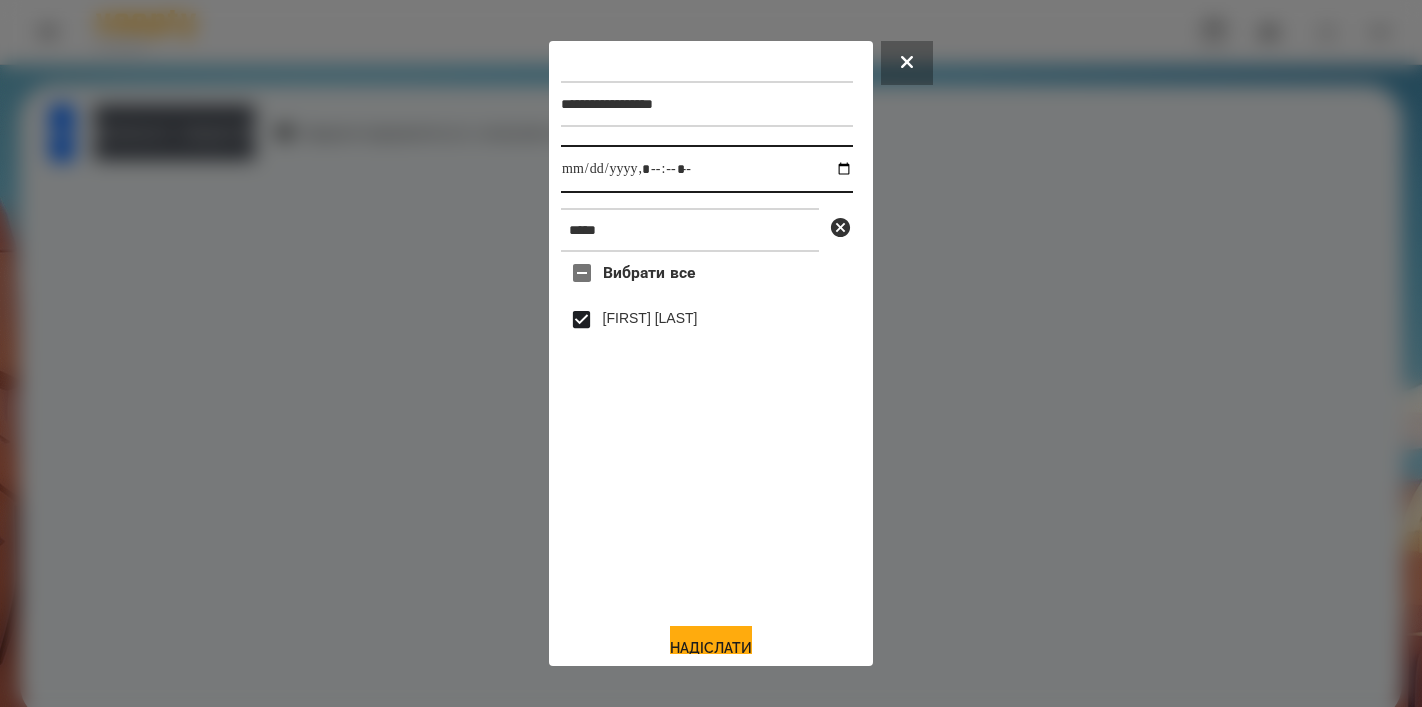 click at bounding box center (707, 169) 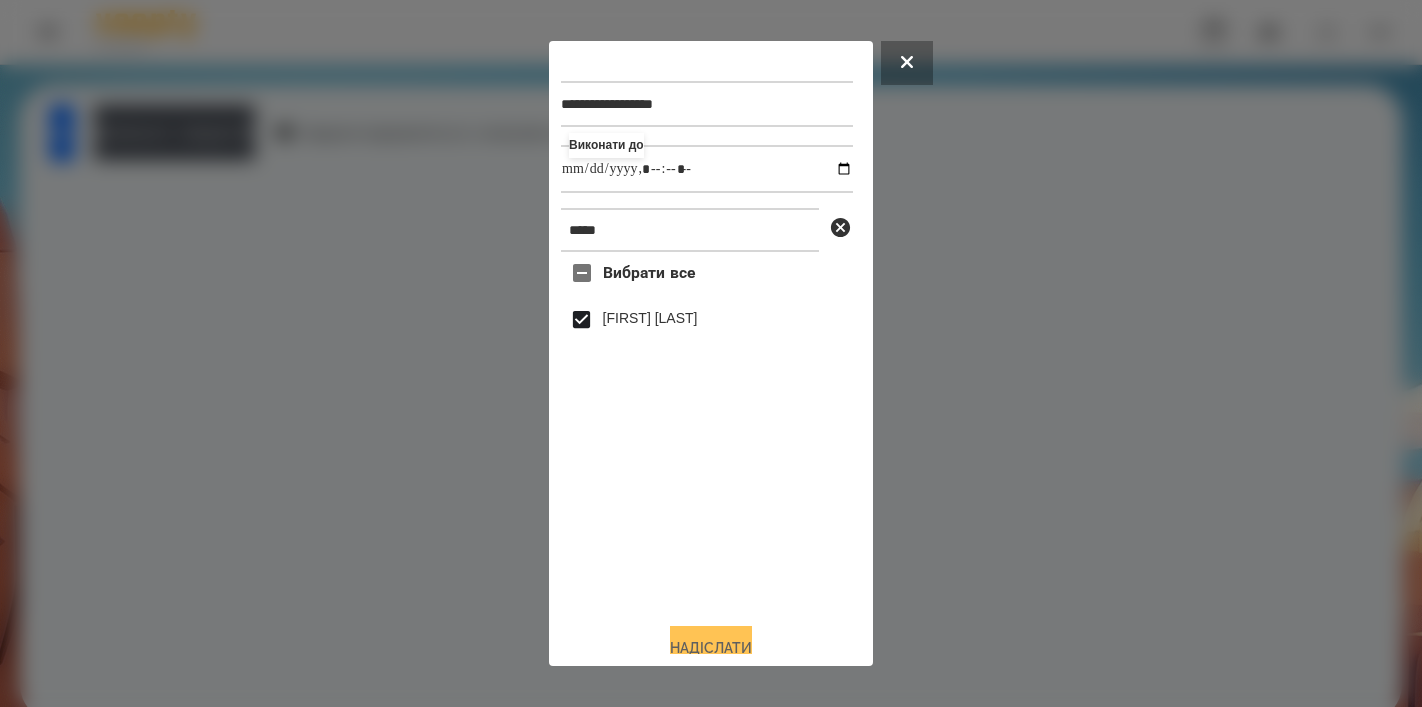 type on "**********" 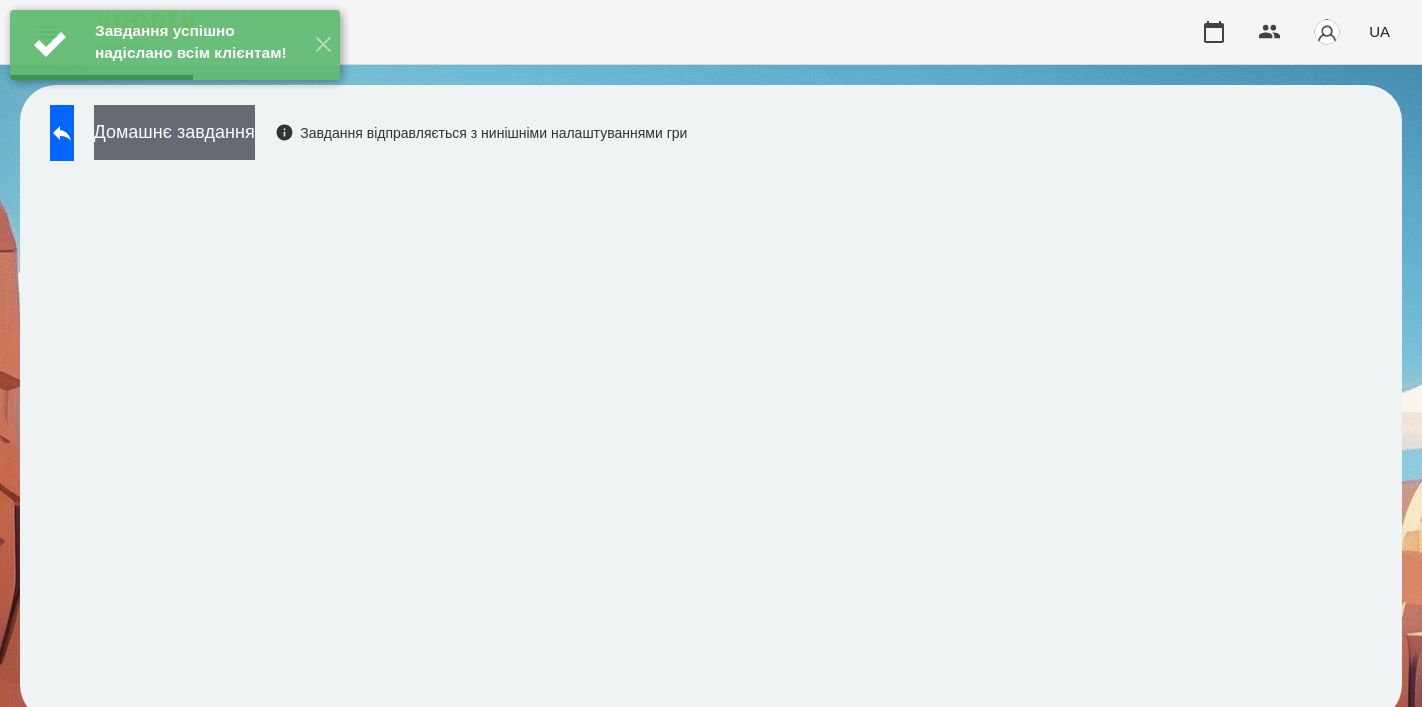 click on "Домашнє завдання" at bounding box center [174, 132] 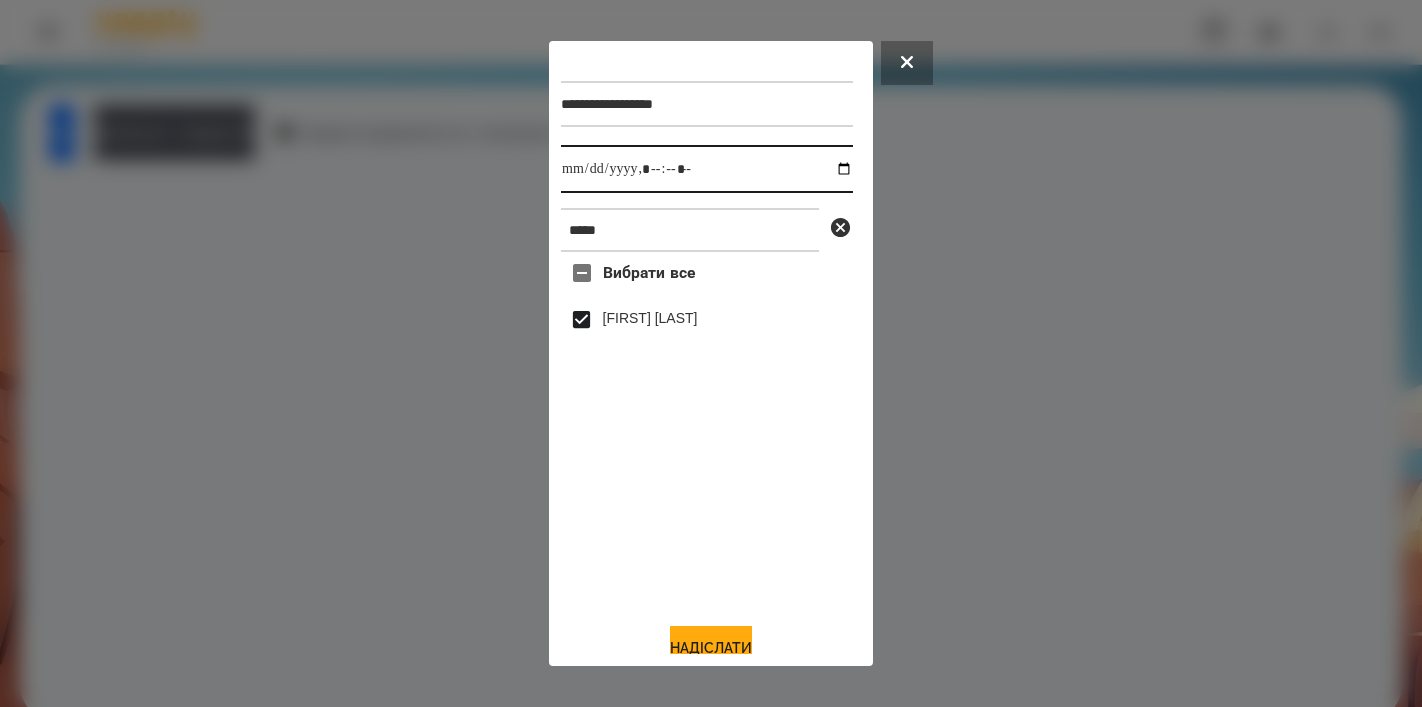 click at bounding box center [707, 169] 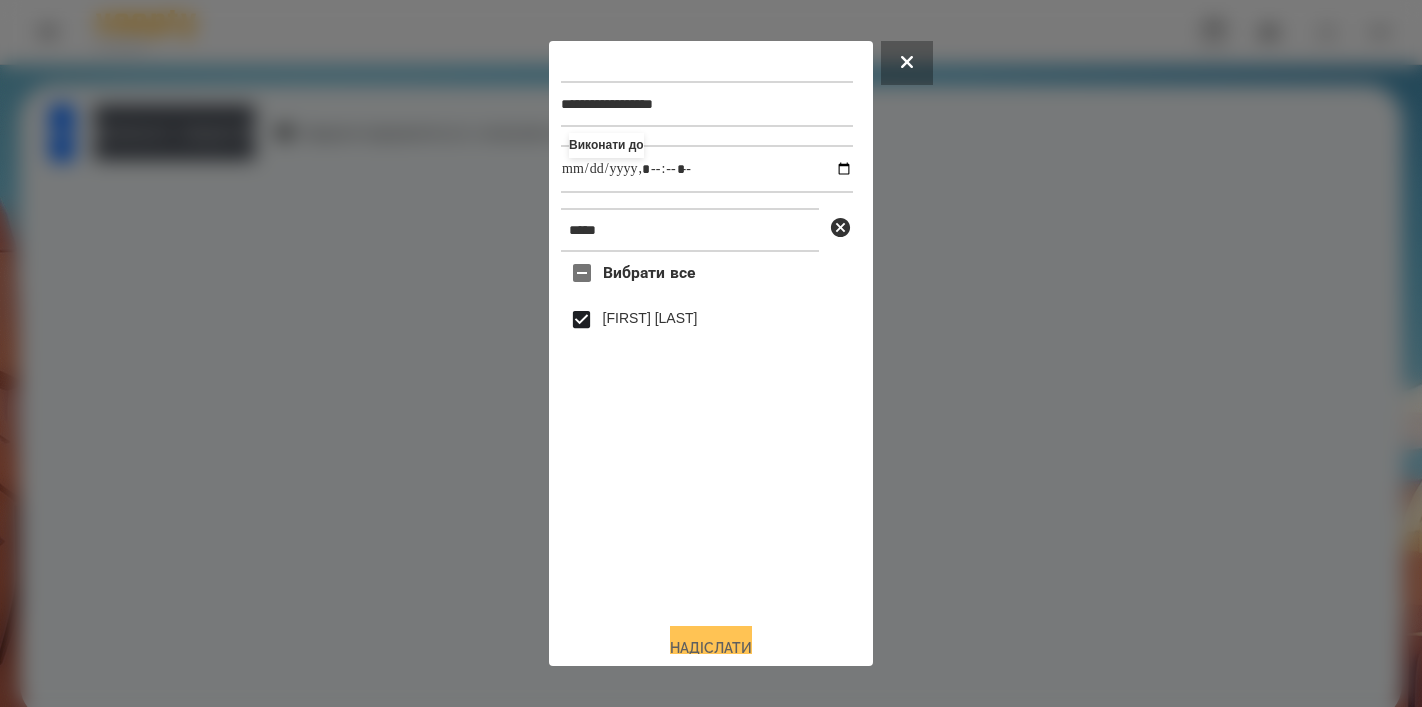 type on "**********" 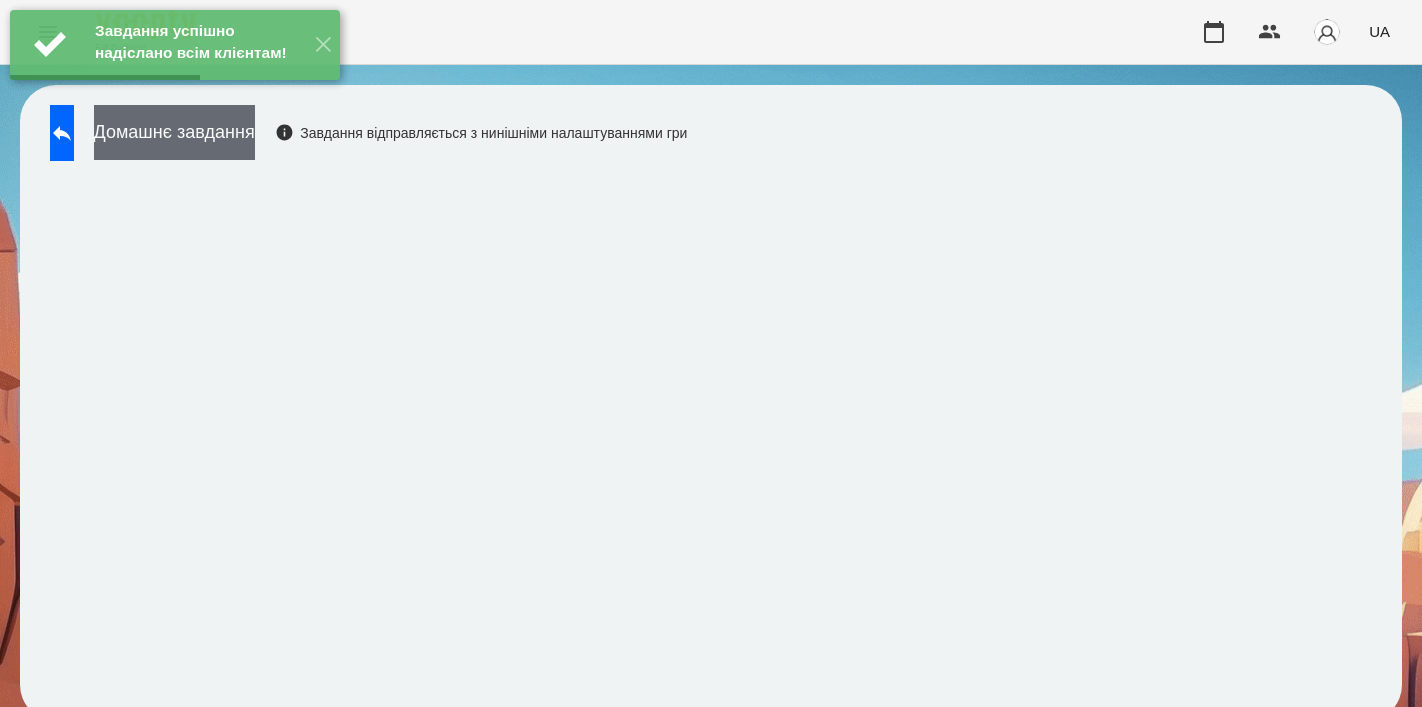 click on "Домашнє завдання" at bounding box center [174, 132] 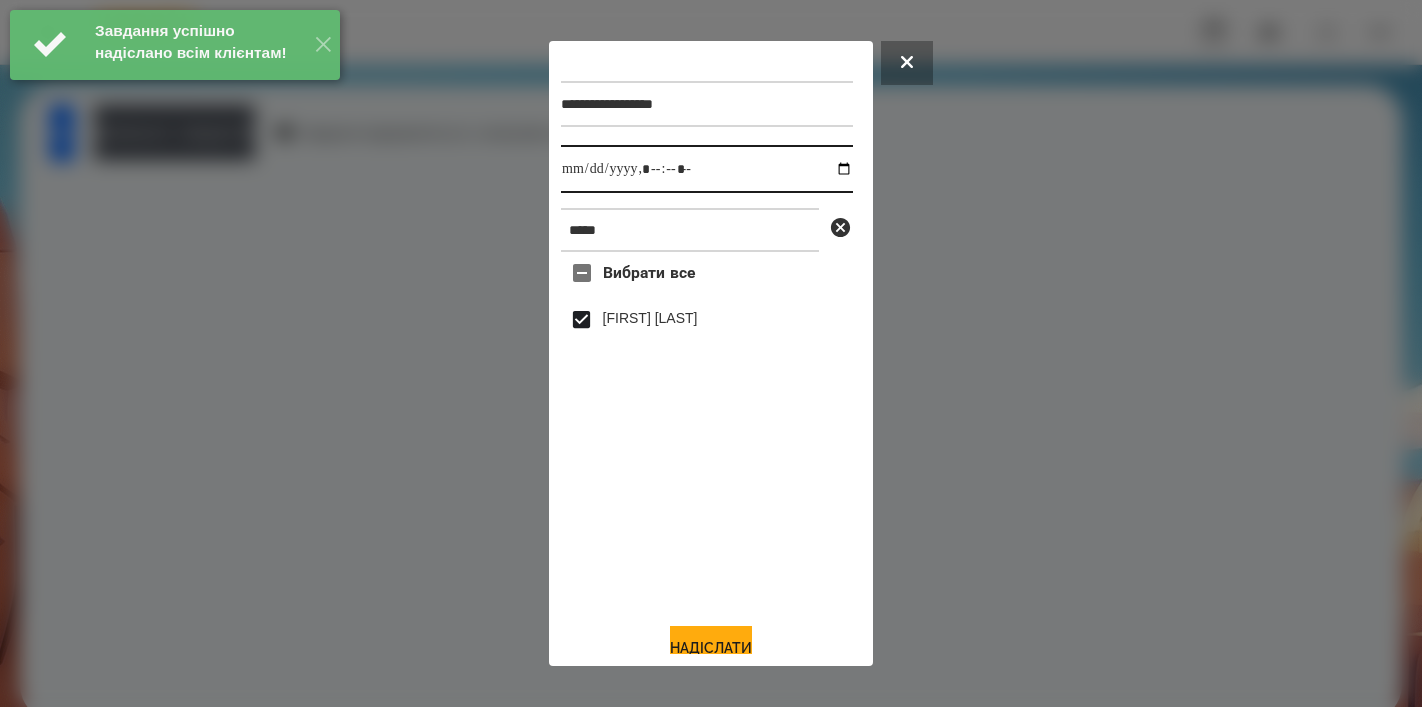 click at bounding box center [707, 169] 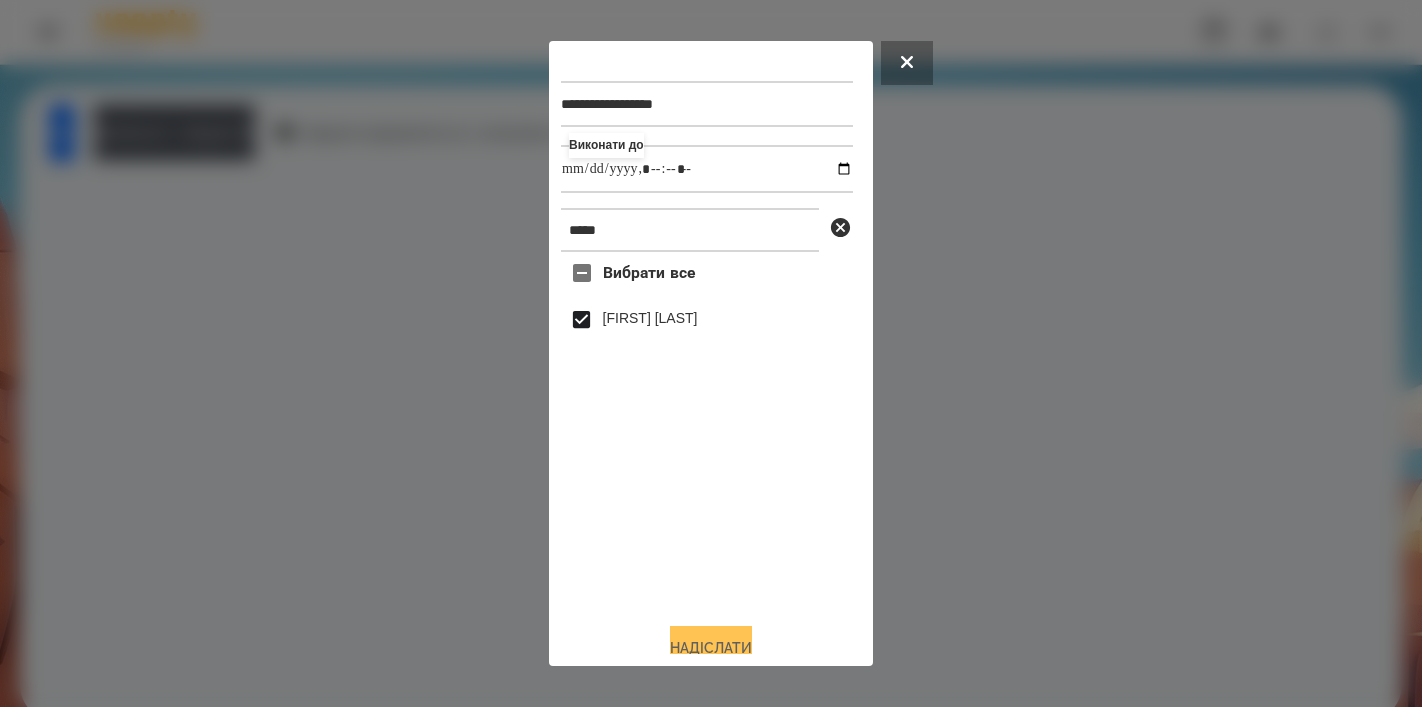 type on "**********" 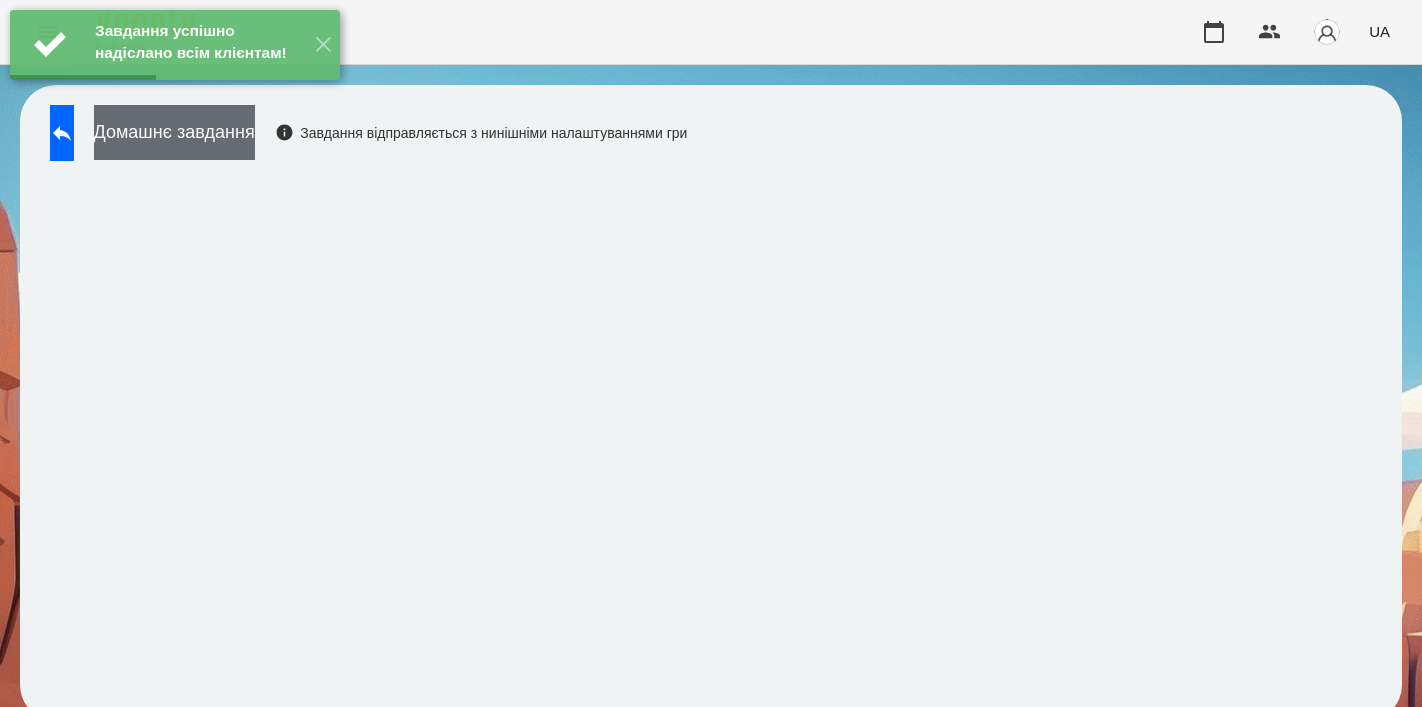 click on "Домашнє завдання" at bounding box center (174, 132) 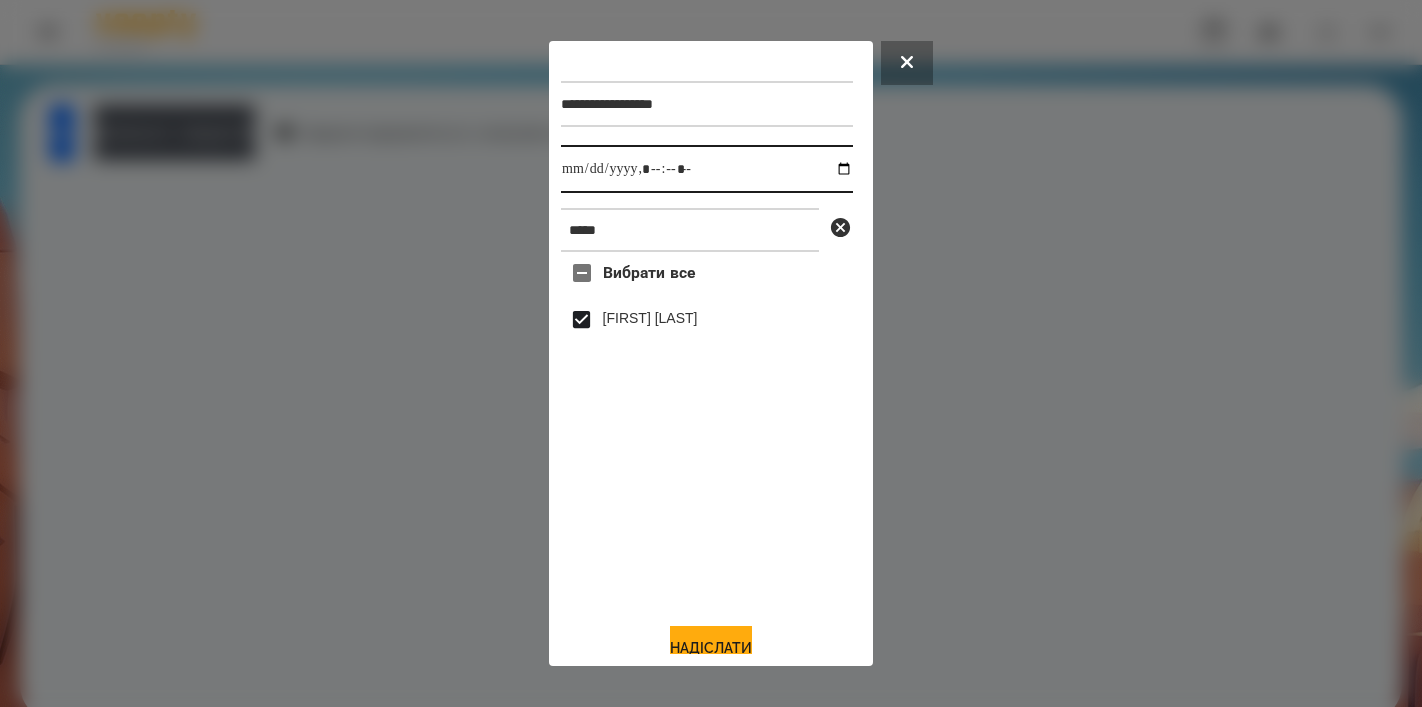 click at bounding box center (707, 169) 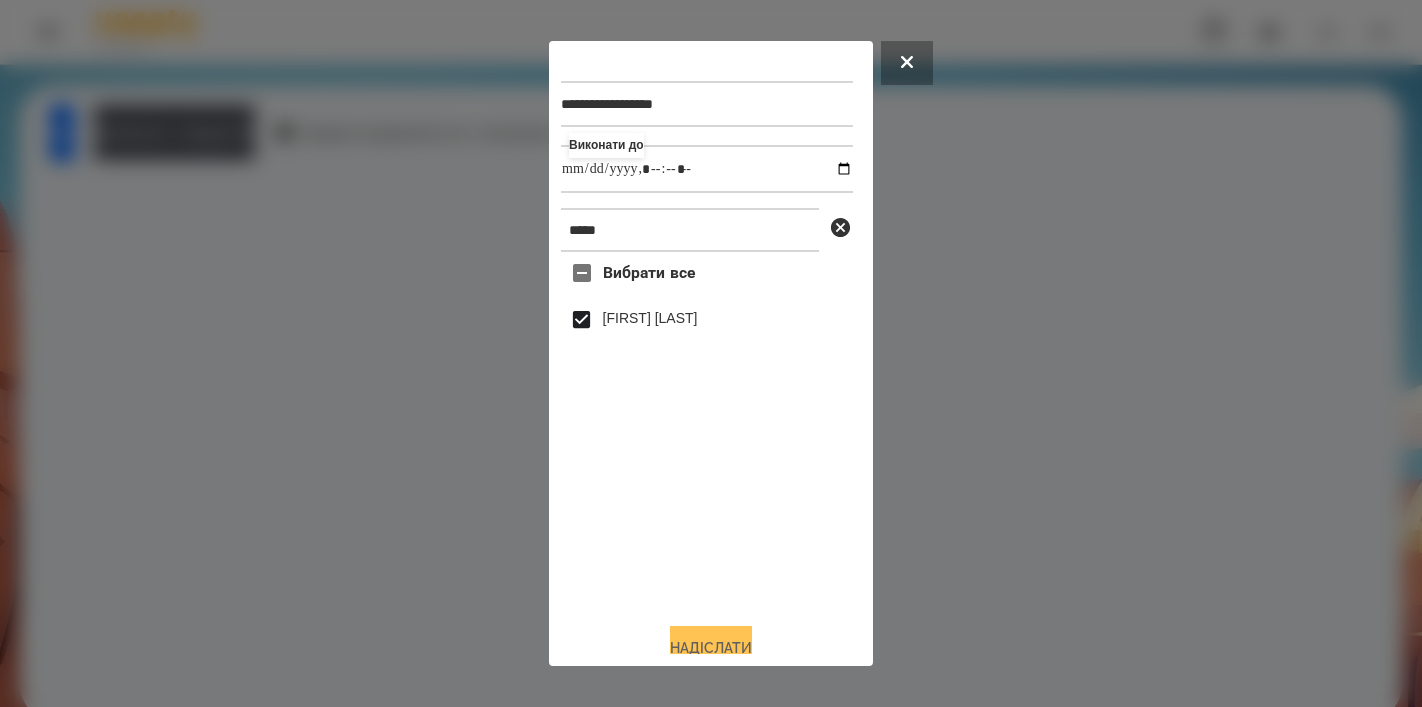 type on "**********" 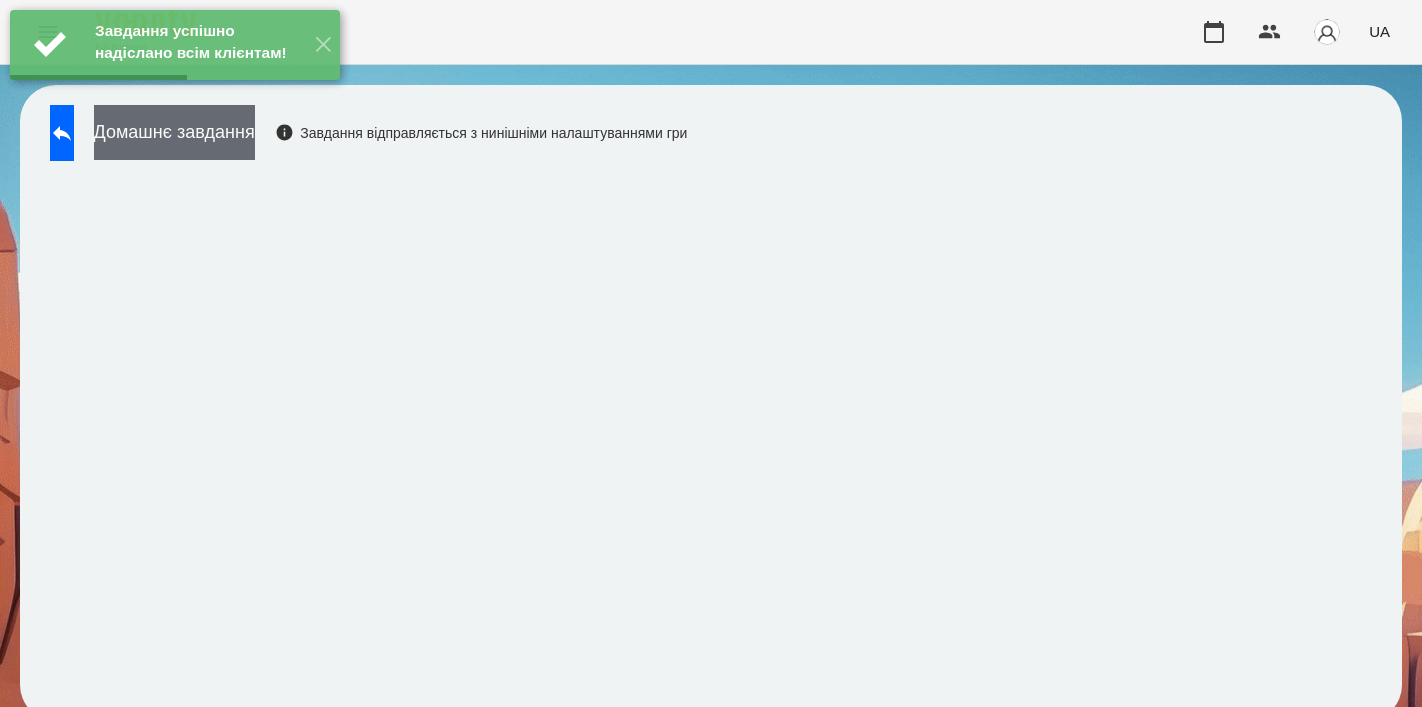 click on "Домашнє завдання" at bounding box center [174, 132] 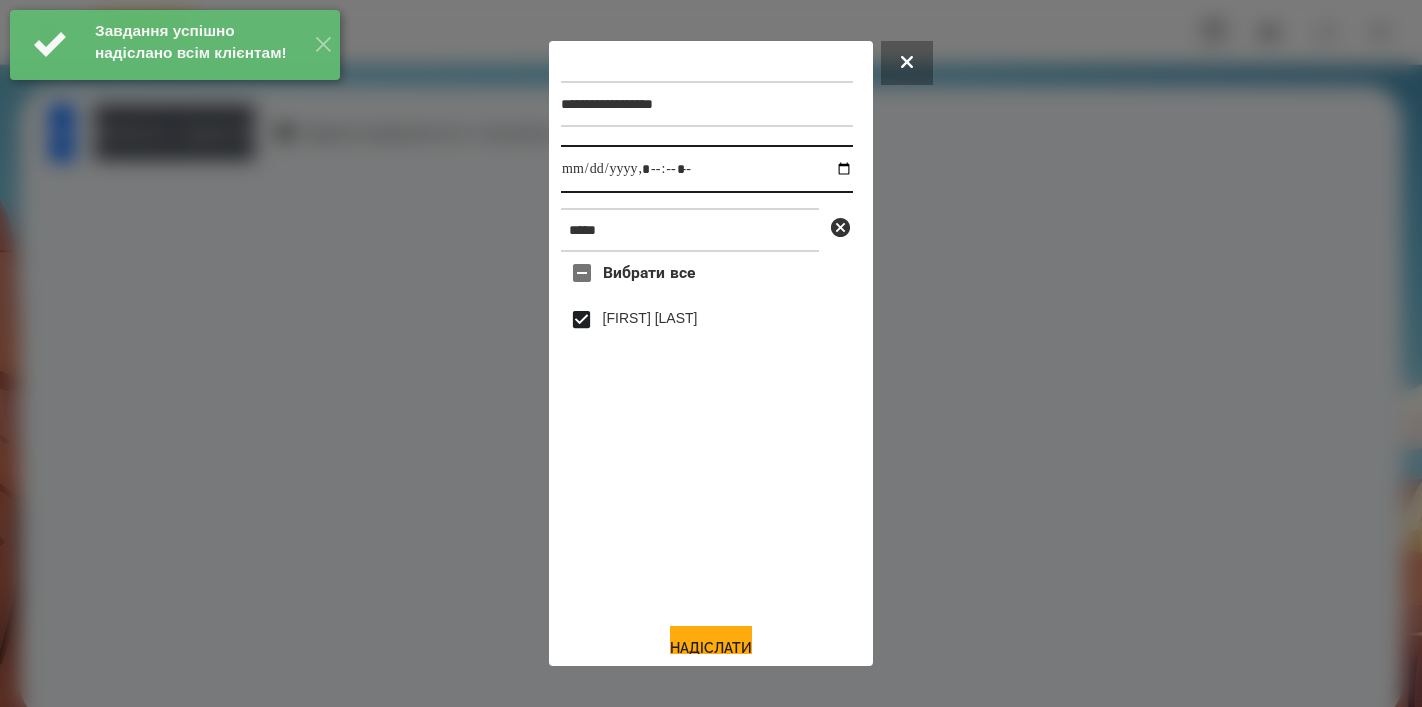 click at bounding box center (707, 169) 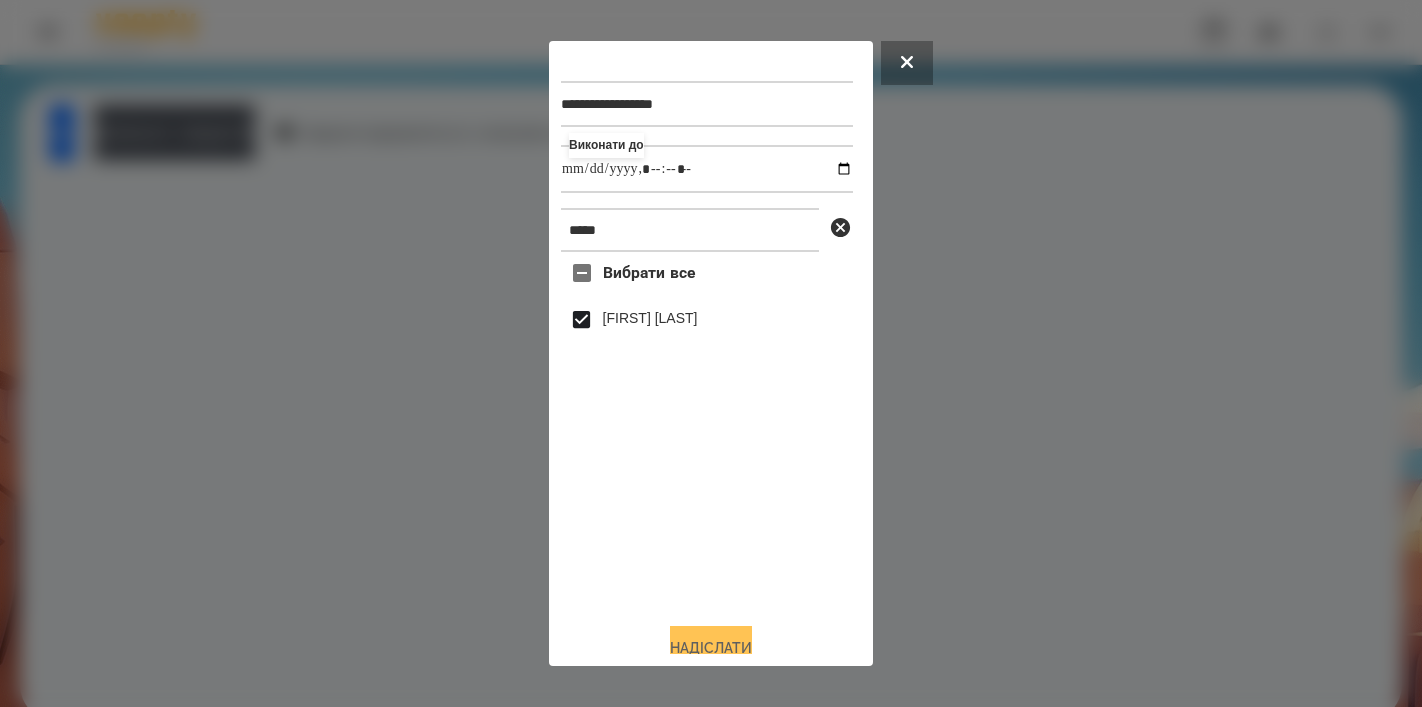 type on "**********" 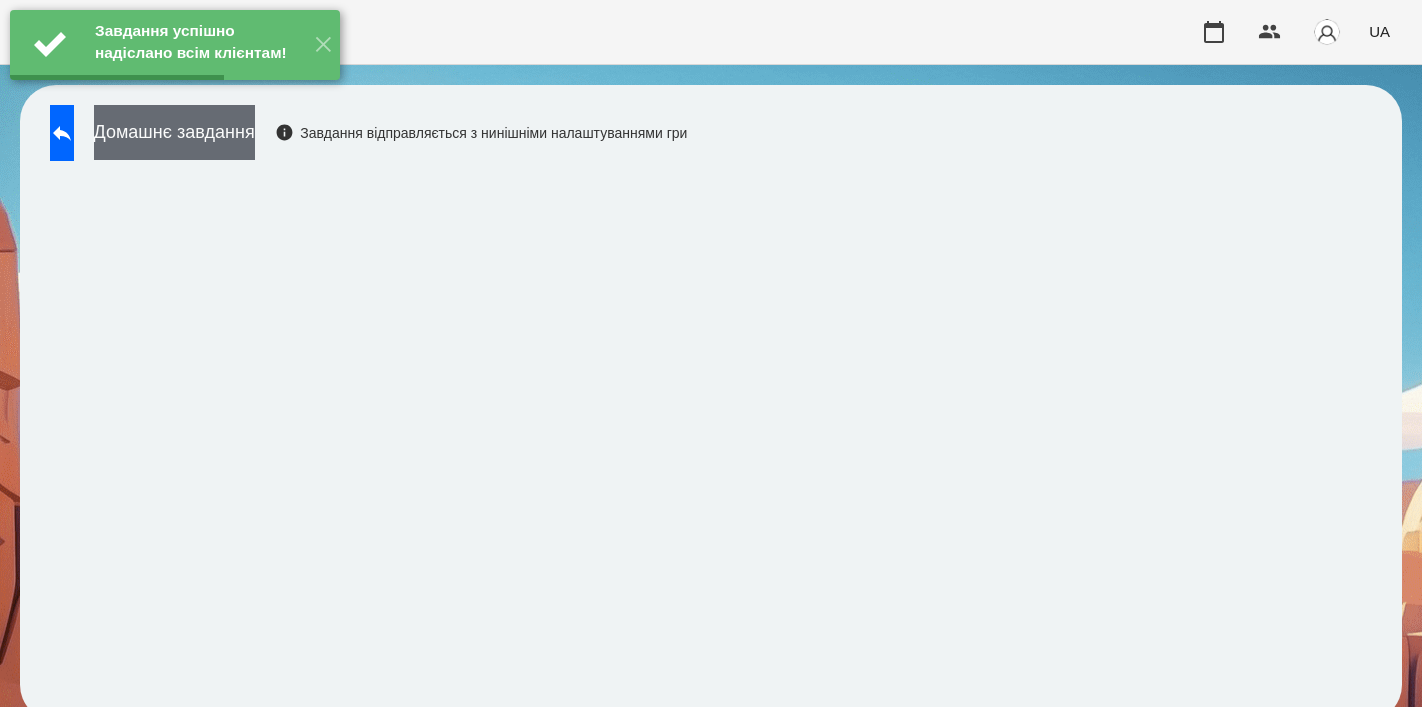 click on "Домашнє завдання" at bounding box center (174, 132) 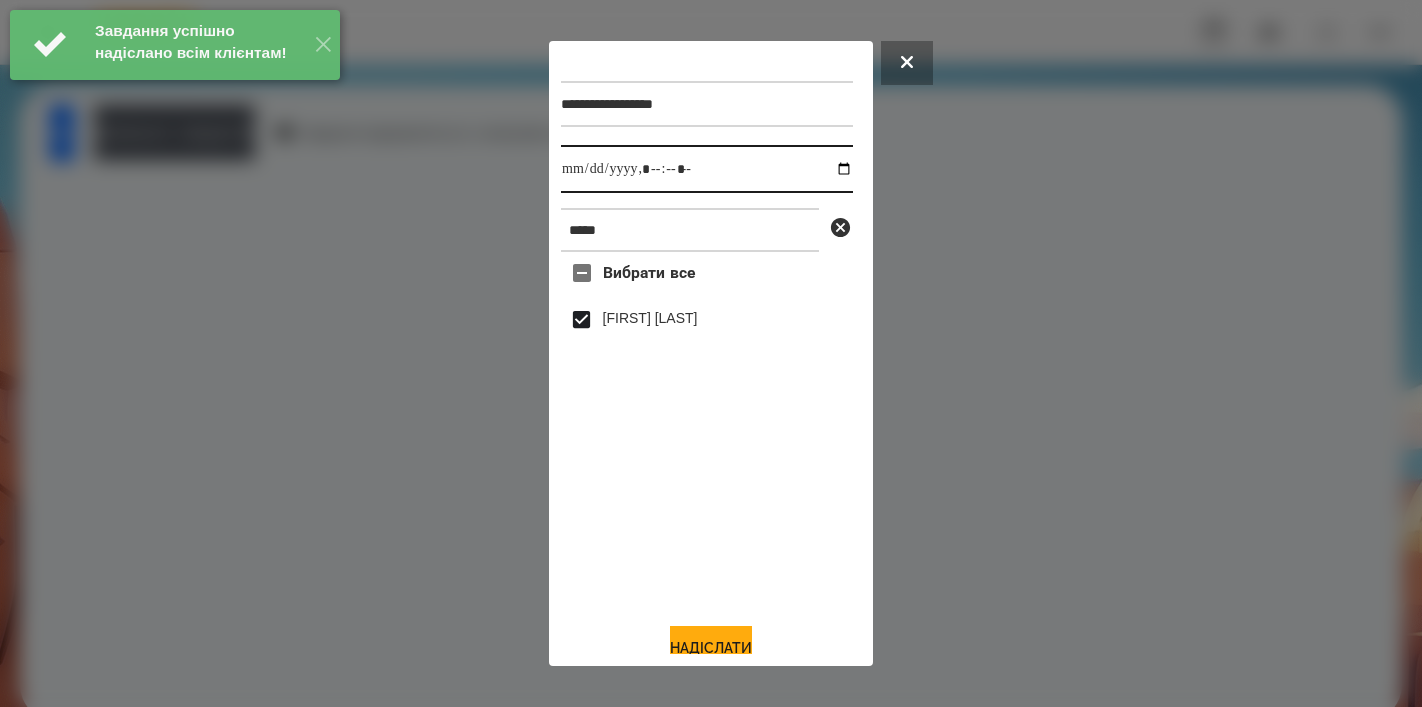 click at bounding box center (707, 169) 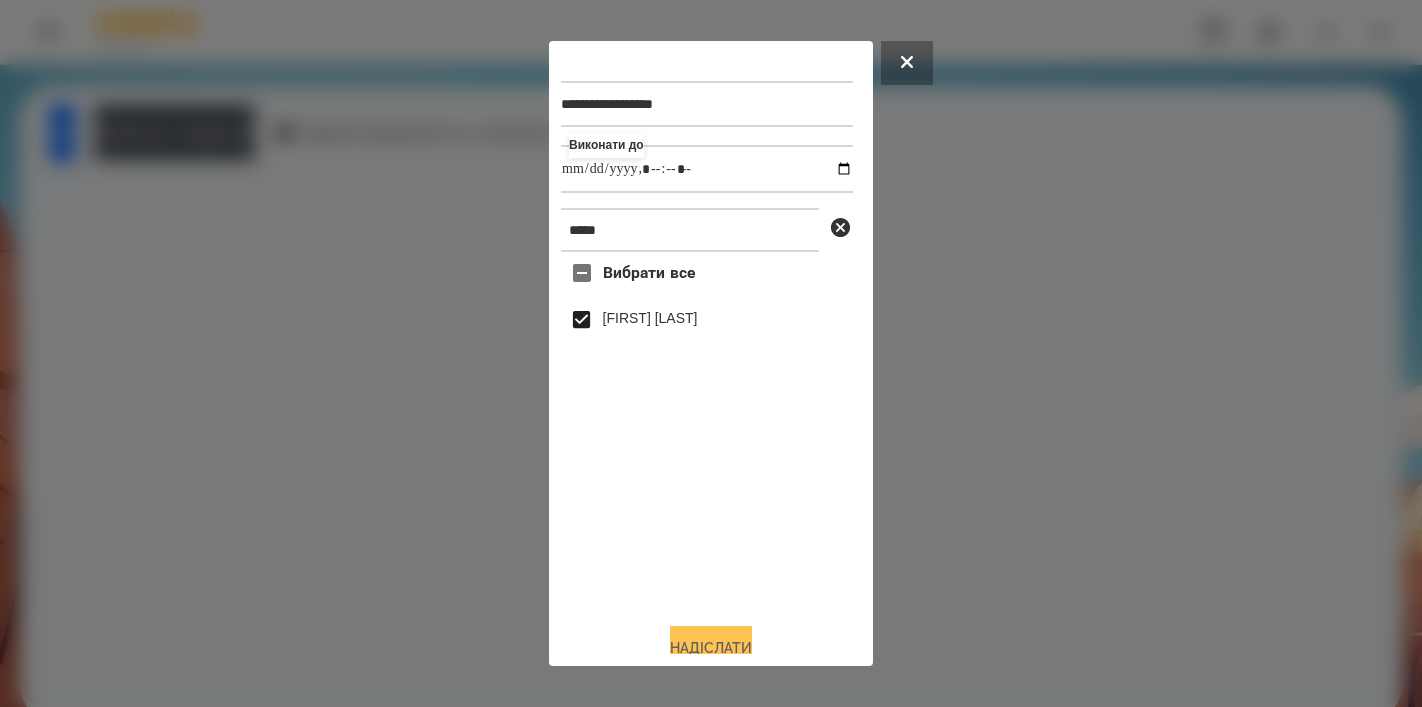 type on "**********" 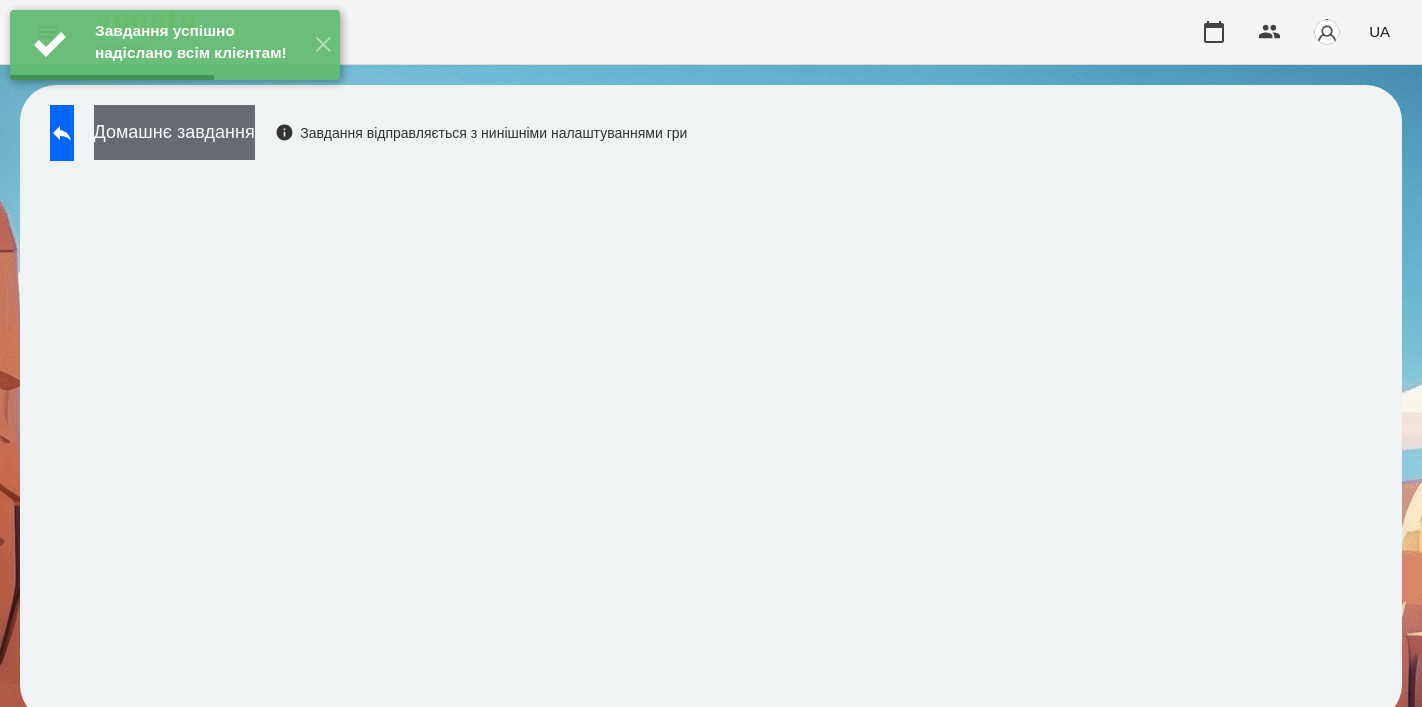 click on "Домашнє завдання" at bounding box center (174, 132) 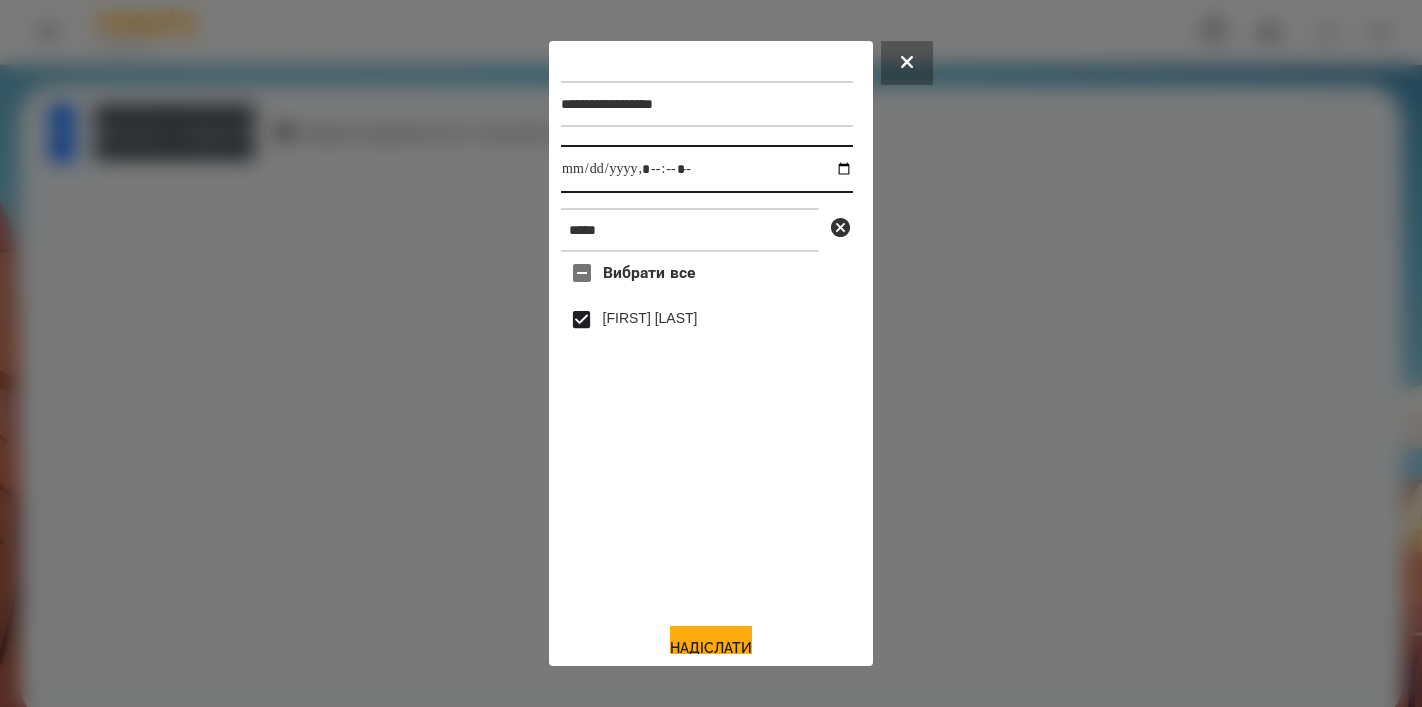 click at bounding box center [707, 169] 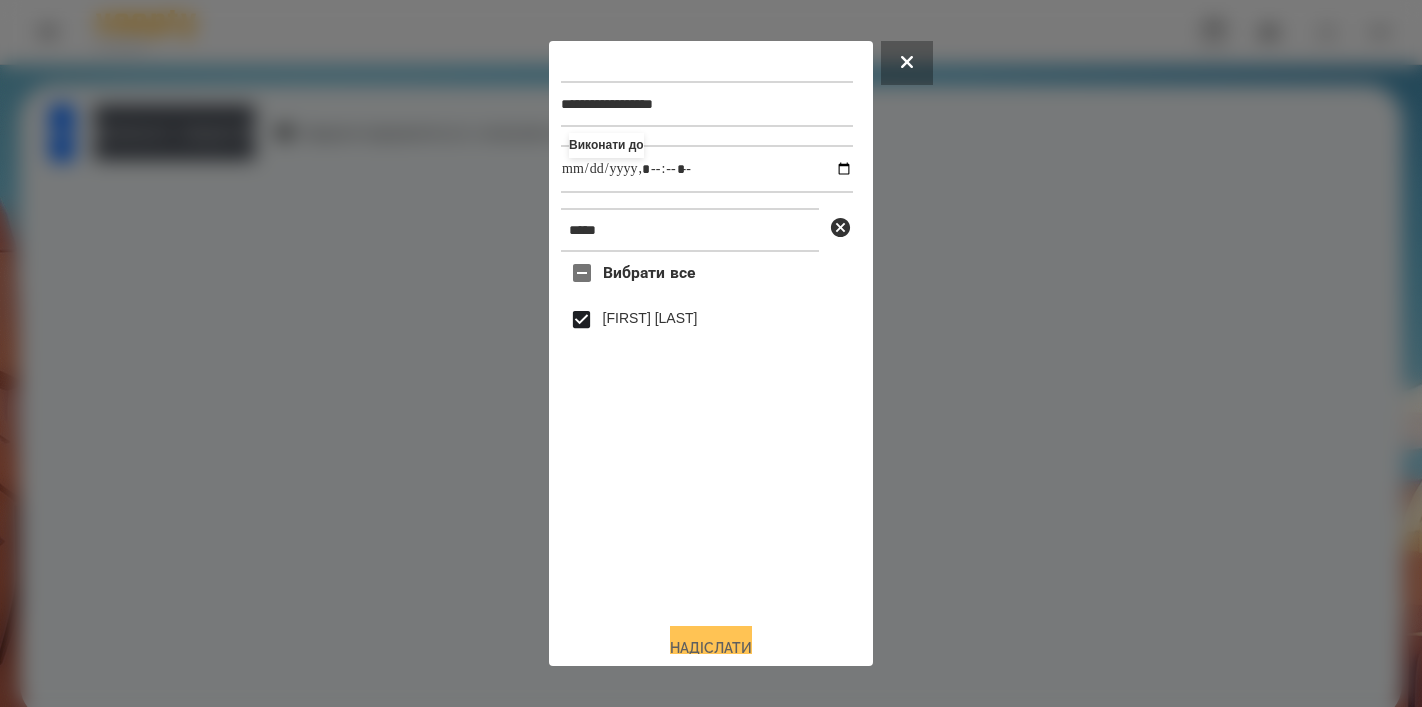 type on "**********" 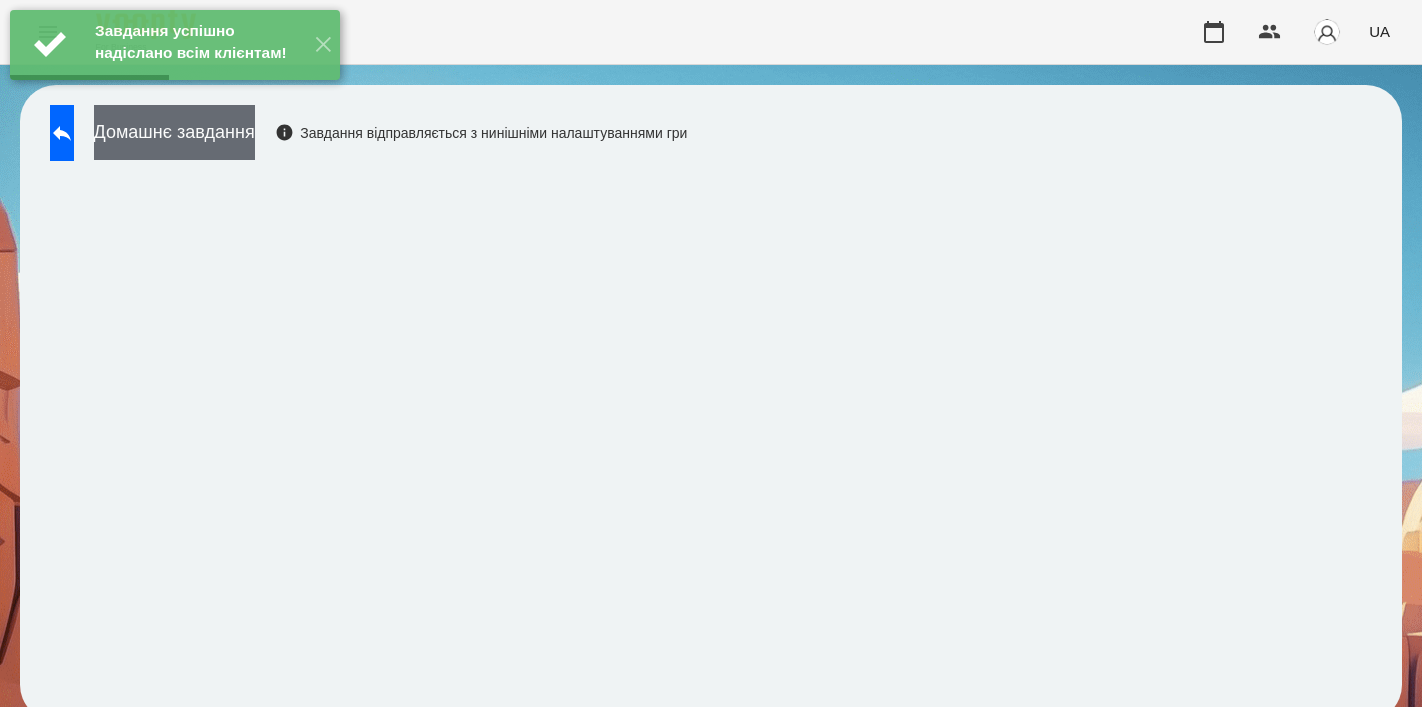click on "Домашнє завдання" at bounding box center [174, 132] 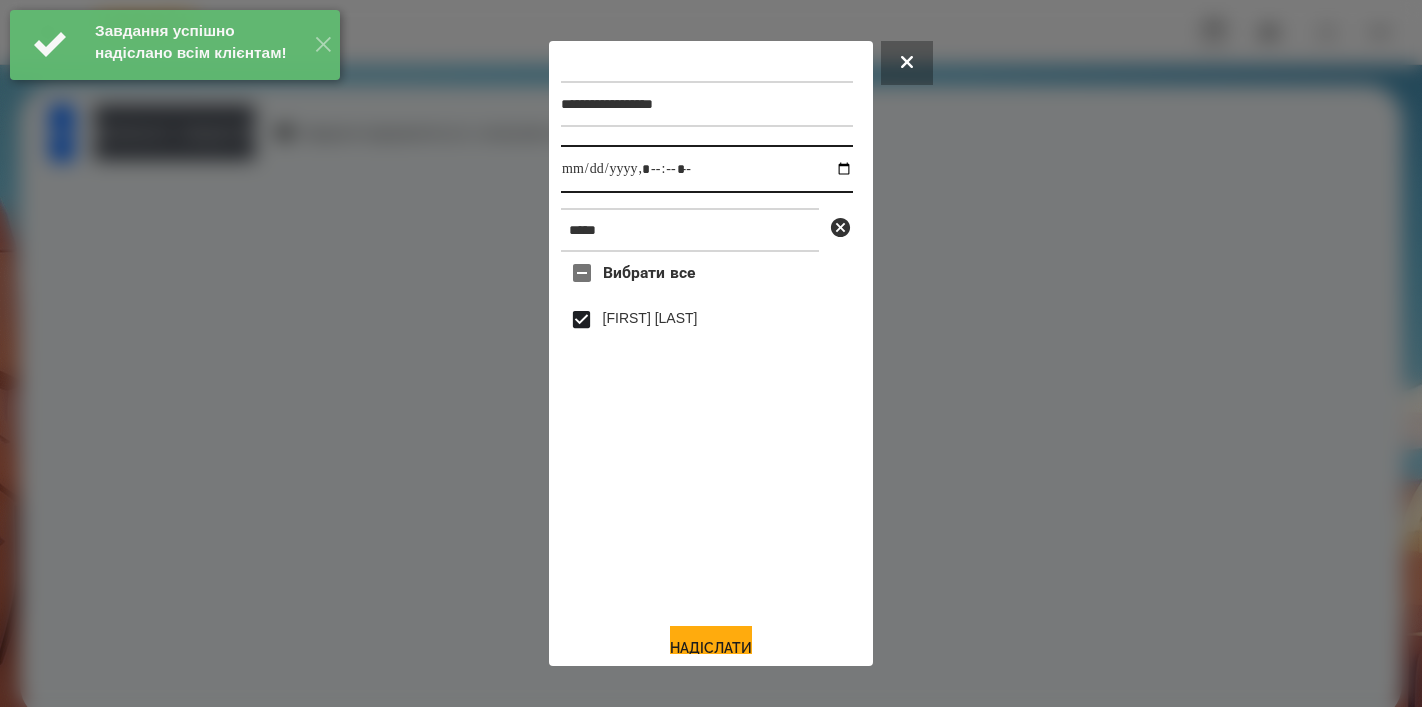 click at bounding box center (707, 169) 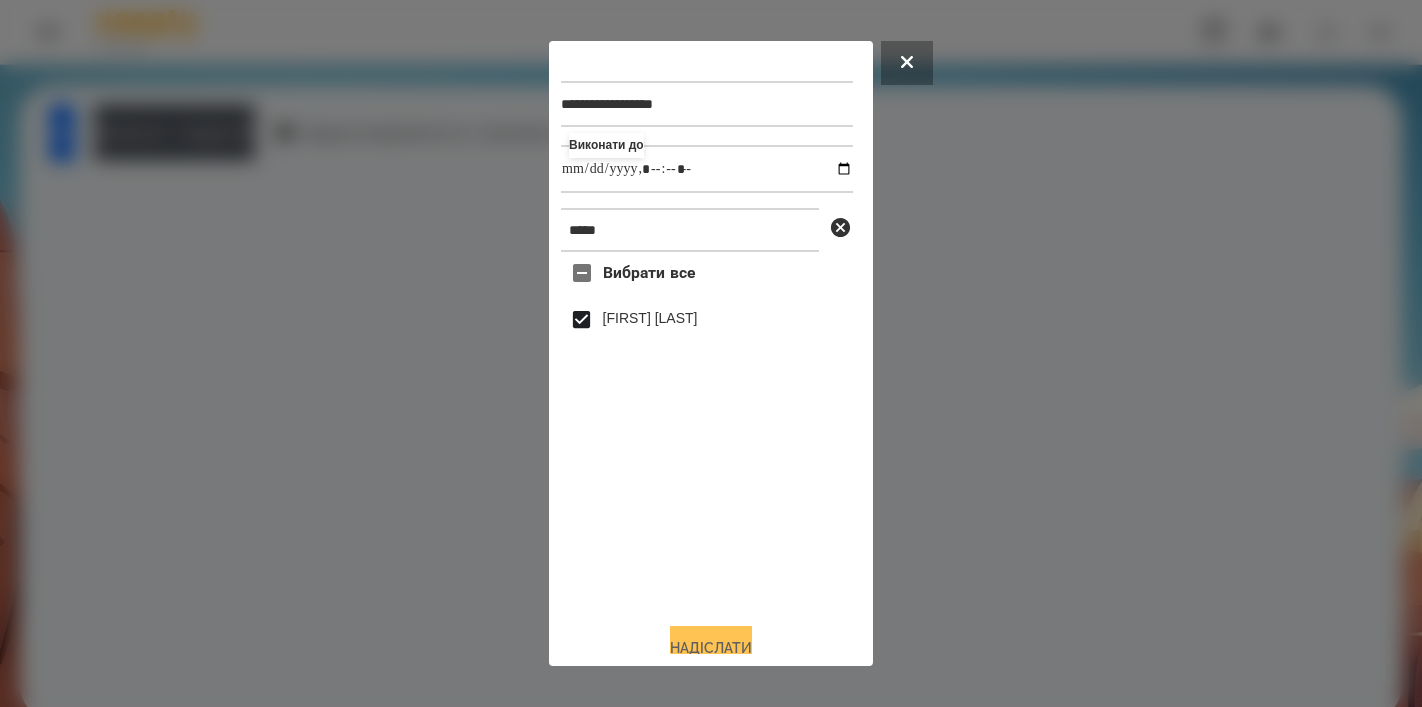 type on "**********" 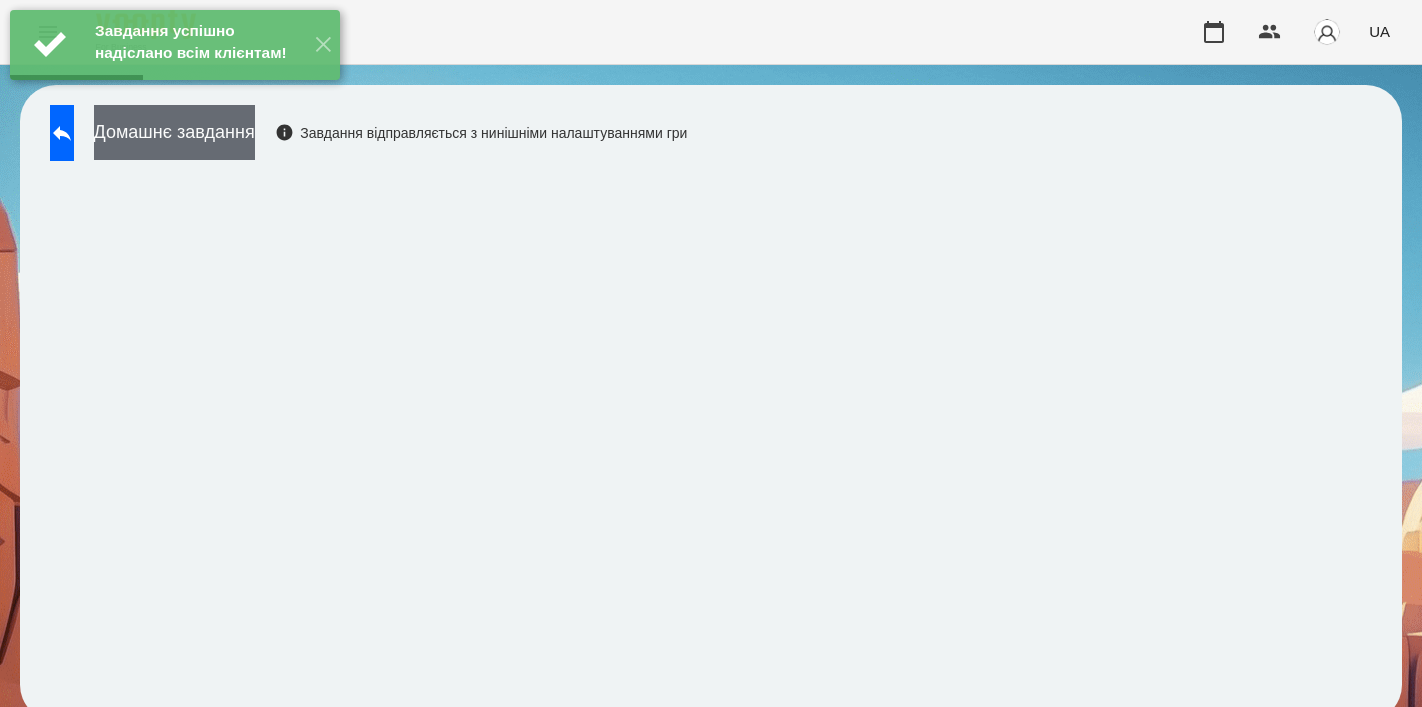 click on "Домашнє завдання" at bounding box center [174, 132] 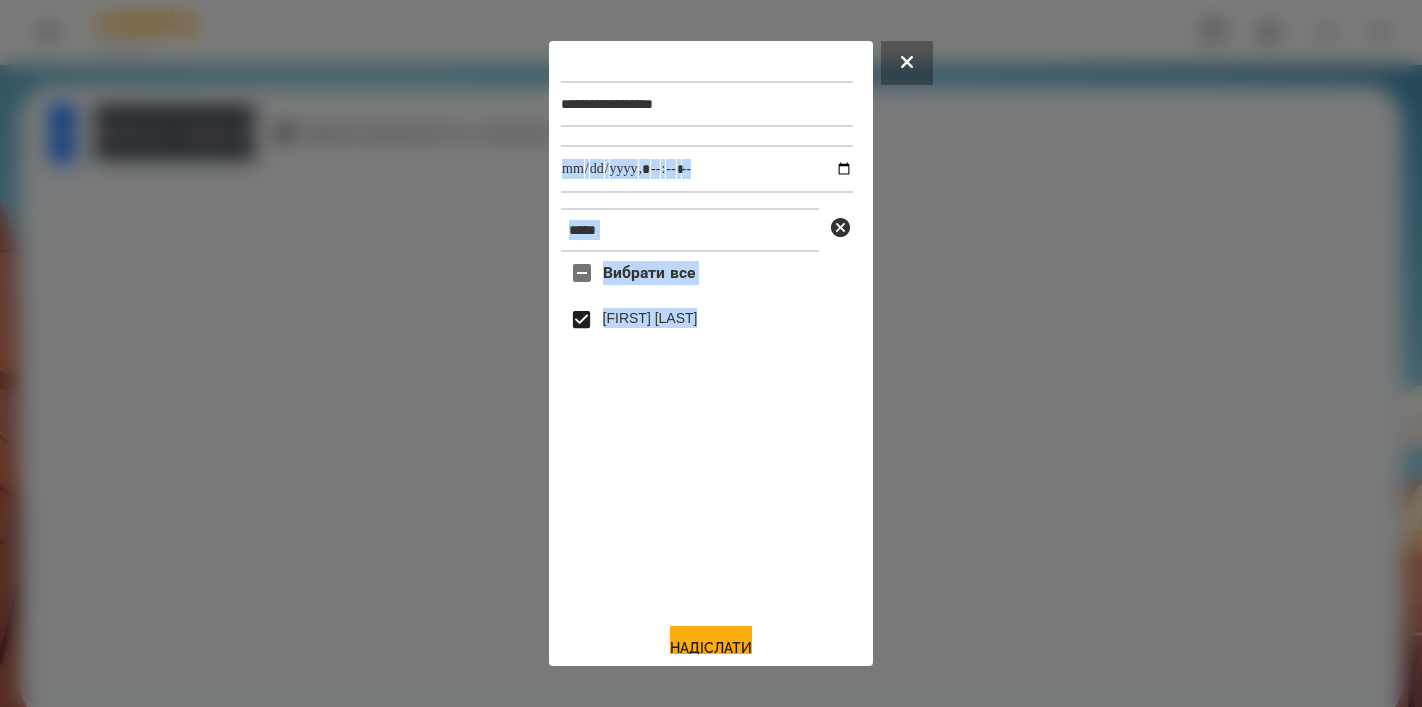 drag, startPoint x: 722, startPoint y: 622, endPoint x: 824, endPoint y: 170, distance: 463.36594 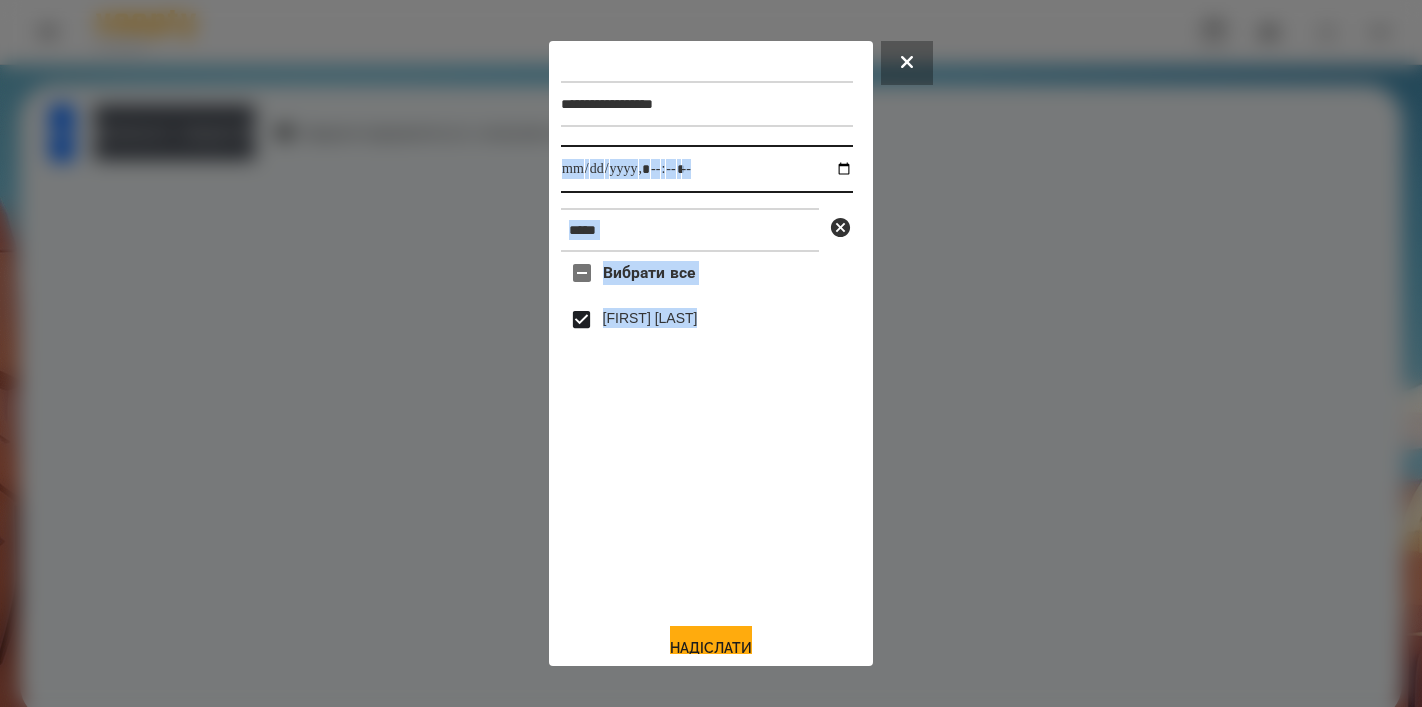 click at bounding box center (707, 169) 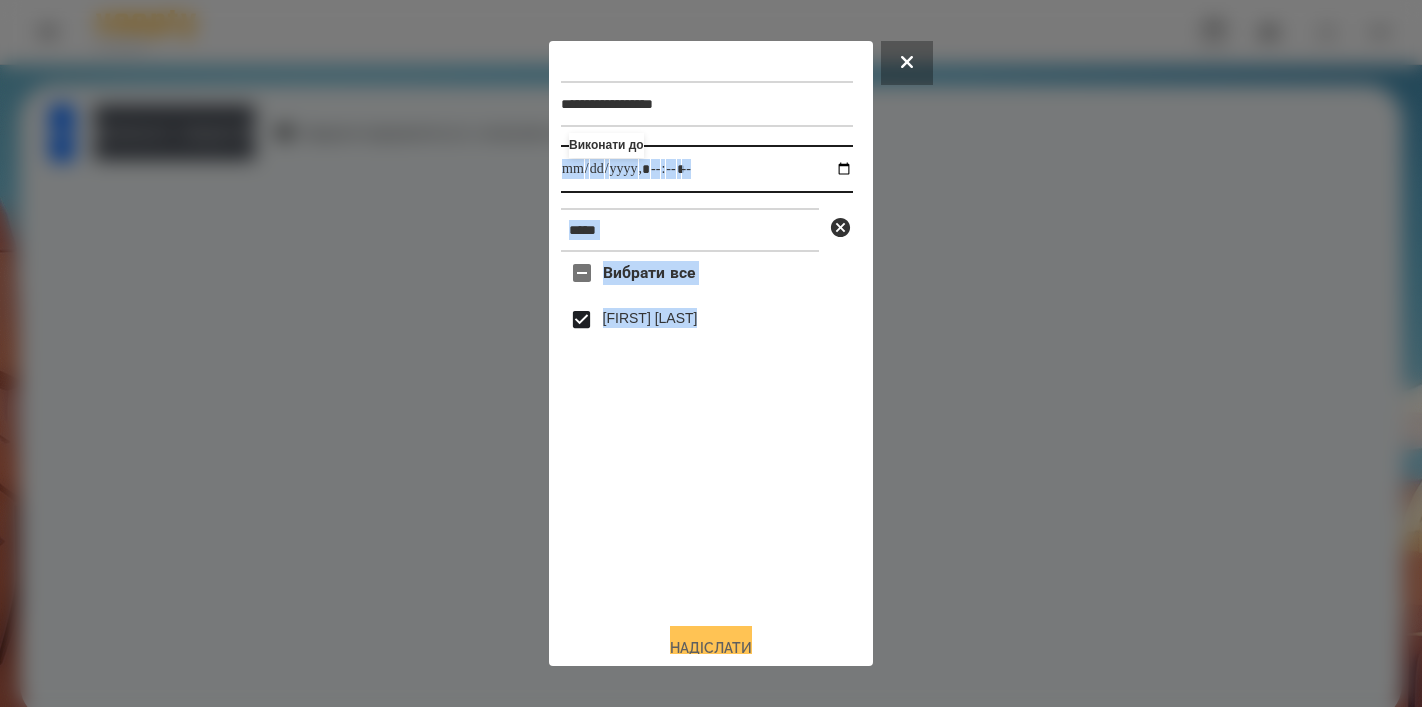 type on "**********" 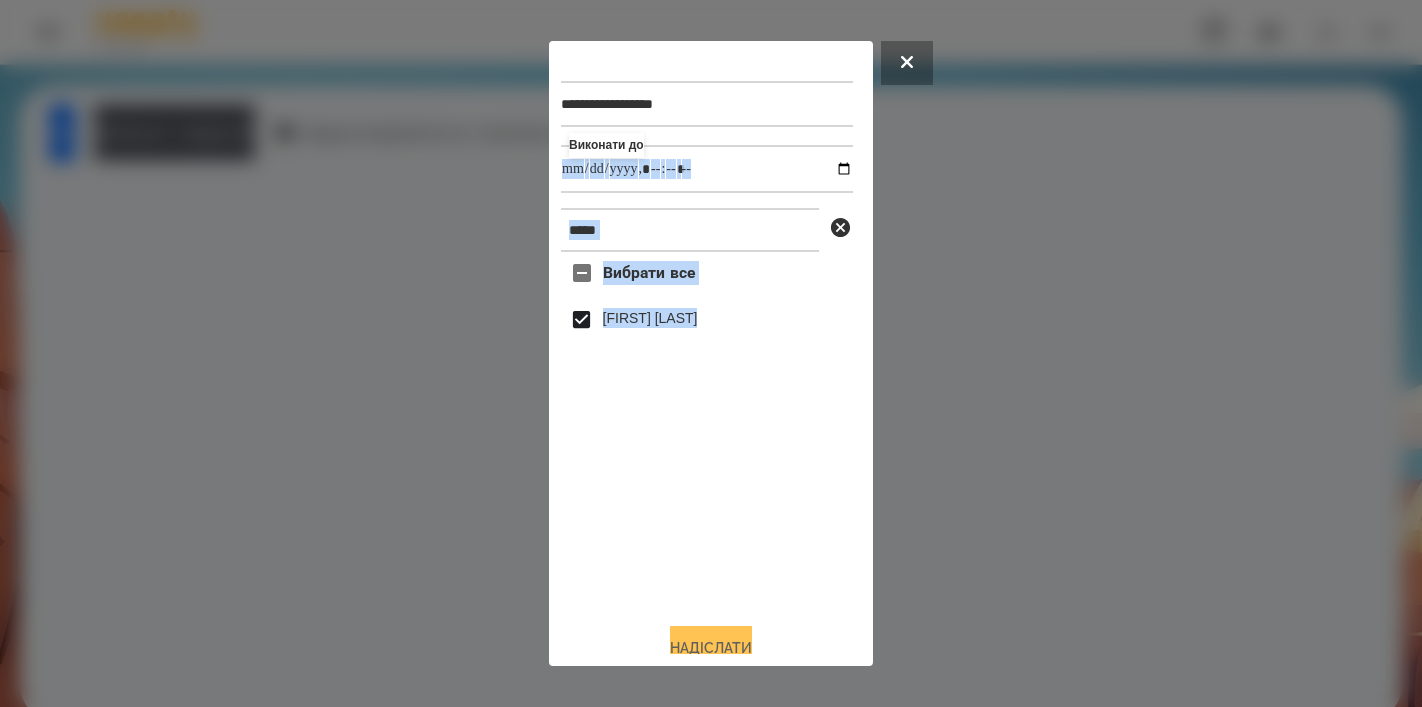 click on "Надіслати" at bounding box center [711, 648] 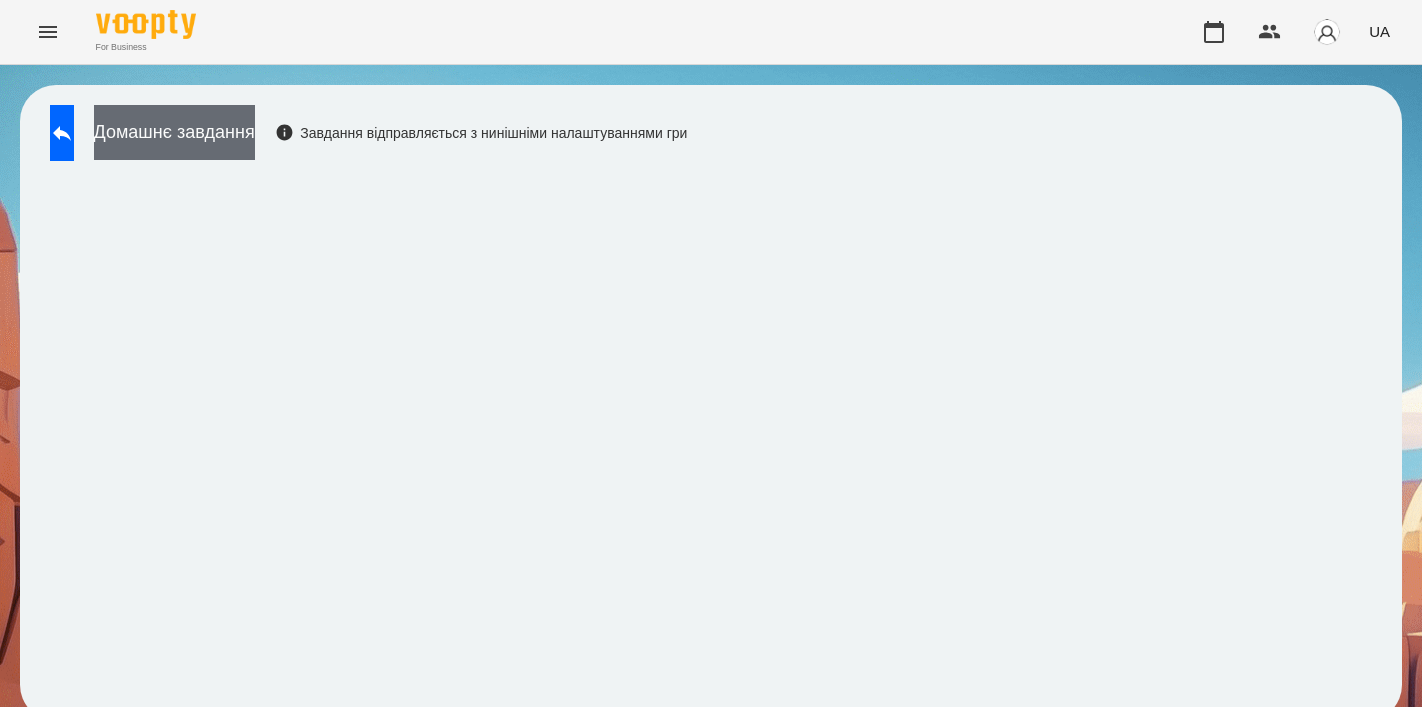click on "Домашнє завдання" at bounding box center [174, 132] 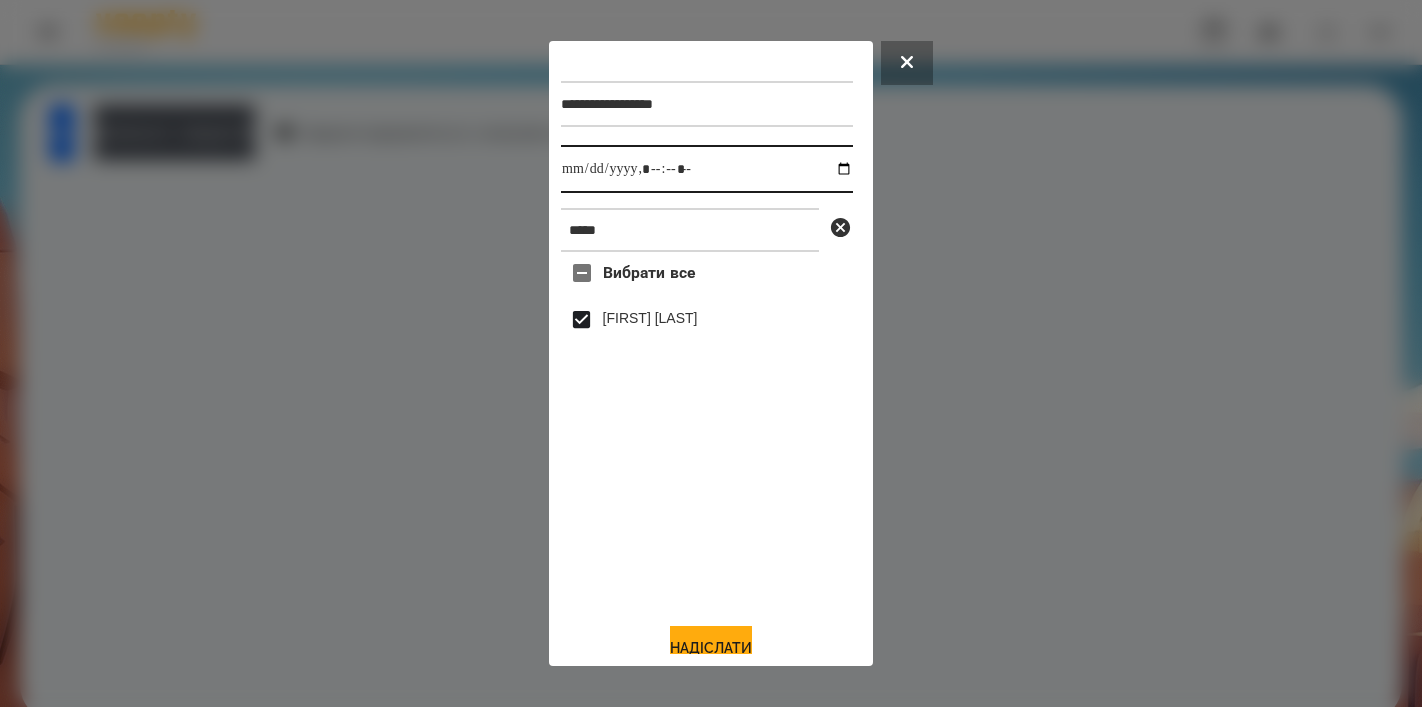 click at bounding box center (707, 169) 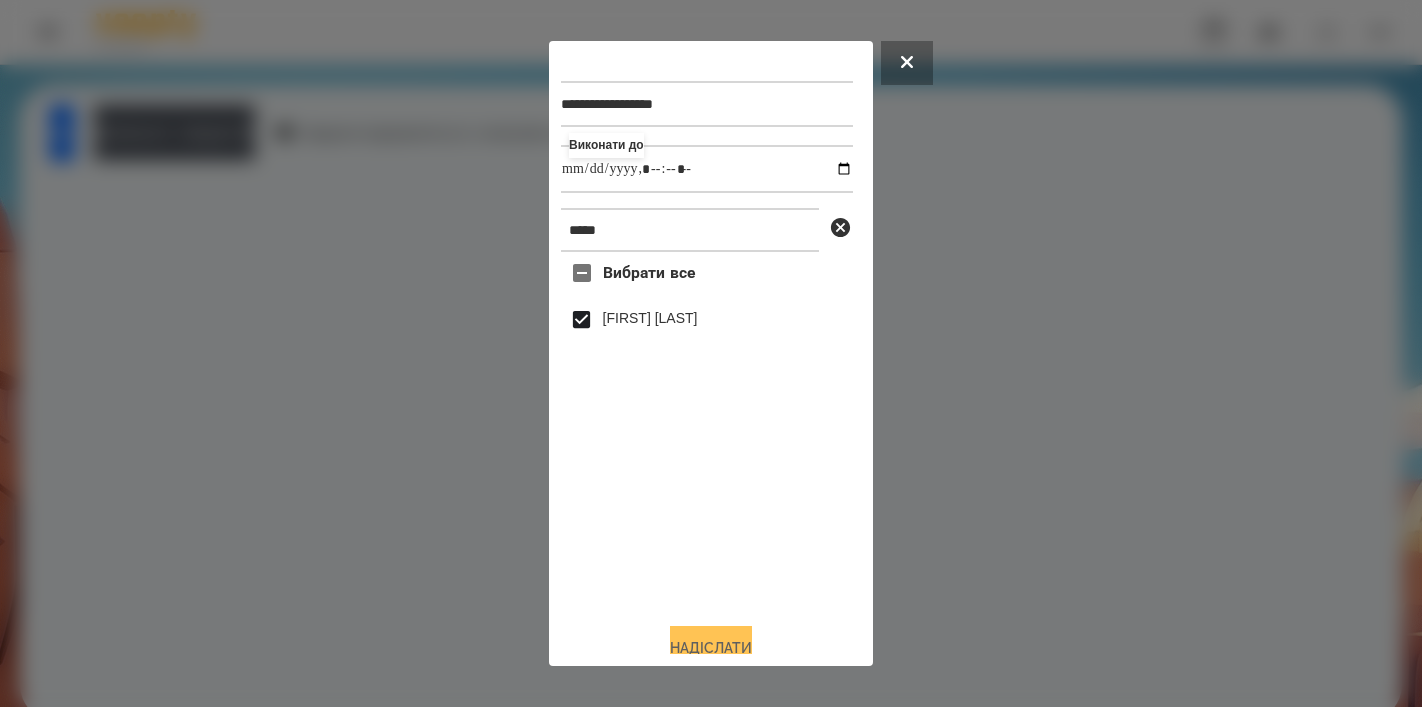 type on "**********" 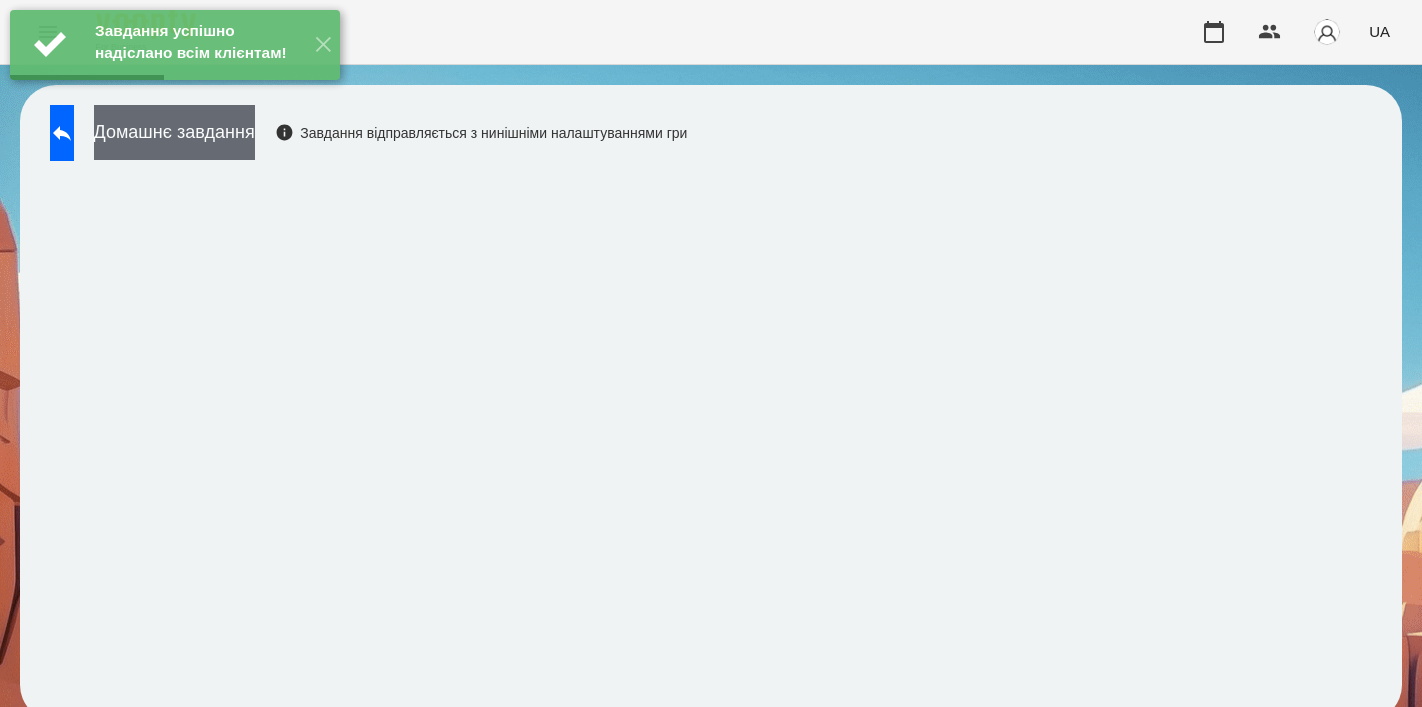 click on "Домашнє завдання" at bounding box center [174, 132] 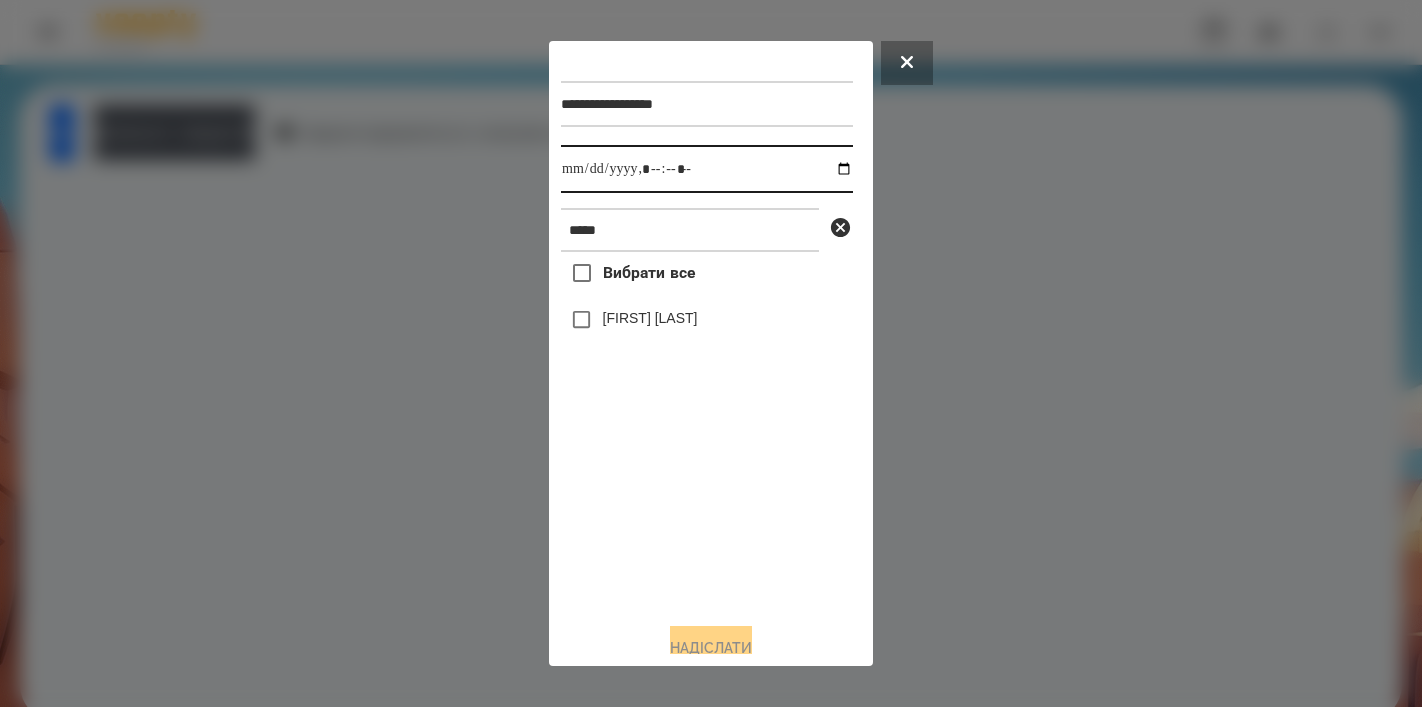 click at bounding box center [707, 169] 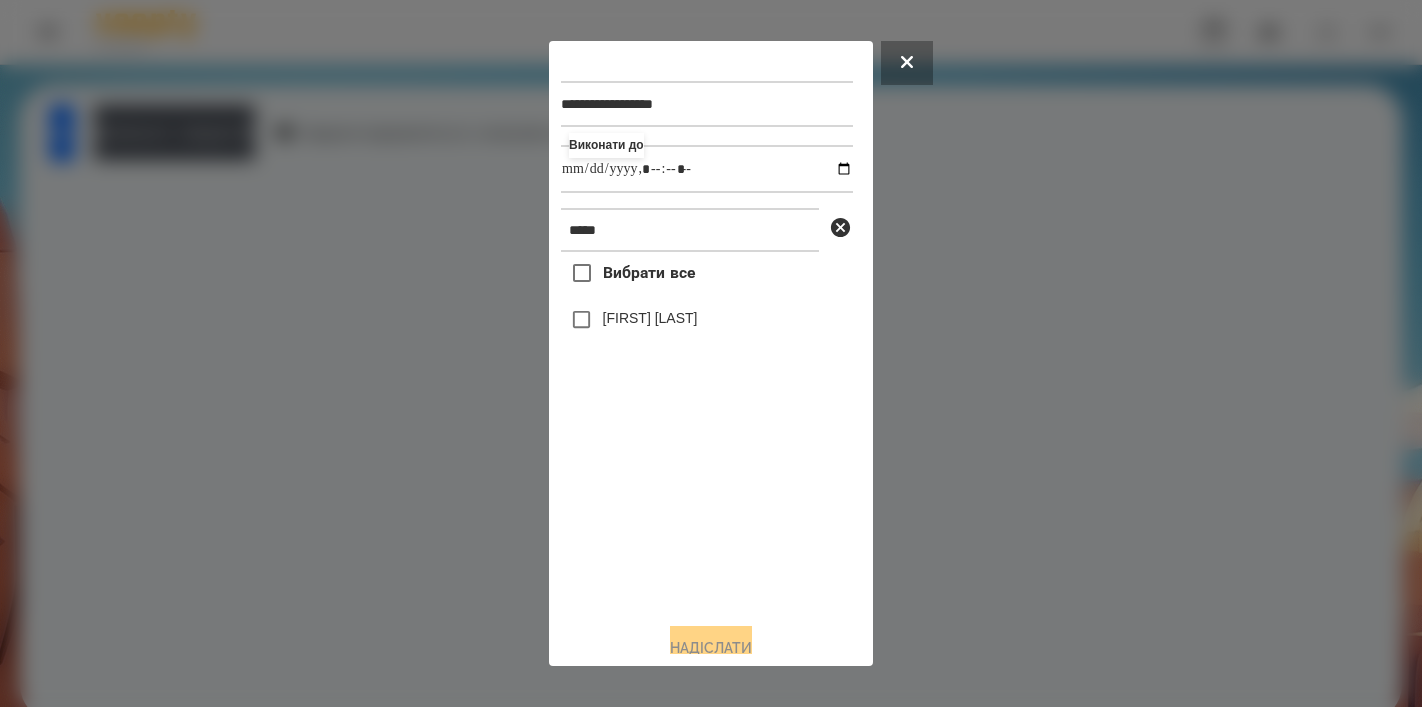 type on "**********" 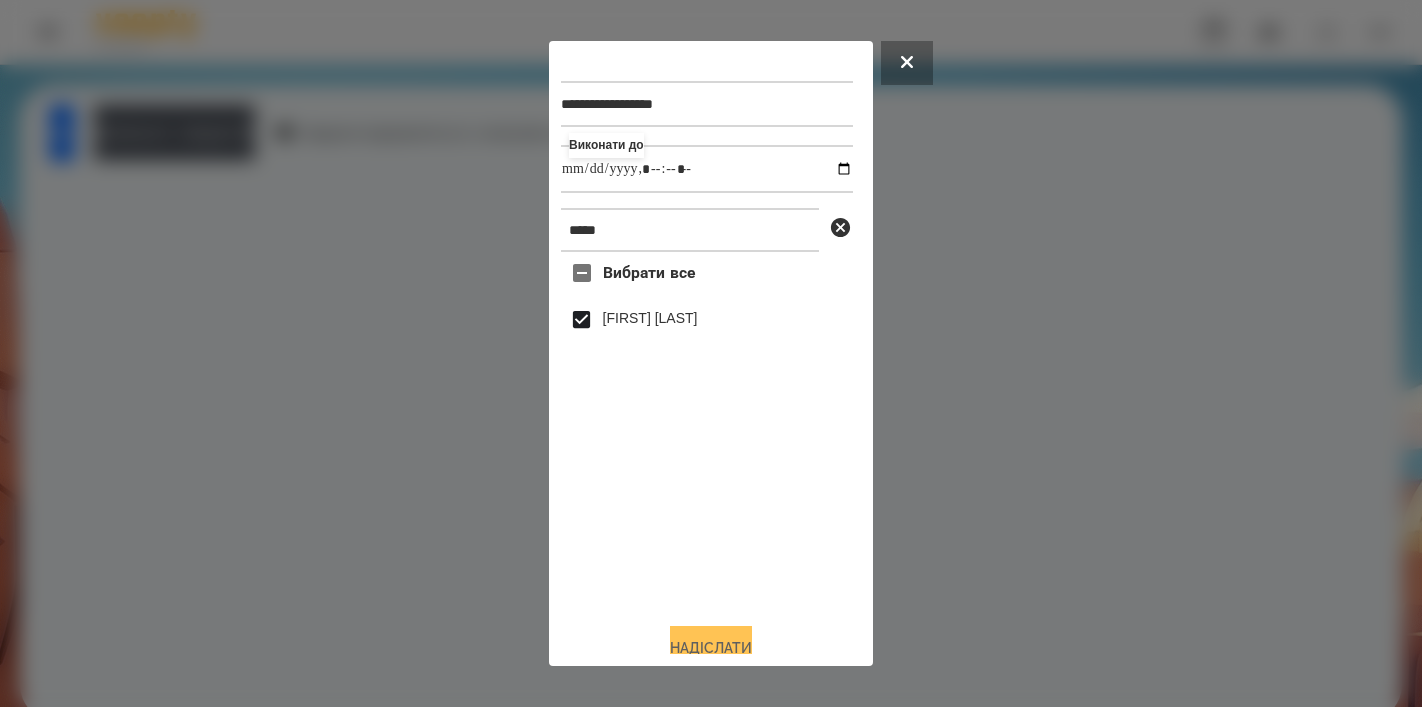 click on "Надіслати" at bounding box center [711, 648] 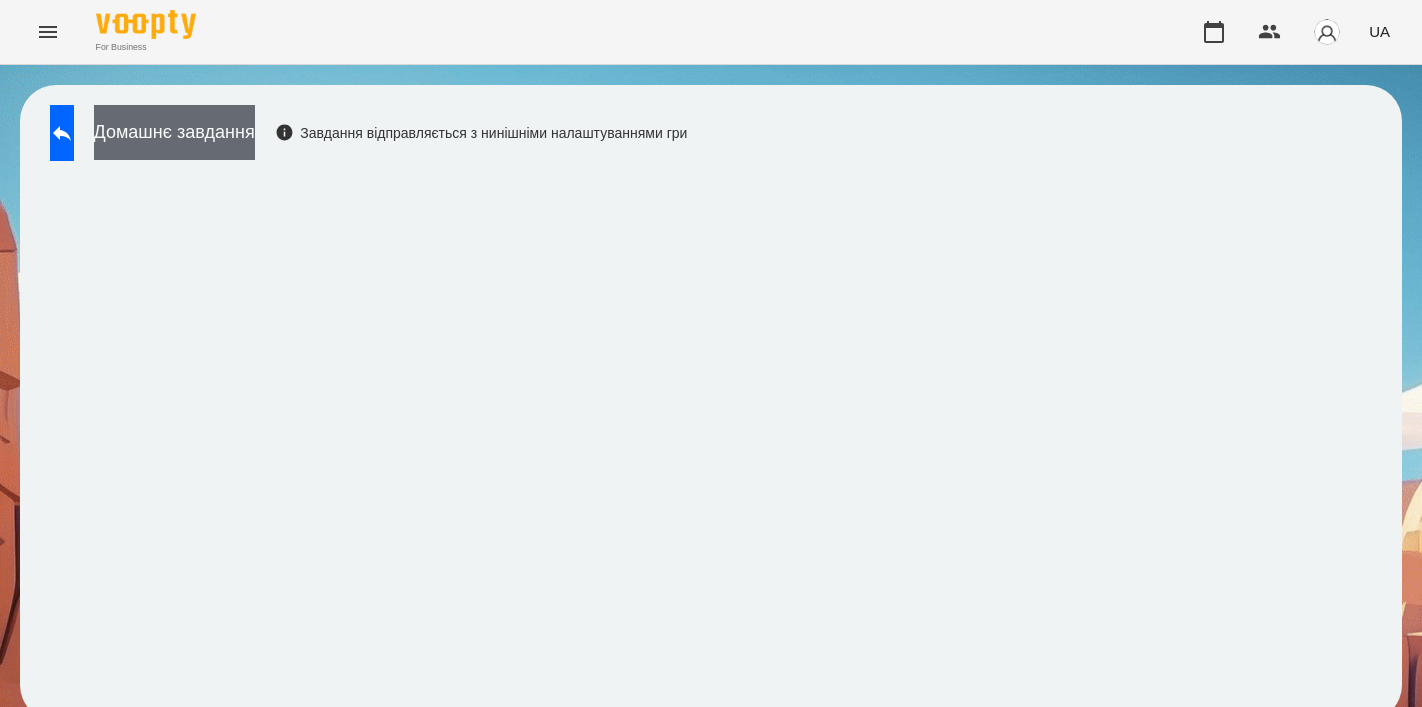 click on "Домашнє завдання" at bounding box center [174, 132] 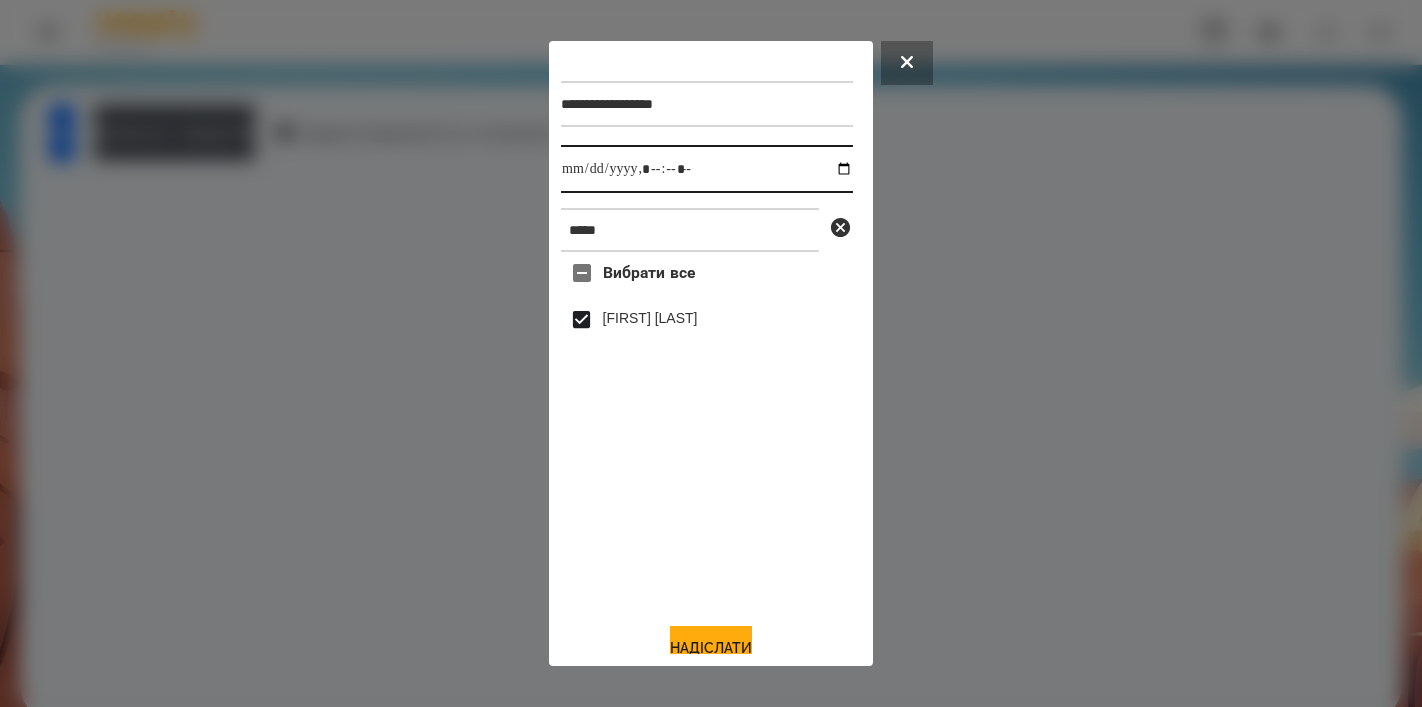 click at bounding box center [707, 169] 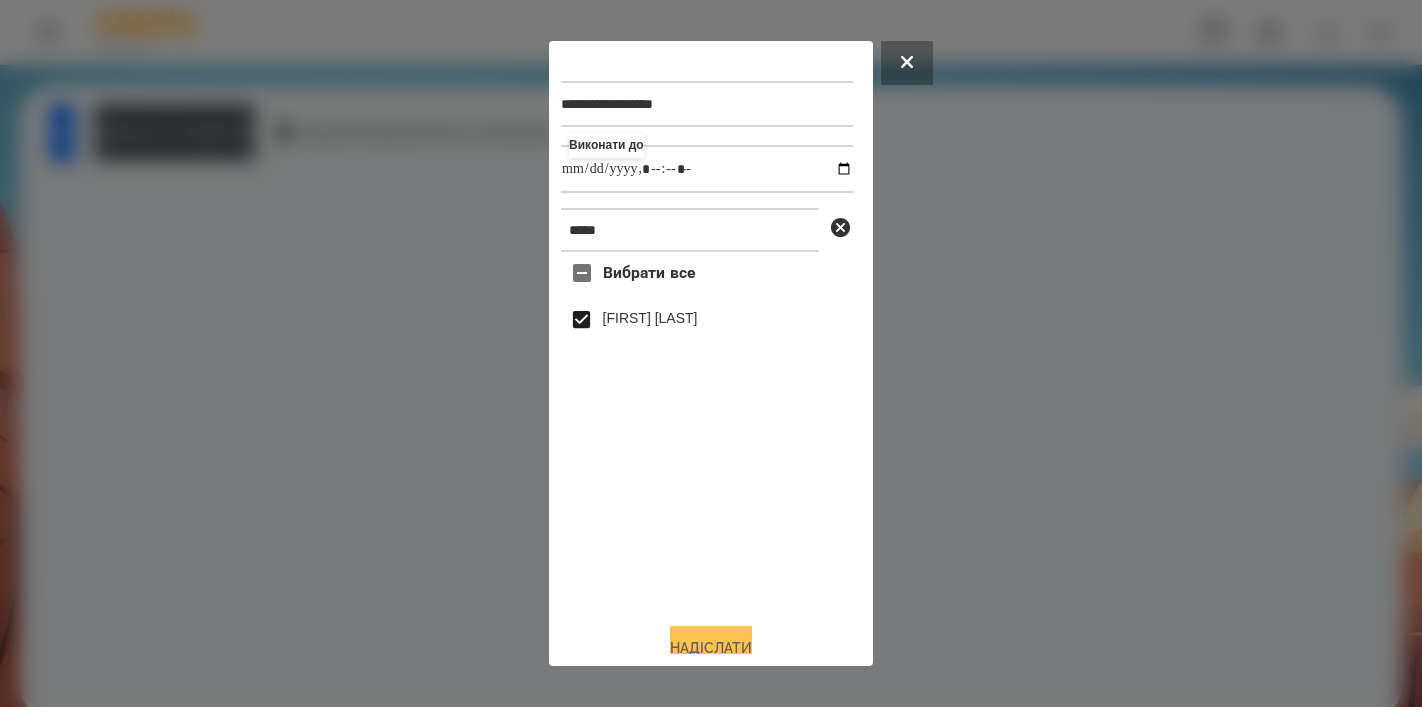 type on "**********" 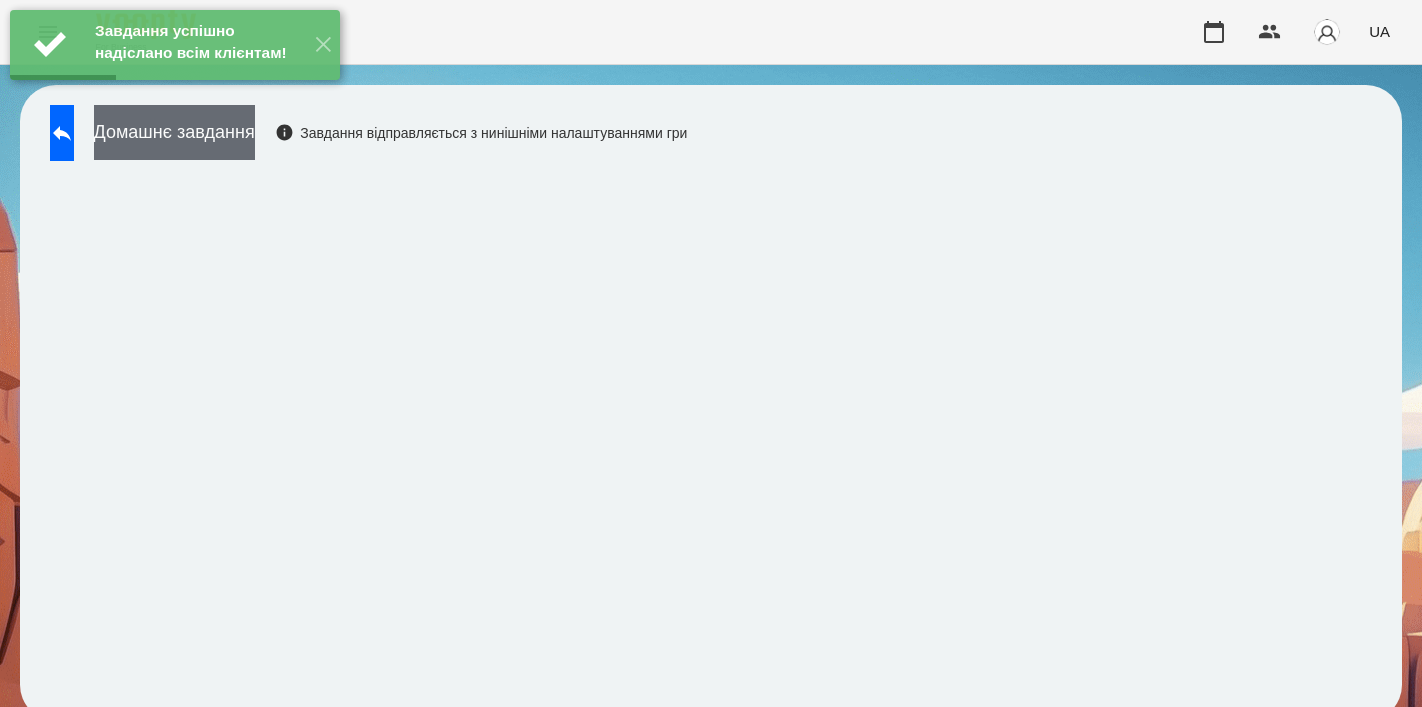 click on "Домашнє завдання" at bounding box center (174, 132) 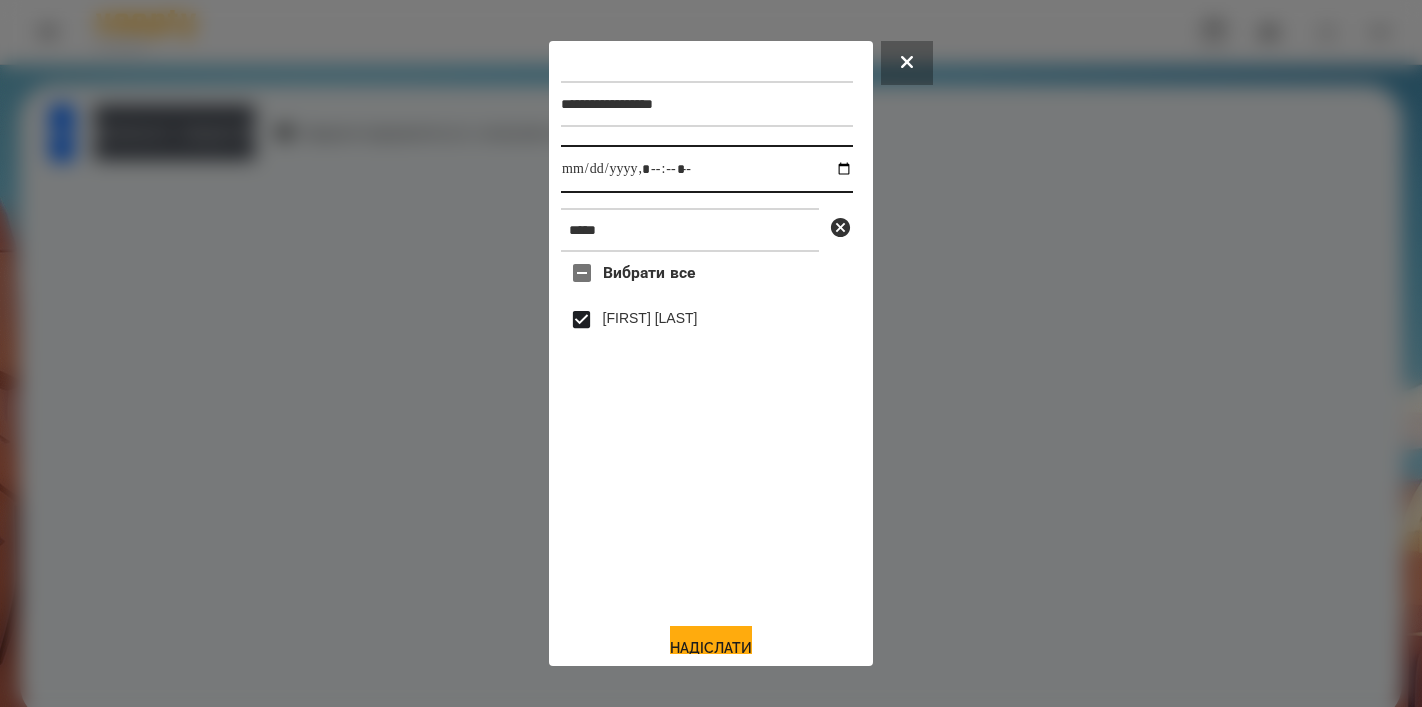 click at bounding box center (707, 169) 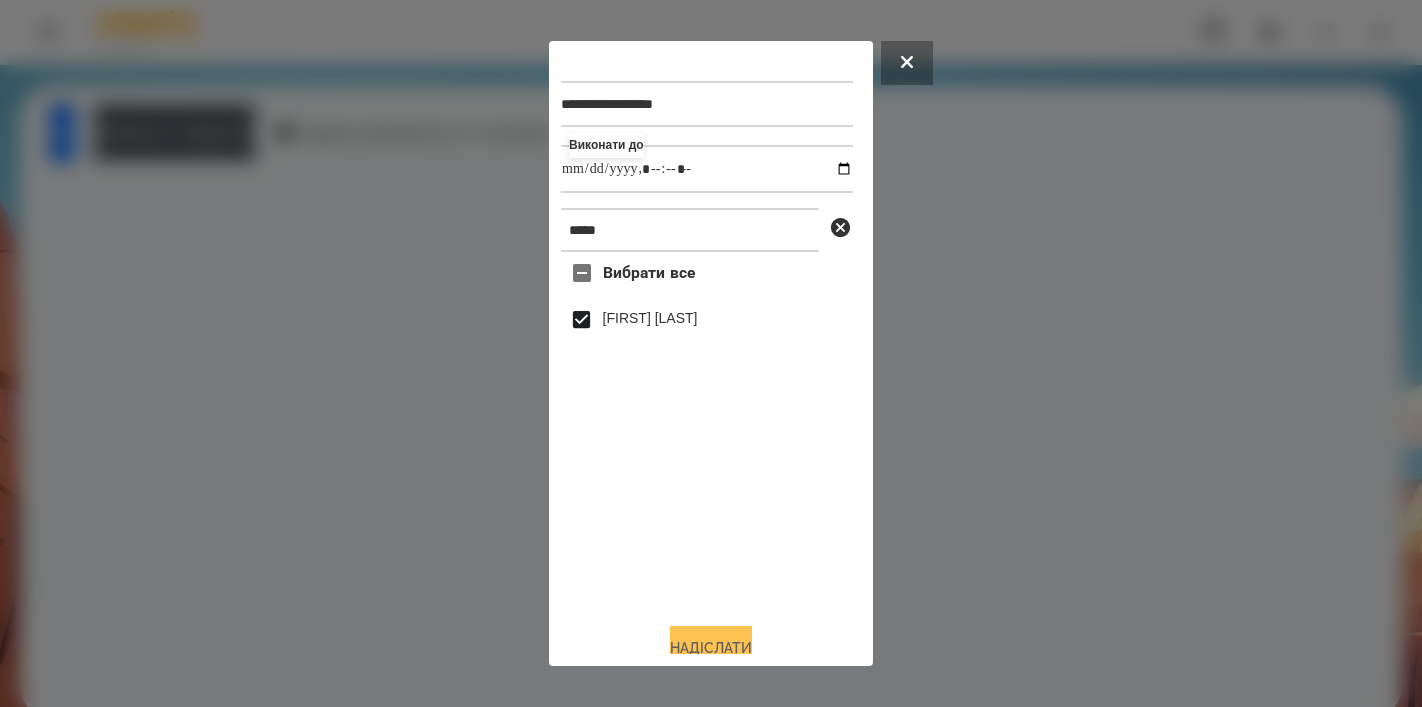 type on "**********" 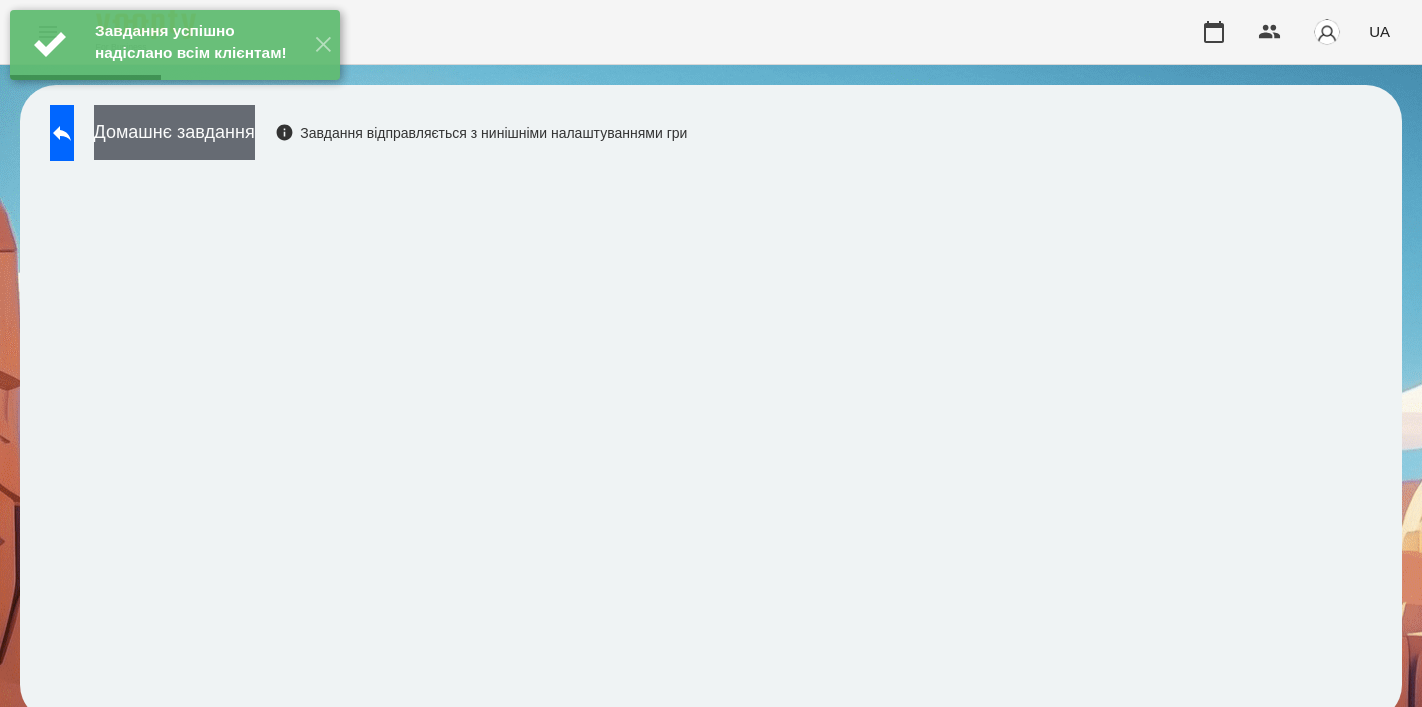 click on "Домашнє завдання" at bounding box center [174, 132] 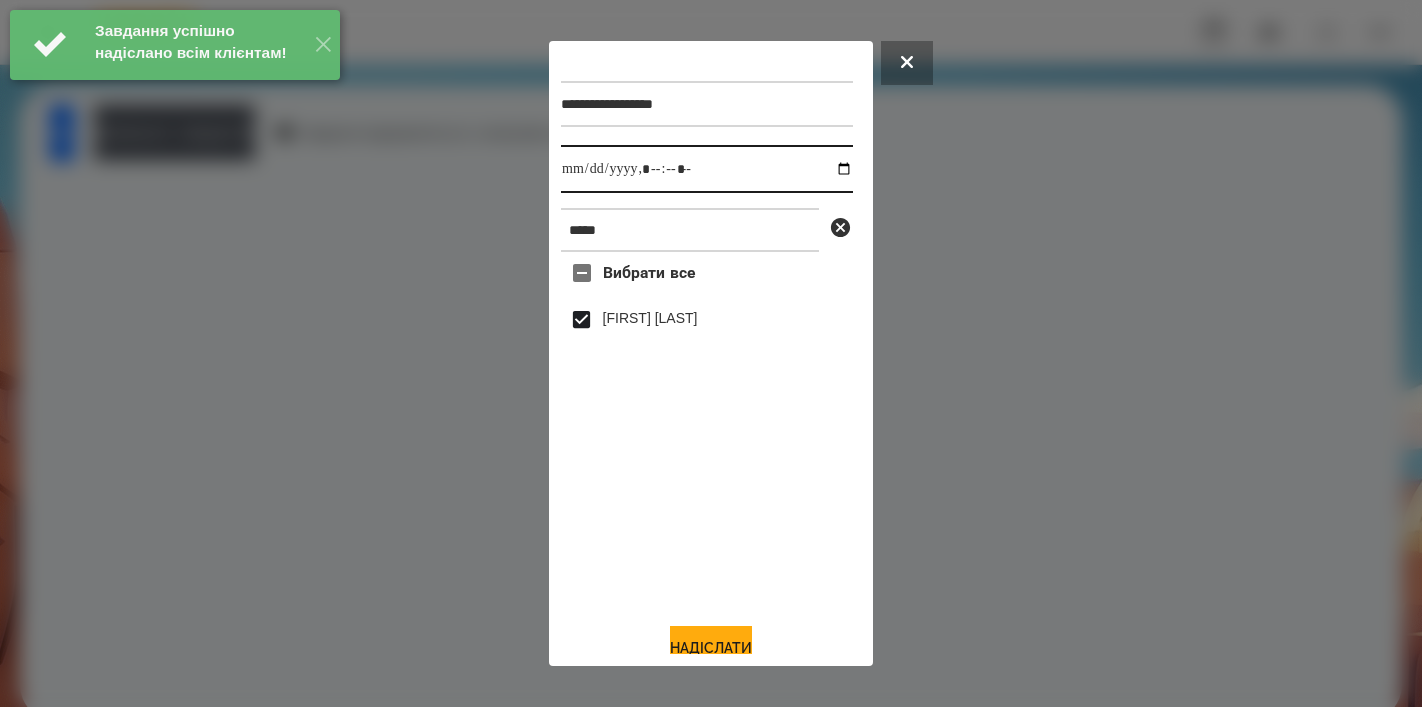 click at bounding box center (707, 169) 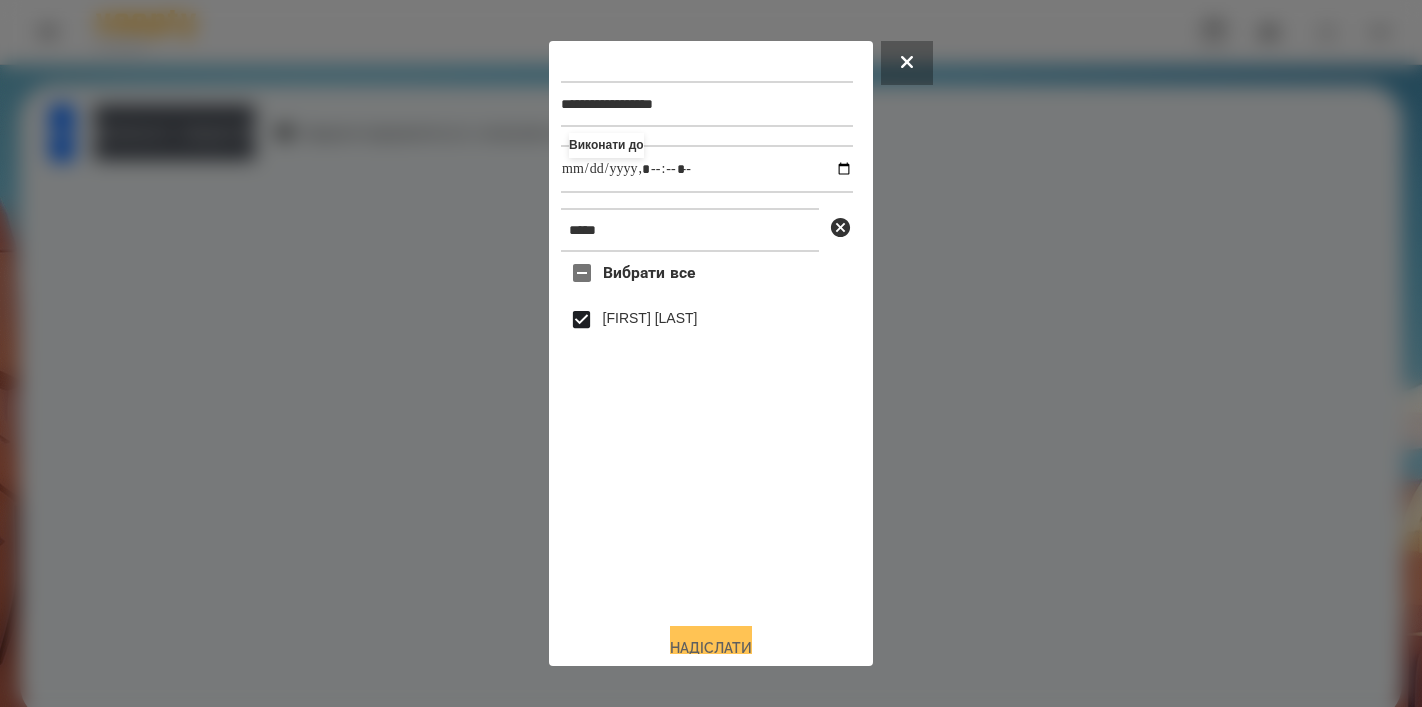 type on "**********" 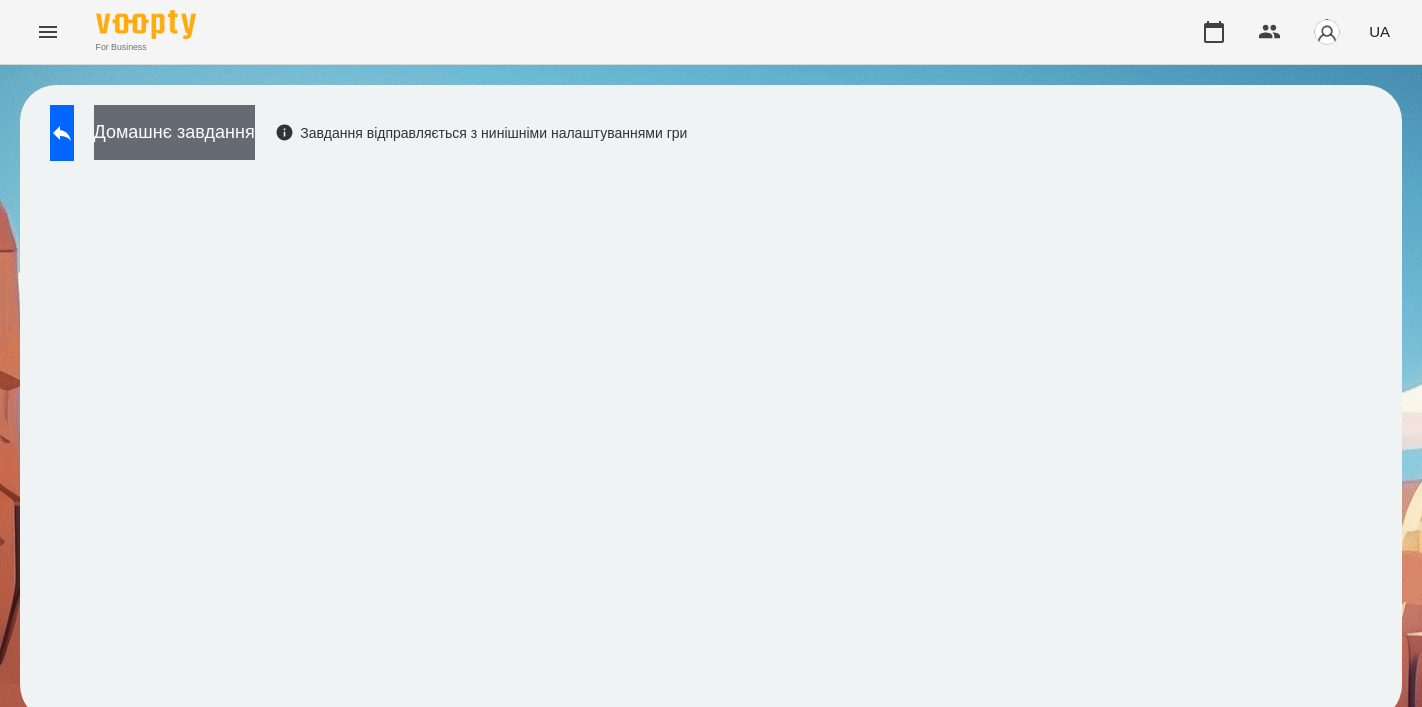 click on "Домашнє завдання" at bounding box center [174, 132] 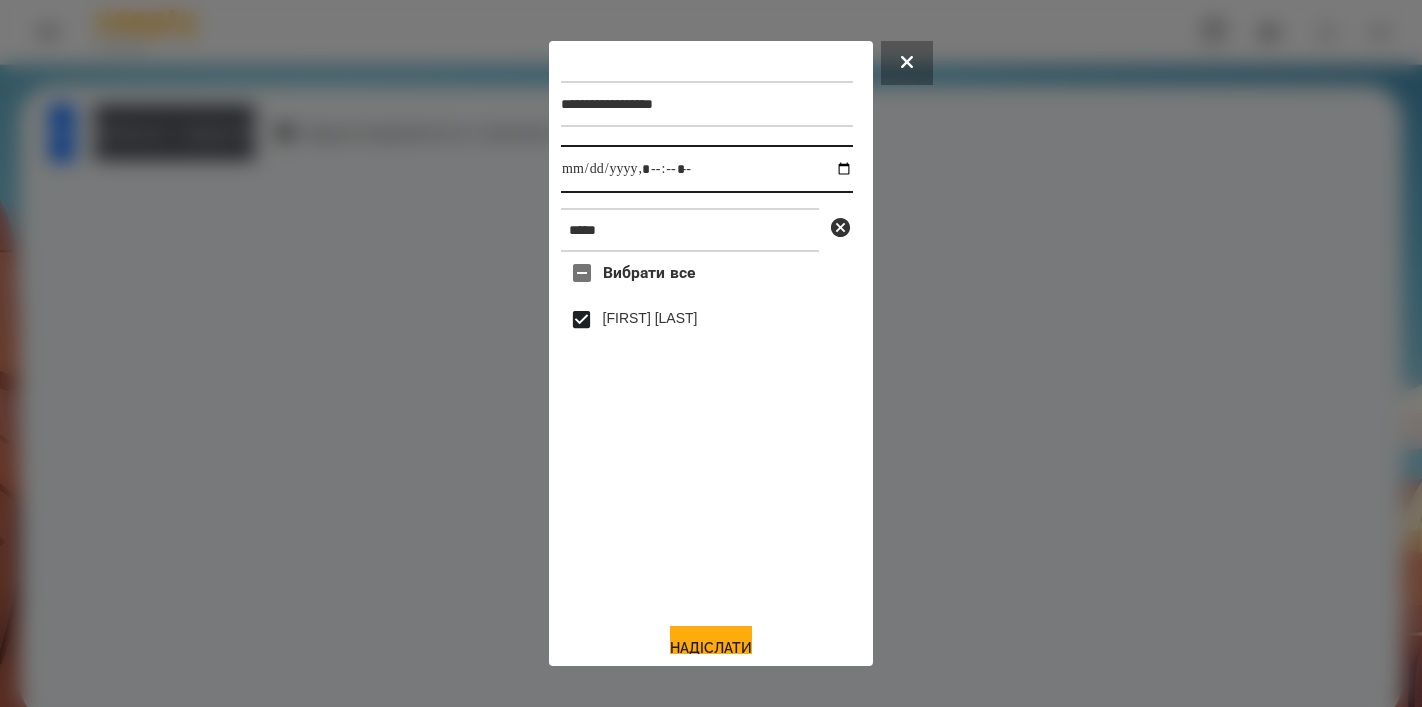 click at bounding box center (707, 169) 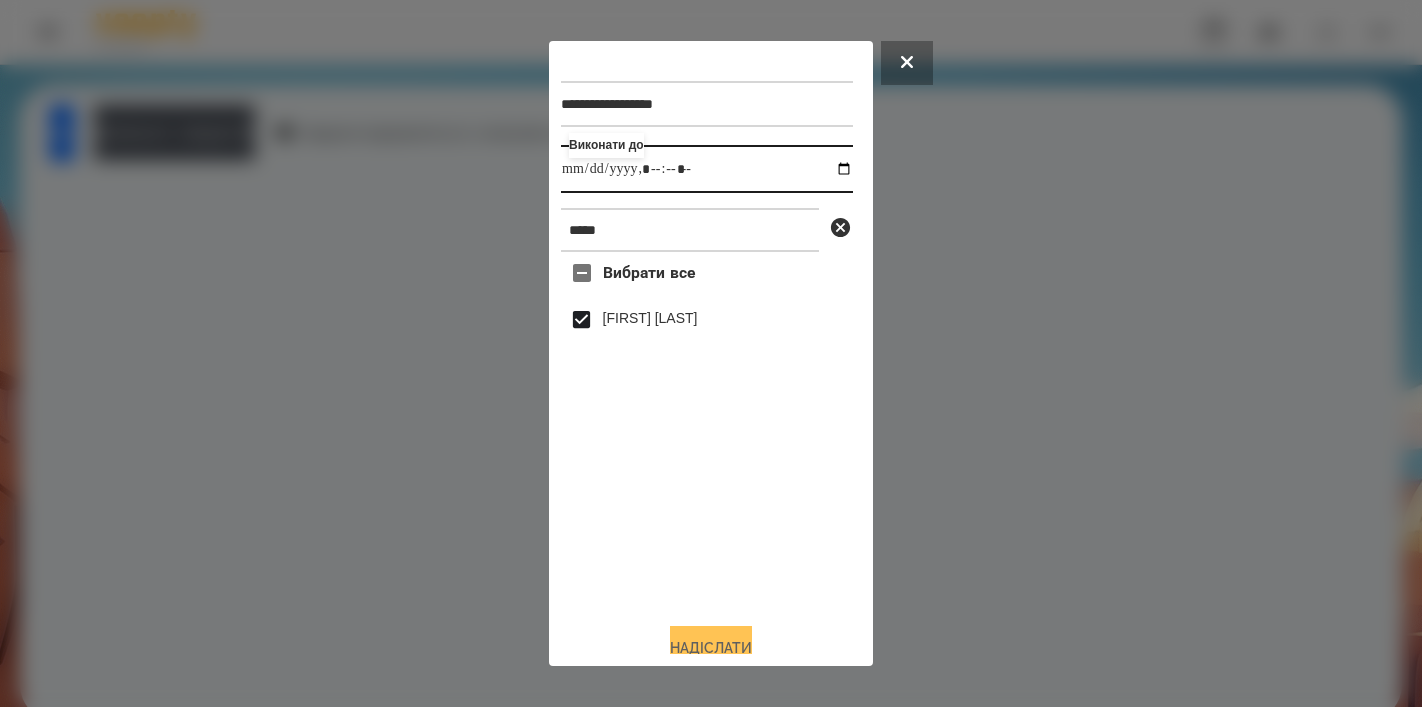 type on "**********" 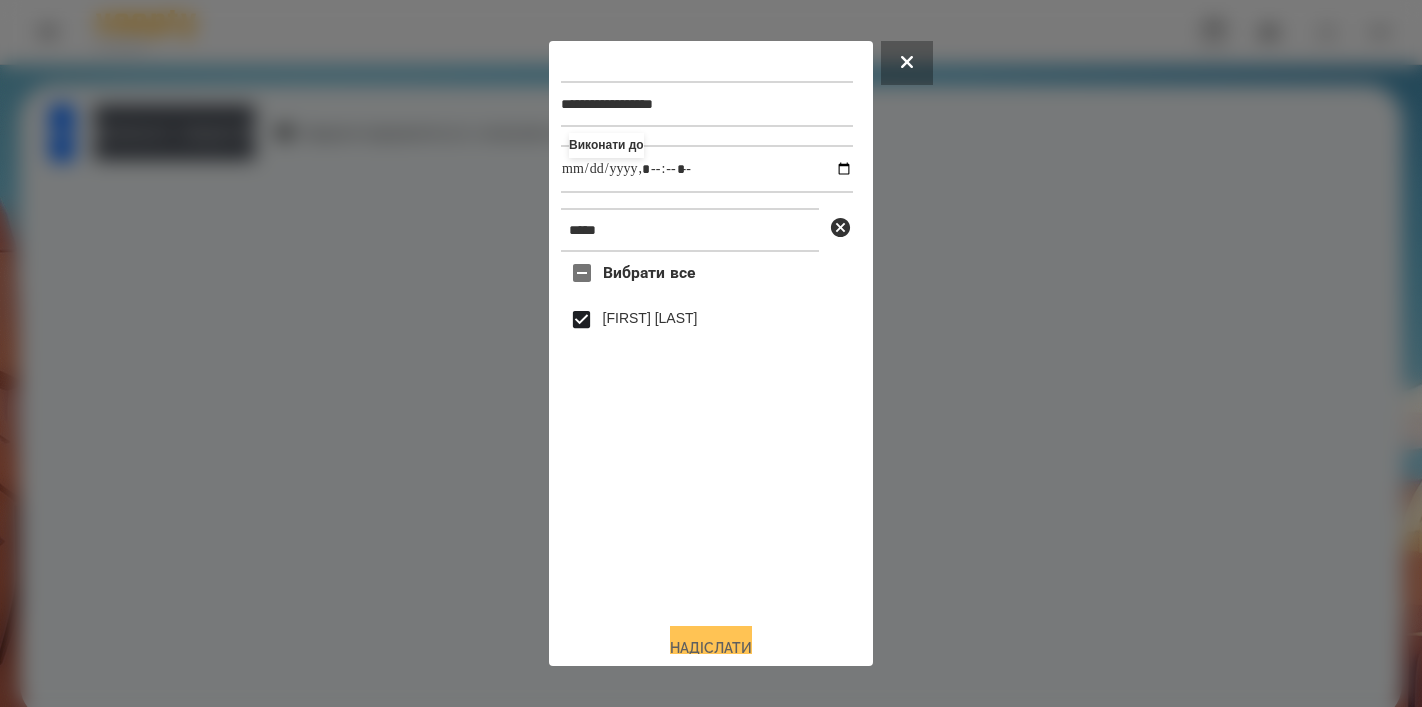 click on "Надіслати" at bounding box center [711, 648] 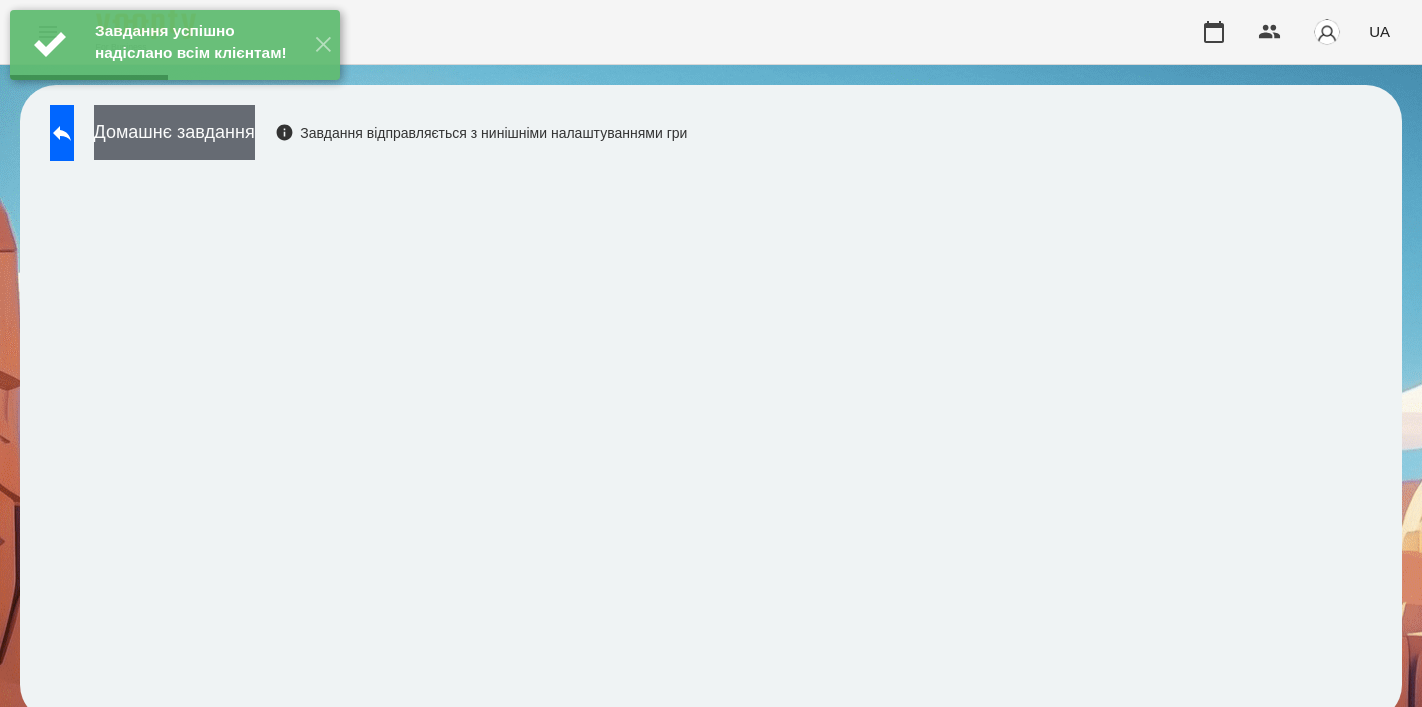 click on "Домашнє завдання" at bounding box center (174, 132) 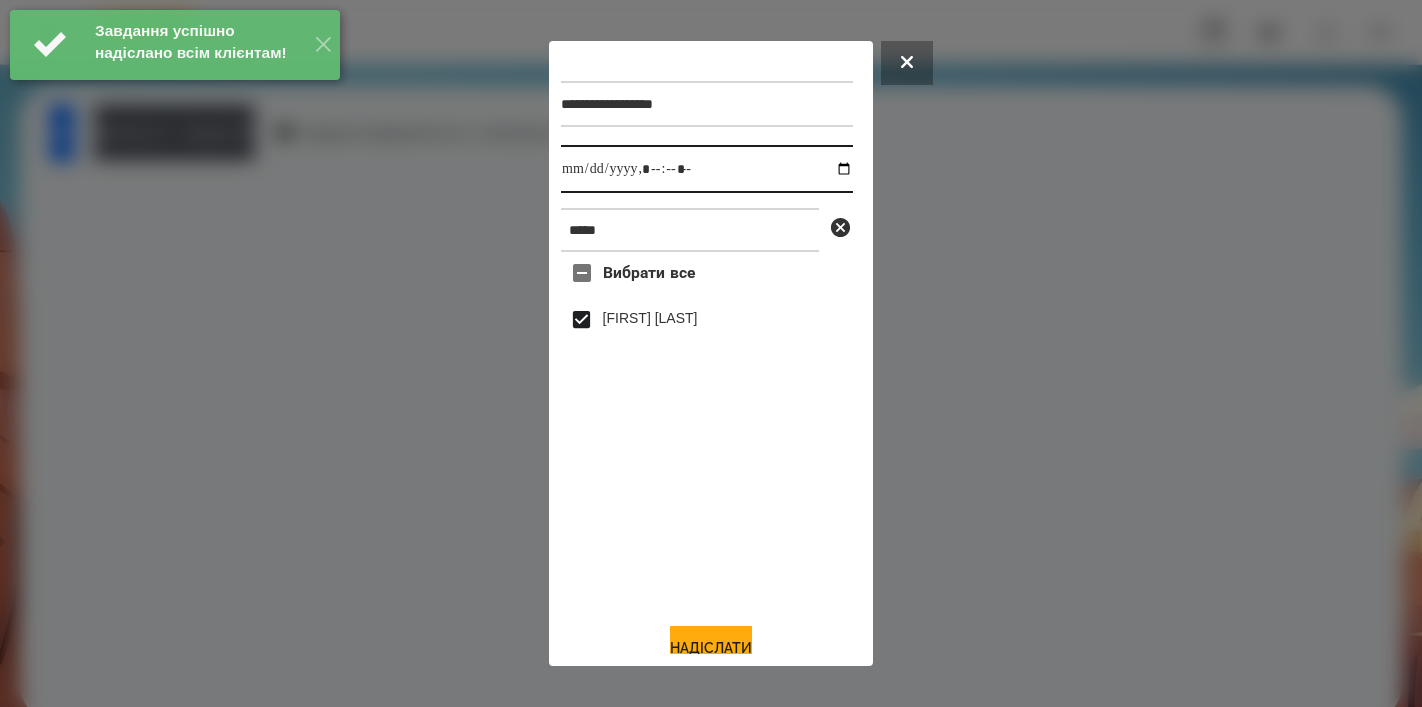 click at bounding box center (707, 169) 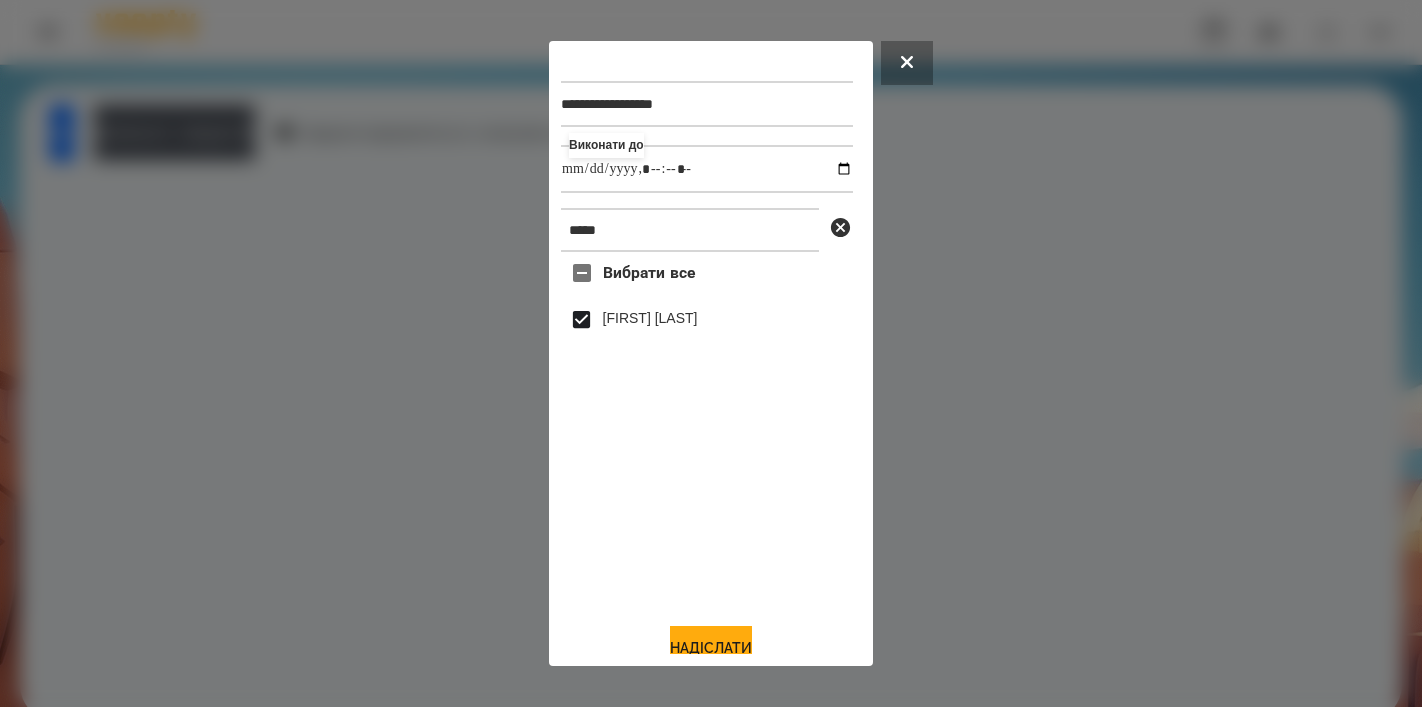 type on "**********" 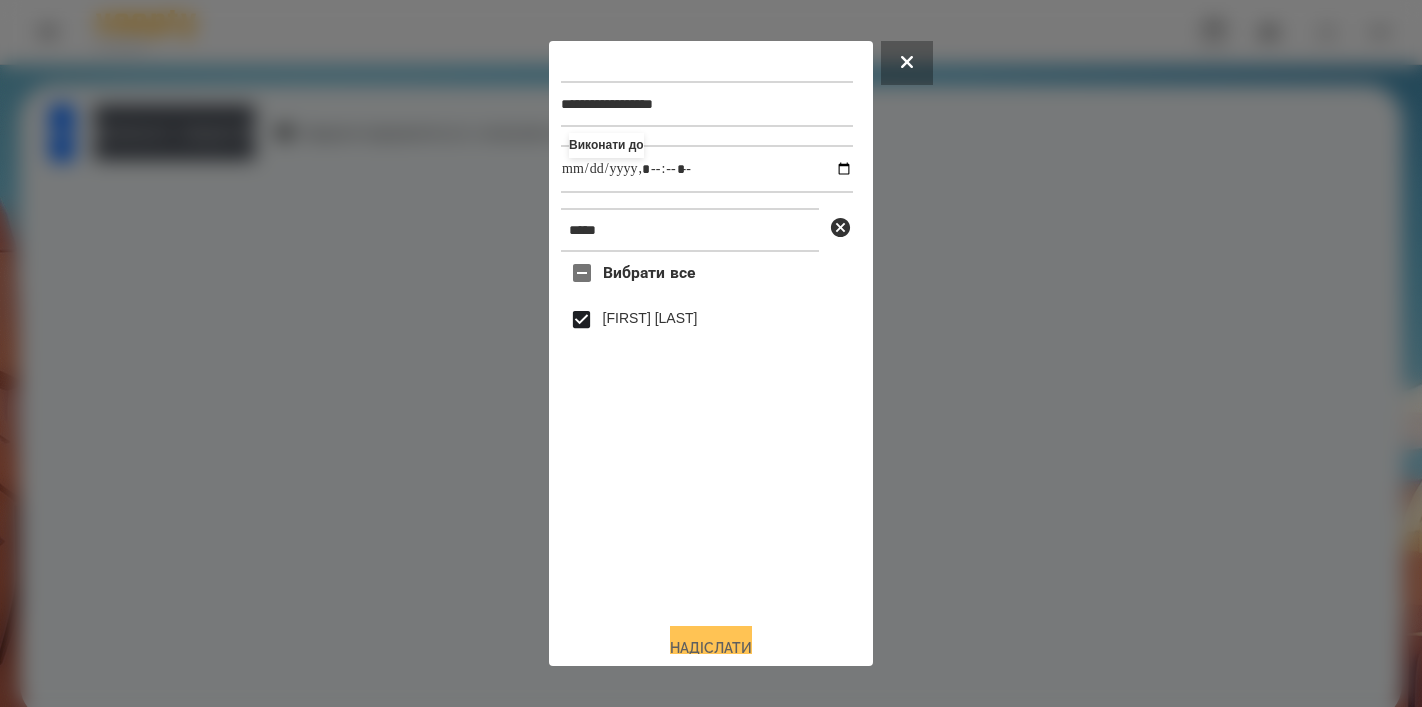 click on "Надіслати" at bounding box center (711, 648) 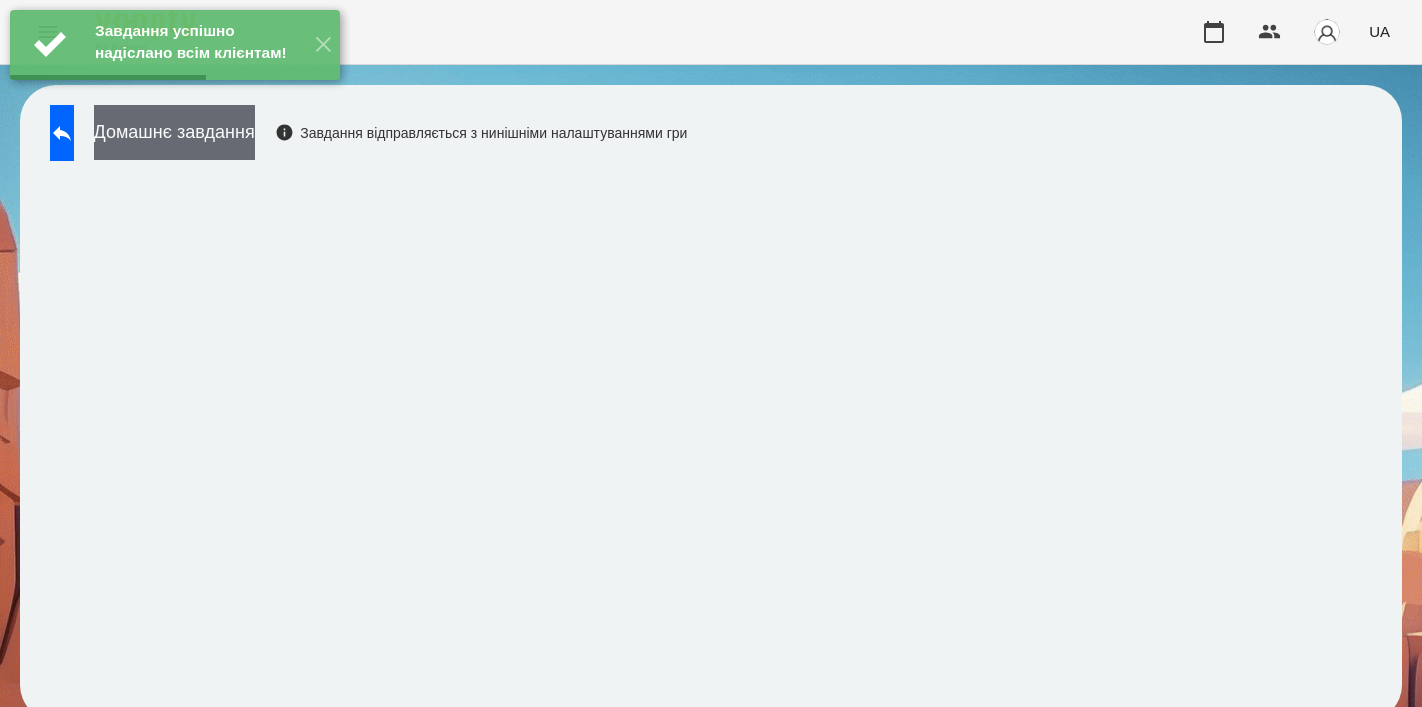 click on "Домашнє завдання" at bounding box center [174, 132] 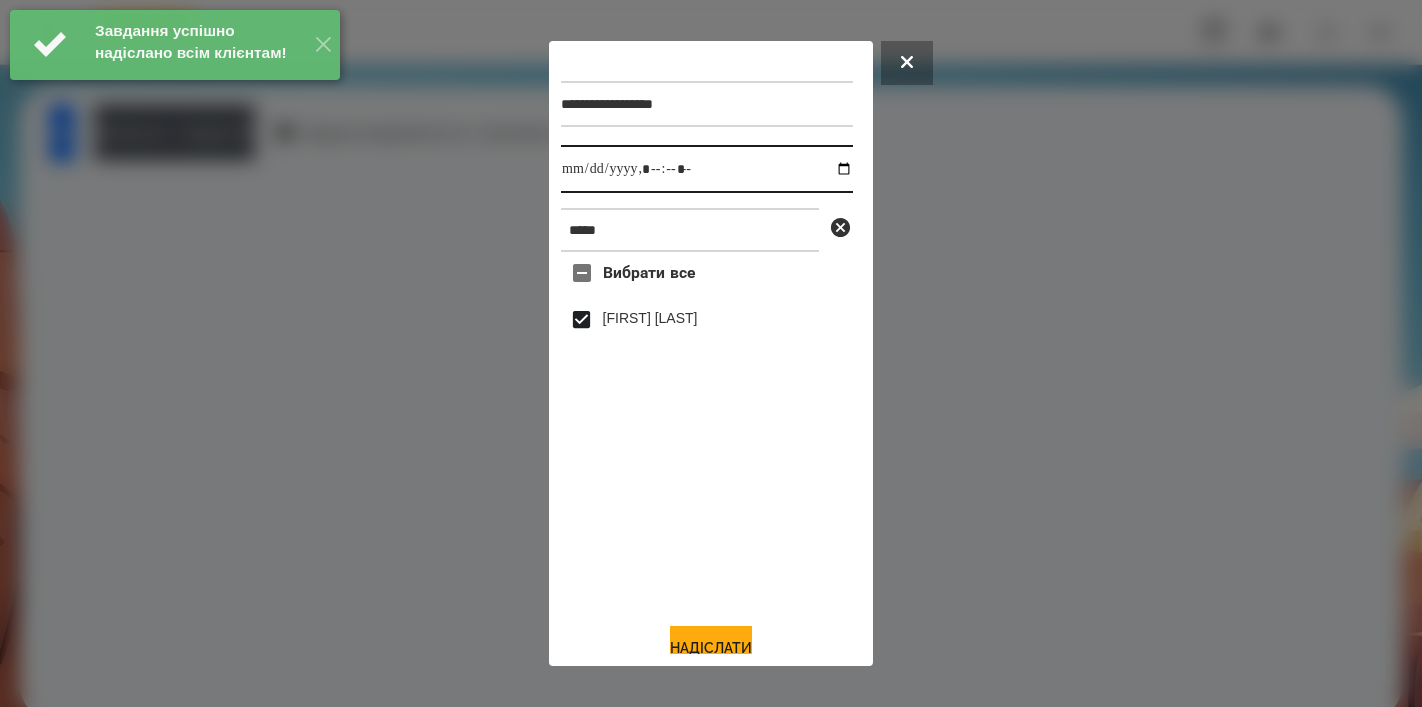 click at bounding box center (707, 169) 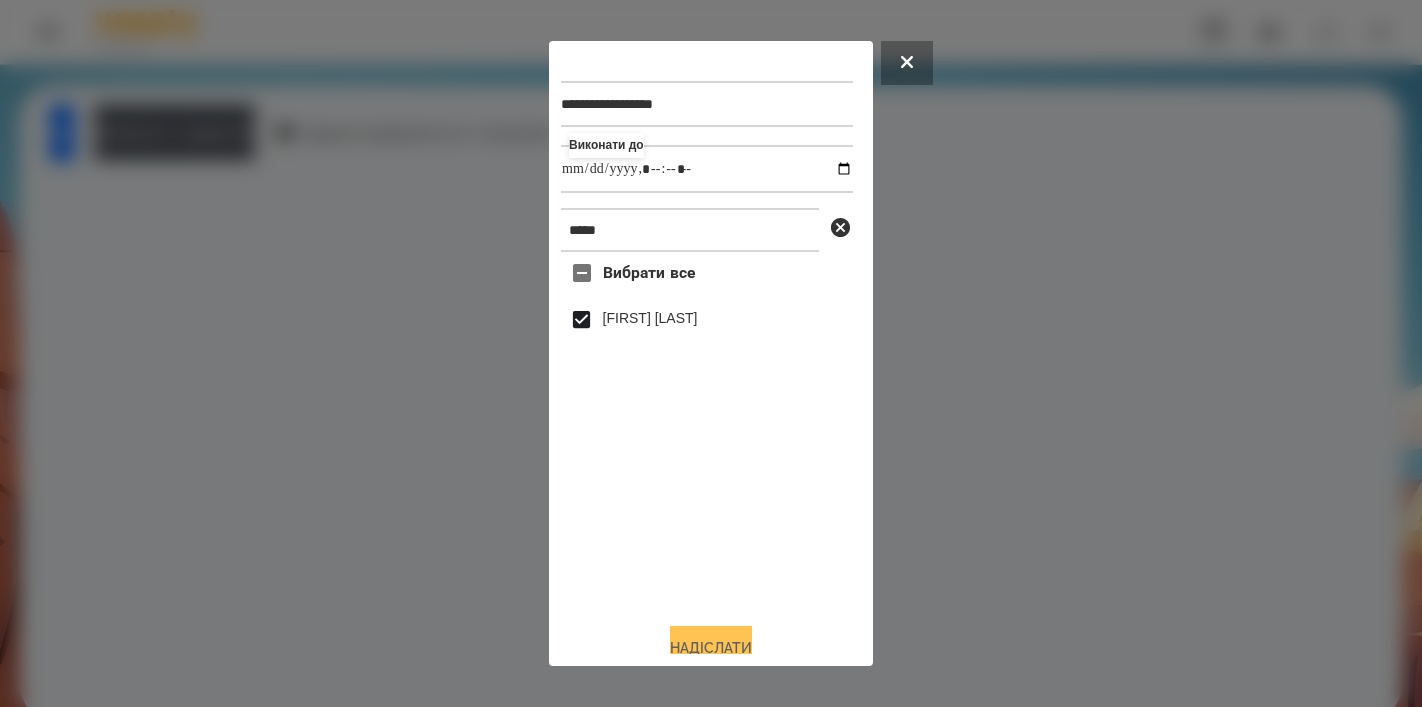 click on "Надіслати" at bounding box center (711, 648) 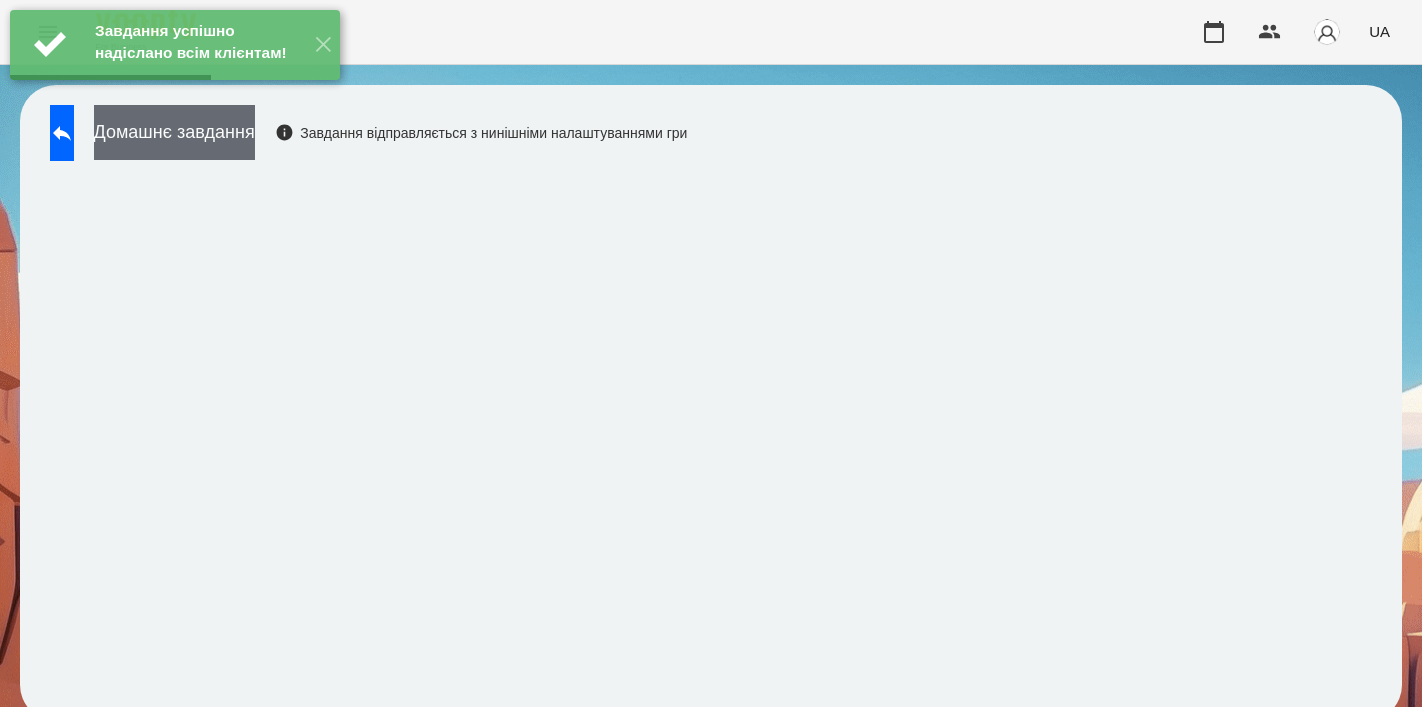 click on "Домашнє завдання" at bounding box center [174, 132] 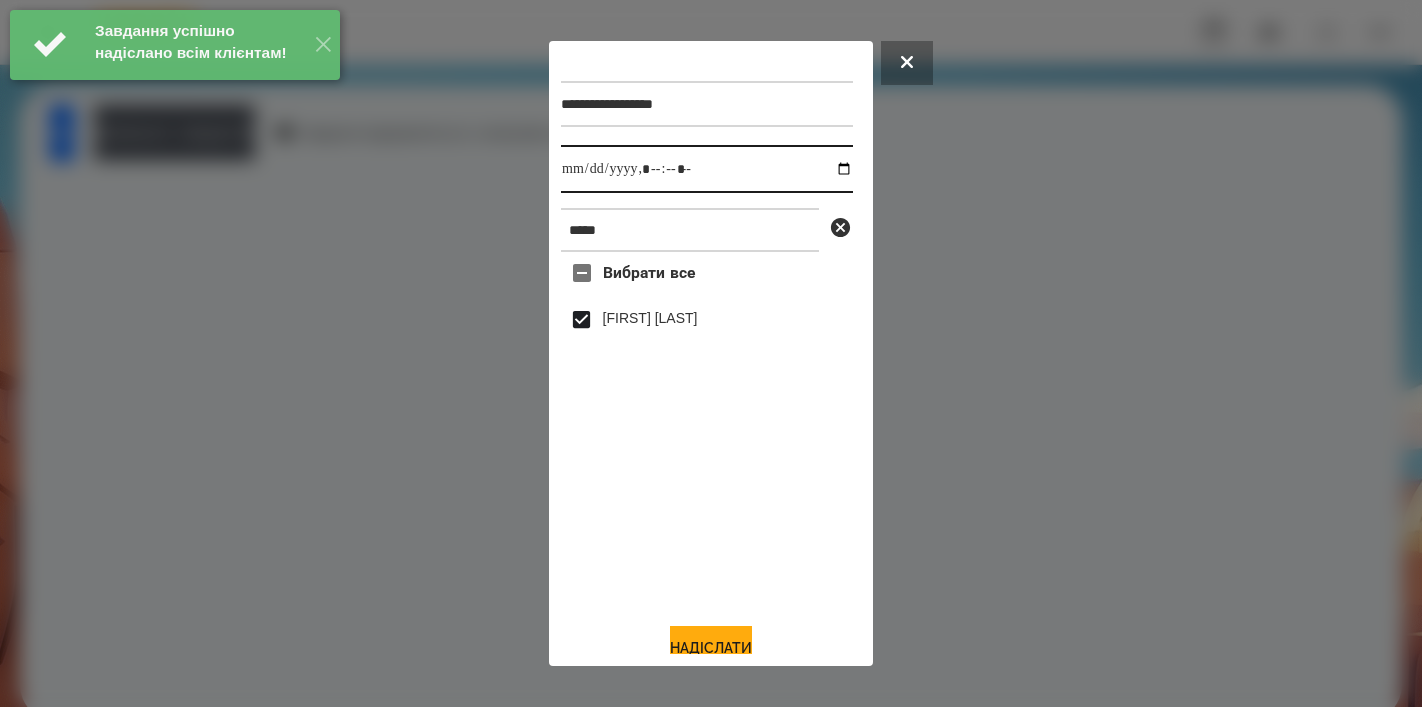 click at bounding box center [707, 169] 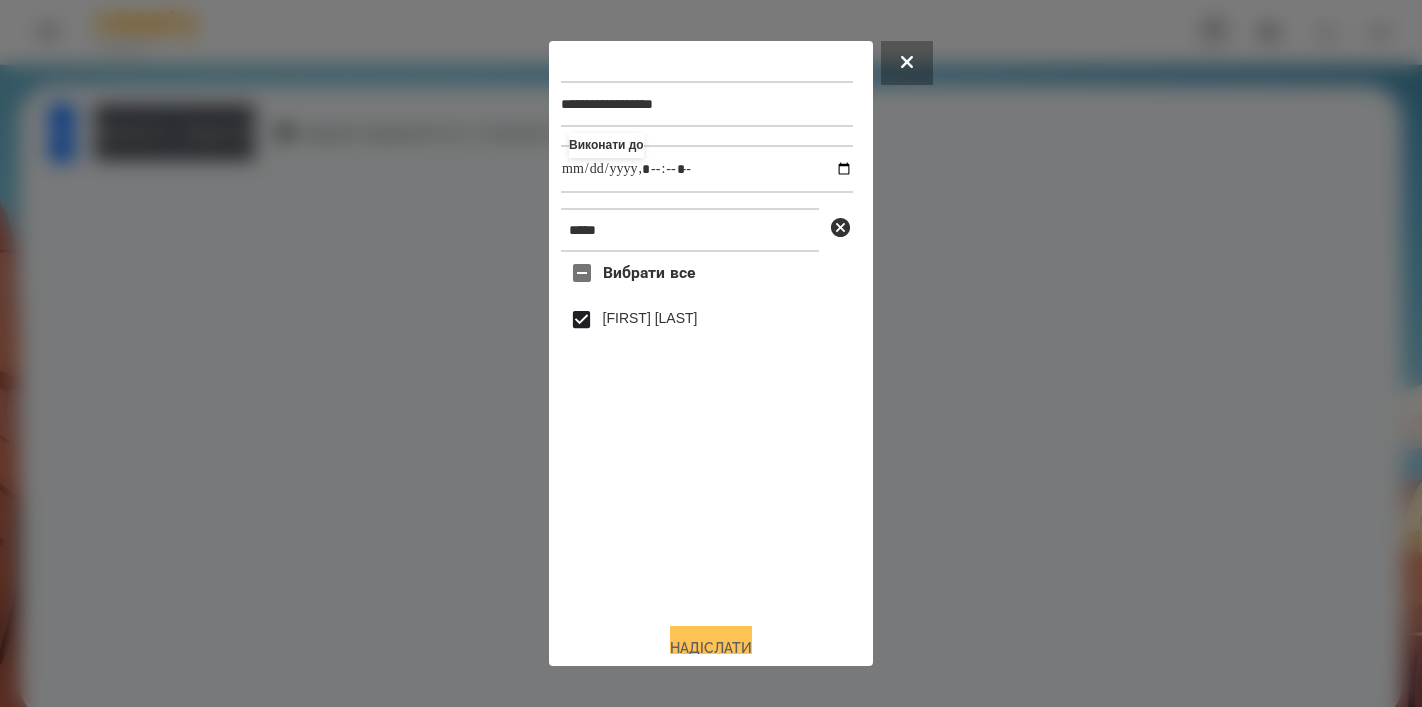 type on "**********" 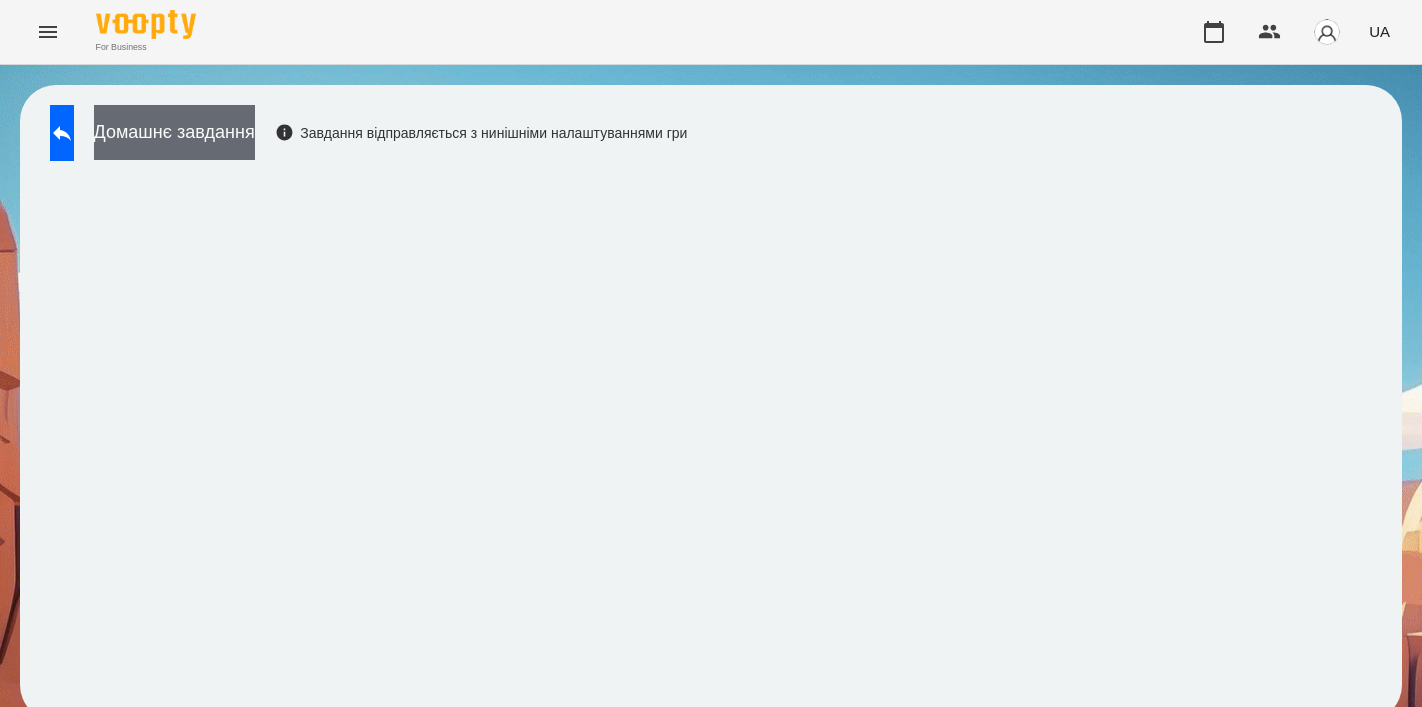 click on "Домашнє завдання" at bounding box center [174, 132] 